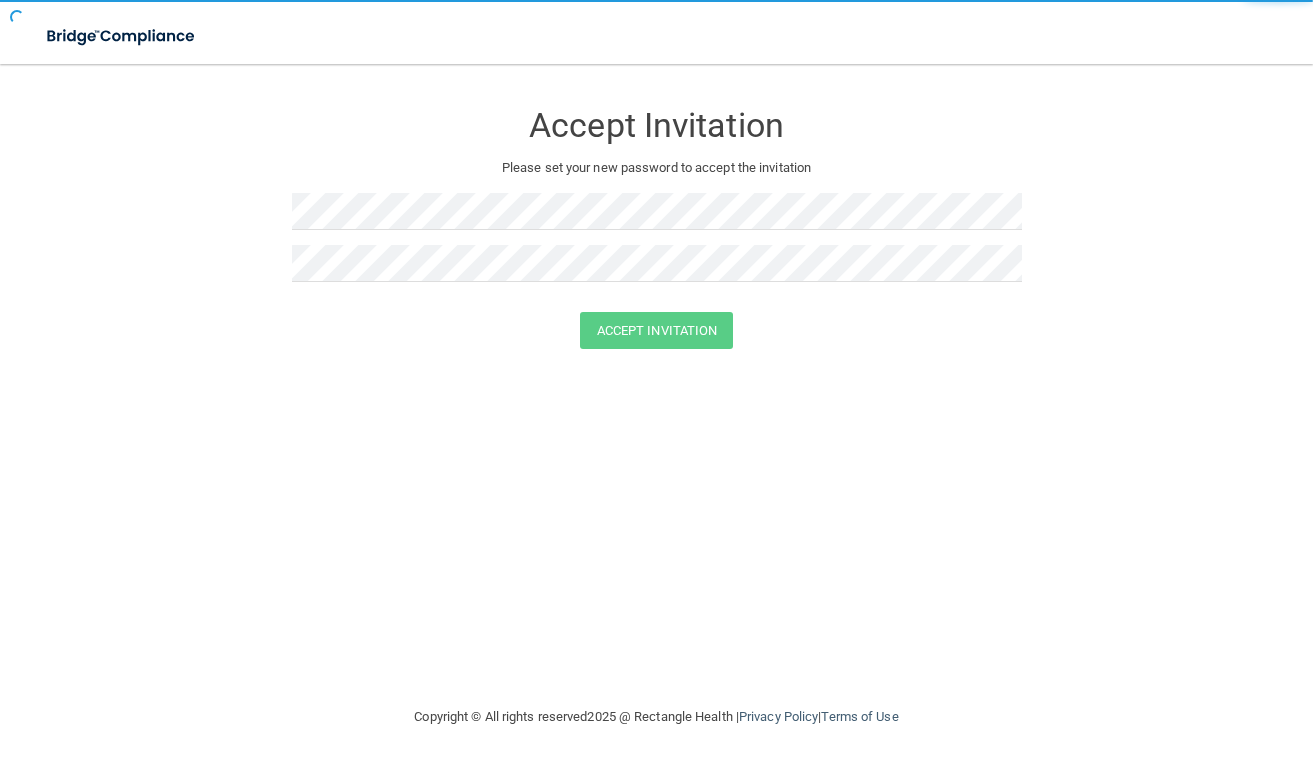 scroll, scrollTop: 0, scrollLeft: 0, axis: both 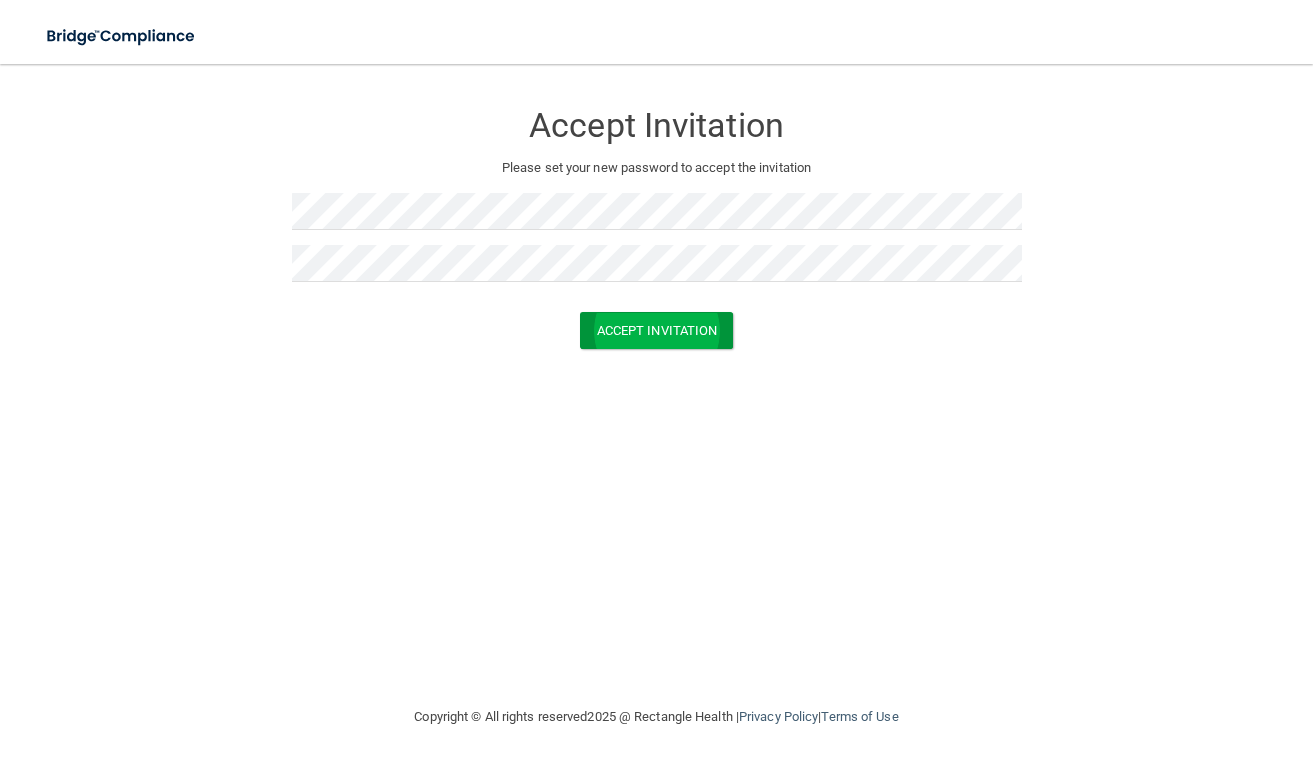 click on "Accept Invitation" at bounding box center [657, 330] 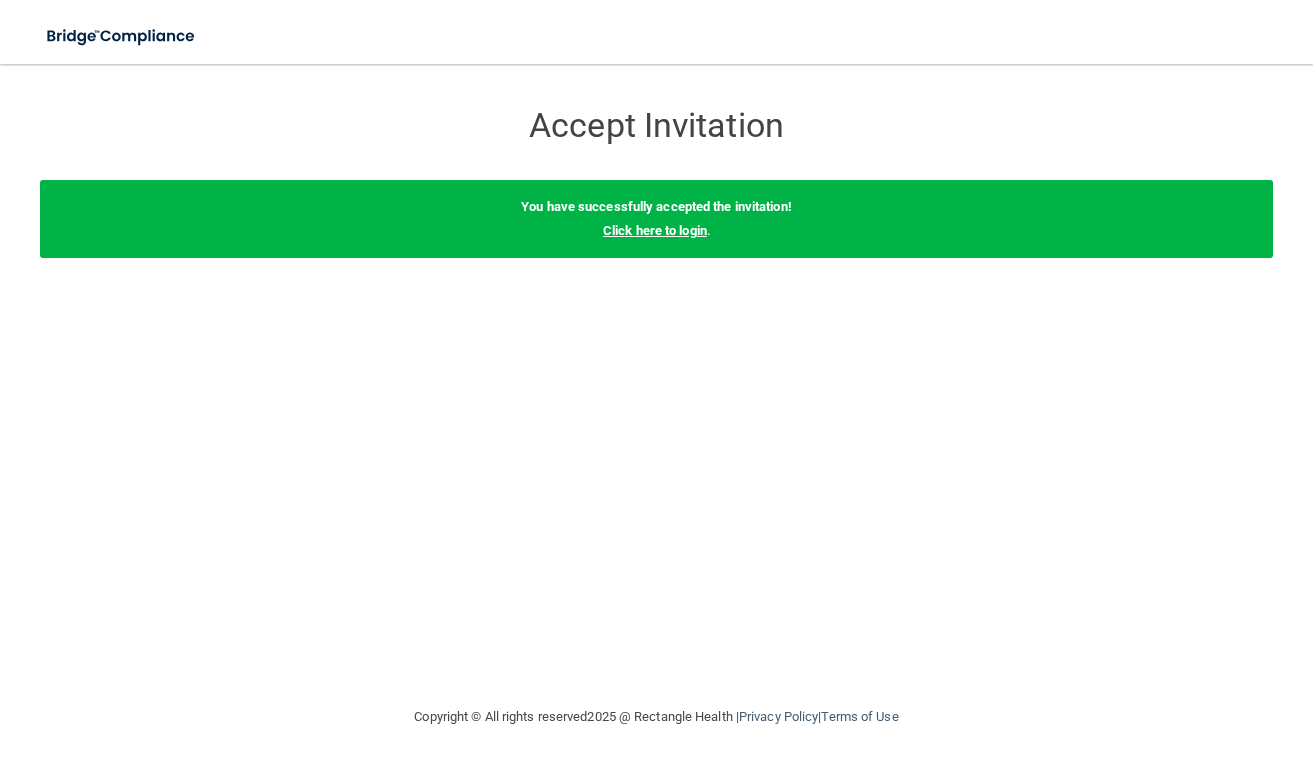 click on "Click here to login" at bounding box center [655, 230] 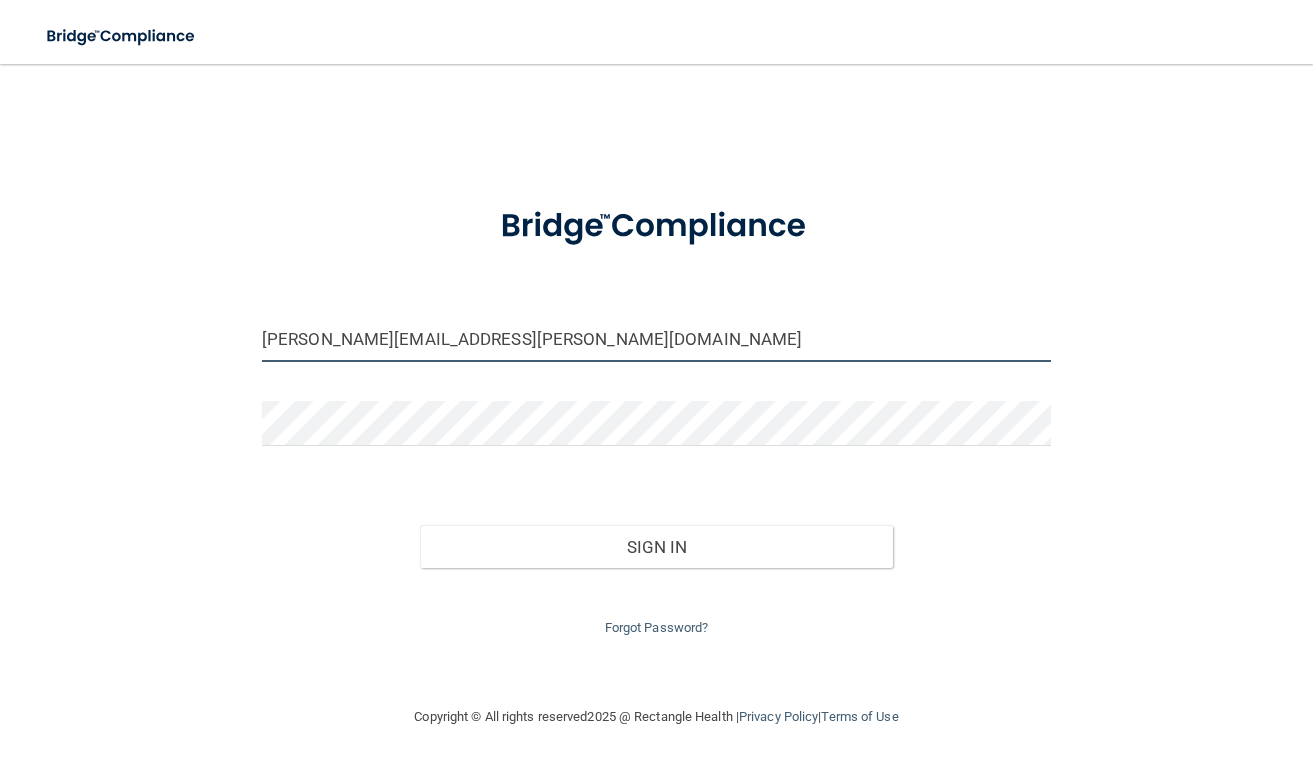 type on "[PERSON_NAME][EMAIL_ADDRESS][PERSON_NAME][DOMAIN_NAME]" 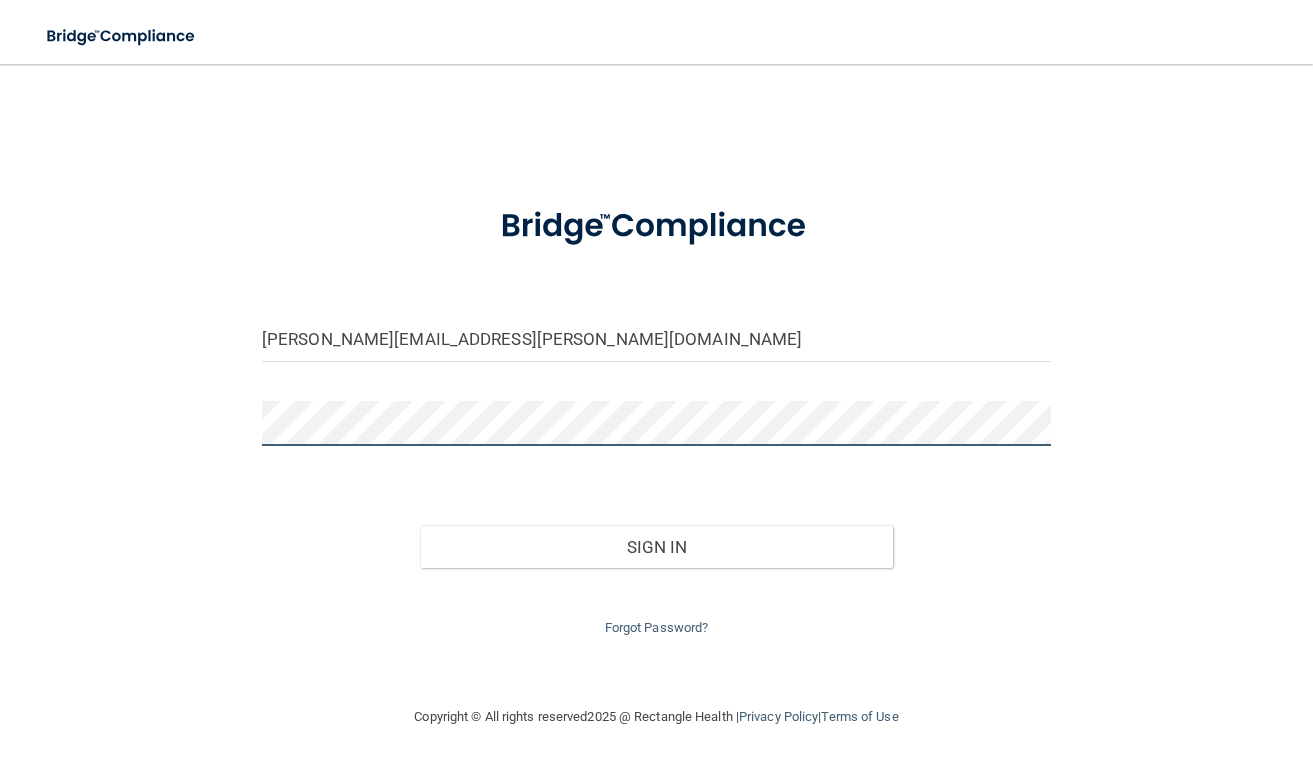 click on "Sign In" at bounding box center (656, 547) 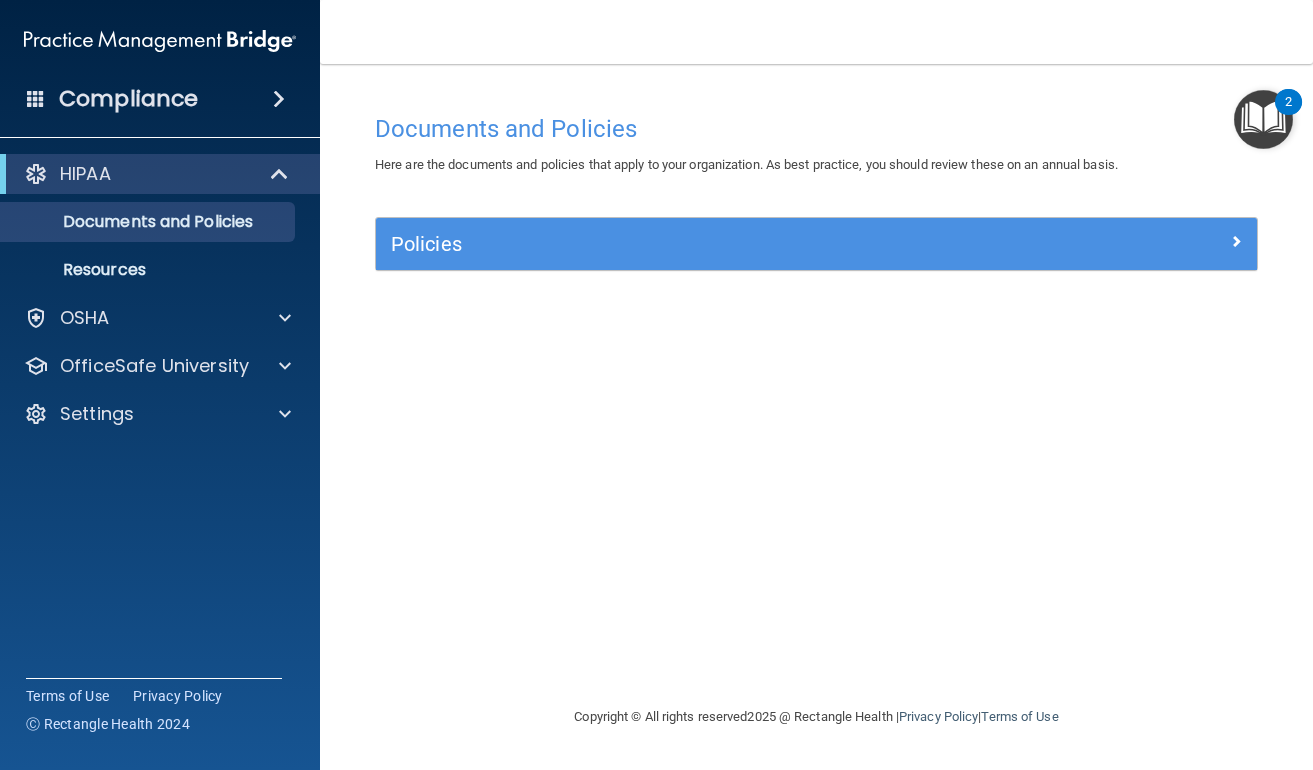 click at bounding box center (1263, 119) 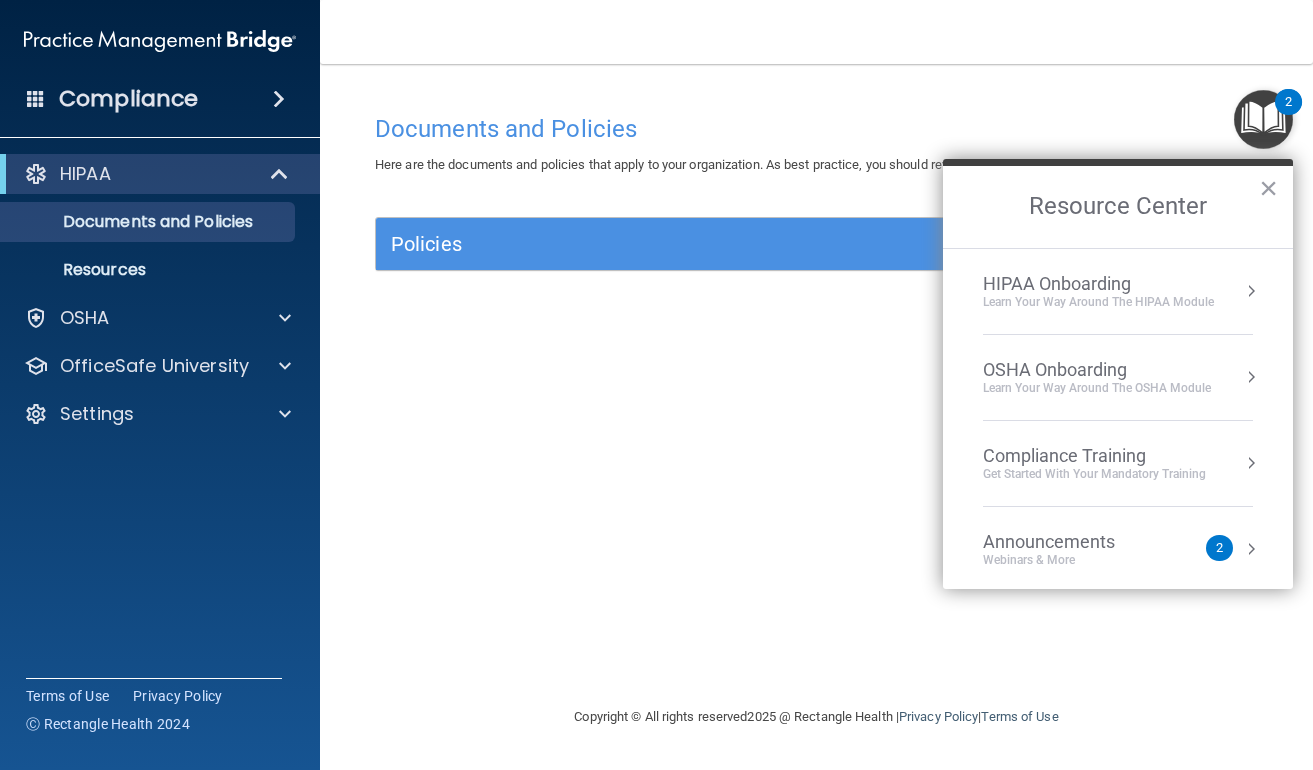 click on "Documents and Policies       Here are the documents and policies that apply to your organization. As best practice, you should review these on an annual basis.             There are no documents selected                Search Documents:                      Search Results            Name  Description        Acceptable Use Policy   Acceptable Use Policy     Policy that defines acceptable and unacceptable use of electronic devices and network resources in conjunction with its established culture of ethical and lawful behavior, openness, trust, and integrity.        Business Associates Policy   Business Associates Policy     Policy that describes the obligations of business associates and the requirements for contracting with business associates.        Complaint Process Policy   Complaint Process Policy     Policy to provide a process for patients and responsible parties to make complaints concerning privacy and security practices.        Document Destruction Policy   Document Destruction Policy" at bounding box center (816, 384) 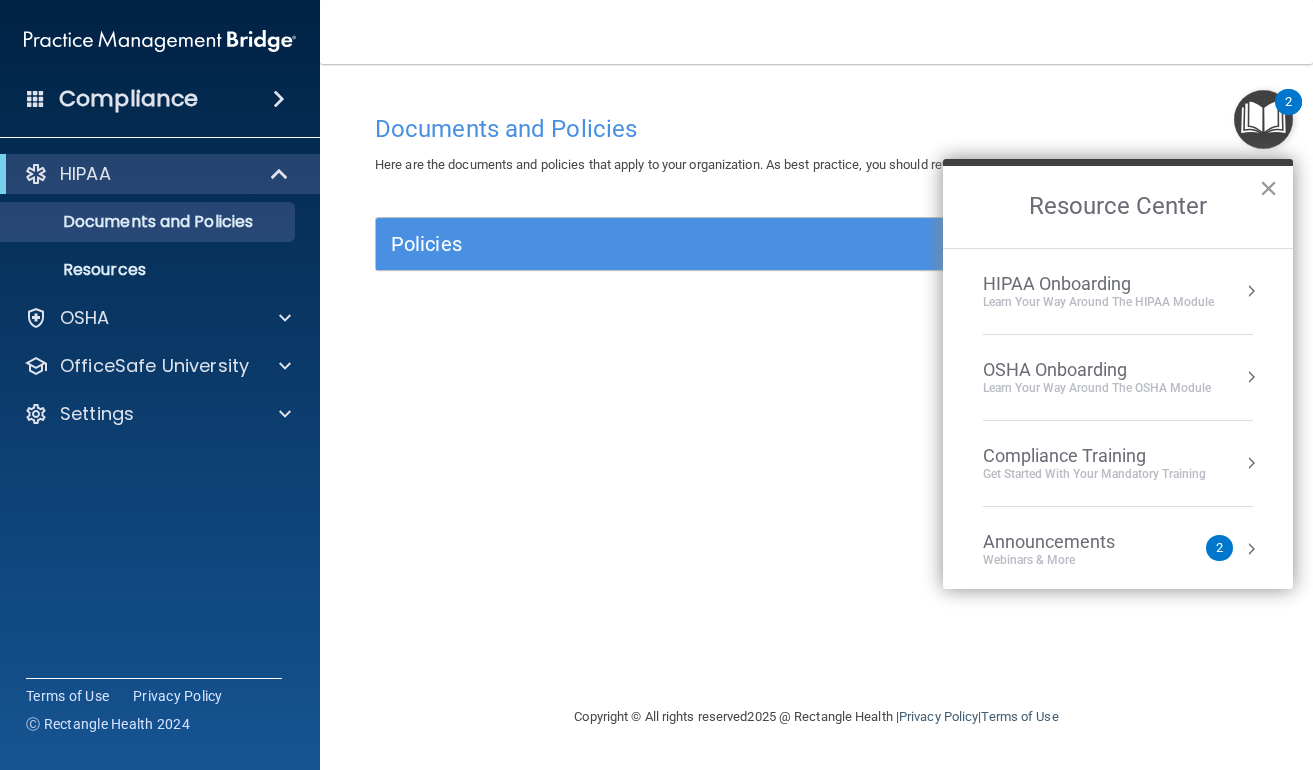 click on "×" at bounding box center [1268, 188] 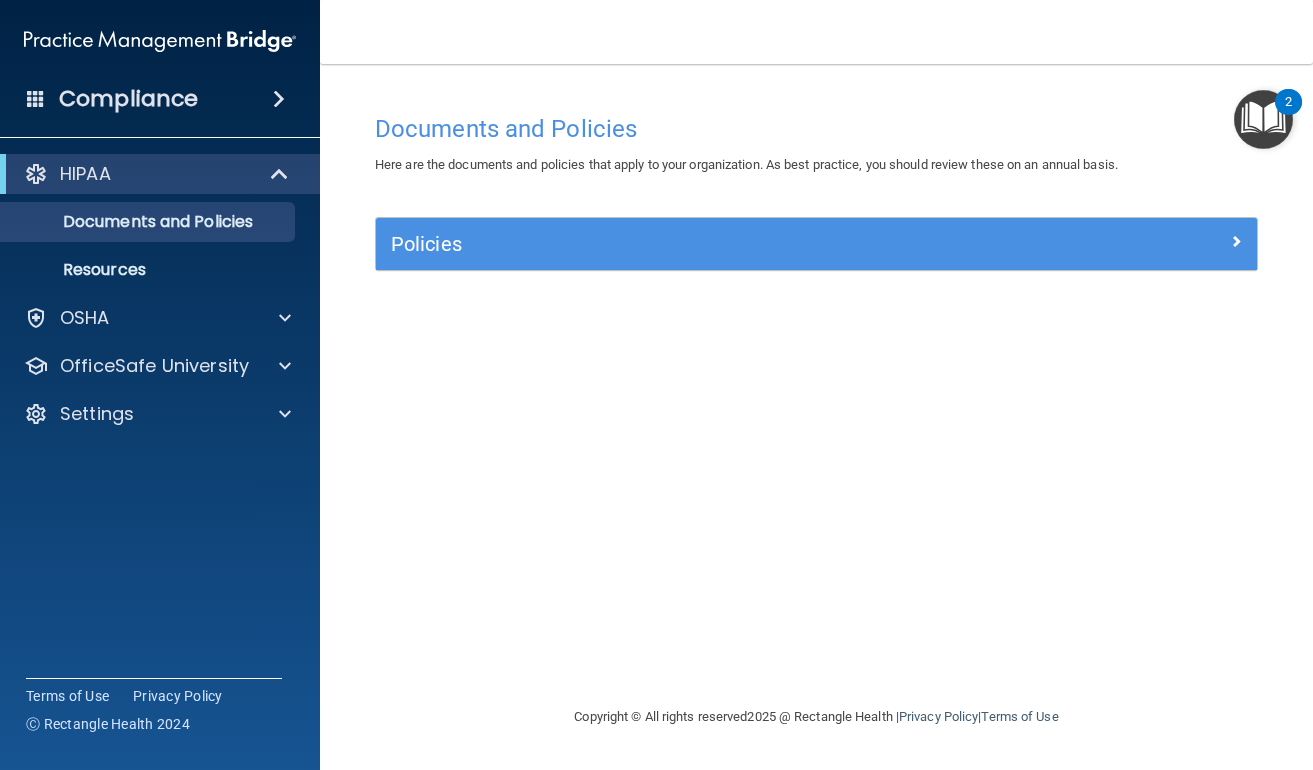 click at bounding box center (1147, 240) 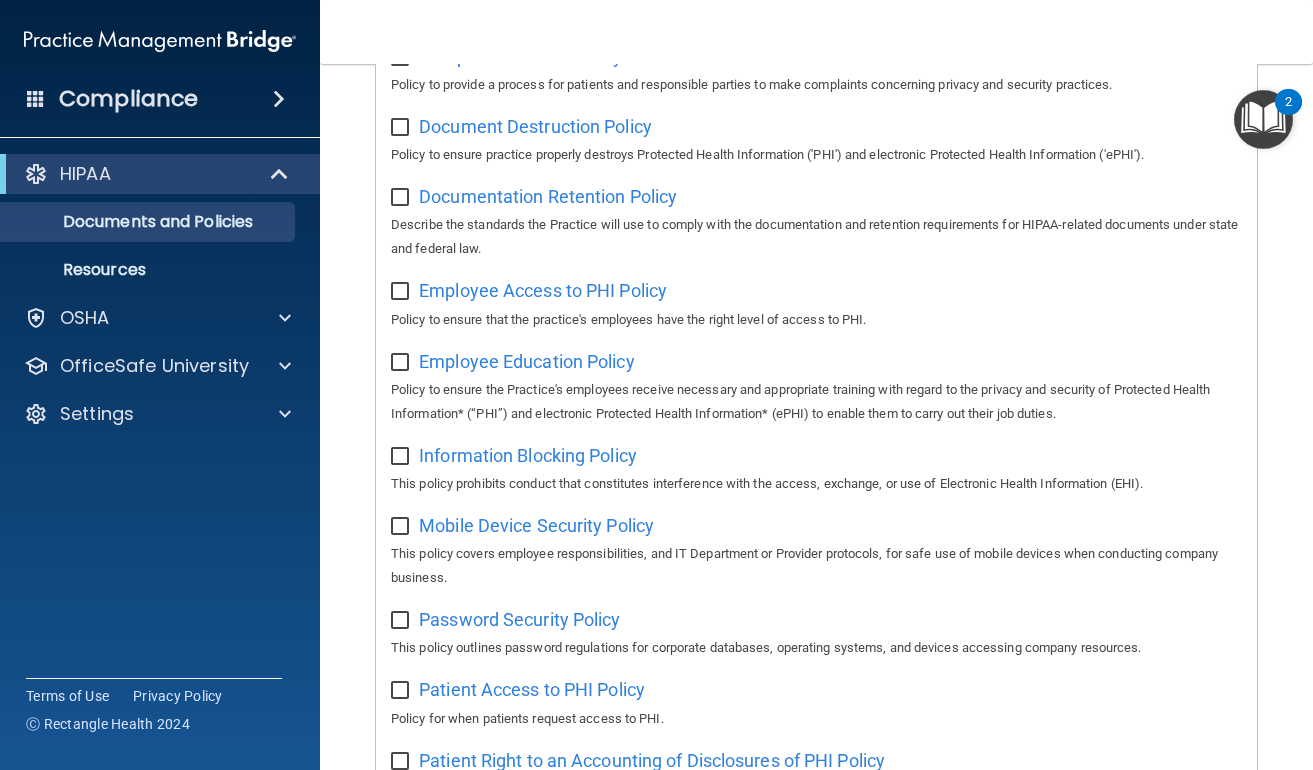 scroll, scrollTop: 33, scrollLeft: 0, axis: vertical 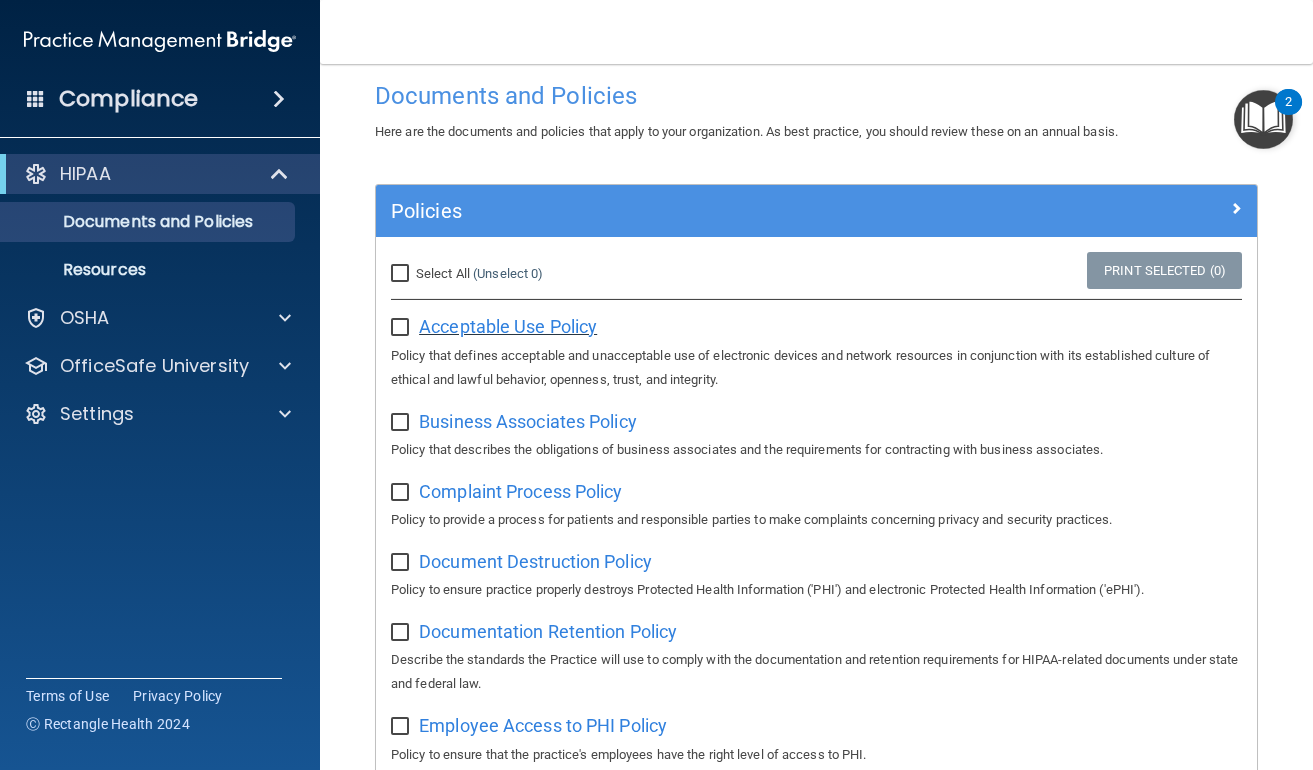 click on "Acceptable Use Policy" at bounding box center [508, 326] 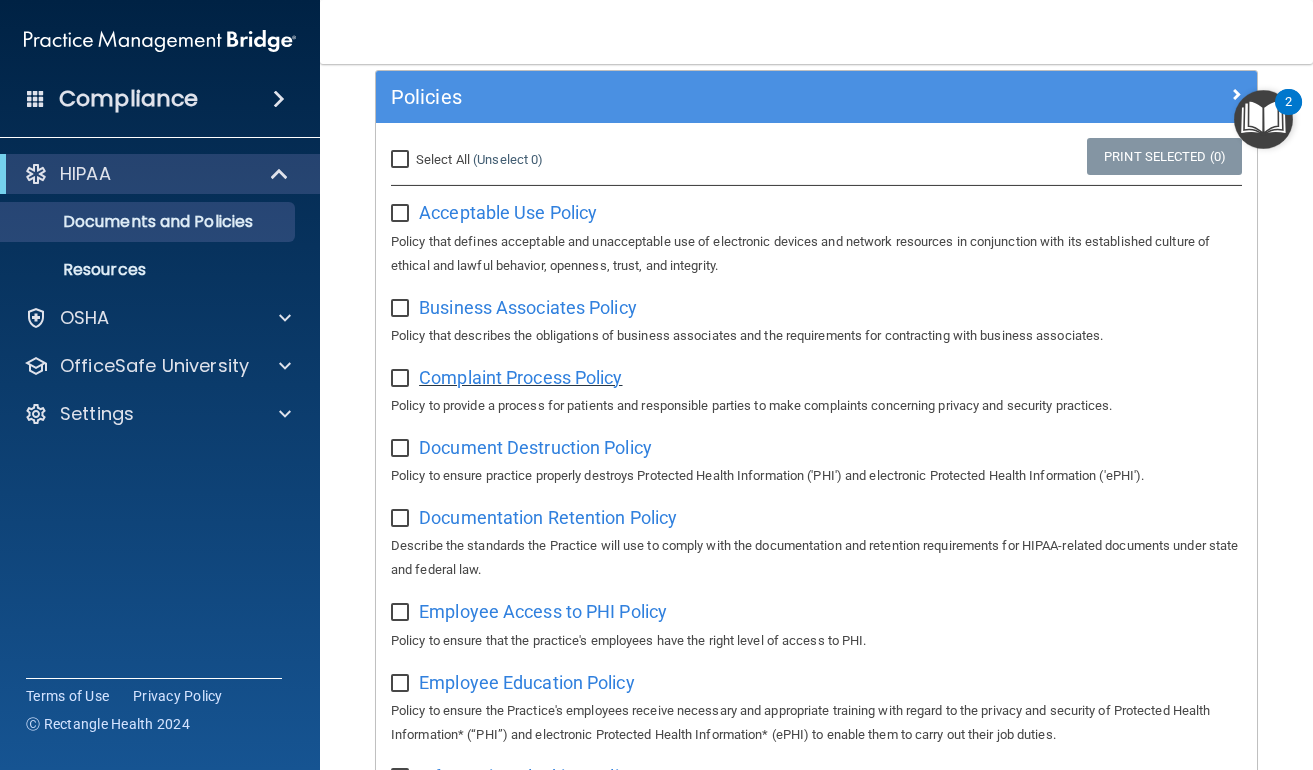 scroll, scrollTop: 151, scrollLeft: 0, axis: vertical 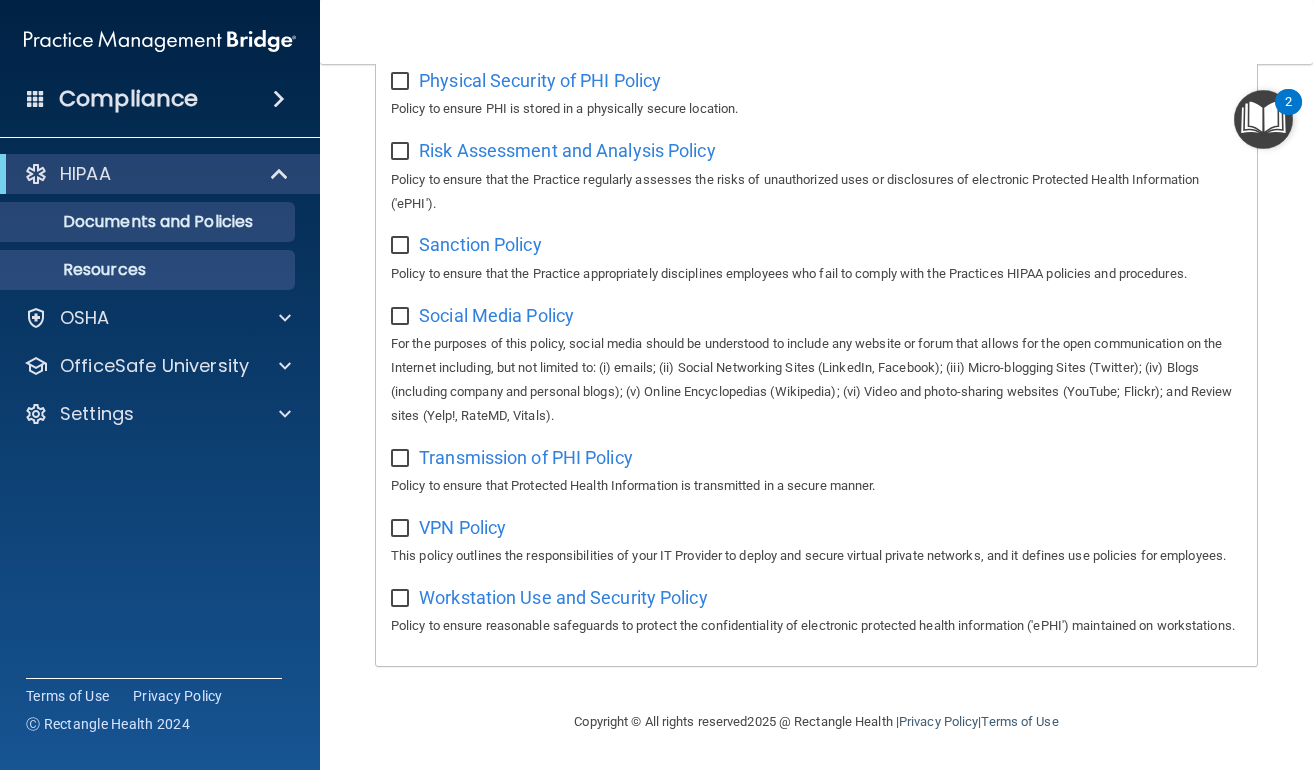 click on "Resources" at bounding box center [149, 270] 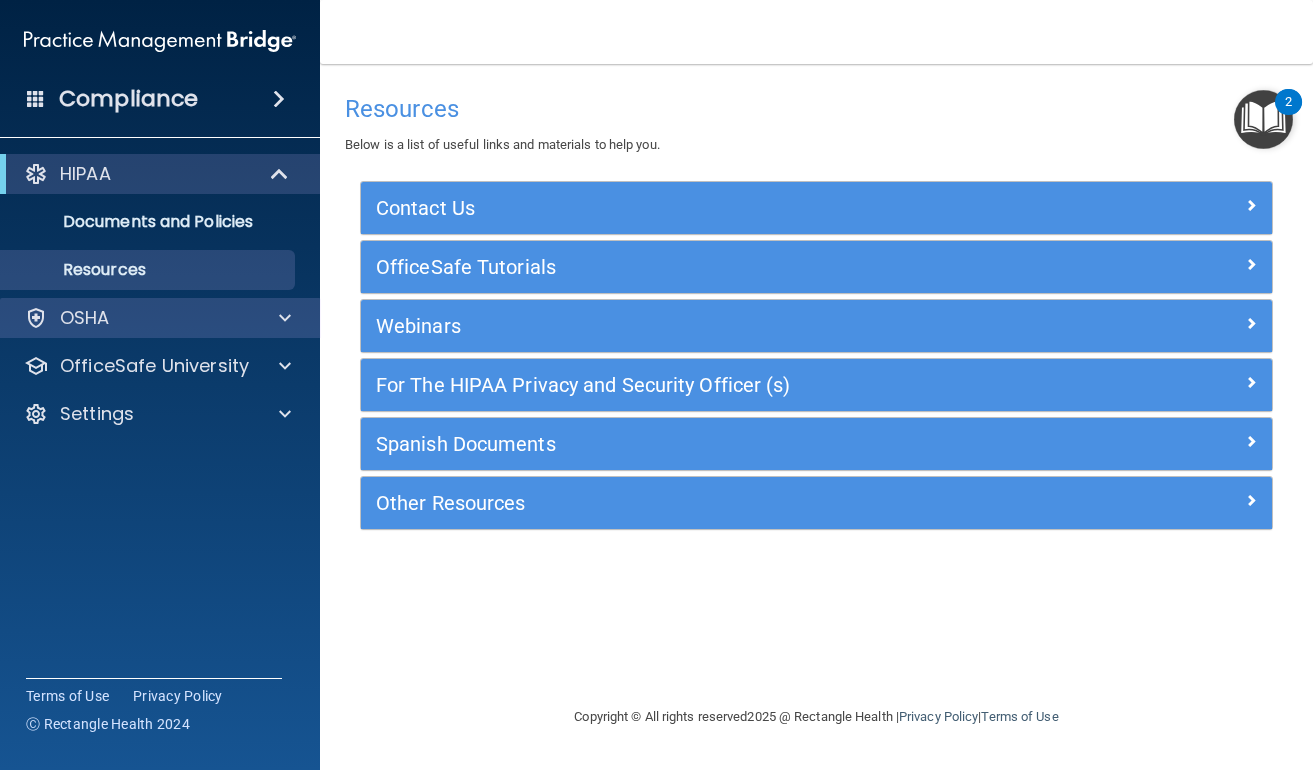 click at bounding box center [285, 318] 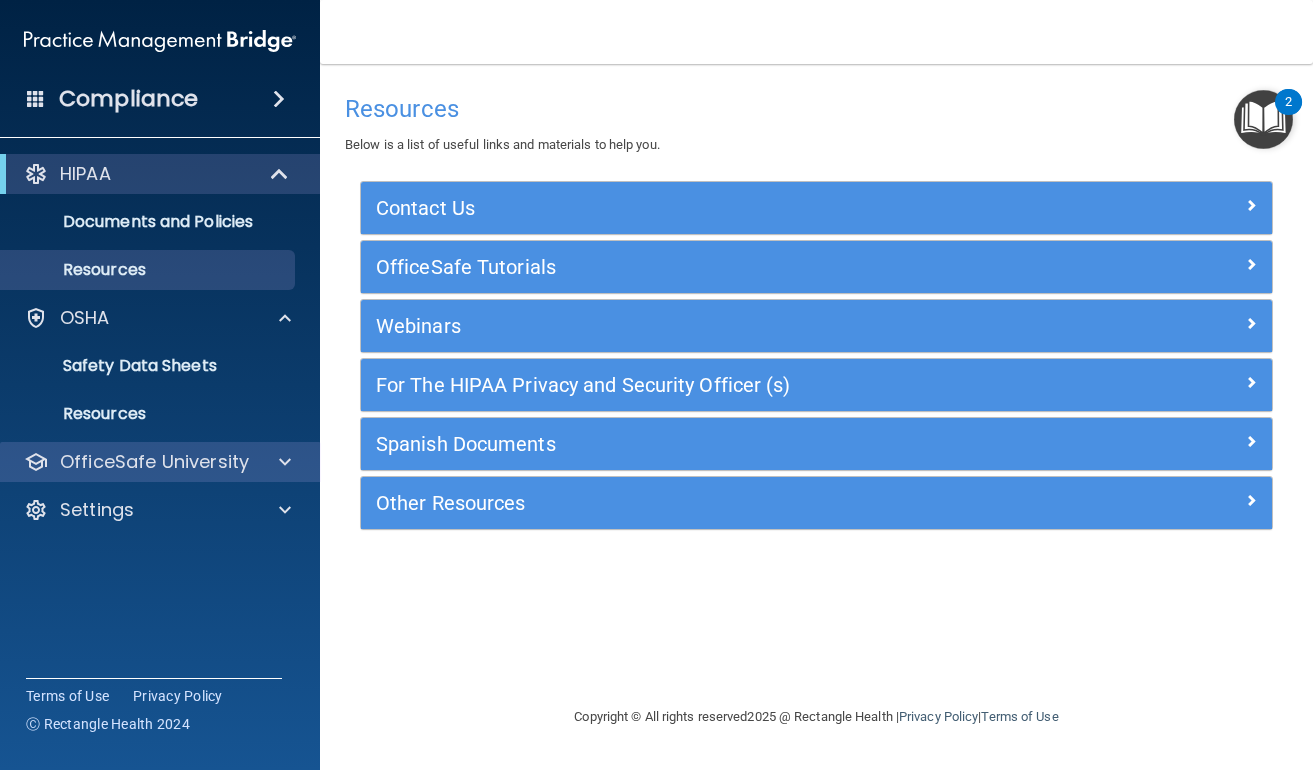 click at bounding box center (282, 462) 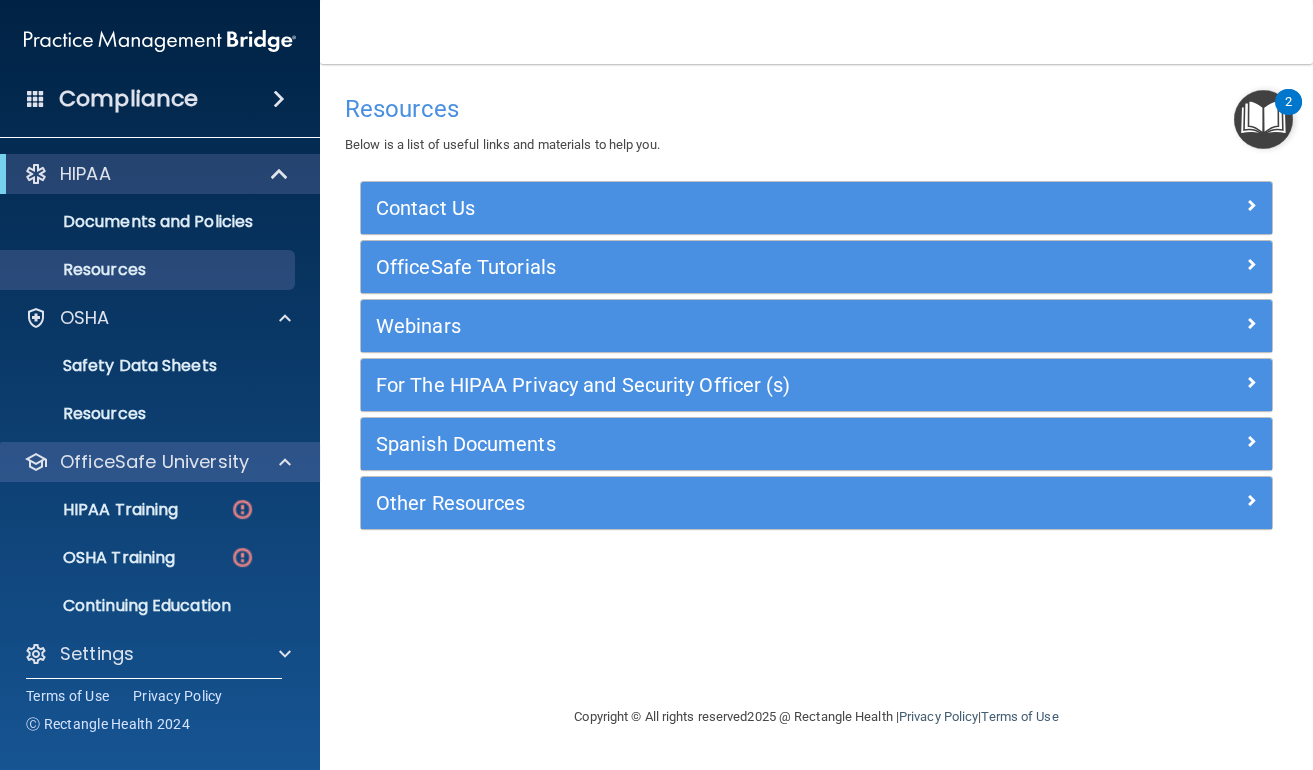 scroll, scrollTop: 12, scrollLeft: 0, axis: vertical 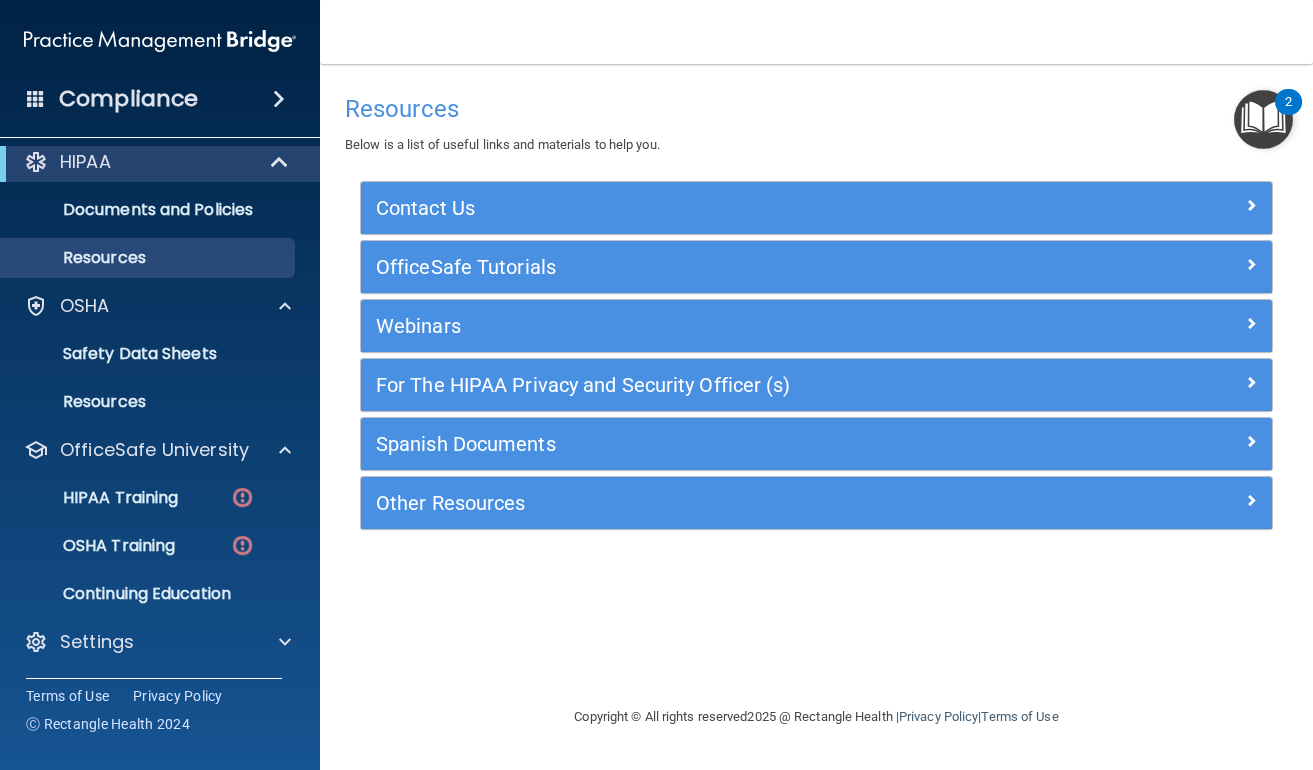 click at bounding box center (1263, 119) 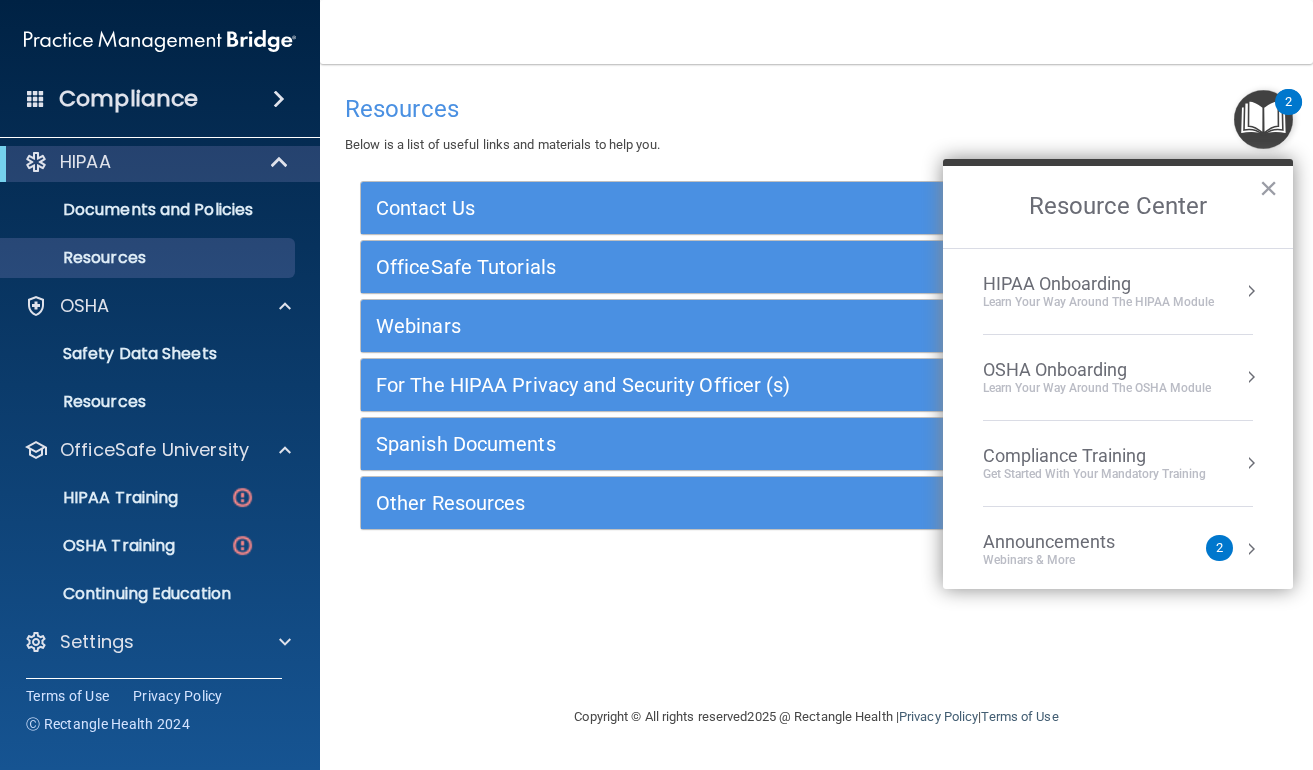 click on "Webinars & More" at bounding box center [1069, 560] 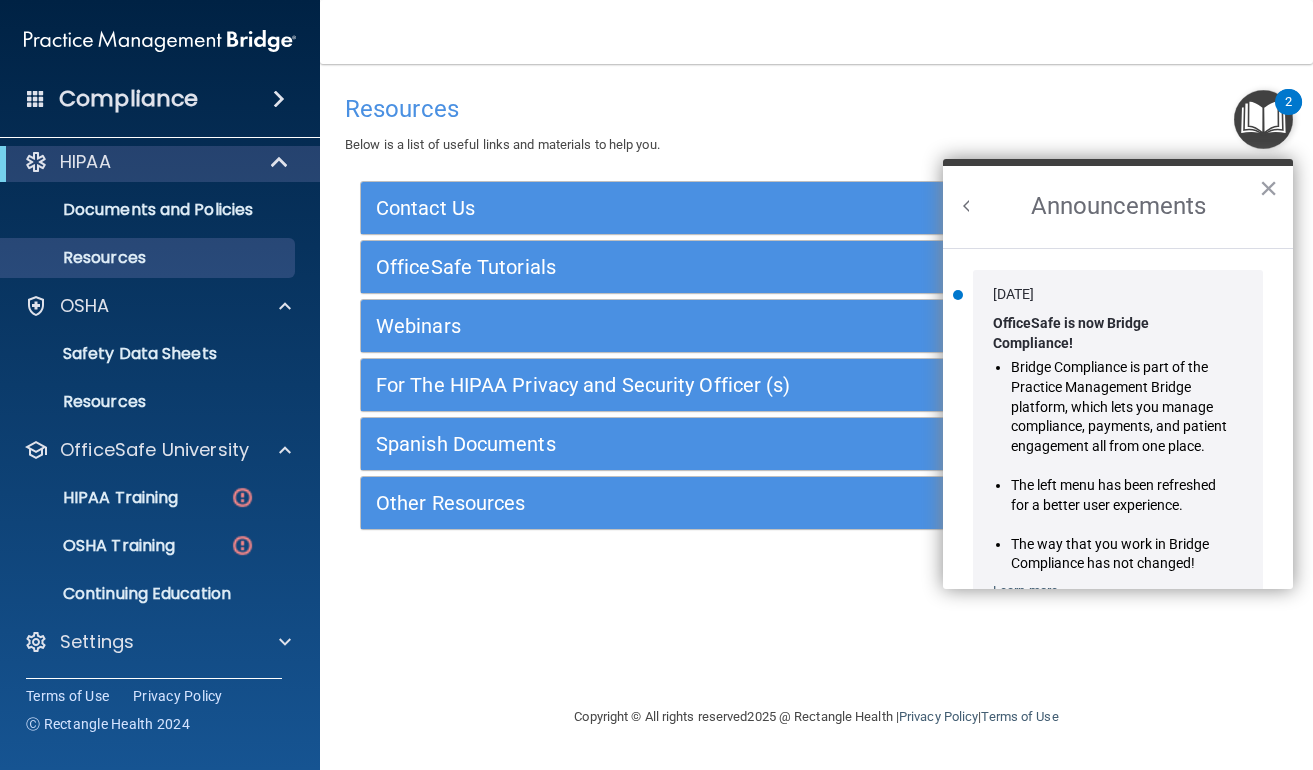 scroll, scrollTop: 0, scrollLeft: 0, axis: both 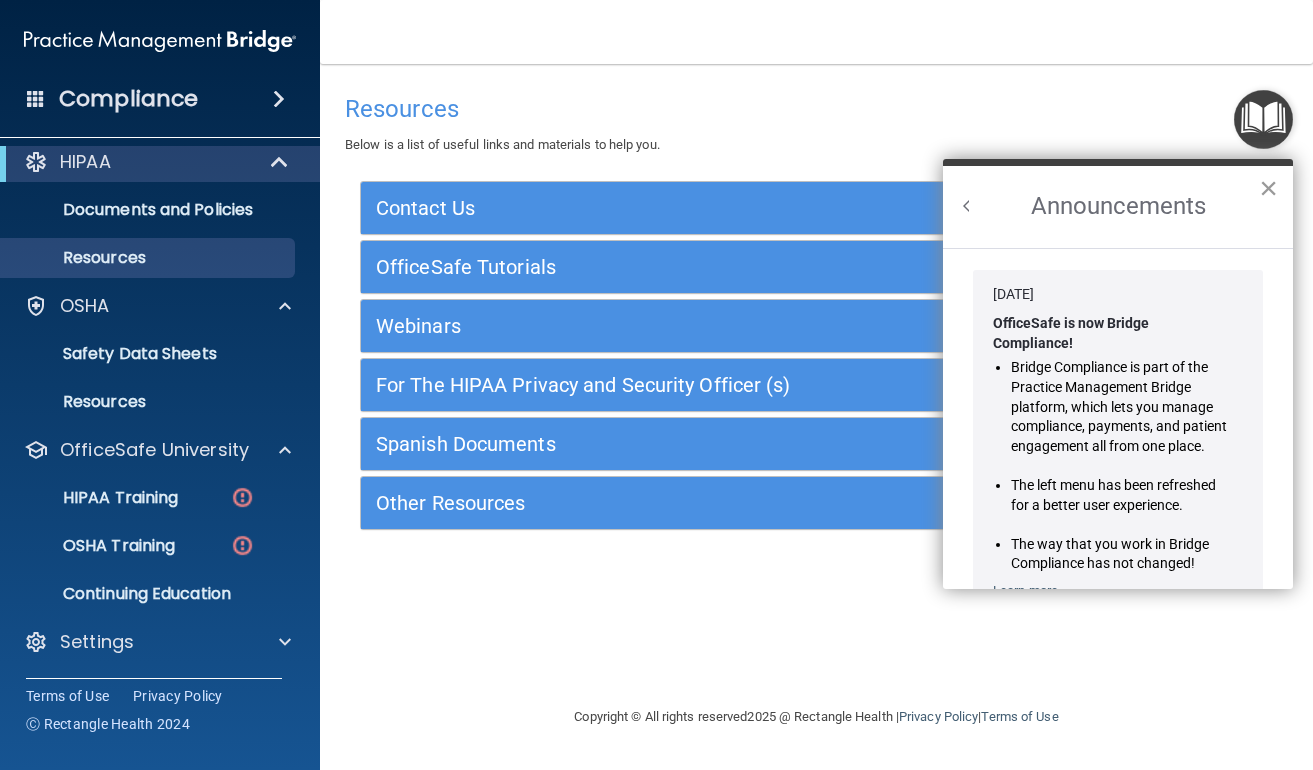 click on "×" at bounding box center (1268, 188) 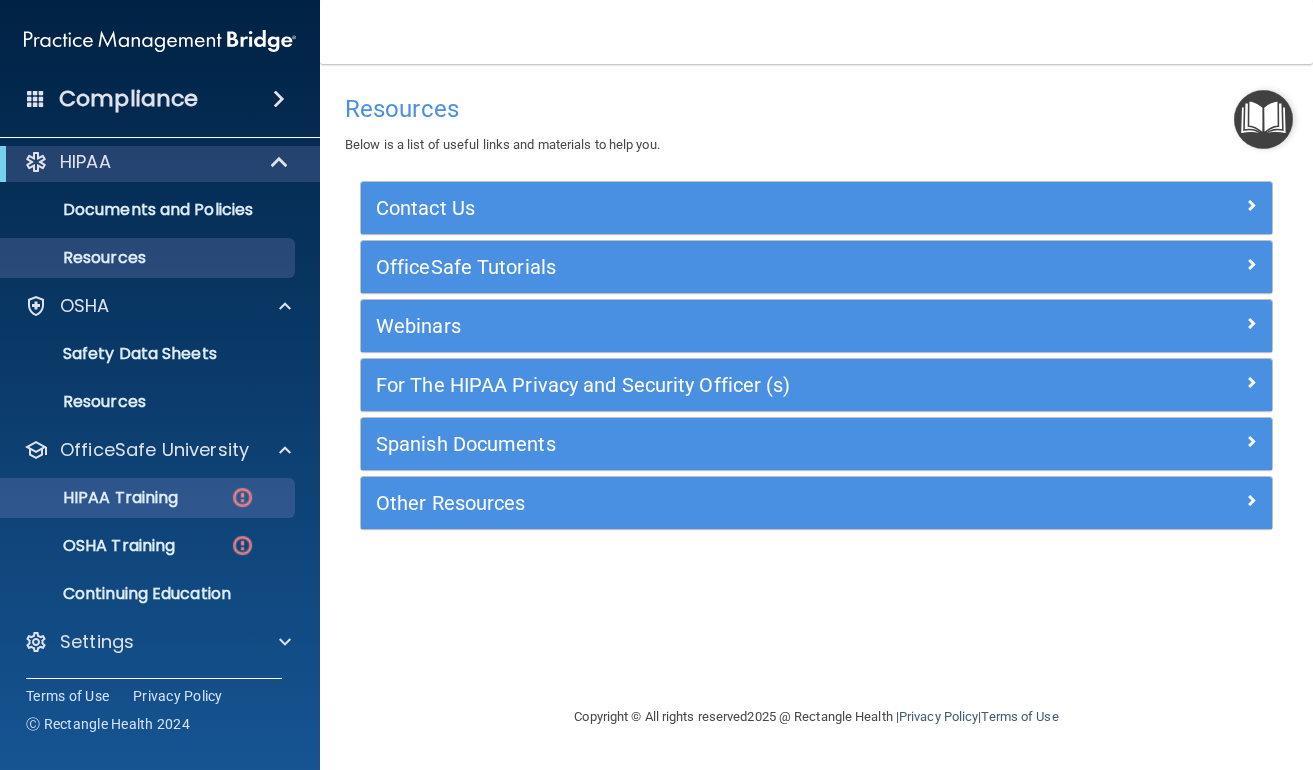 click on "HIPAA Training" at bounding box center (95, 498) 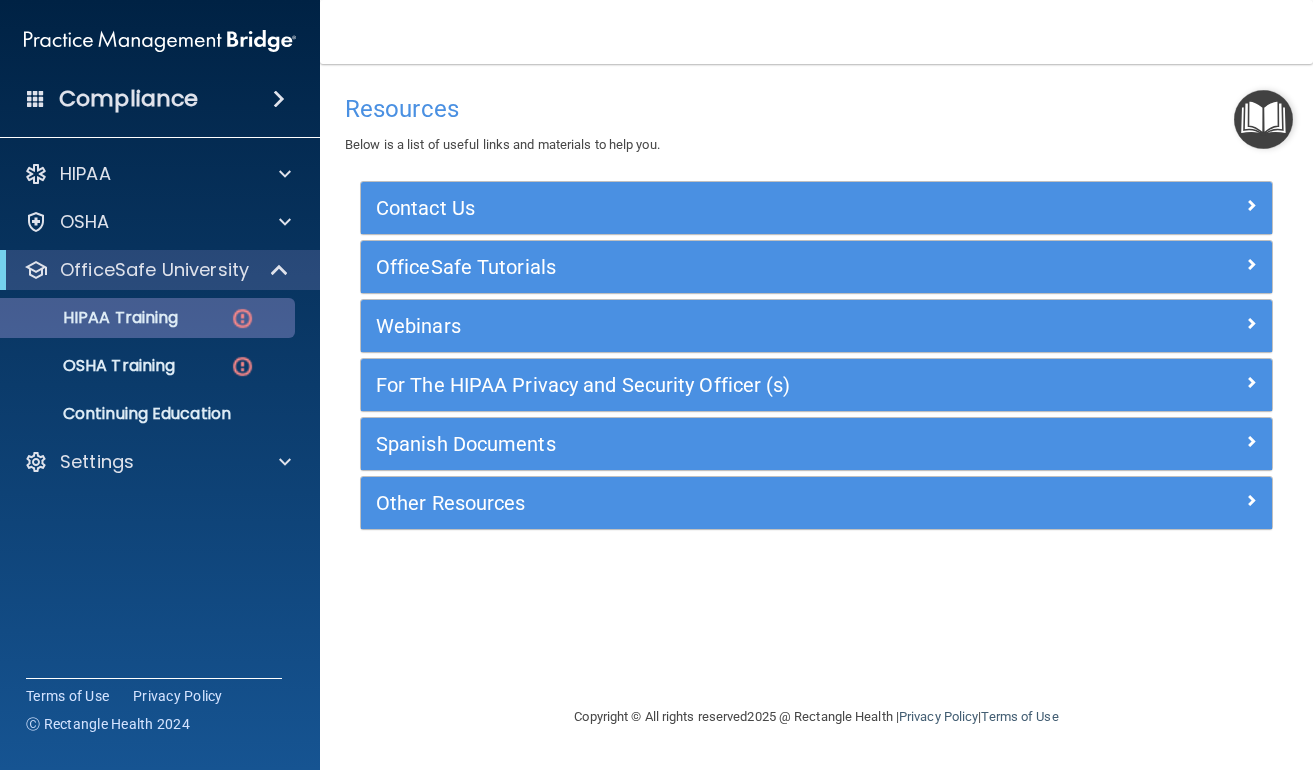 scroll, scrollTop: 0, scrollLeft: 0, axis: both 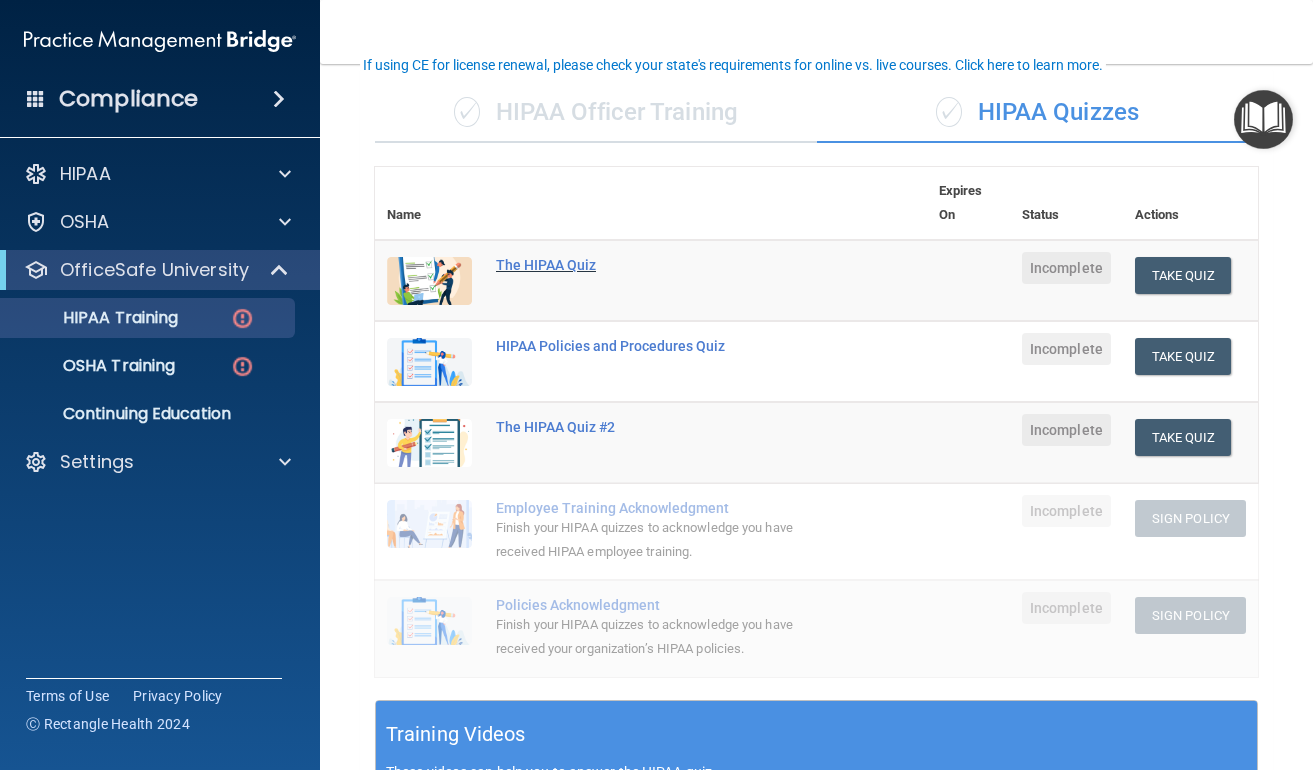 click on "The HIPAA Quiz" at bounding box center (661, 265) 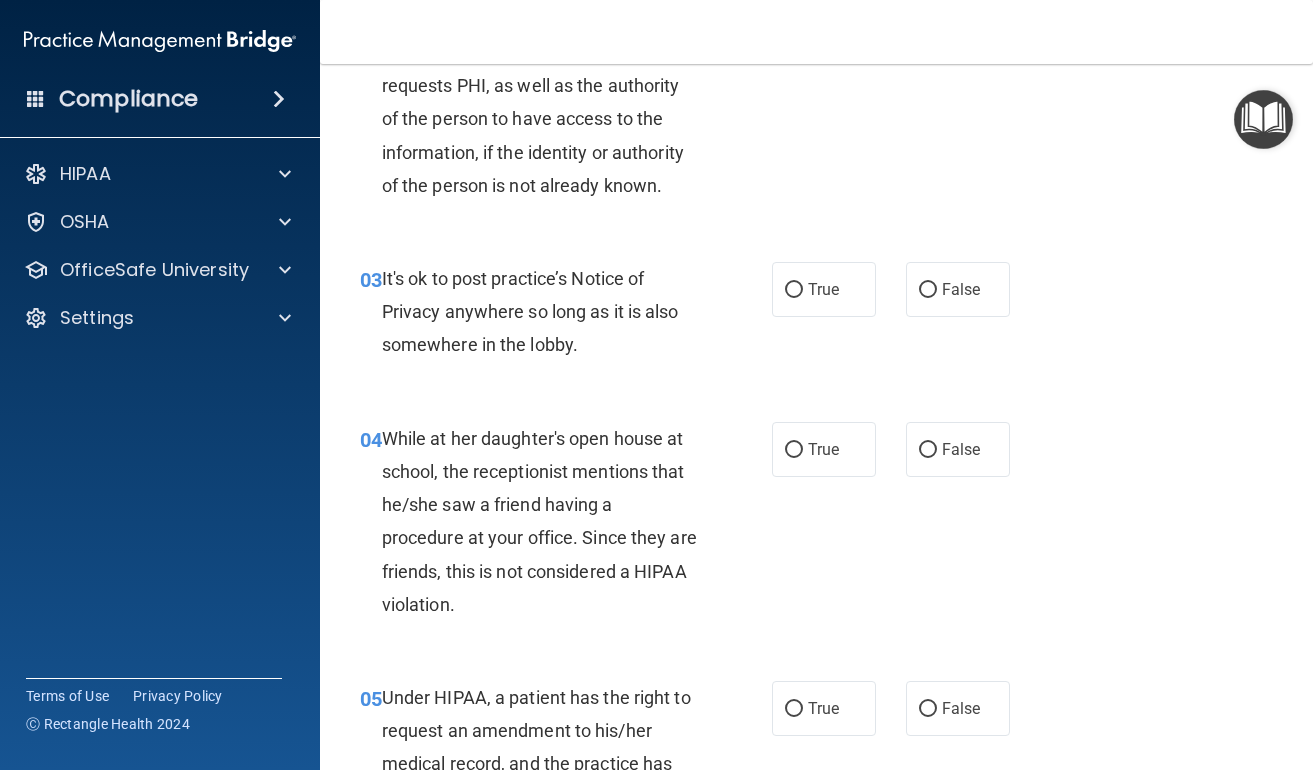 scroll, scrollTop: 556, scrollLeft: 0, axis: vertical 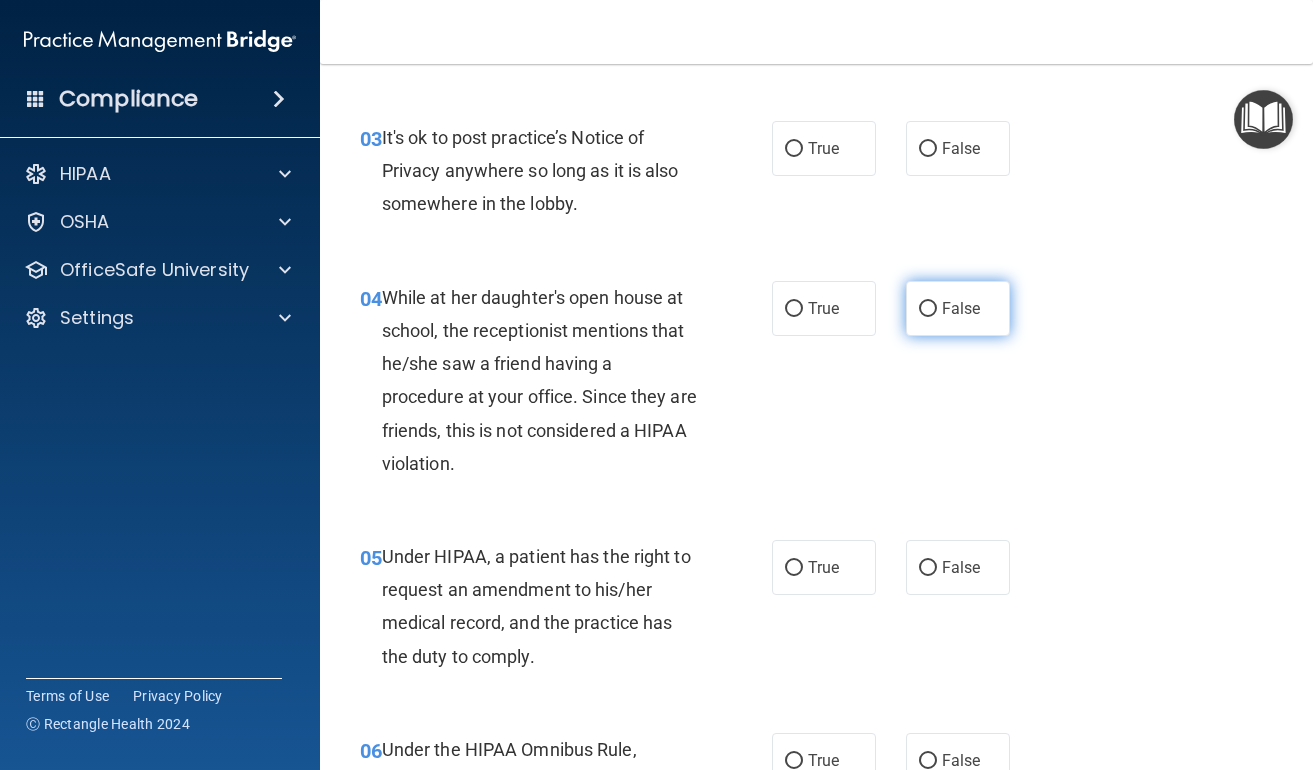 click on "False" at bounding box center [928, 309] 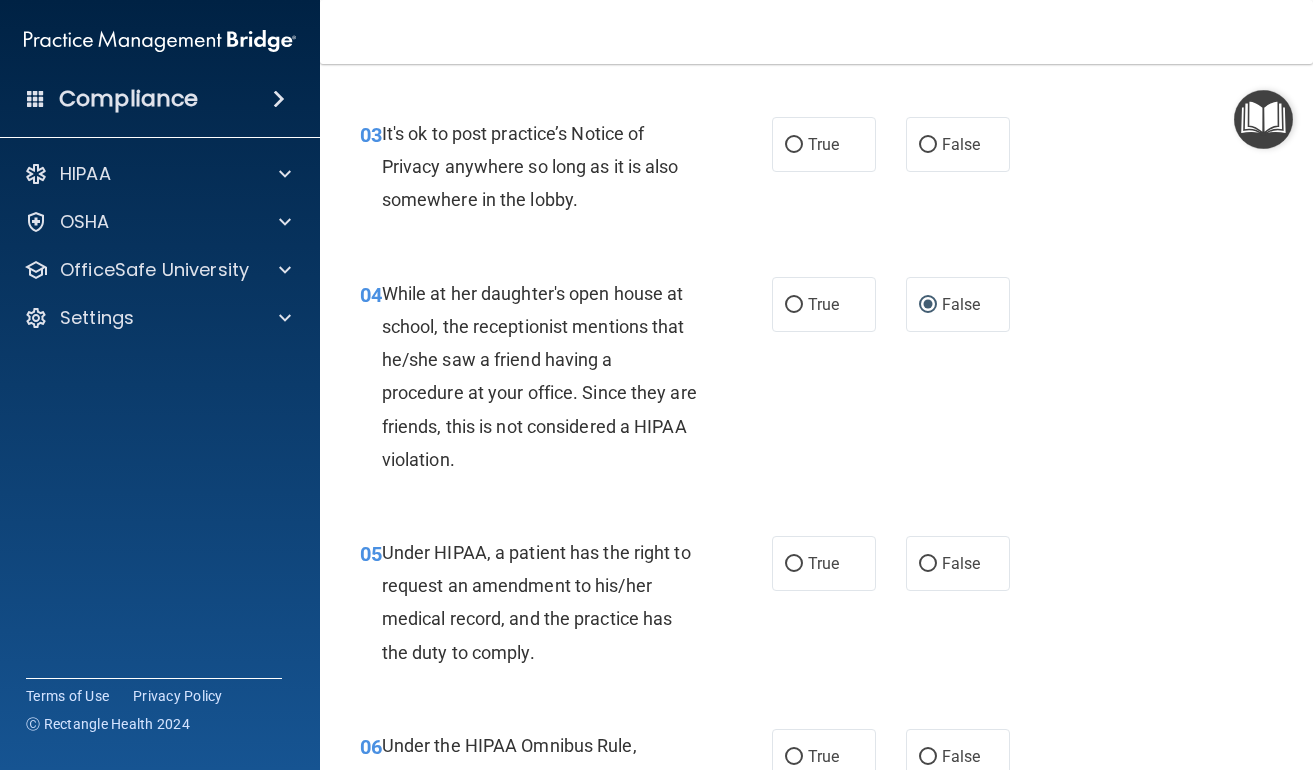 scroll, scrollTop: 795, scrollLeft: 0, axis: vertical 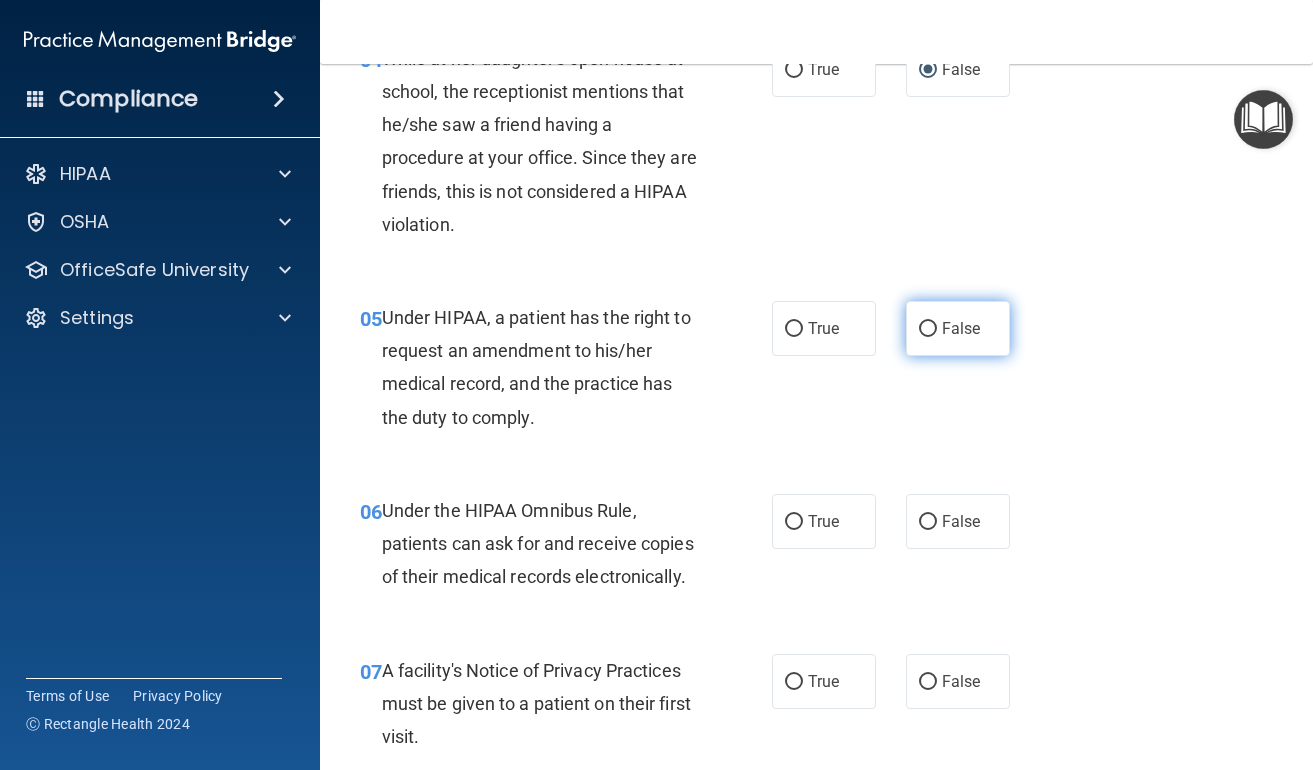 click on "False" at bounding box center [928, 329] 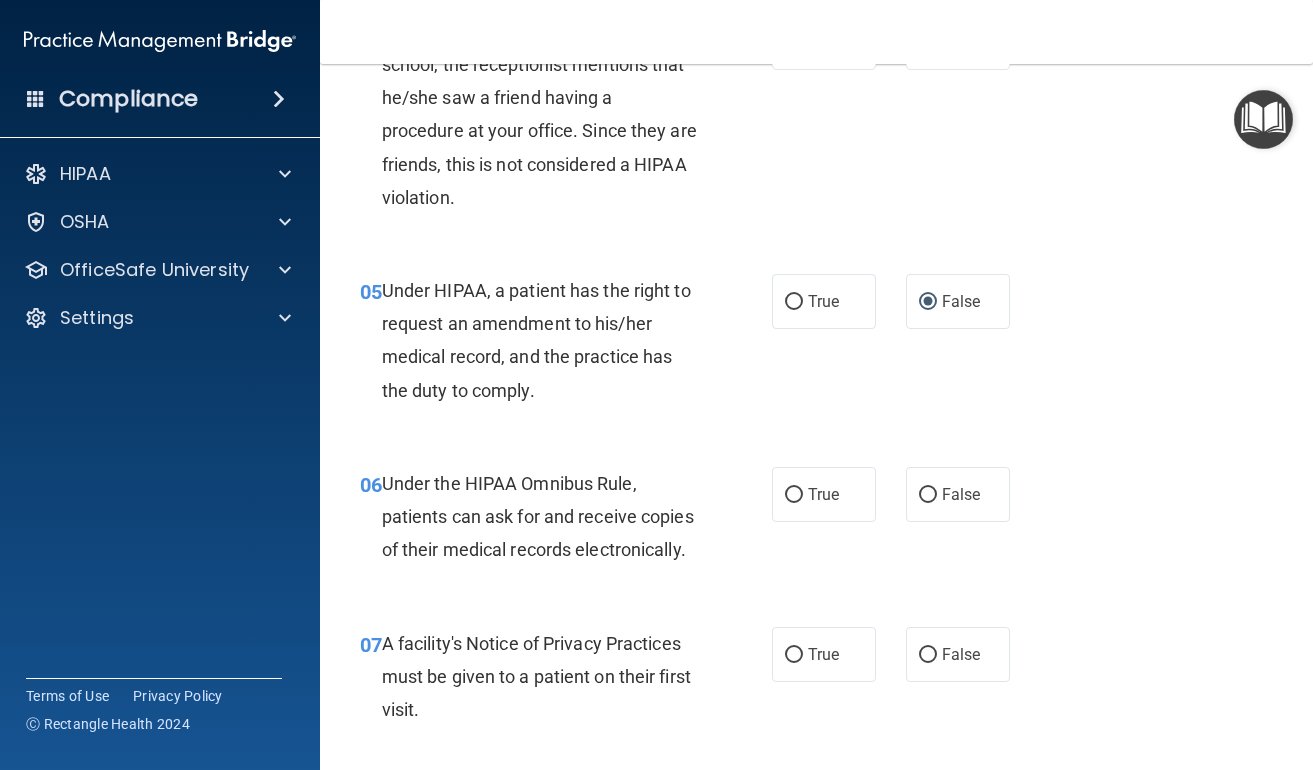 scroll, scrollTop: 860, scrollLeft: 0, axis: vertical 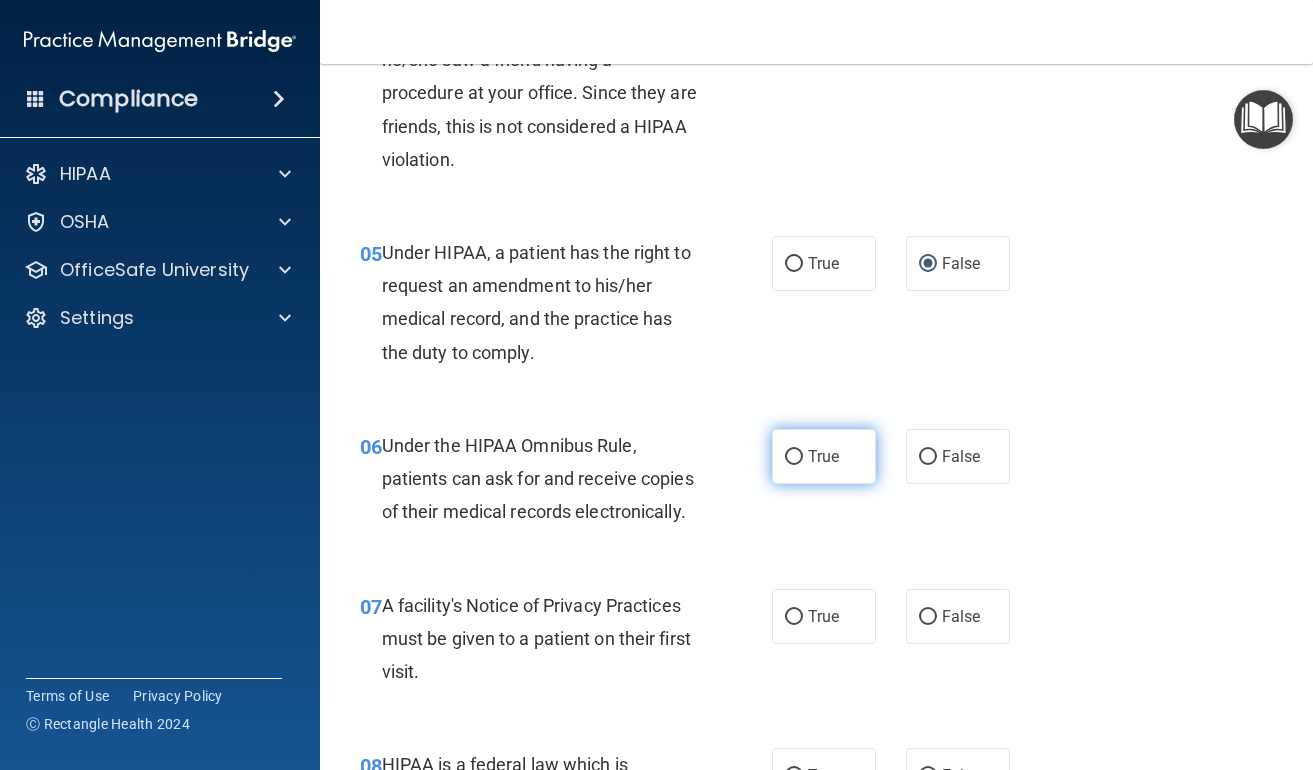 click on "True" at bounding box center (794, 457) 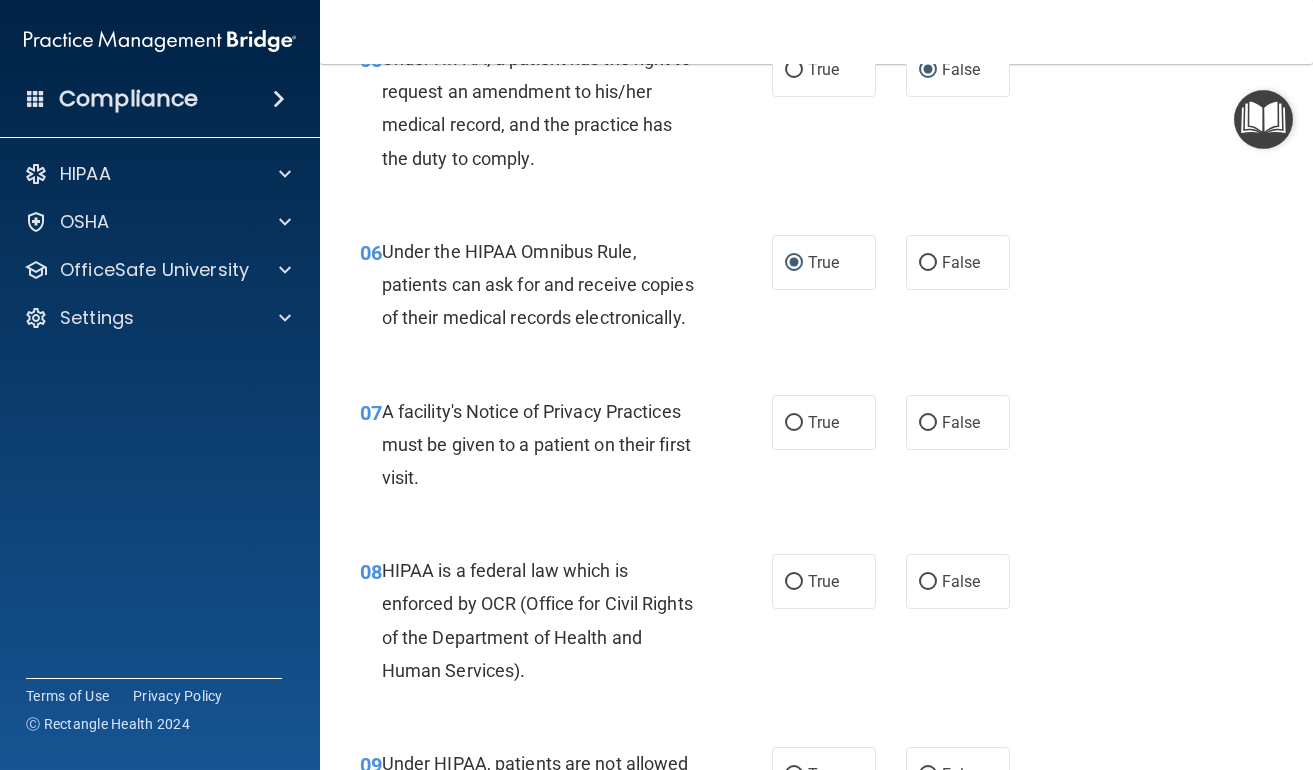 scroll, scrollTop: 1085, scrollLeft: 0, axis: vertical 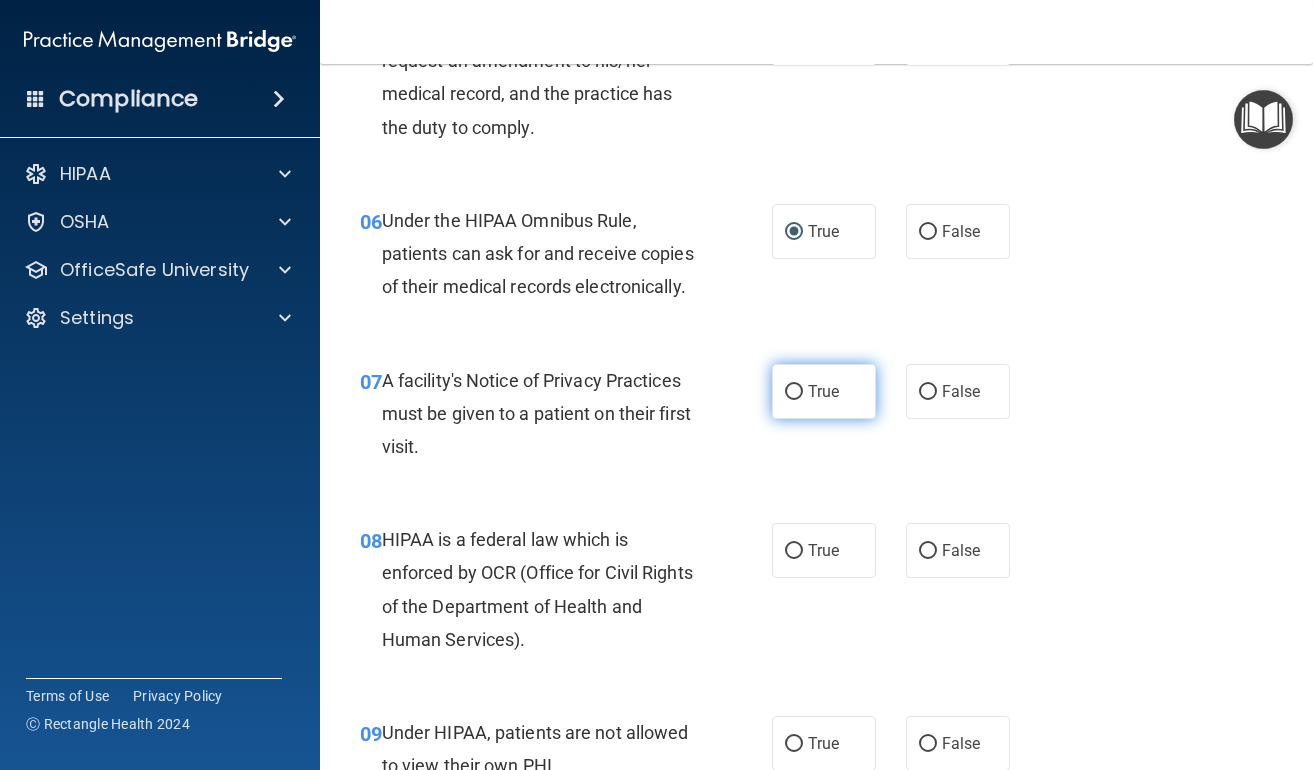 click on "True" at bounding box center [794, 392] 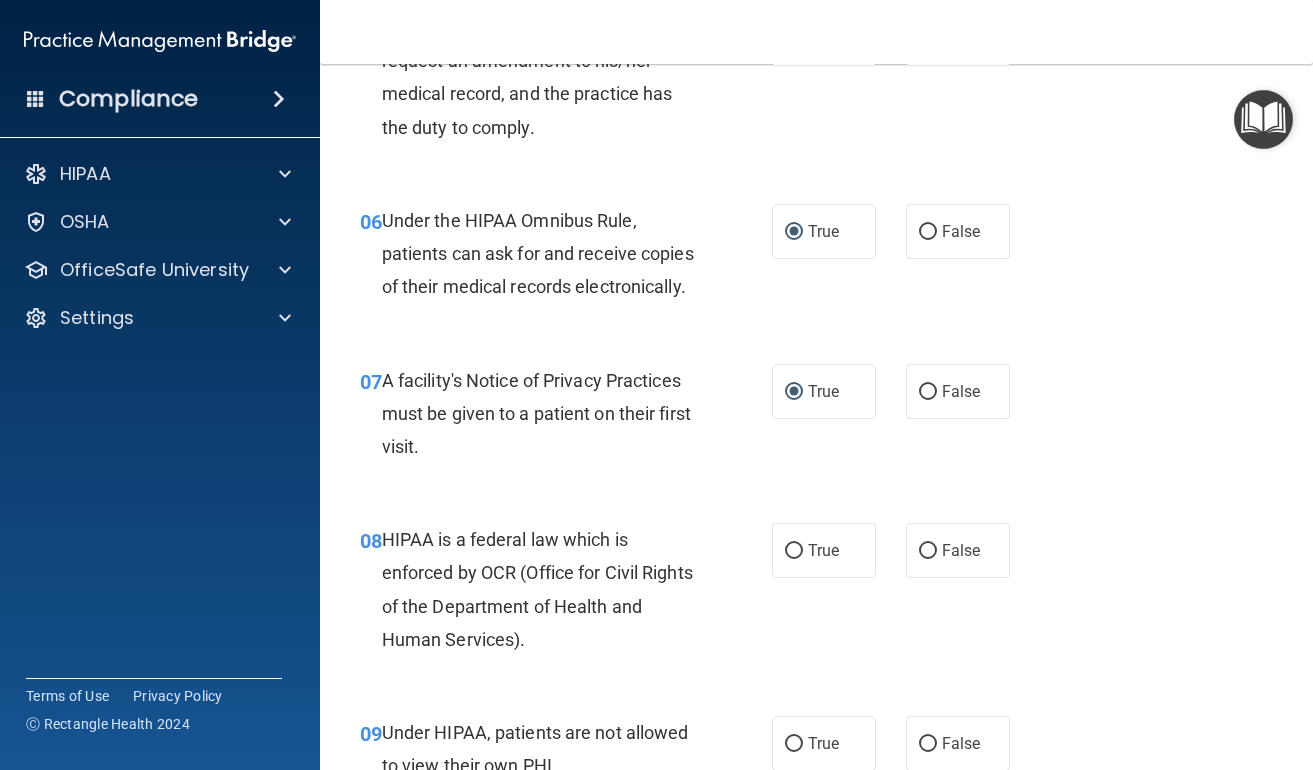 scroll, scrollTop: 1218, scrollLeft: 0, axis: vertical 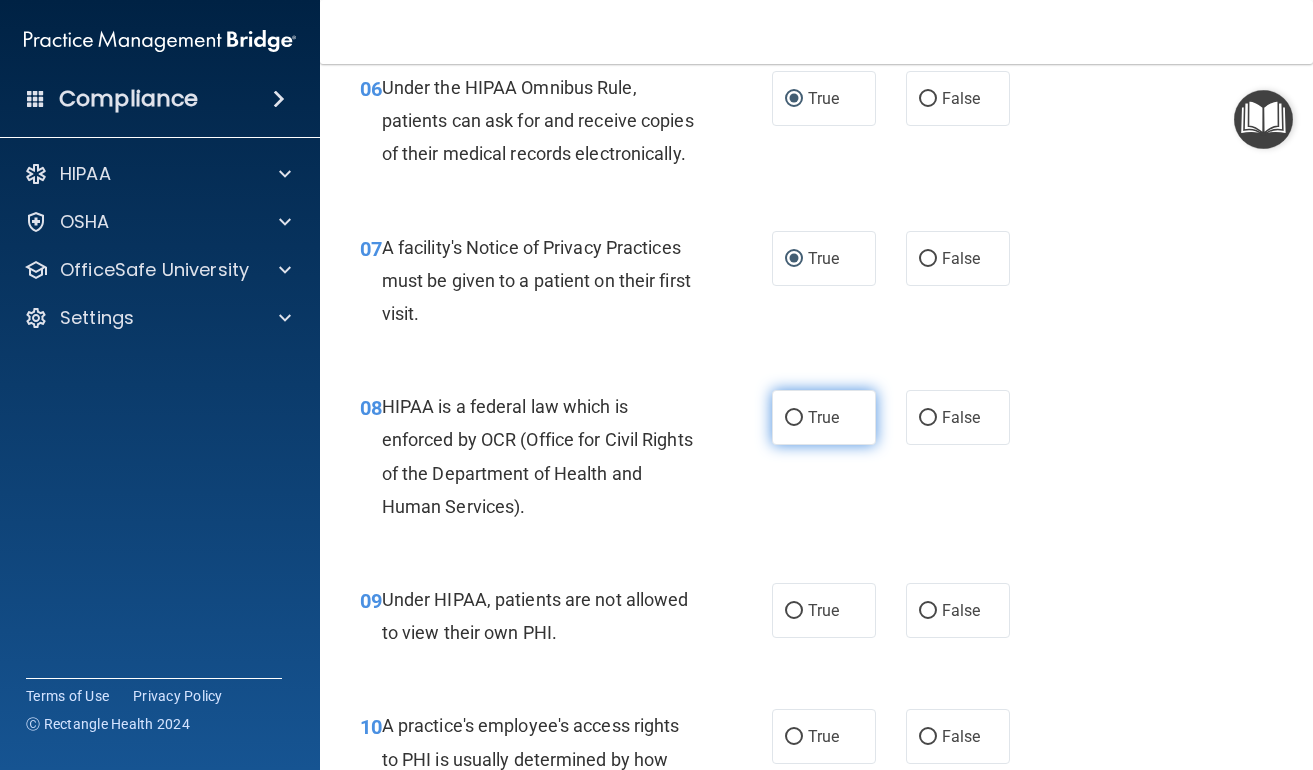 click on "True" at bounding box center [794, 418] 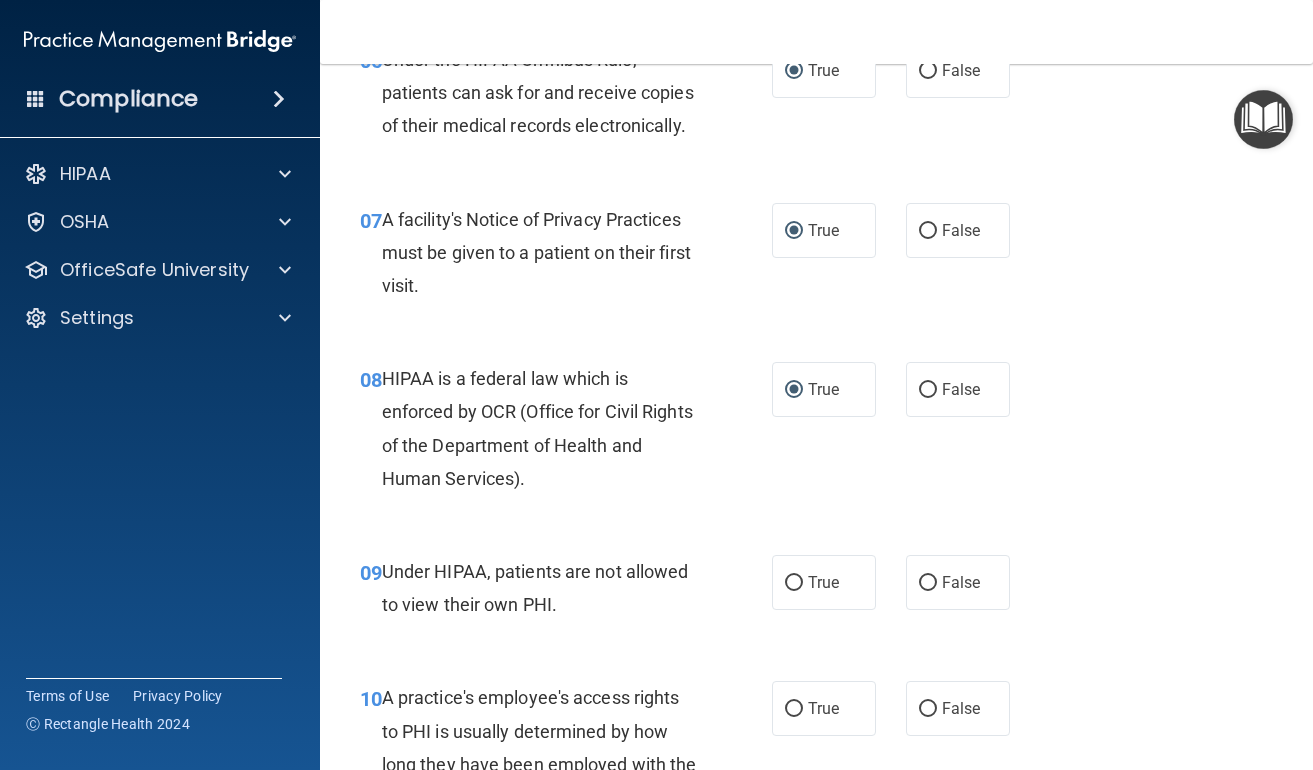scroll, scrollTop: 1276, scrollLeft: 0, axis: vertical 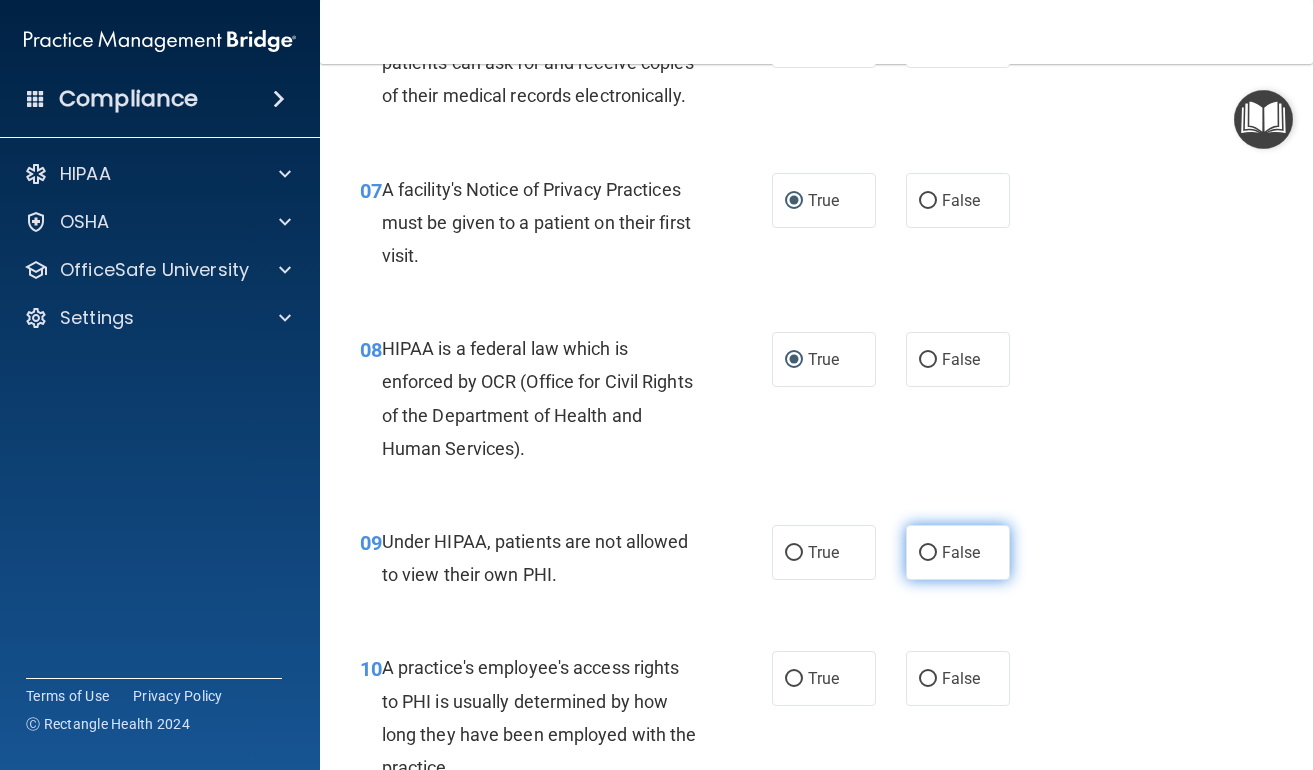 click on "False" at bounding box center (928, 553) 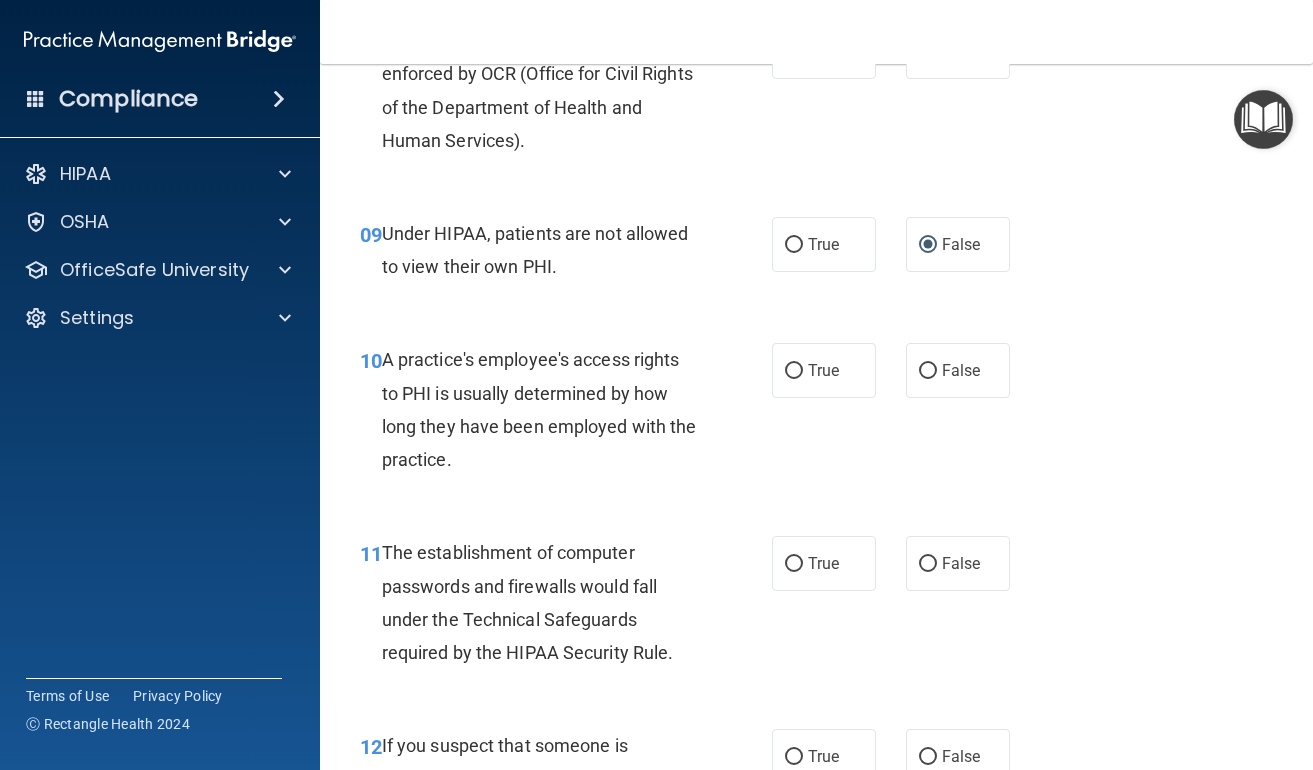 scroll, scrollTop: 1633, scrollLeft: 0, axis: vertical 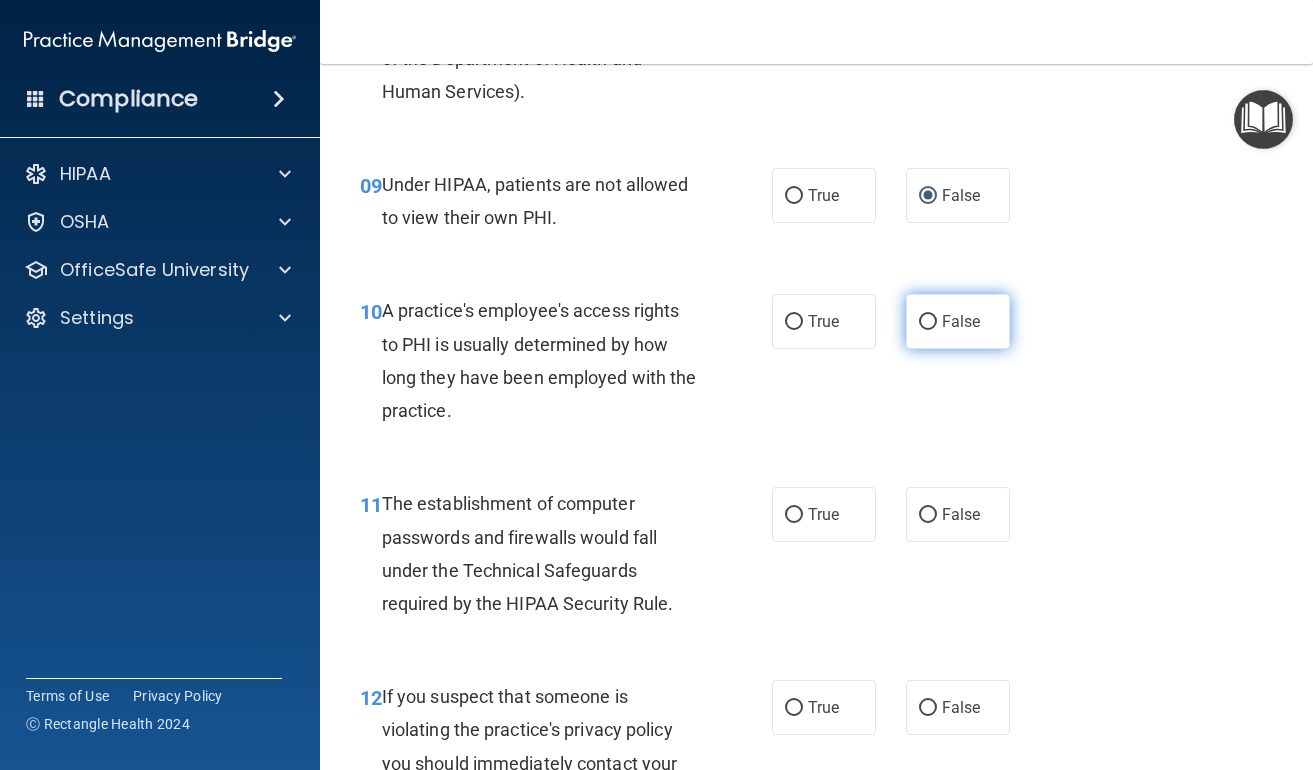 click on "False" at bounding box center [928, 322] 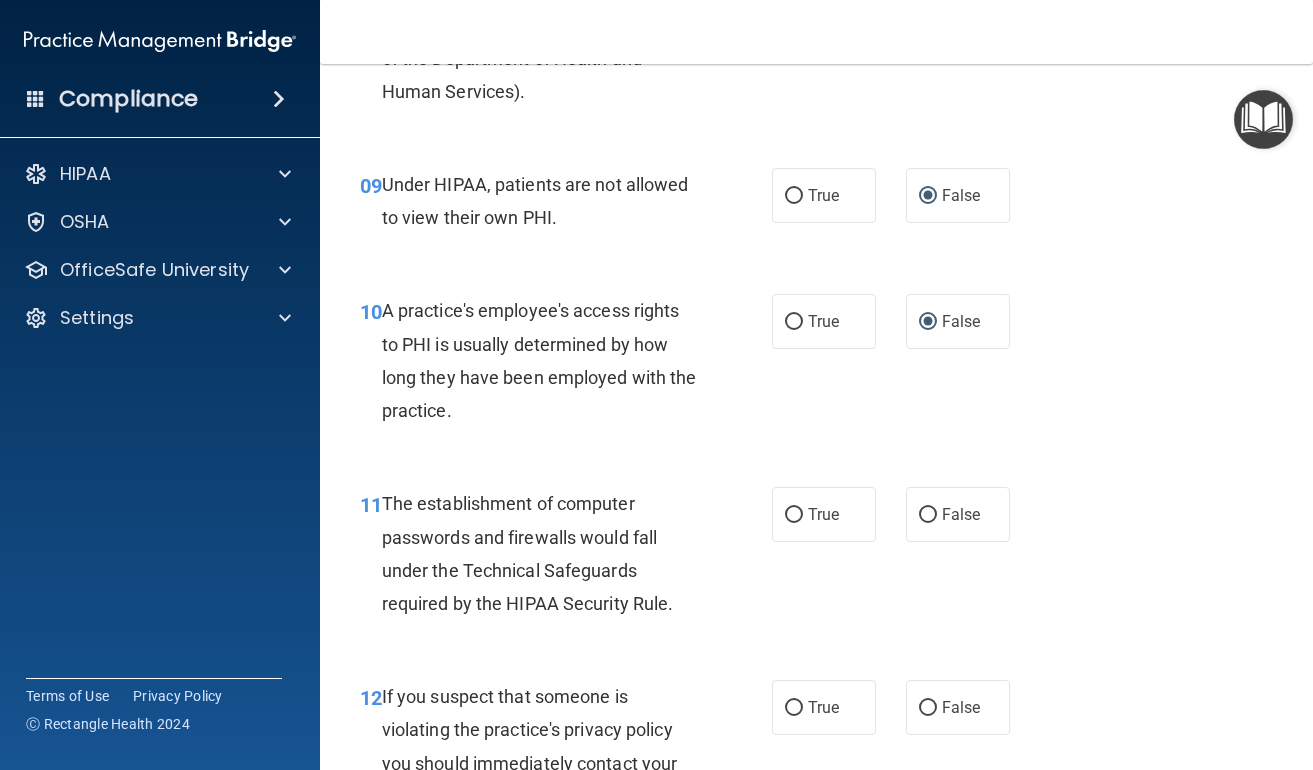 scroll, scrollTop: 1776, scrollLeft: 0, axis: vertical 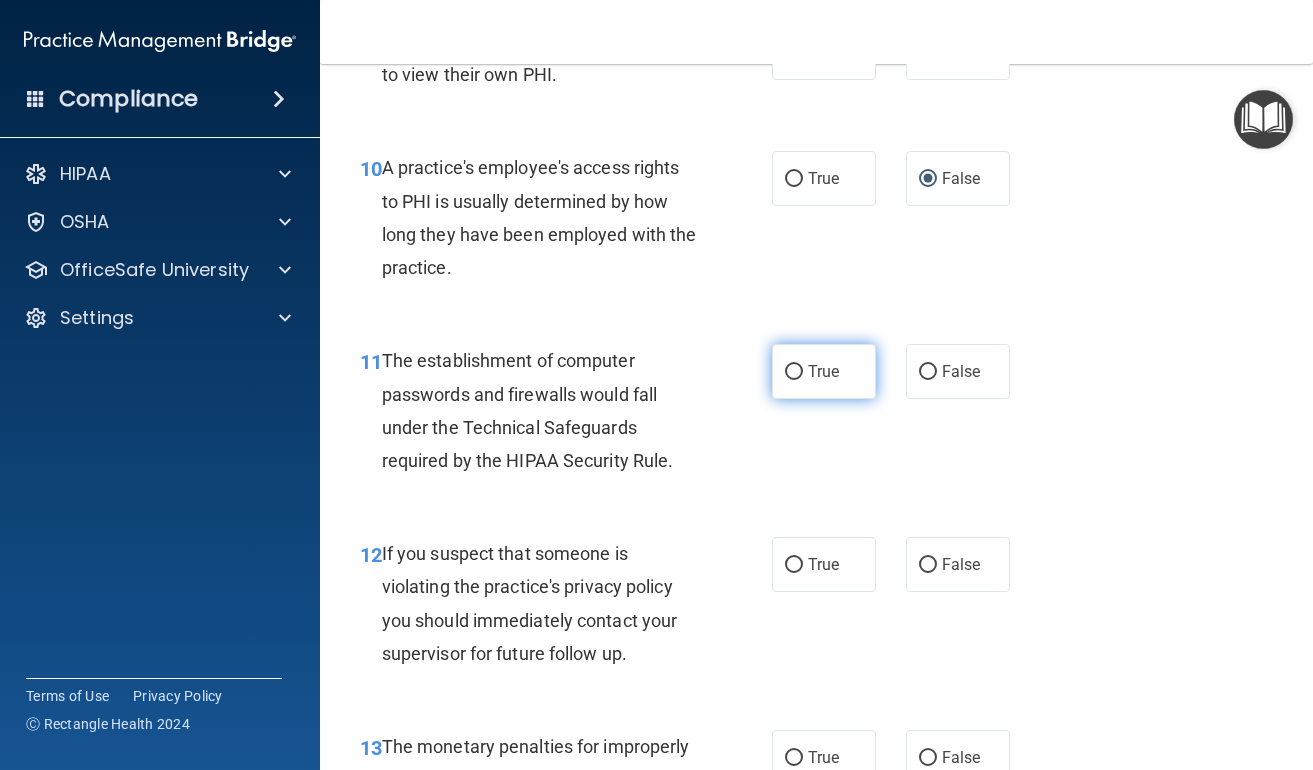 click on "True" at bounding box center [794, 372] 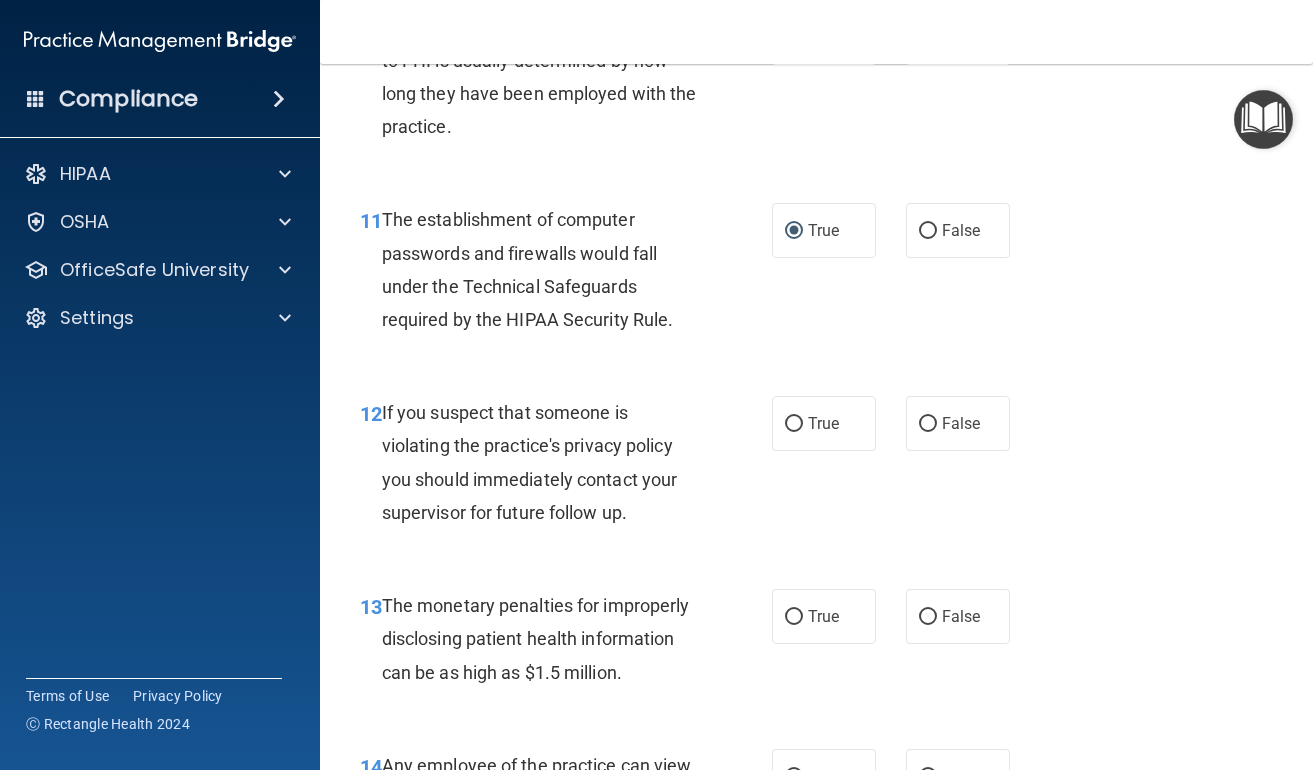 scroll, scrollTop: 1996, scrollLeft: 0, axis: vertical 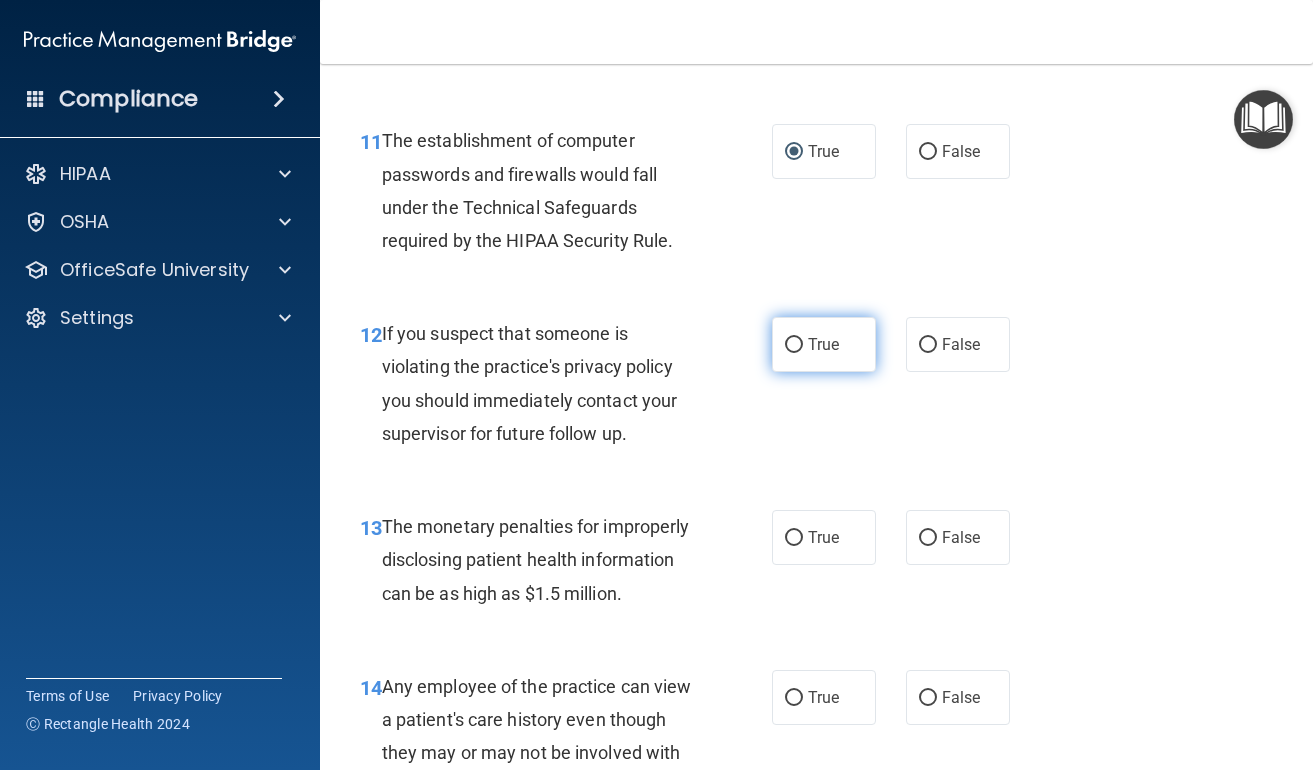 click on "True" at bounding box center (794, 345) 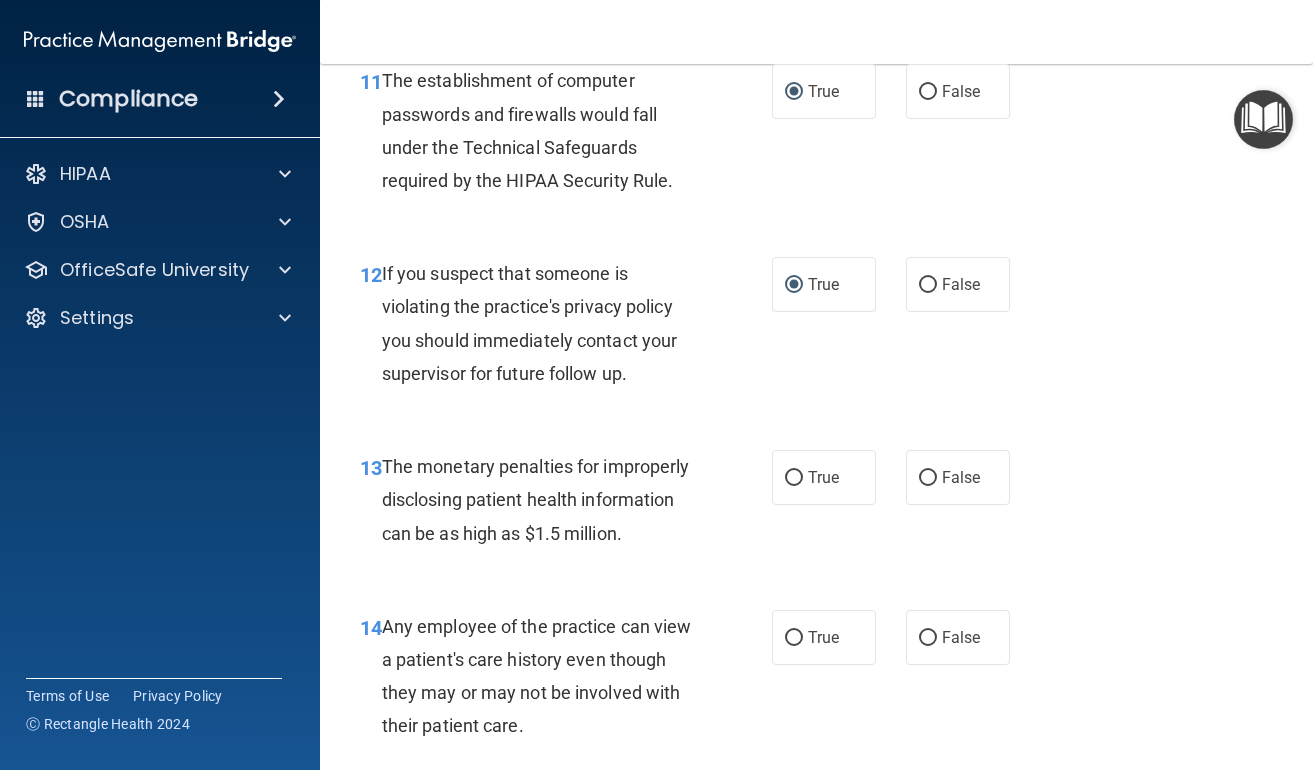 scroll, scrollTop: 2085, scrollLeft: 0, axis: vertical 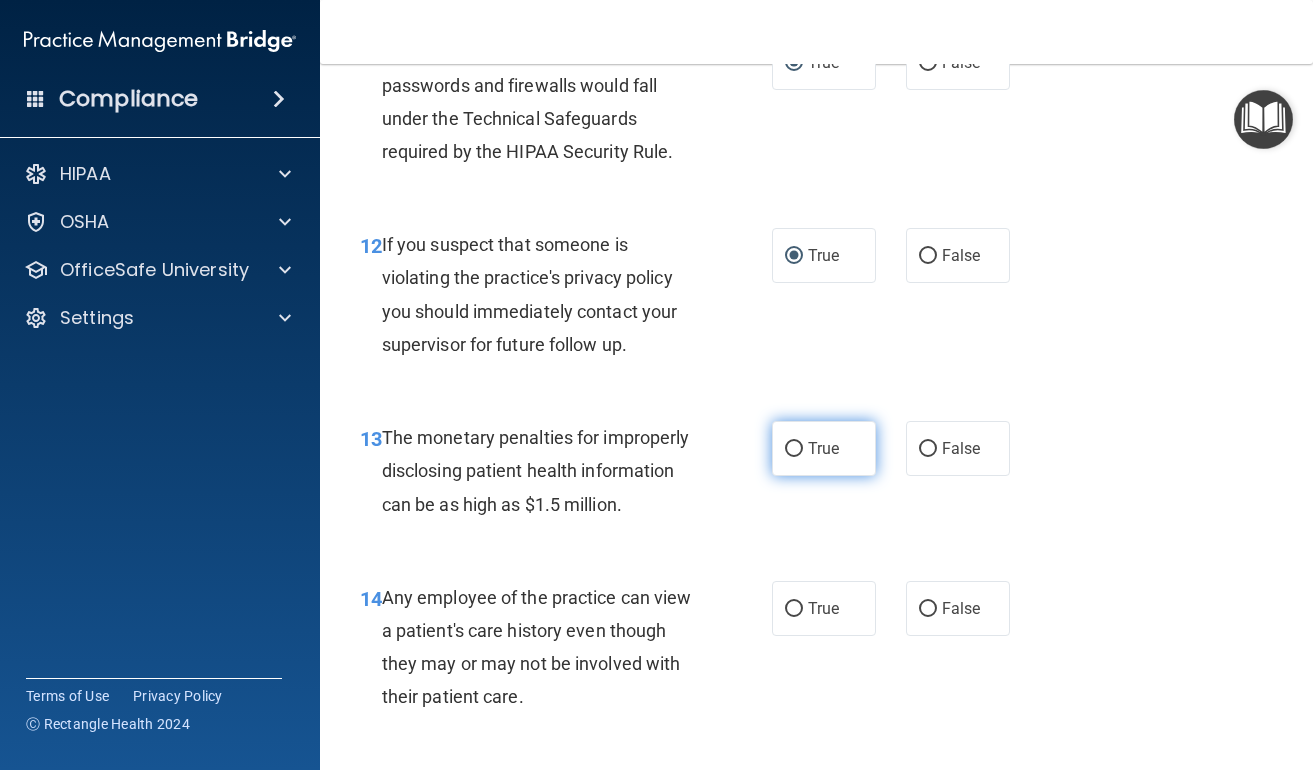 click on "True" at bounding box center [794, 449] 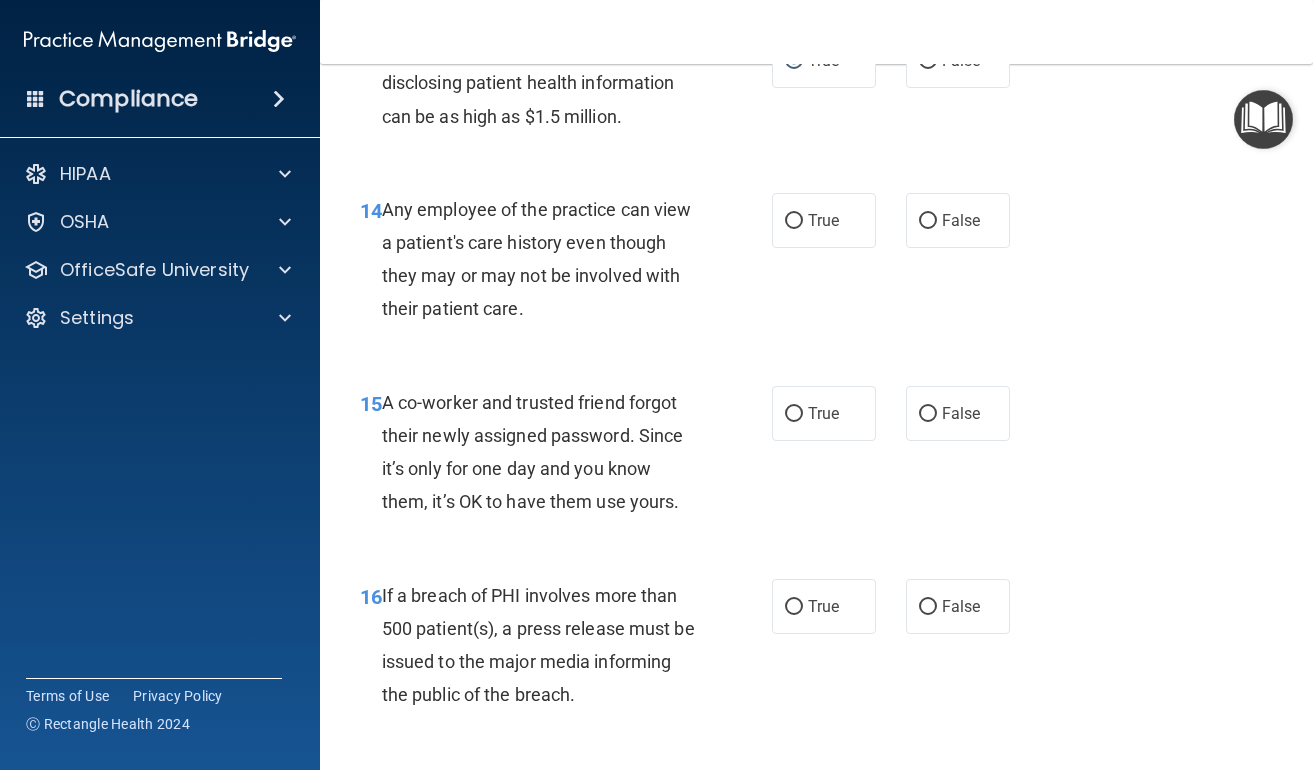scroll, scrollTop: 2469, scrollLeft: 0, axis: vertical 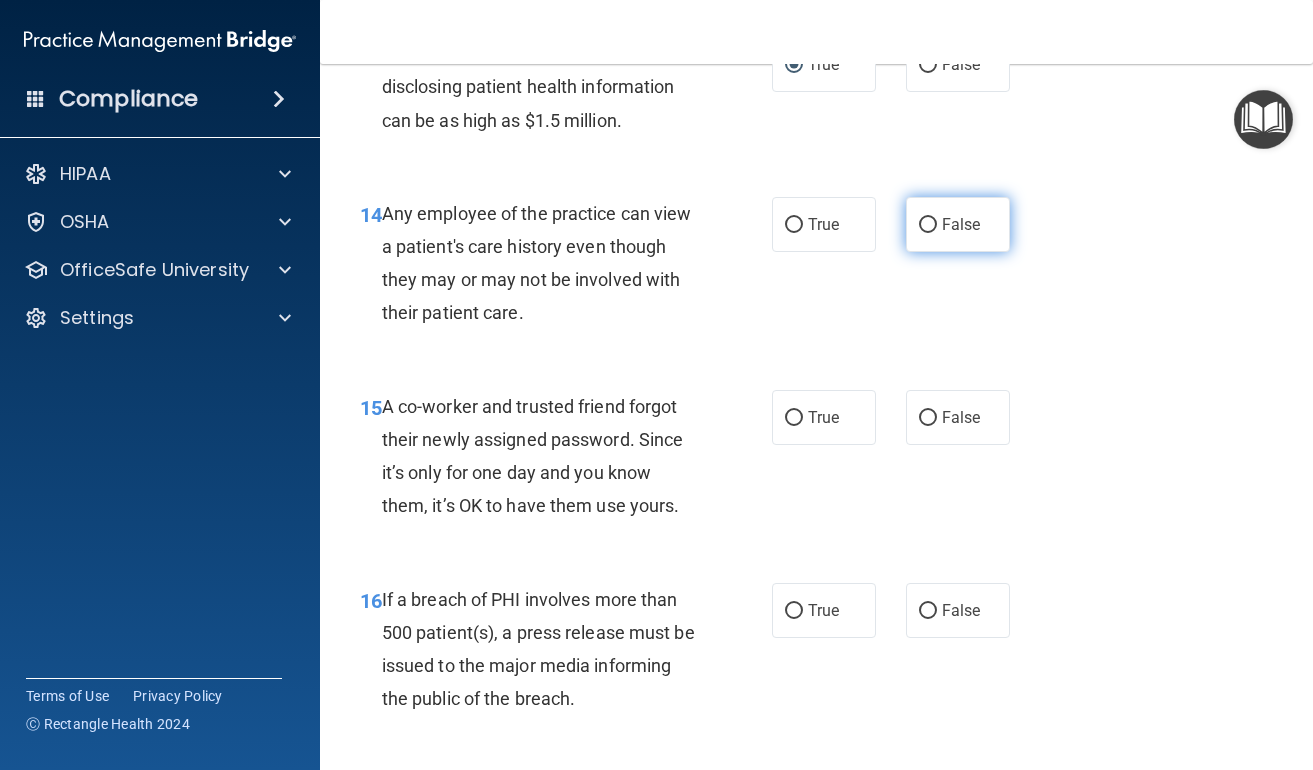 click on "False" at bounding box center (928, 225) 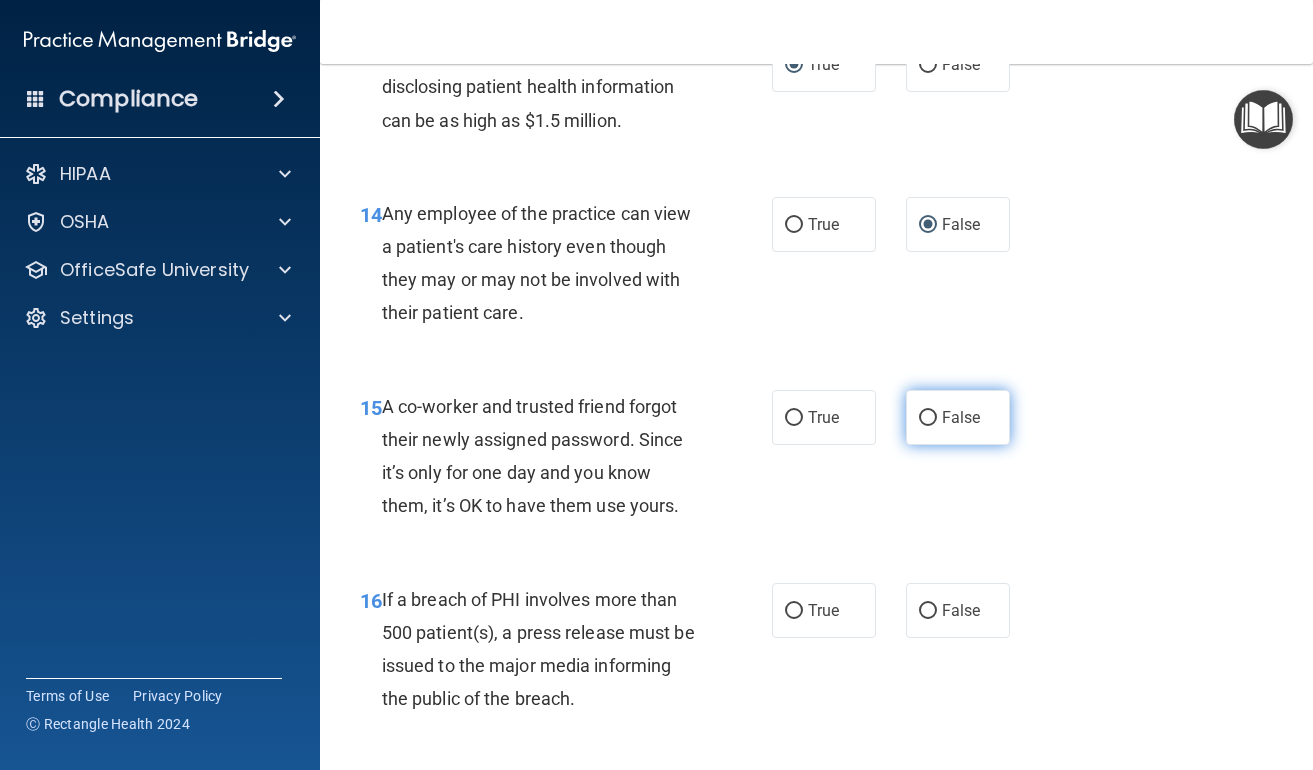 click on "False" at bounding box center (928, 418) 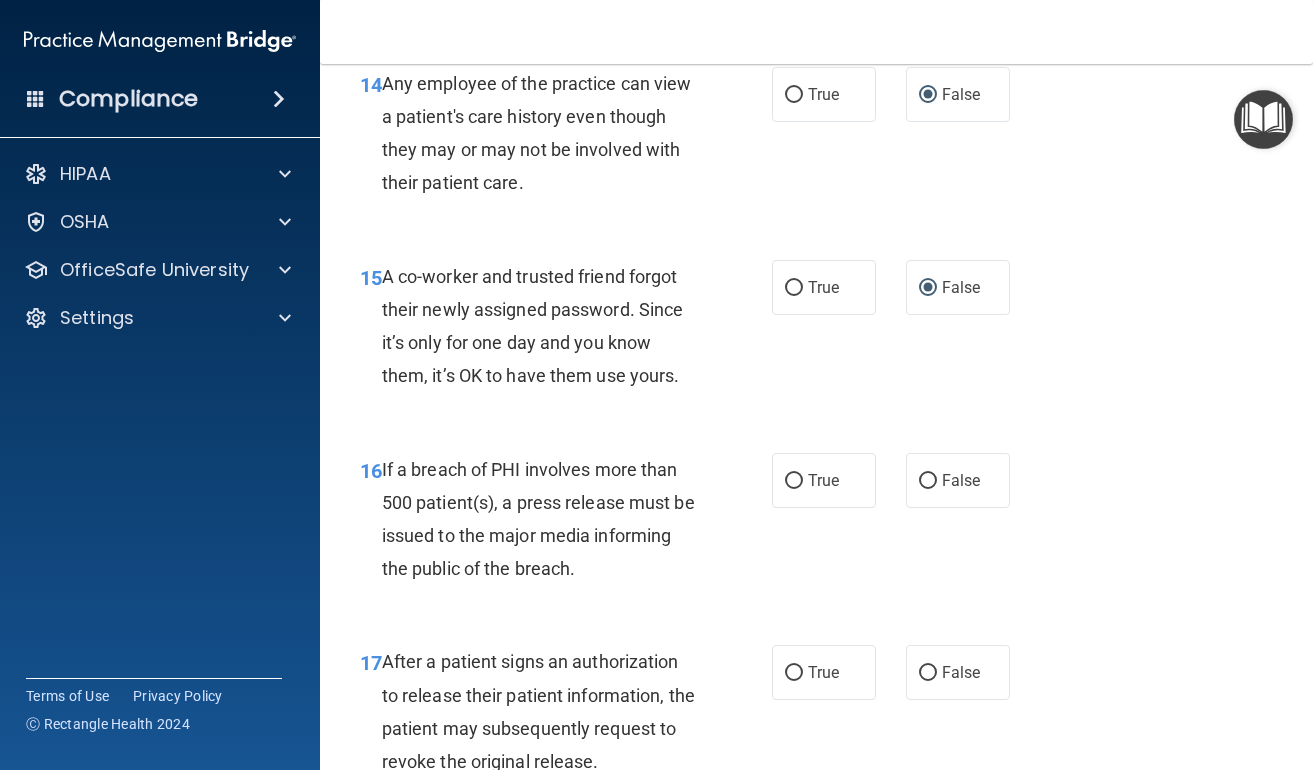 scroll, scrollTop: 2749, scrollLeft: 0, axis: vertical 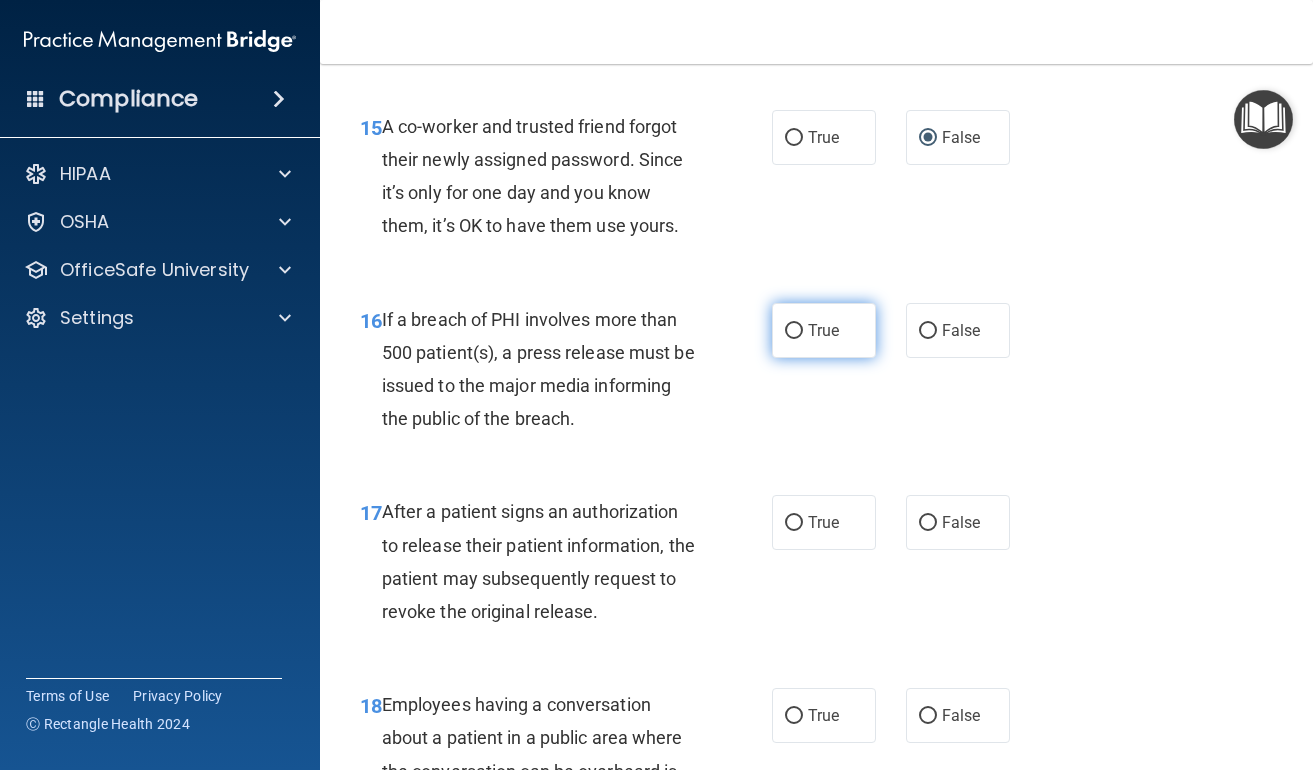 click on "True" at bounding box center [824, 330] 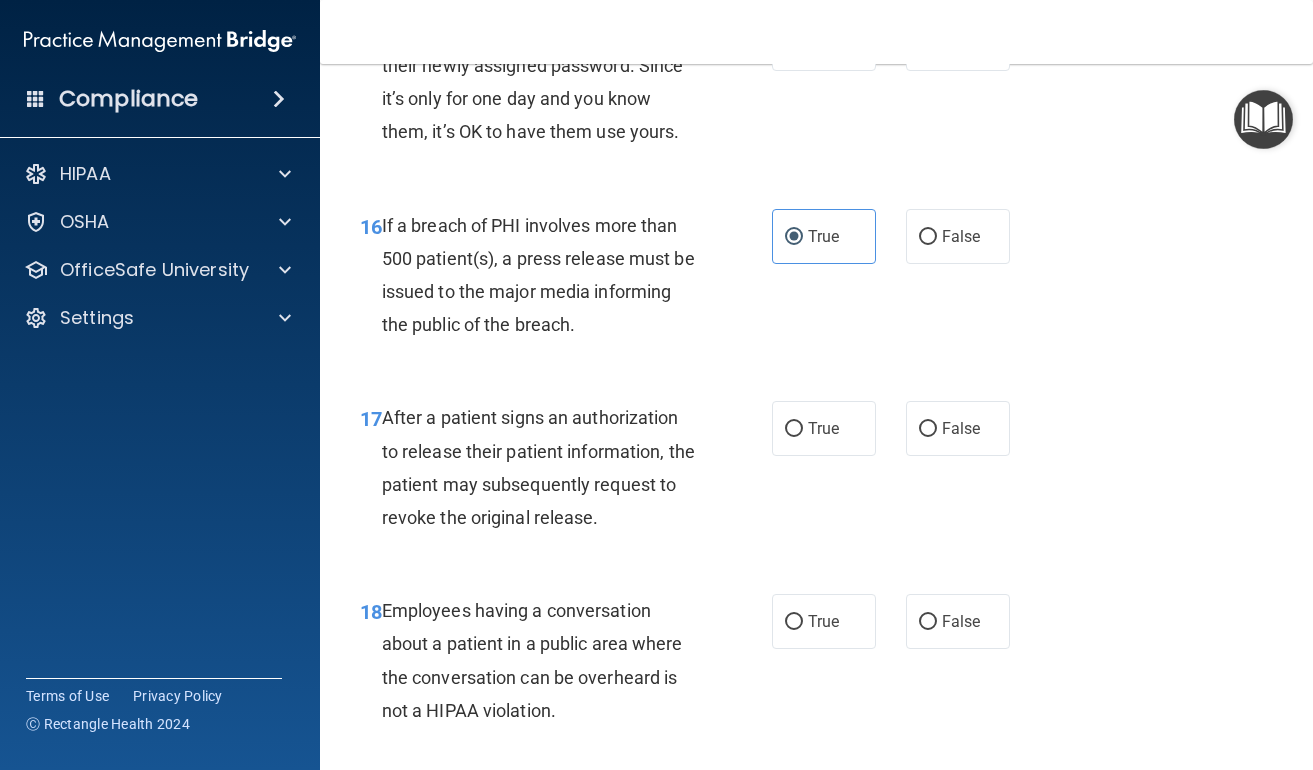 scroll, scrollTop: 2964, scrollLeft: 0, axis: vertical 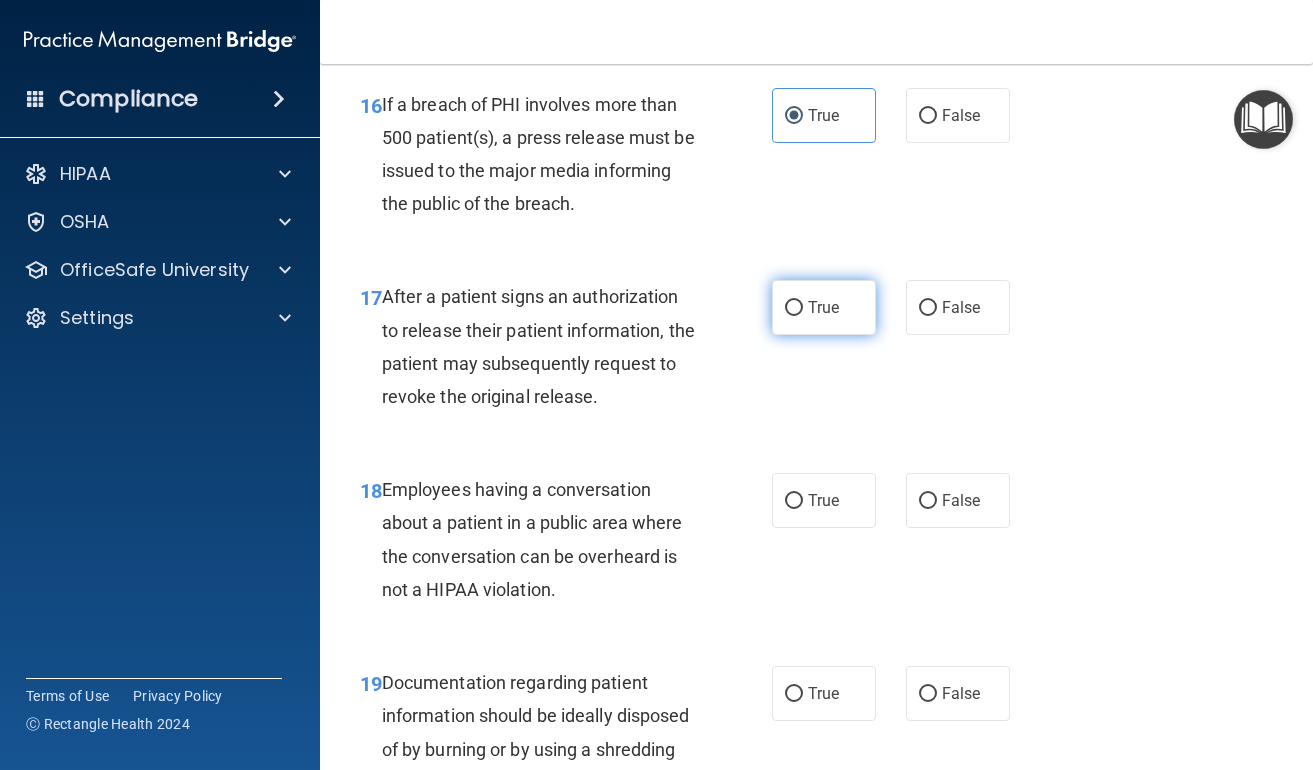 click on "True" at bounding box center [794, 308] 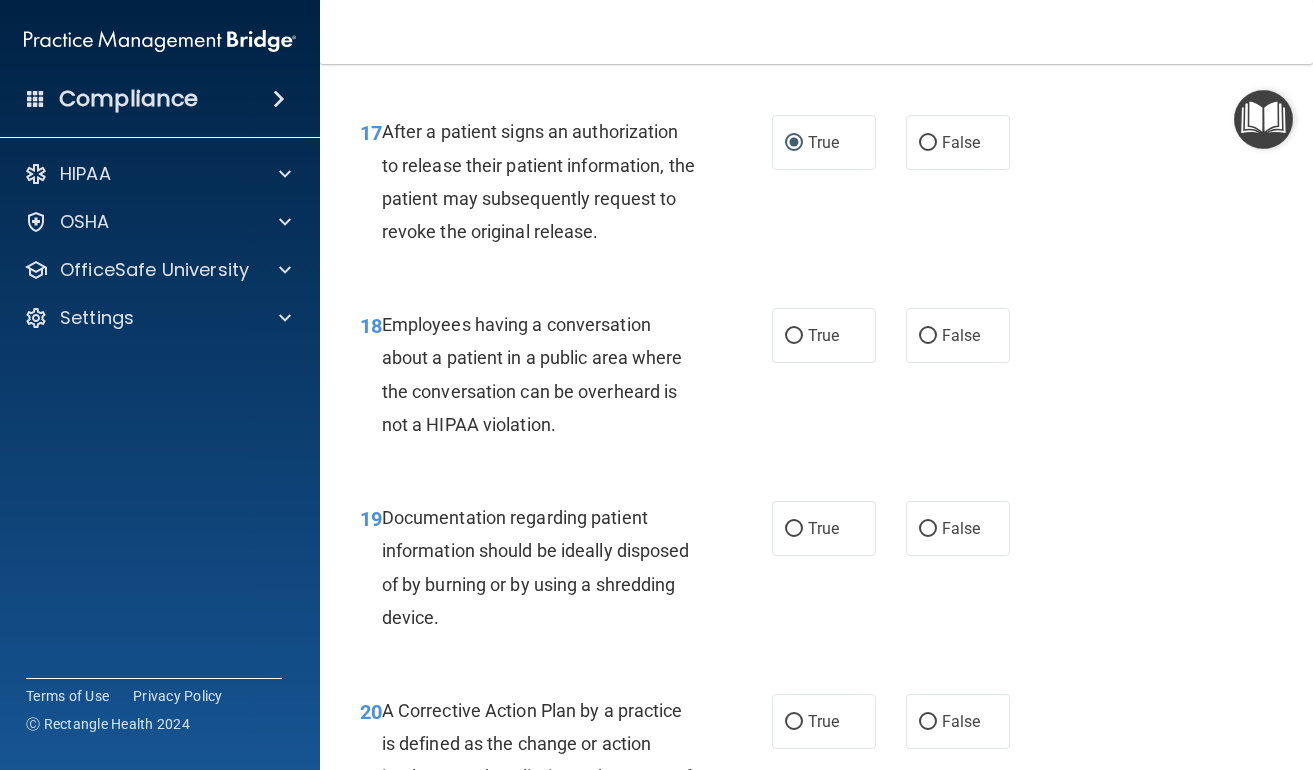 scroll, scrollTop: 3213, scrollLeft: 0, axis: vertical 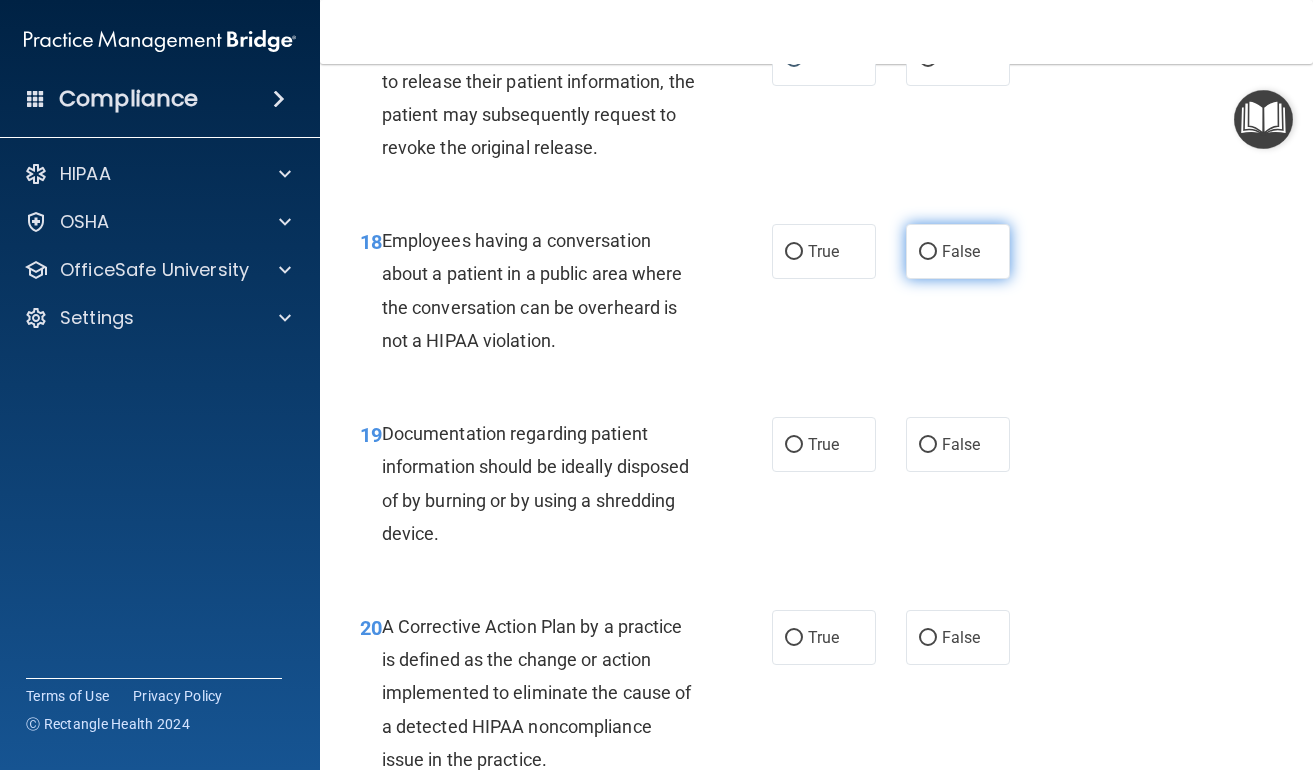 click on "False" at bounding box center (961, 251) 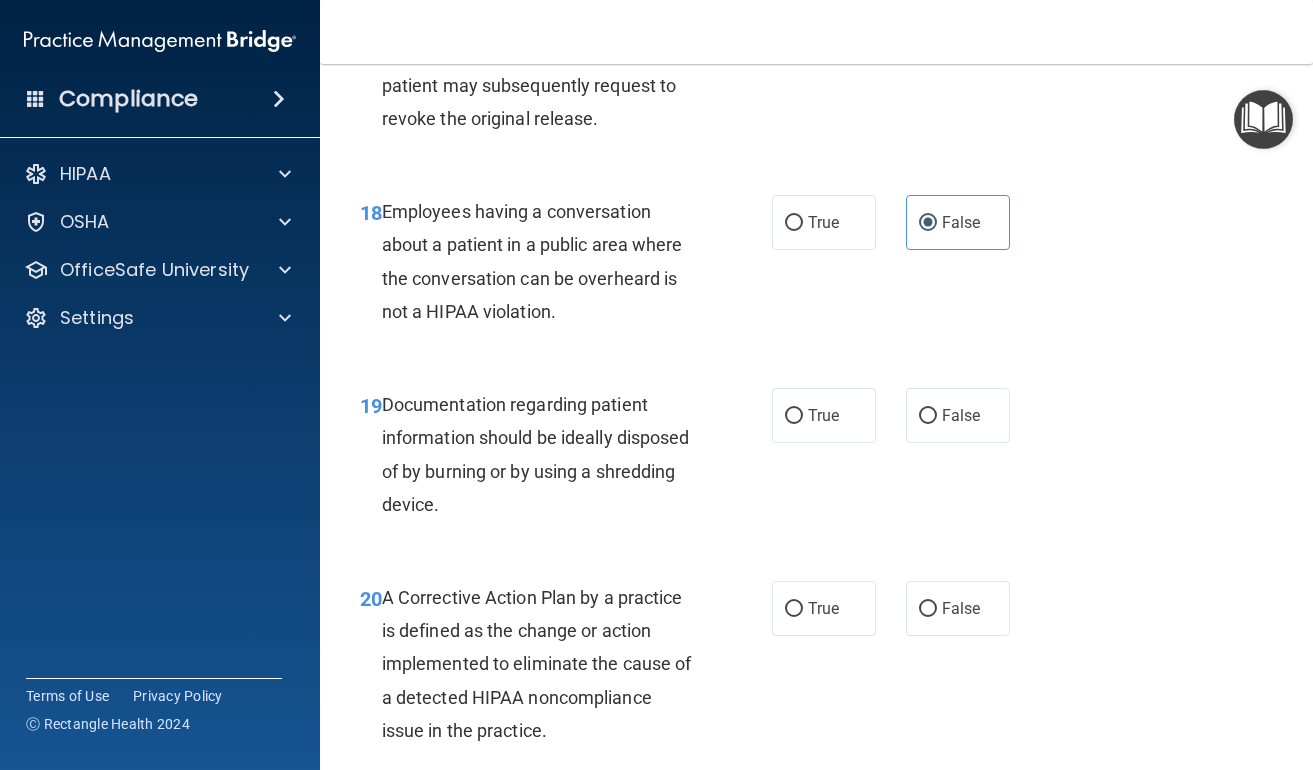 scroll, scrollTop: 3328, scrollLeft: 0, axis: vertical 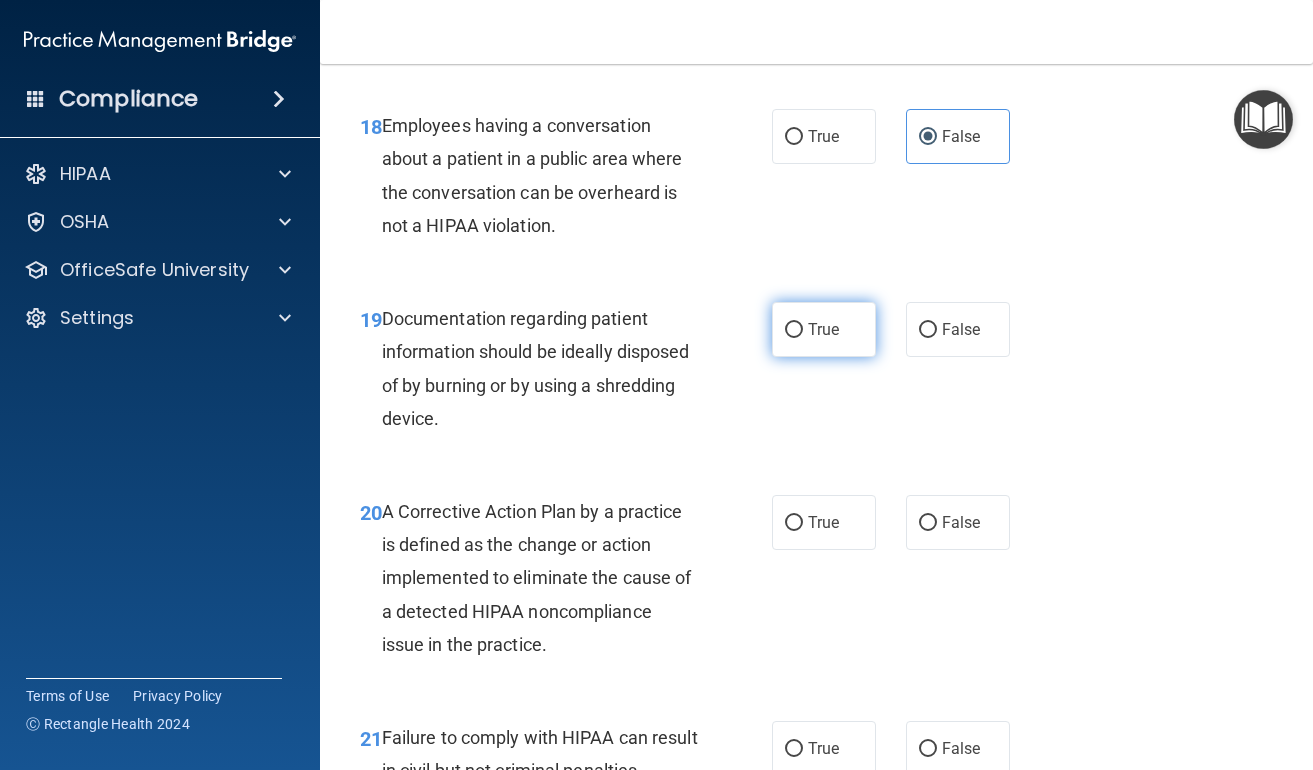 click on "True" at bounding box center [823, 329] 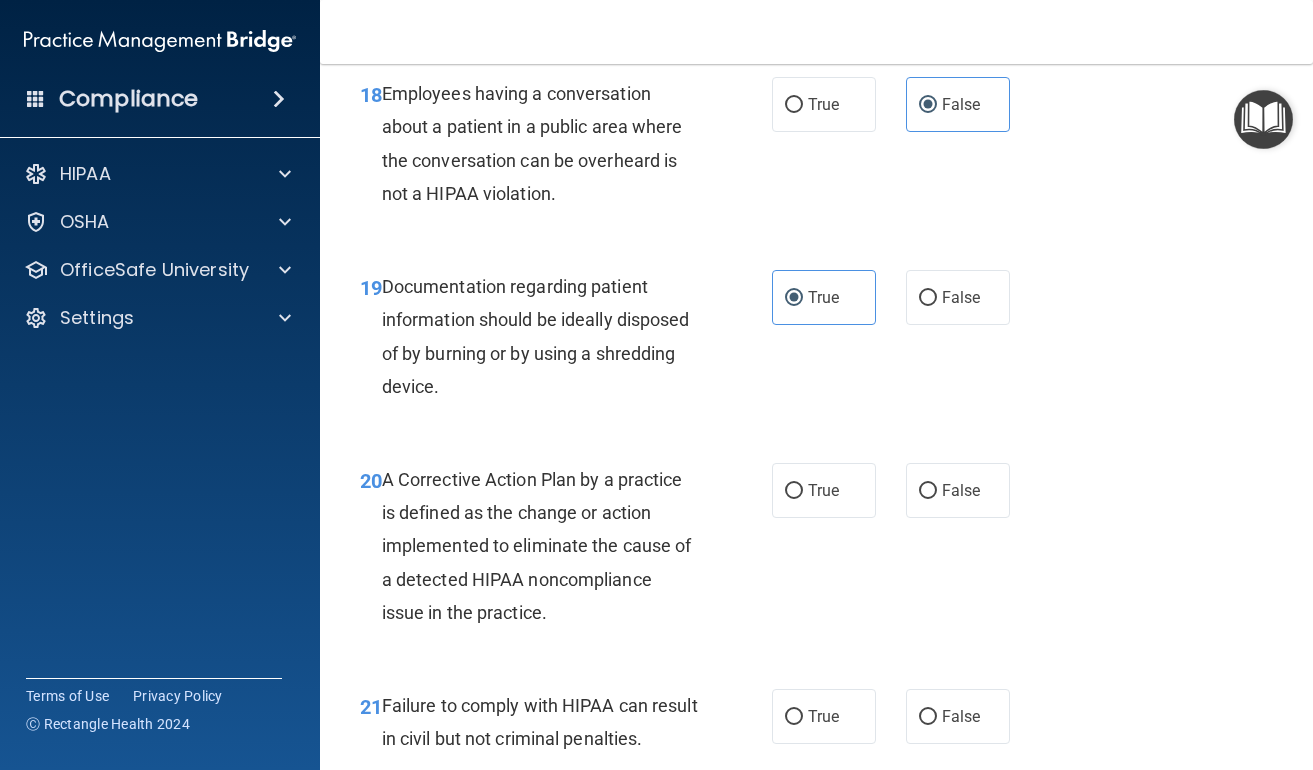 scroll, scrollTop: 3545, scrollLeft: 0, axis: vertical 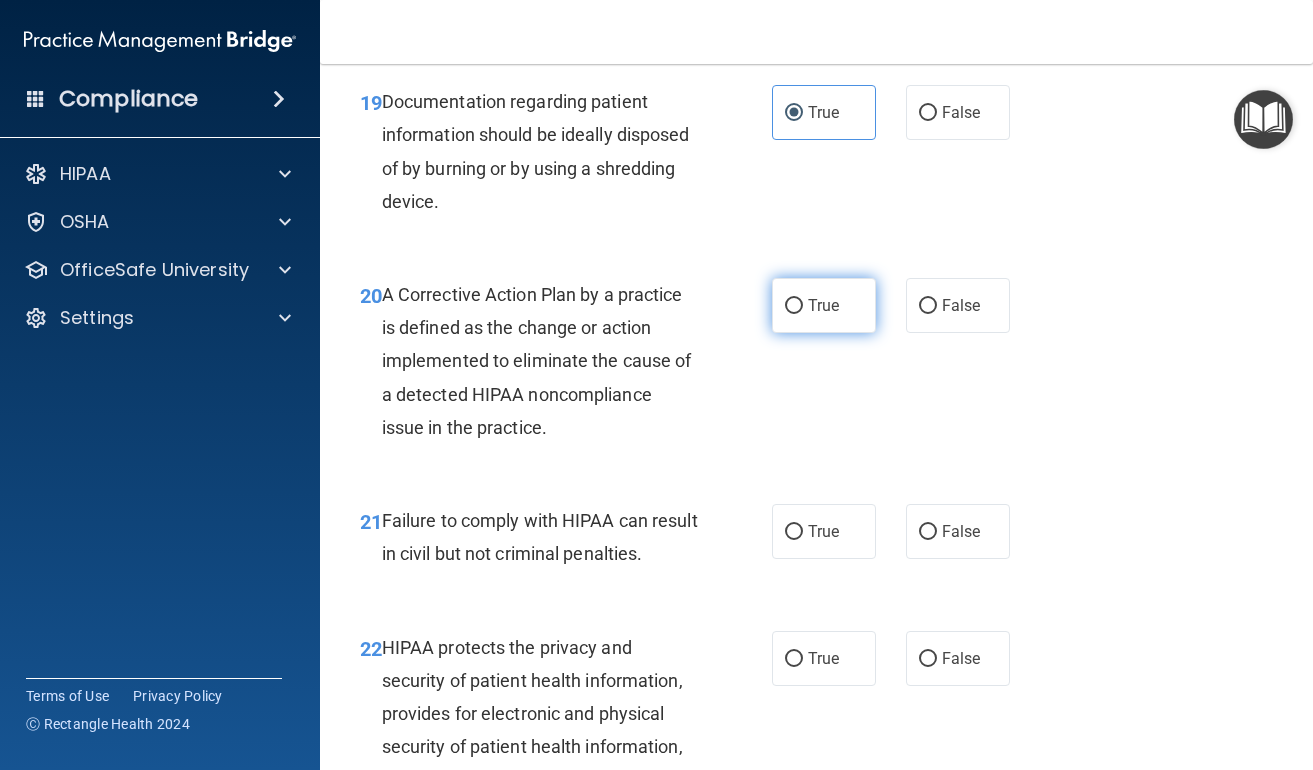 click on "True" at bounding box center (823, 305) 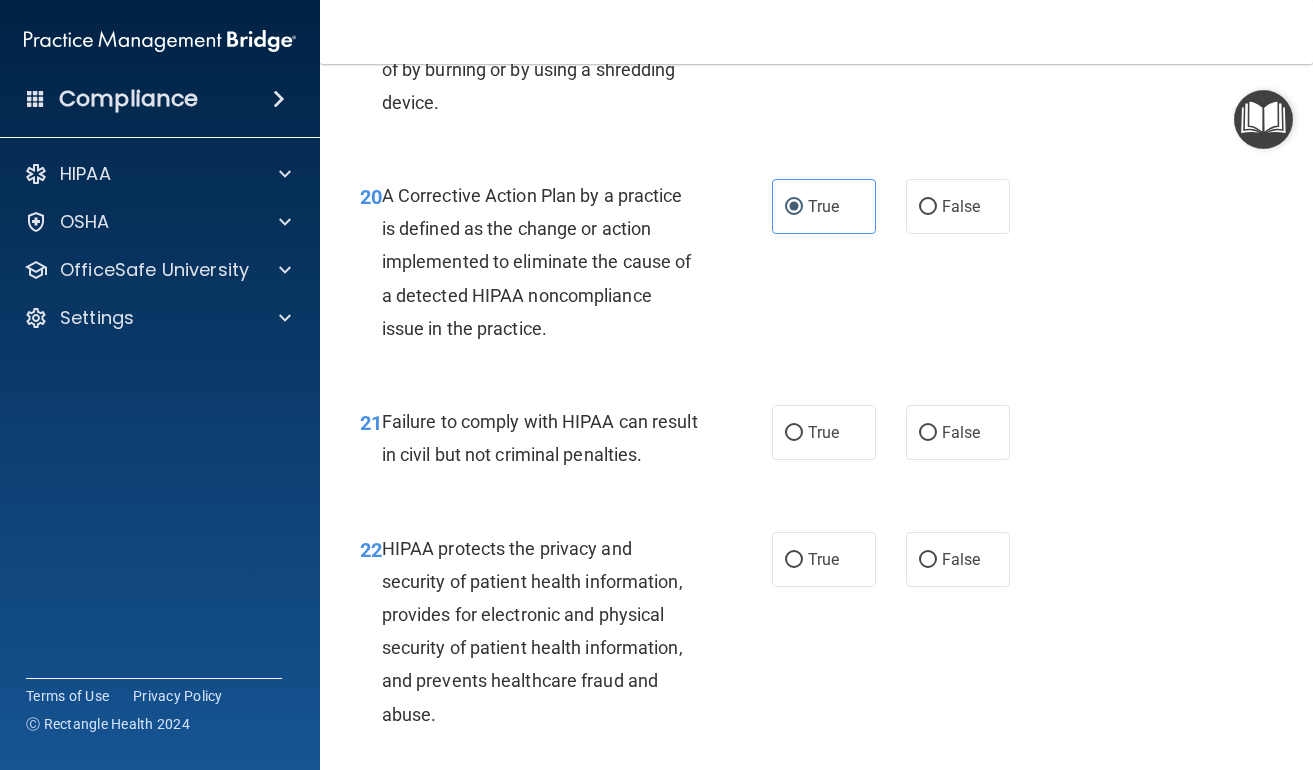 scroll, scrollTop: 3751, scrollLeft: 0, axis: vertical 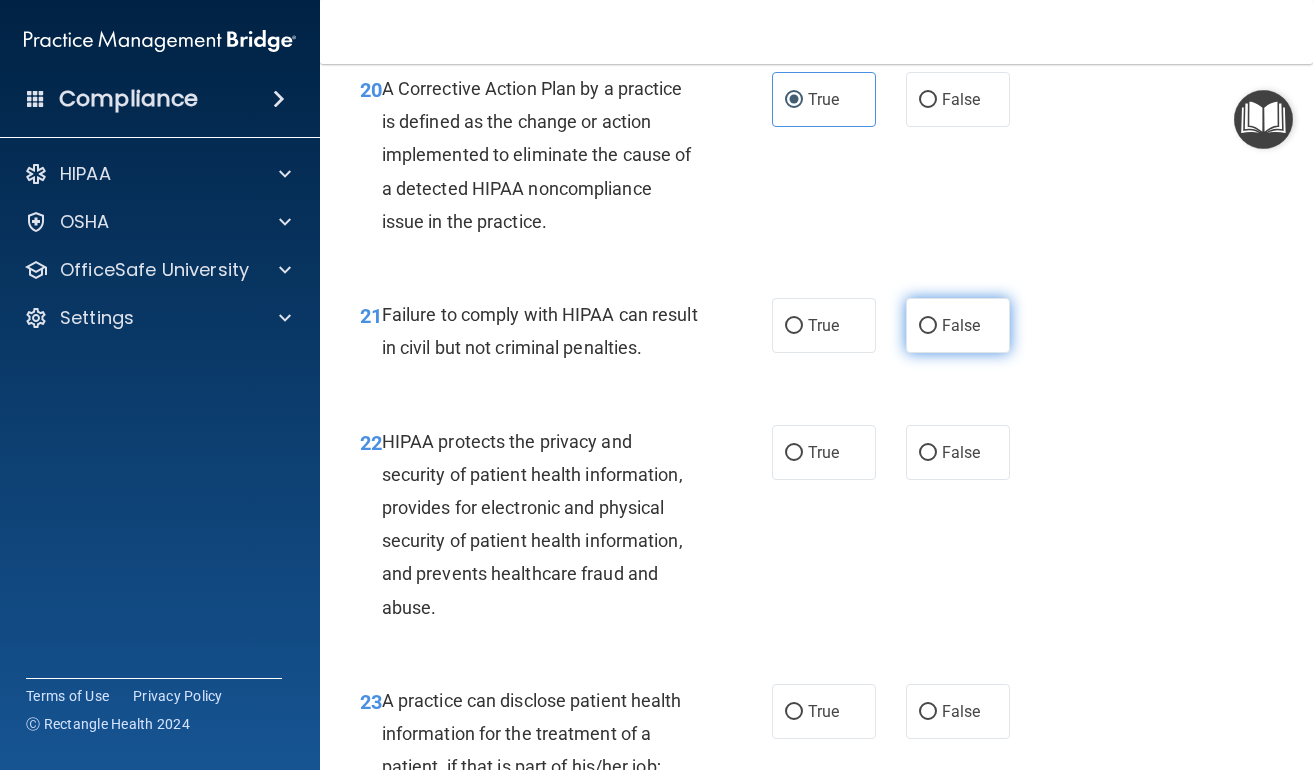 click on "False" at bounding box center (961, 325) 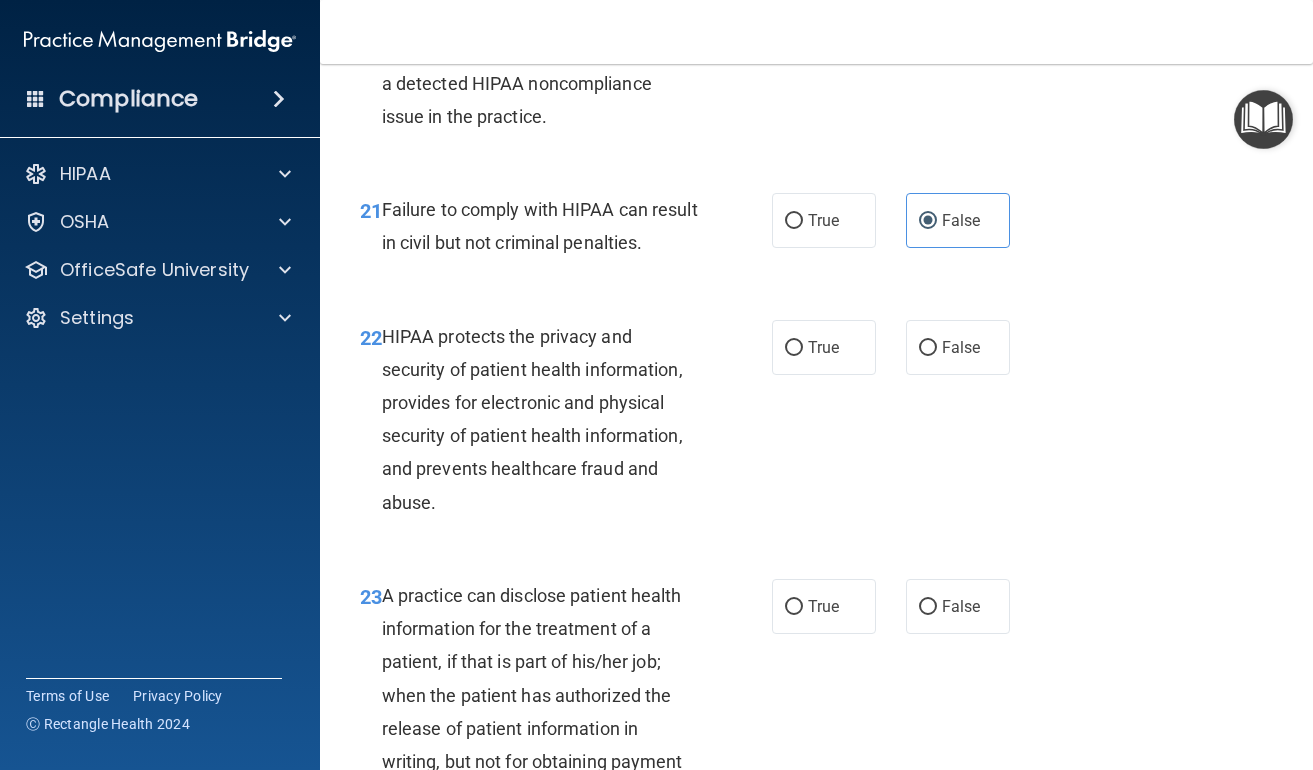 scroll, scrollTop: 3932, scrollLeft: 0, axis: vertical 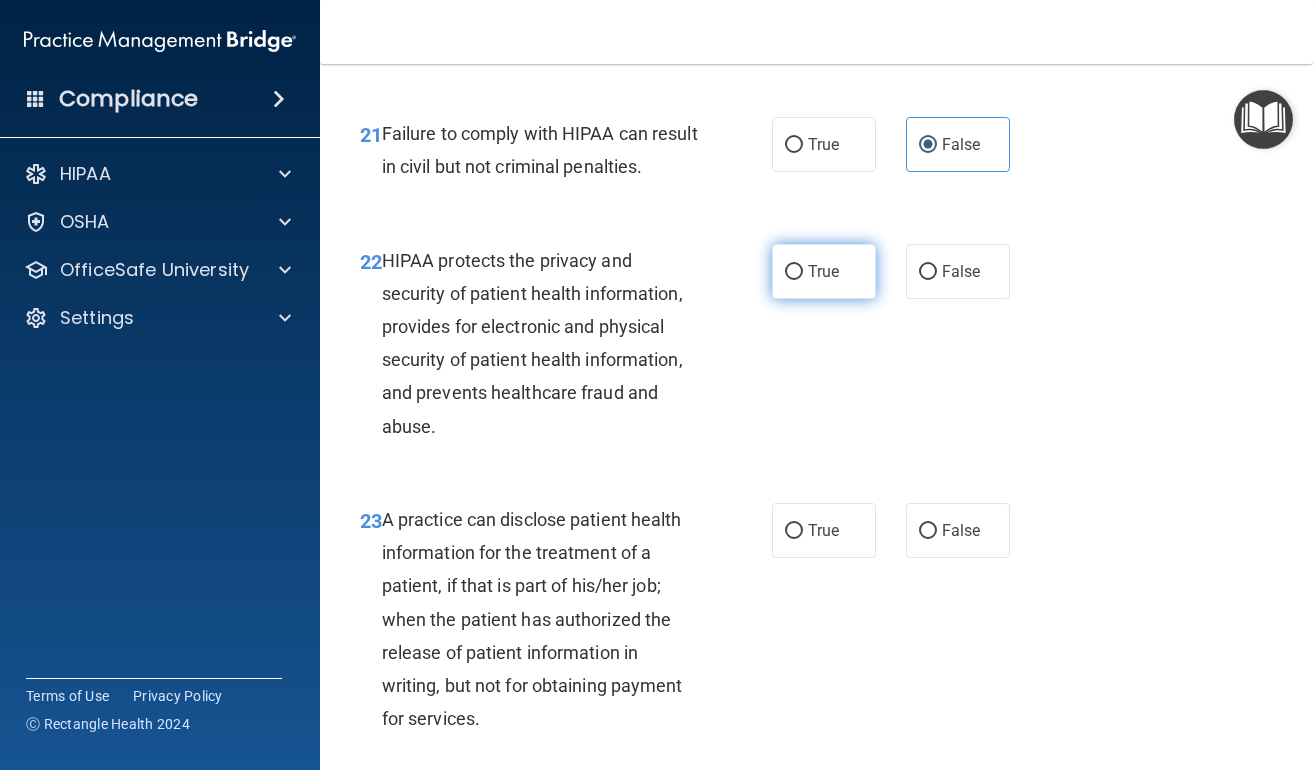 click on "True" at bounding box center [824, 271] 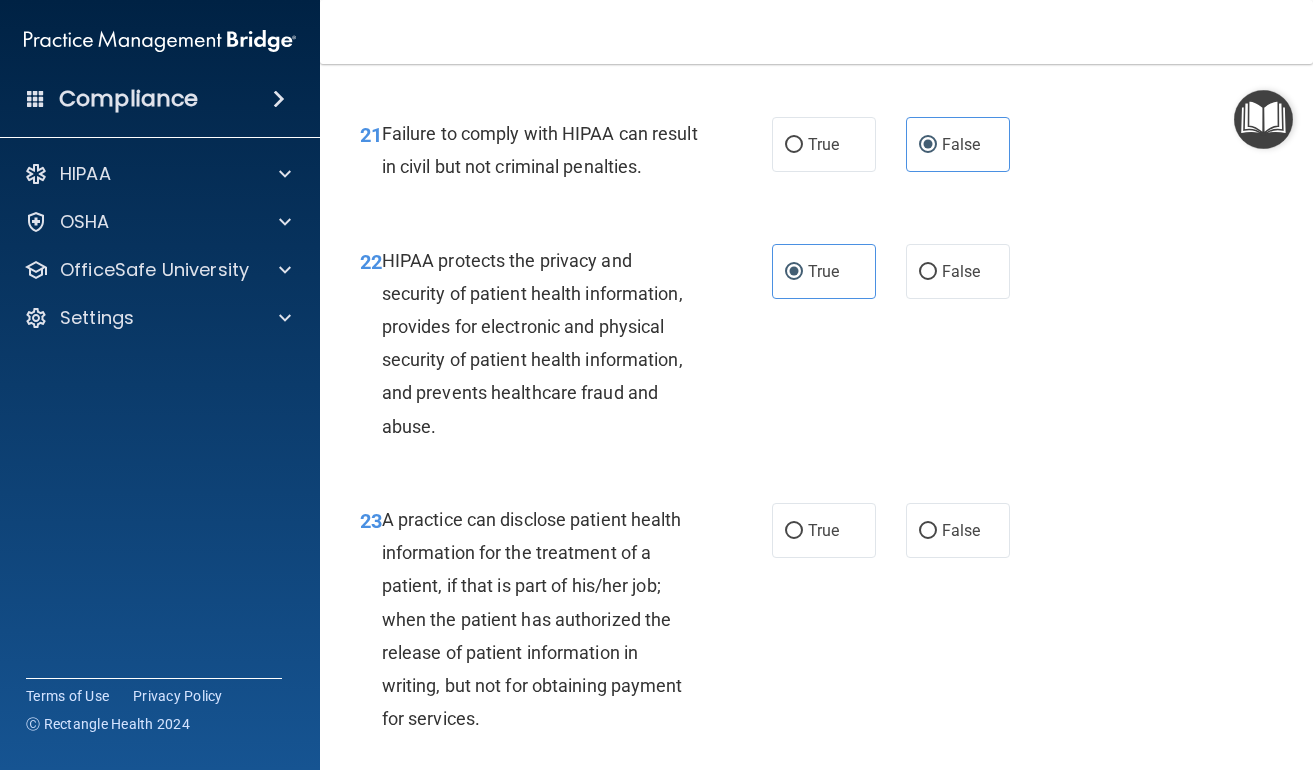scroll, scrollTop: 4061, scrollLeft: 0, axis: vertical 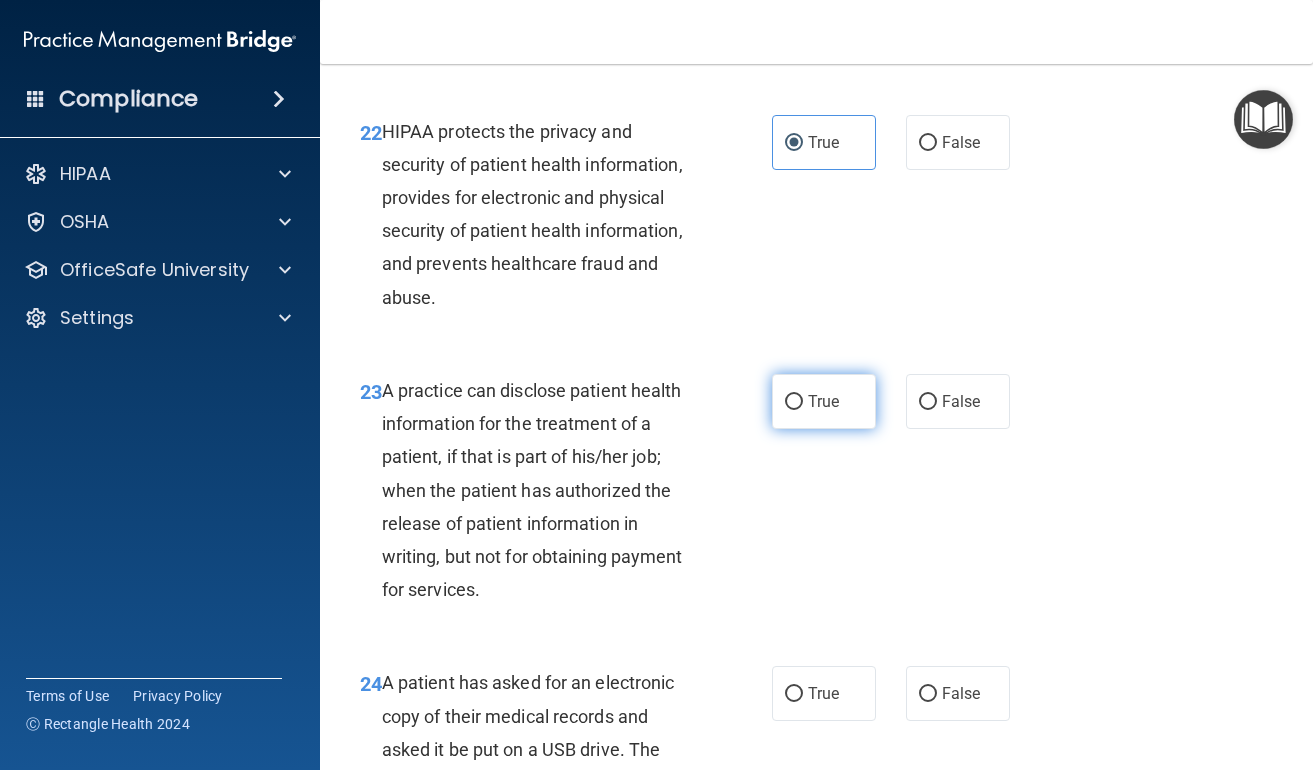 click on "True" at bounding box center [794, 402] 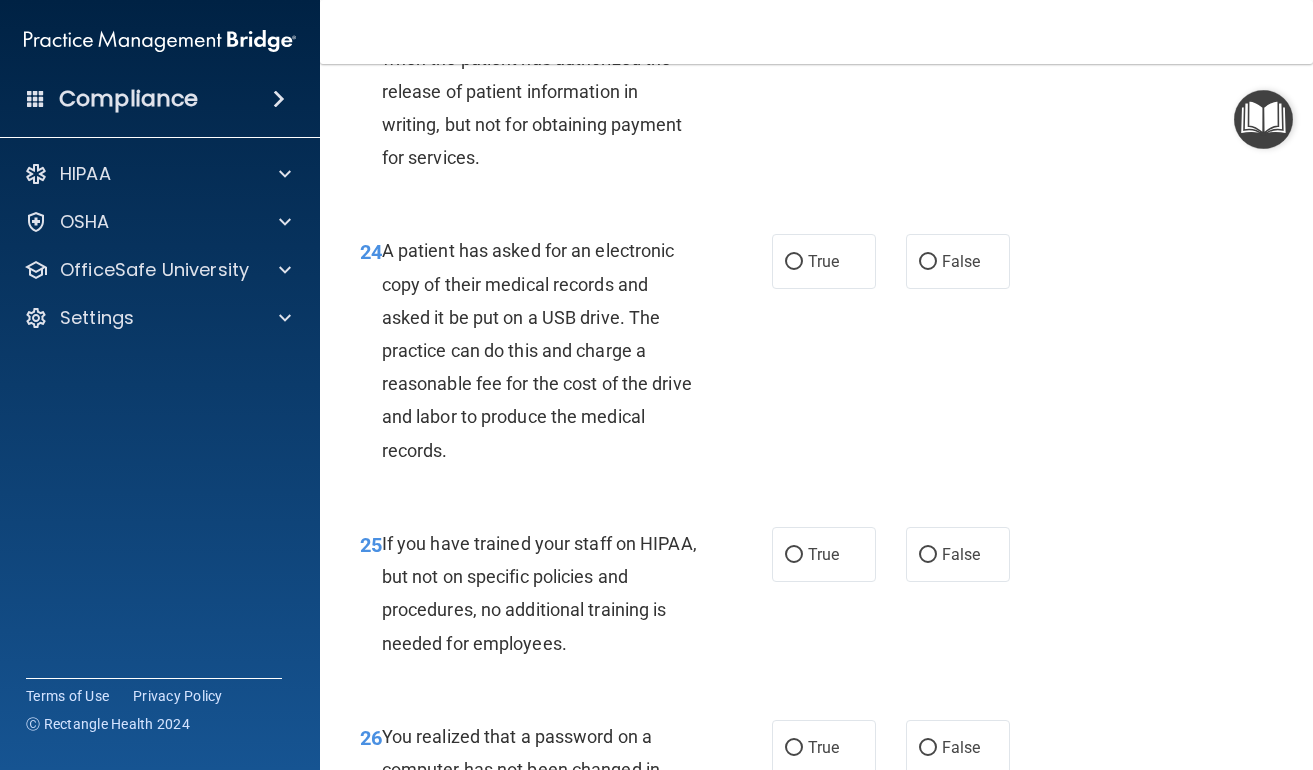 scroll, scrollTop: 4619, scrollLeft: 0, axis: vertical 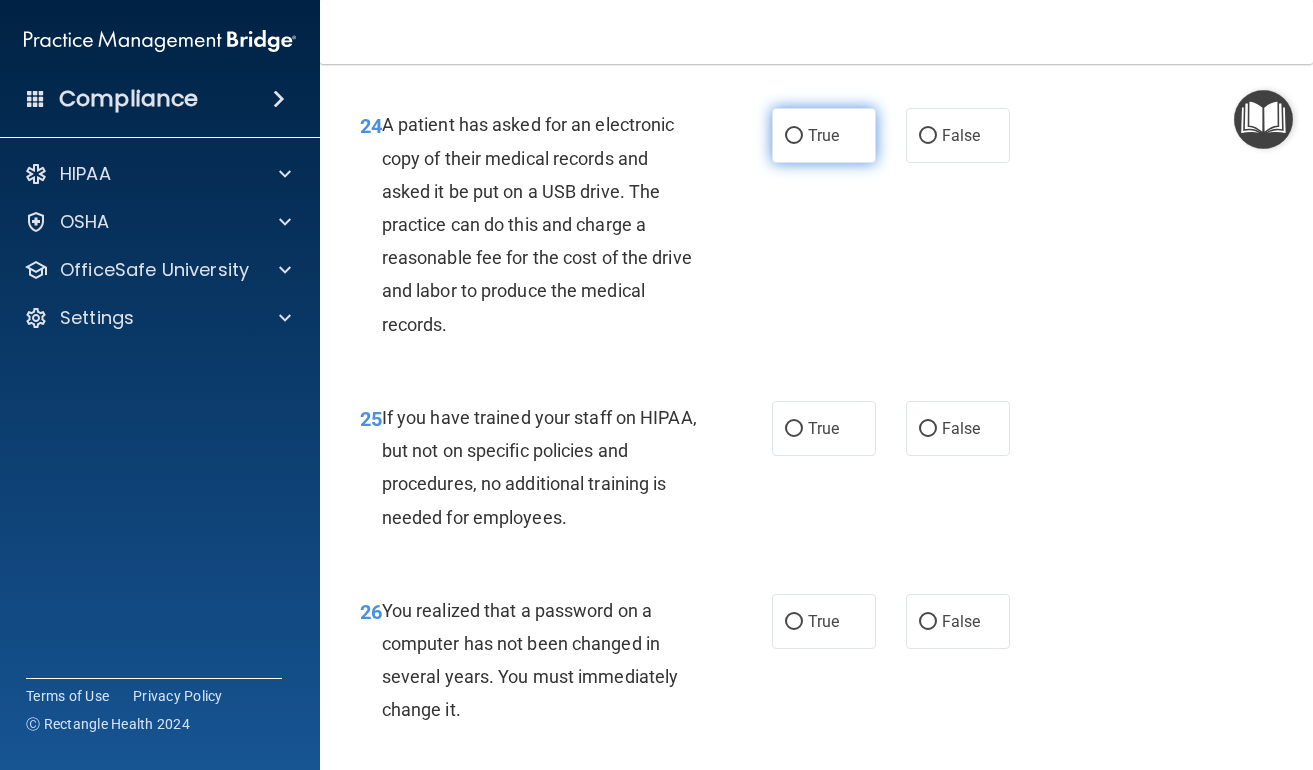 click on "True" at bounding box center [824, 135] 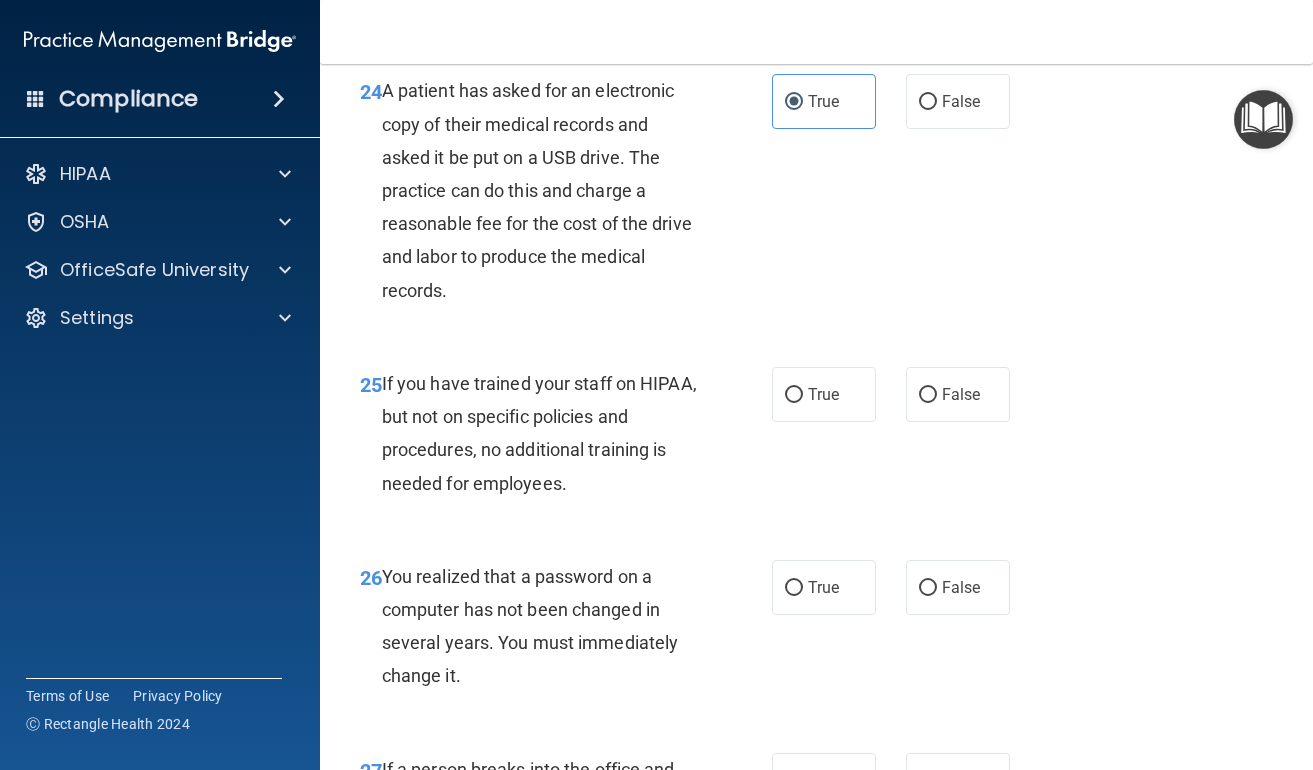 scroll, scrollTop: 4775, scrollLeft: 0, axis: vertical 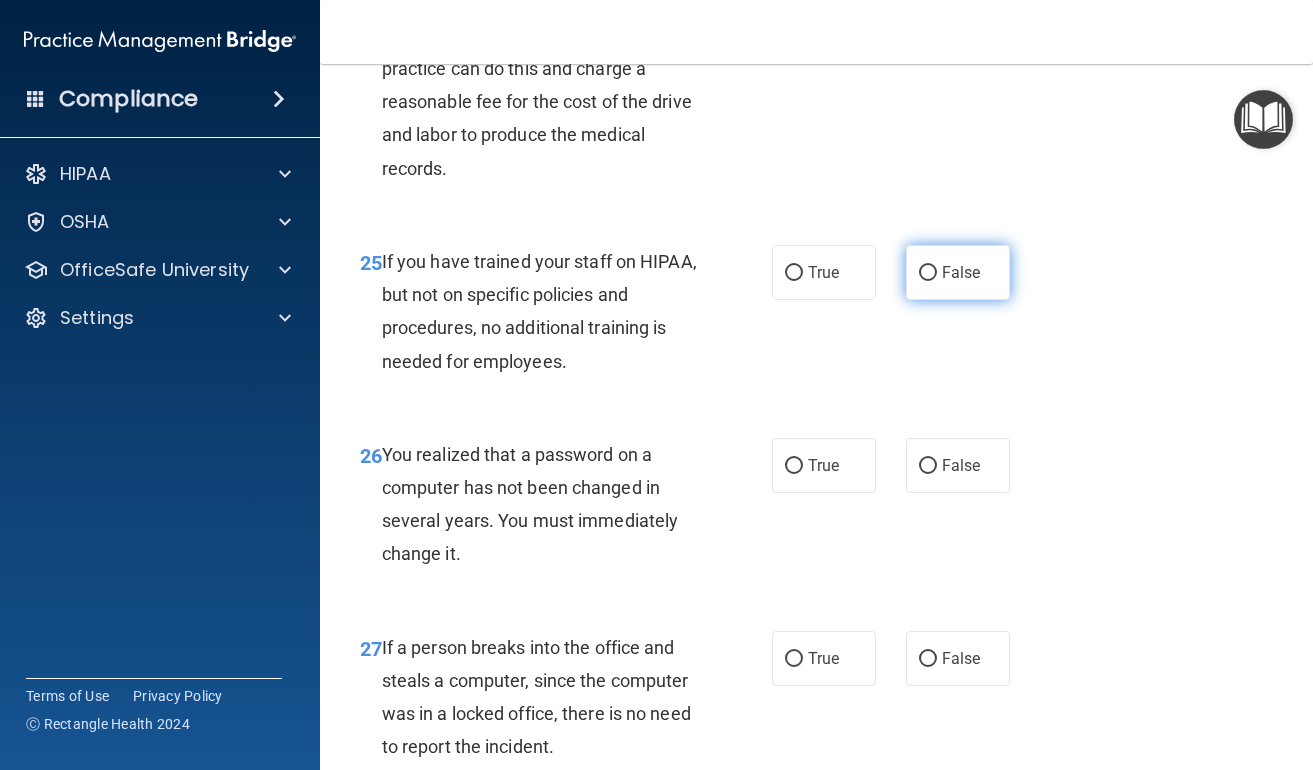 click on "False" at bounding box center [928, 273] 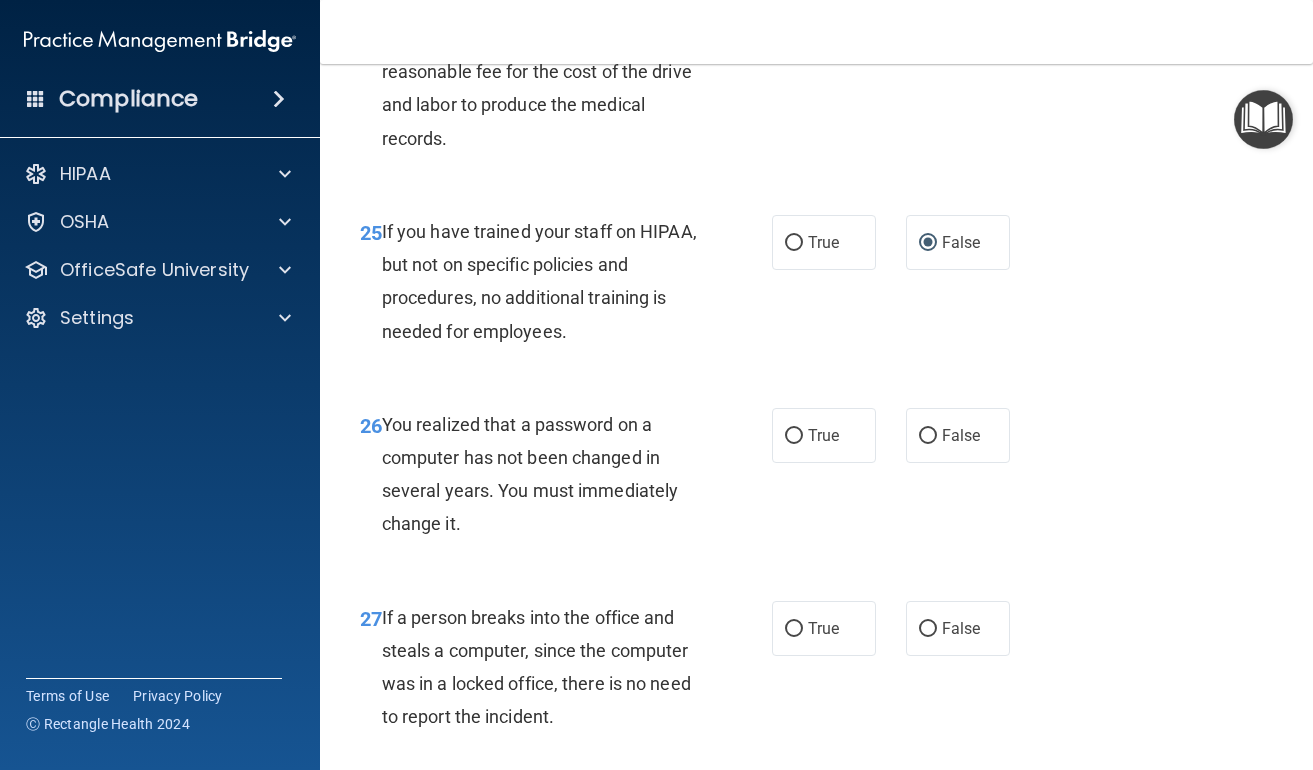 scroll, scrollTop: 4994, scrollLeft: 0, axis: vertical 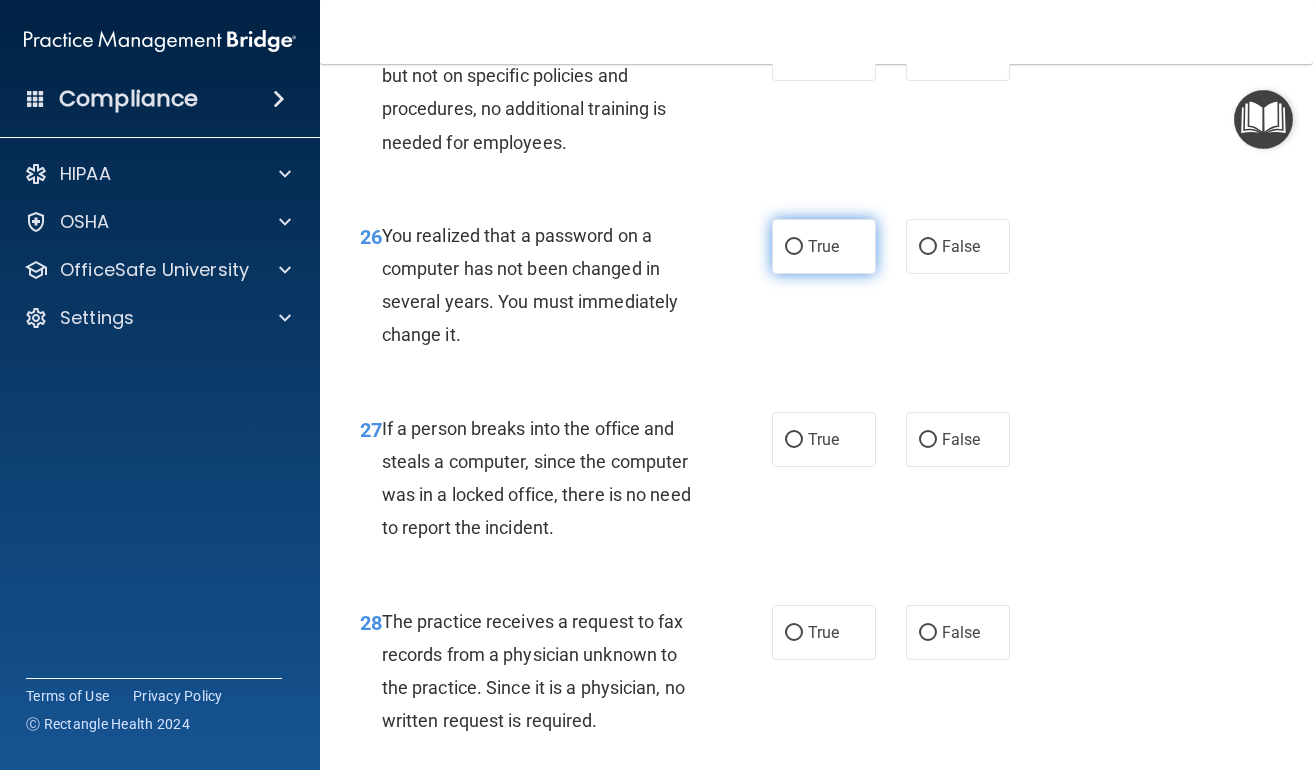 click on "True" at bounding box center (794, 247) 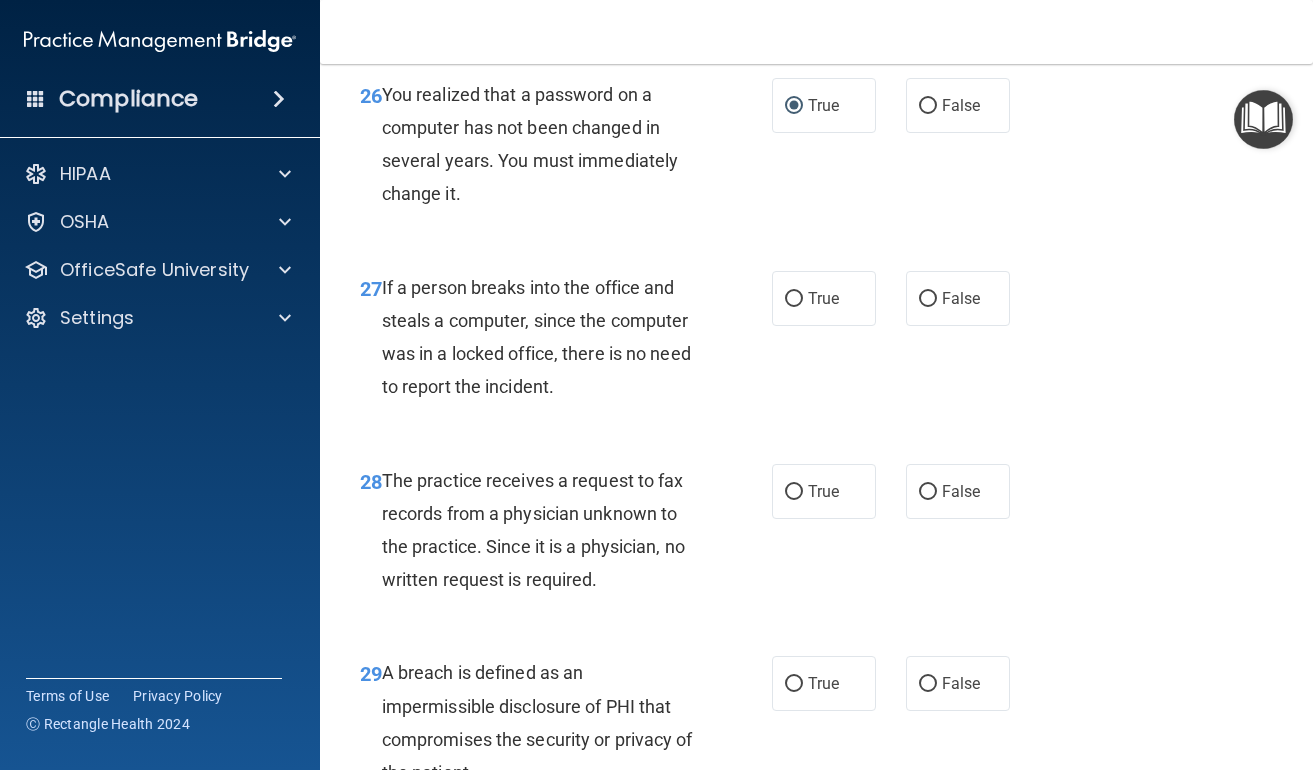 scroll, scrollTop: 5232, scrollLeft: 0, axis: vertical 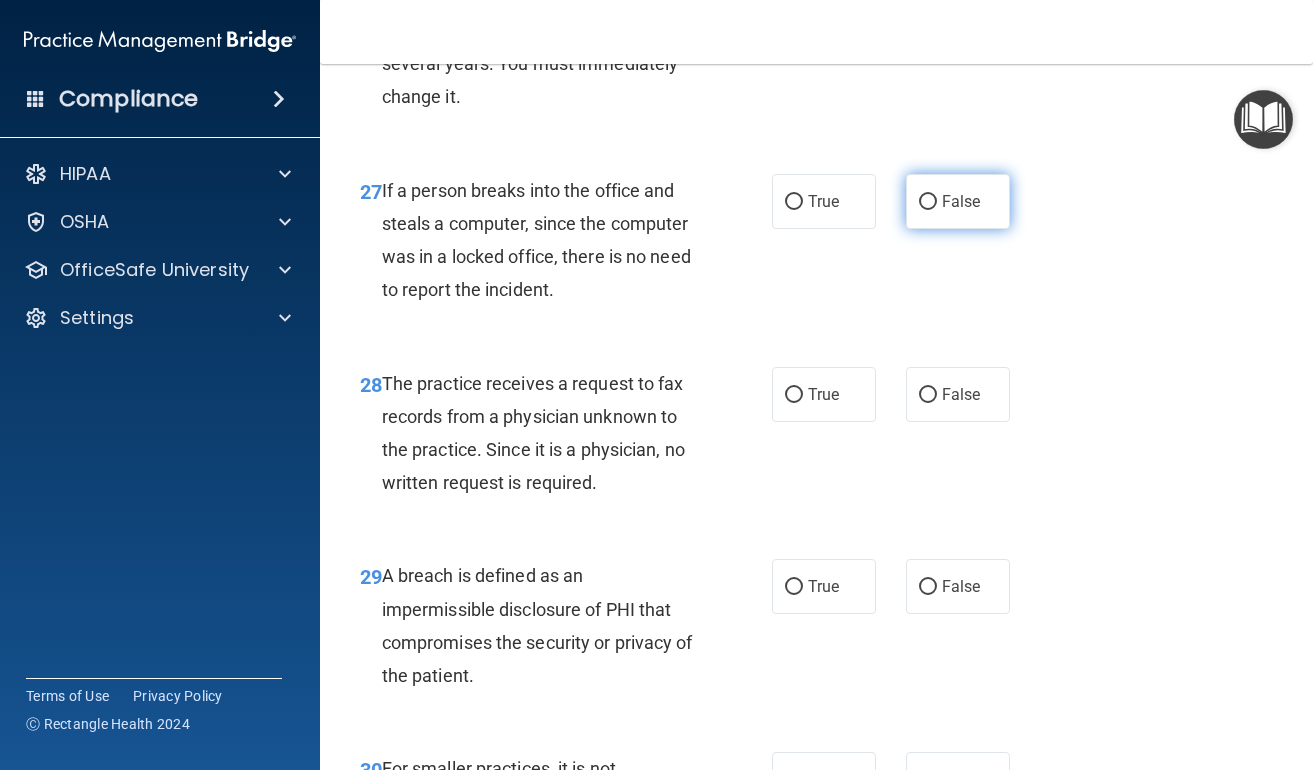 click on "False" at bounding box center (928, 202) 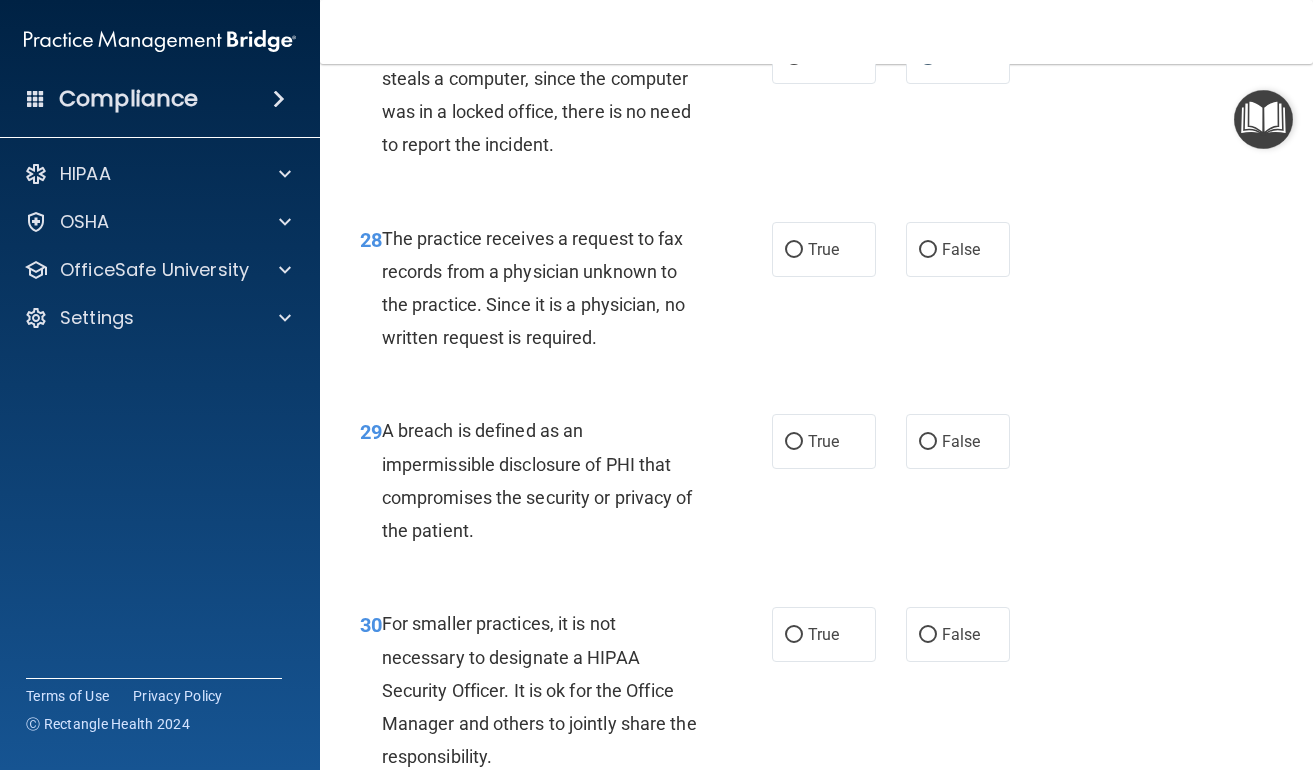 scroll, scrollTop: 5446, scrollLeft: 0, axis: vertical 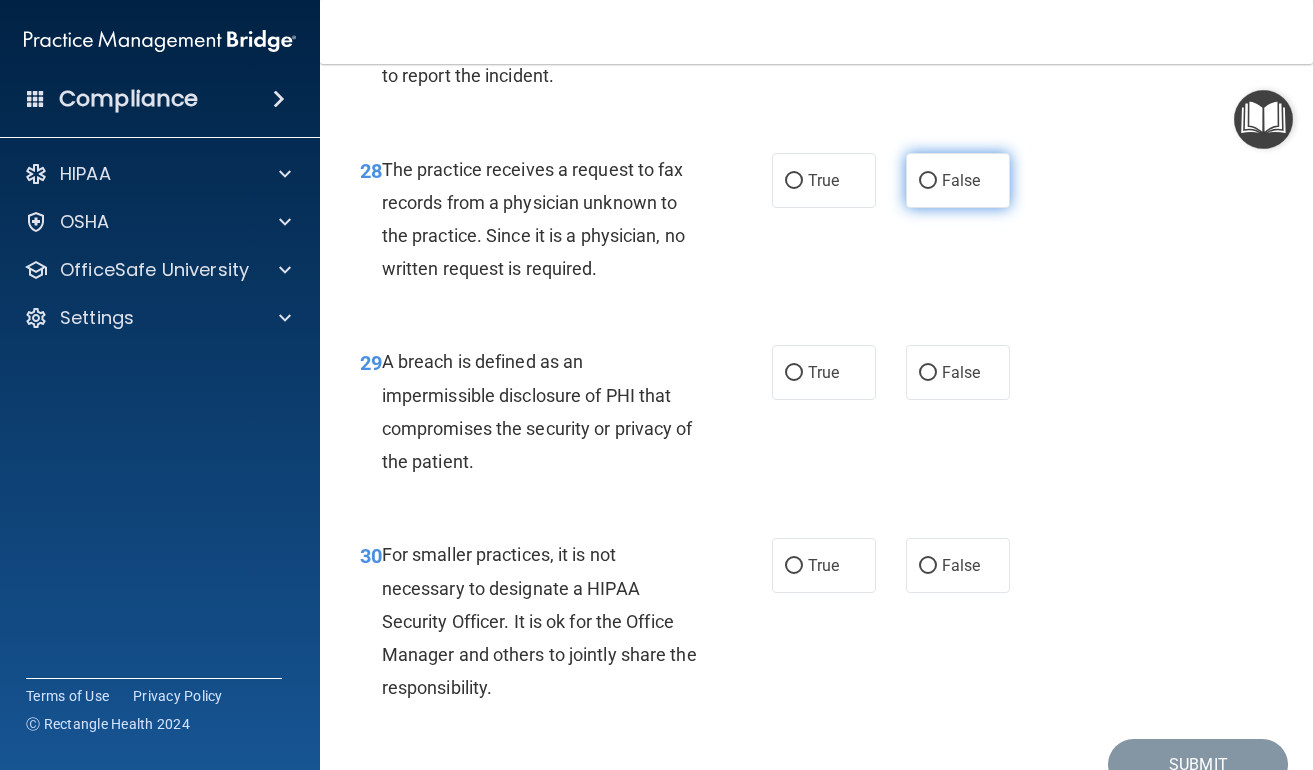 click on "False" at bounding box center (961, 180) 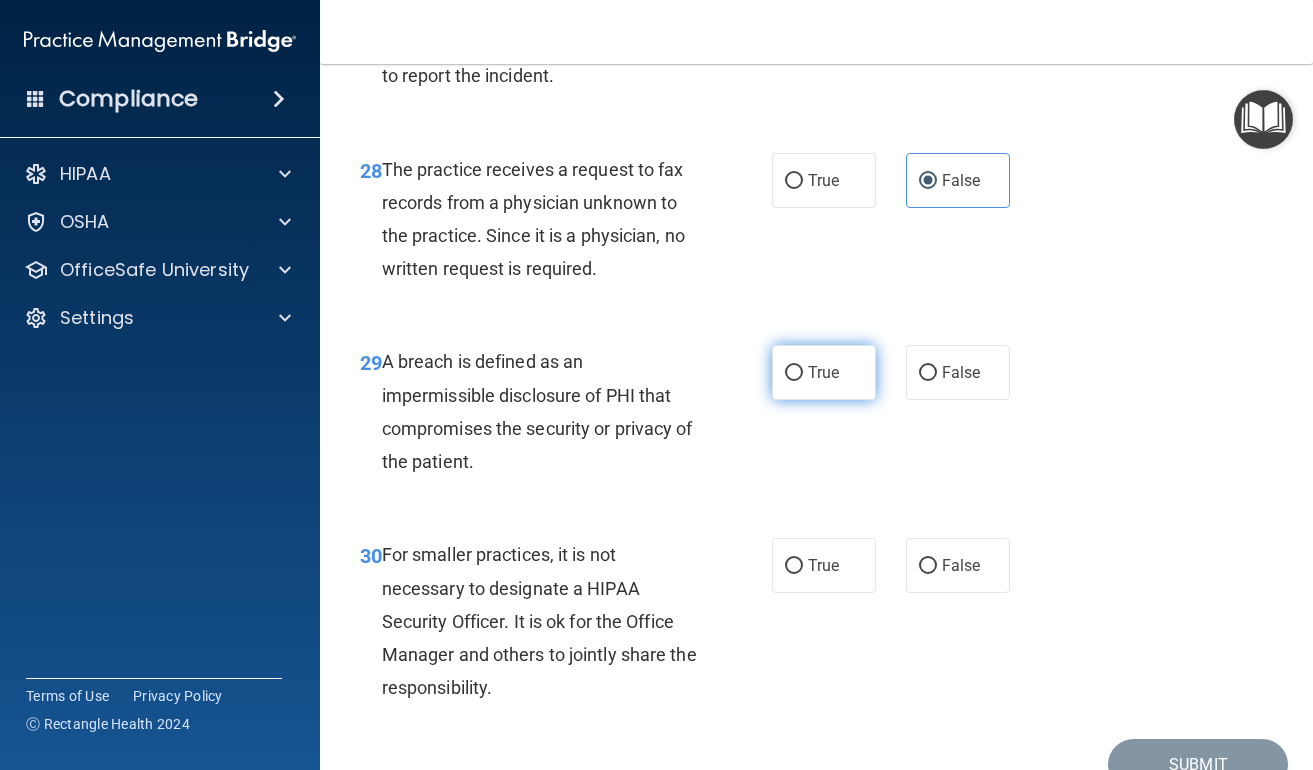 click on "True" at bounding box center (794, 373) 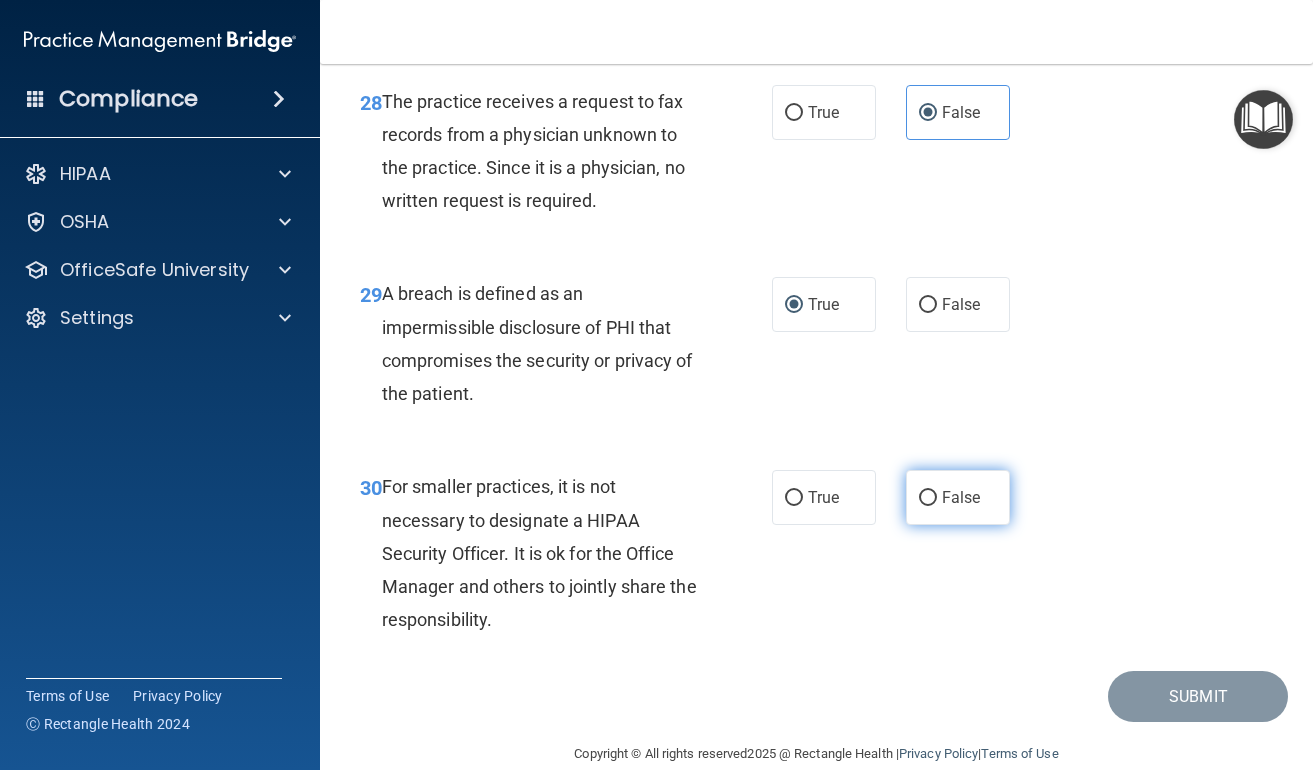 scroll, scrollTop: 5583, scrollLeft: 0, axis: vertical 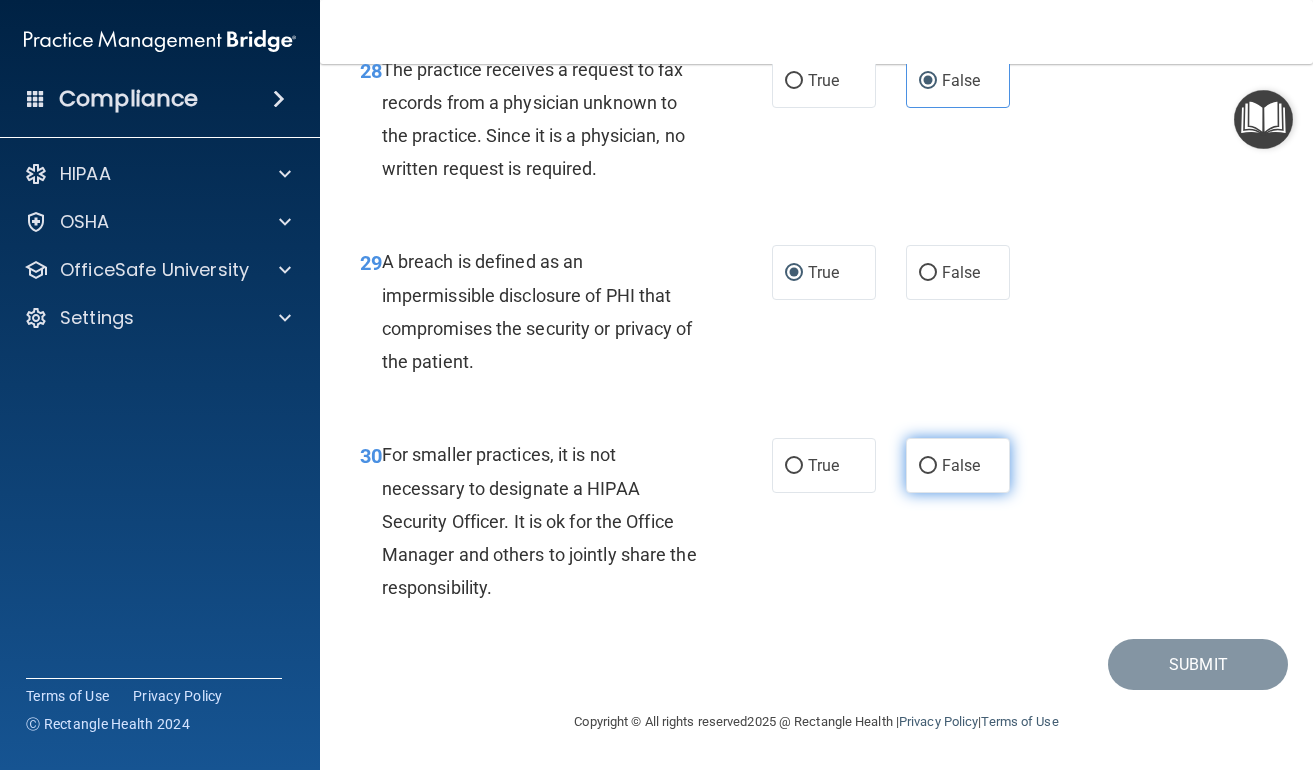 click on "False" at bounding box center (958, 465) 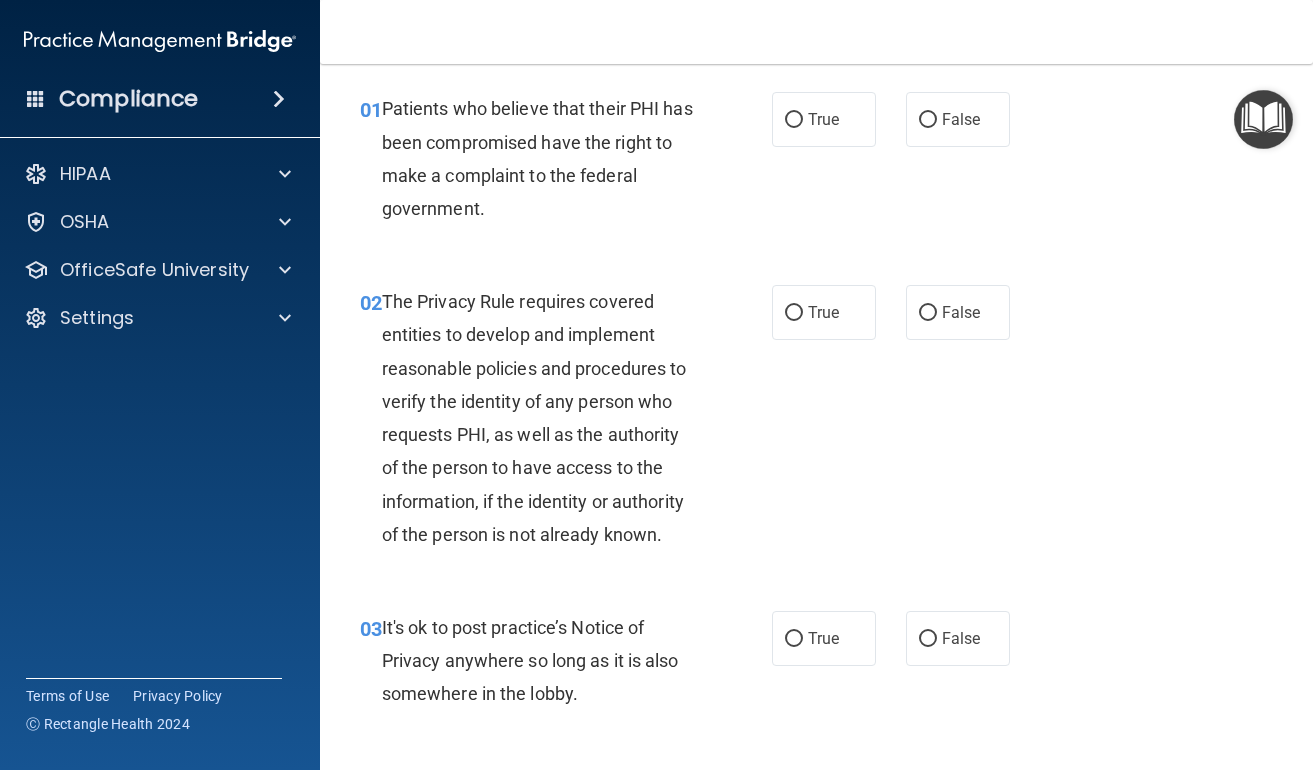 scroll, scrollTop: 0, scrollLeft: 0, axis: both 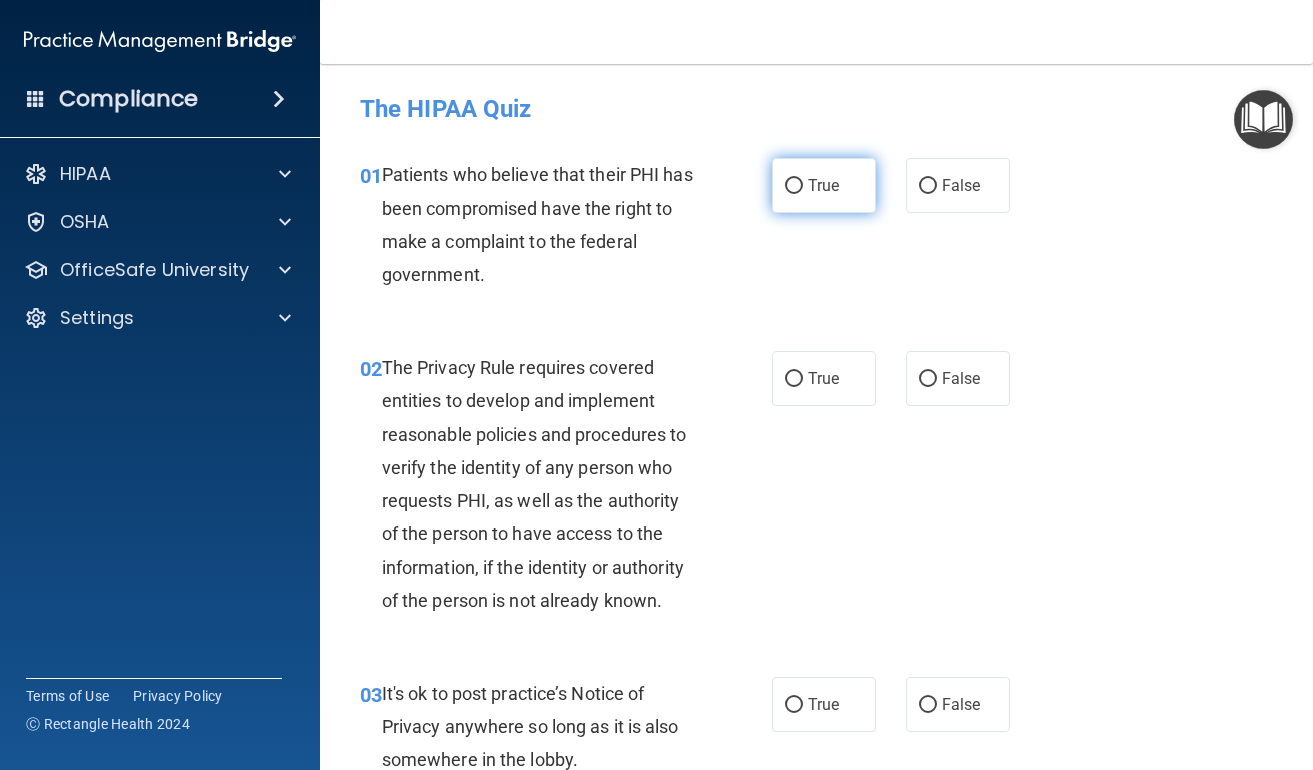 click on "True" at bounding box center (794, 186) 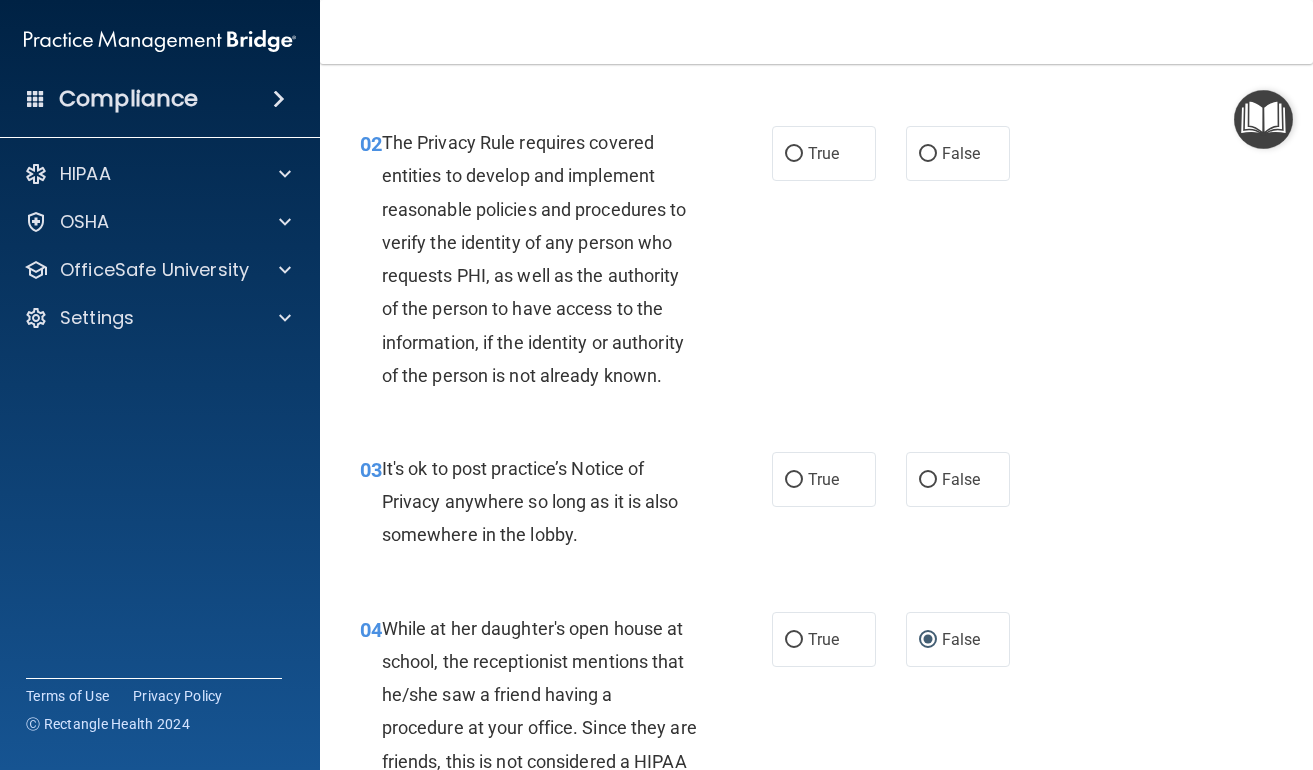 scroll, scrollTop: 221, scrollLeft: 0, axis: vertical 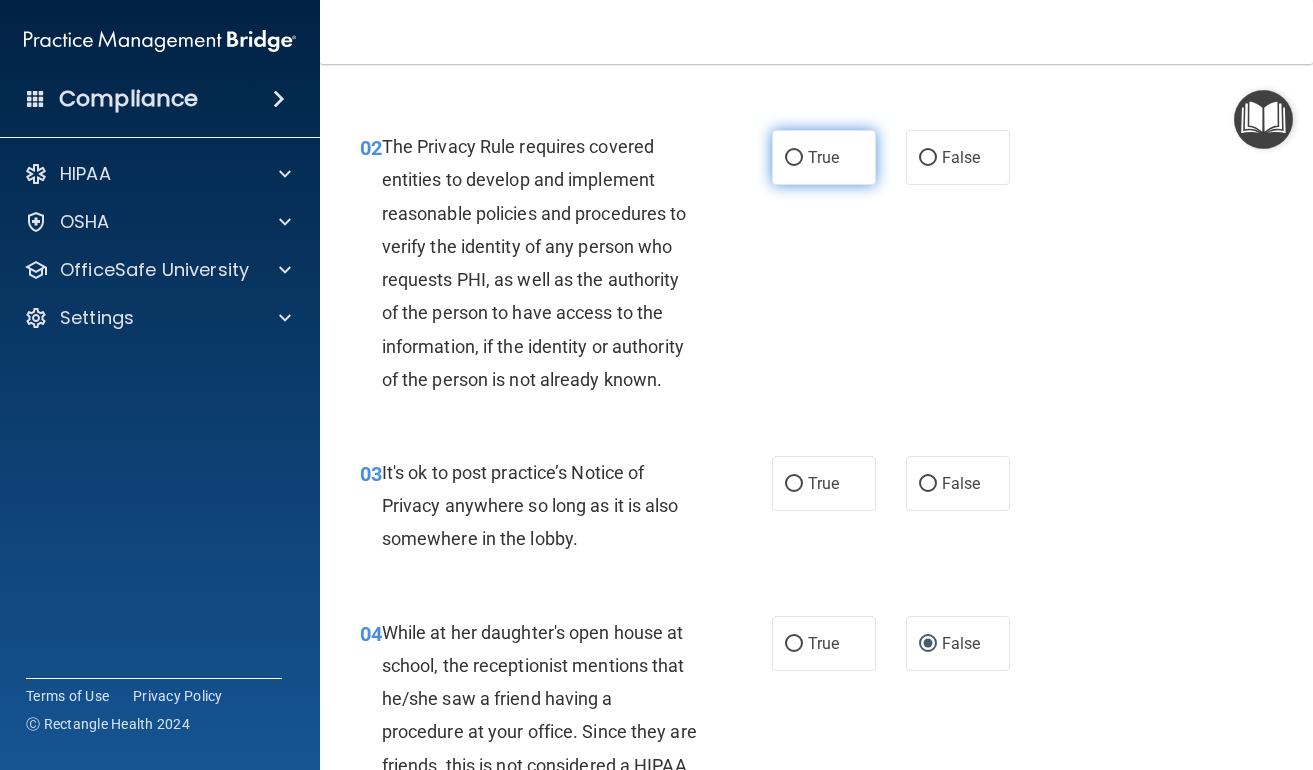 click on "True" at bounding box center (824, 157) 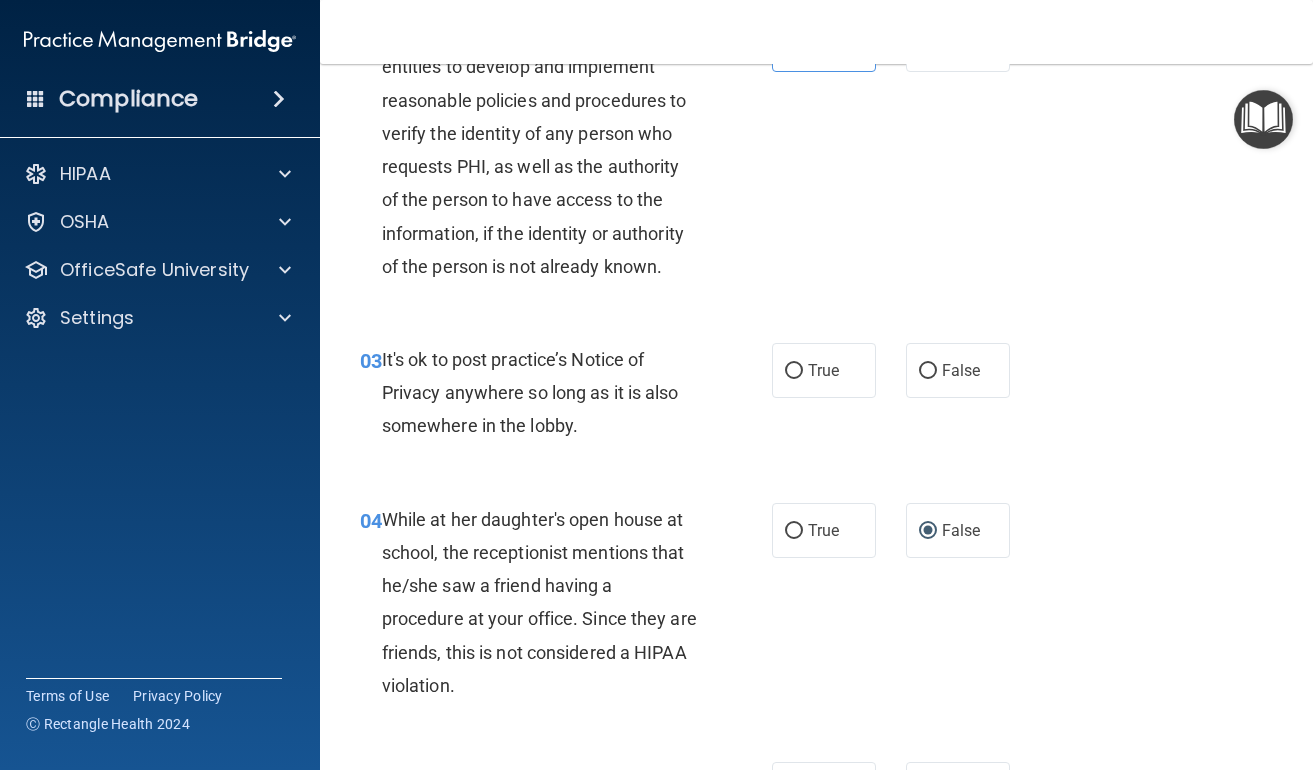 scroll, scrollTop: 434, scrollLeft: 0, axis: vertical 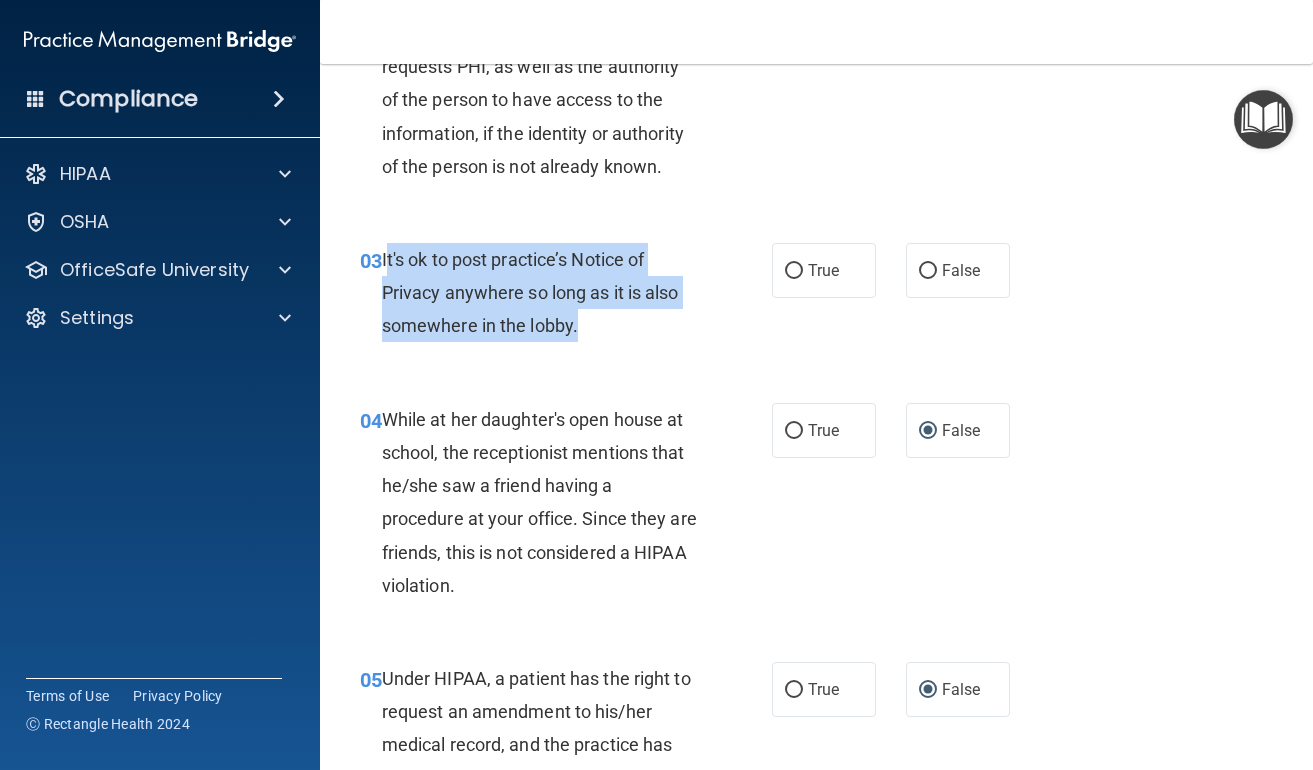 drag, startPoint x: 384, startPoint y: 259, endPoint x: 627, endPoint y: 331, distance: 253.4423 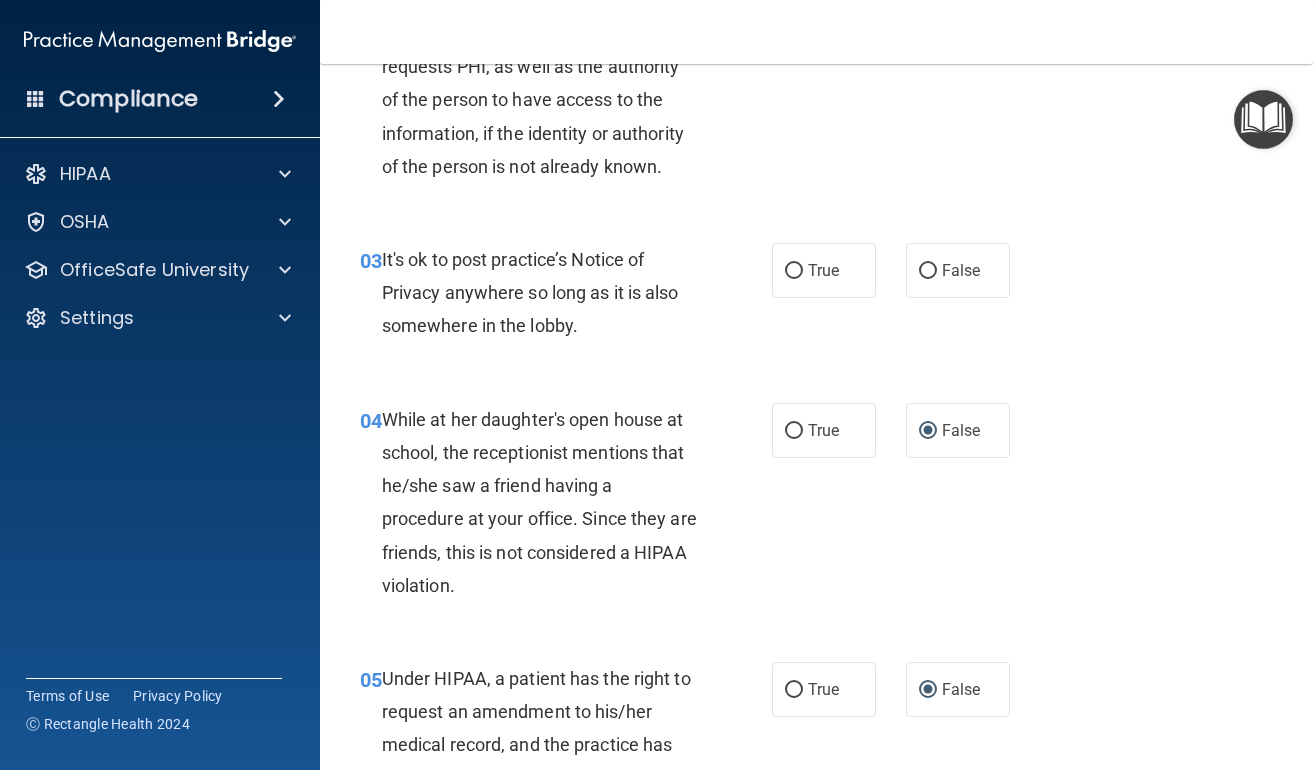 click on "03       It's ok to post  practice’s Notice of Privacy anywhere so long as it is also somewhere in the lobby.                 True           False" at bounding box center [816, 298] 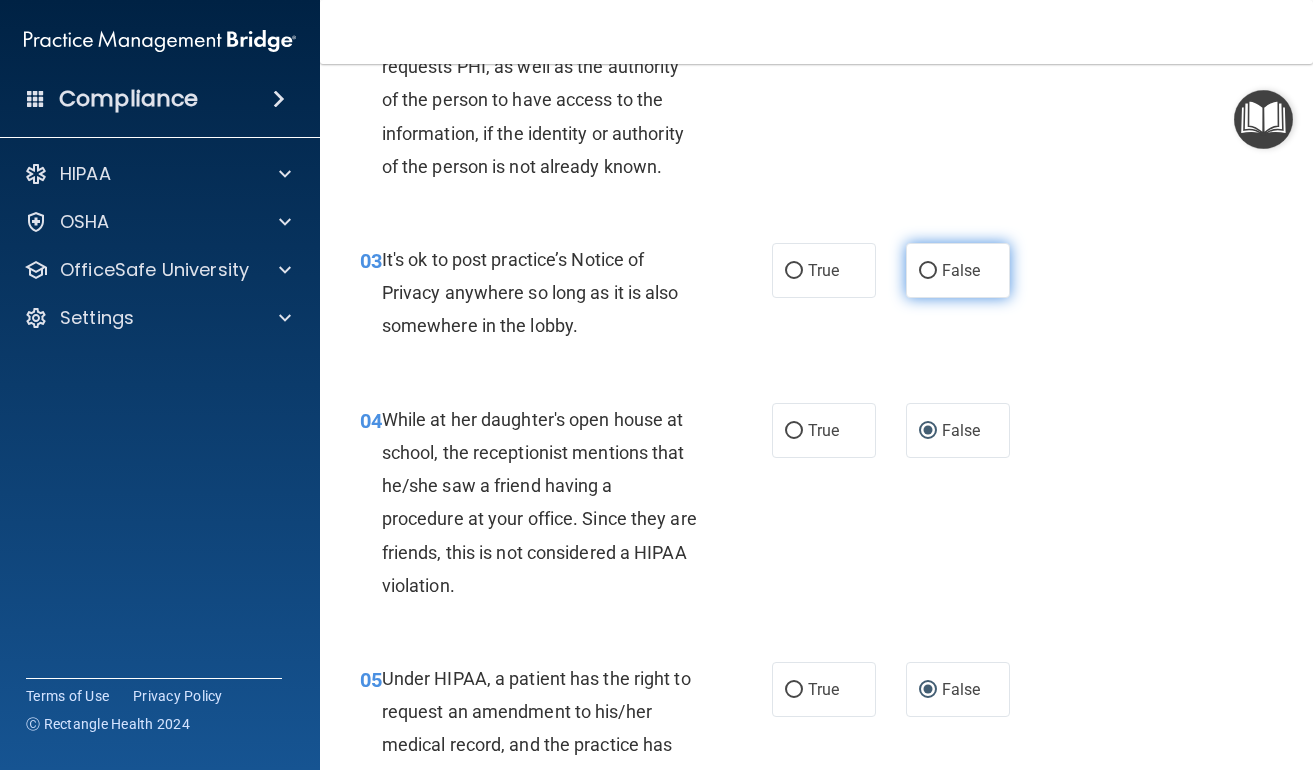 click on "False" at bounding box center (958, 270) 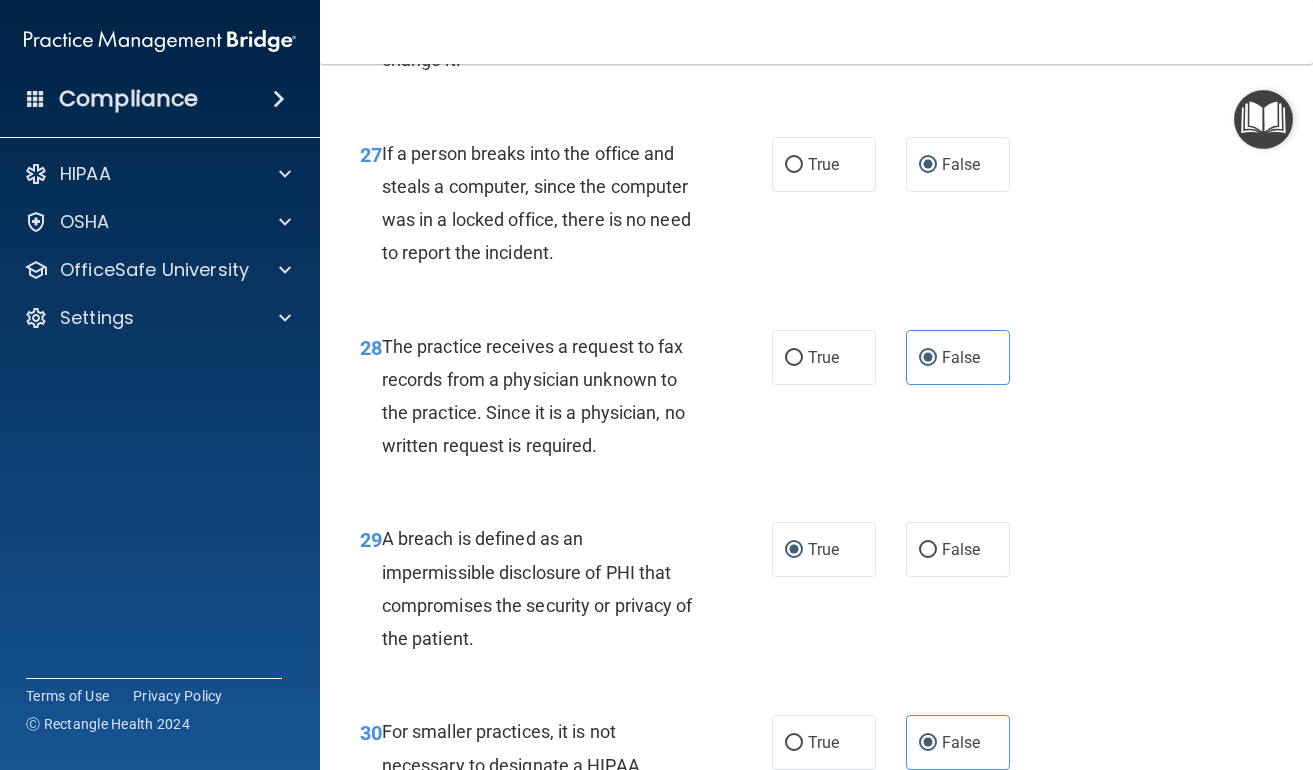 scroll, scrollTop: 5583, scrollLeft: 0, axis: vertical 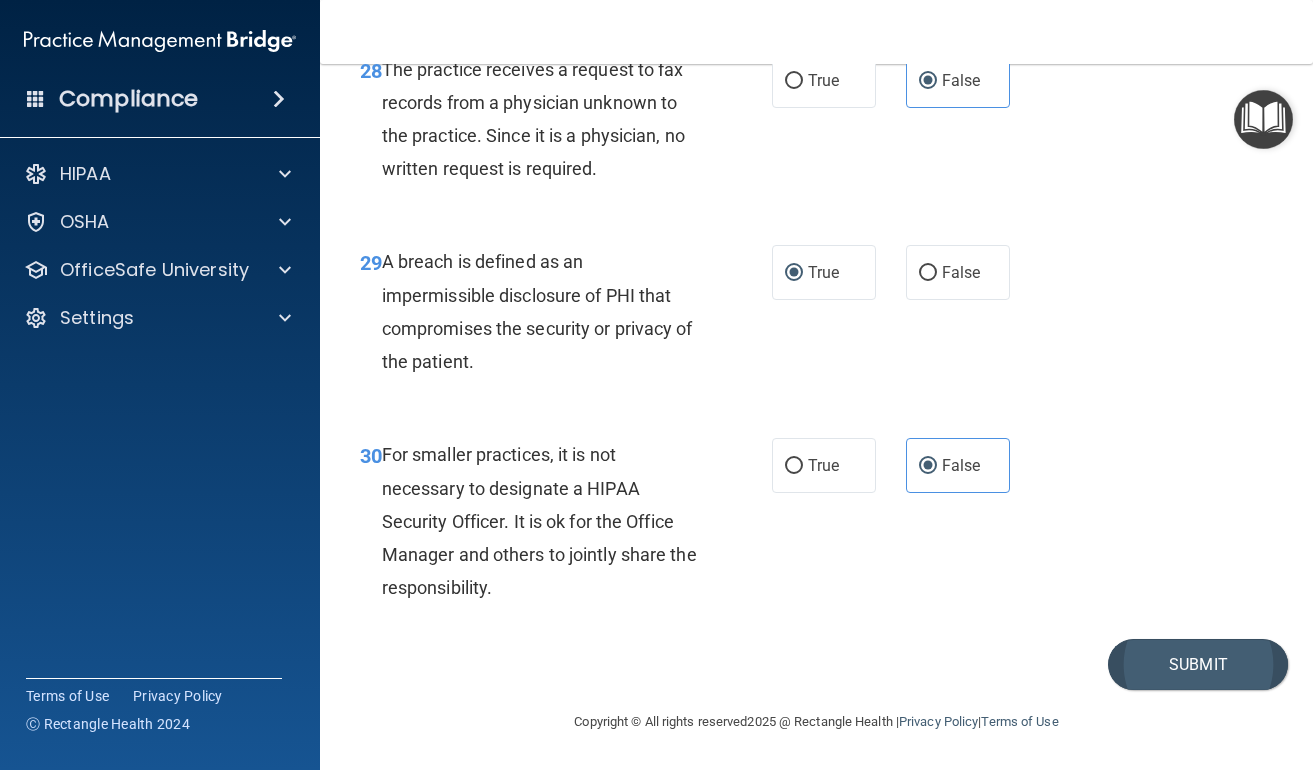 click on "Submit" at bounding box center (1198, 664) 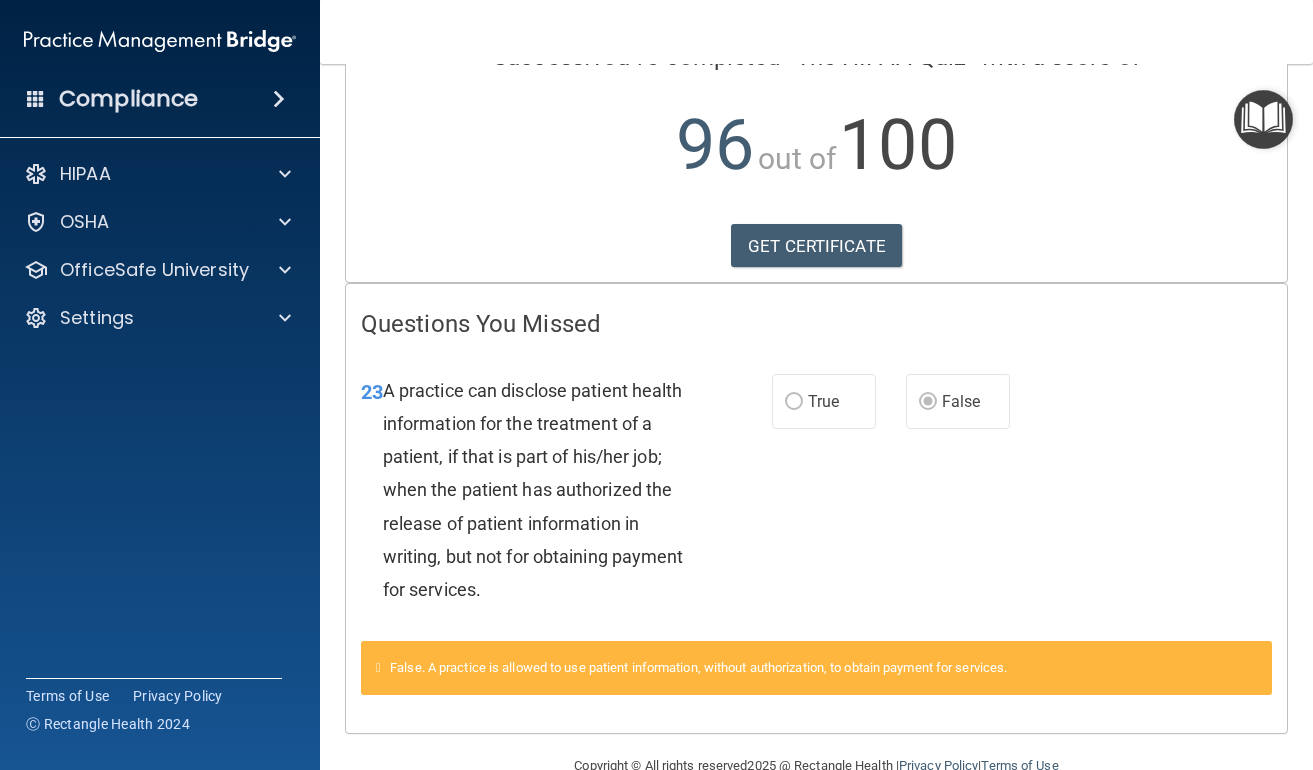 scroll, scrollTop: 228, scrollLeft: 0, axis: vertical 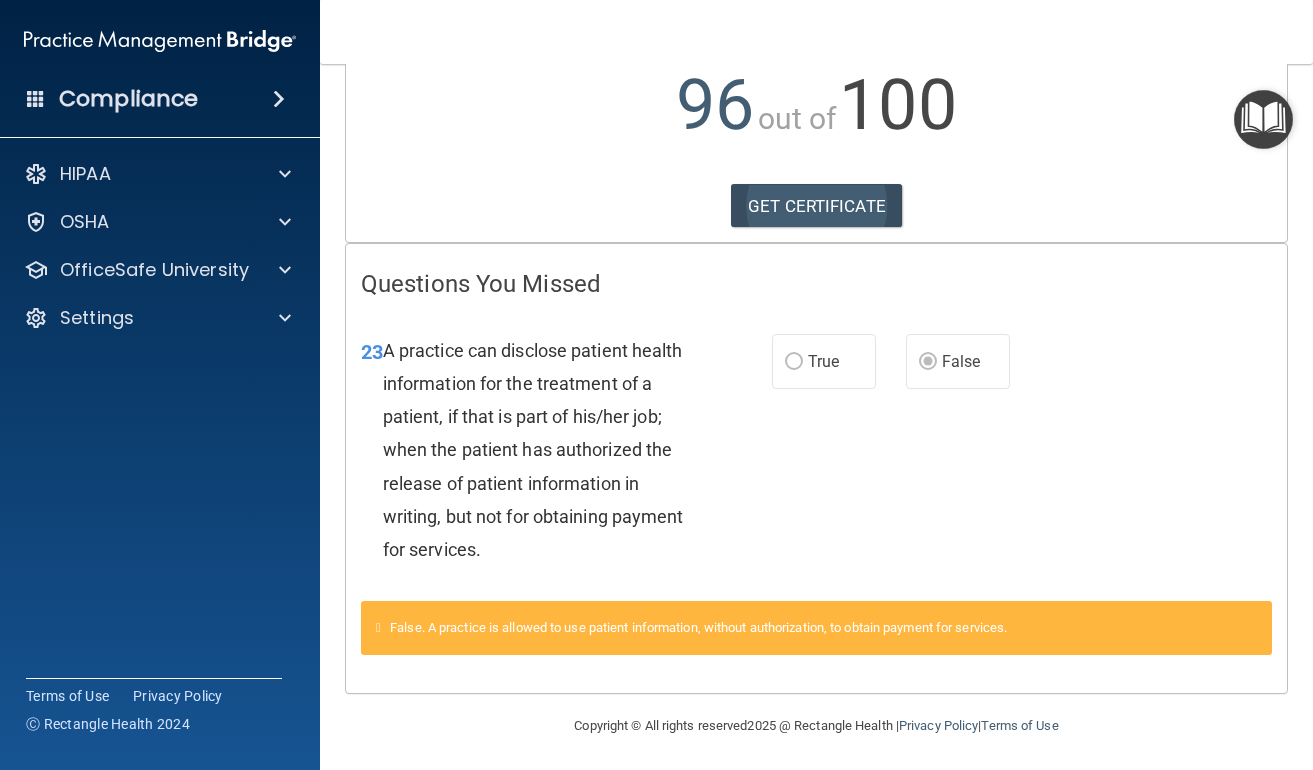 click on "GET CERTIFICATE" at bounding box center (816, 206) 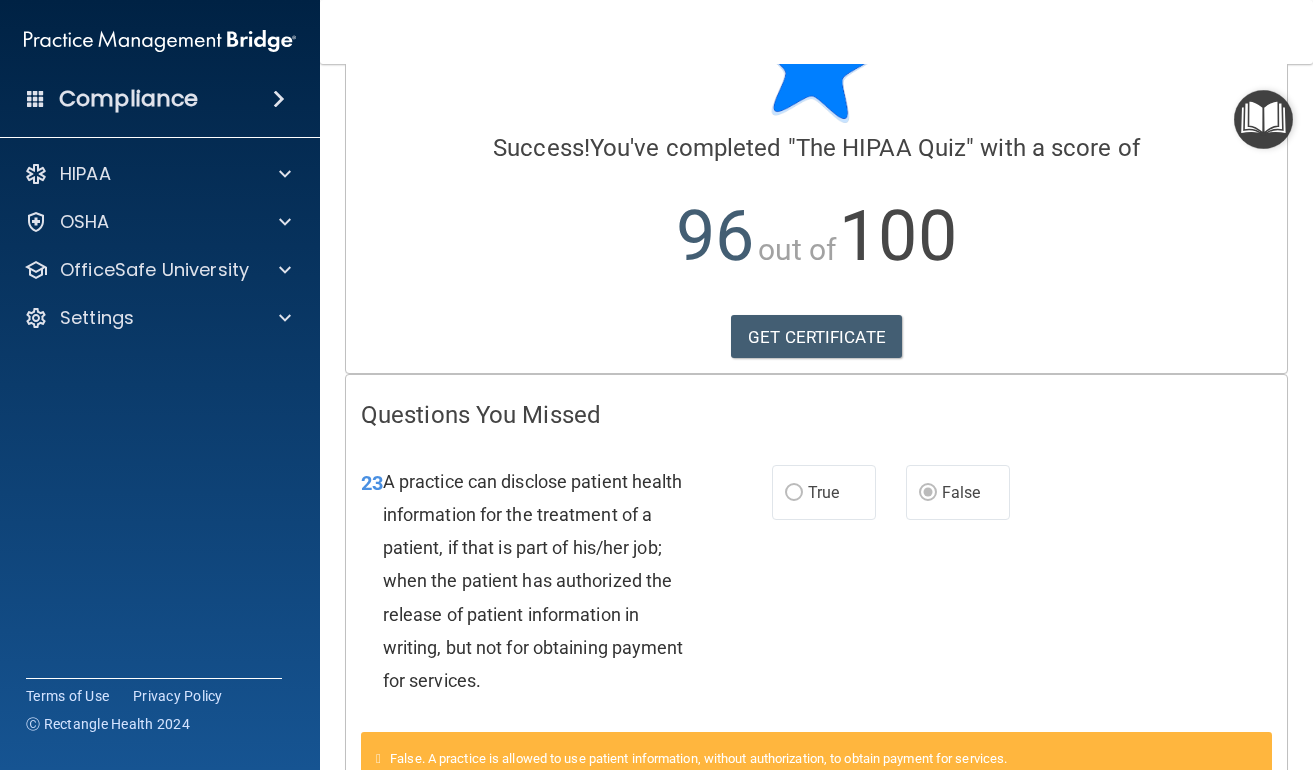 scroll, scrollTop: 0, scrollLeft: 0, axis: both 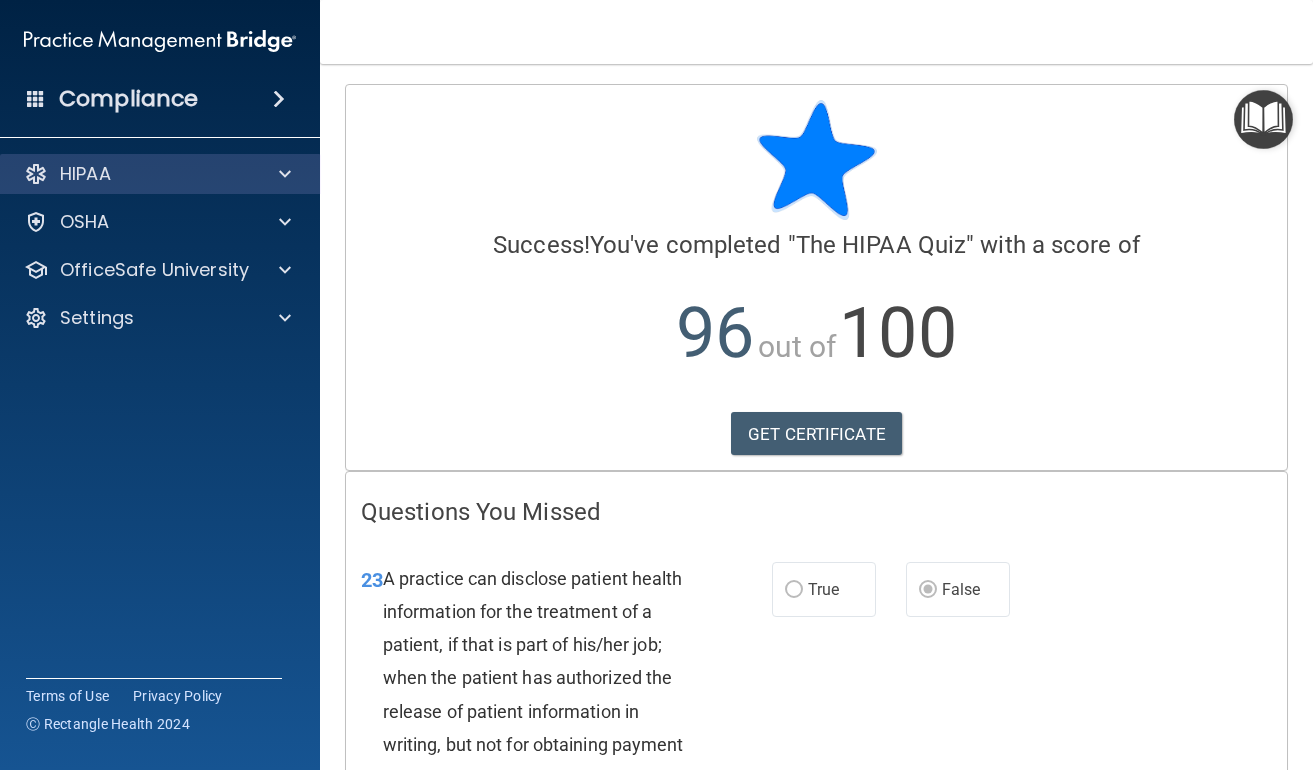 click at bounding box center [285, 174] 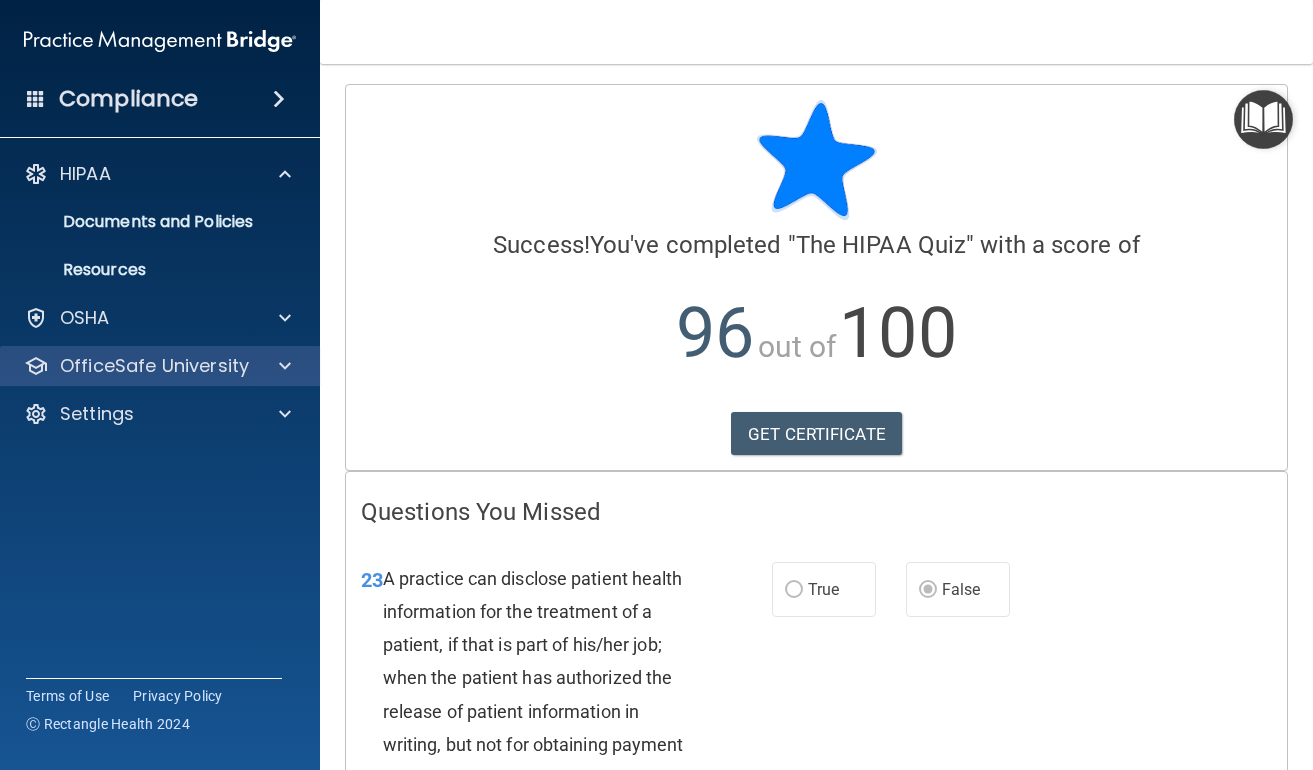 click at bounding box center [282, 366] 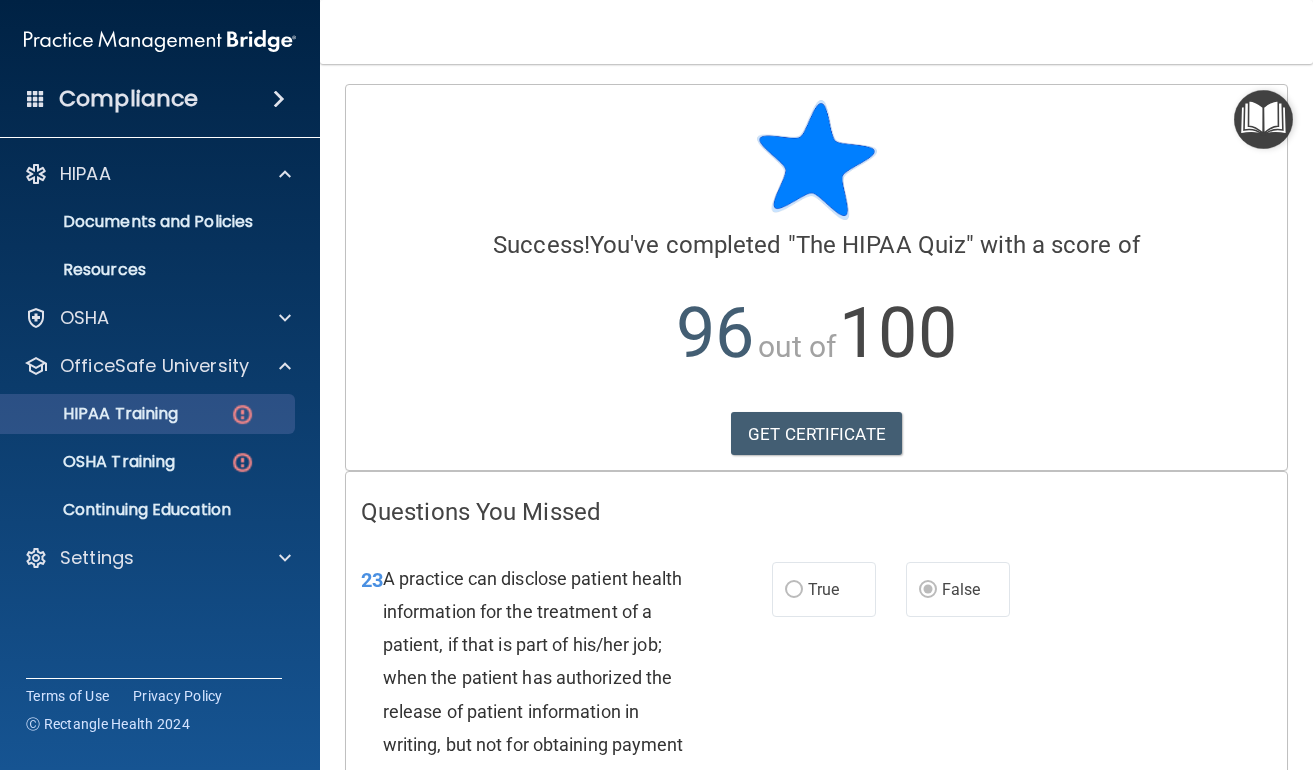 click on "HIPAA Training" at bounding box center [149, 414] 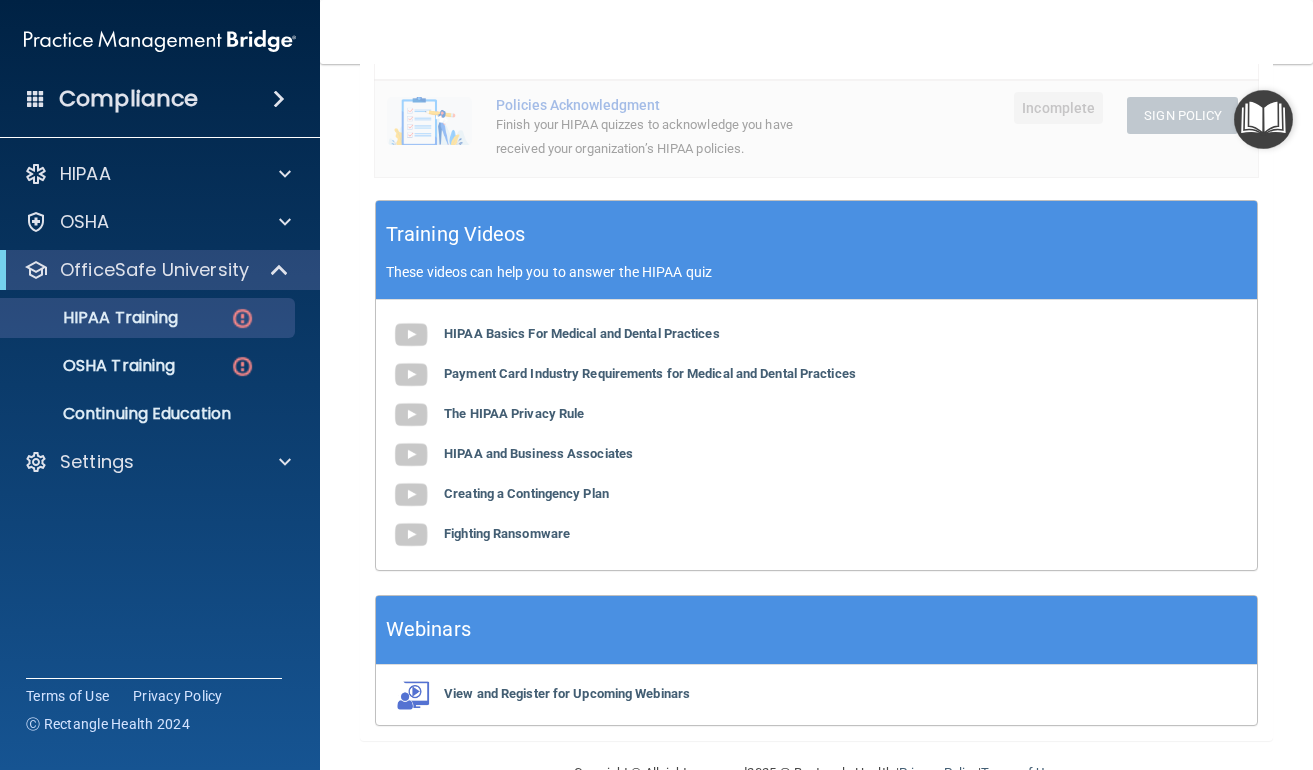 scroll, scrollTop: 696, scrollLeft: 0, axis: vertical 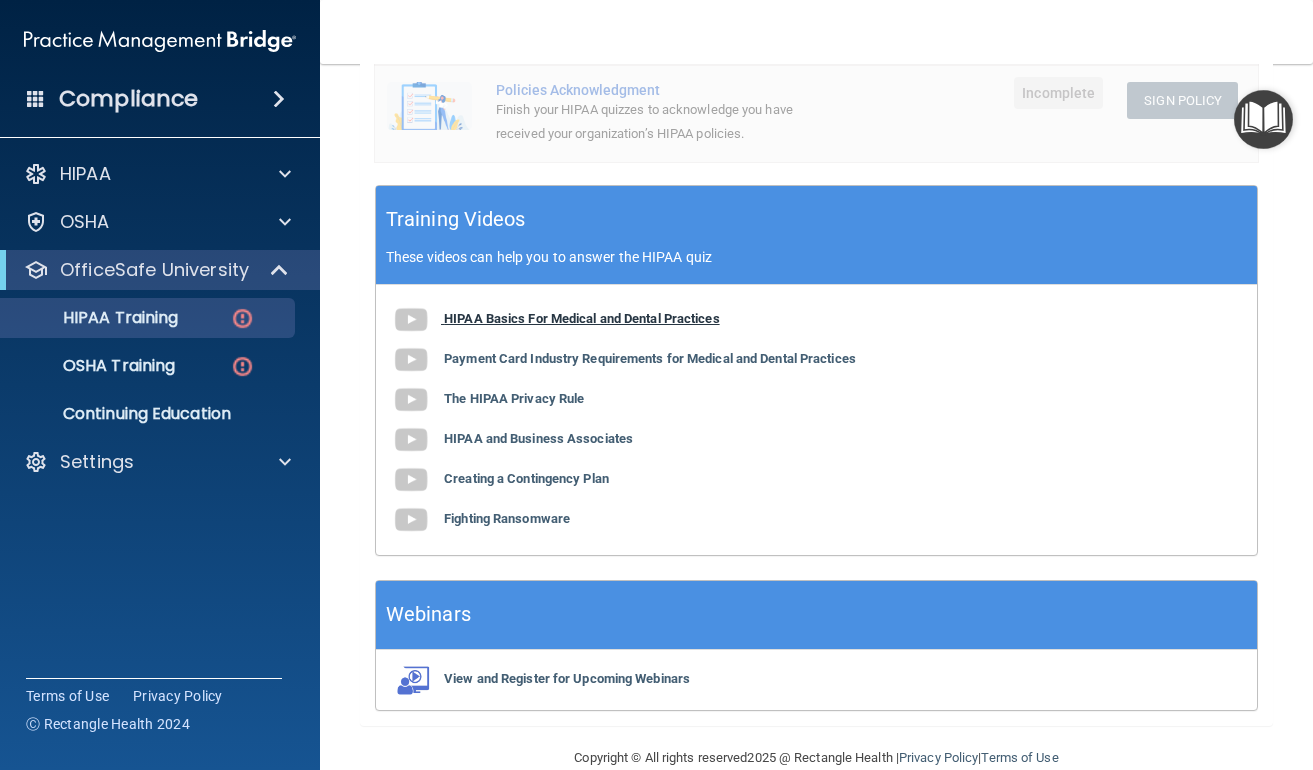 click on "HIPAA Basics For Medical and Dental Practices" at bounding box center [582, 318] 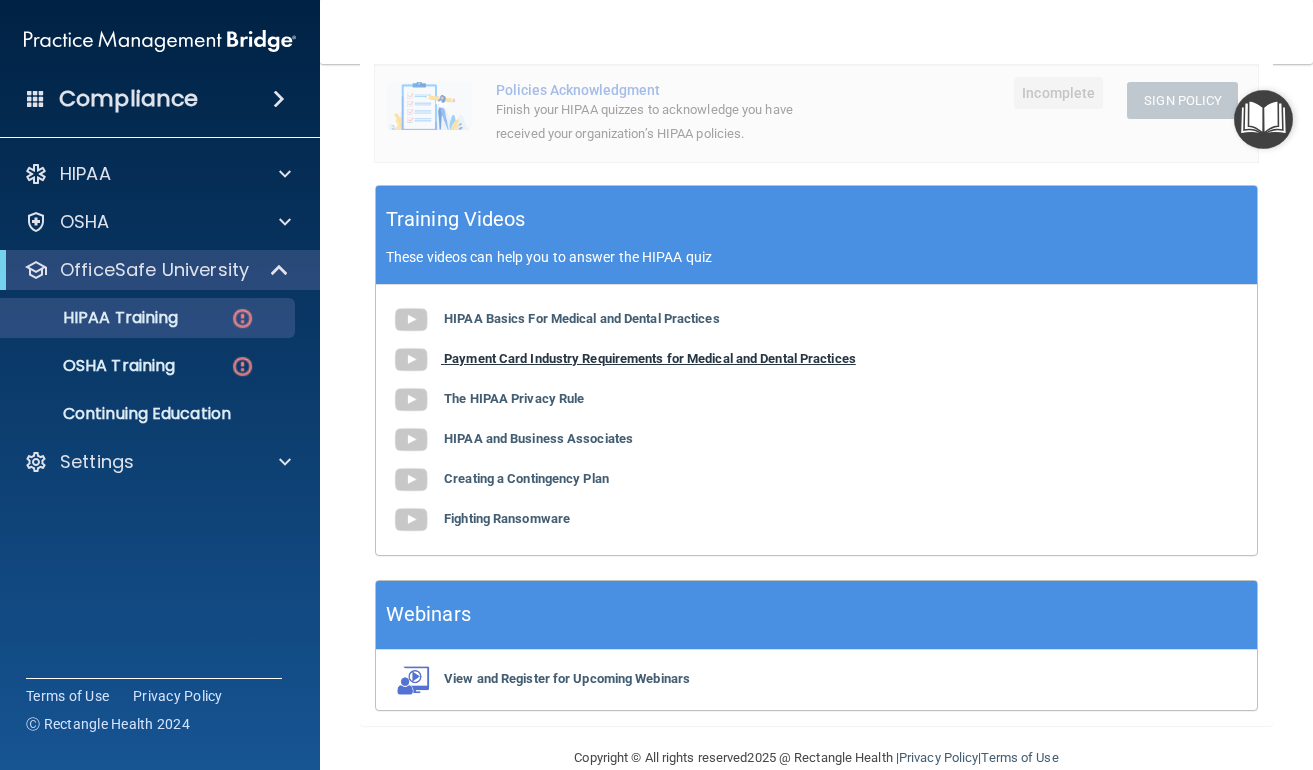 click on "Payment Card Industry Requirements for Medical and Dental Practices" at bounding box center [650, 358] 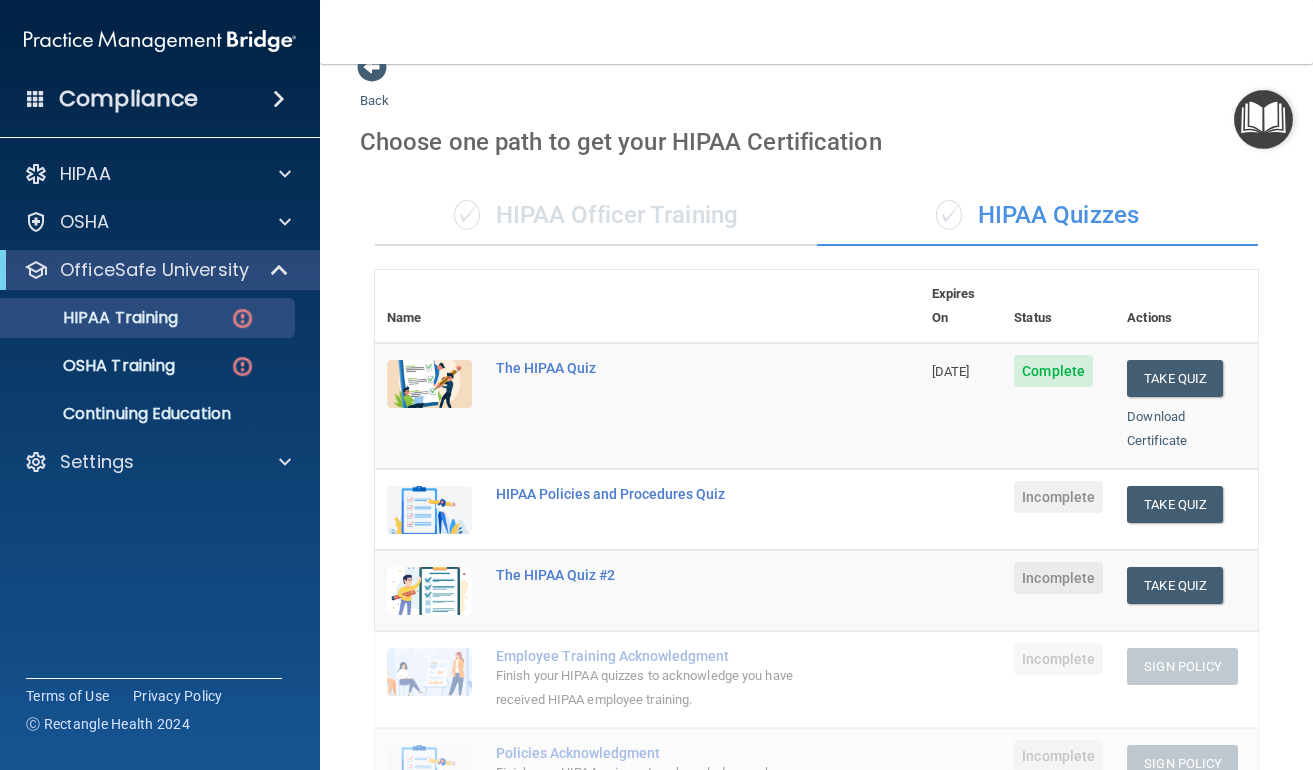 scroll, scrollTop: 0, scrollLeft: 0, axis: both 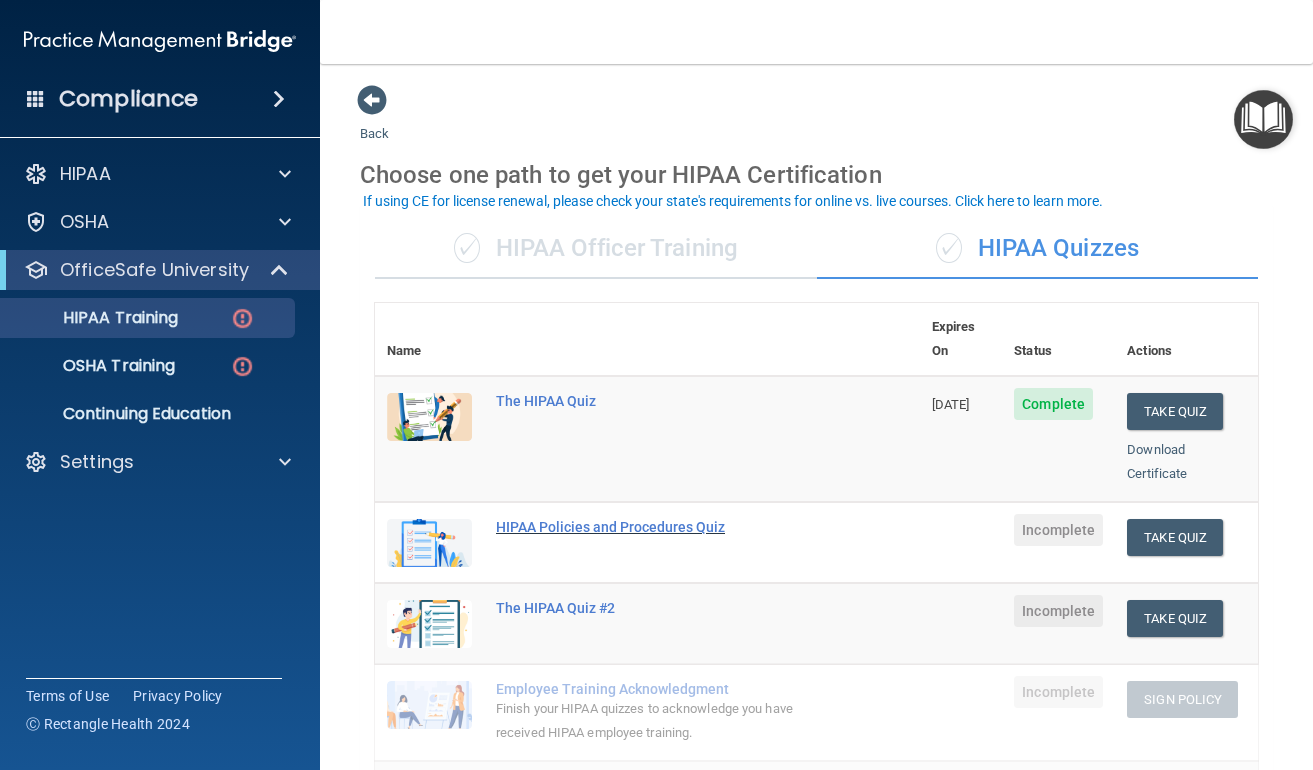 click on "HIPAA Policies and Procedures Quiz" at bounding box center [658, 527] 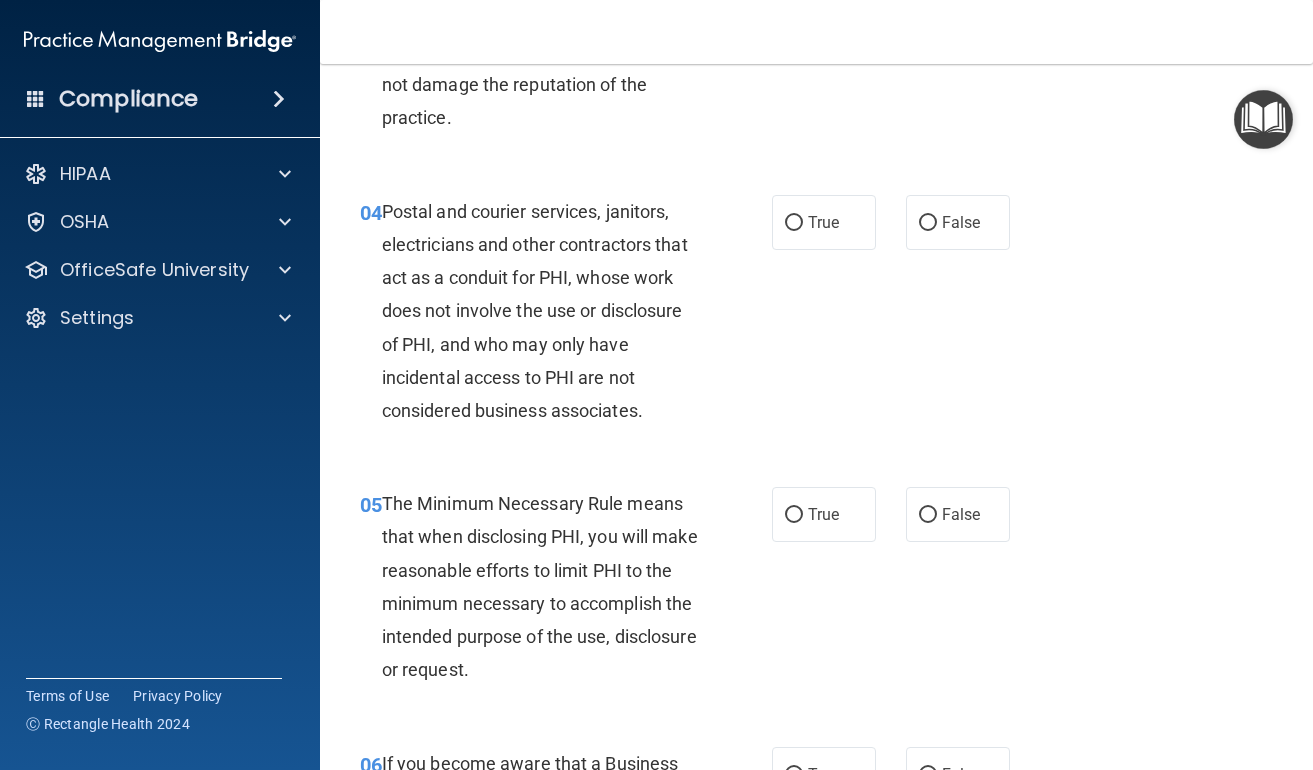 scroll, scrollTop: 0, scrollLeft: 0, axis: both 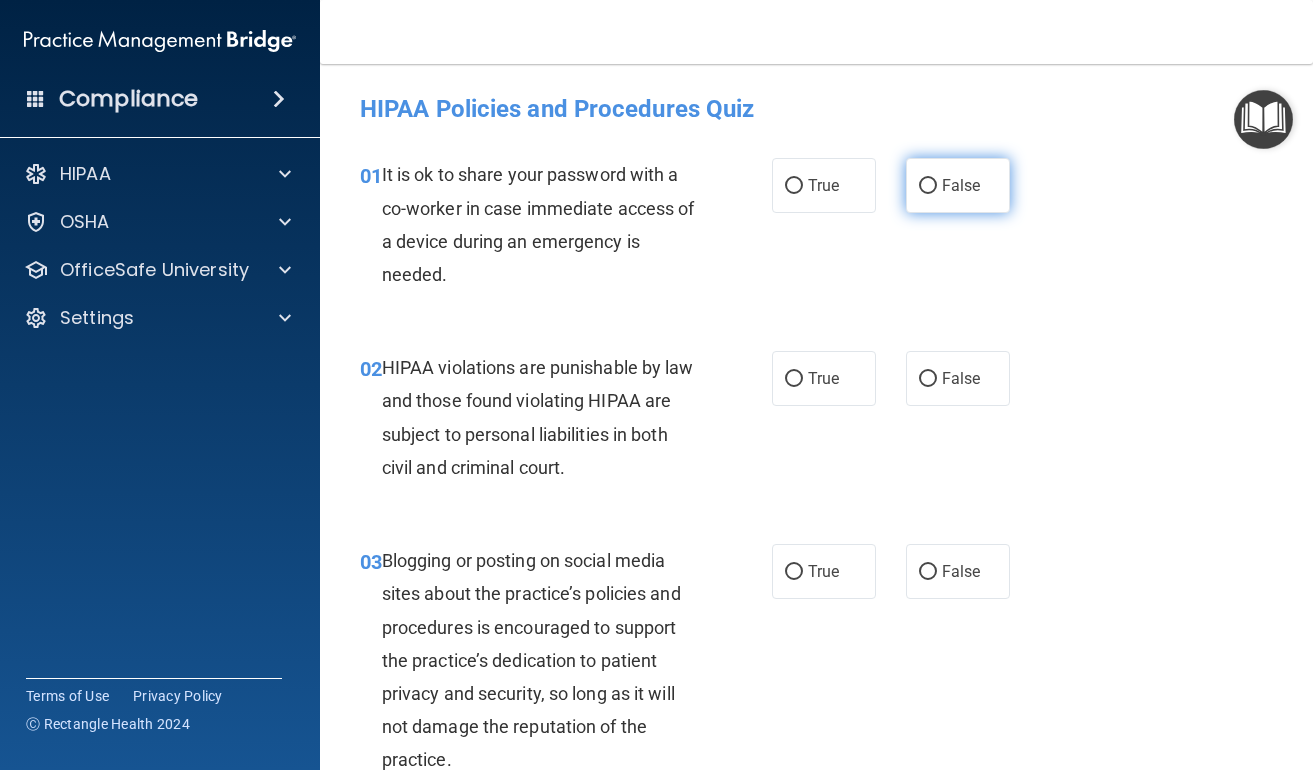 click on "False" at bounding box center (928, 186) 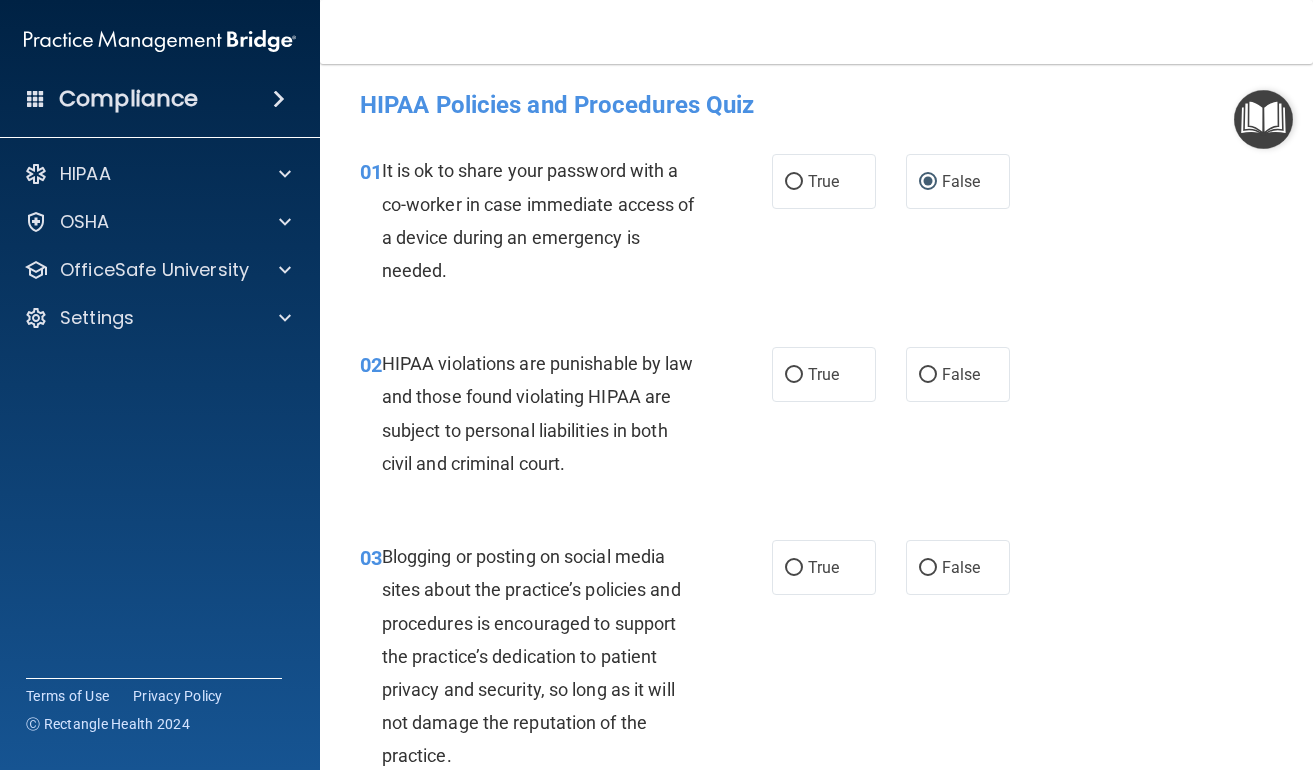 scroll, scrollTop: 8, scrollLeft: 0, axis: vertical 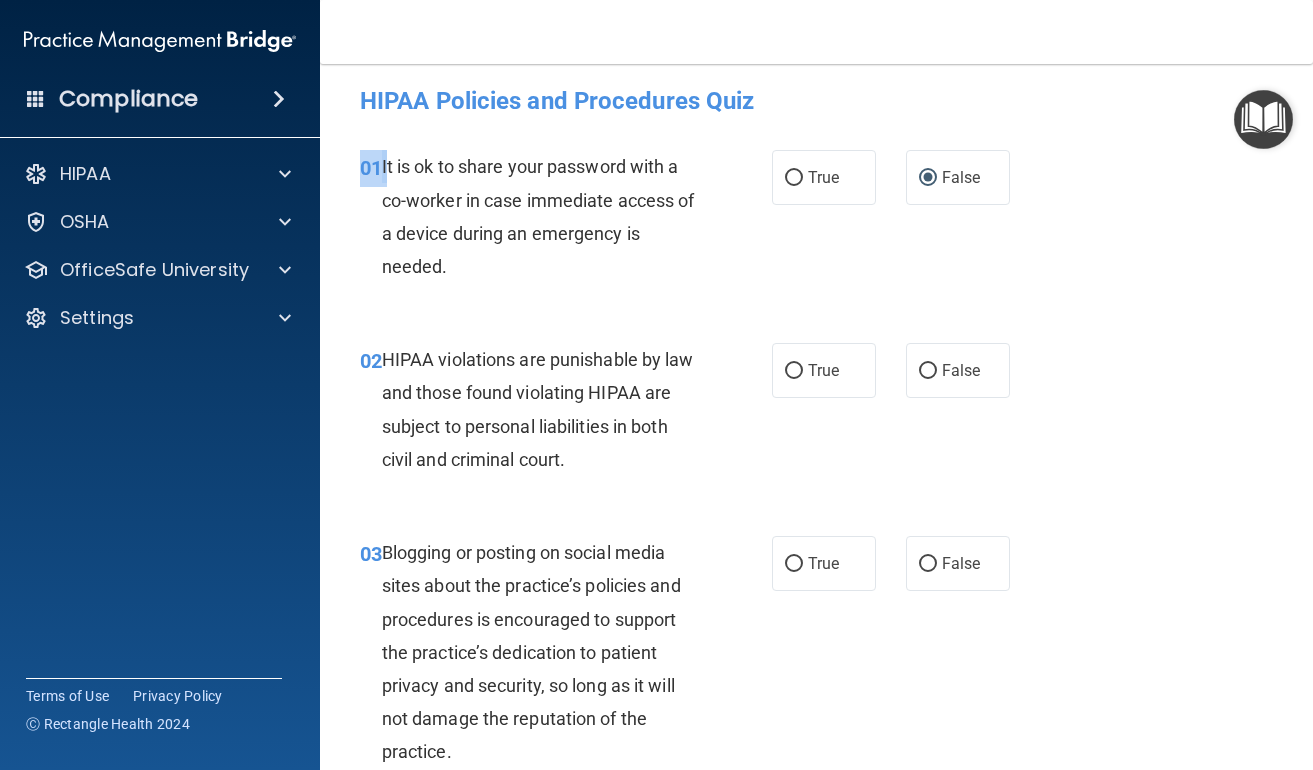 drag, startPoint x: 385, startPoint y: 169, endPoint x: 521, endPoint y: 316, distance: 200.26233 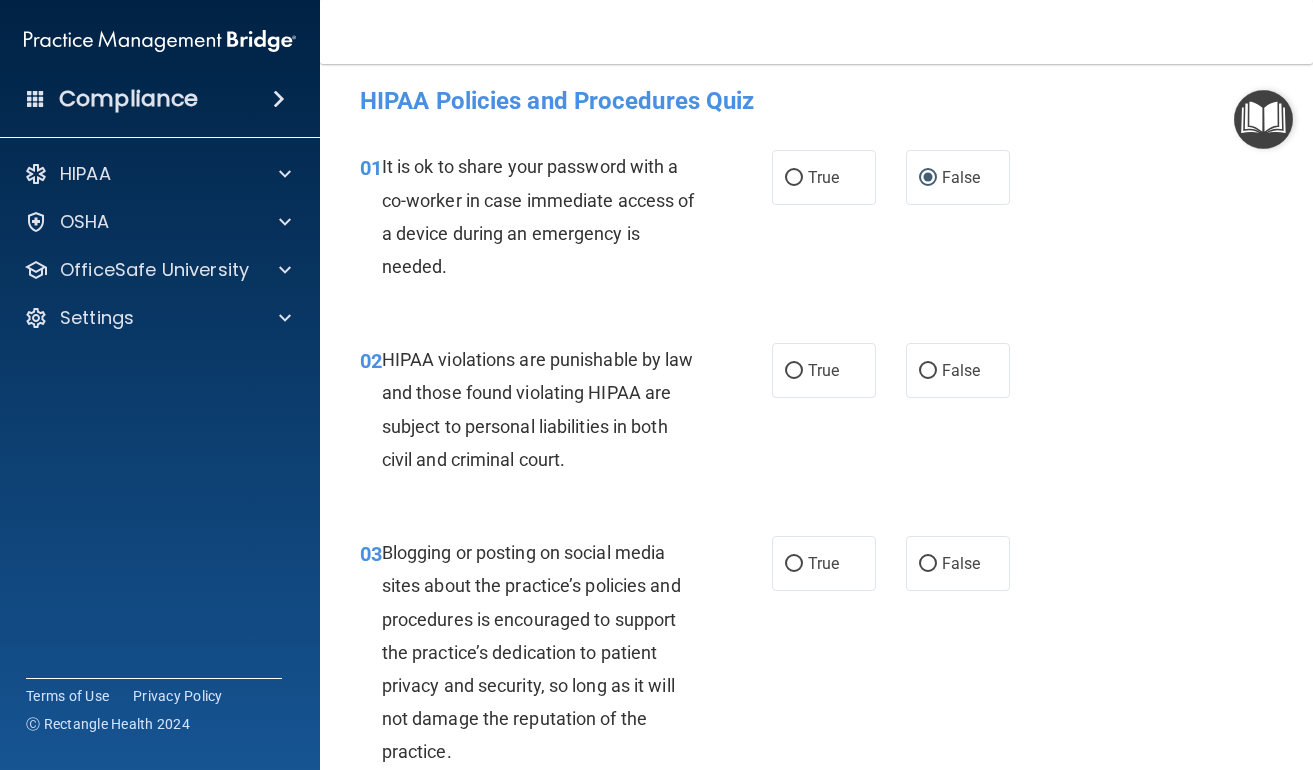 click on "It is ok to share your password with a co-worker in case immediate access of a device during an emergency is needed." at bounding box center [547, 216] 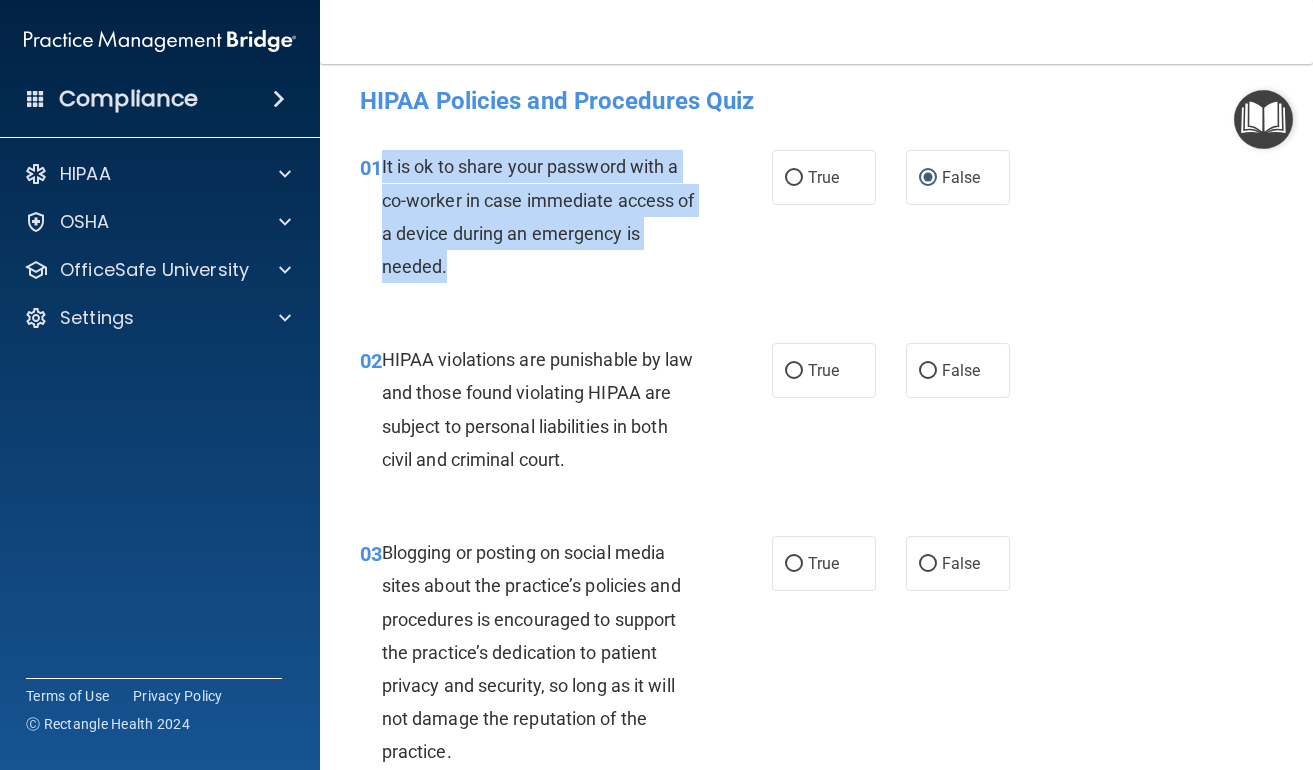 drag, startPoint x: 382, startPoint y: 167, endPoint x: 458, endPoint y: 291, distance: 145.43727 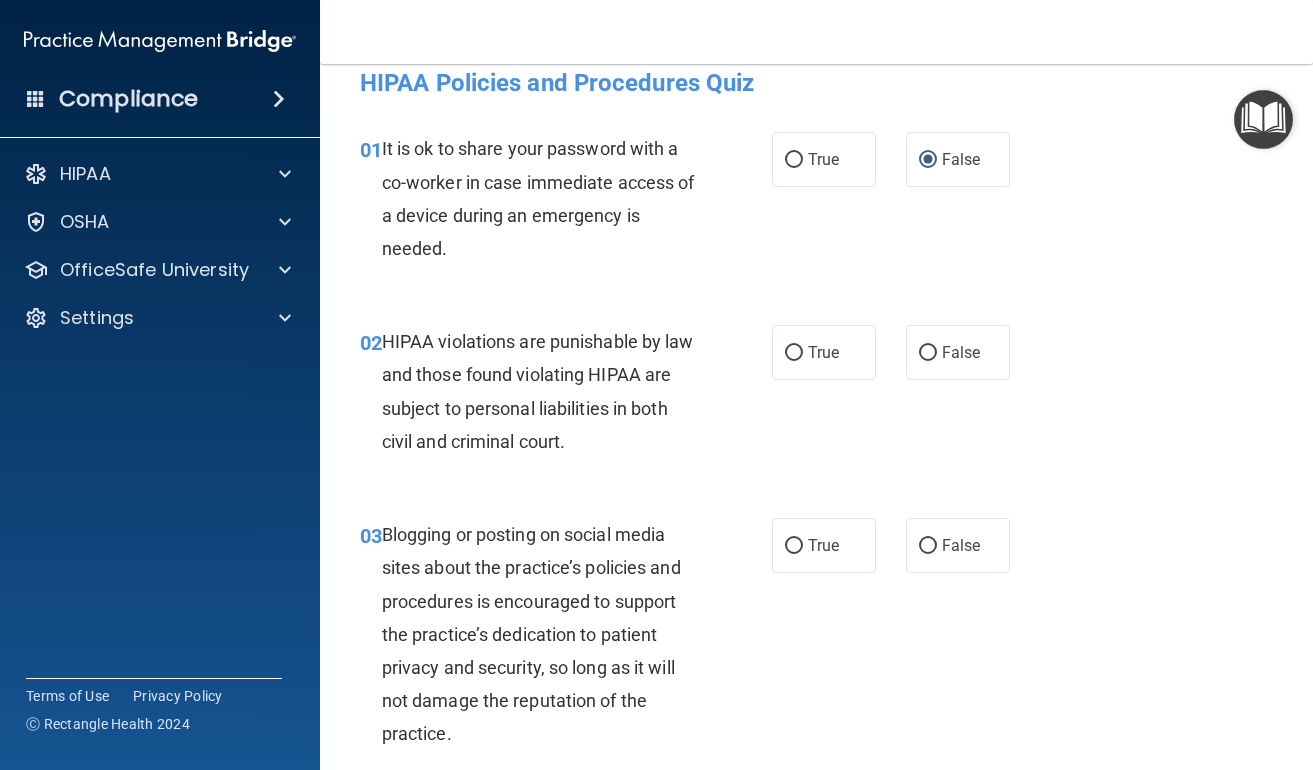 scroll, scrollTop: 49, scrollLeft: 0, axis: vertical 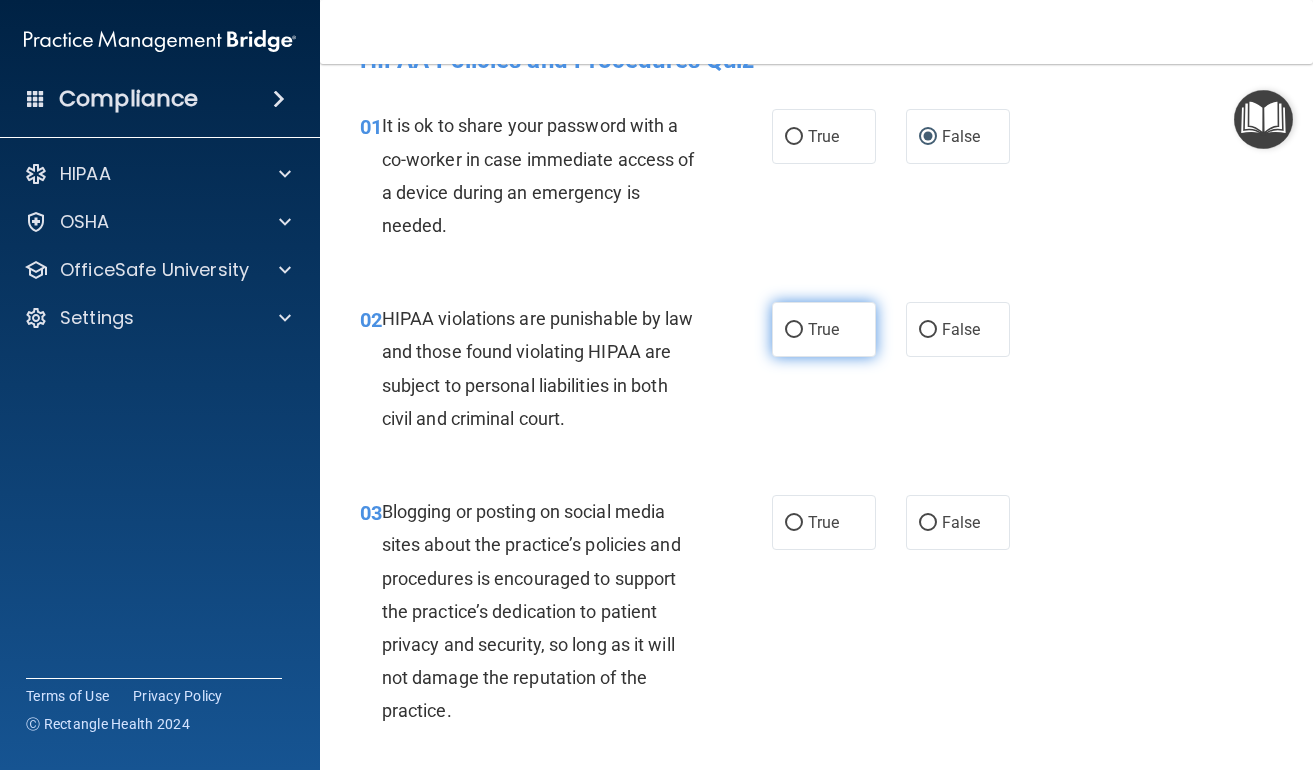 click on "True" at bounding box center (794, 330) 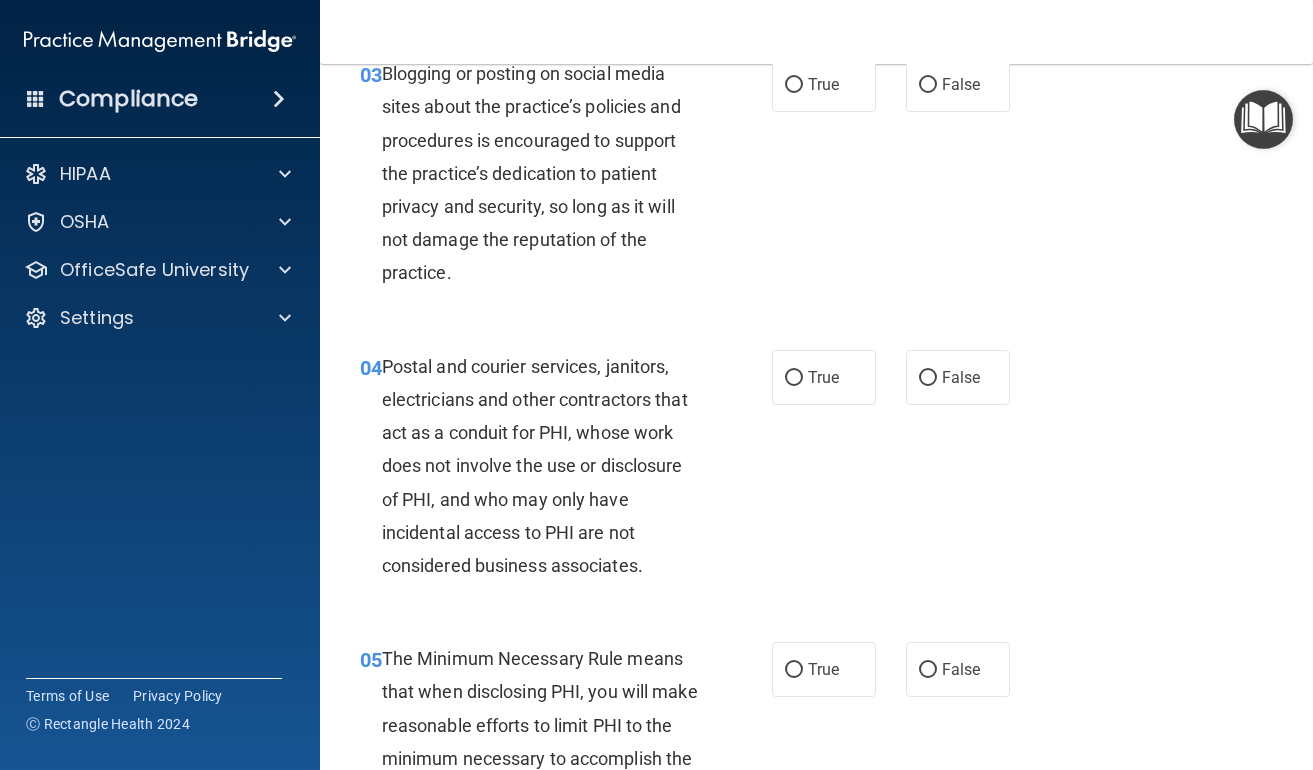 scroll, scrollTop: 457, scrollLeft: 0, axis: vertical 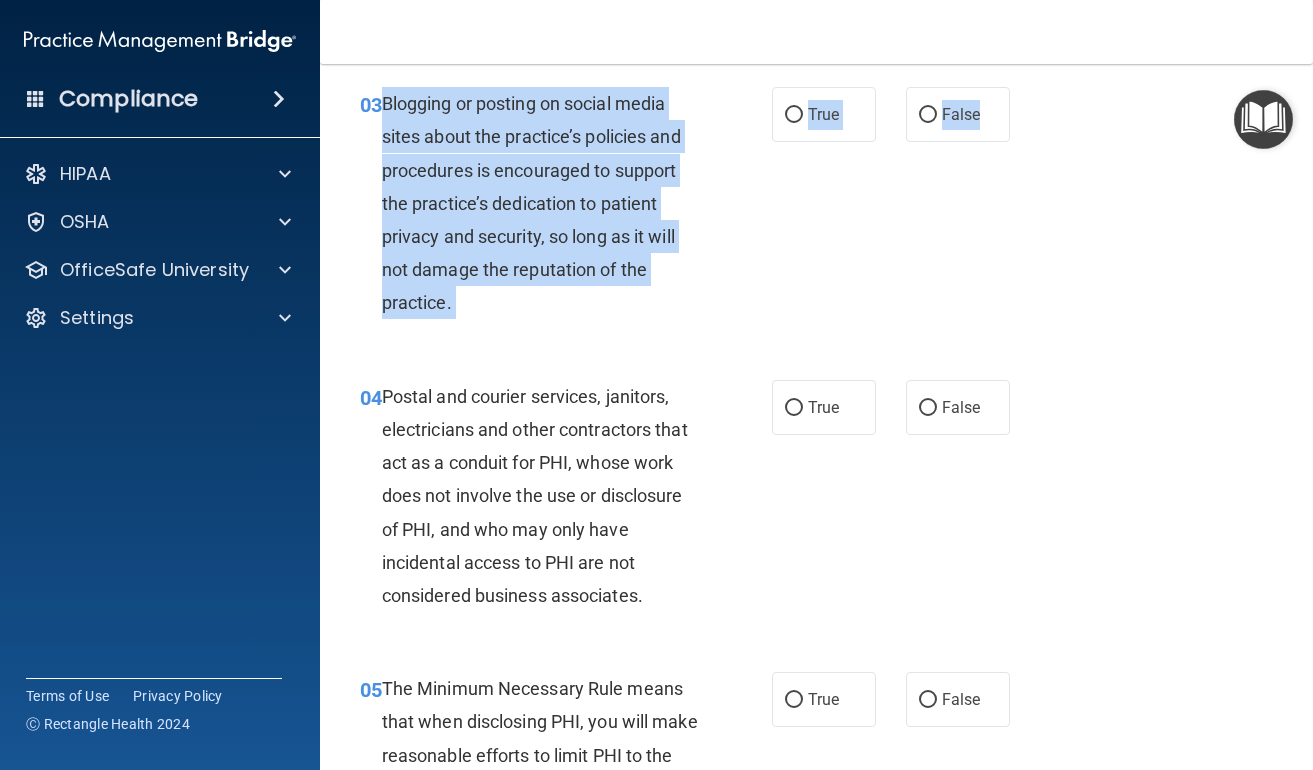drag, startPoint x: 382, startPoint y: 105, endPoint x: 497, endPoint y: 341, distance: 262.5281 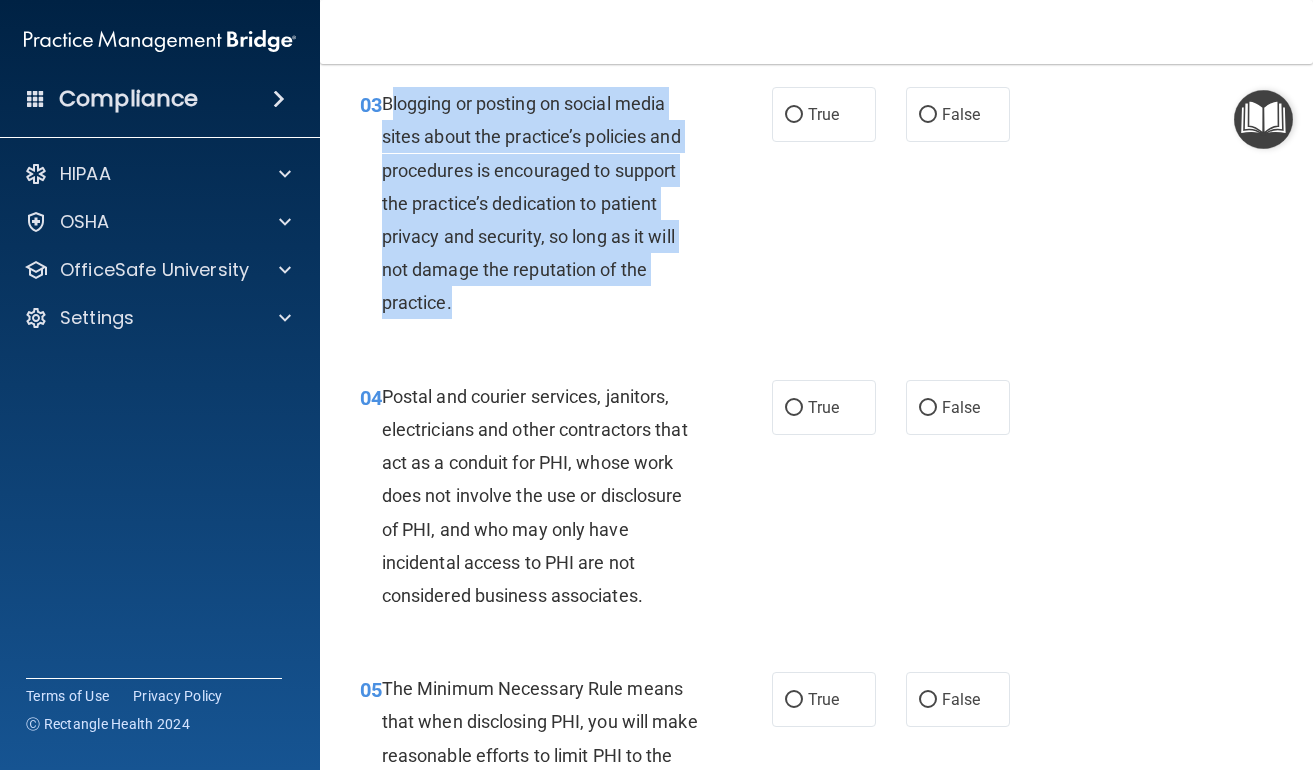 drag, startPoint x: 387, startPoint y: 101, endPoint x: 456, endPoint y: 310, distance: 220.09543 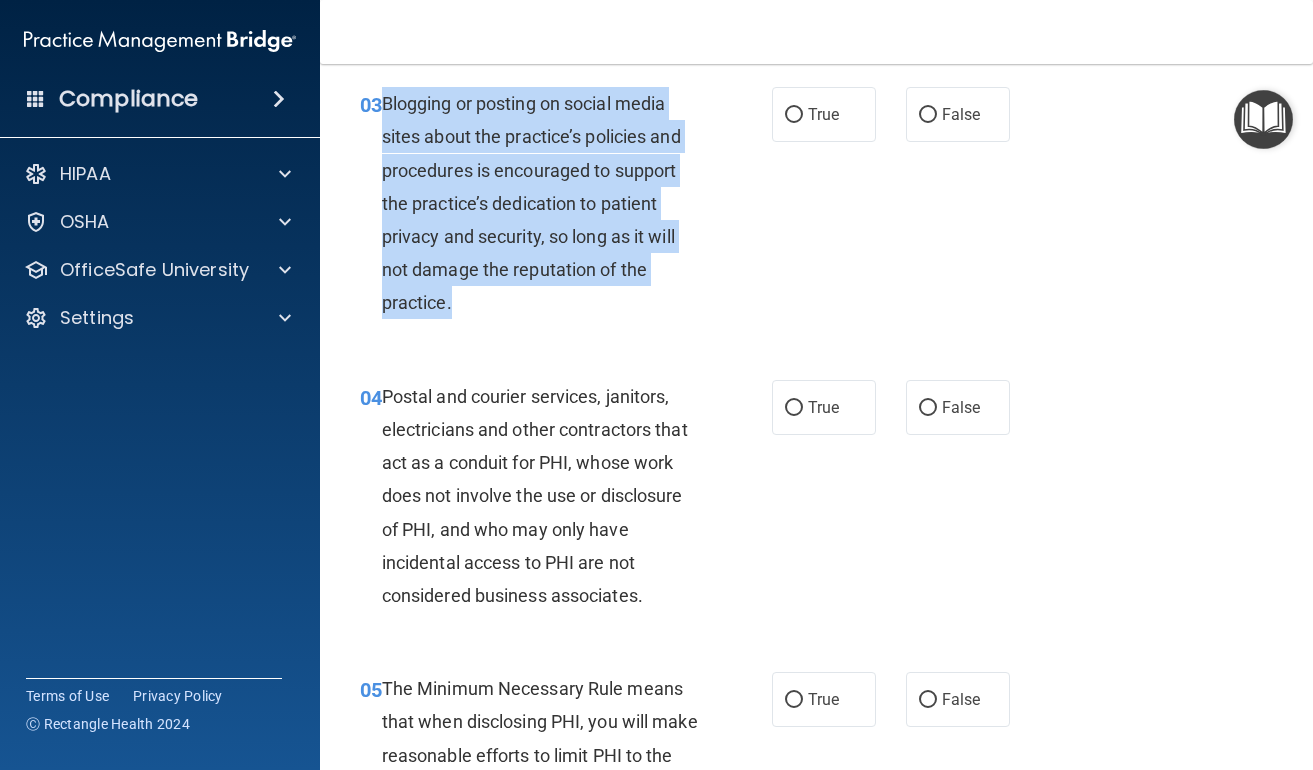drag, startPoint x: 382, startPoint y: 97, endPoint x: 457, endPoint y: 297, distance: 213.6001 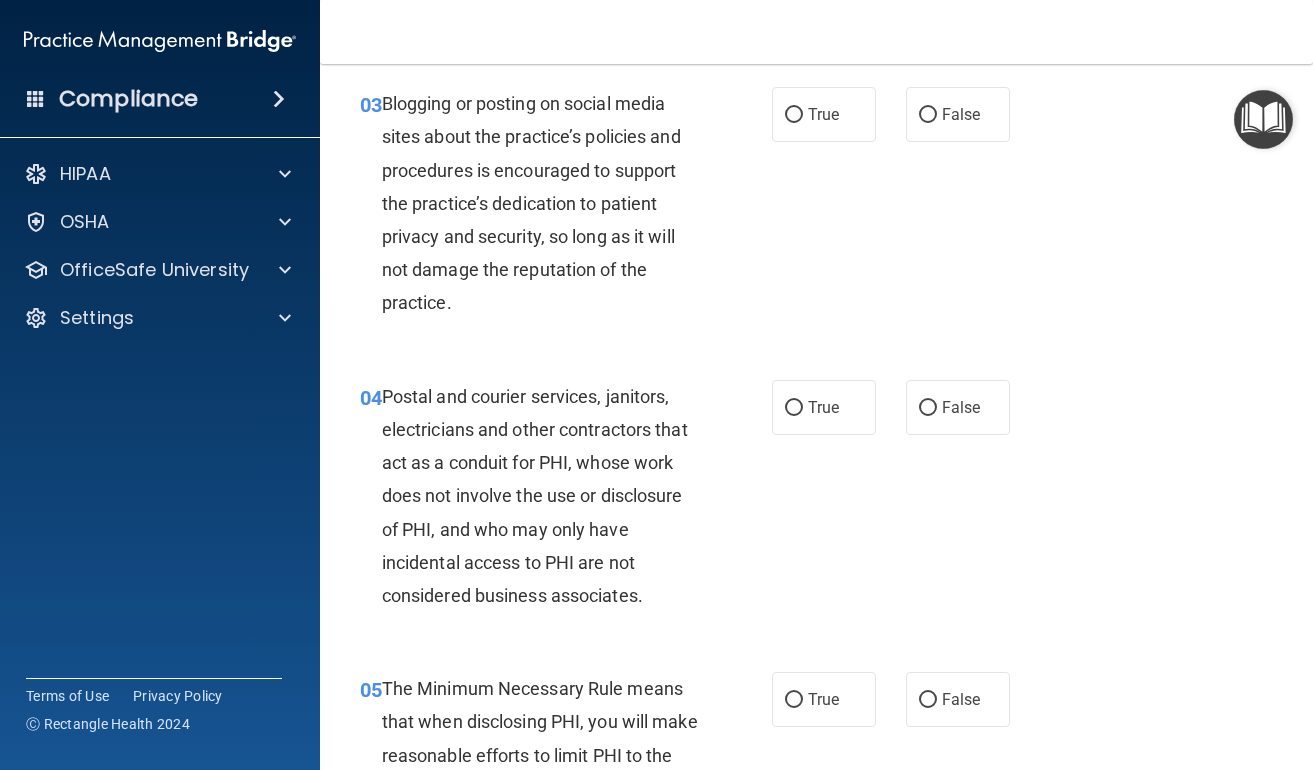 click on "Blogging or posting on social media sites about the practice’s policies and procedures is encouraged to support the practice’s dedication to patient privacy and security, so long as it will not damage the reputation of the practice." at bounding box center [531, 203] 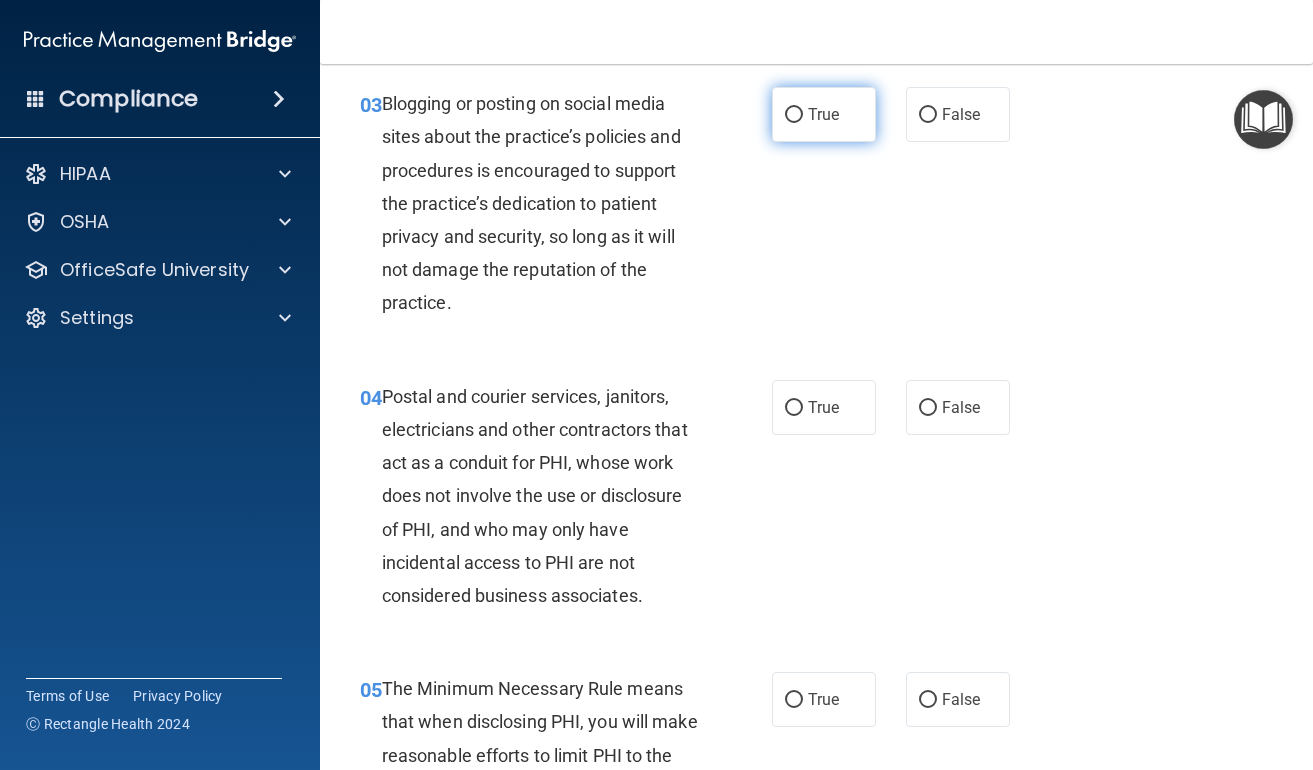 click on "True" at bounding box center [794, 115] 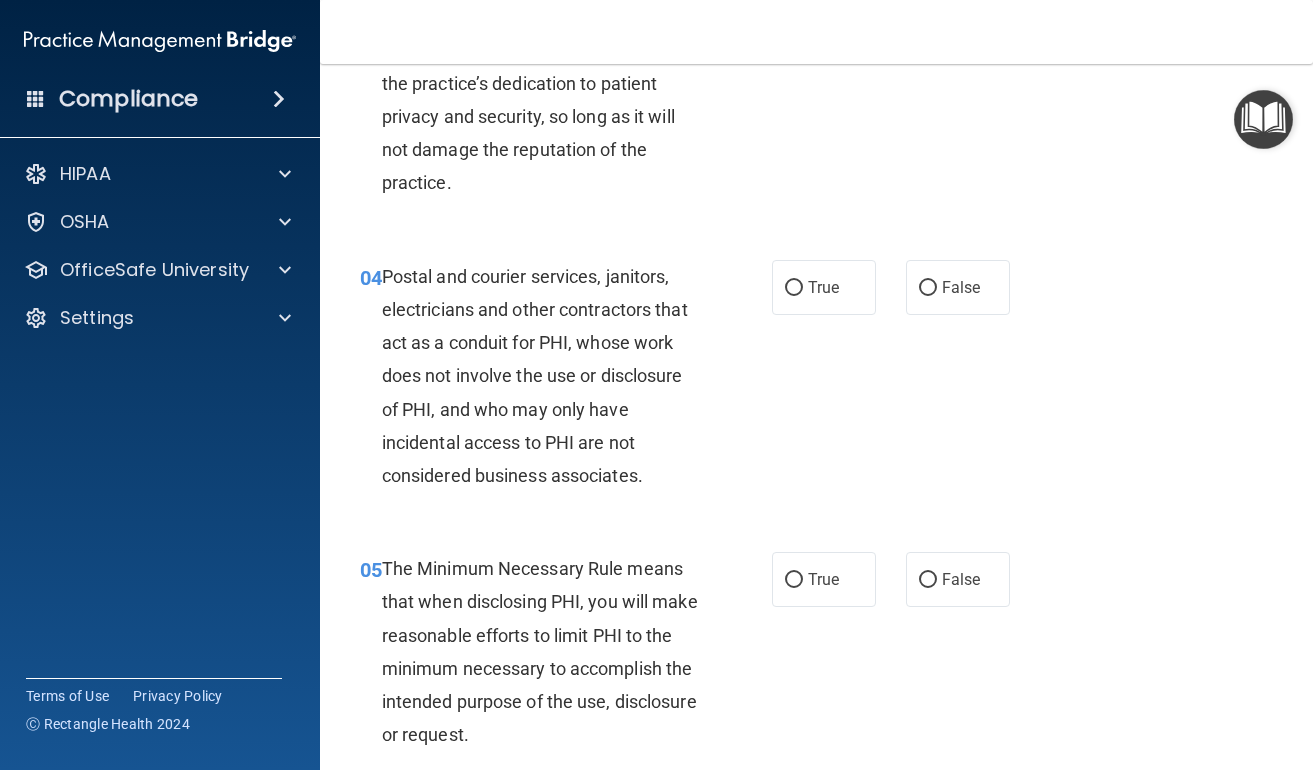 scroll, scrollTop: 610, scrollLeft: 0, axis: vertical 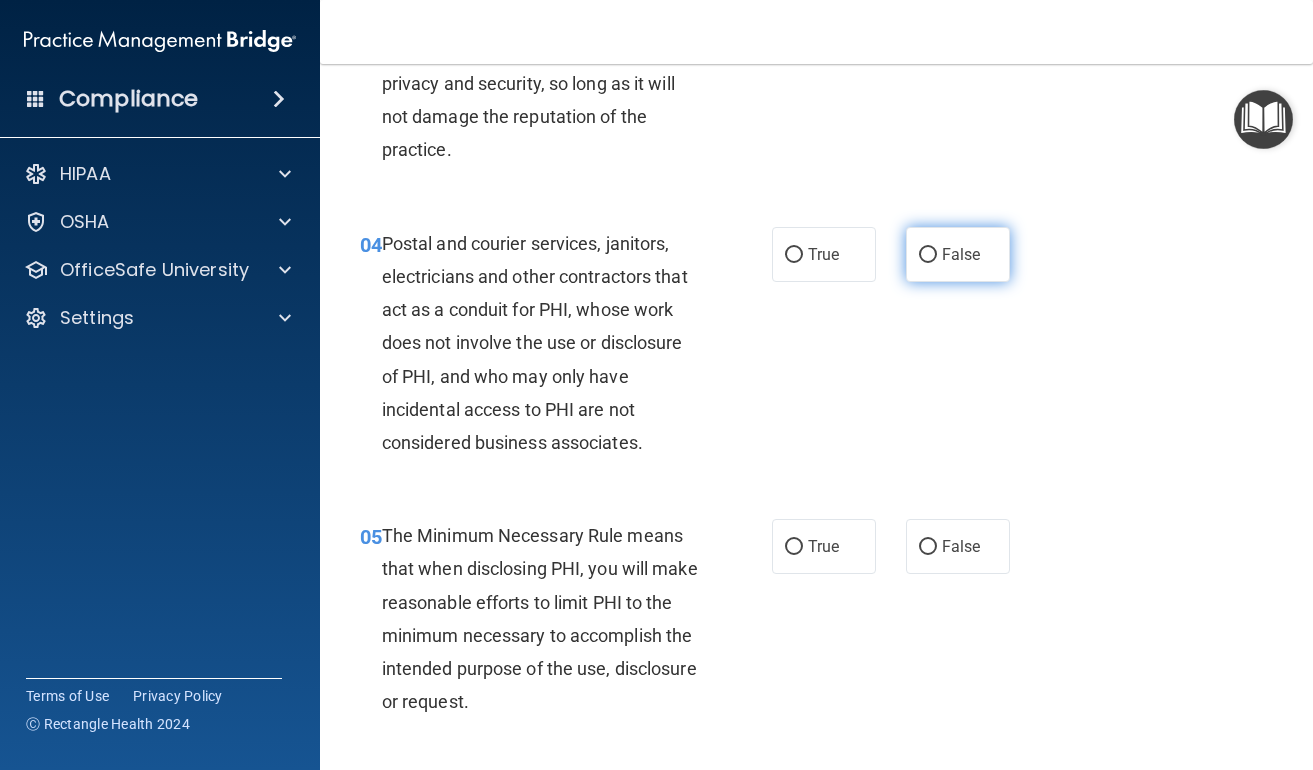click on "False" at bounding box center (928, 255) 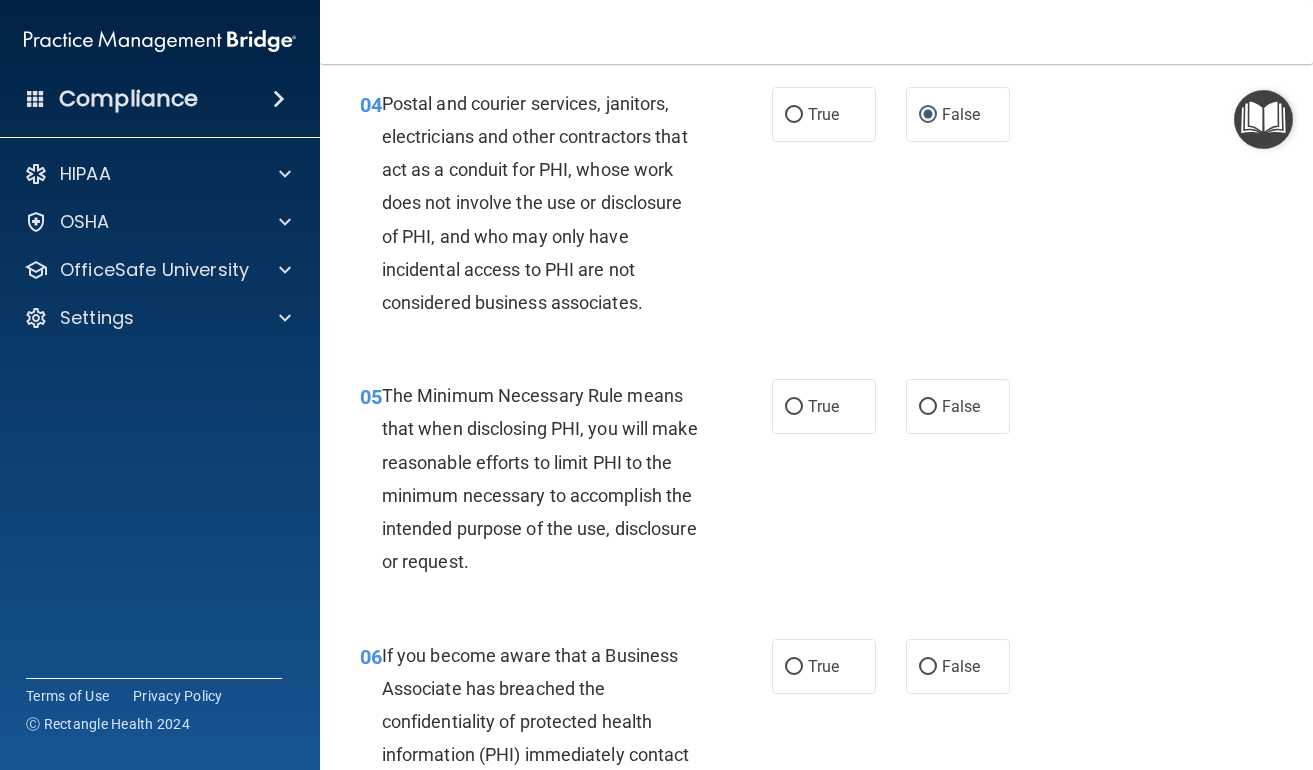 scroll, scrollTop: 884, scrollLeft: 0, axis: vertical 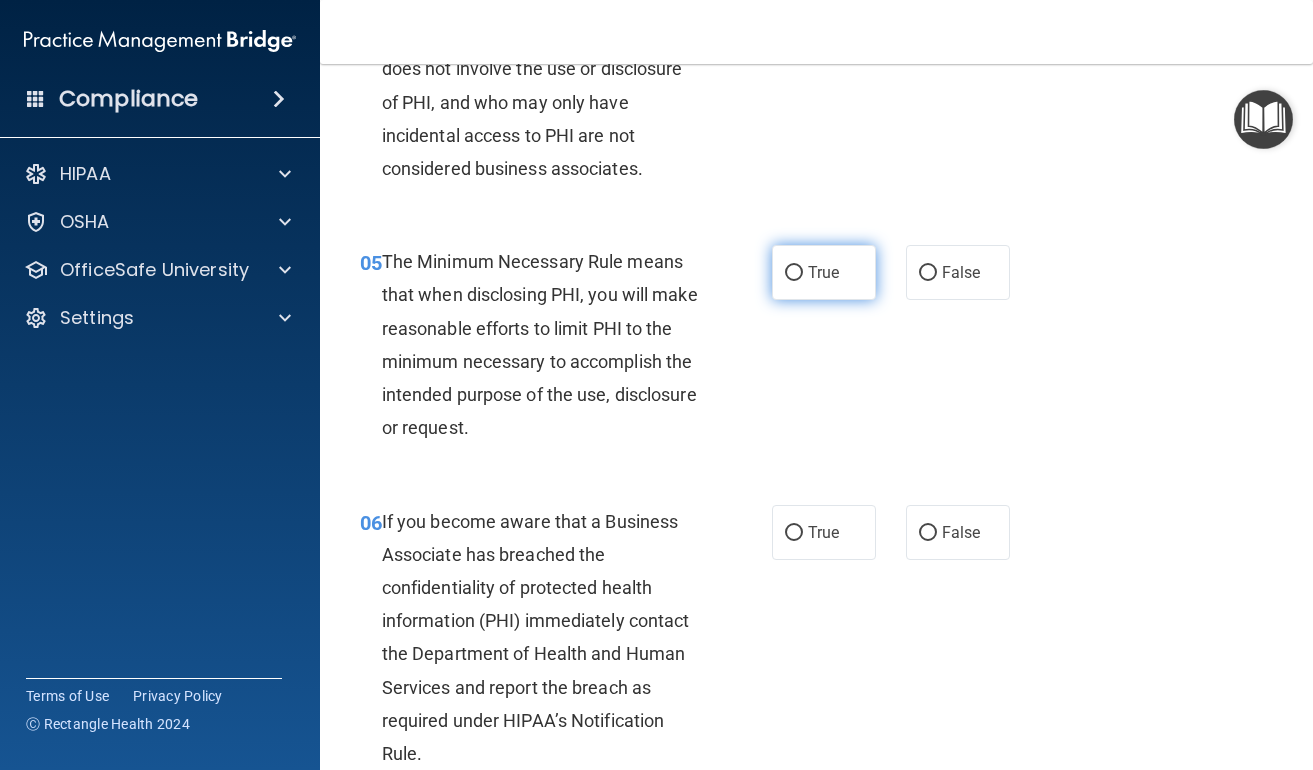 click on "True" at bounding box center (823, 272) 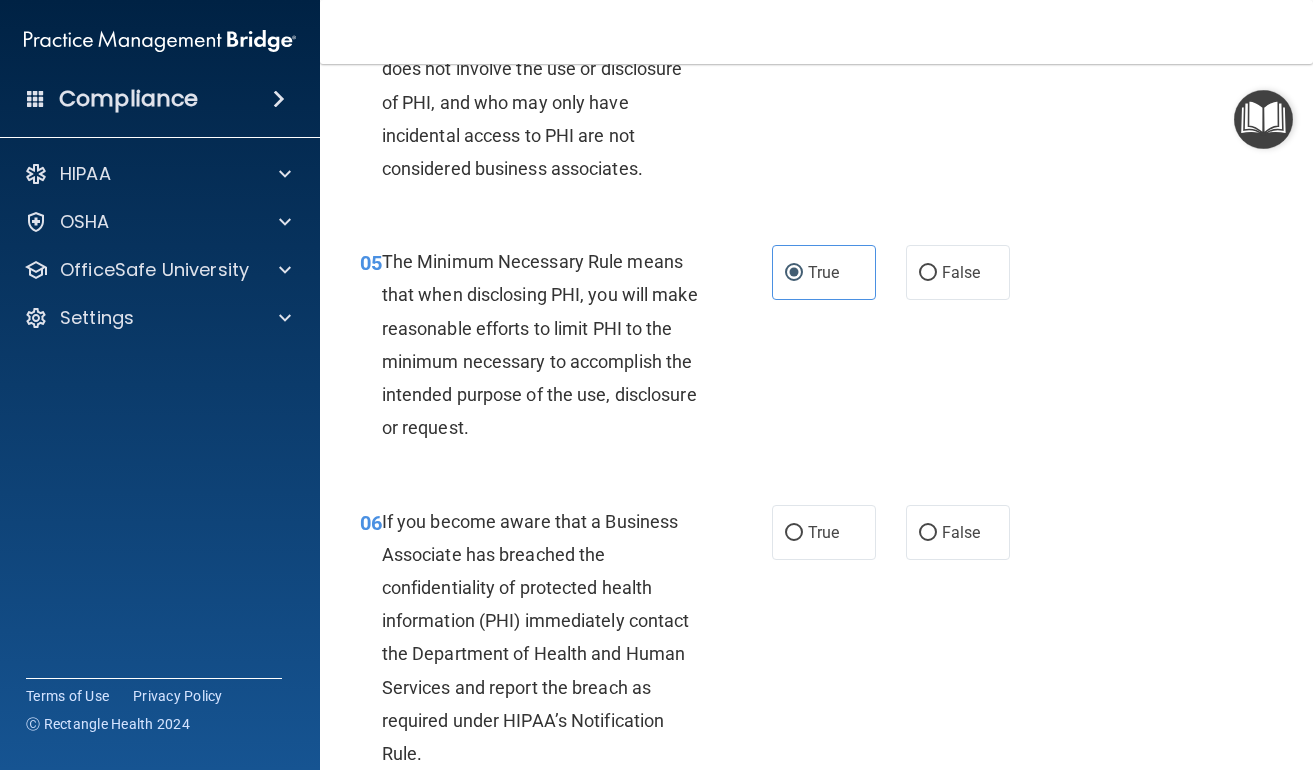 scroll, scrollTop: 1115, scrollLeft: 0, axis: vertical 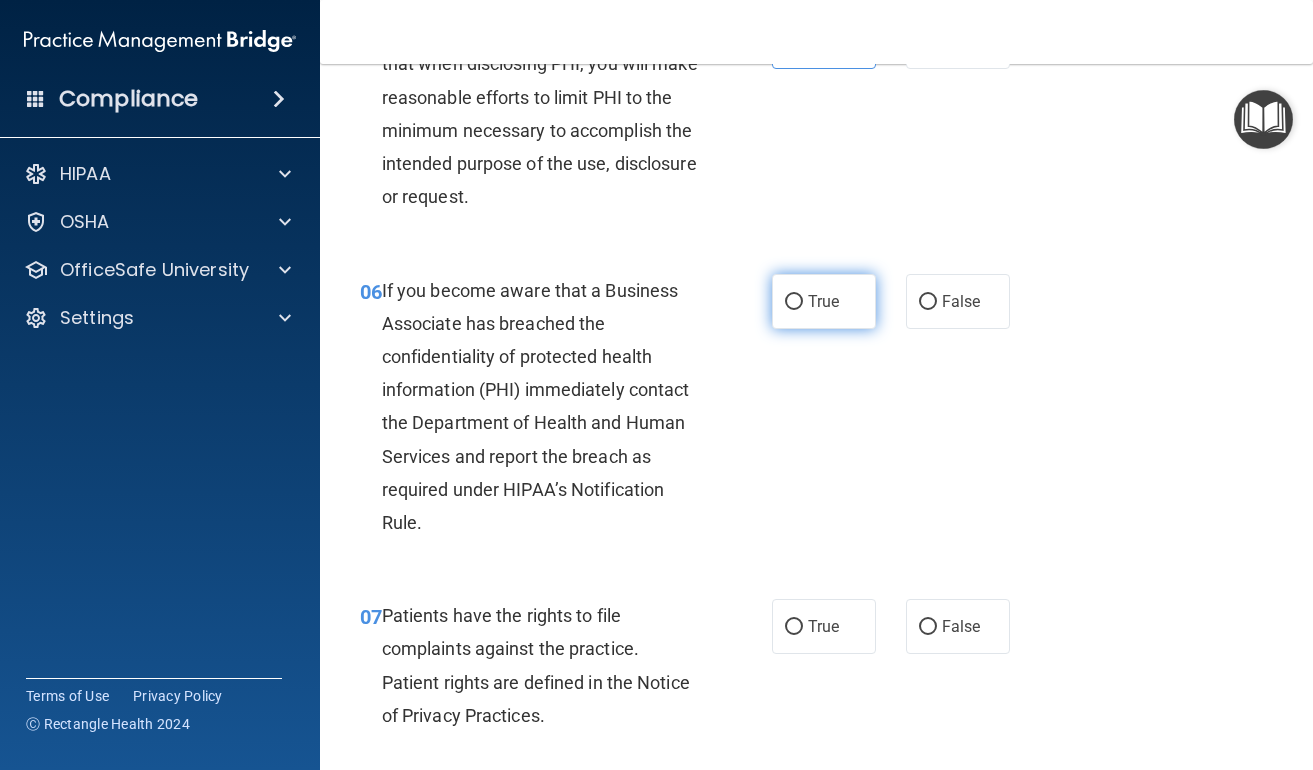 click on "True" at bounding box center [794, 302] 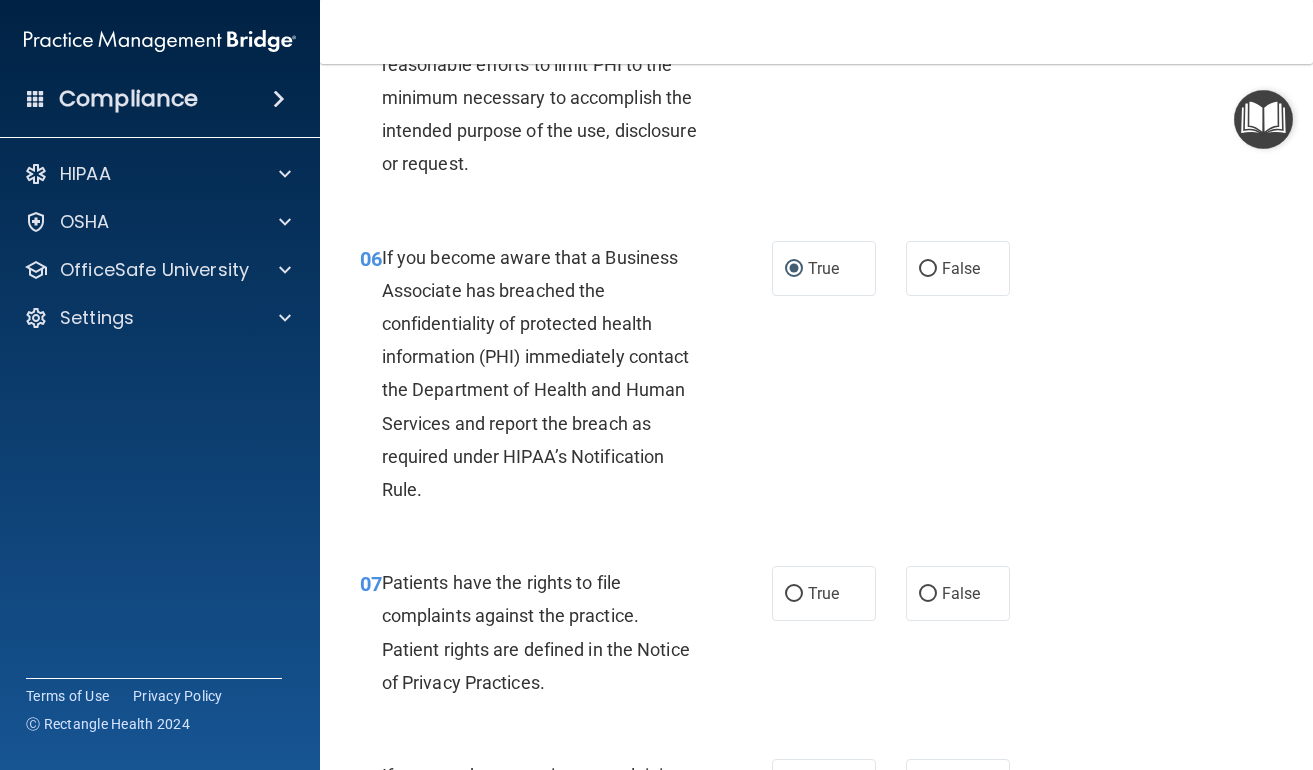 scroll, scrollTop: 1383, scrollLeft: 0, axis: vertical 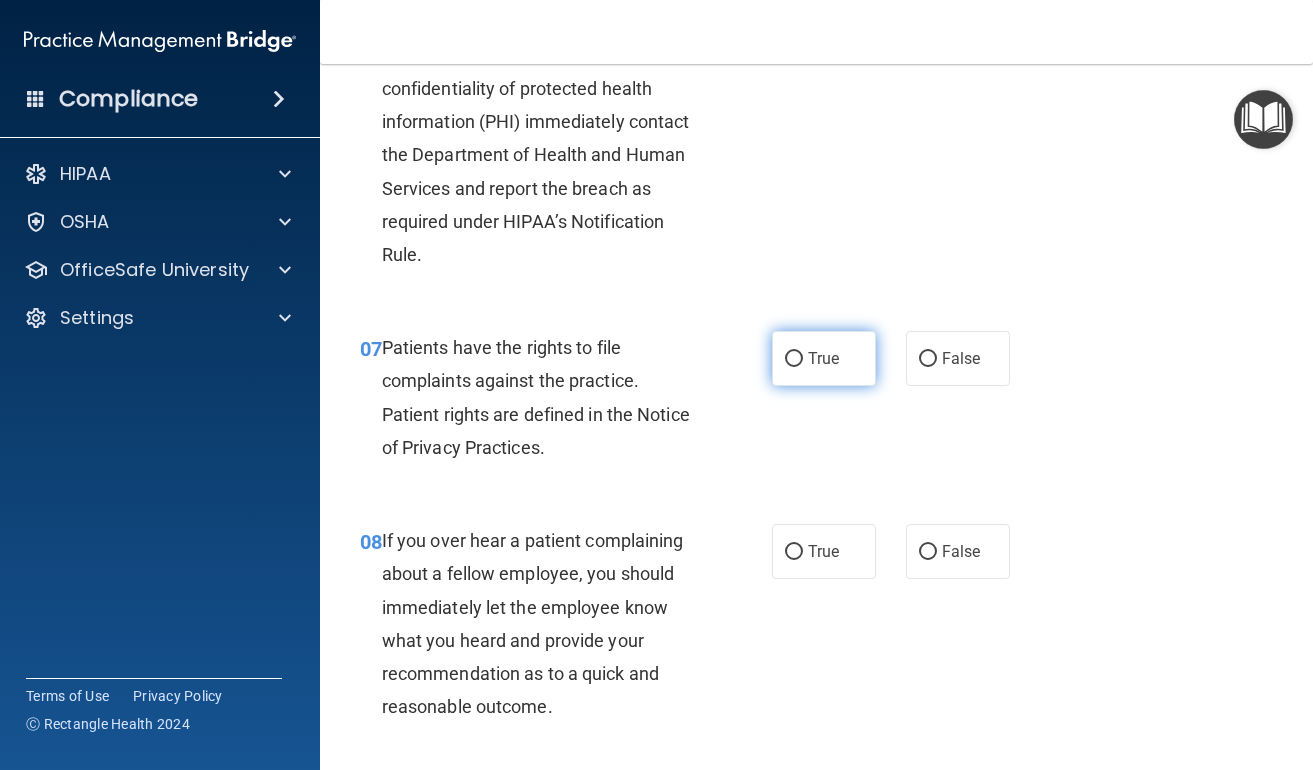 click on "True" at bounding box center [794, 359] 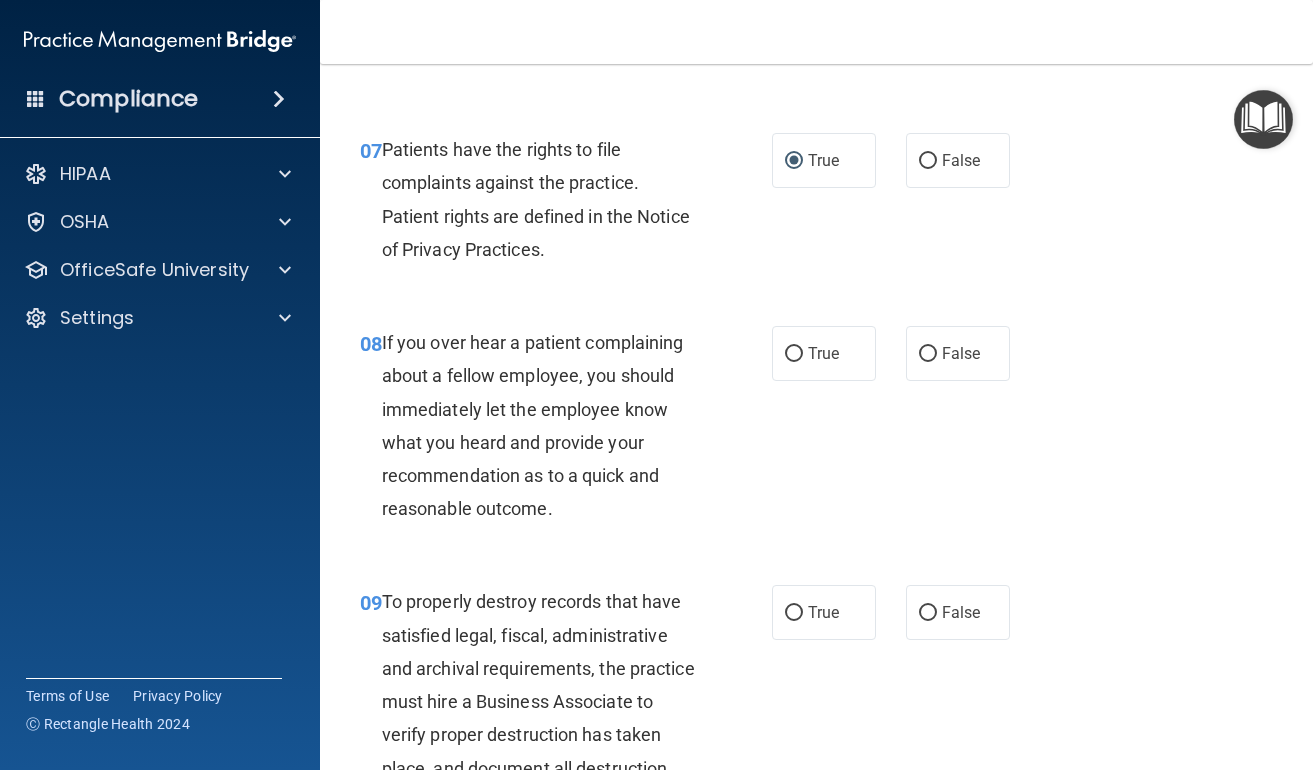 scroll, scrollTop: 1608, scrollLeft: 0, axis: vertical 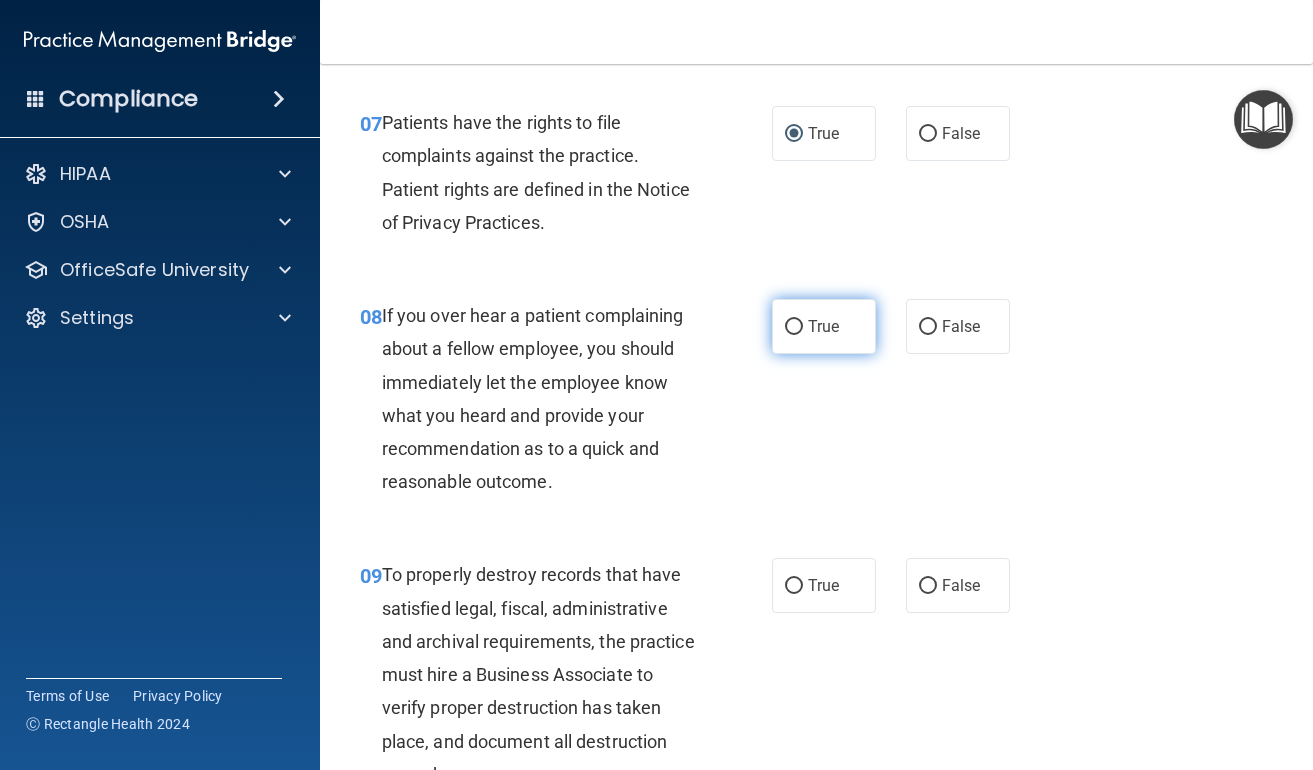 click on "True" at bounding box center [823, 326] 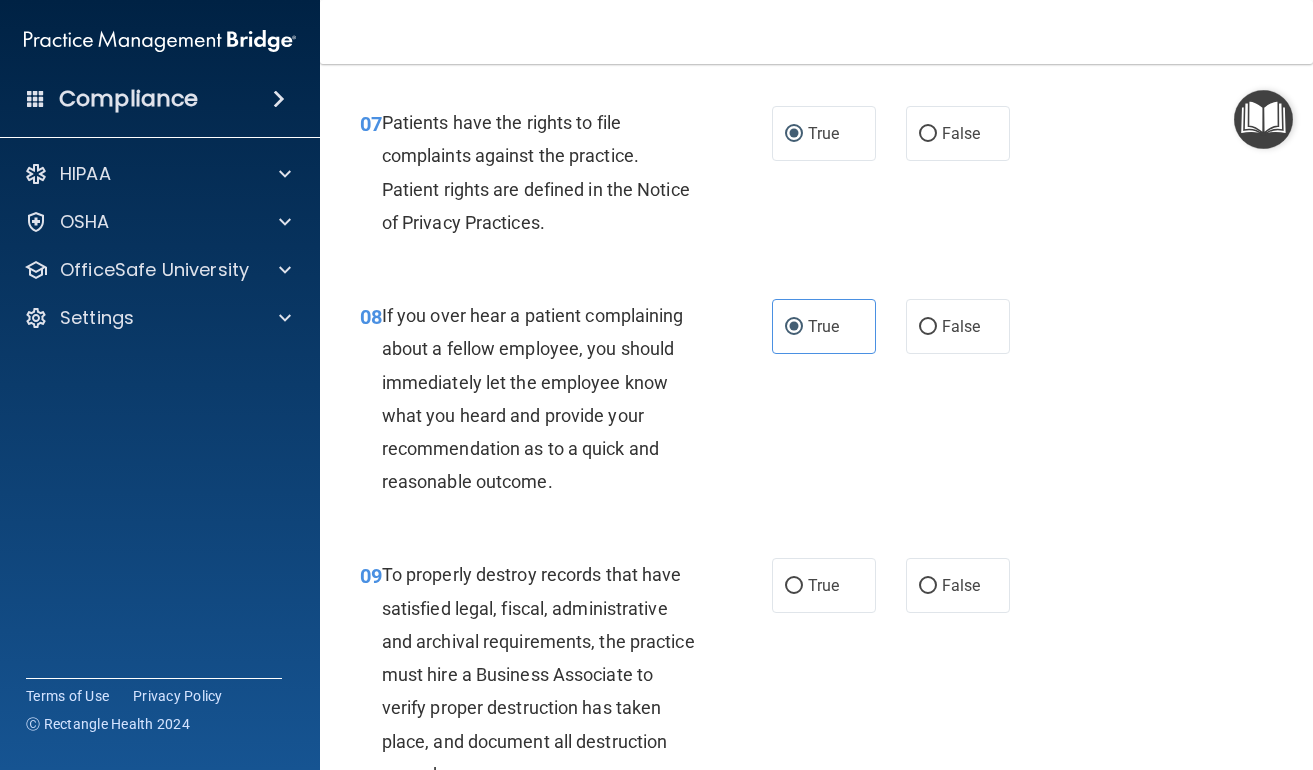 scroll, scrollTop: 1745, scrollLeft: 0, axis: vertical 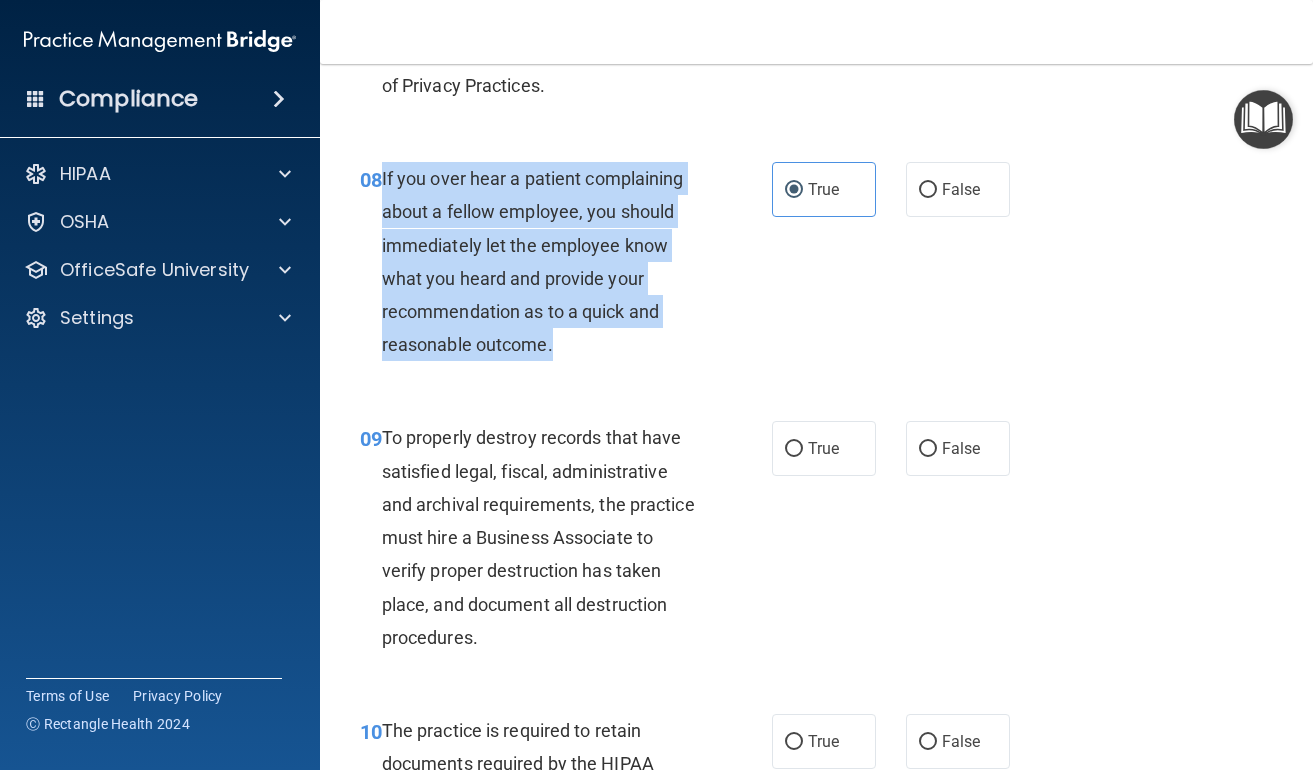 drag, startPoint x: 383, startPoint y: 169, endPoint x: 598, endPoint y: 316, distance: 260.44962 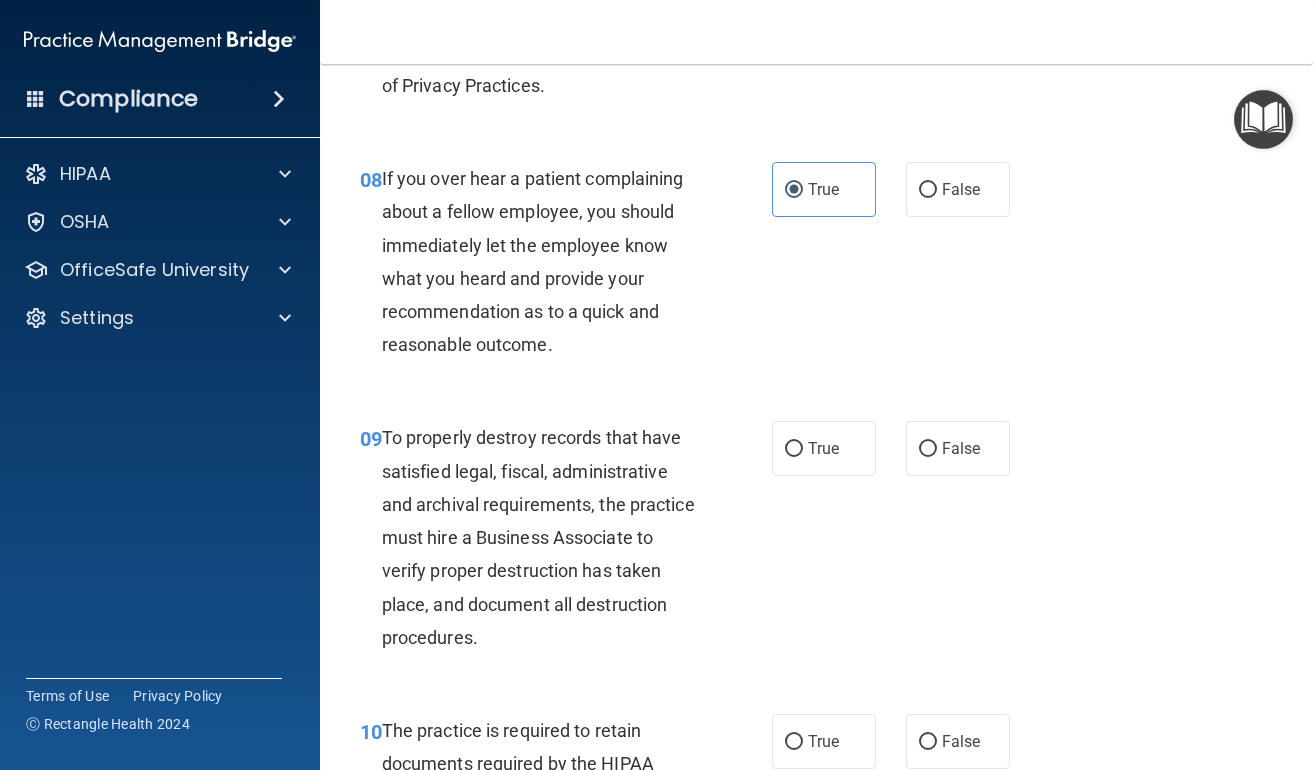 click on "If you over hear a patient complaining about a fellow employee, you should immediately let the employee know what you heard and provide your recommendation as to a quick and reasonable outcome." at bounding box center [547, 261] 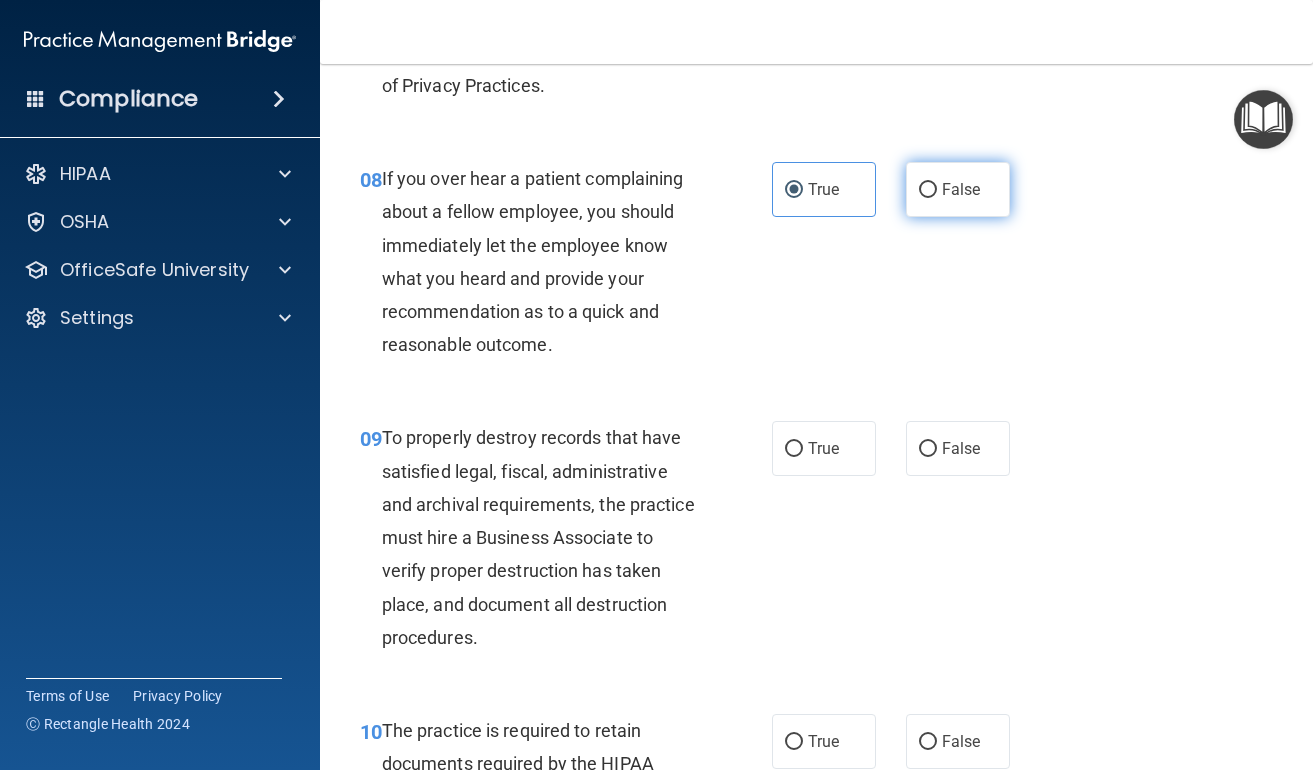 click on "False" at bounding box center (928, 190) 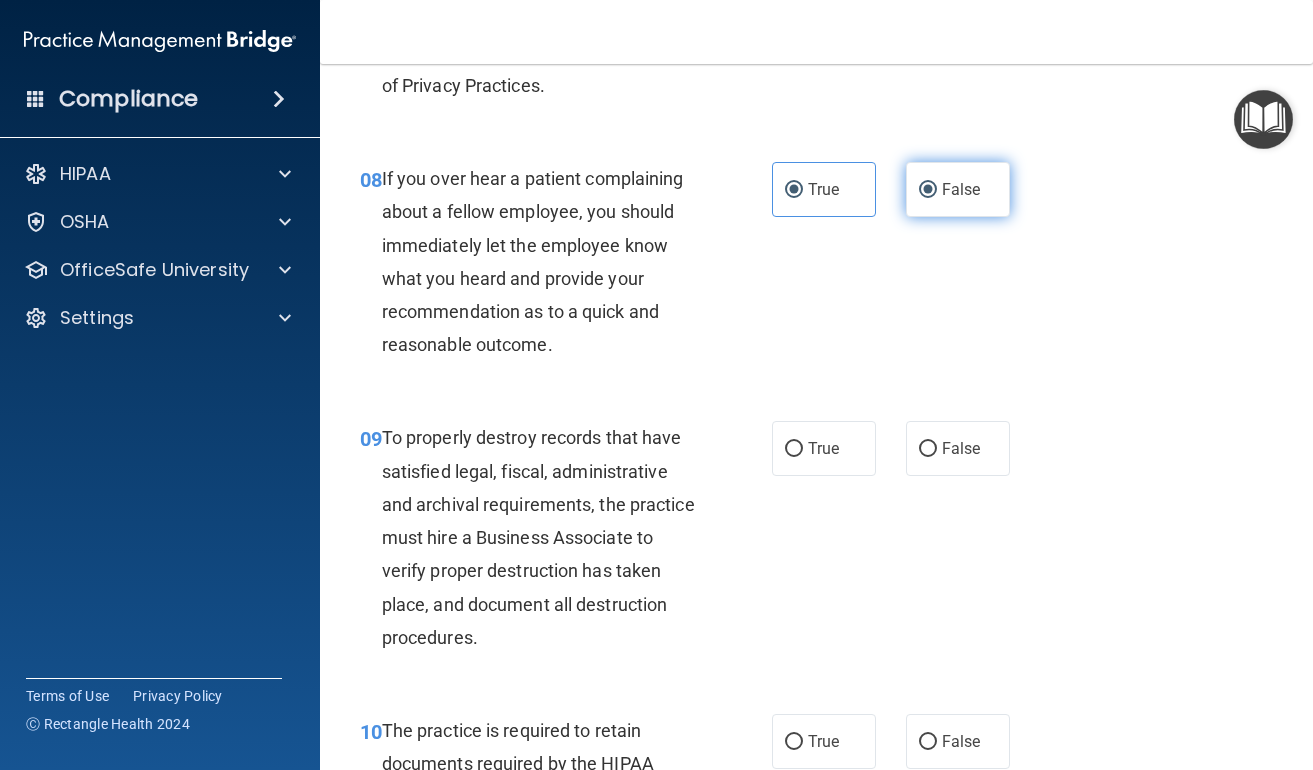 radio on "false" 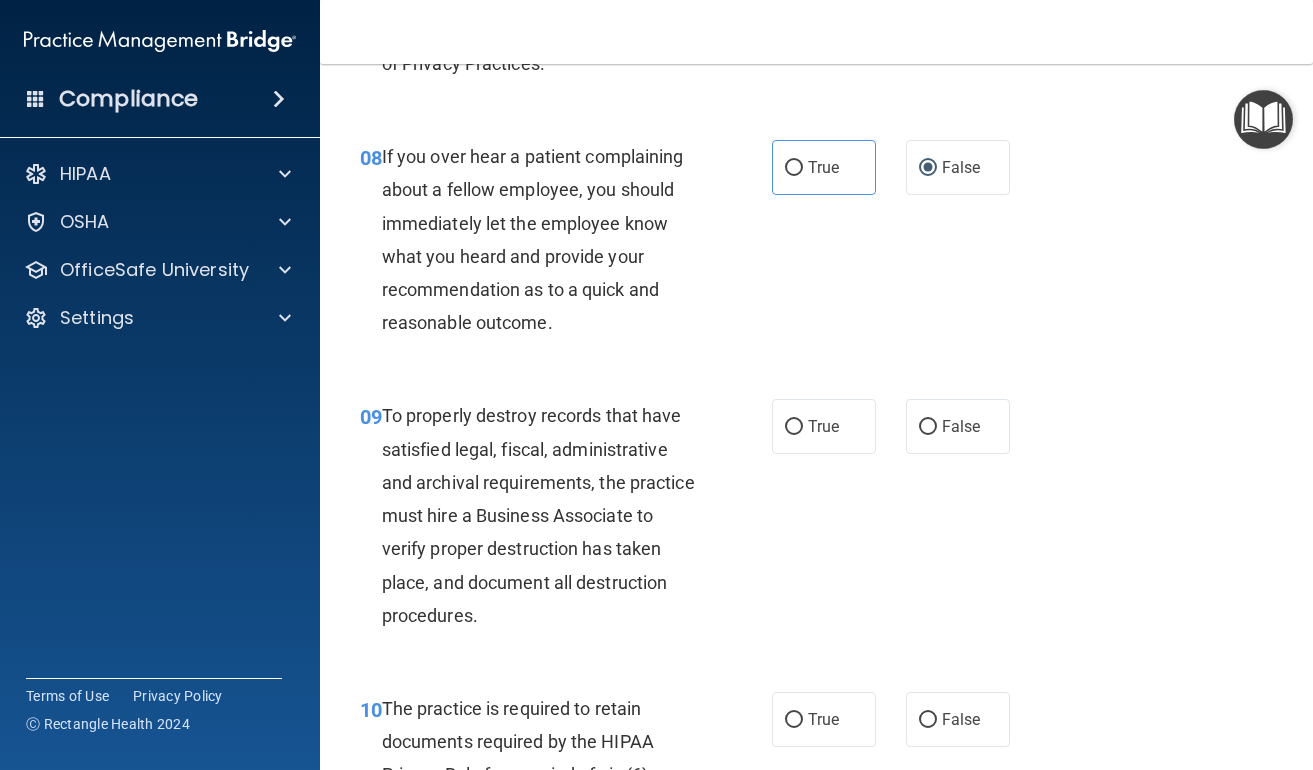 scroll, scrollTop: 1870, scrollLeft: 0, axis: vertical 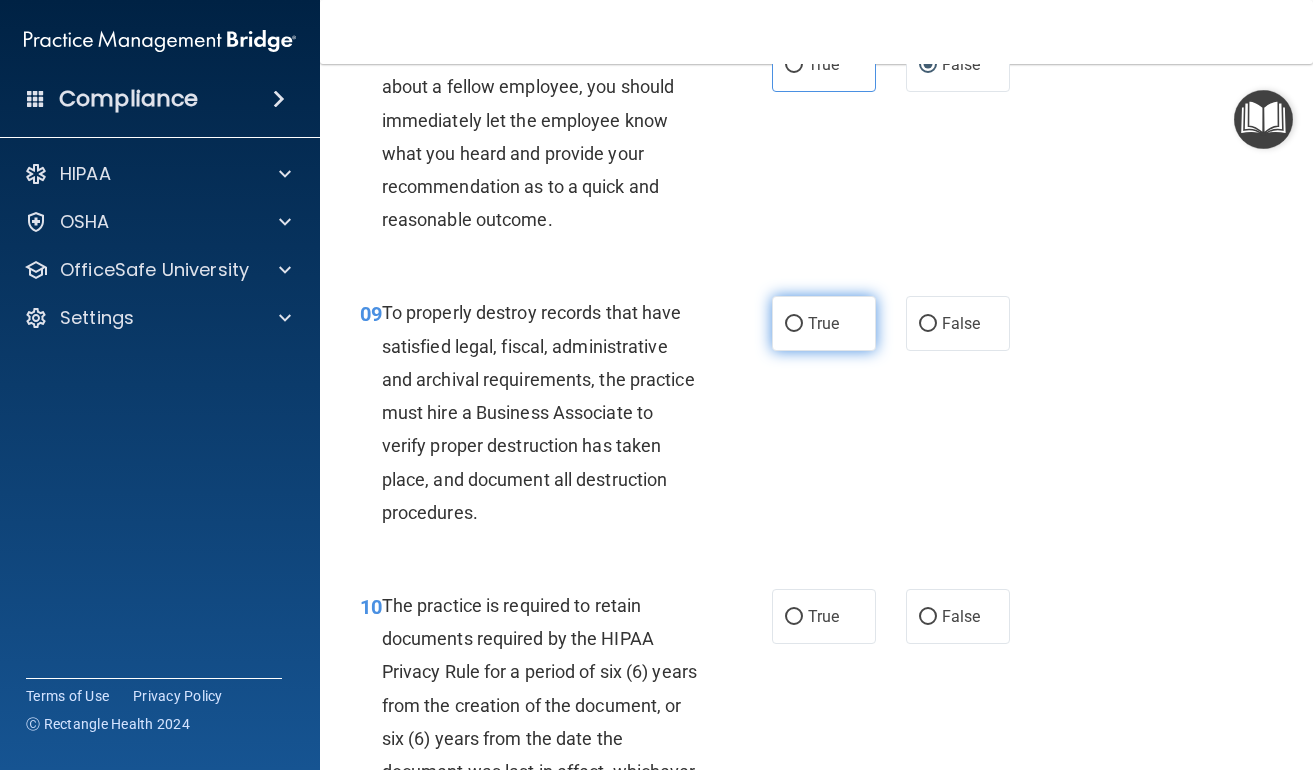 click on "True" at bounding box center (823, 323) 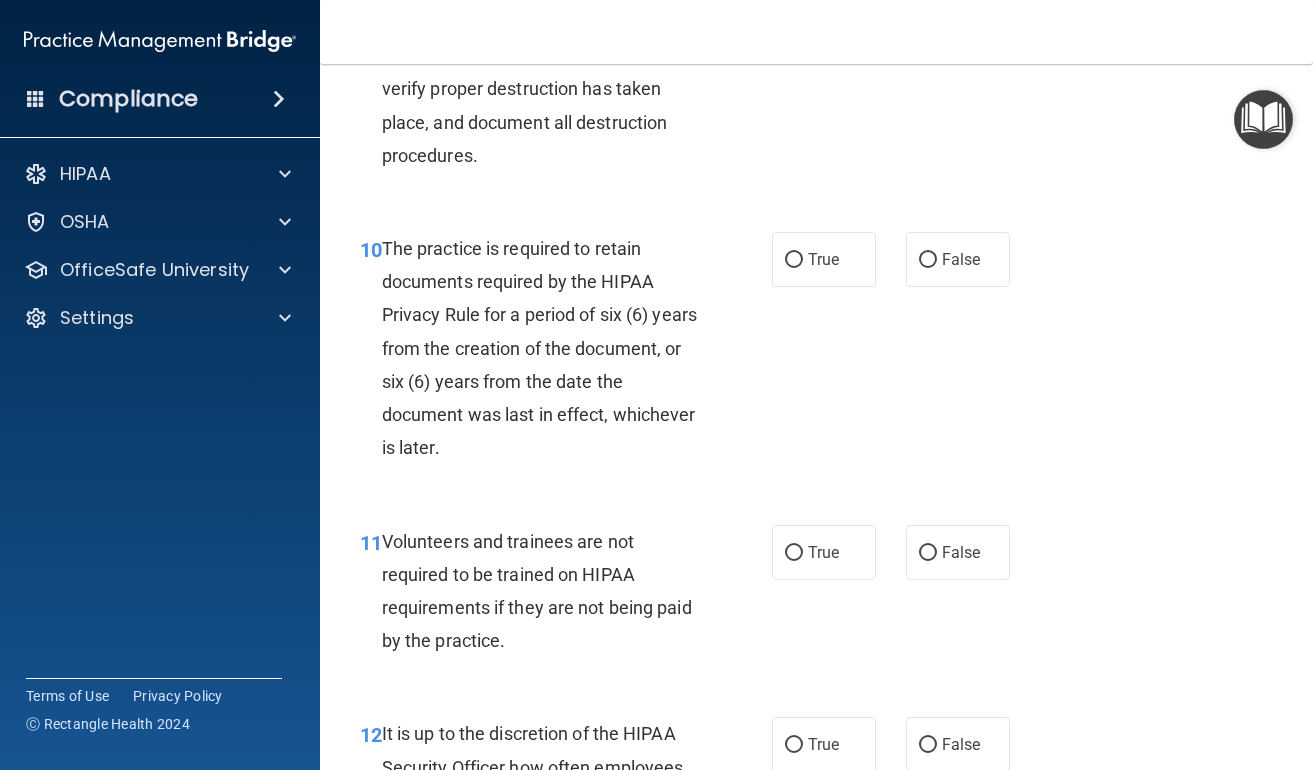 scroll, scrollTop: 2254, scrollLeft: 0, axis: vertical 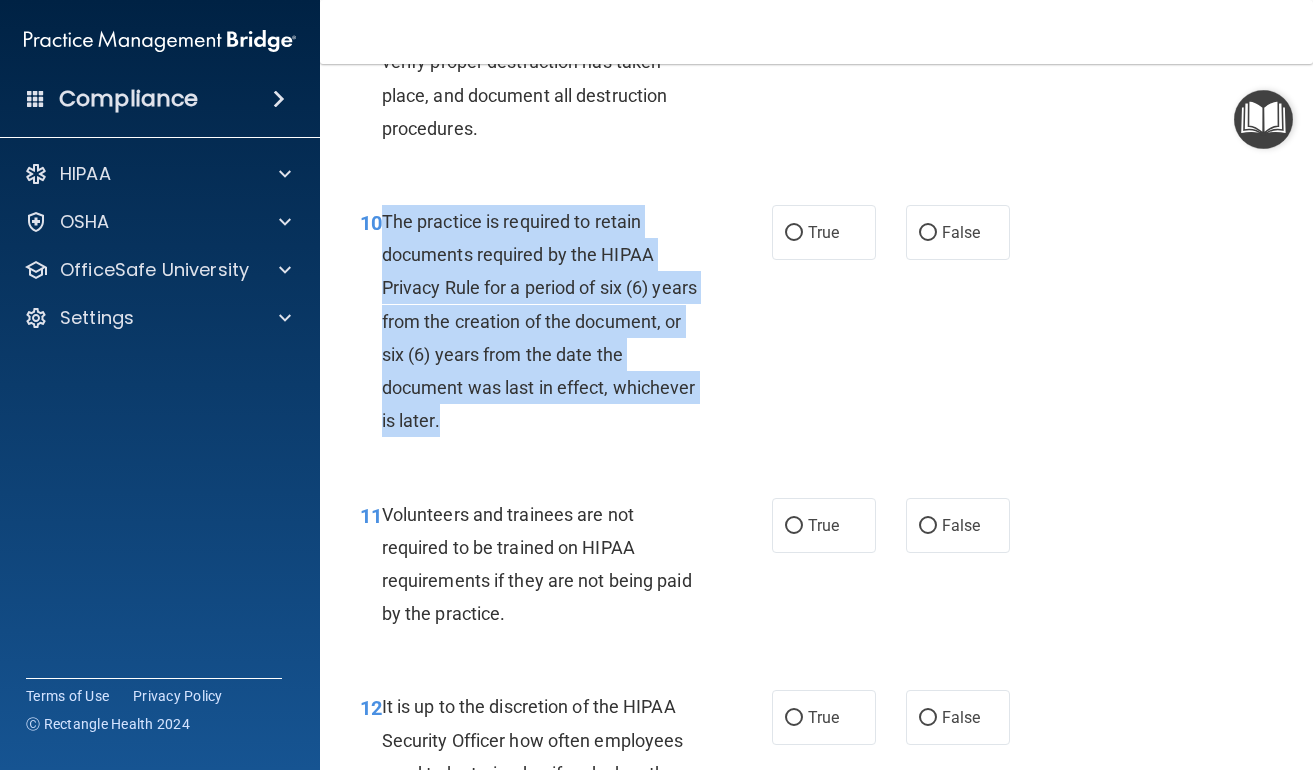 drag, startPoint x: 385, startPoint y: 206, endPoint x: 569, endPoint y: 428, distance: 288.3401 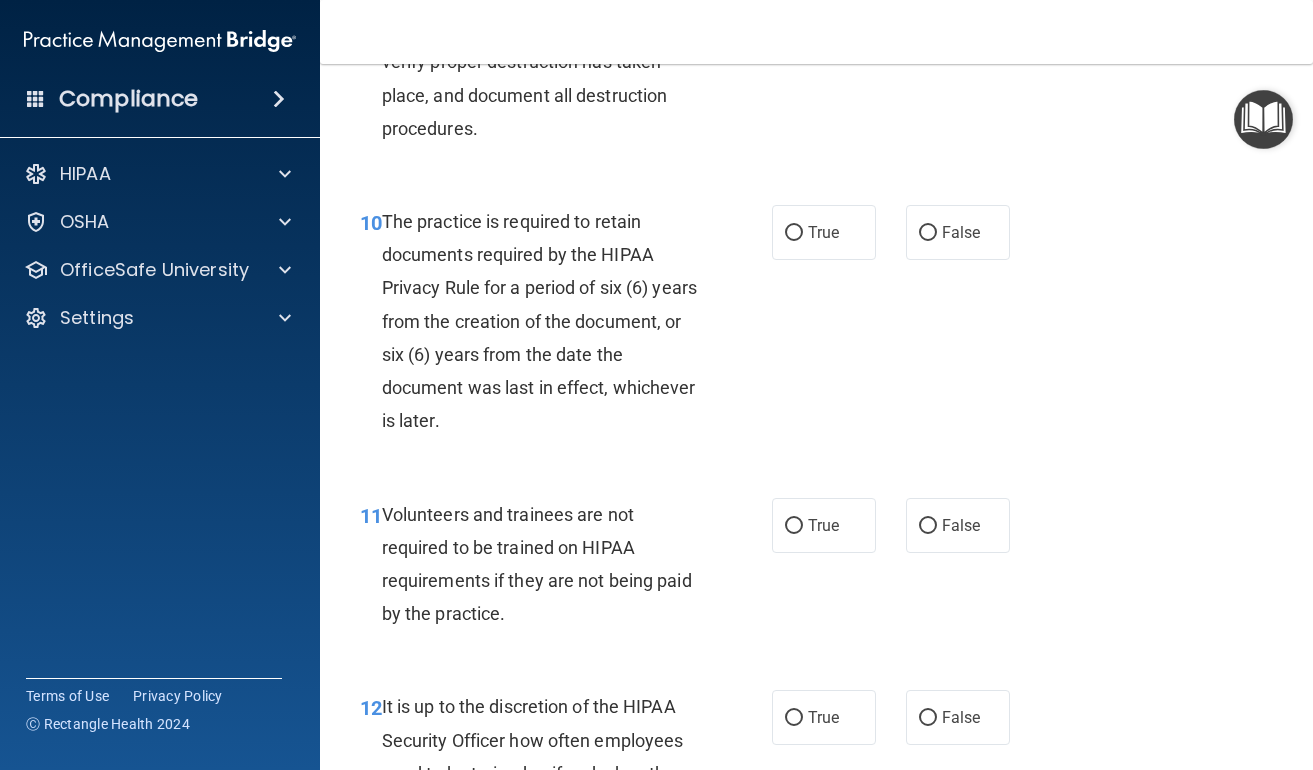 click on "10       The practice is required to retain documents required by the HIPAA Privacy Rule for a period of six (6) years from the creation of the document, or six (6) years from the date the document was last in effect, whichever is later.                 True           False" at bounding box center (816, 326) 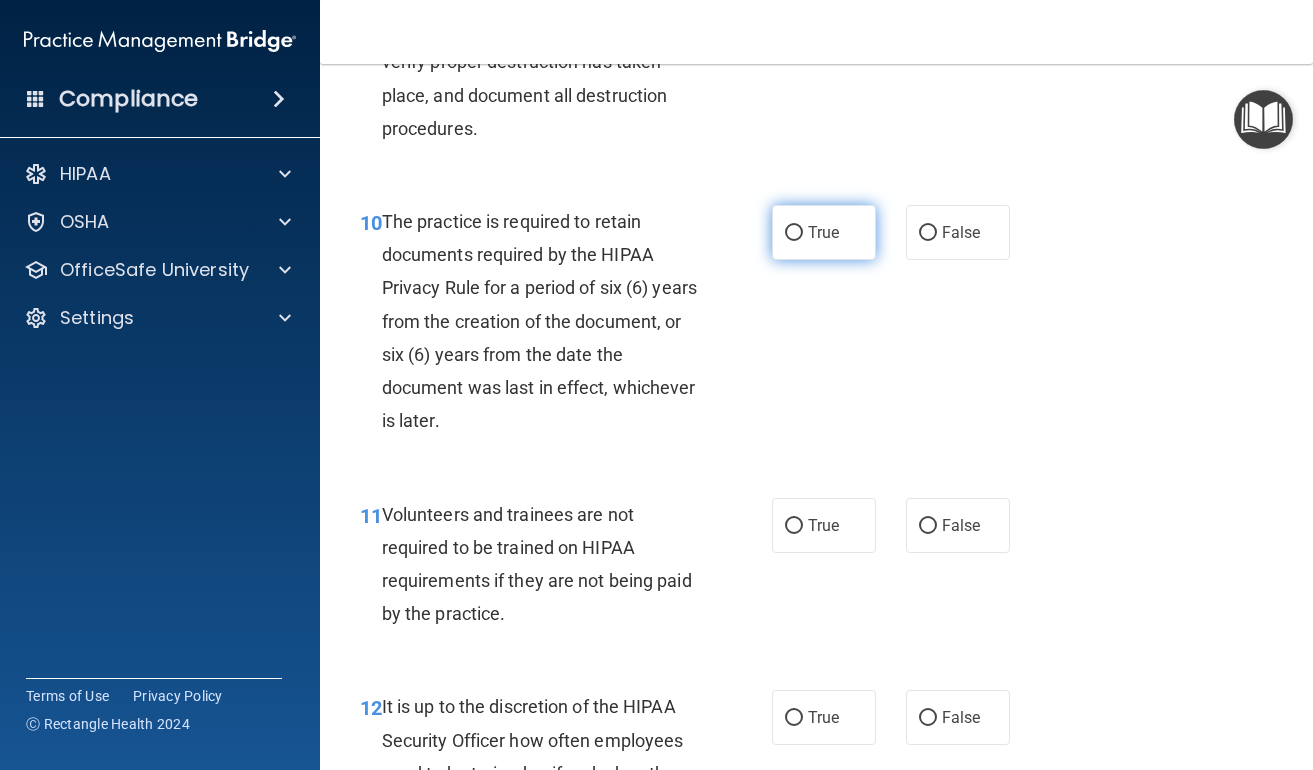 click on "True" at bounding box center (824, 232) 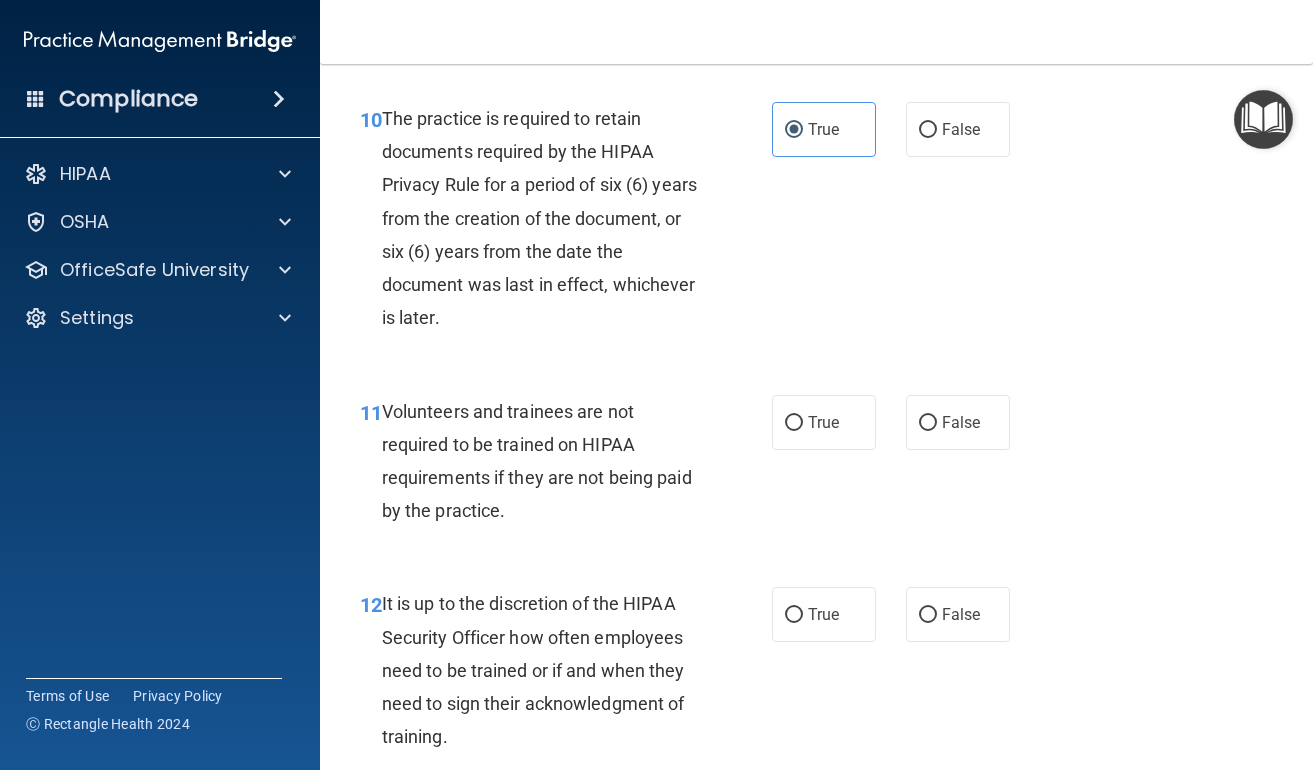 scroll, scrollTop: 2436, scrollLeft: 0, axis: vertical 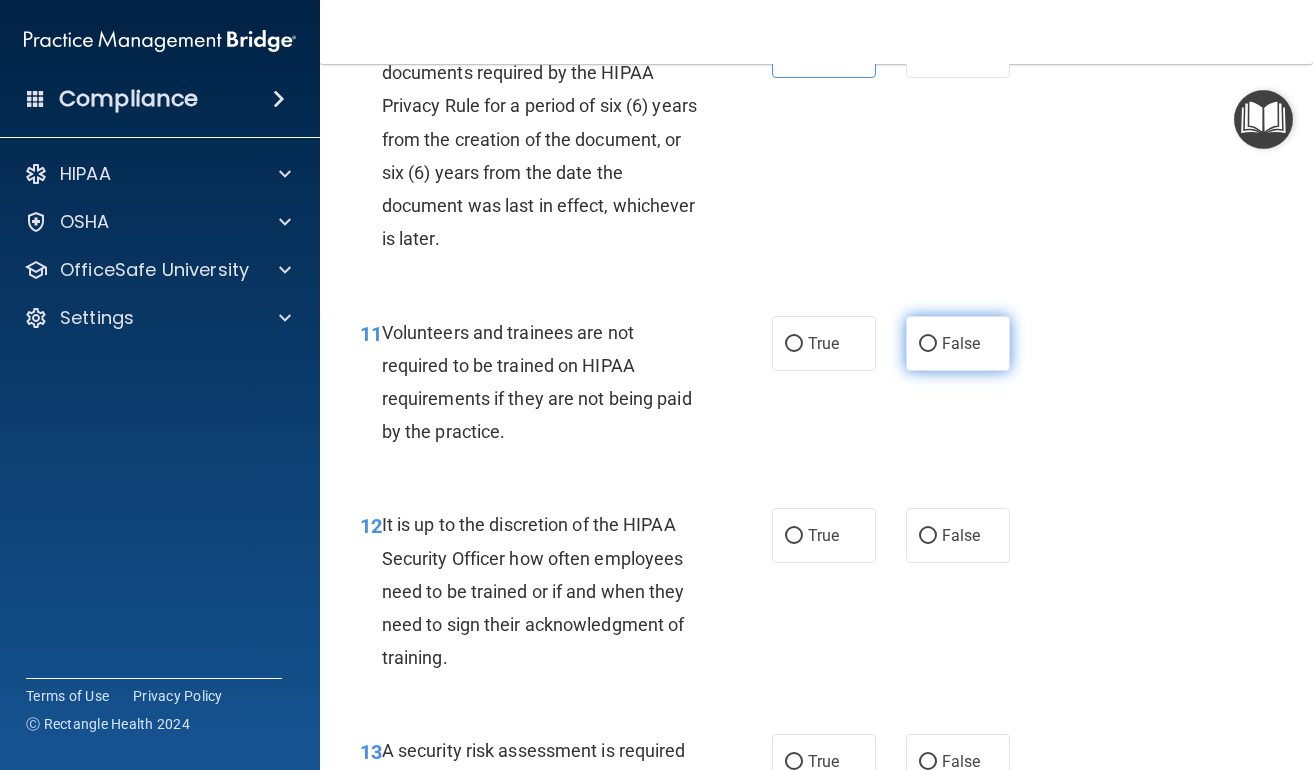 click on "False" at bounding box center (958, 343) 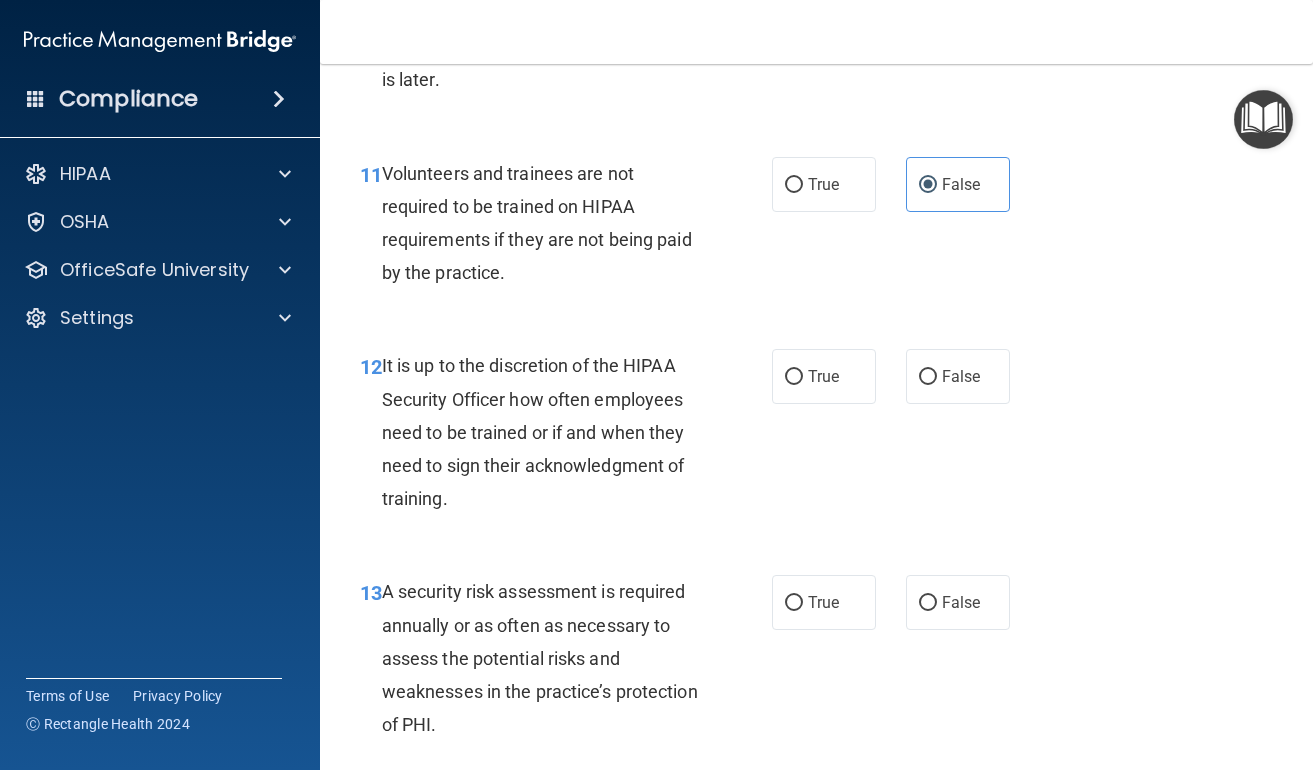 scroll, scrollTop: 2628, scrollLeft: 0, axis: vertical 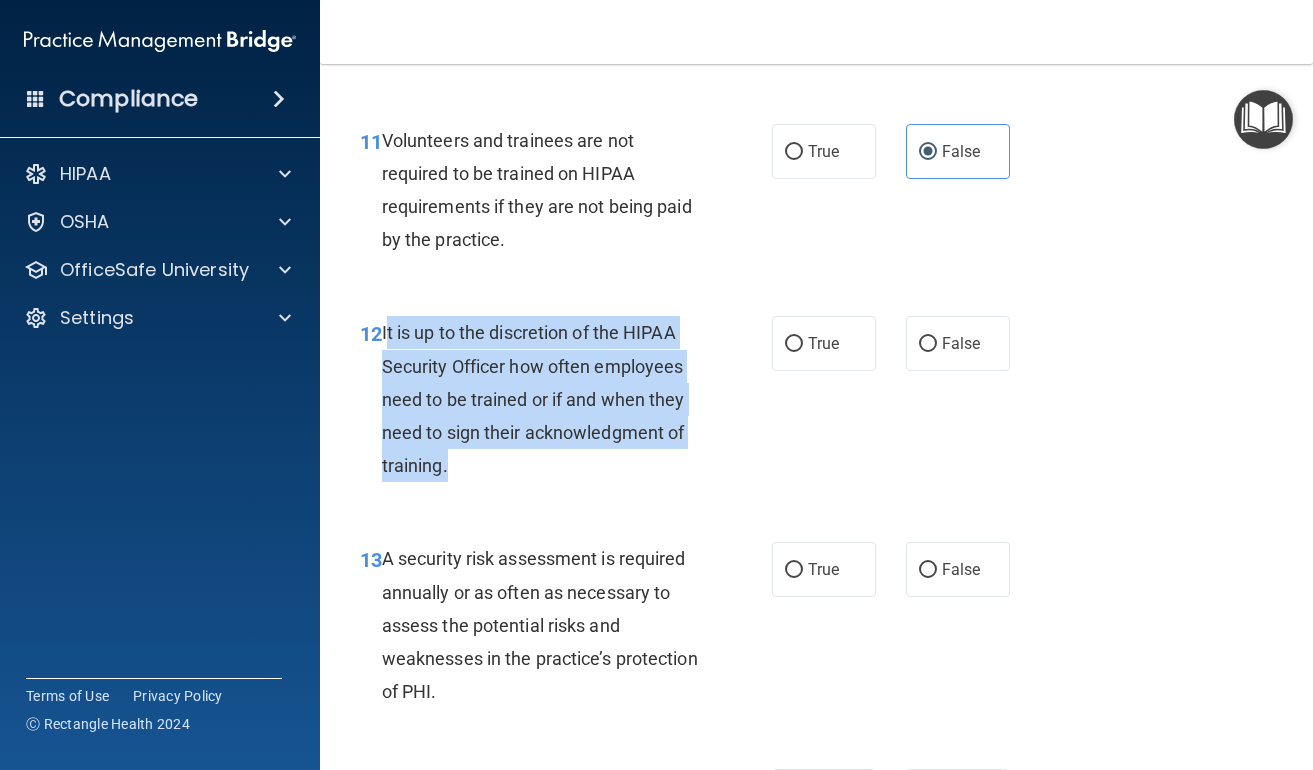 drag, startPoint x: 385, startPoint y: 317, endPoint x: 493, endPoint y: 459, distance: 178.40404 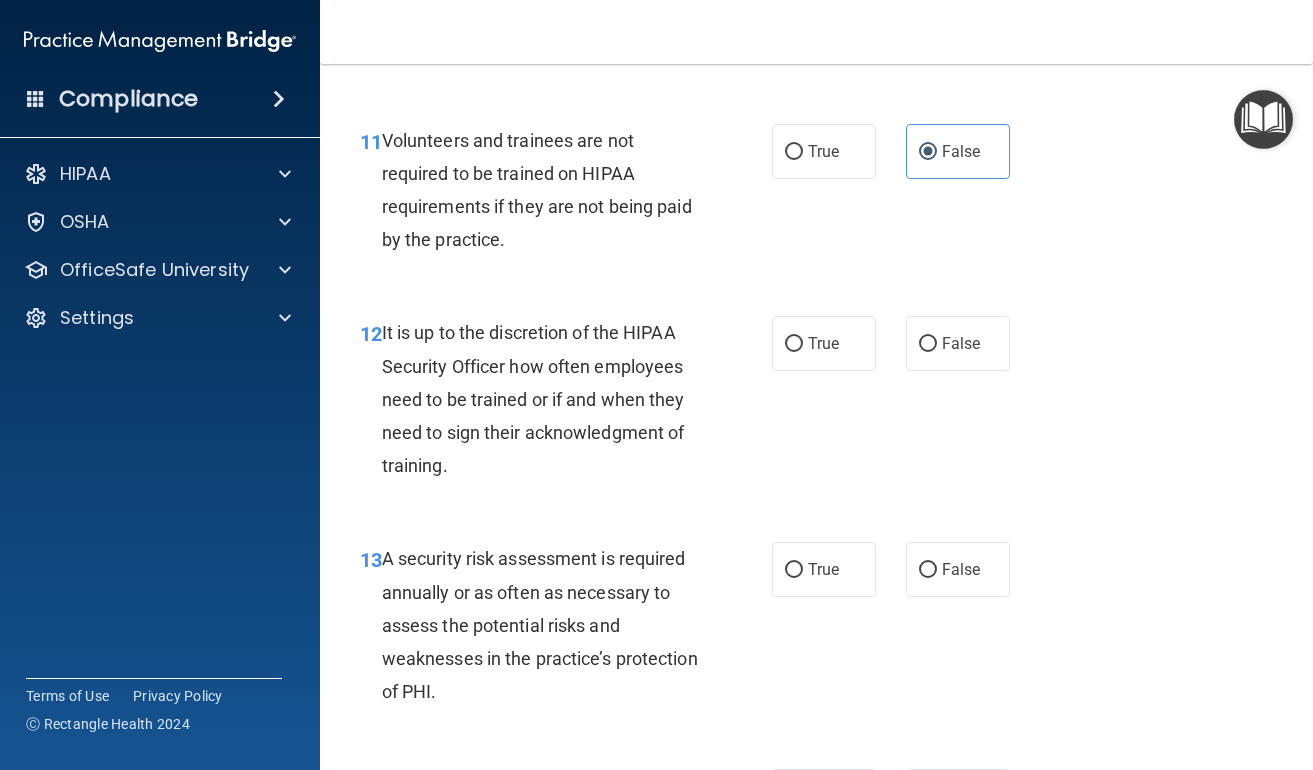 click on "11       Volunteers and trainees are not required to be trained on HIPAA requirements if they are not being paid by the practice." at bounding box center (566, 195) 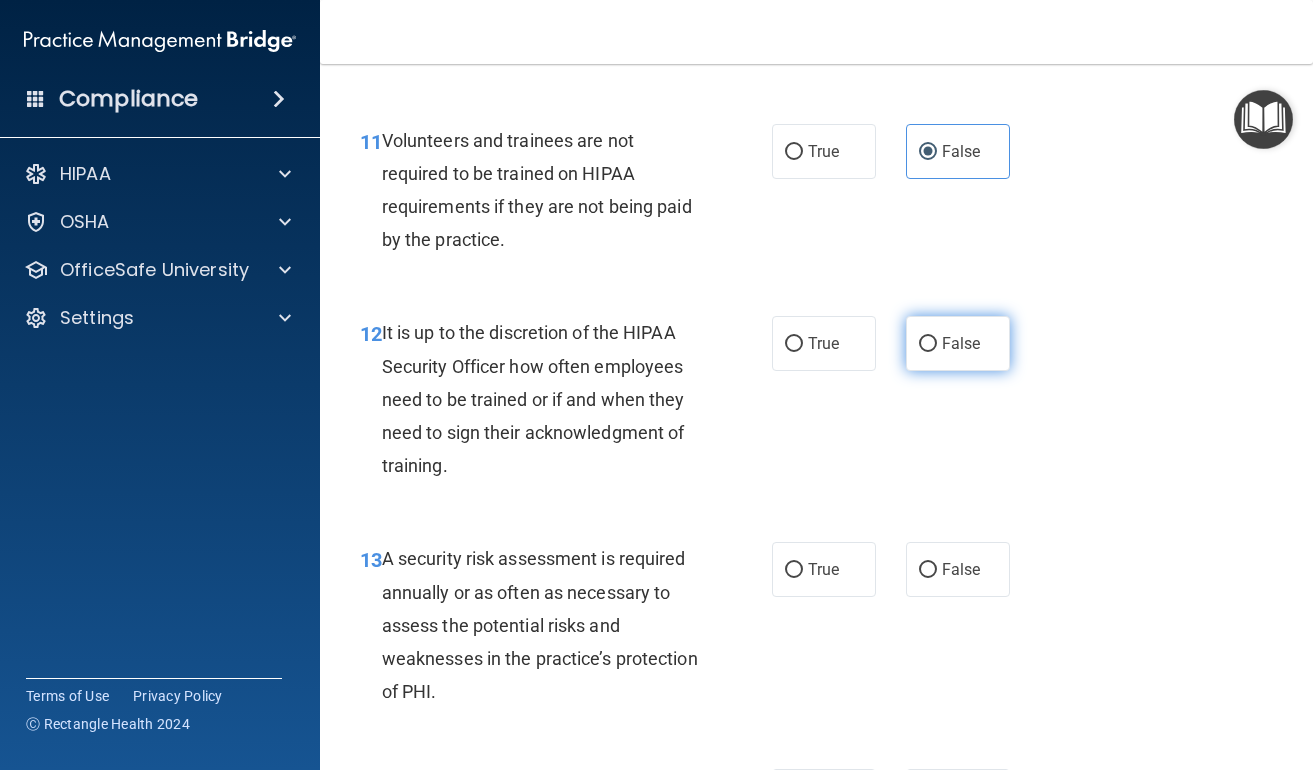 click on "False" at bounding box center [958, 343] 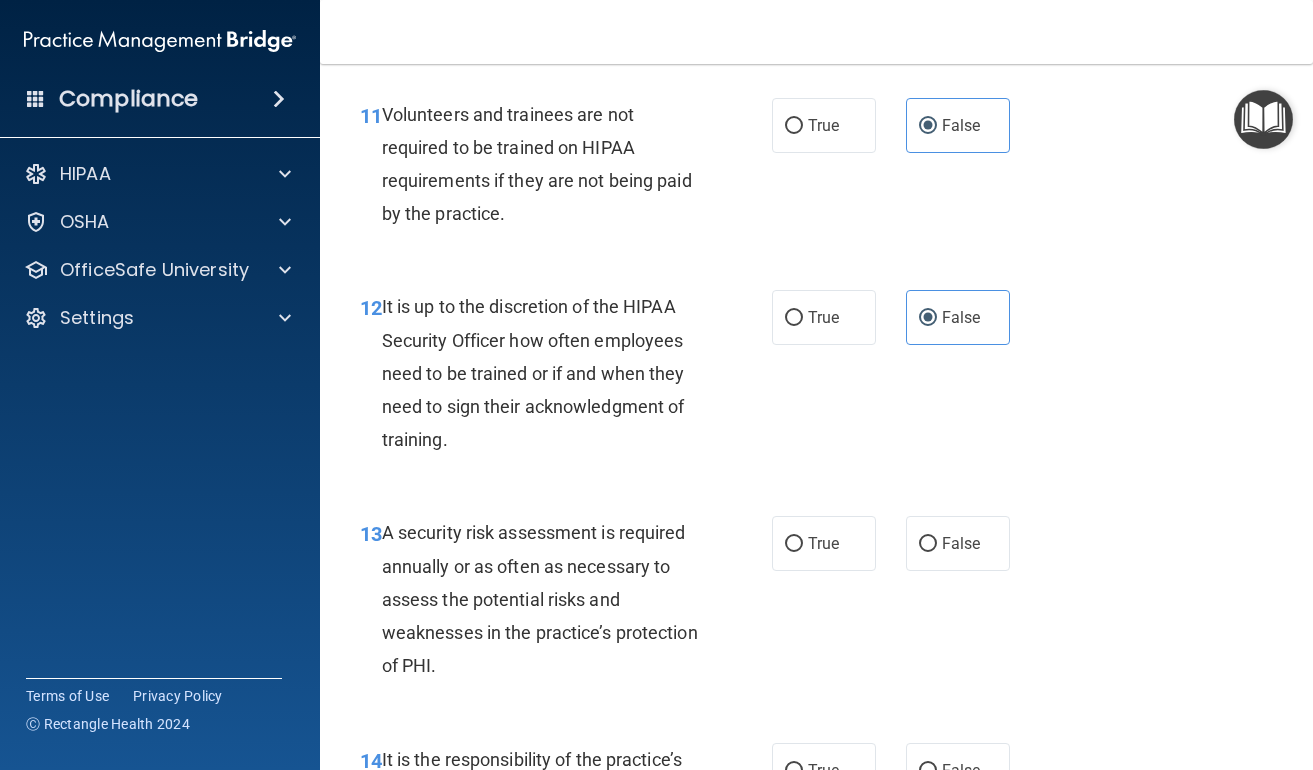 scroll, scrollTop: 2817, scrollLeft: 0, axis: vertical 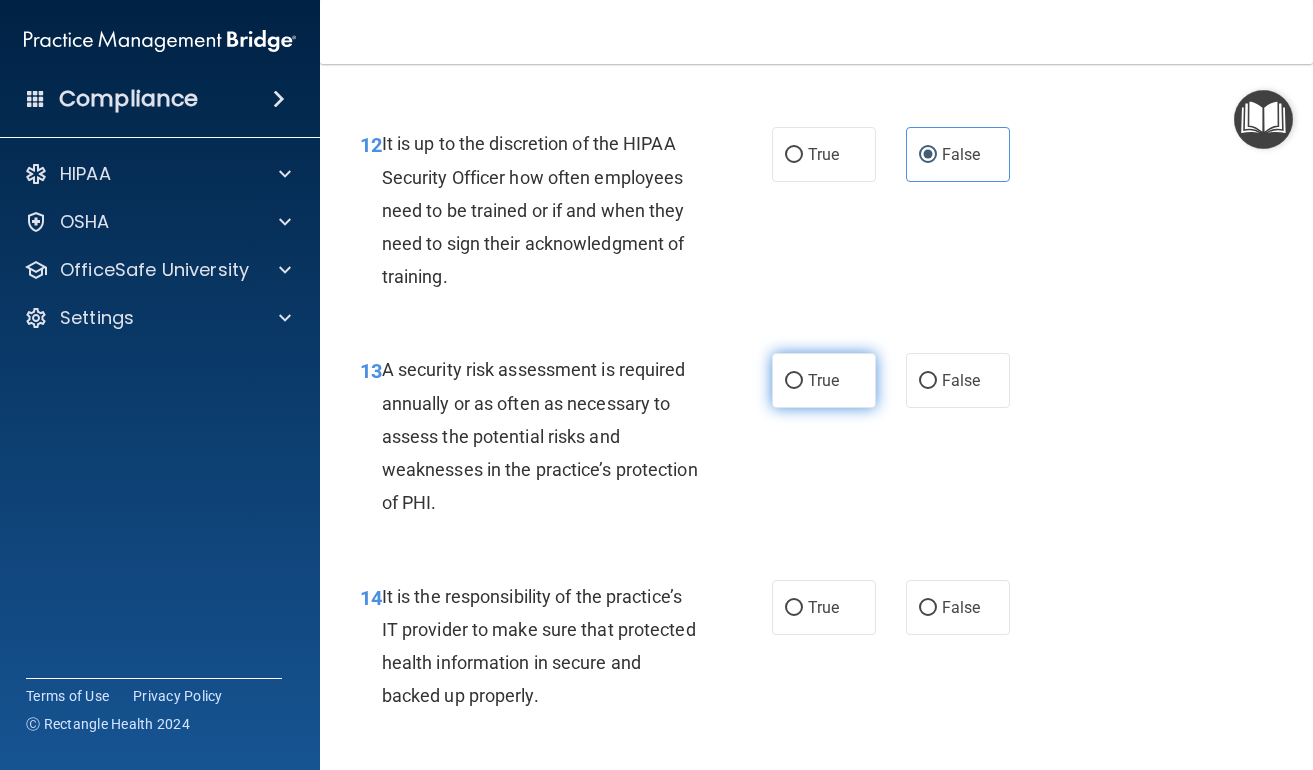click on "True" at bounding box center (824, 380) 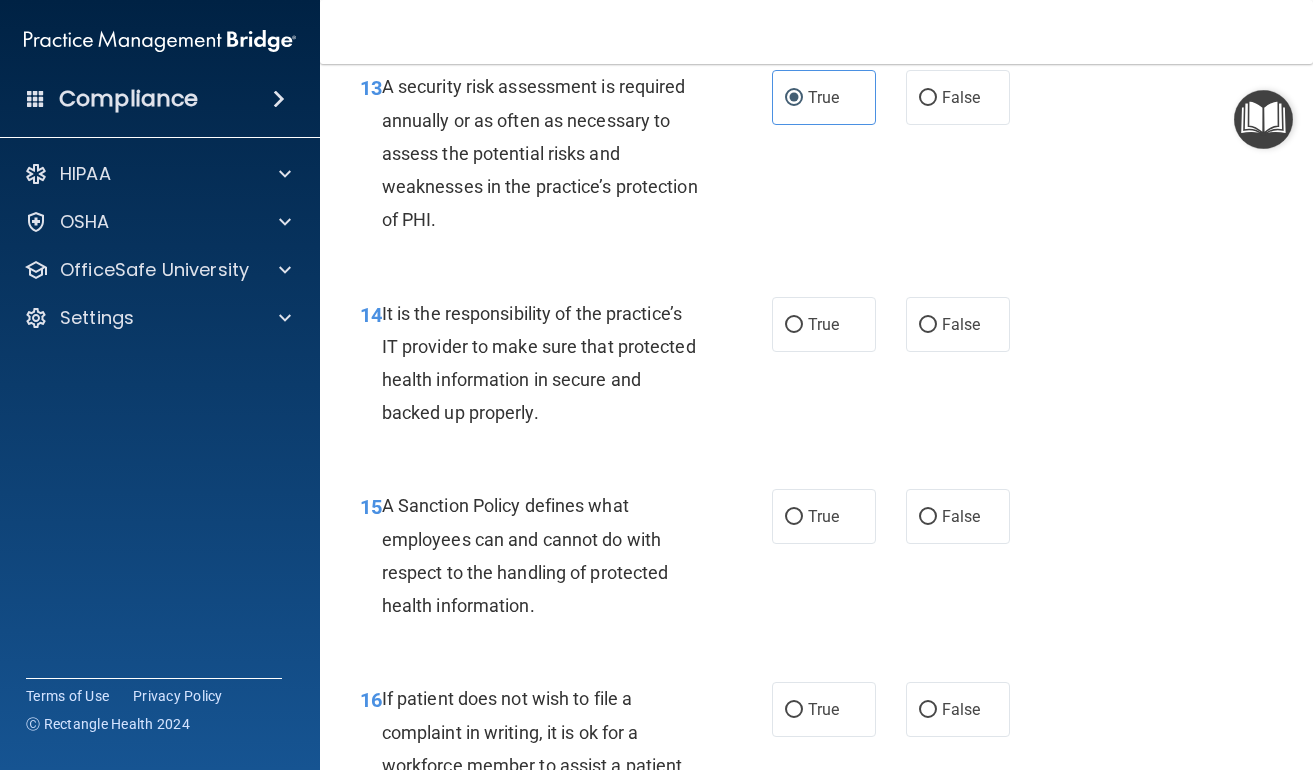 scroll, scrollTop: 3154, scrollLeft: 0, axis: vertical 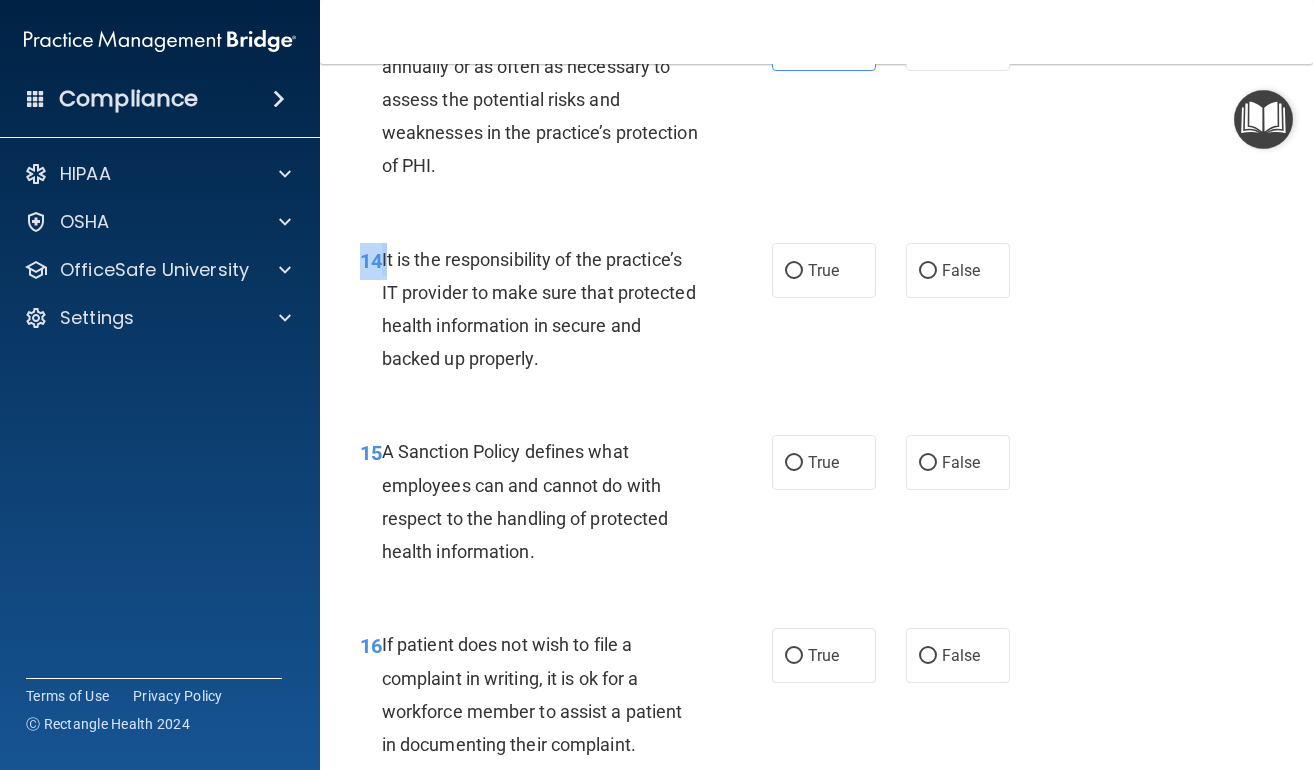 drag, startPoint x: 386, startPoint y: 243, endPoint x: 580, endPoint y: 369, distance: 231.32661 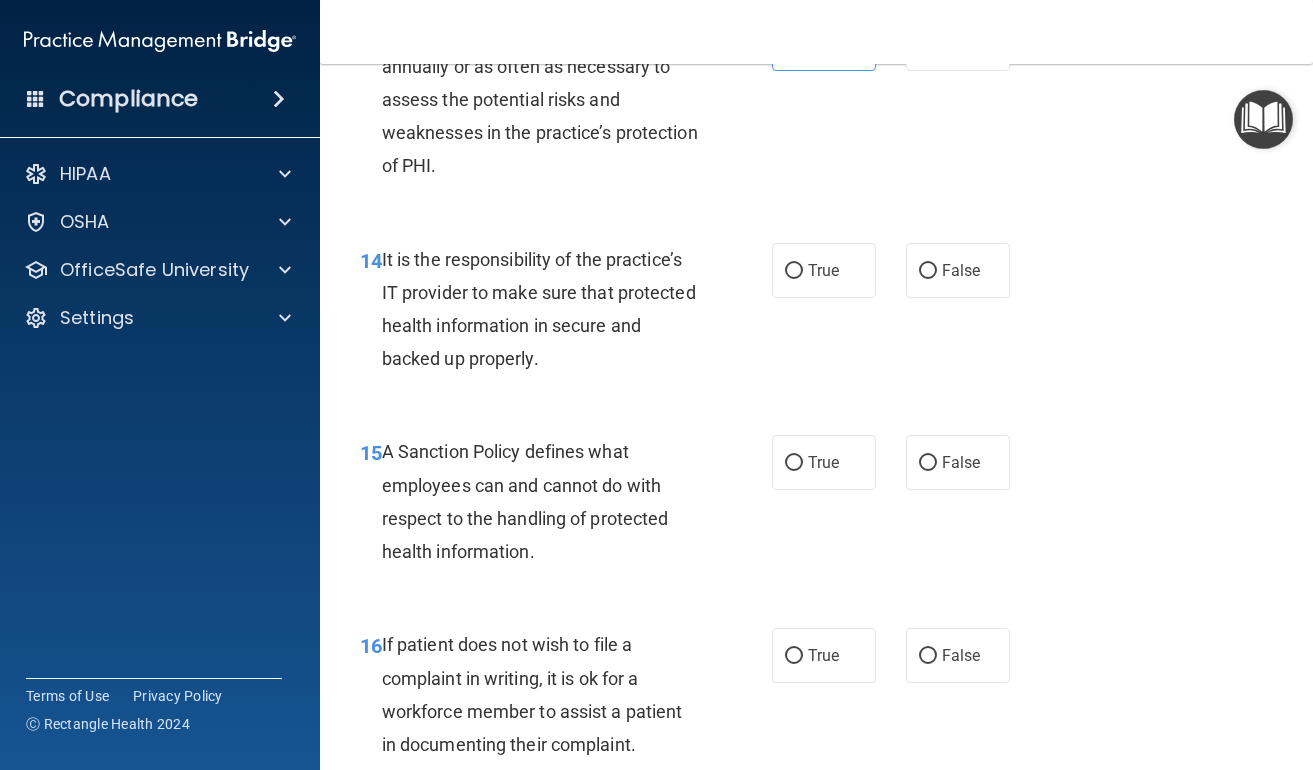 click on "It is the responsibility of the practice’s IT provider to make sure that protected health information in secure and backed up properly." at bounding box center (539, 309) 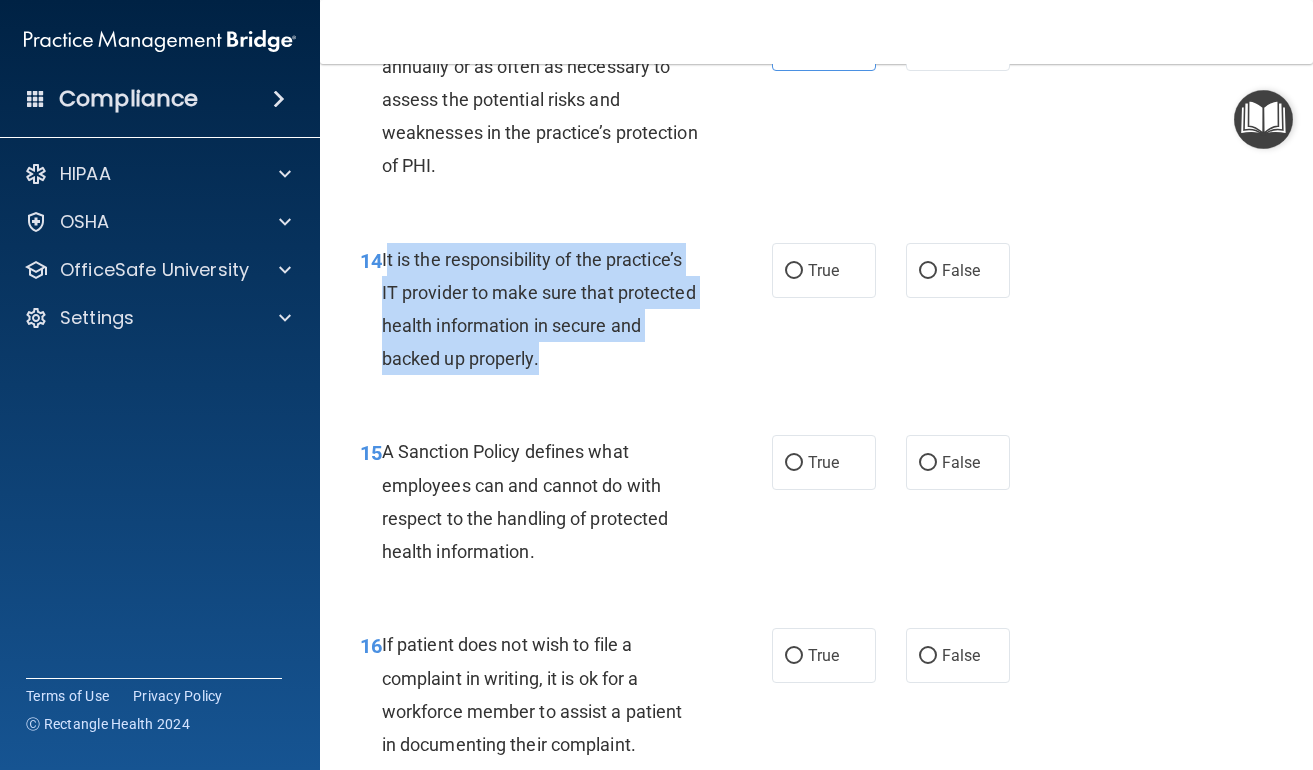 drag, startPoint x: 385, startPoint y: 238, endPoint x: 619, endPoint y: 351, distance: 259.85574 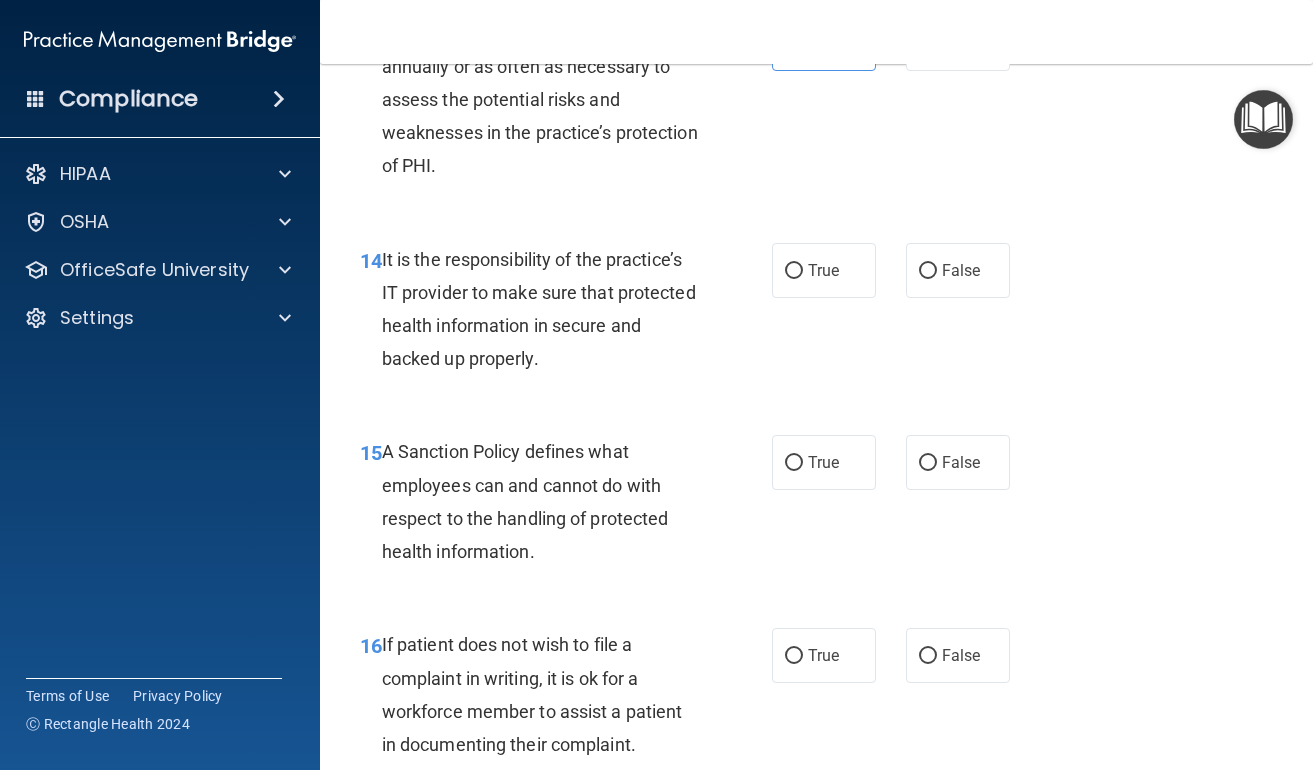 click on "14       It is the responsibility of the practice’s IT provider to make sure that protected health information in secure and backed up properly.                  True           False" at bounding box center [816, 314] 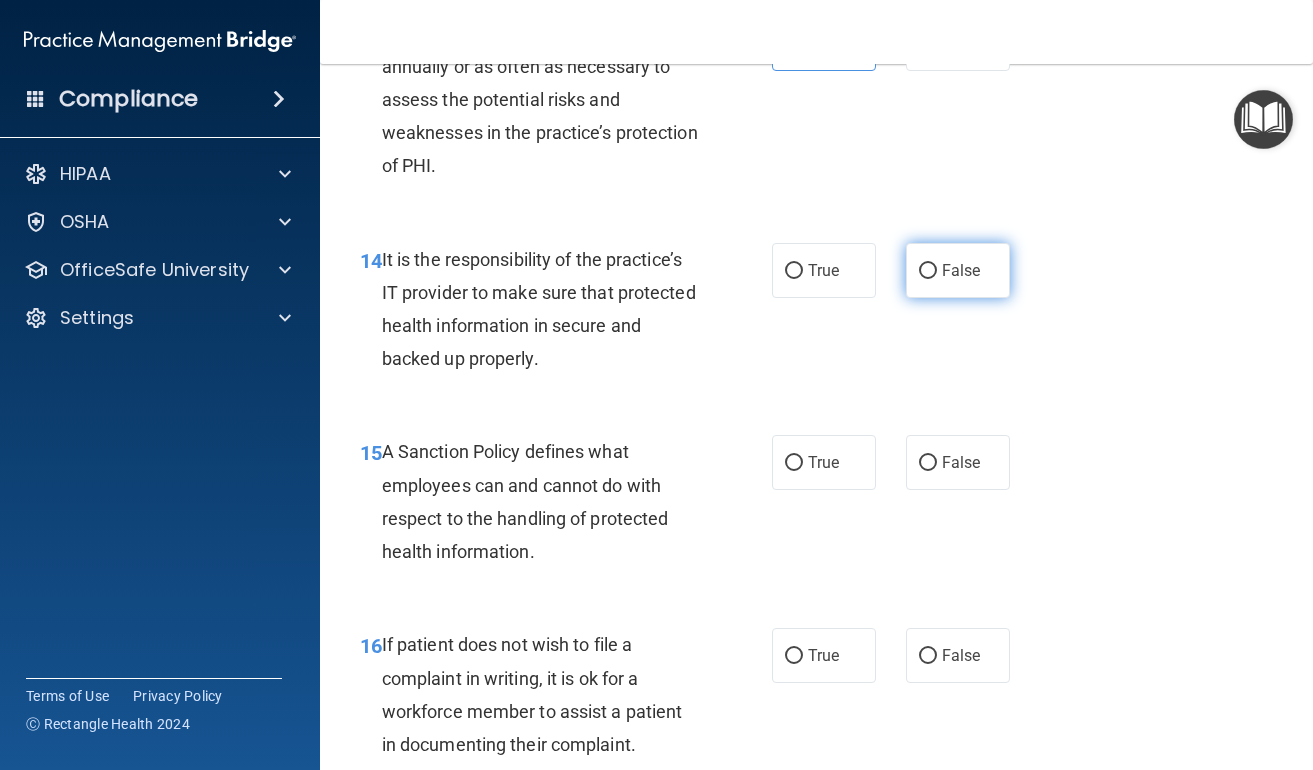 click on "False" at bounding box center (961, 270) 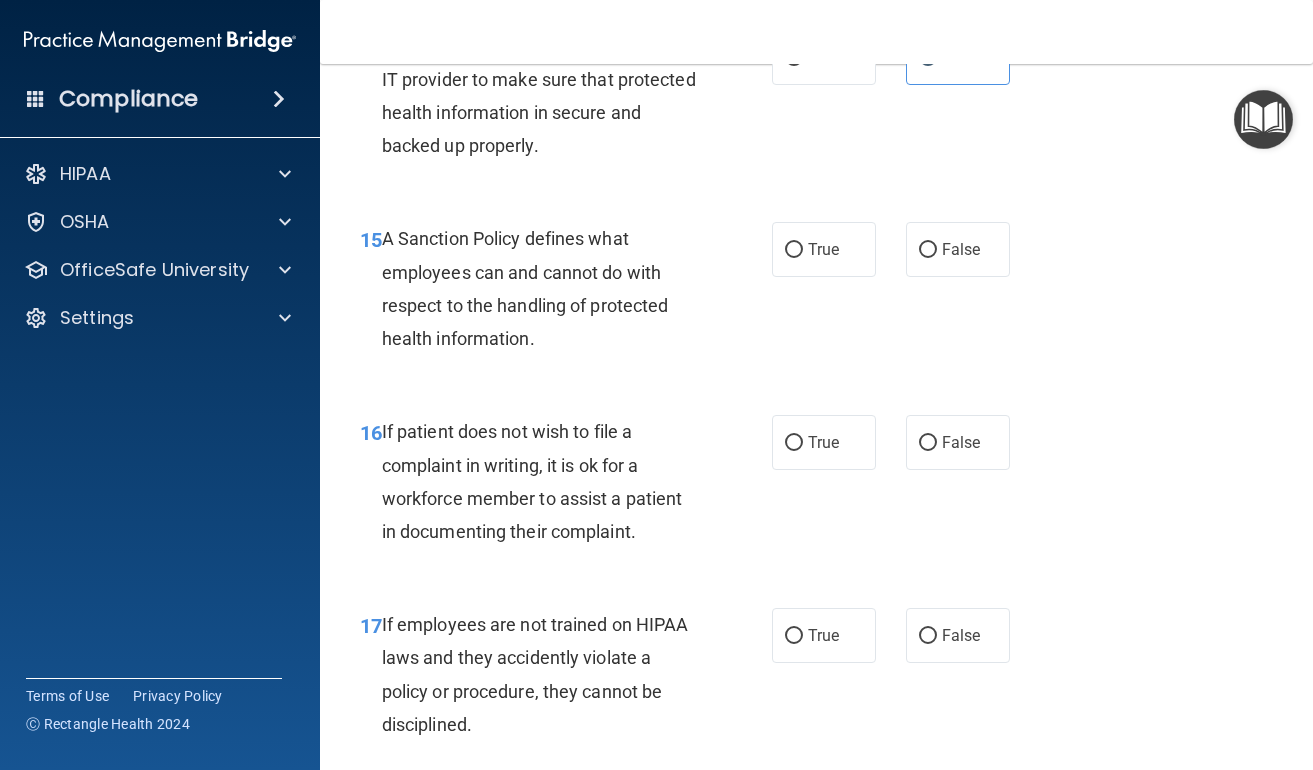 scroll, scrollTop: 3371, scrollLeft: 0, axis: vertical 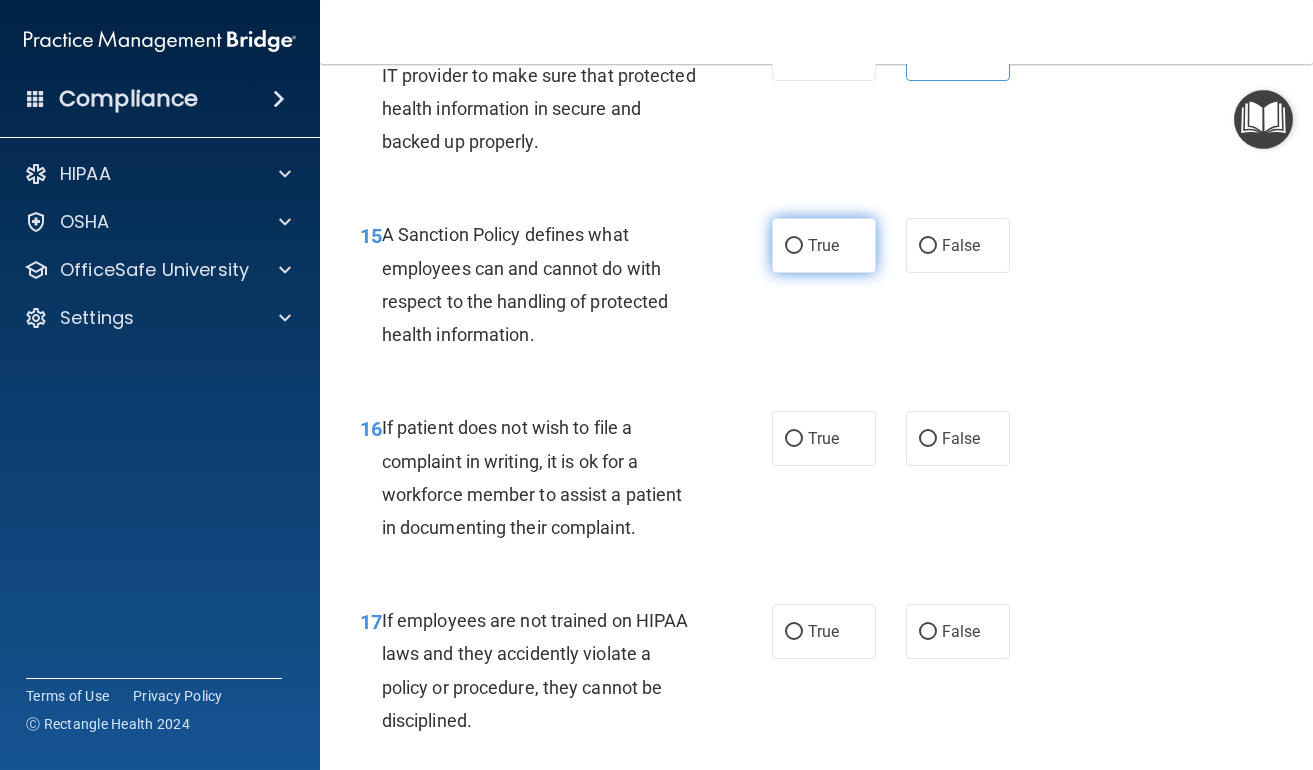 click on "True" at bounding box center [823, 245] 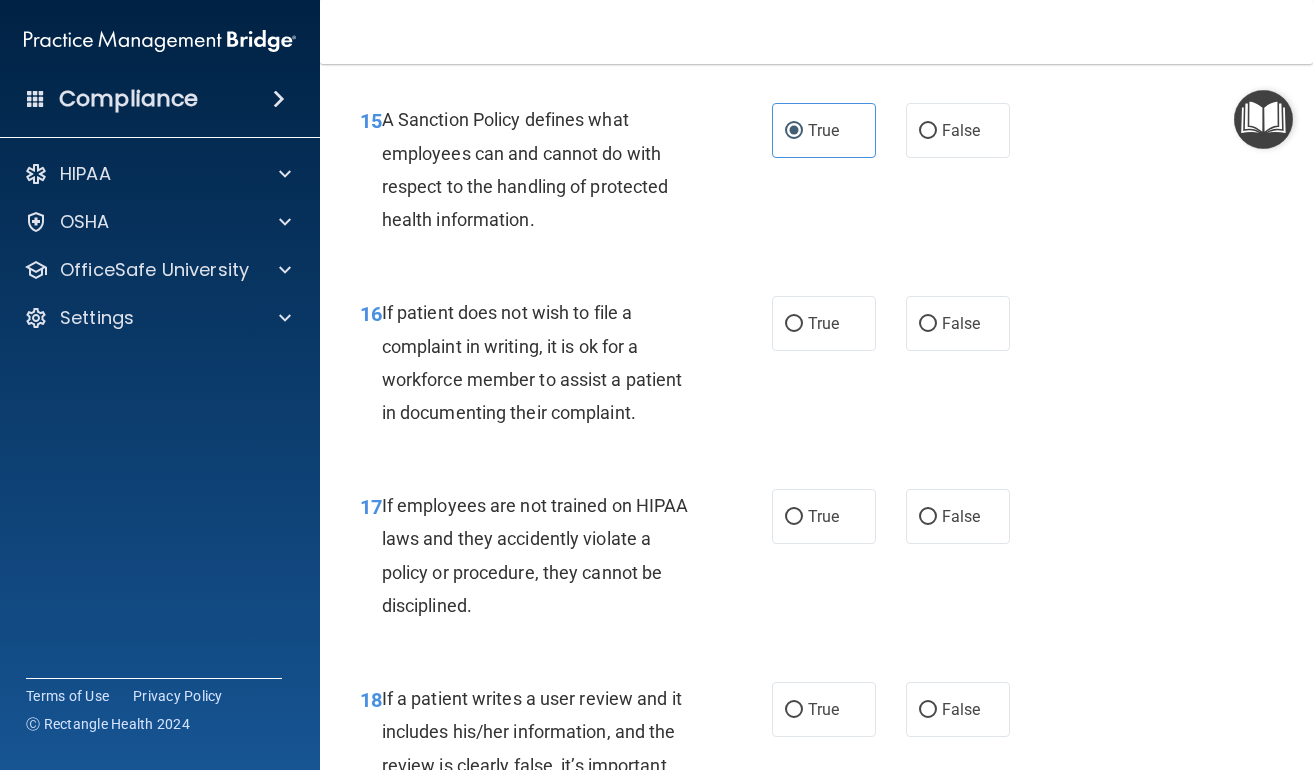 scroll, scrollTop: 3504, scrollLeft: 0, axis: vertical 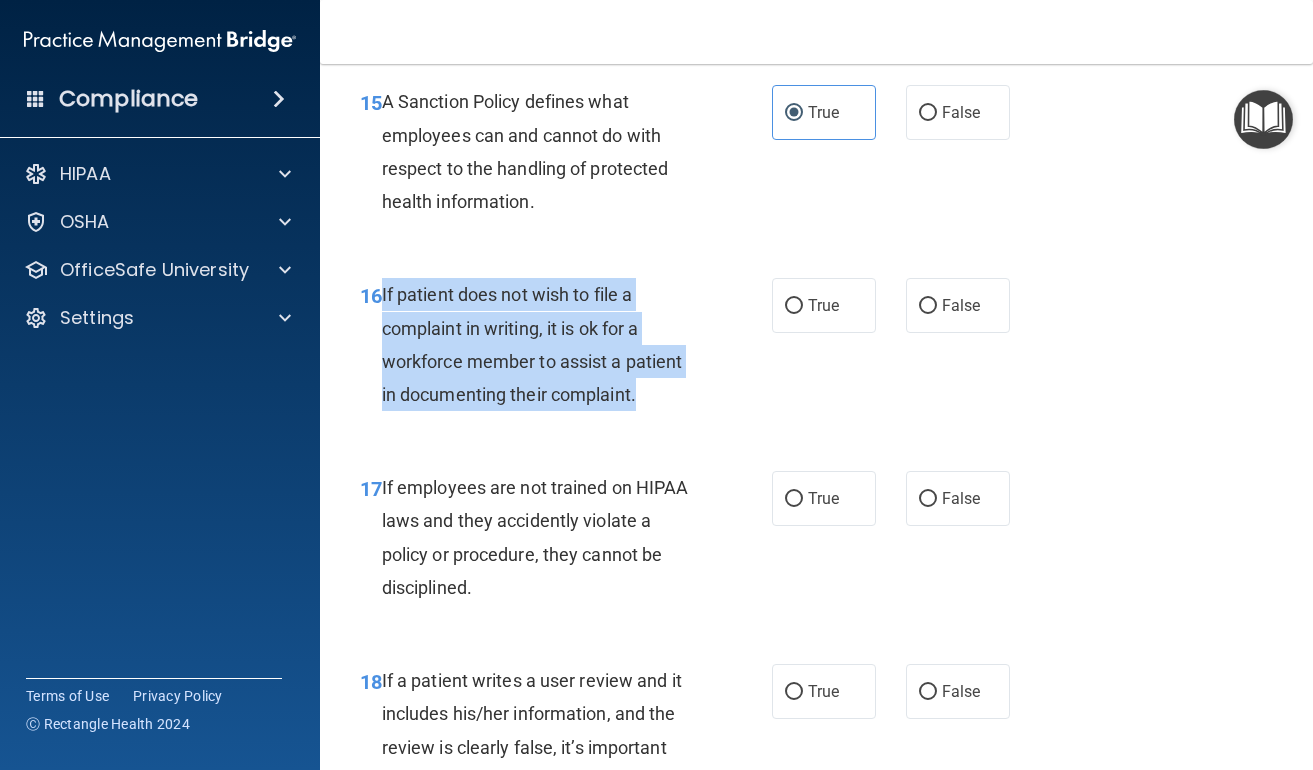 drag, startPoint x: 382, startPoint y: 275, endPoint x: 642, endPoint y: 364, distance: 274.81085 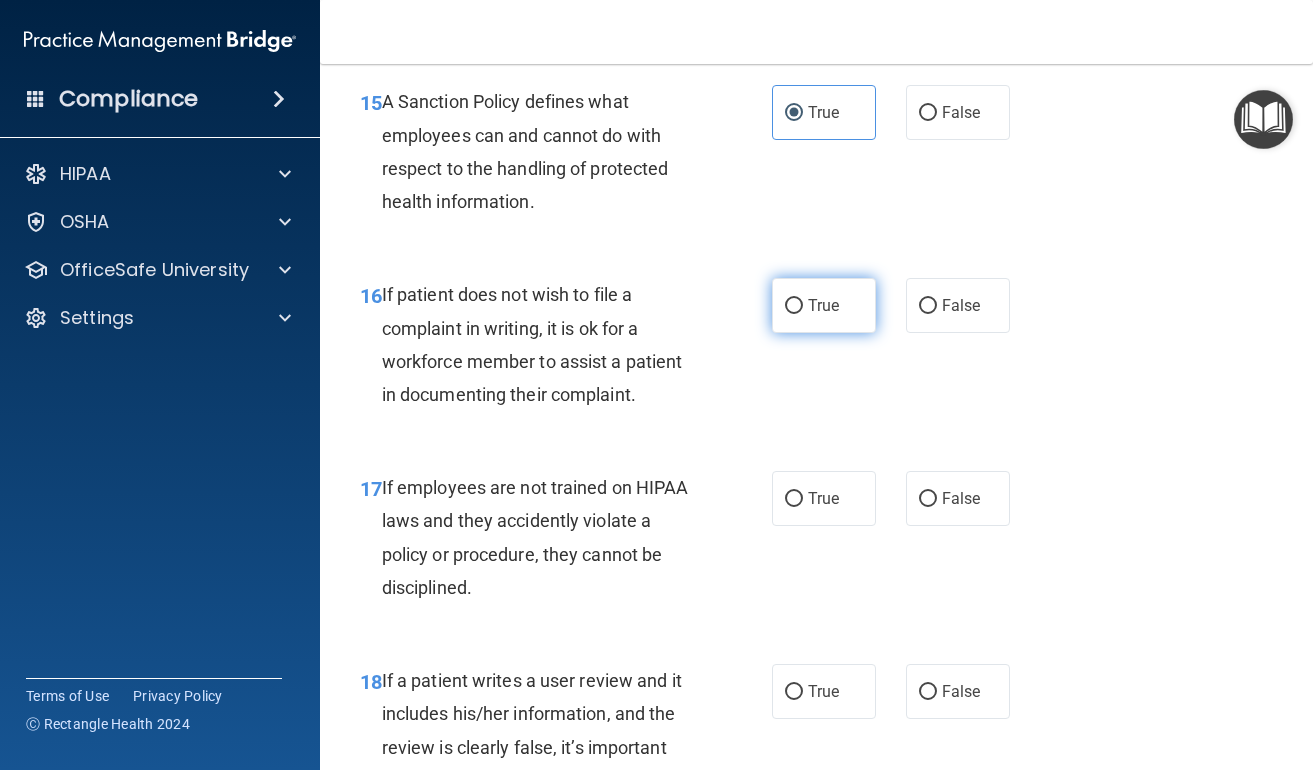click on "True" at bounding box center (794, 306) 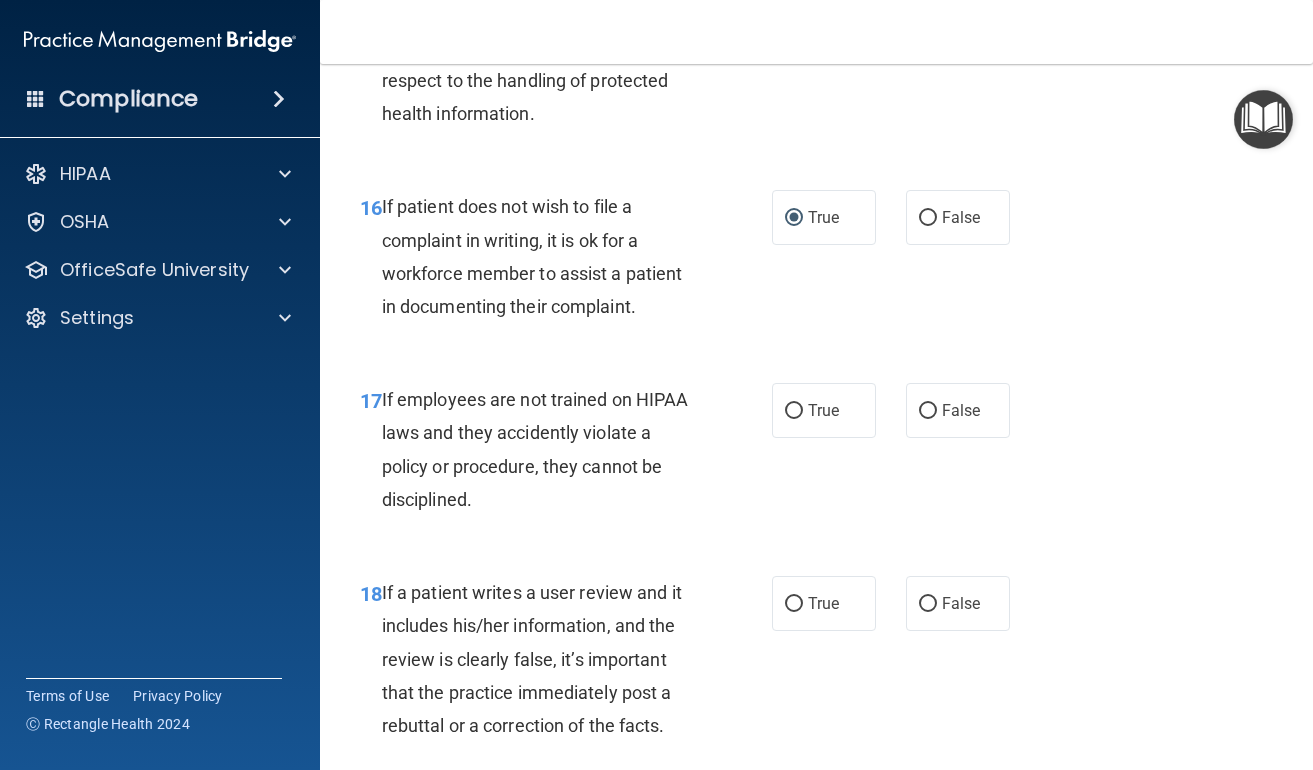 scroll, scrollTop: 3746, scrollLeft: 0, axis: vertical 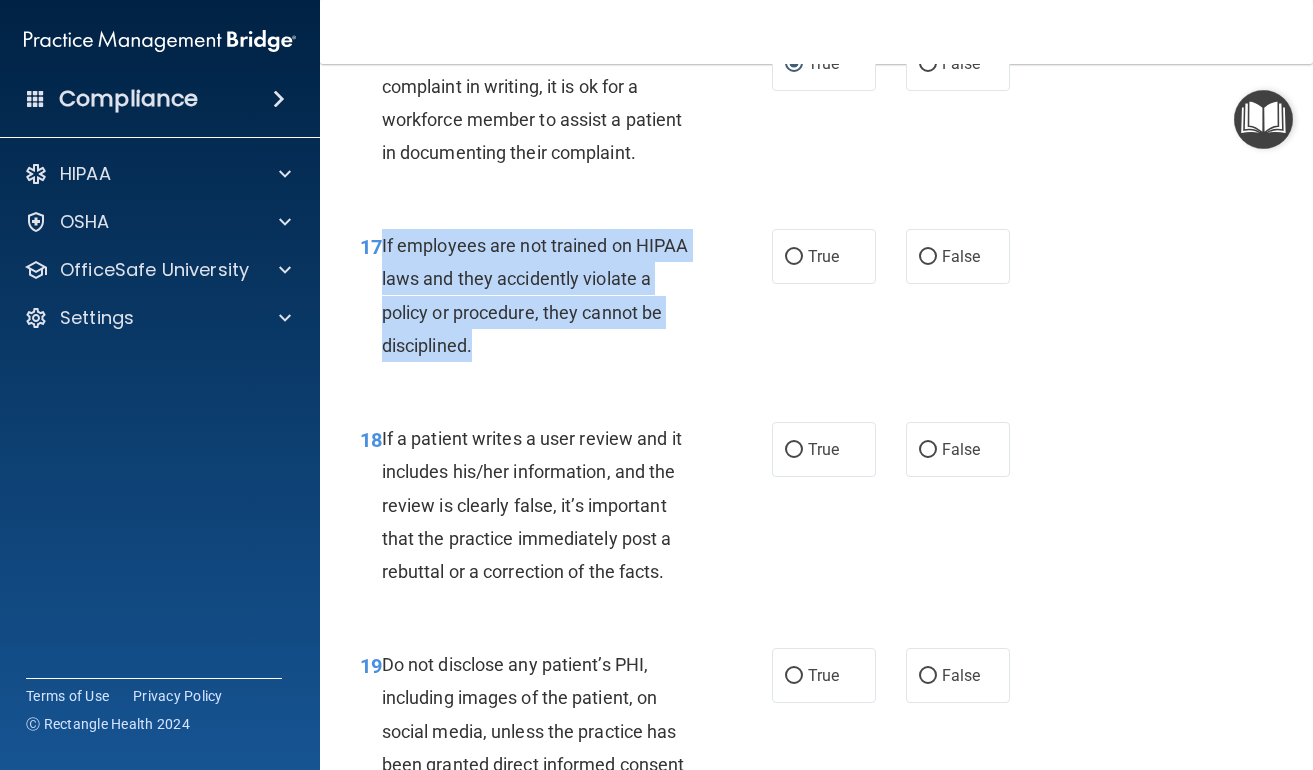 drag, startPoint x: 383, startPoint y: 221, endPoint x: 489, endPoint y: 336, distance: 156.40013 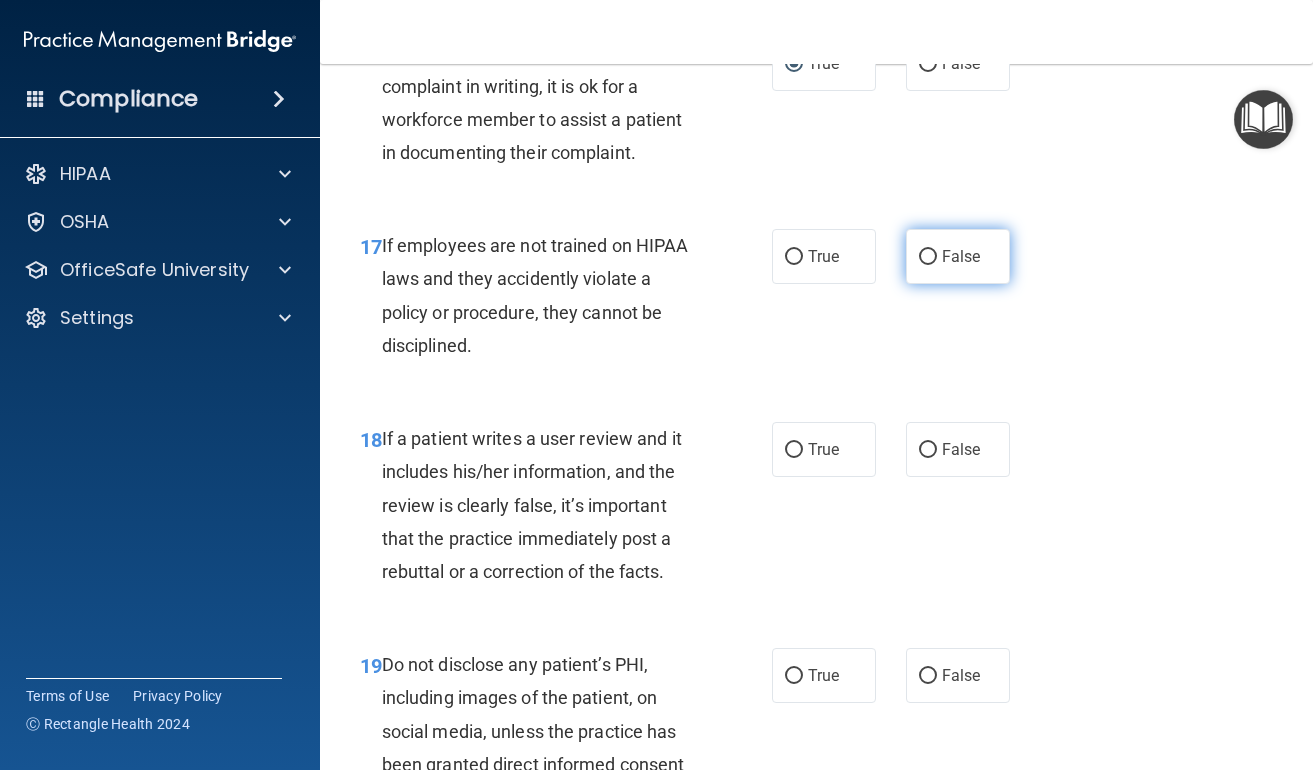 click on "False" at bounding box center (961, 256) 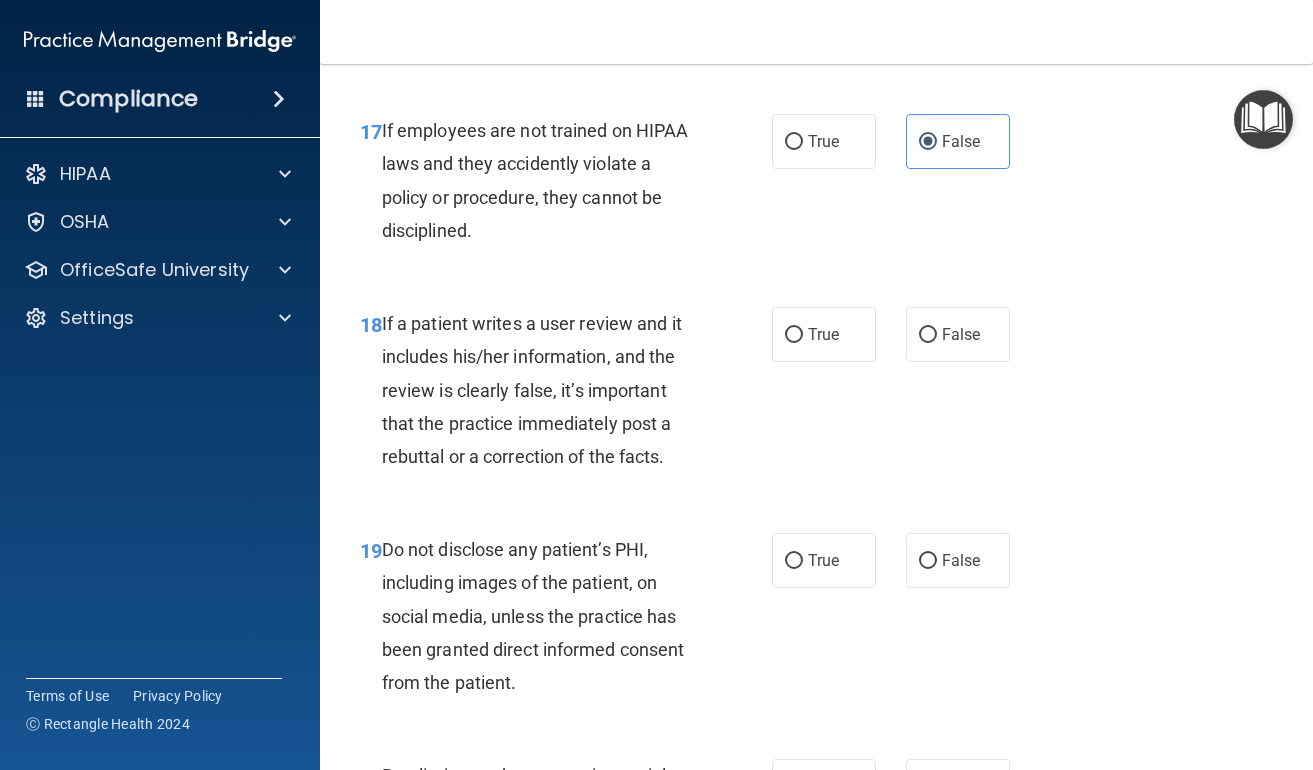 scroll, scrollTop: 3865, scrollLeft: 0, axis: vertical 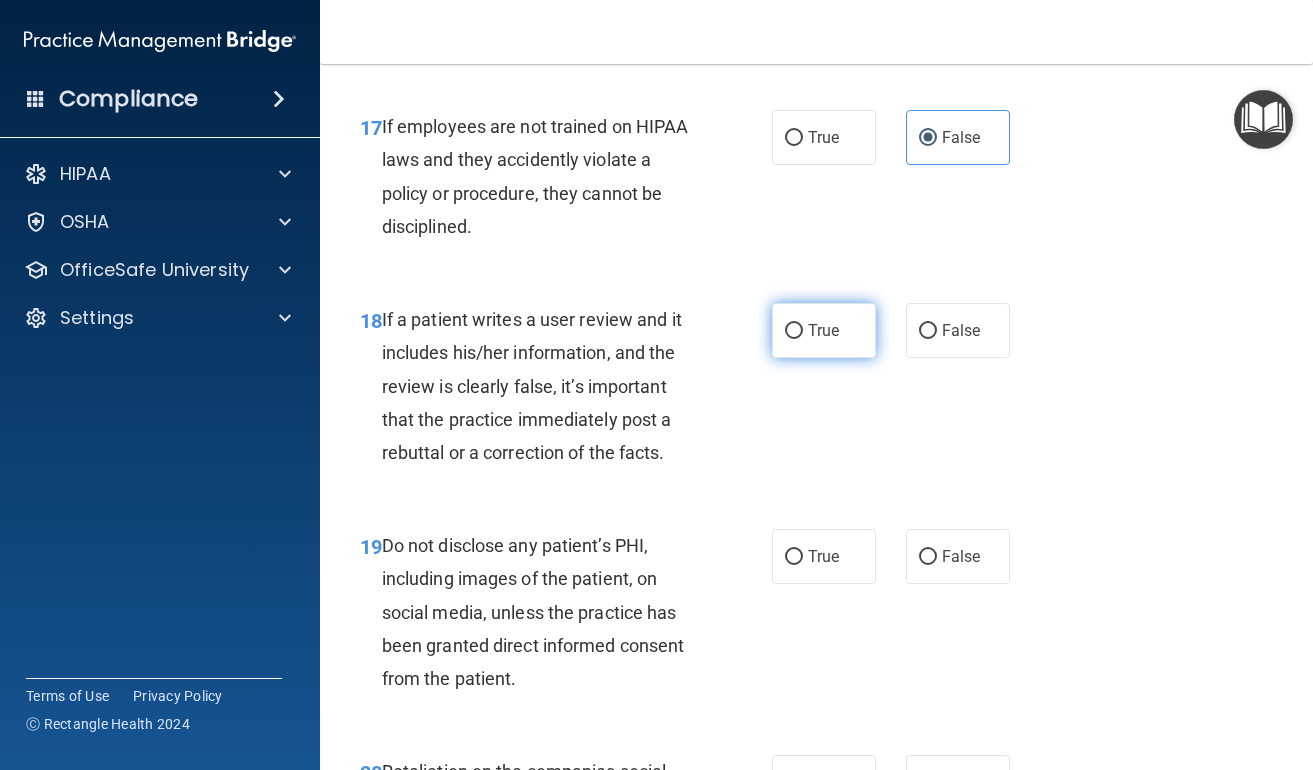 click on "True" at bounding box center (823, 330) 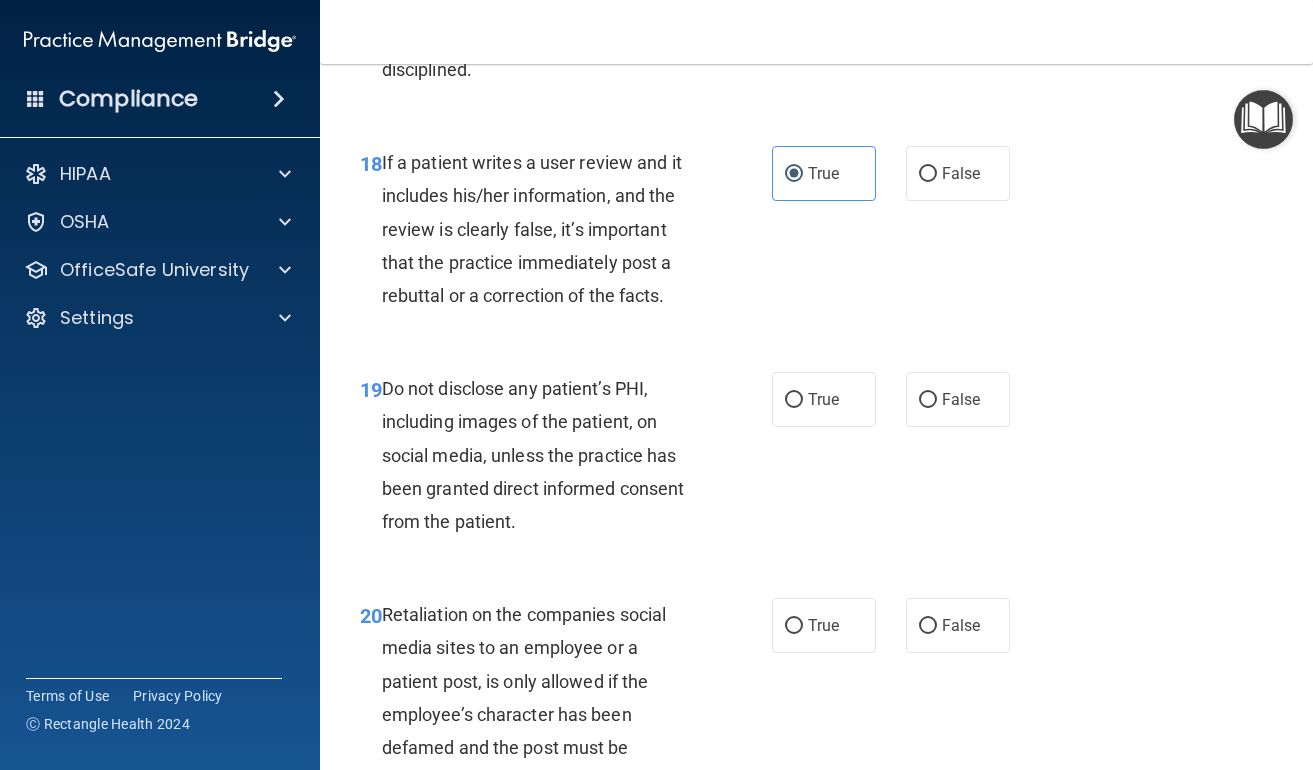 scroll, scrollTop: 4065, scrollLeft: 0, axis: vertical 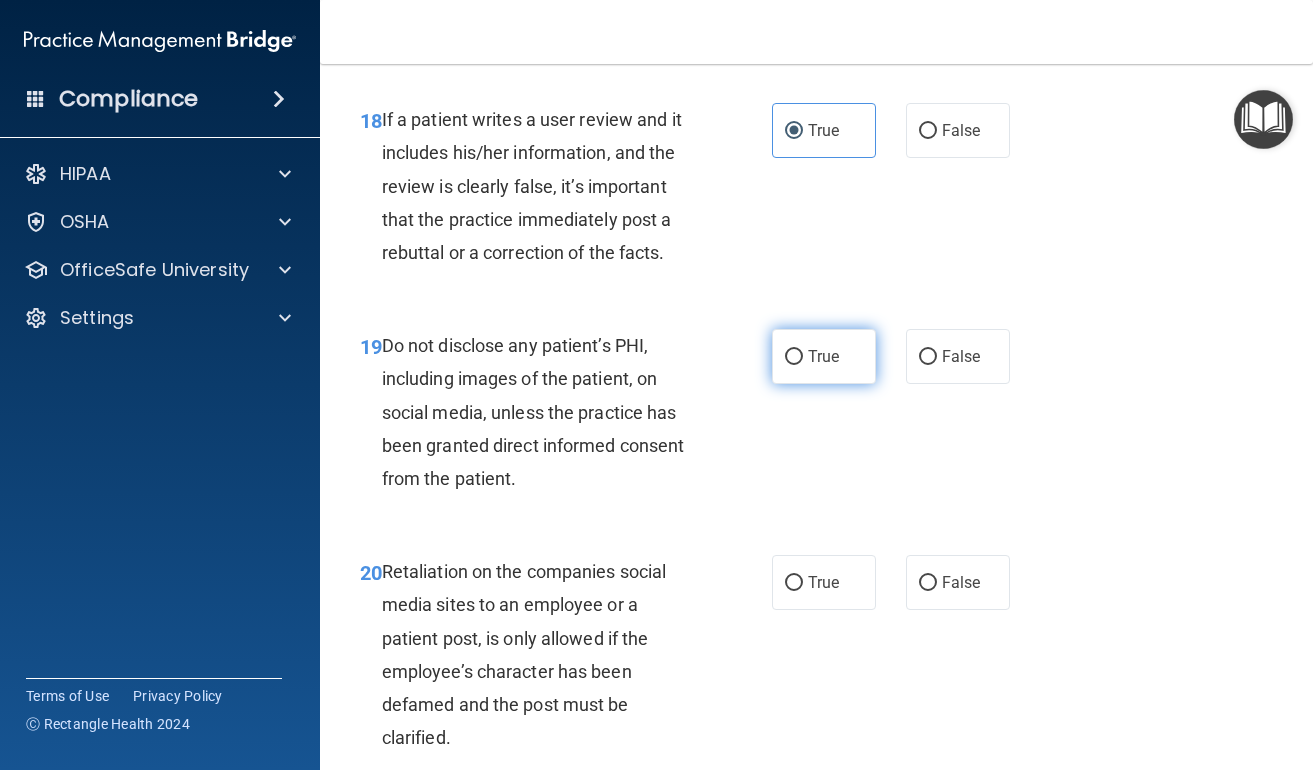 click on "True" at bounding box center (823, 356) 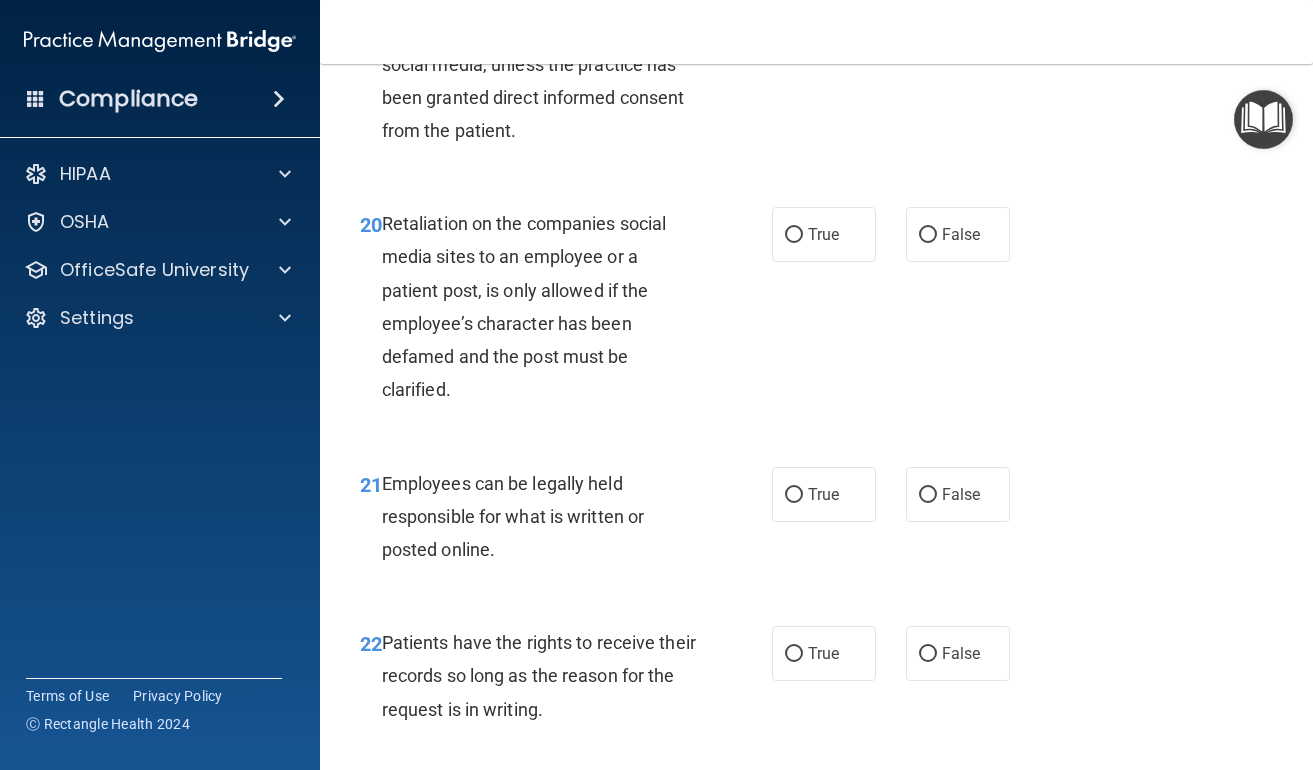 scroll, scrollTop: 4417, scrollLeft: 0, axis: vertical 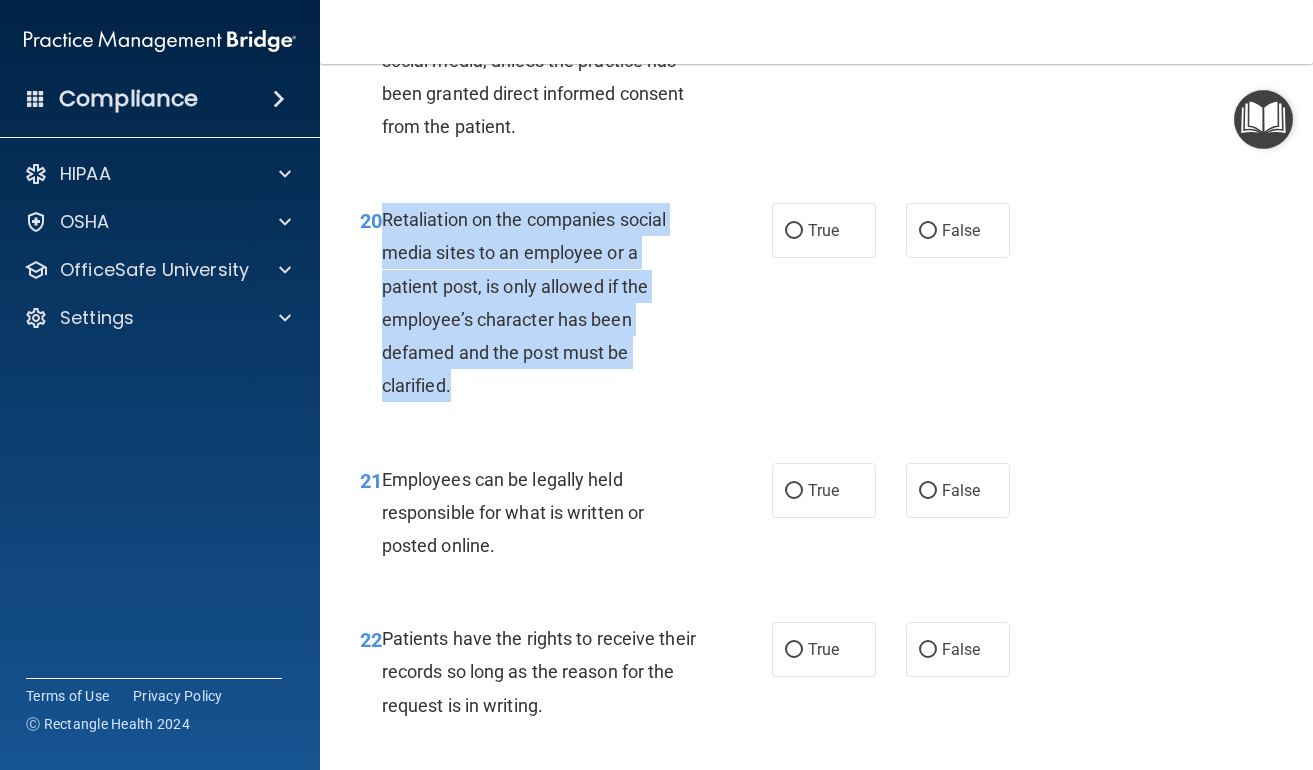 drag, startPoint x: 385, startPoint y: 197, endPoint x: 541, endPoint y: 386, distance: 245.06529 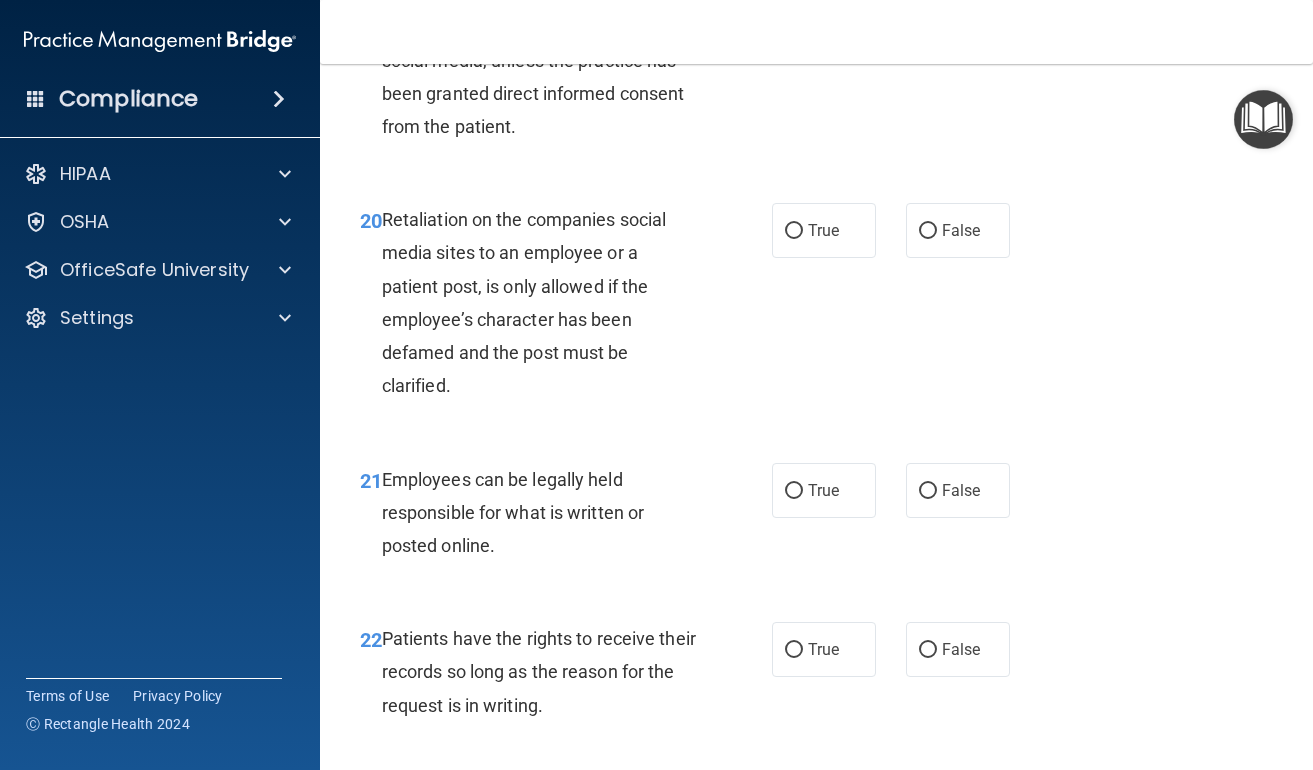 click on "Faye Evensky   faye.evensky@gmail.com                            Manage My Enterprise              Cornerstone Therapy and Wellness     Manage My Location" at bounding box center [1023, 0] 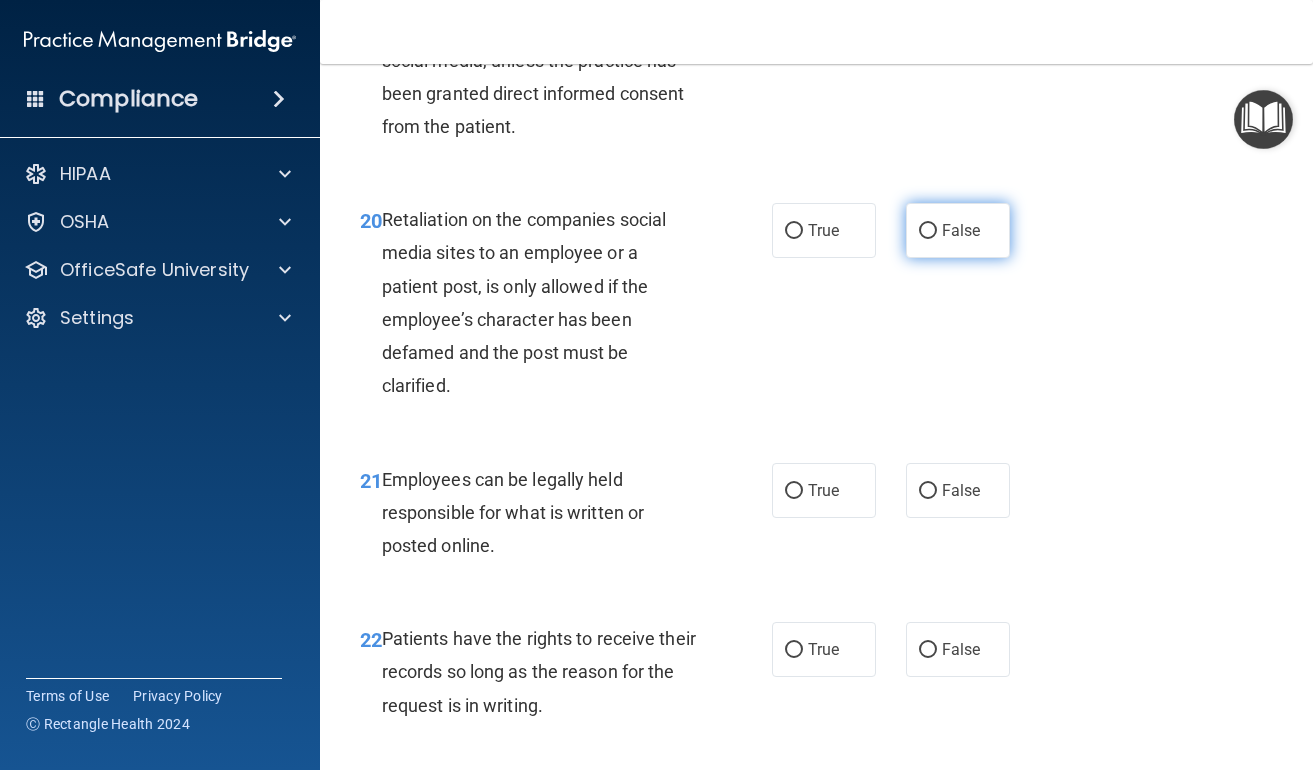click on "False" at bounding box center [958, 230] 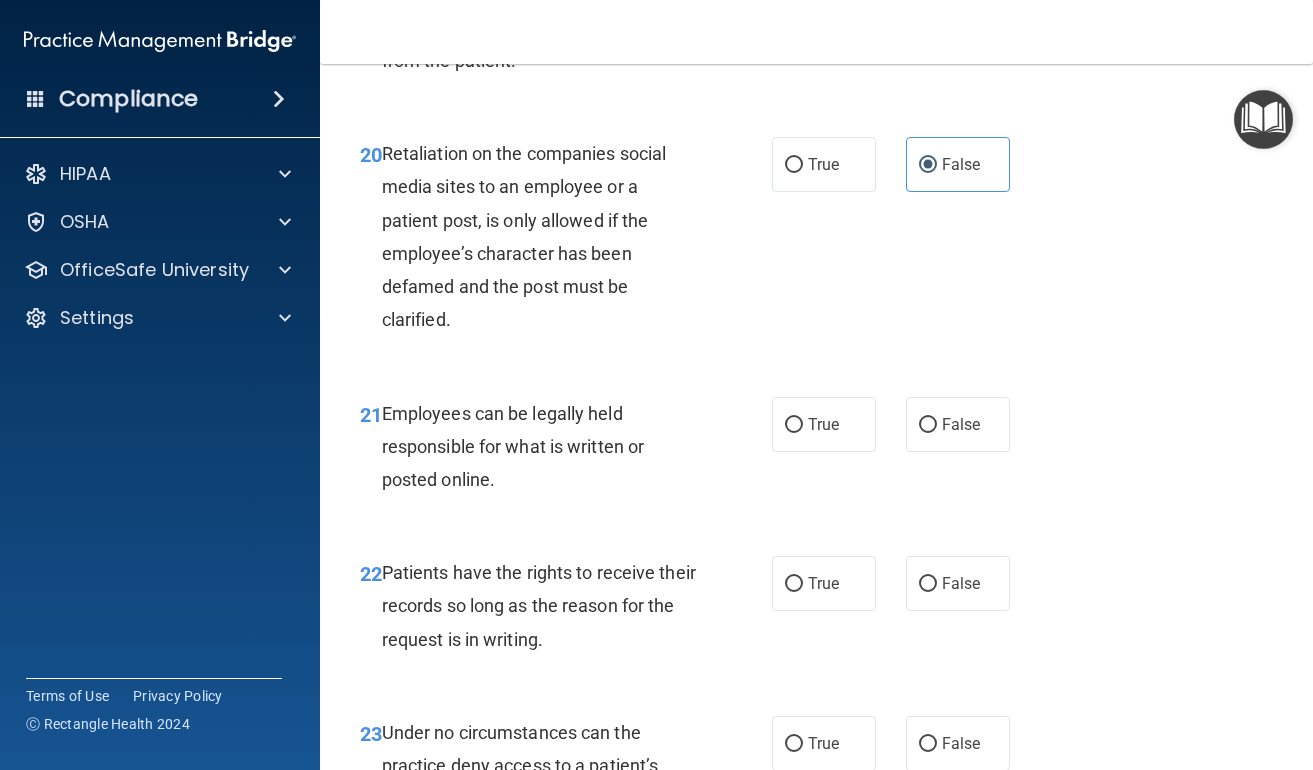 scroll, scrollTop: 4526, scrollLeft: 0, axis: vertical 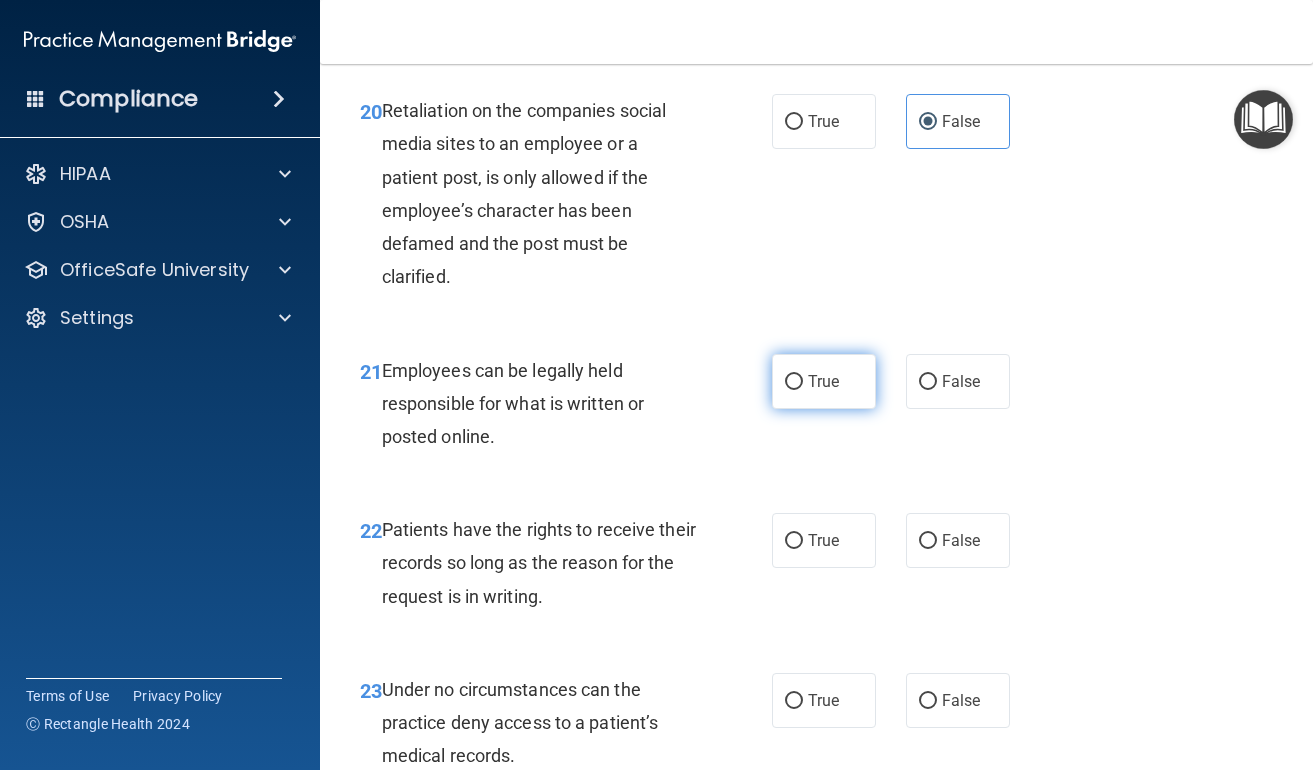 click on "True" at bounding box center [824, 381] 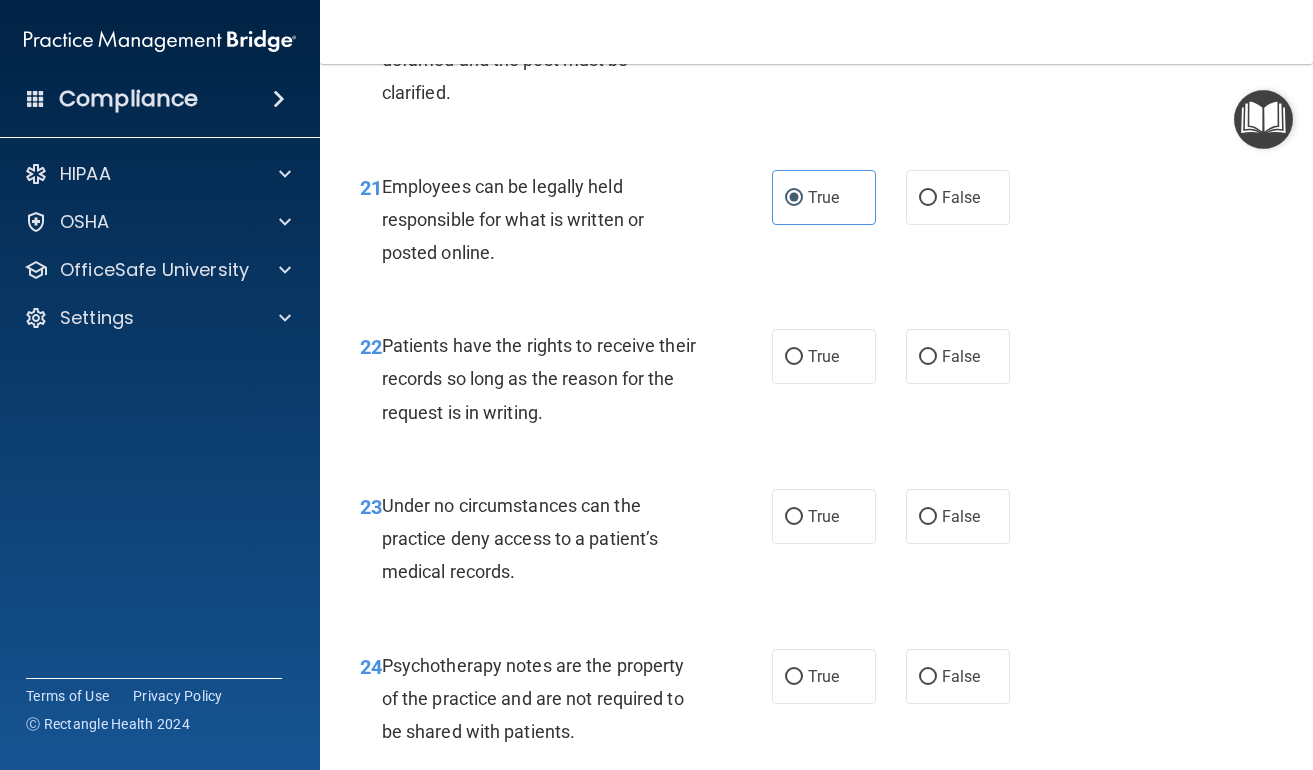 scroll, scrollTop: 4746, scrollLeft: 0, axis: vertical 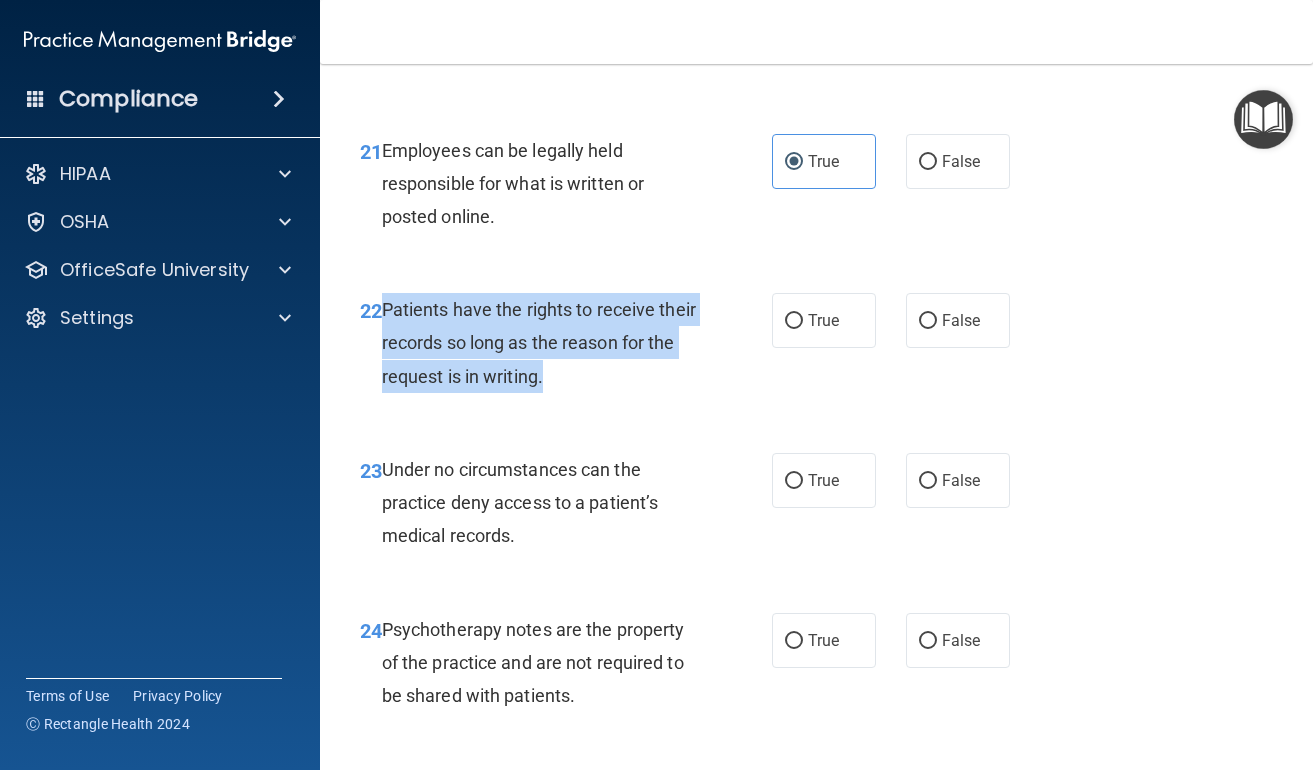 drag, startPoint x: 386, startPoint y: 286, endPoint x: 613, endPoint y: 361, distance: 239.06903 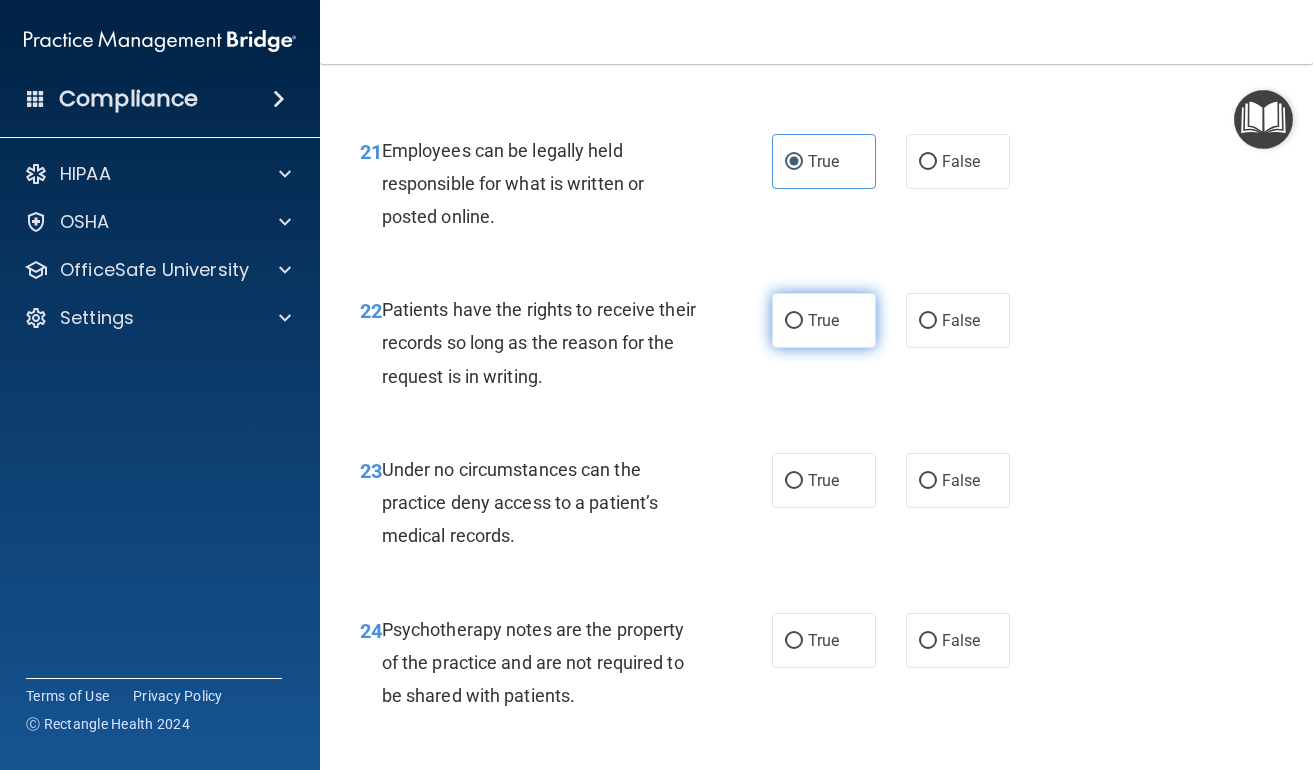 click on "True" at bounding box center (794, 321) 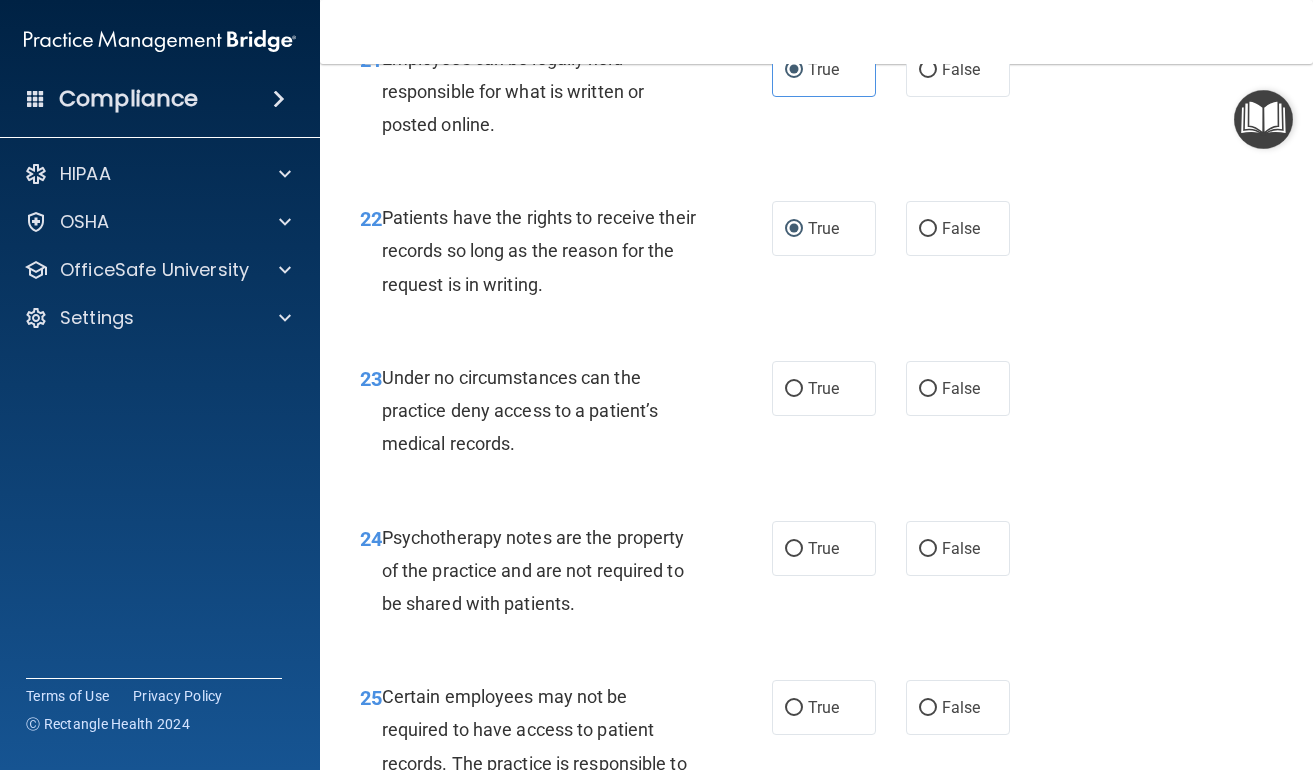 scroll, scrollTop: 4938, scrollLeft: 0, axis: vertical 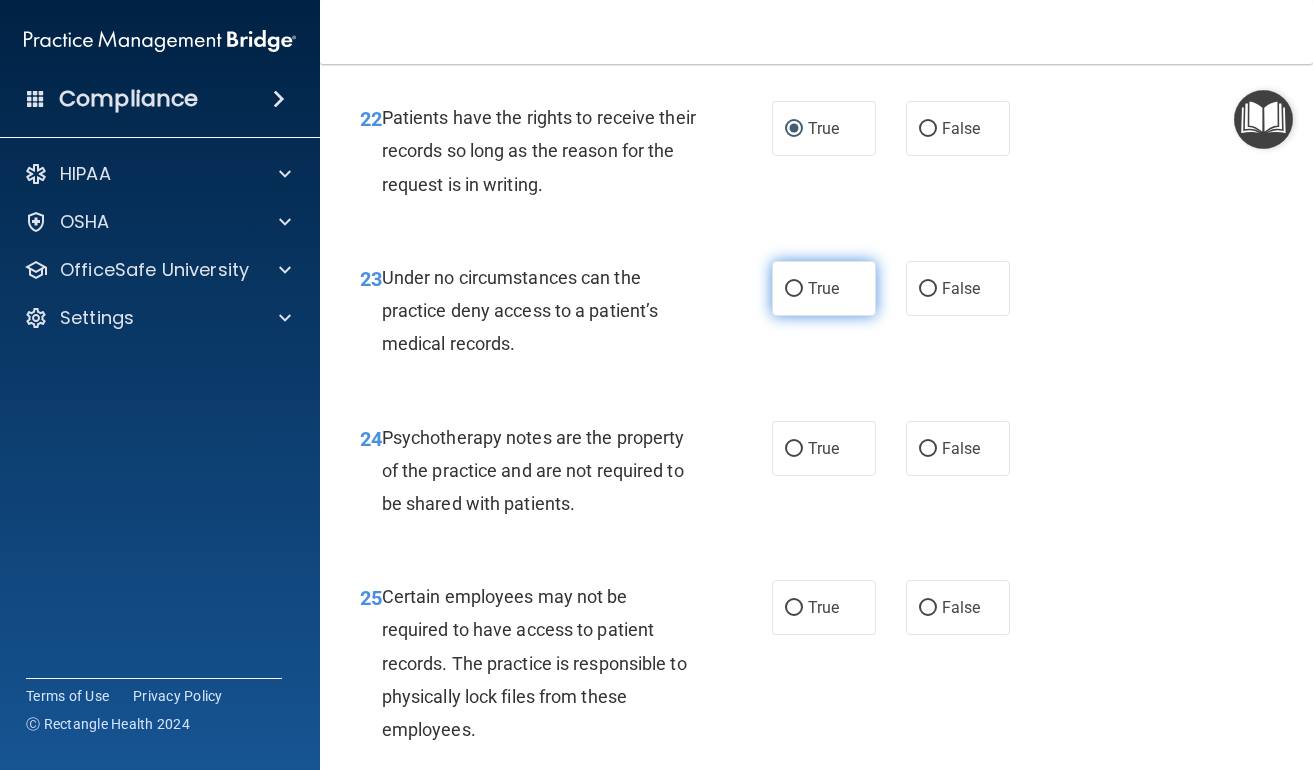 click on "True" at bounding box center [824, 288] 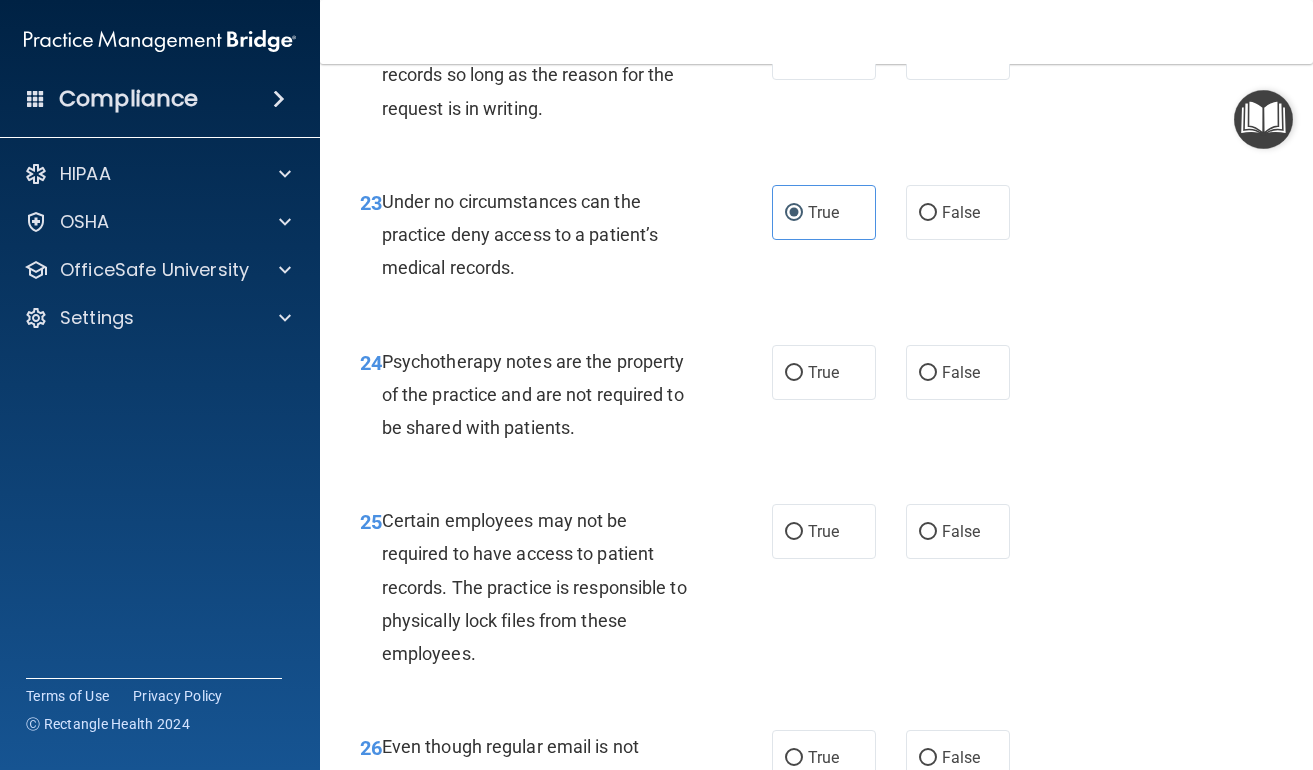 scroll, scrollTop: 5066, scrollLeft: 0, axis: vertical 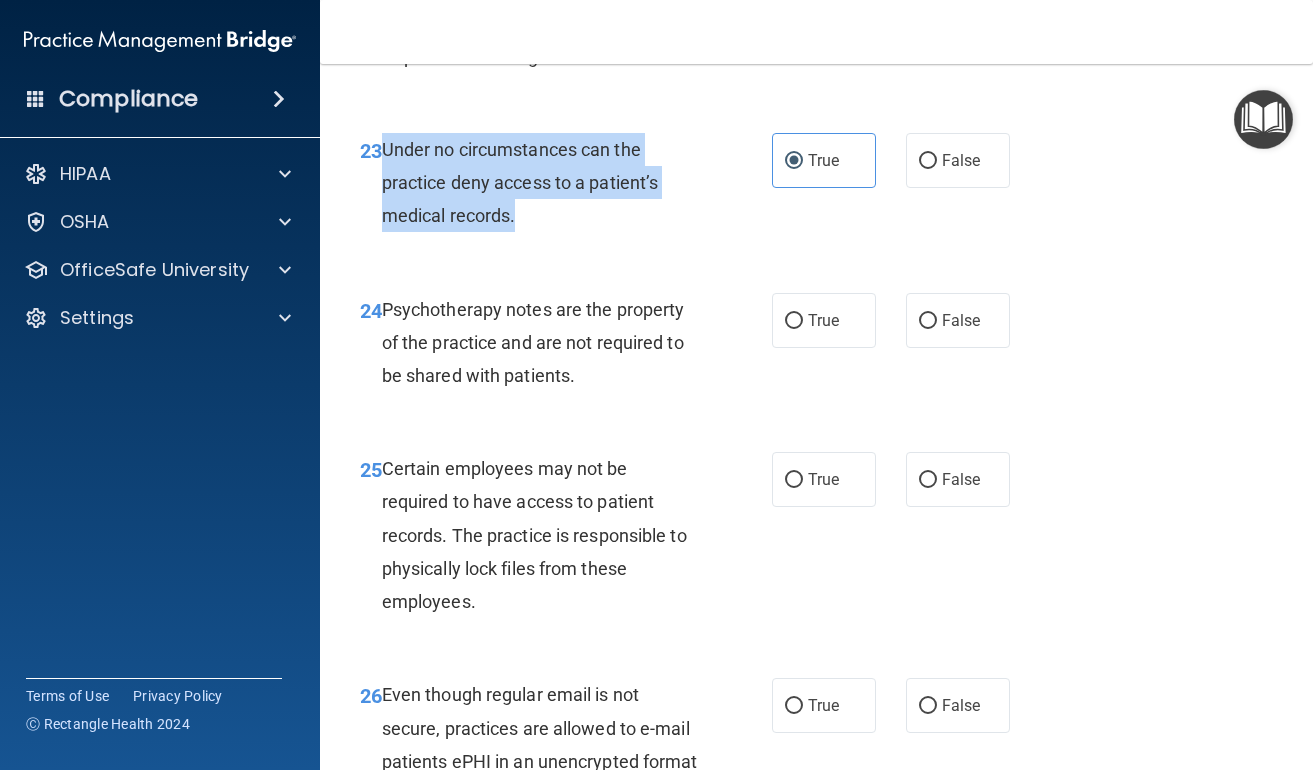 drag, startPoint x: 384, startPoint y: 123, endPoint x: 538, endPoint y: 209, distance: 176.38594 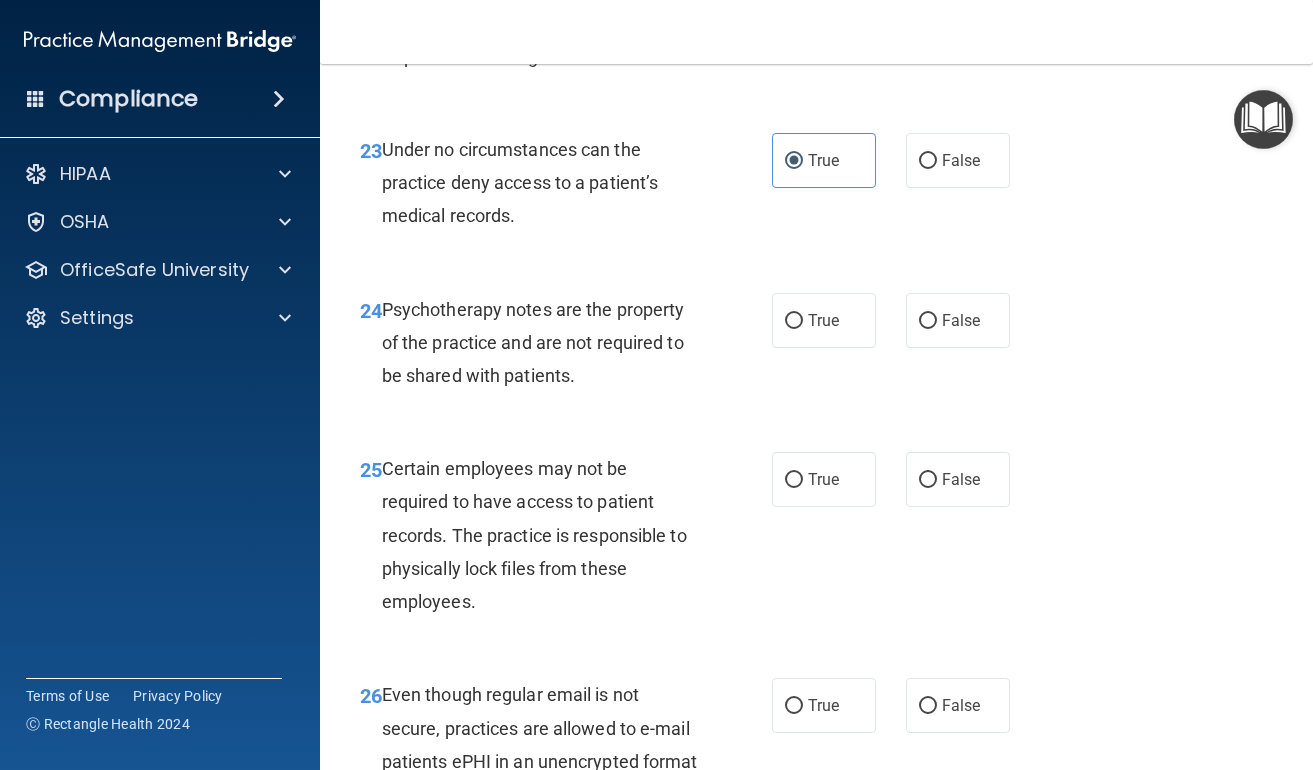 click on "23       Under no circumstances can the practice deny access to a patient’s medical records.                 True           False" at bounding box center (816, 188) 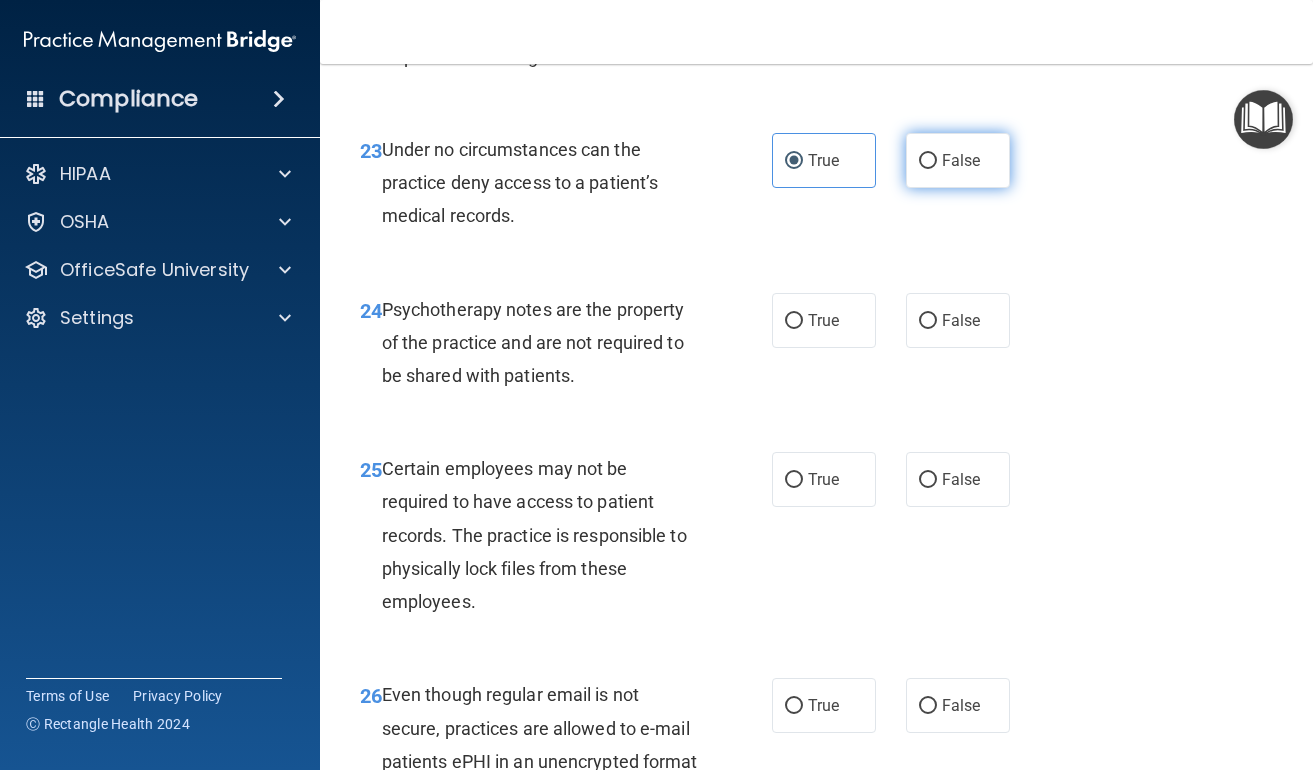 click on "False" at bounding box center (928, 161) 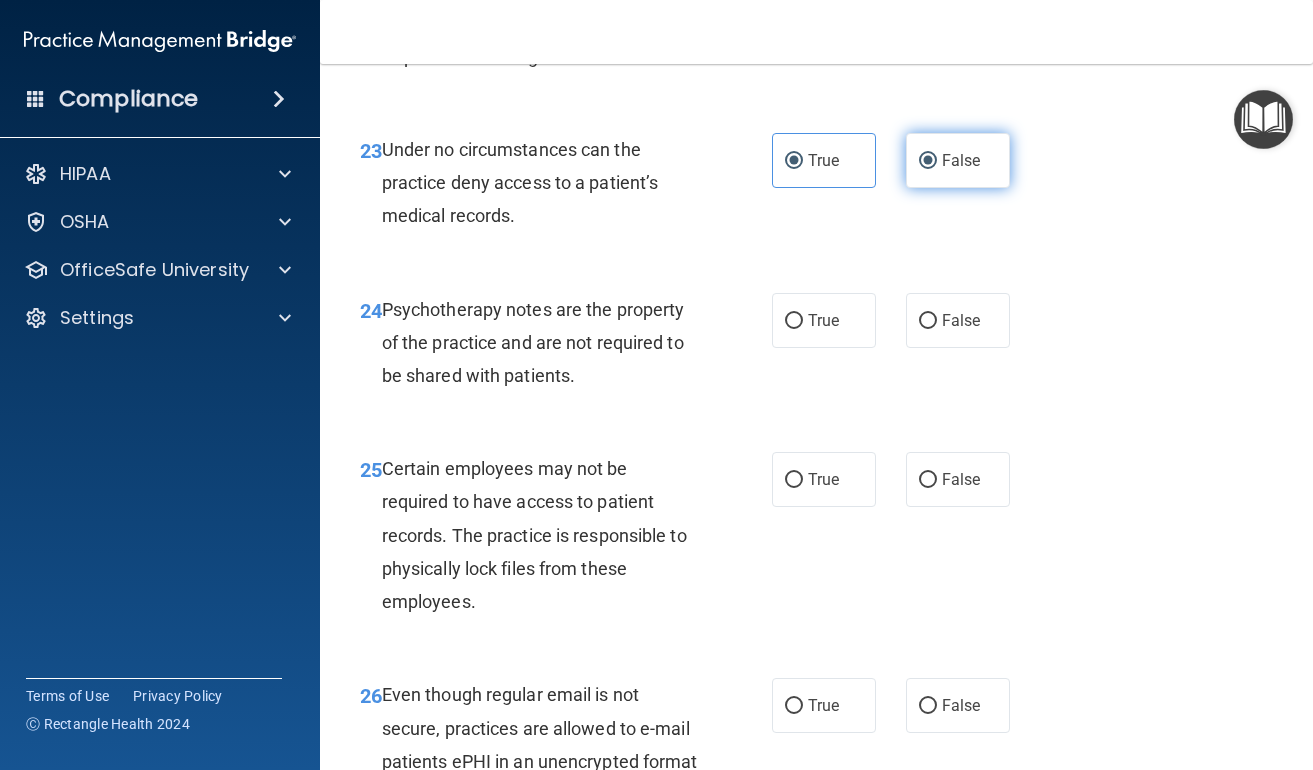 radio on "false" 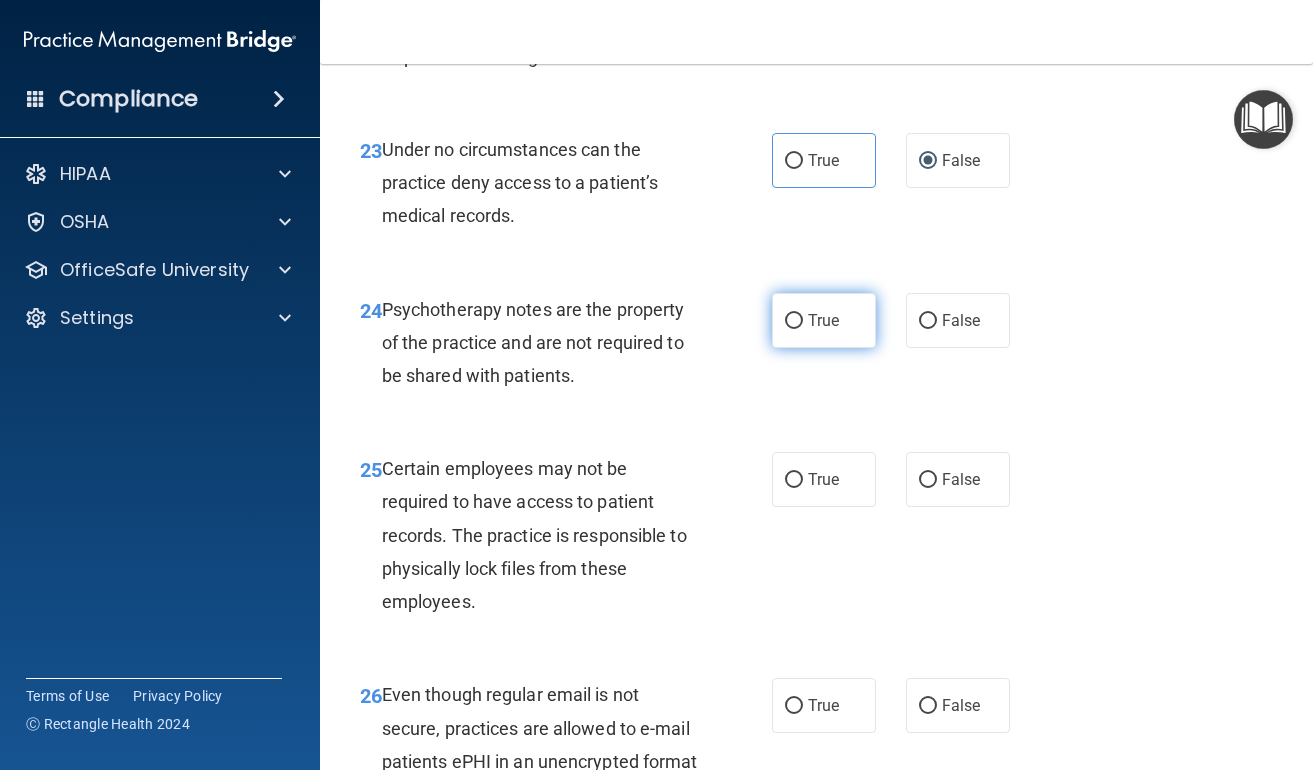 click on "True" at bounding box center (824, 320) 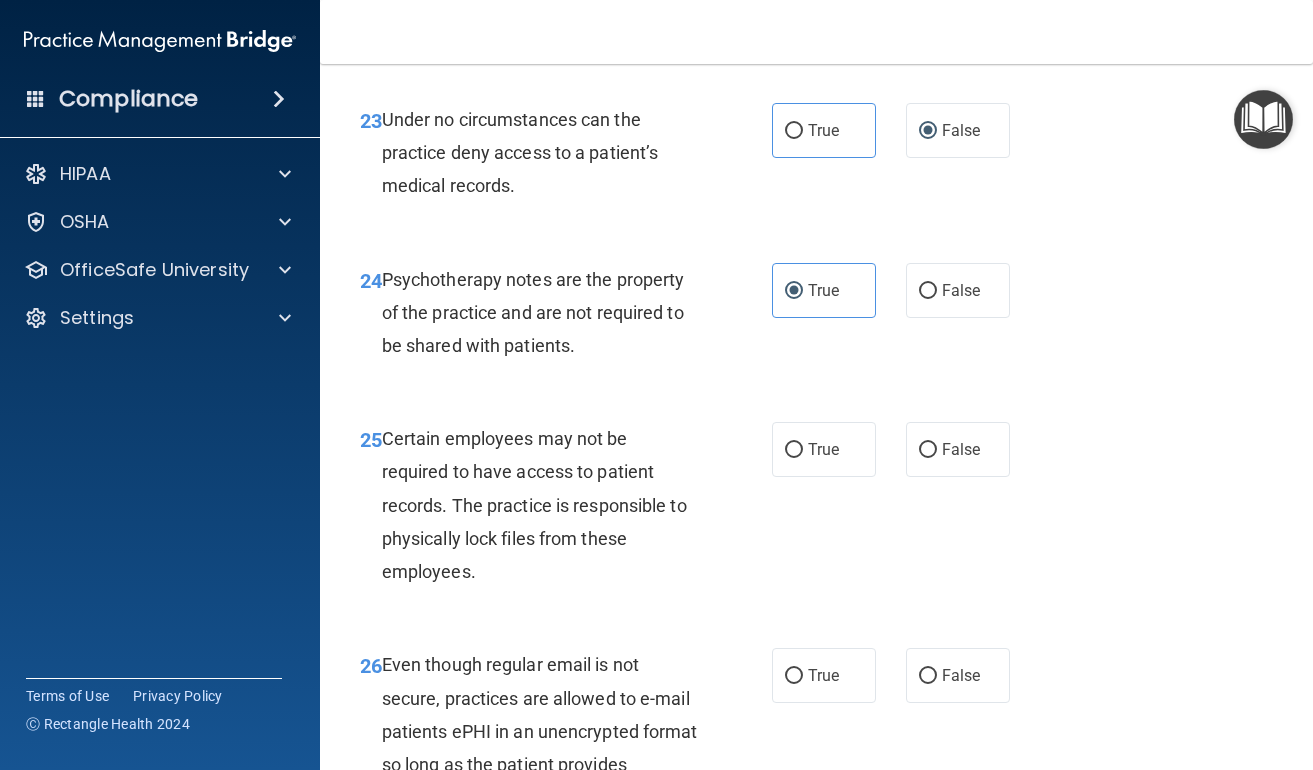 scroll, scrollTop: 5186, scrollLeft: 0, axis: vertical 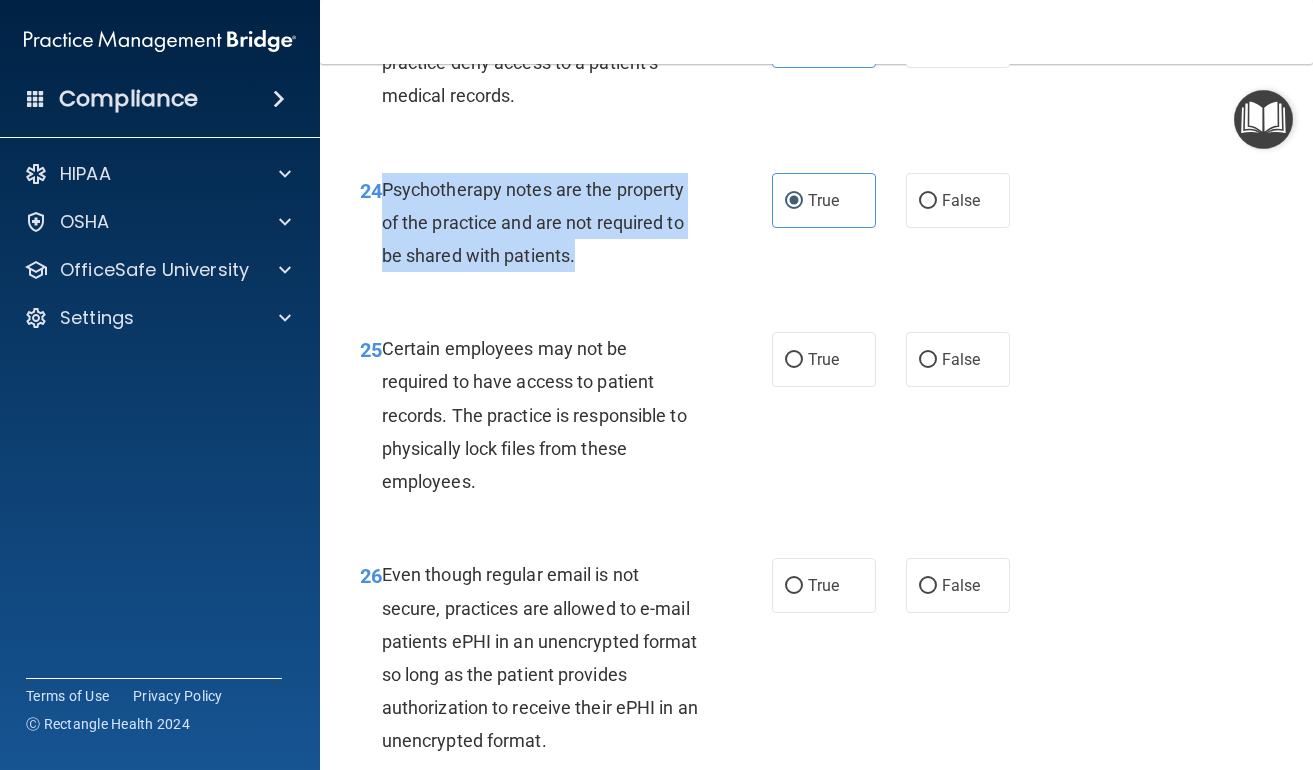 drag, startPoint x: 386, startPoint y: 160, endPoint x: 578, endPoint y: 227, distance: 203.35437 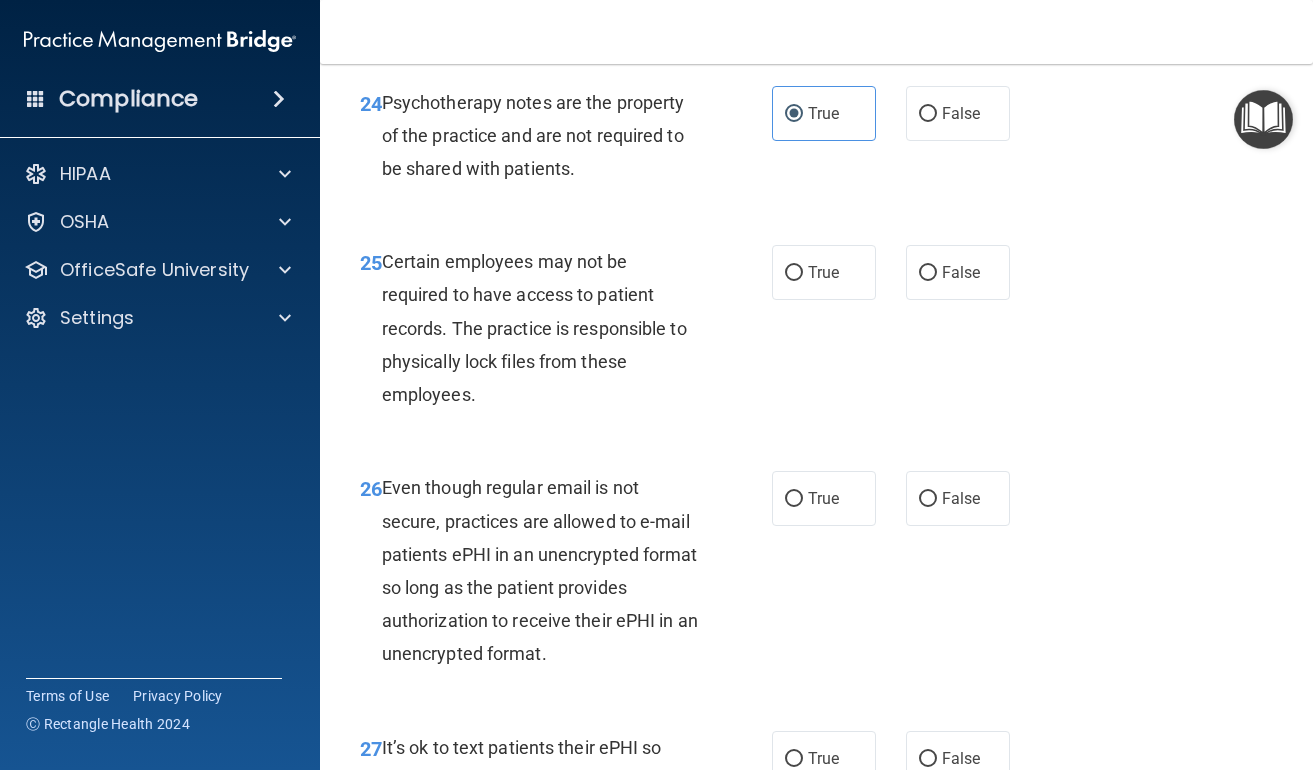 scroll, scrollTop: 5289, scrollLeft: 0, axis: vertical 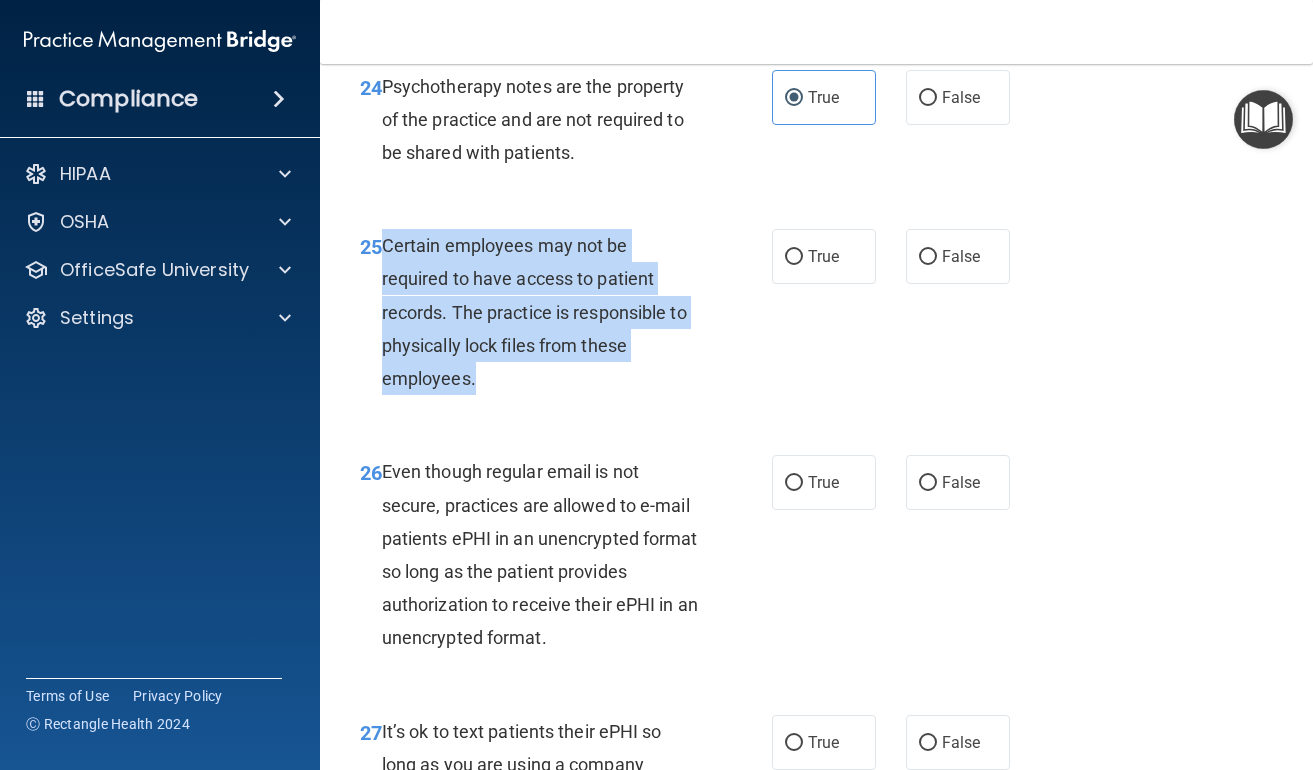 drag, startPoint x: 383, startPoint y: 216, endPoint x: 558, endPoint y: 366, distance: 230.48862 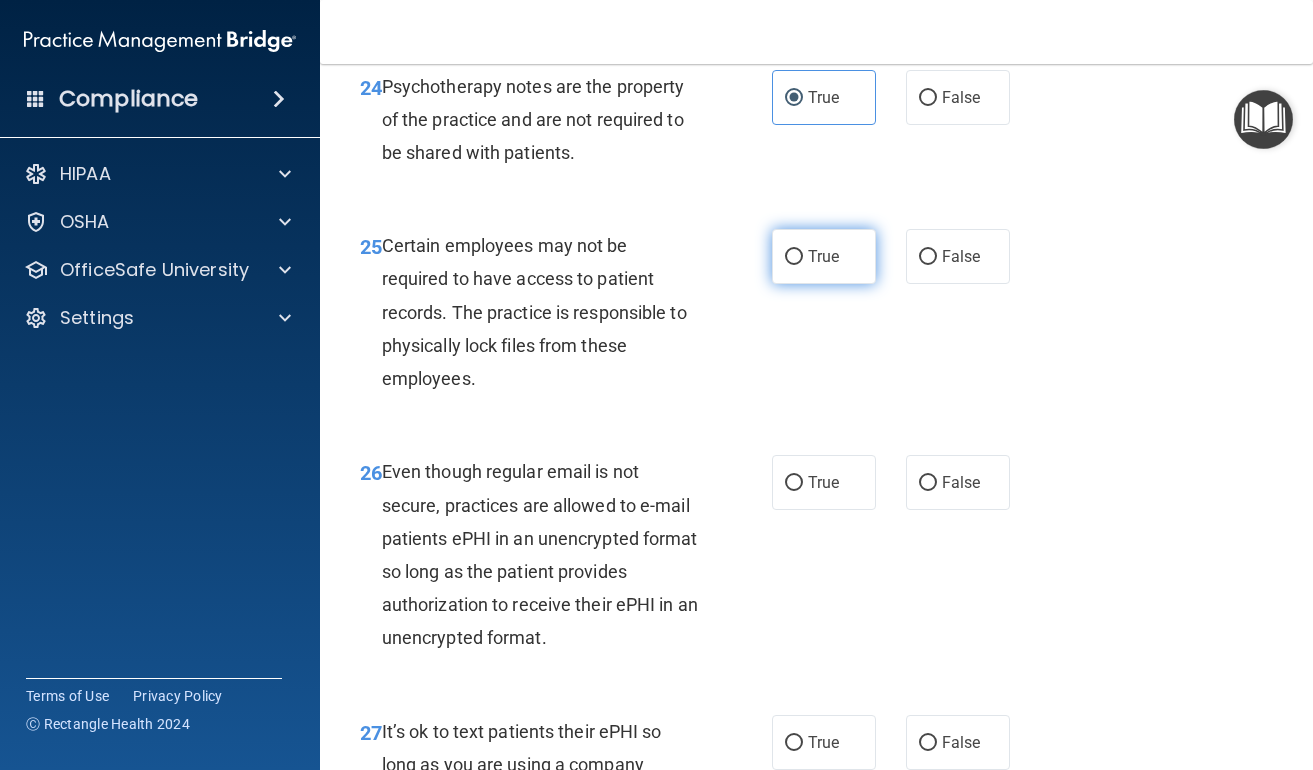 click on "True" at bounding box center (824, 256) 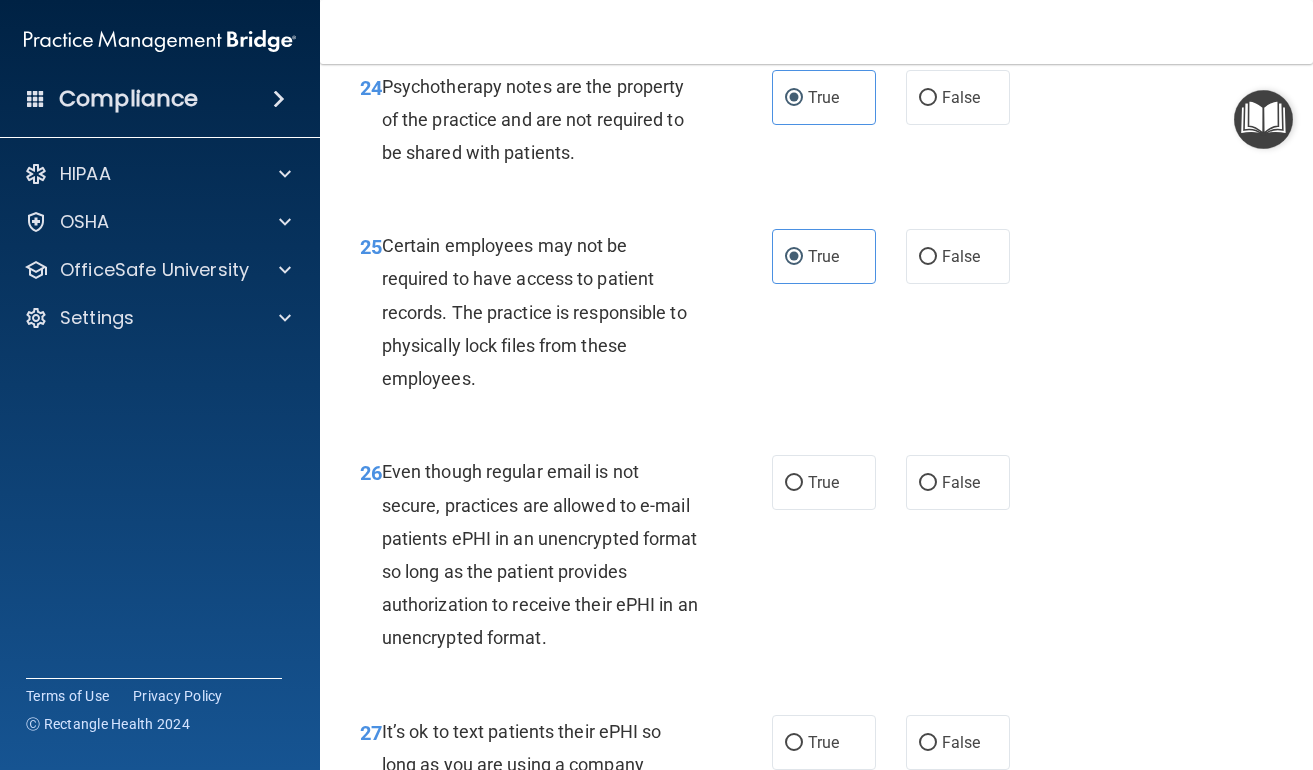 scroll, scrollTop: 5429, scrollLeft: 0, axis: vertical 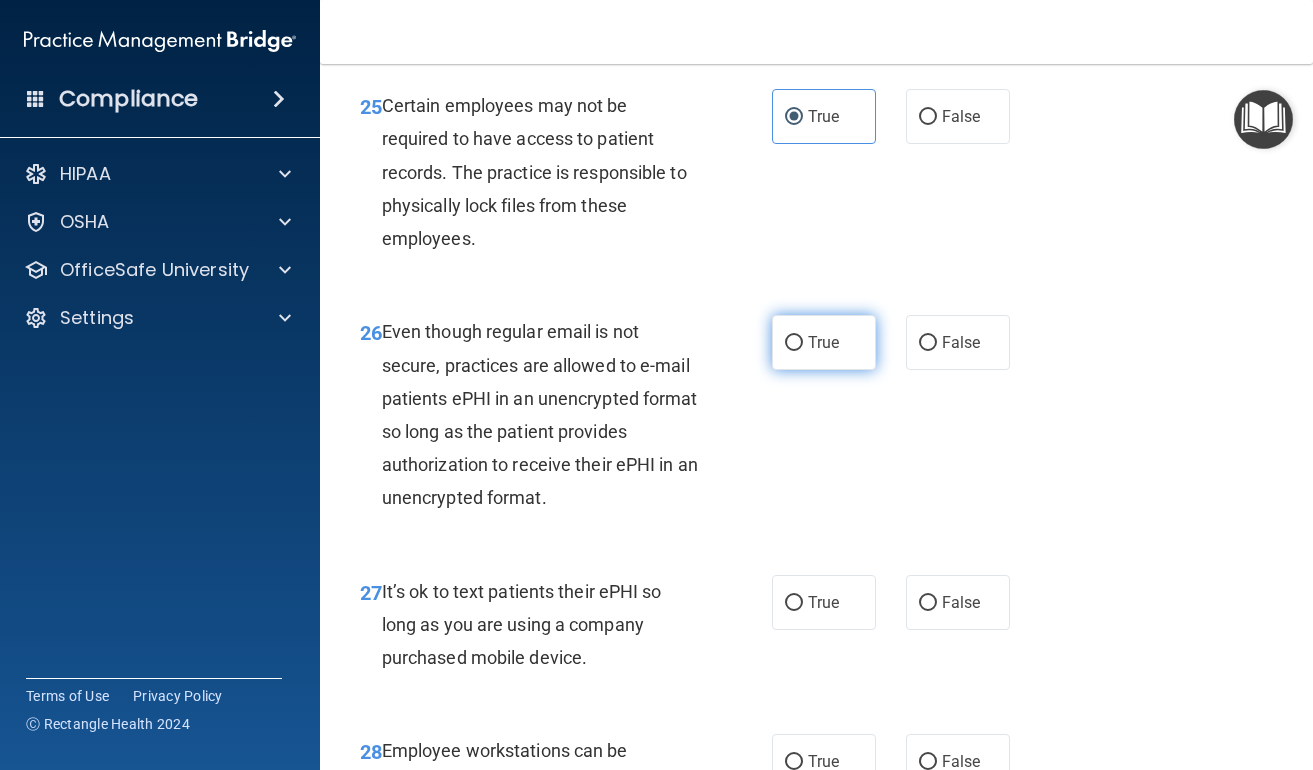 click on "True" at bounding box center (824, 342) 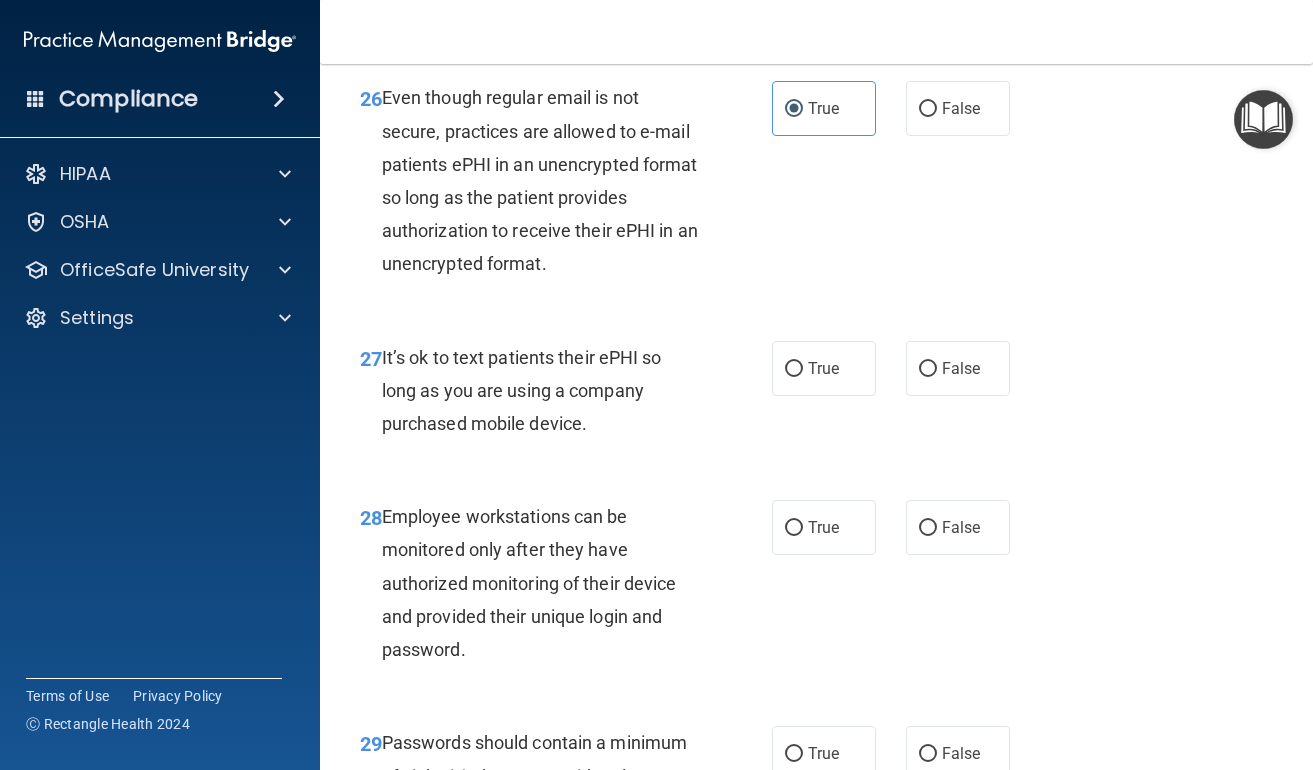 scroll, scrollTop: 5778, scrollLeft: 0, axis: vertical 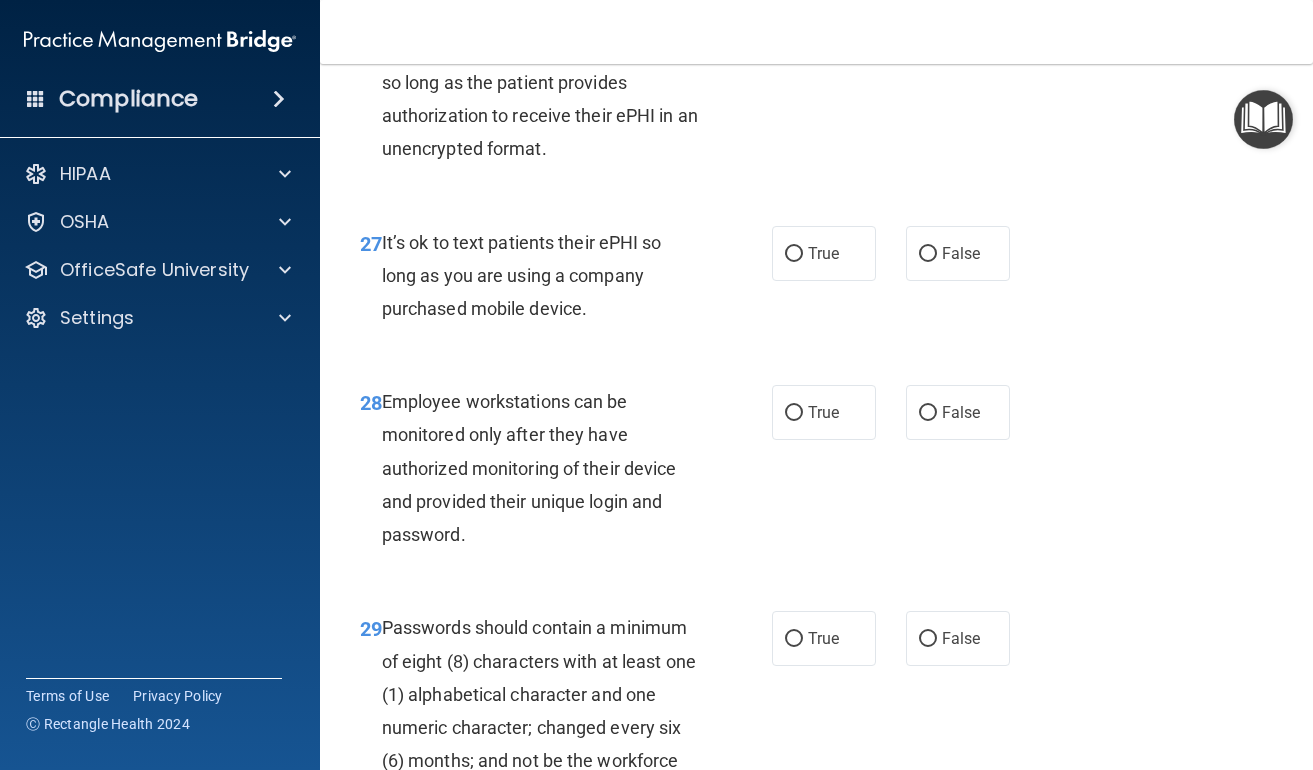 drag, startPoint x: 382, startPoint y: 211, endPoint x: 627, endPoint y: 277, distance: 253.73412 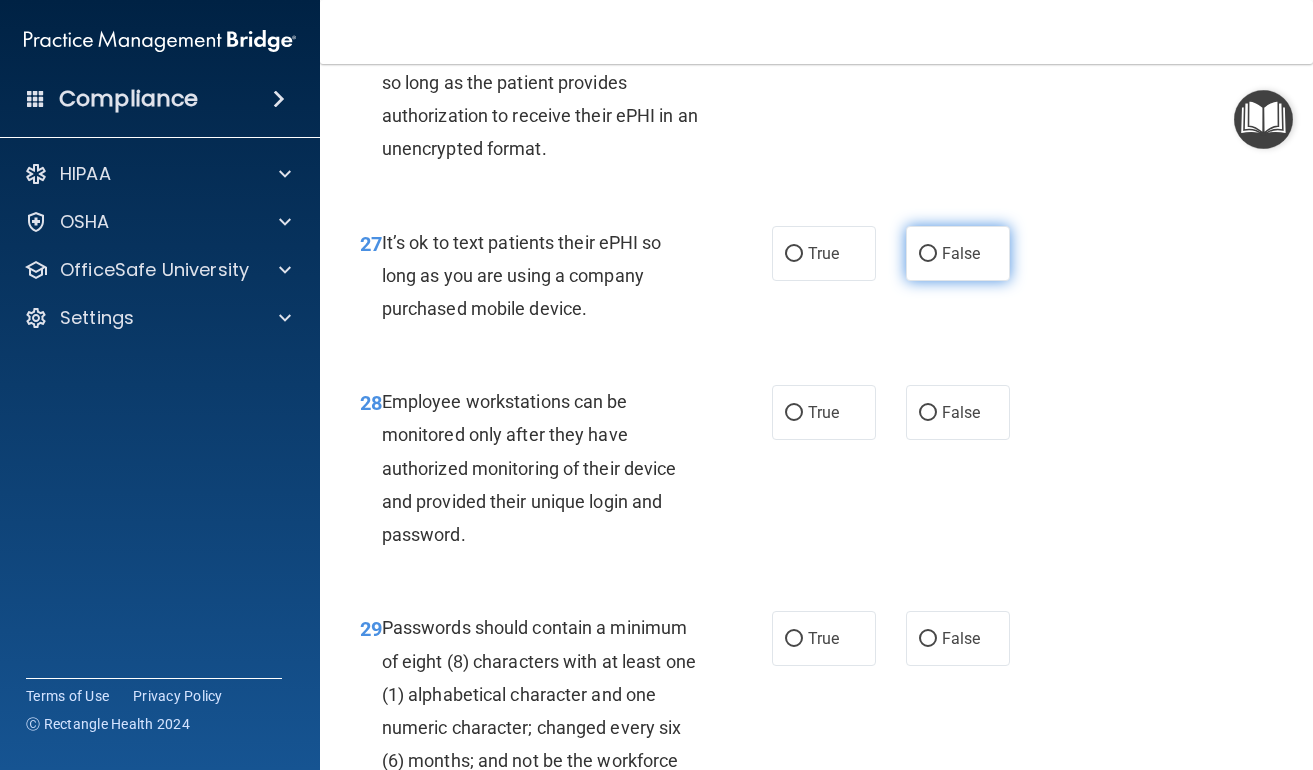 click on "False" at bounding box center (958, 253) 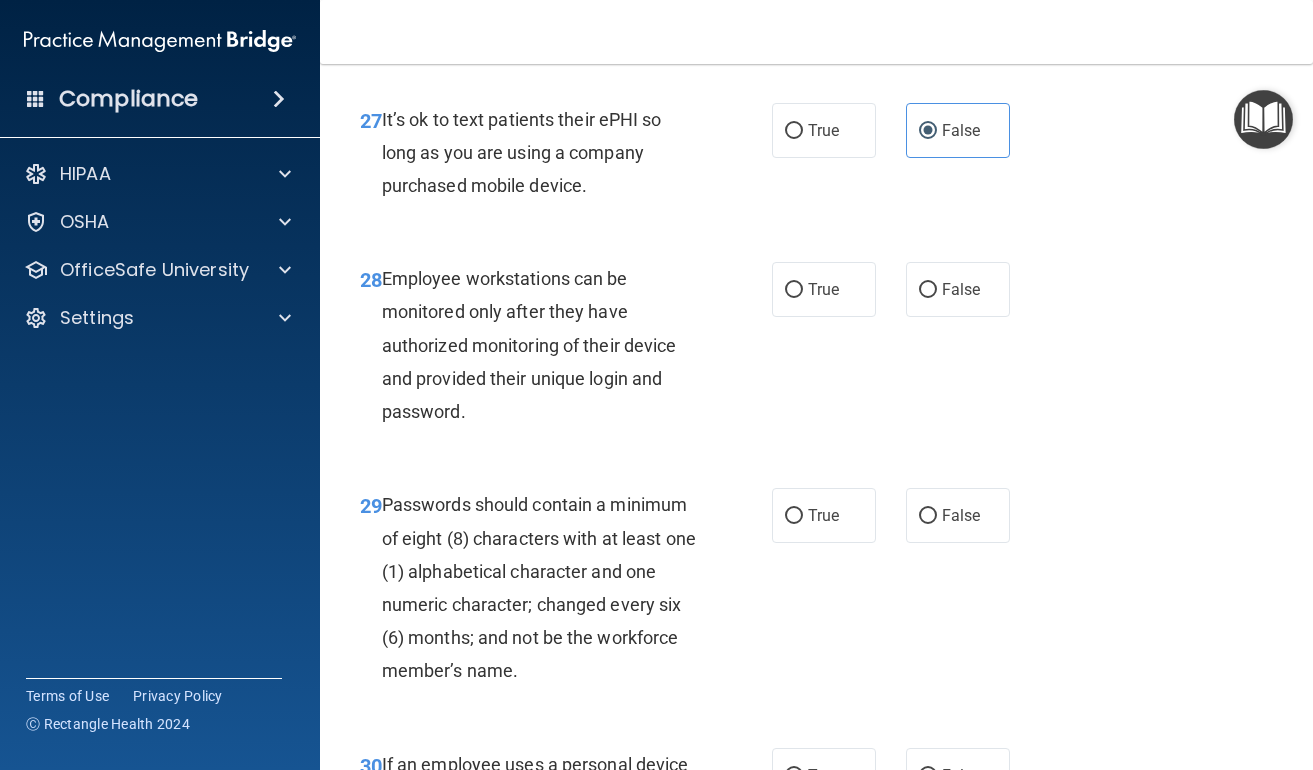 scroll, scrollTop: 5957, scrollLeft: 0, axis: vertical 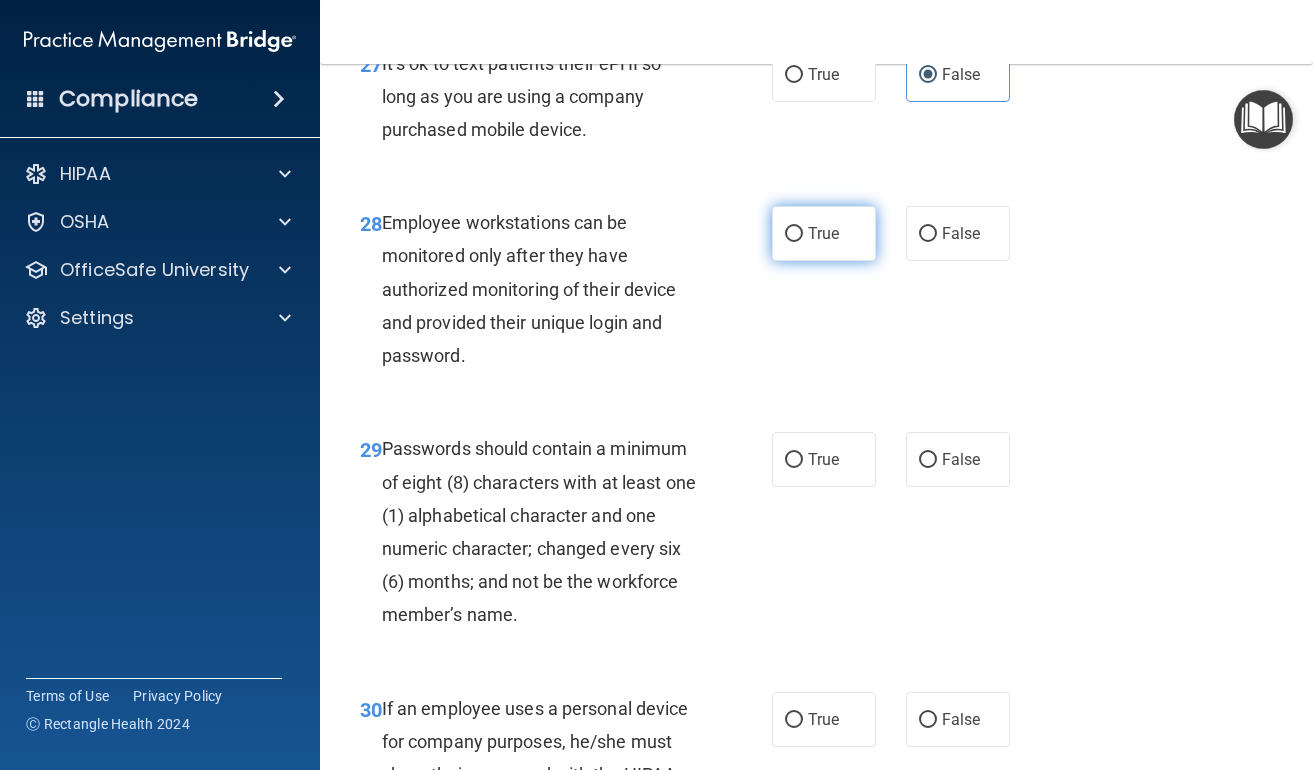 click on "True" at bounding box center [823, 233] 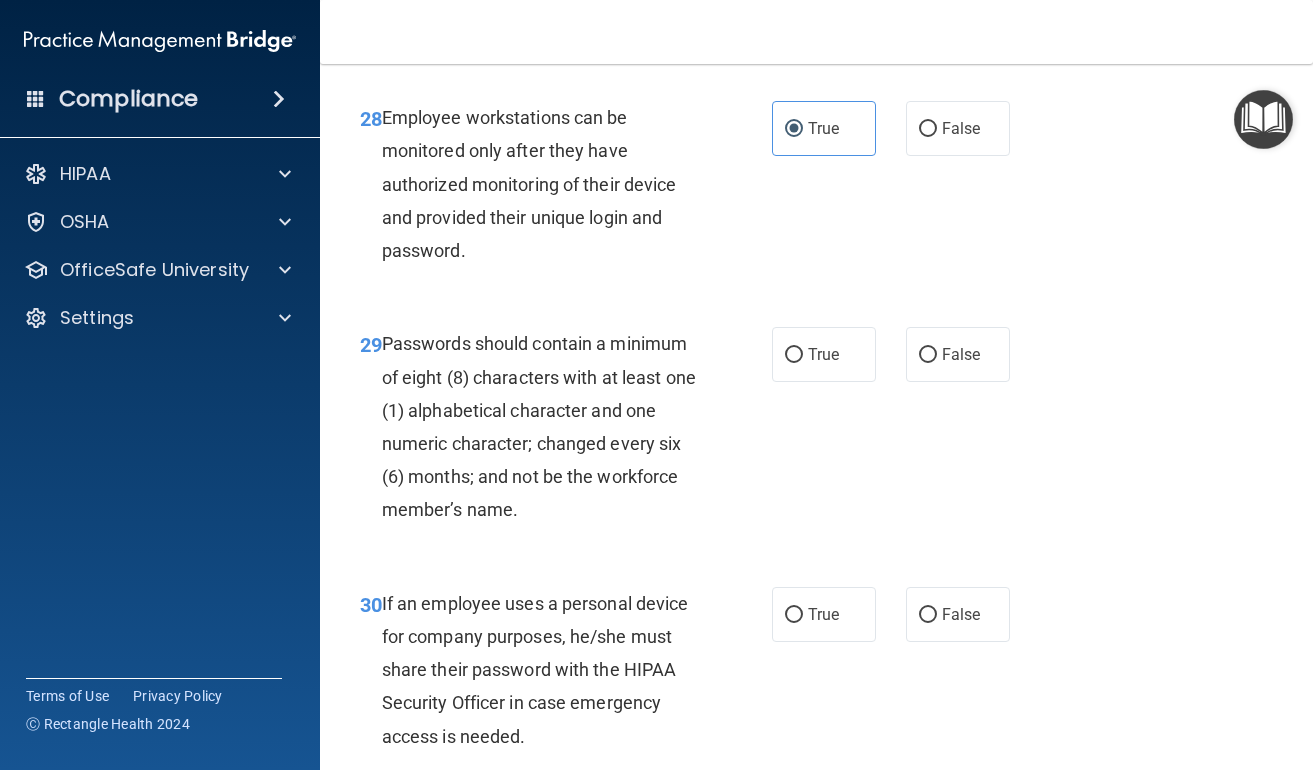scroll, scrollTop: 6130, scrollLeft: 0, axis: vertical 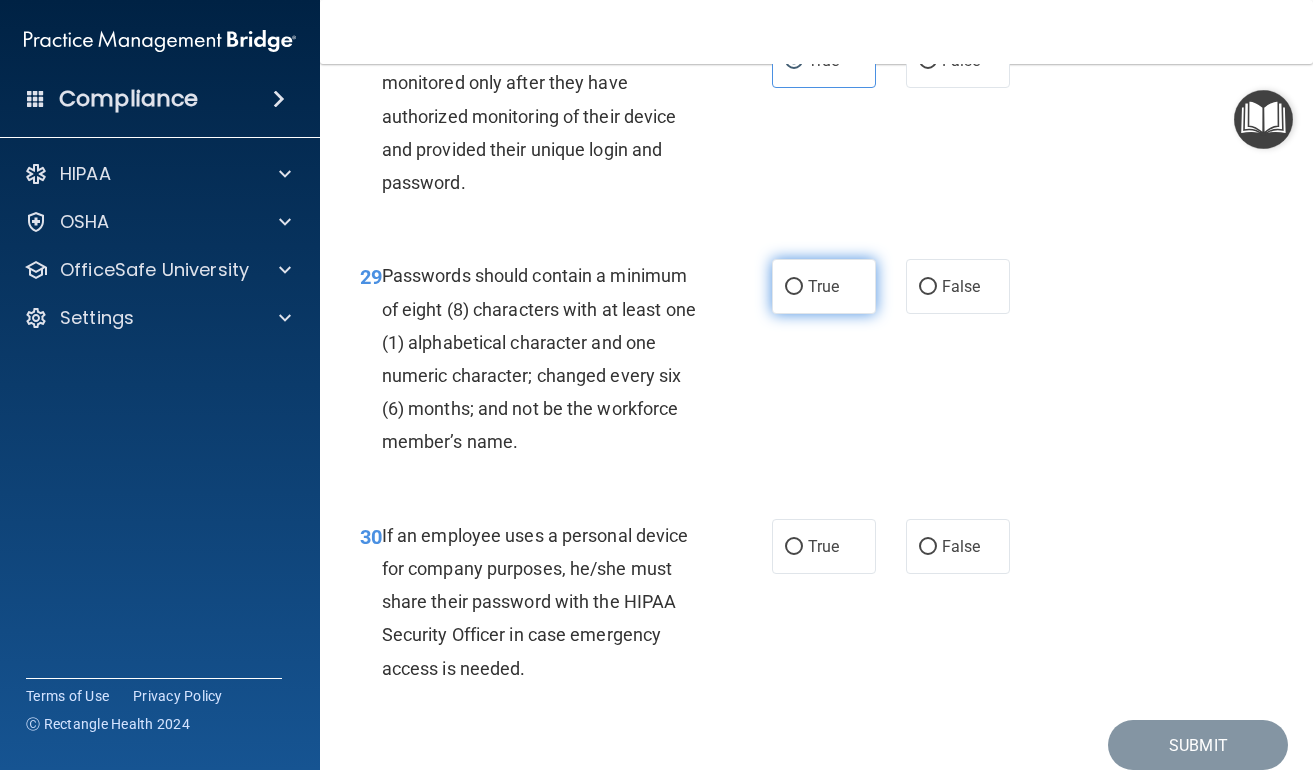 click on "True" at bounding box center (794, 287) 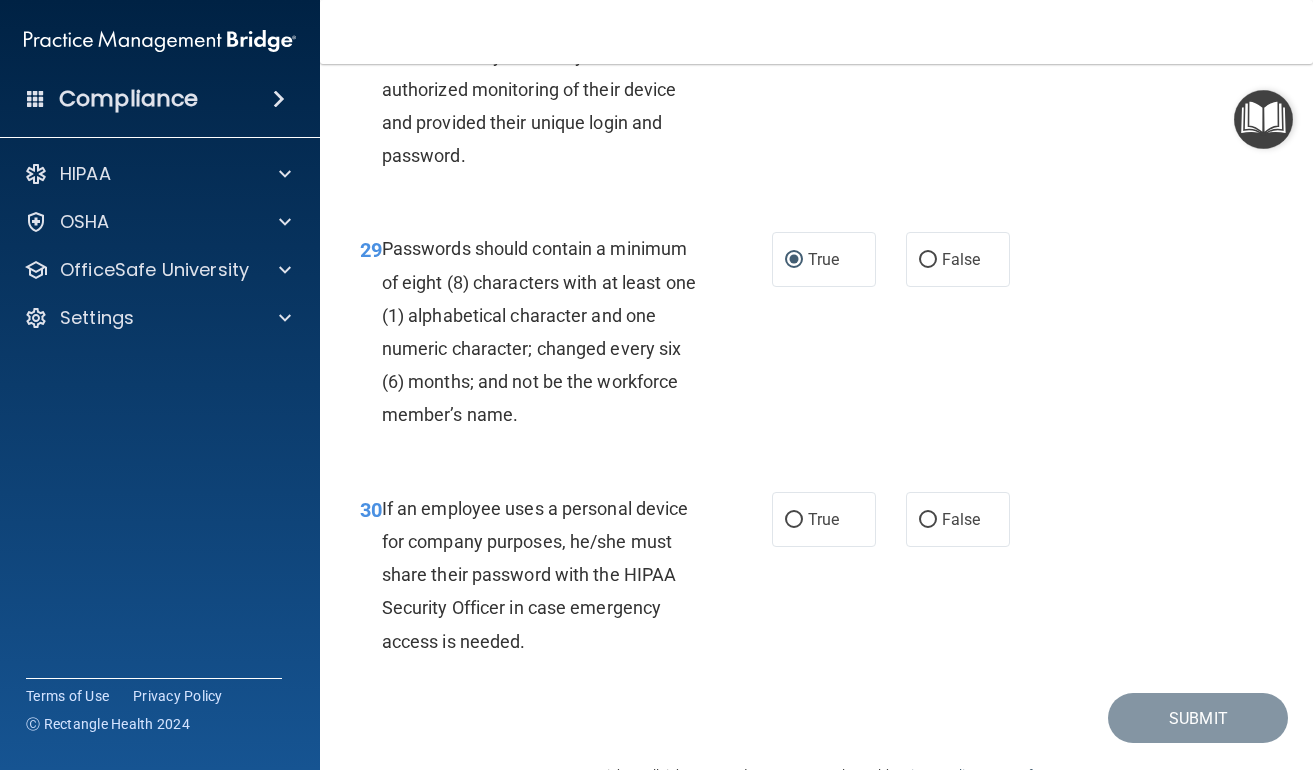 scroll, scrollTop: 6177, scrollLeft: 0, axis: vertical 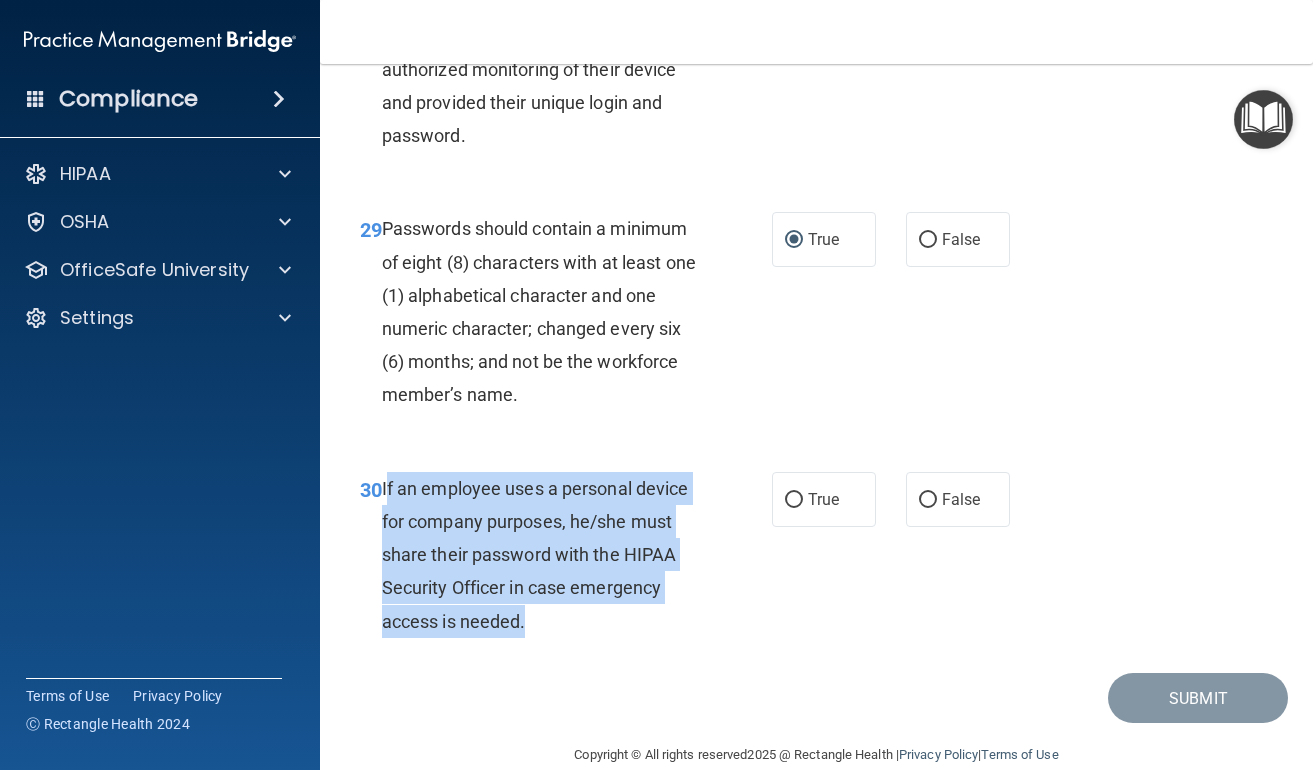 drag, startPoint x: 385, startPoint y: 456, endPoint x: 555, endPoint y: 583, distance: 212.20038 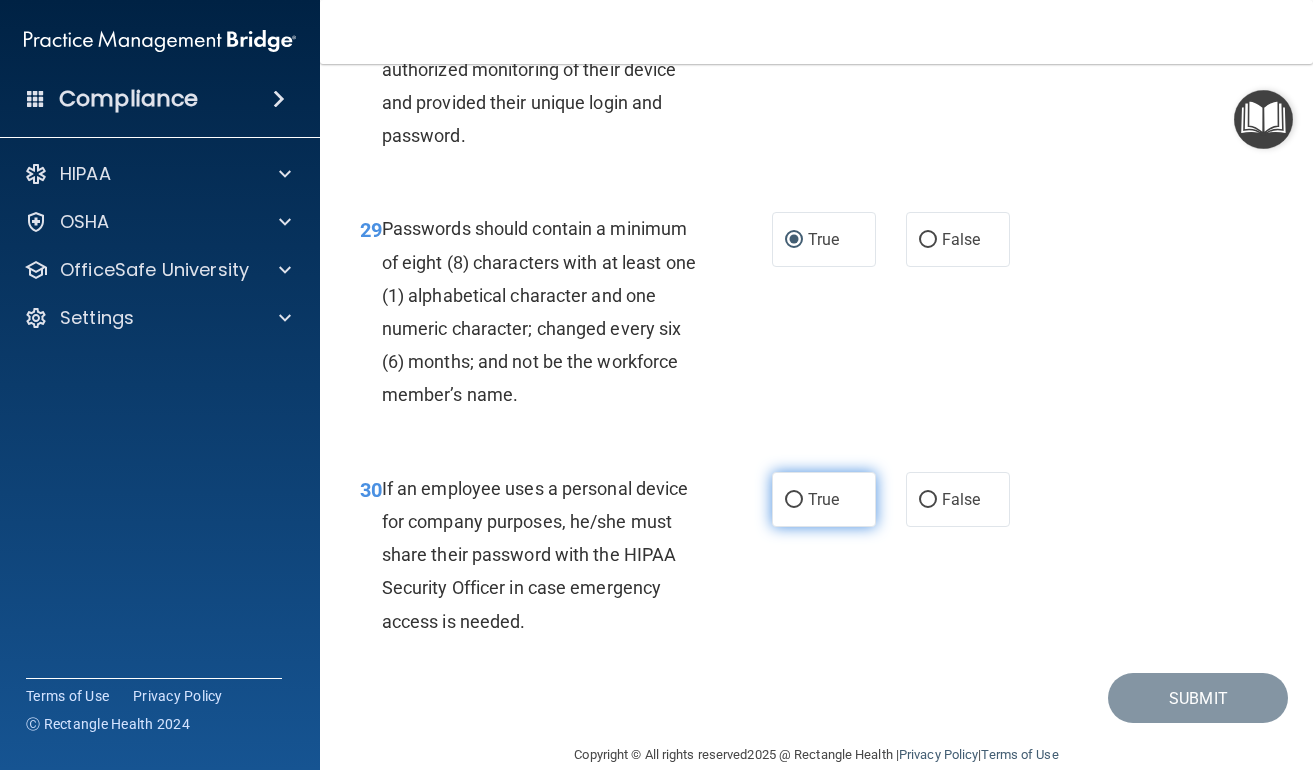 click on "True" at bounding box center (794, 500) 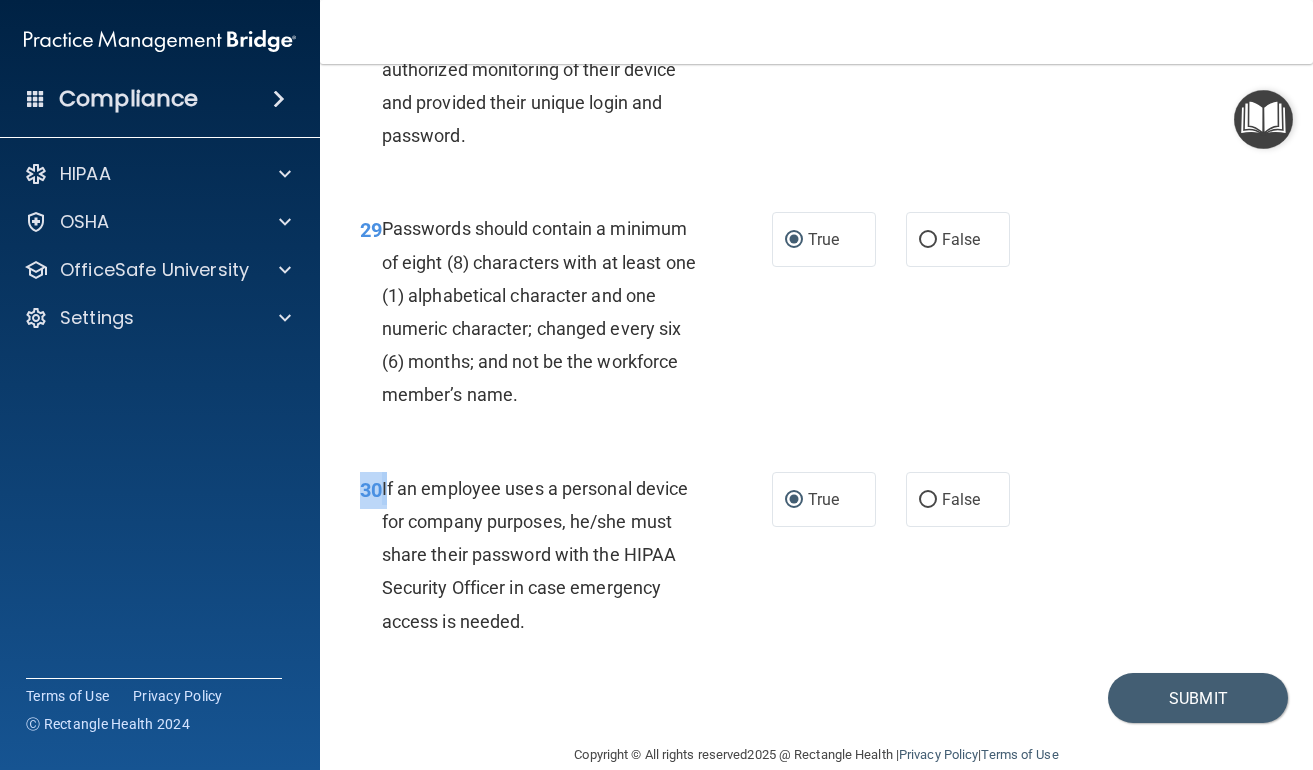 drag, startPoint x: 385, startPoint y: 456, endPoint x: 622, endPoint y: 617, distance: 286.51352 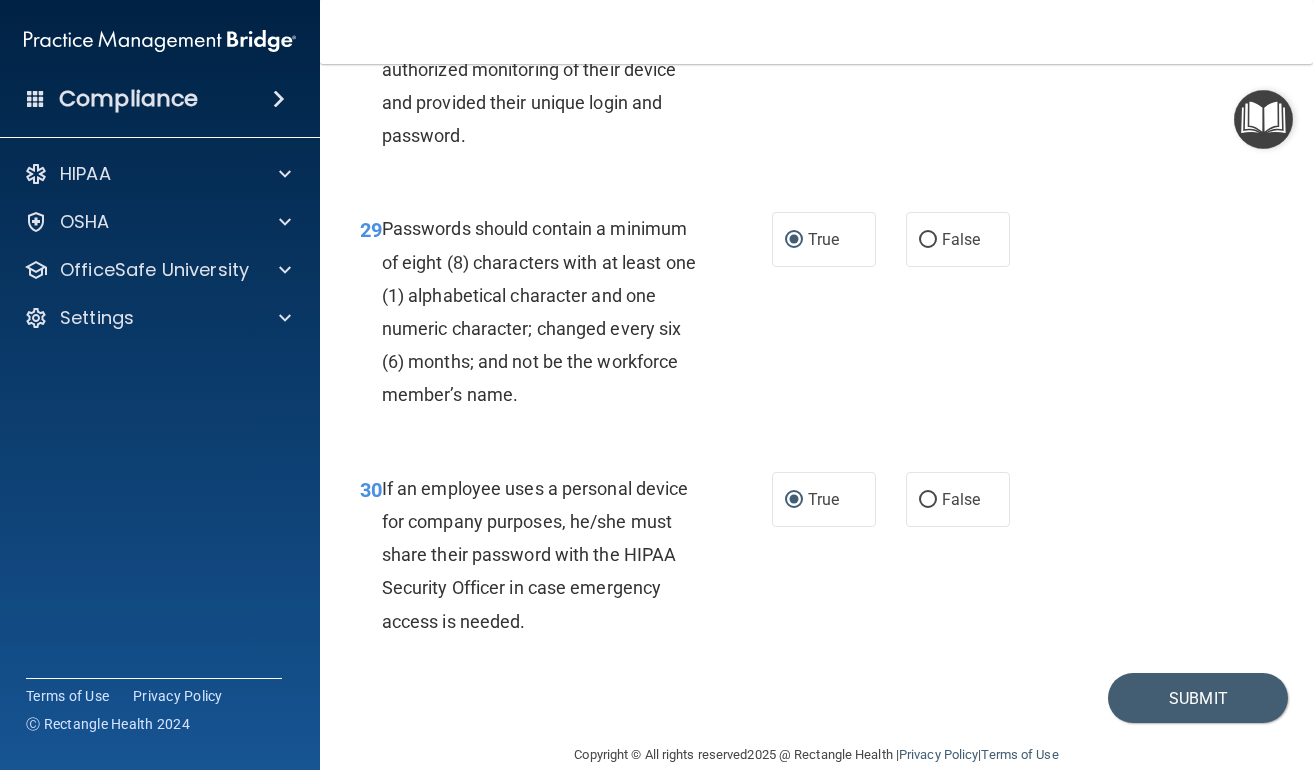 click on "If an employee uses a personal device for company purposes, he/she must share their password with the HIPAA Security Officer in case emergency access is needed." at bounding box center (547, 555) 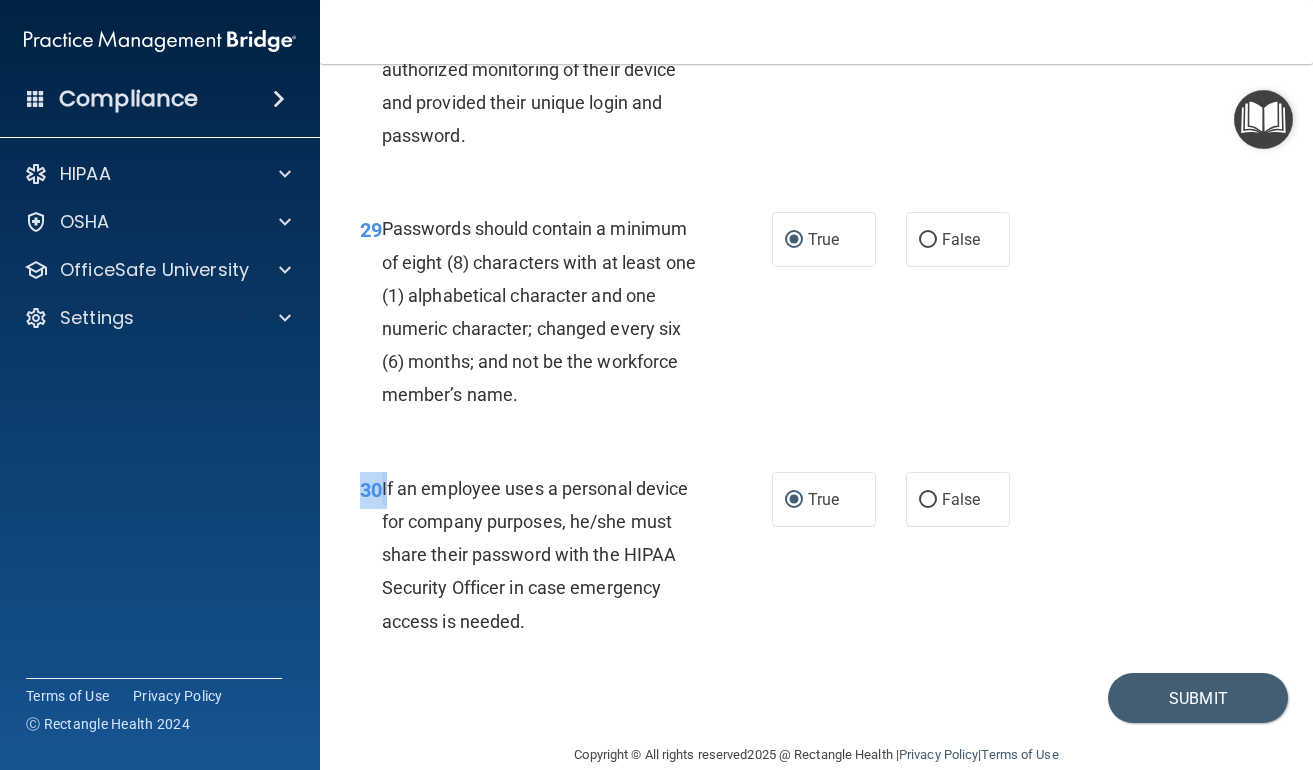 drag, startPoint x: 384, startPoint y: 457, endPoint x: 589, endPoint y: 617, distance: 260.04807 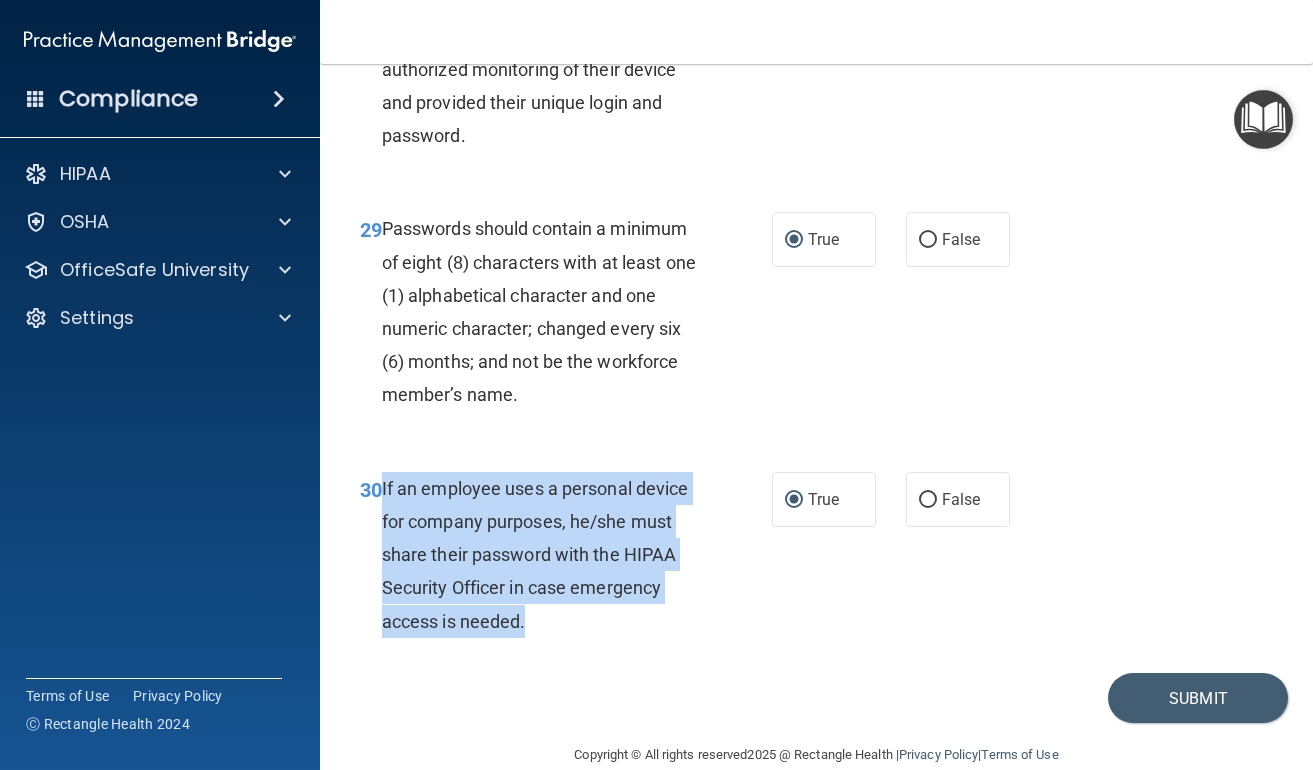 drag, startPoint x: 549, startPoint y: 599, endPoint x: 383, endPoint y: 447, distance: 225.07776 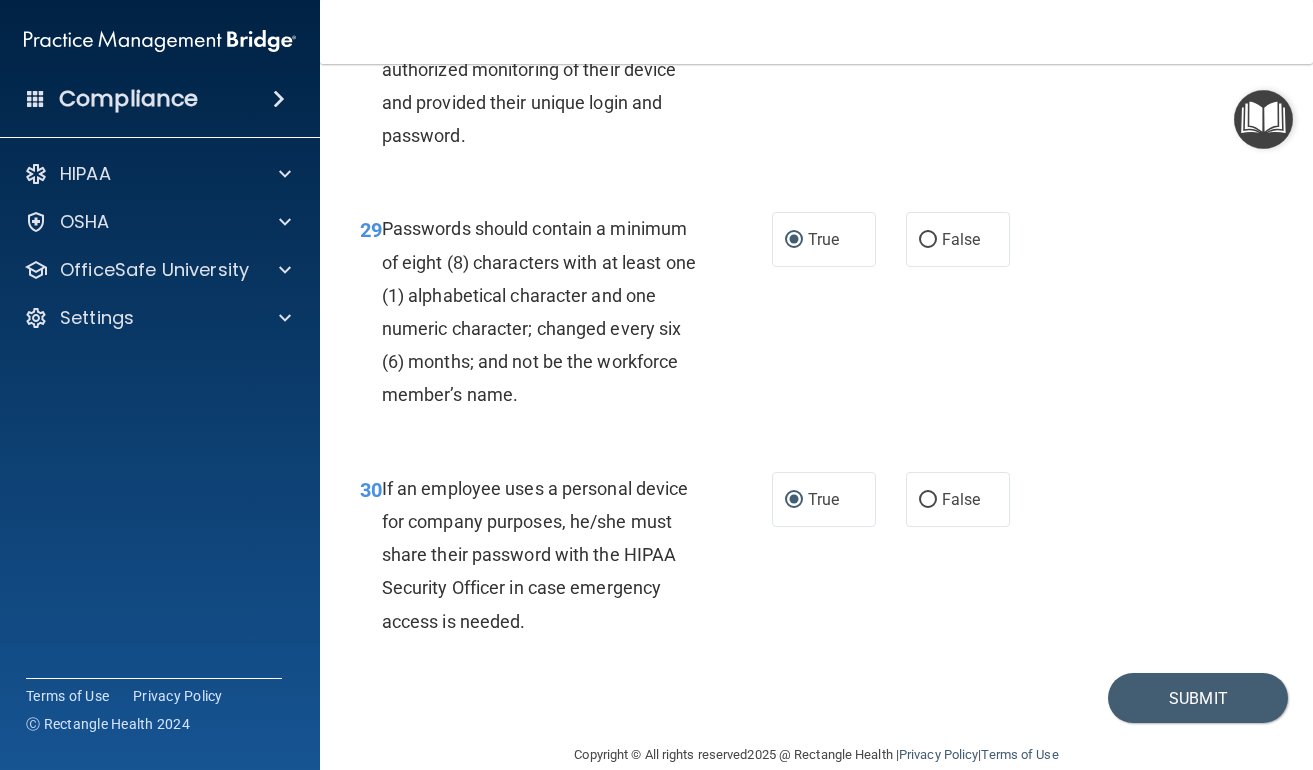 click on "30       If an employee uses a personal device for company purposes, he/she must share their password with the HIPAA Security Officer in case emergency access is needed.                 True           False" at bounding box center [816, 560] 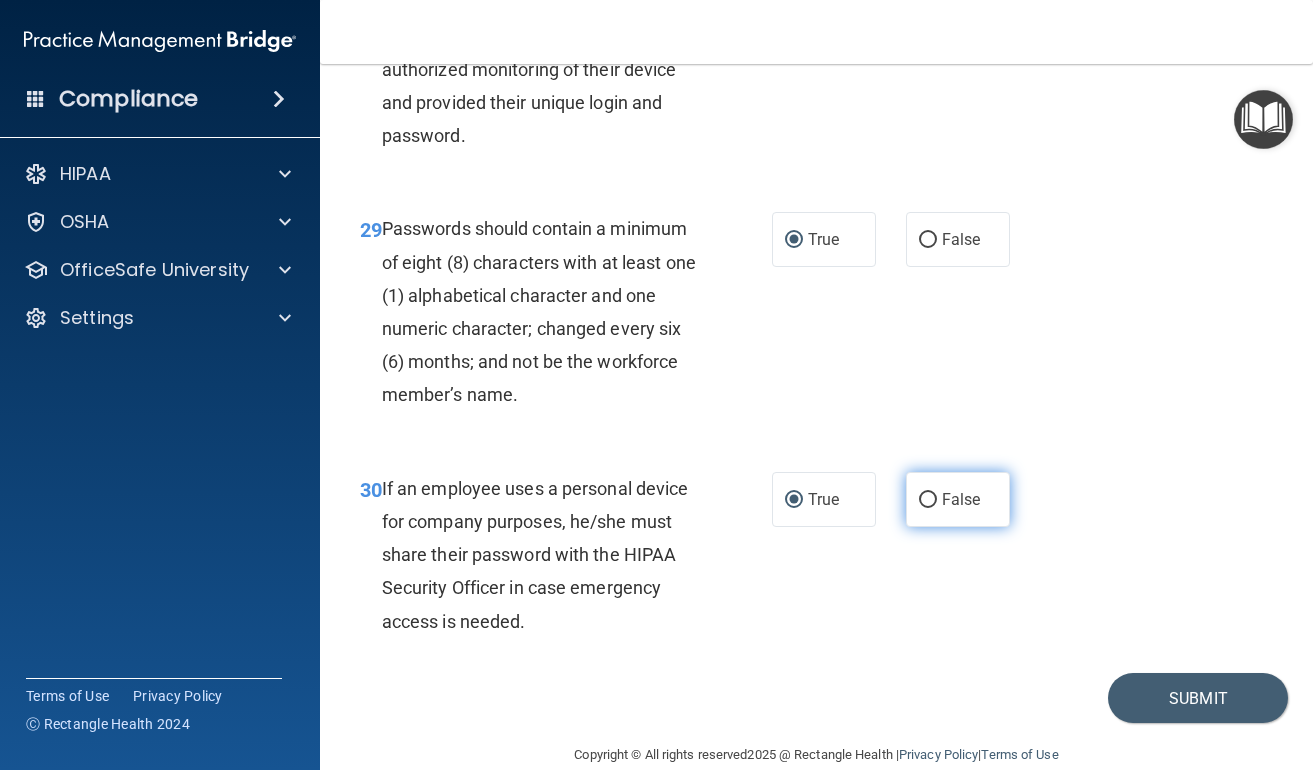 click on "False" at bounding box center [928, 500] 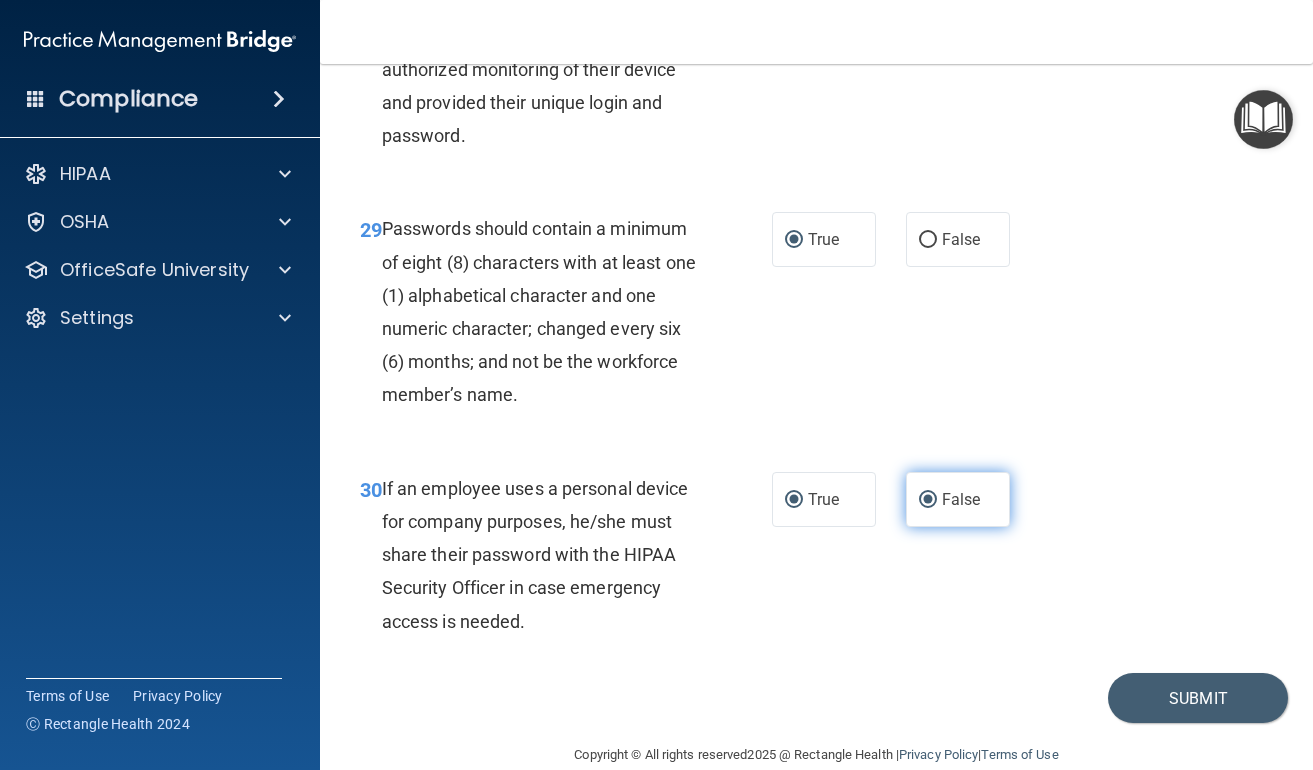 radio on "false" 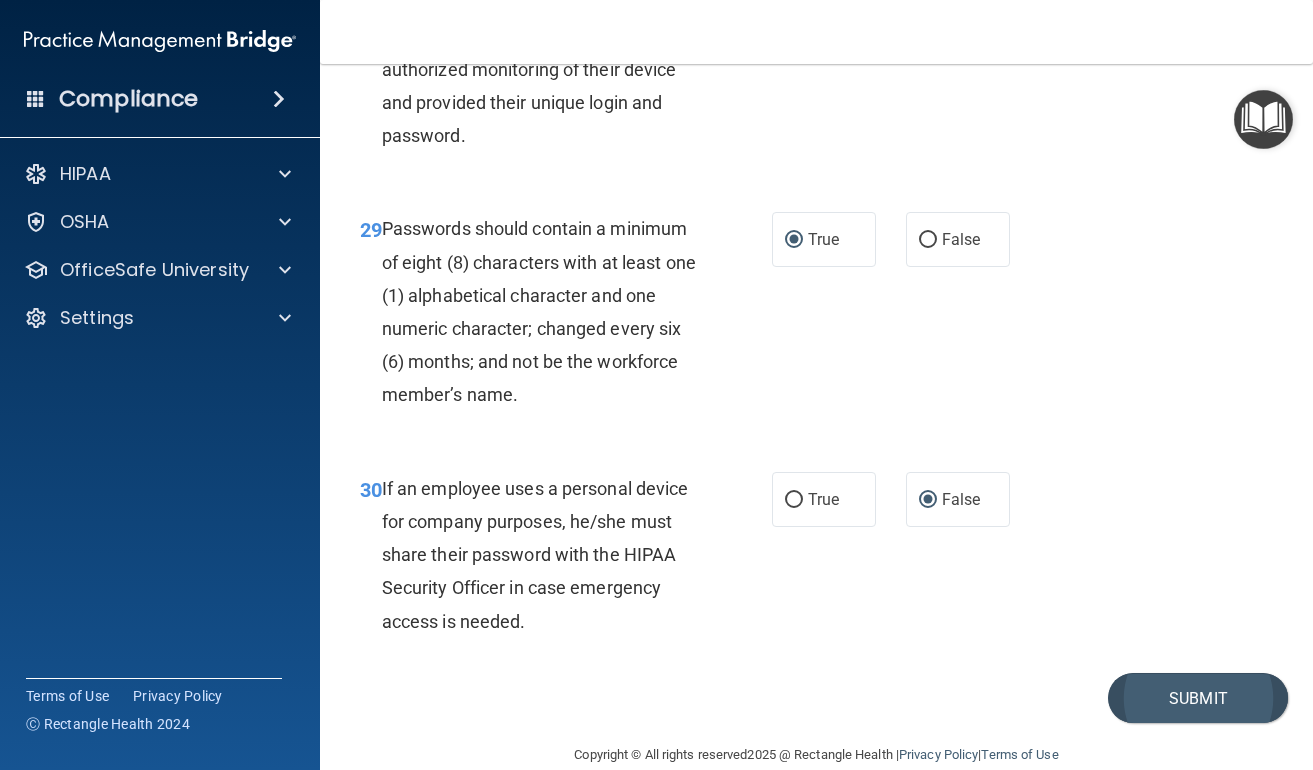 click on "Submit" at bounding box center (1198, 698) 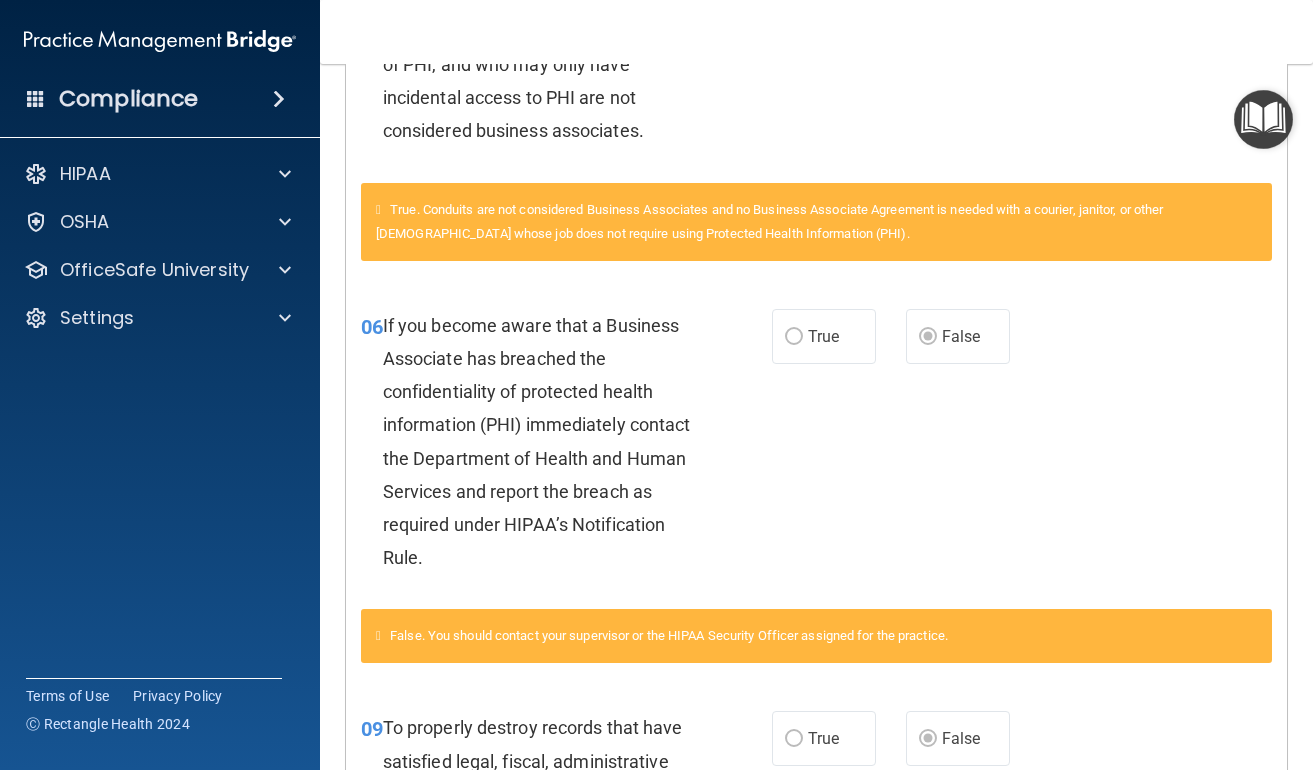 scroll, scrollTop: 0, scrollLeft: 0, axis: both 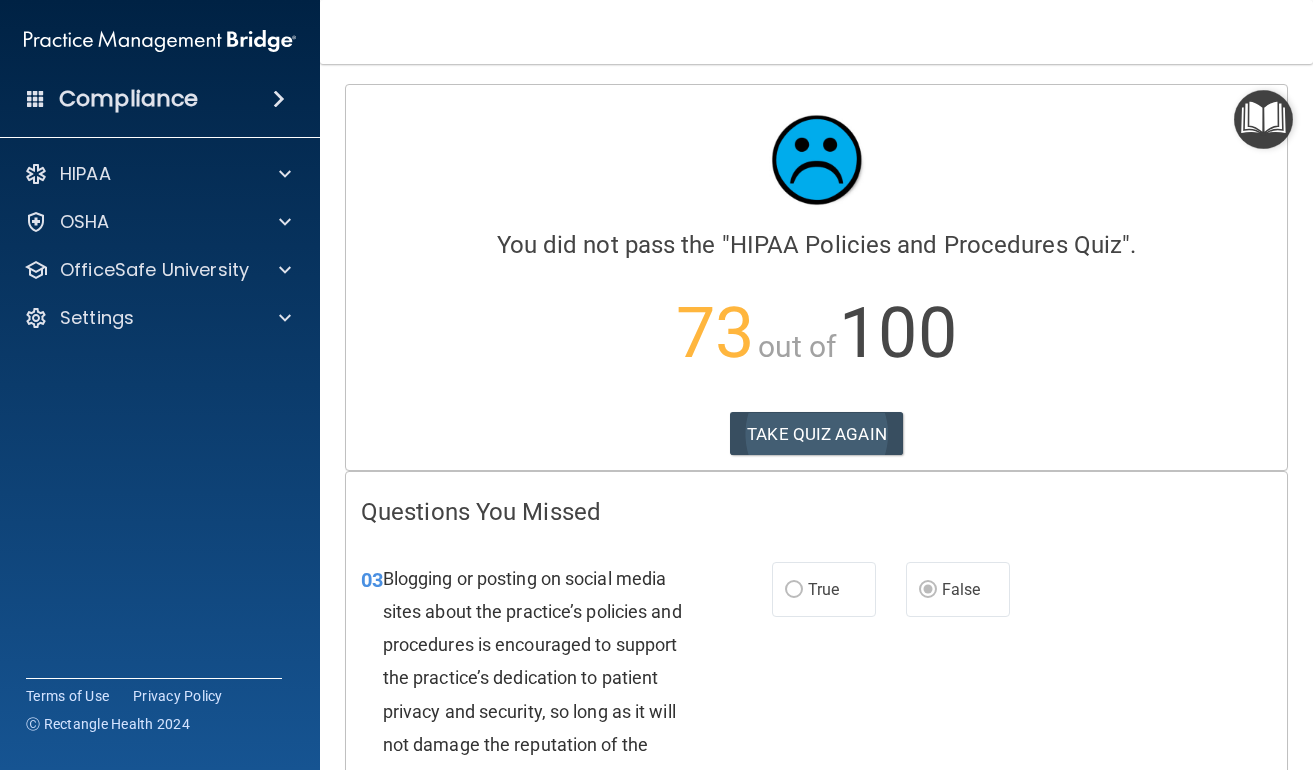 click on "TAKE QUIZ AGAIN" at bounding box center [816, 434] 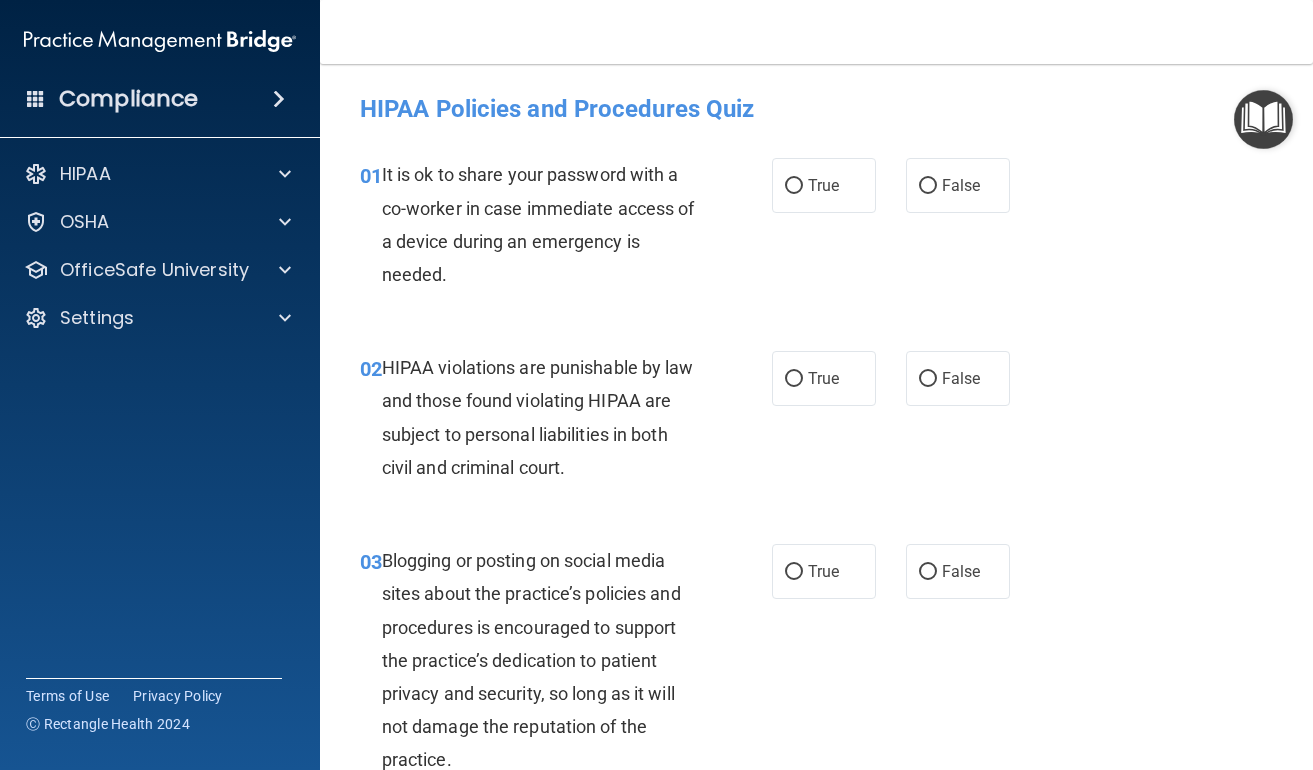 scroll, scrollTop: 136, scrollLeft: 0, axis: vertical 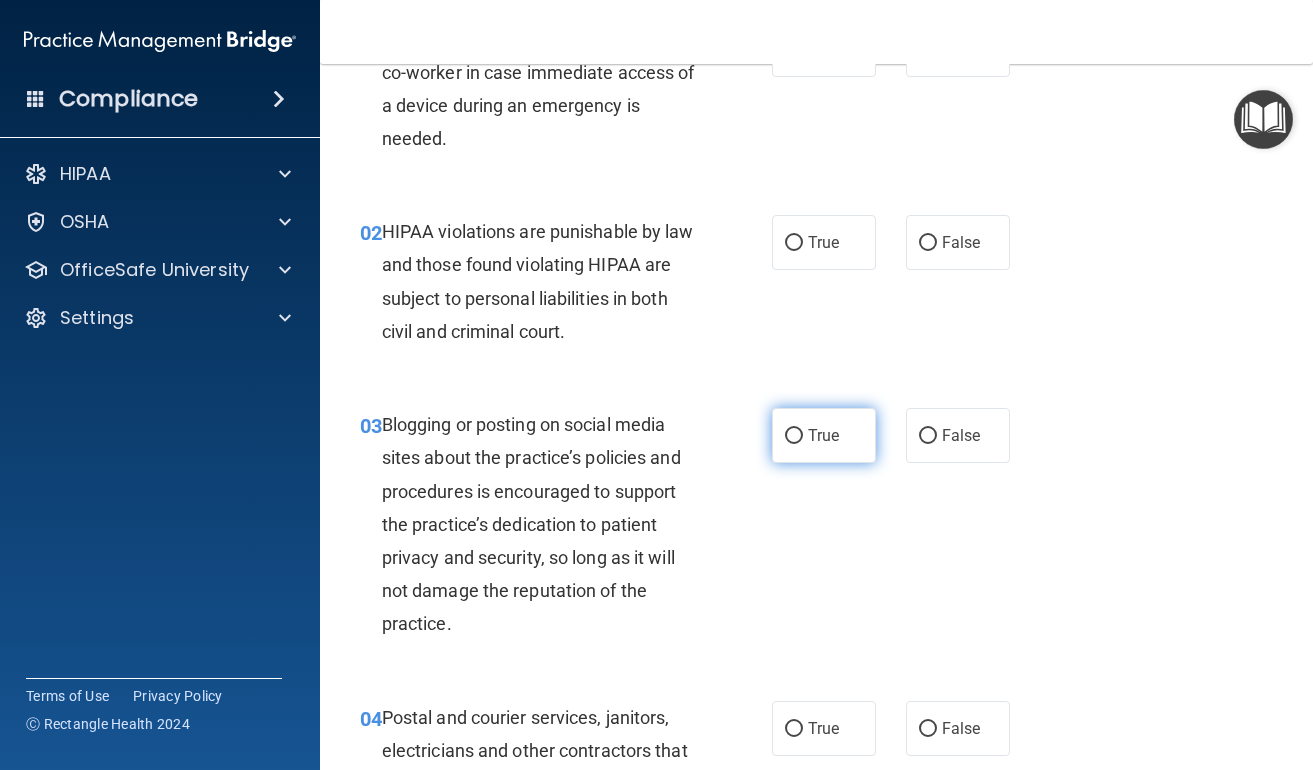 click on "True" at bounding box center (824, 435) 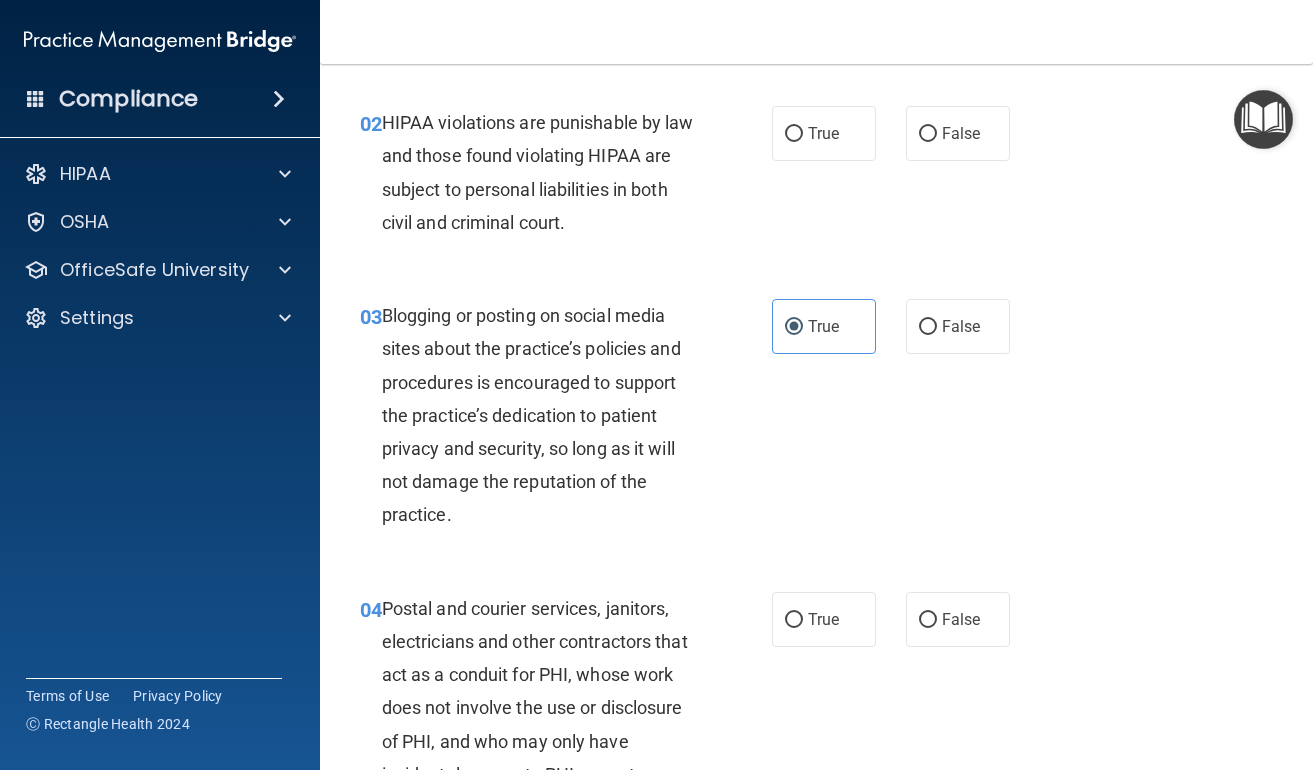 scroll, scrollTop: 304, scrollLeft: 0, axis: vertical 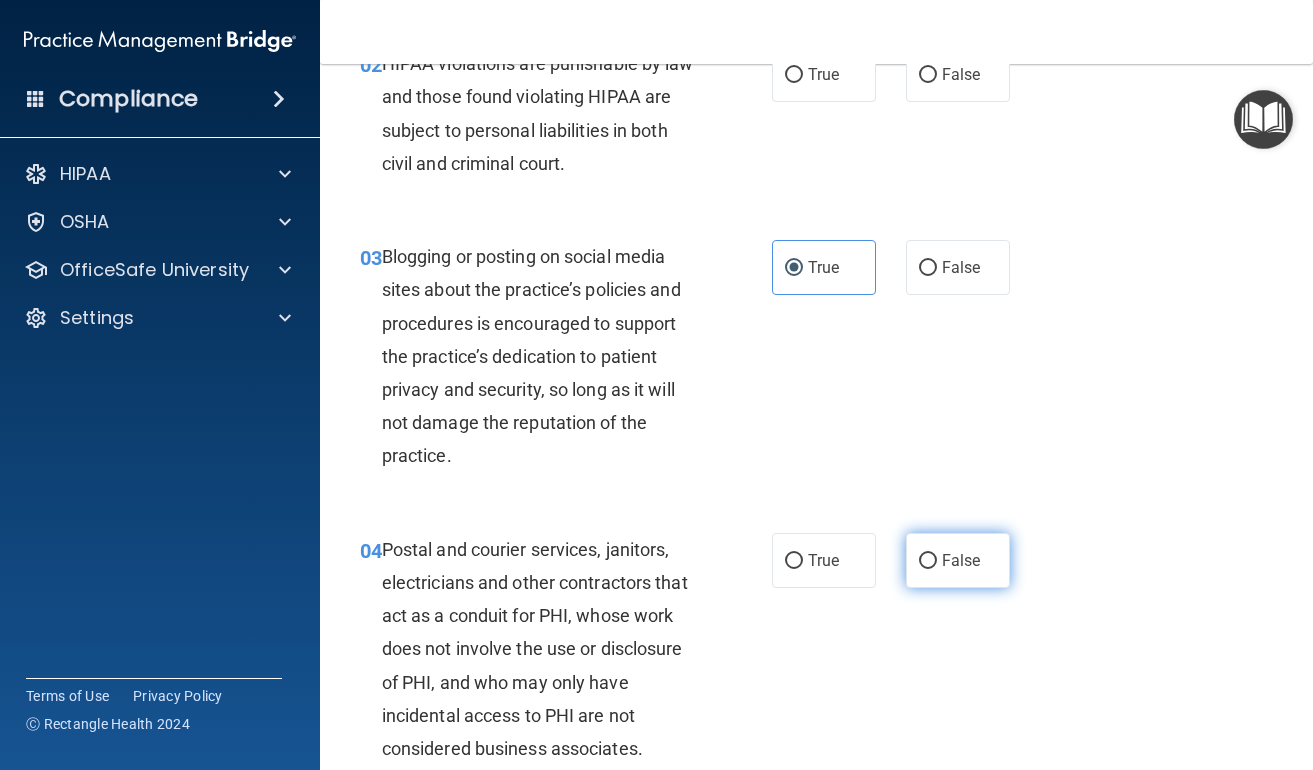 click on "False" at bounding box center (928, 561) 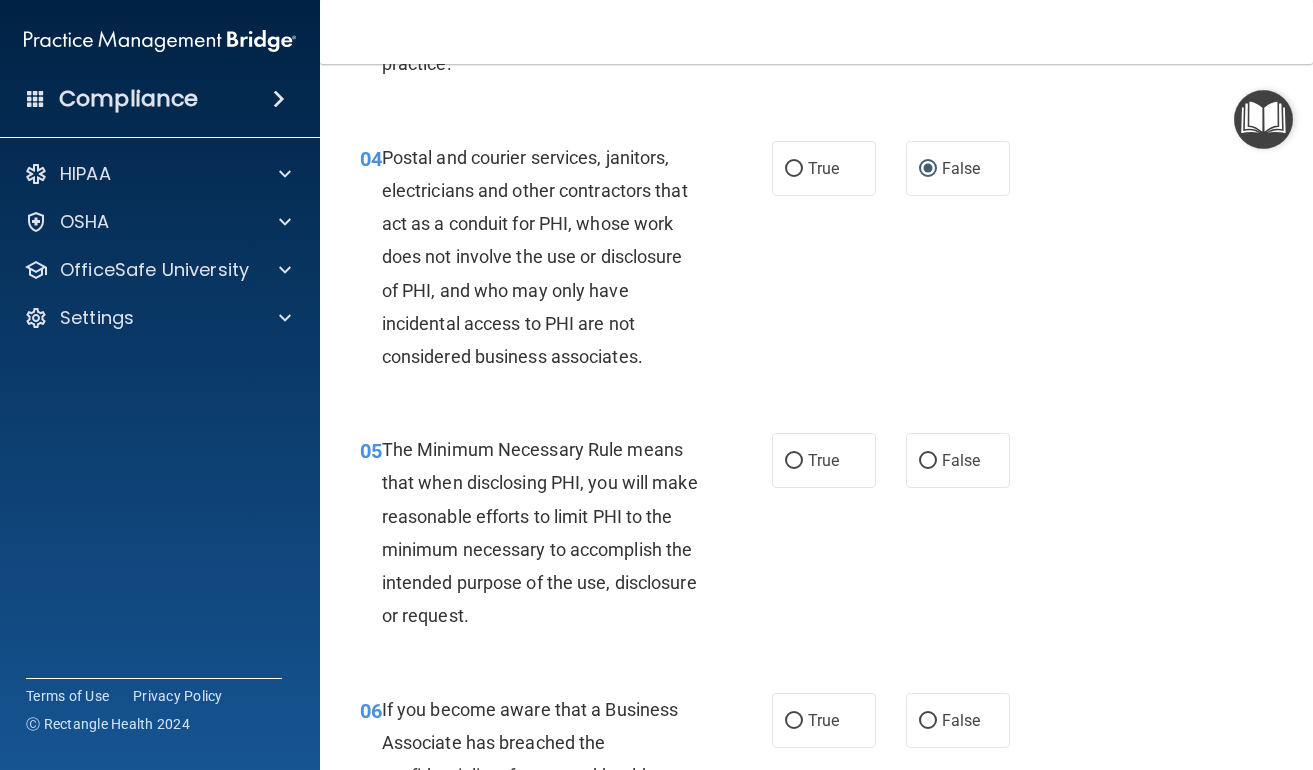 scroll, scrollTop: 825, scrollLeft: 0, axis: vertical 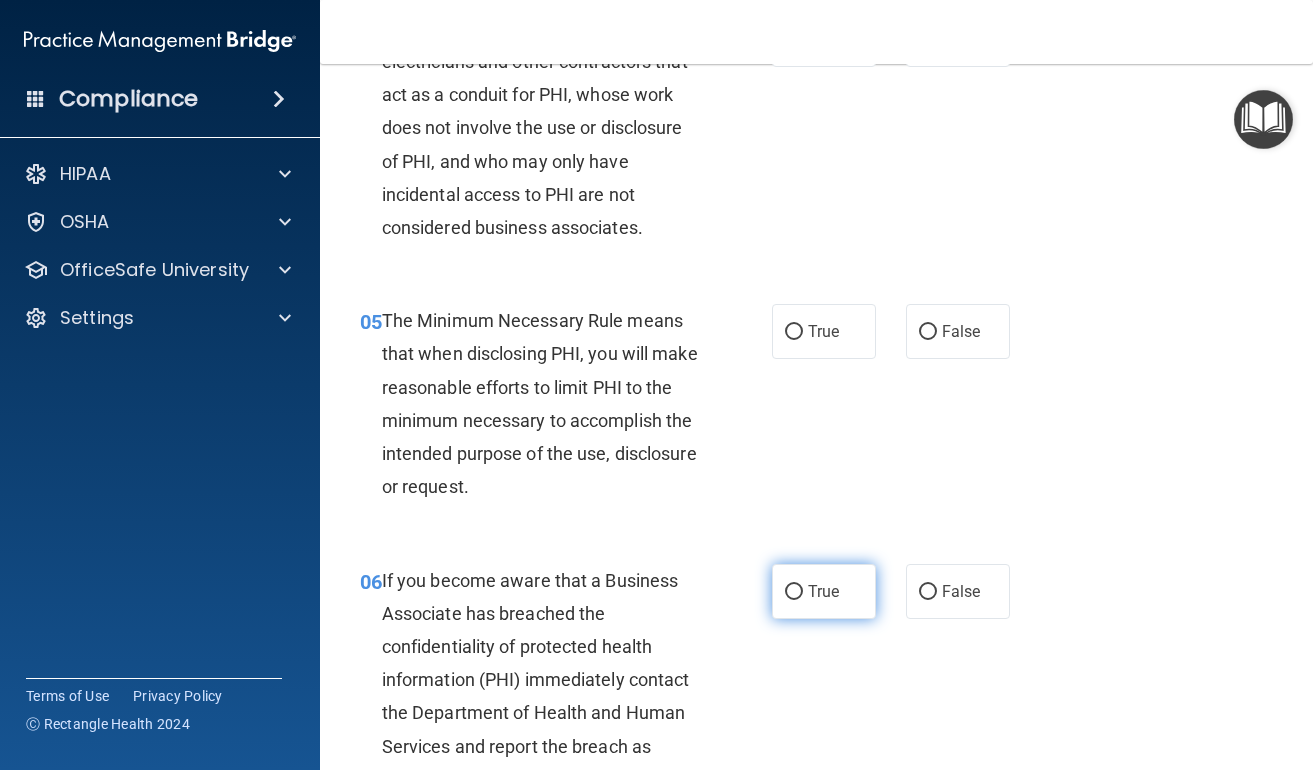 click on "True" at bounding box center (824, 591) 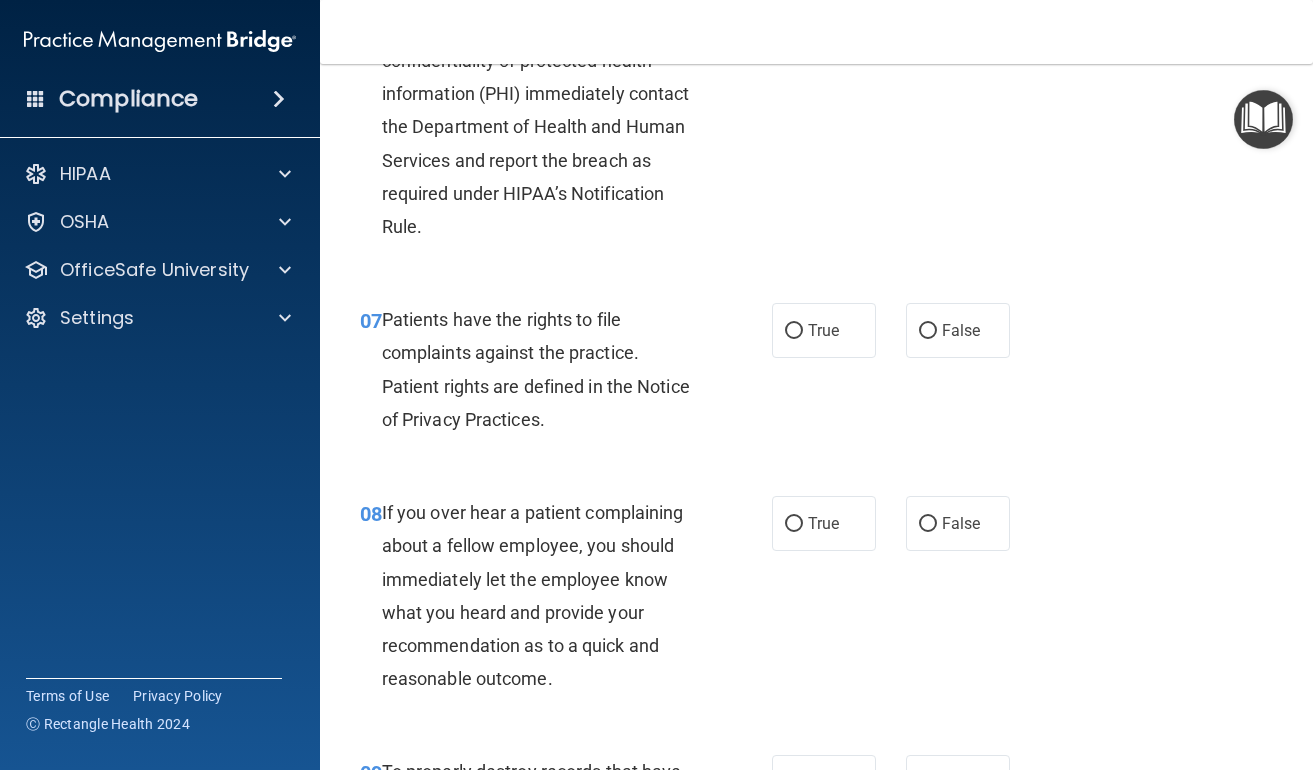 scroll, scrollTop: 1650, scrollLeft: 0, axis: vertical 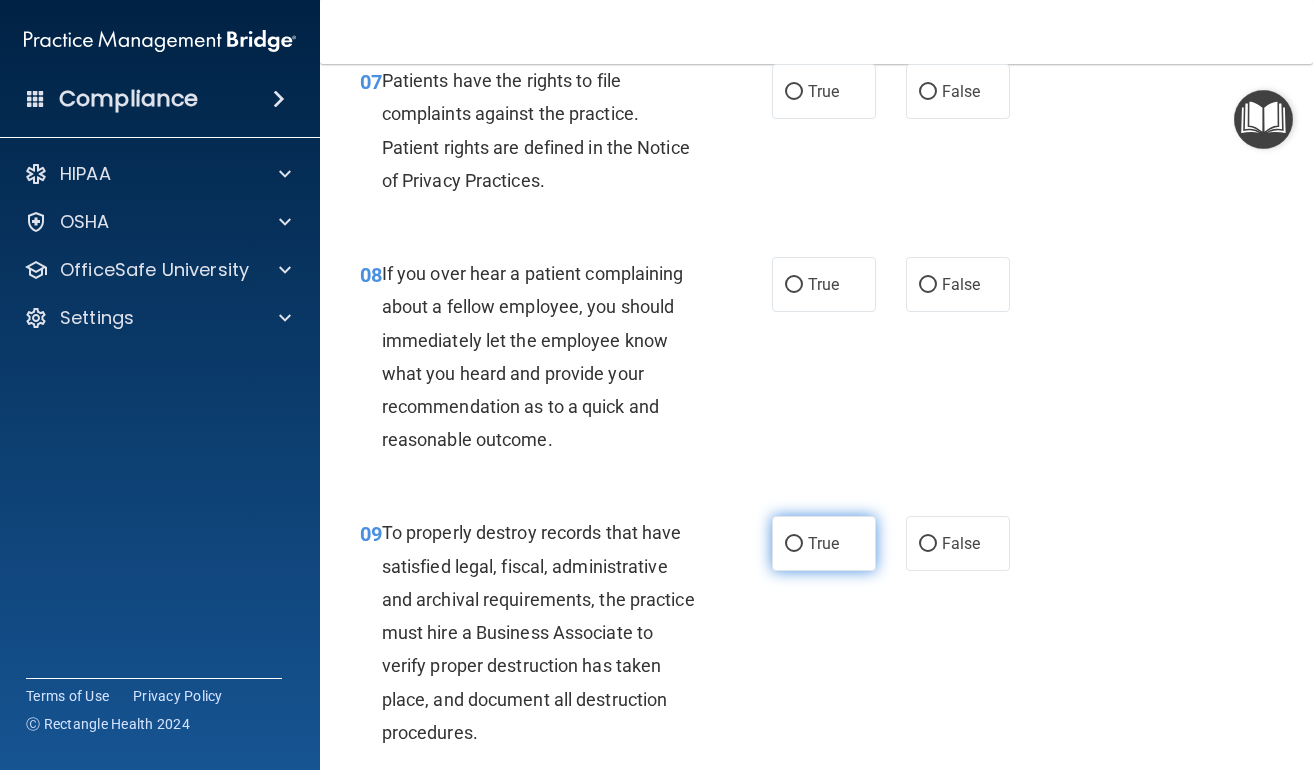 click on "True" at bounding box center (824, 543) 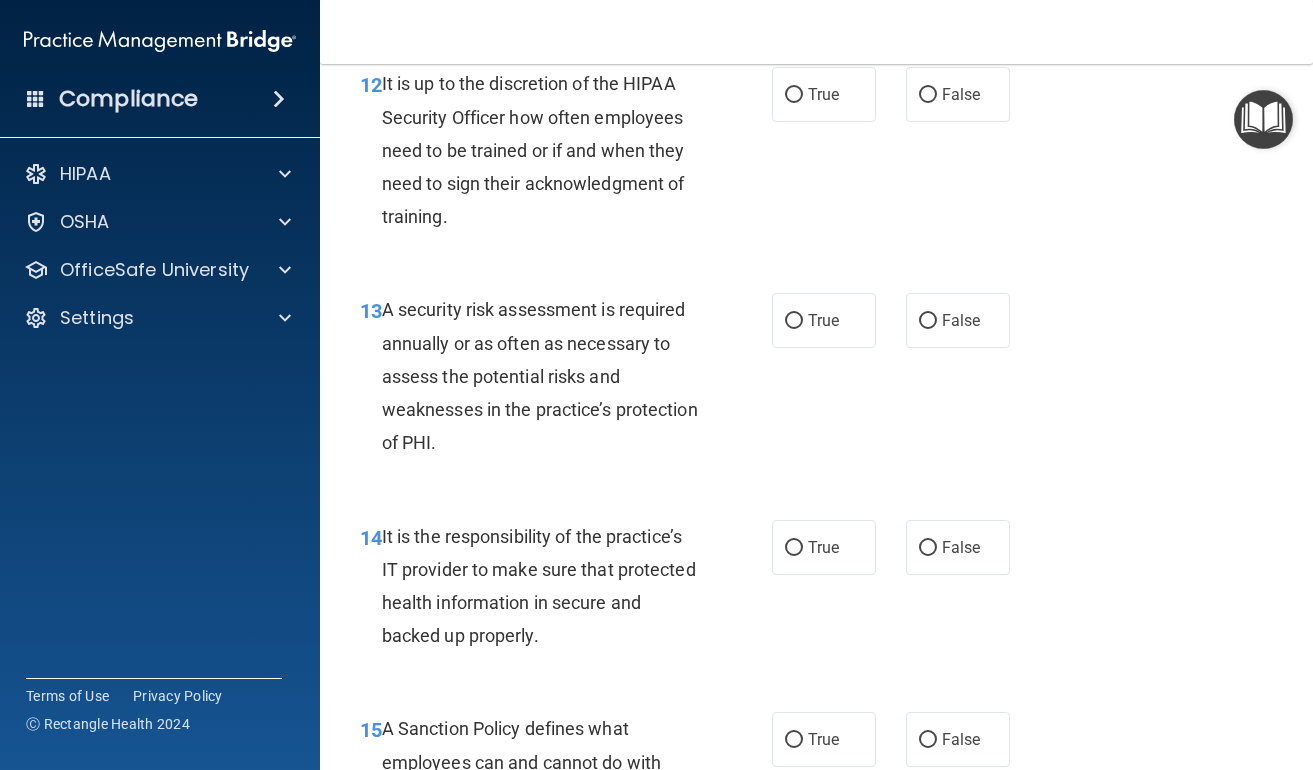 scroll, scrollTop: 3036, scrollLeft: 0, axis: vertical 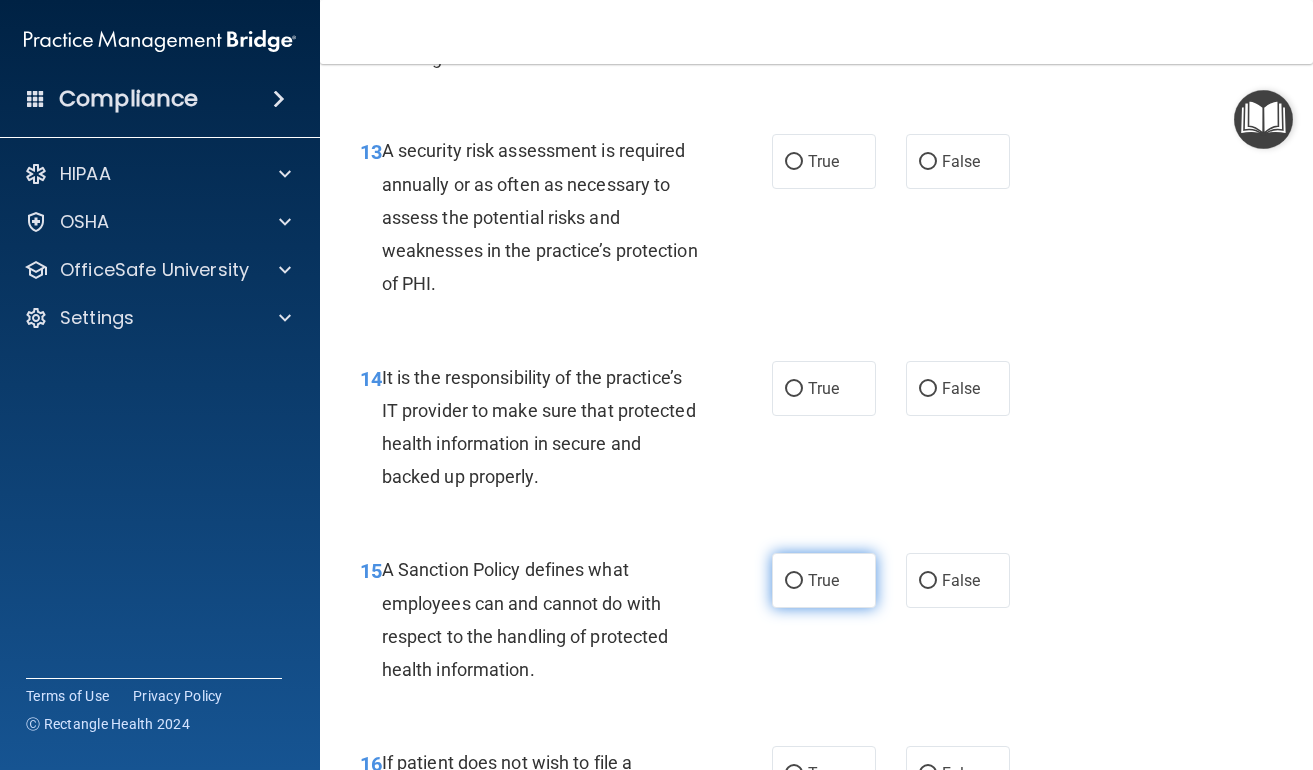 click on "True" at bounding box center (824, 580) 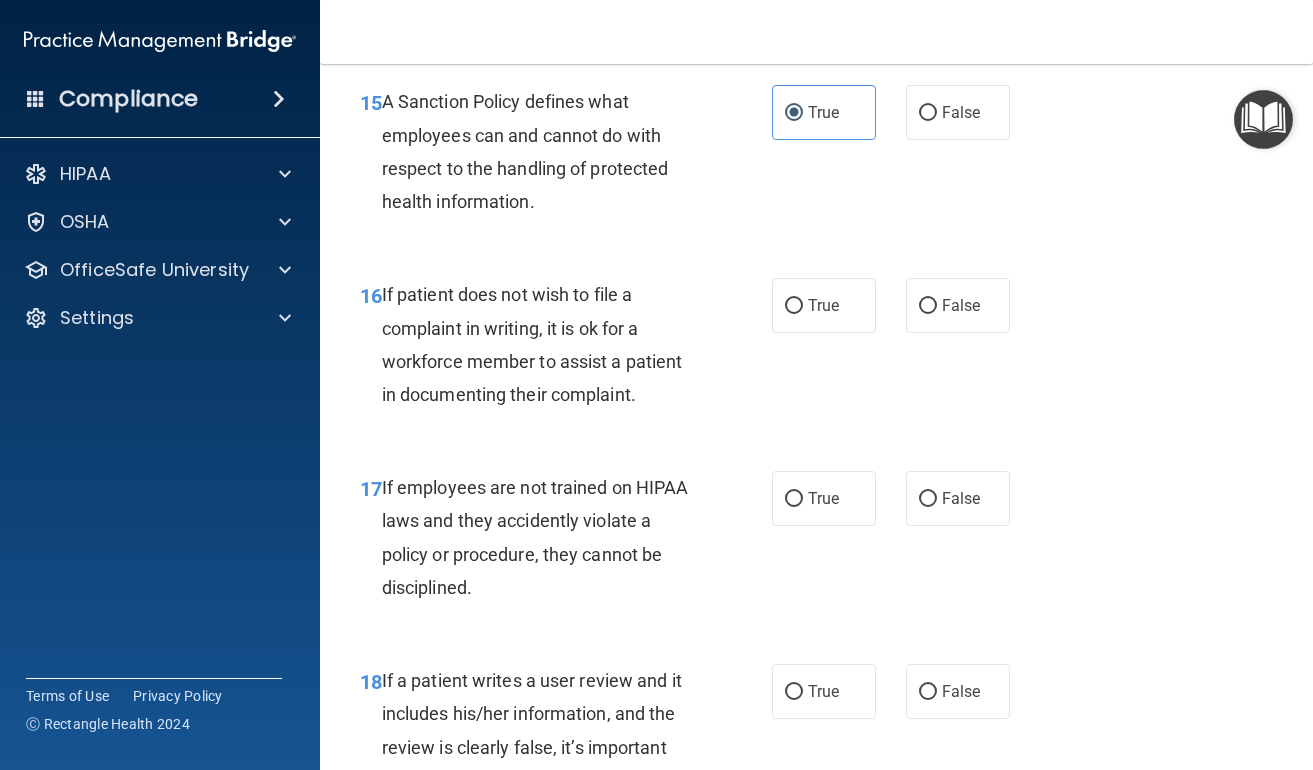 scroll, scrollTop: 3648, scrollLeft: 0, axis: vertical 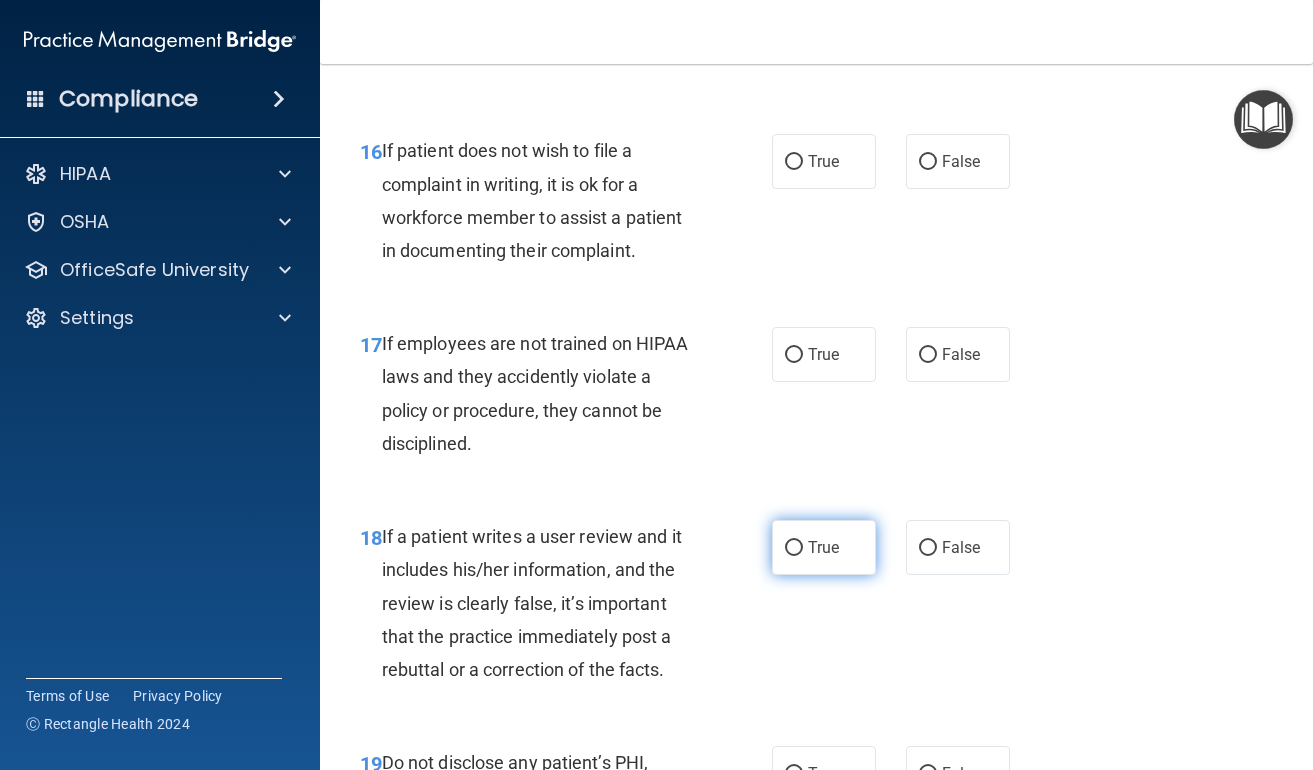 click on "True" at bounding box center (794, 548) 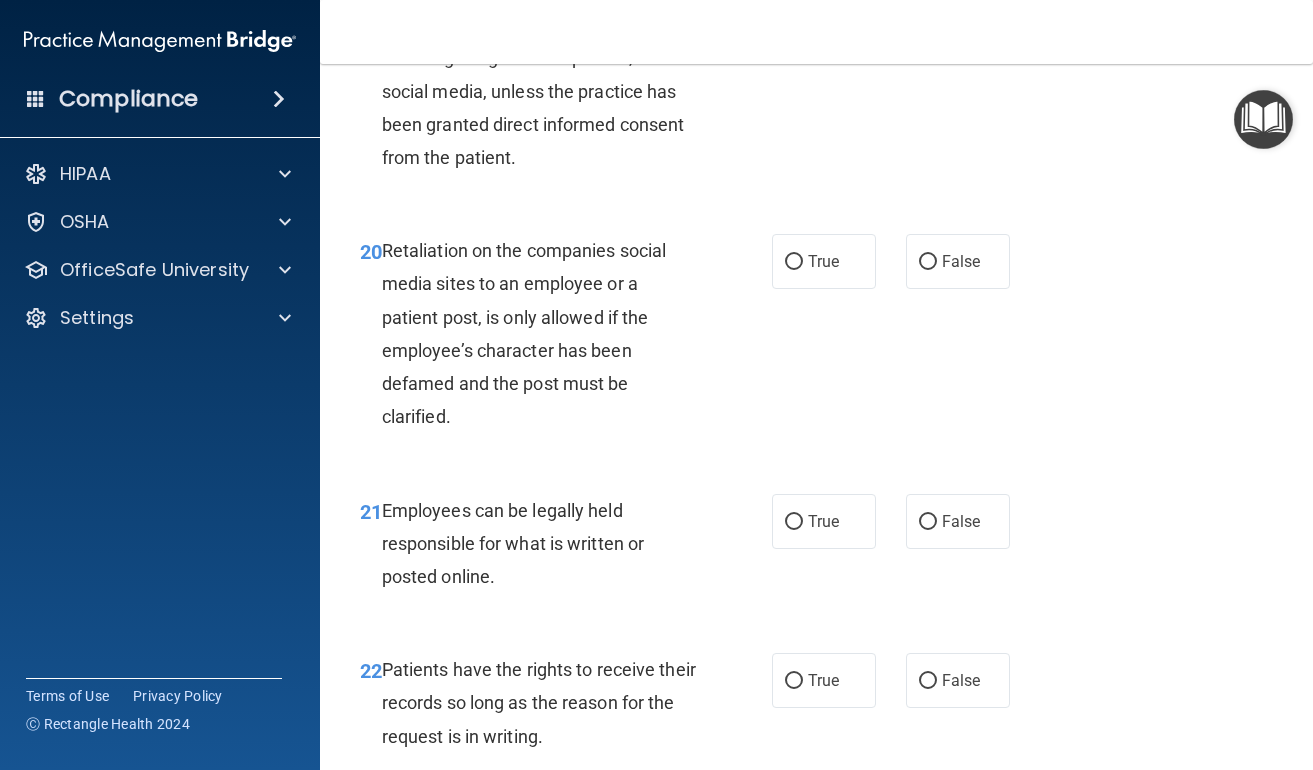 scroll, scrollTop: 4409, scrollLeft: 0, axis: vertical 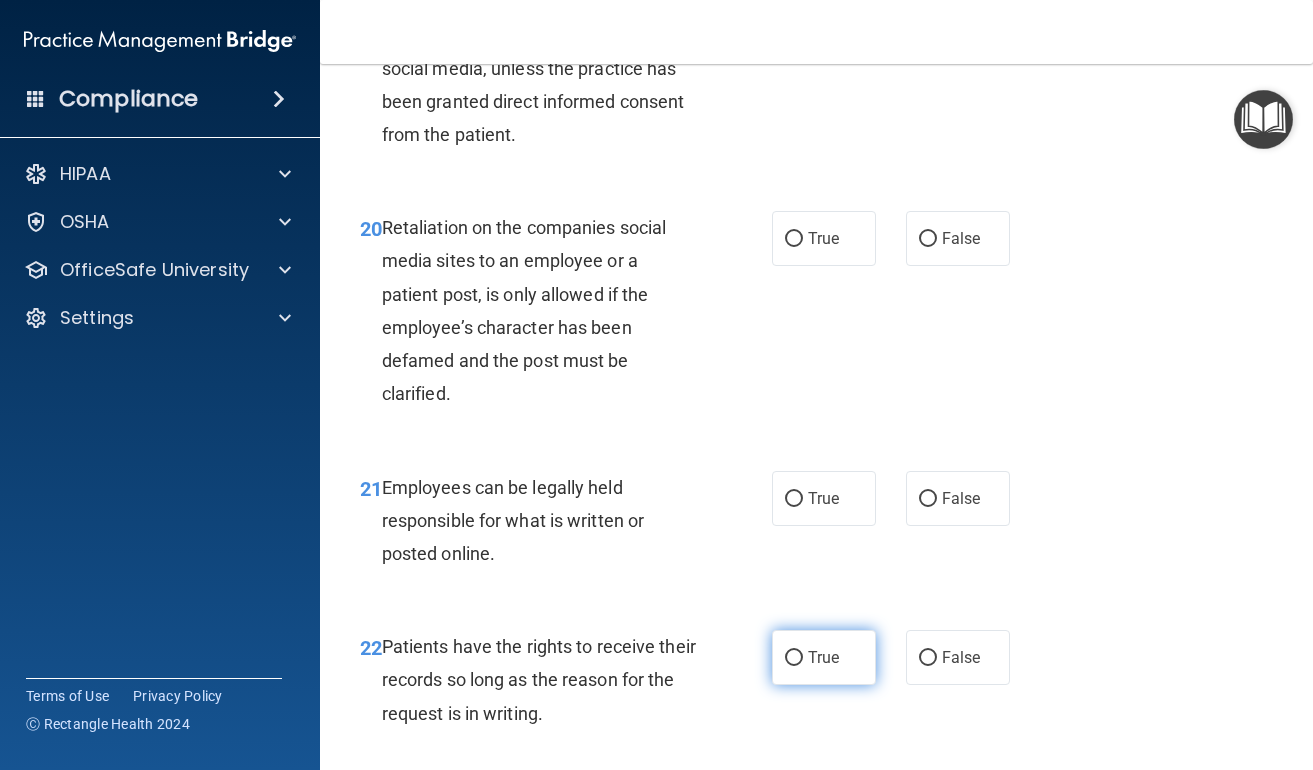 click on "True" at bounding box center (824, 657) 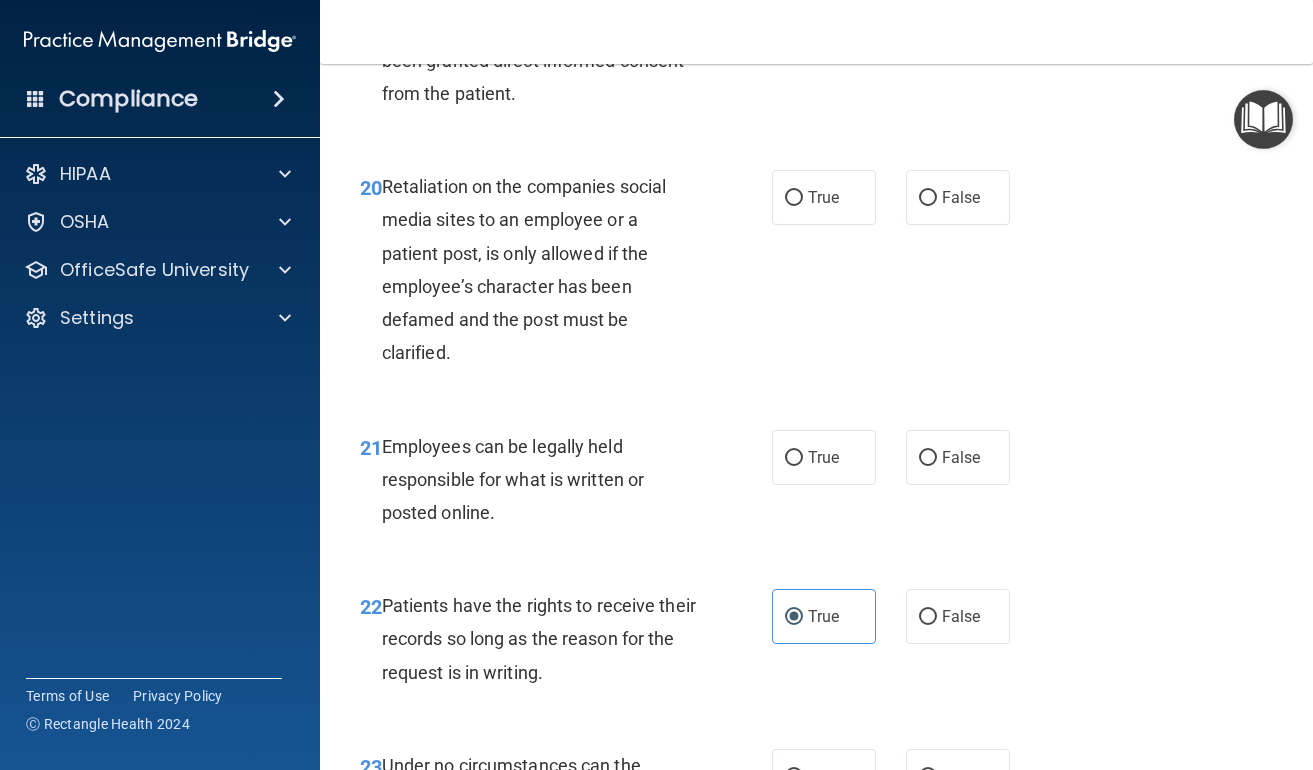 scroll, scrollTop: 4620, scrollLeft: 0, axis: vertical 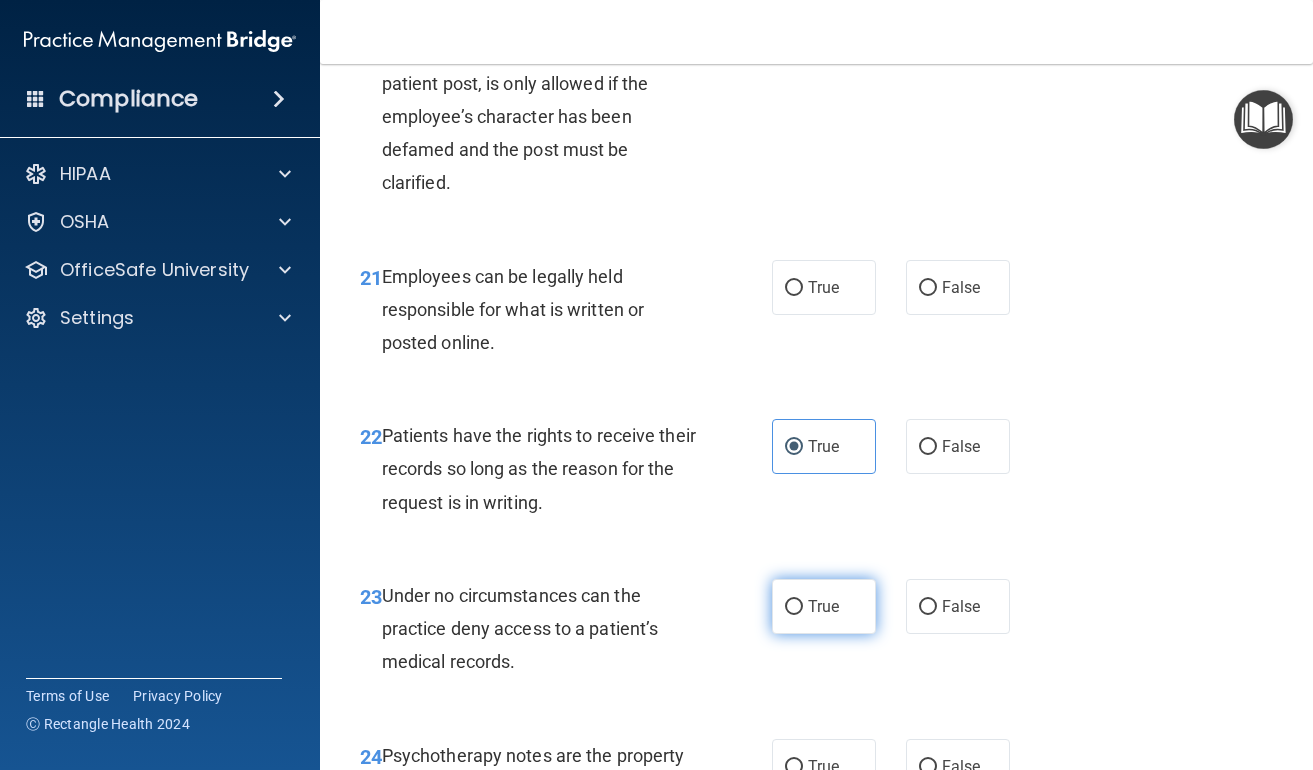 click on "True" at bounding box center [823, 606] 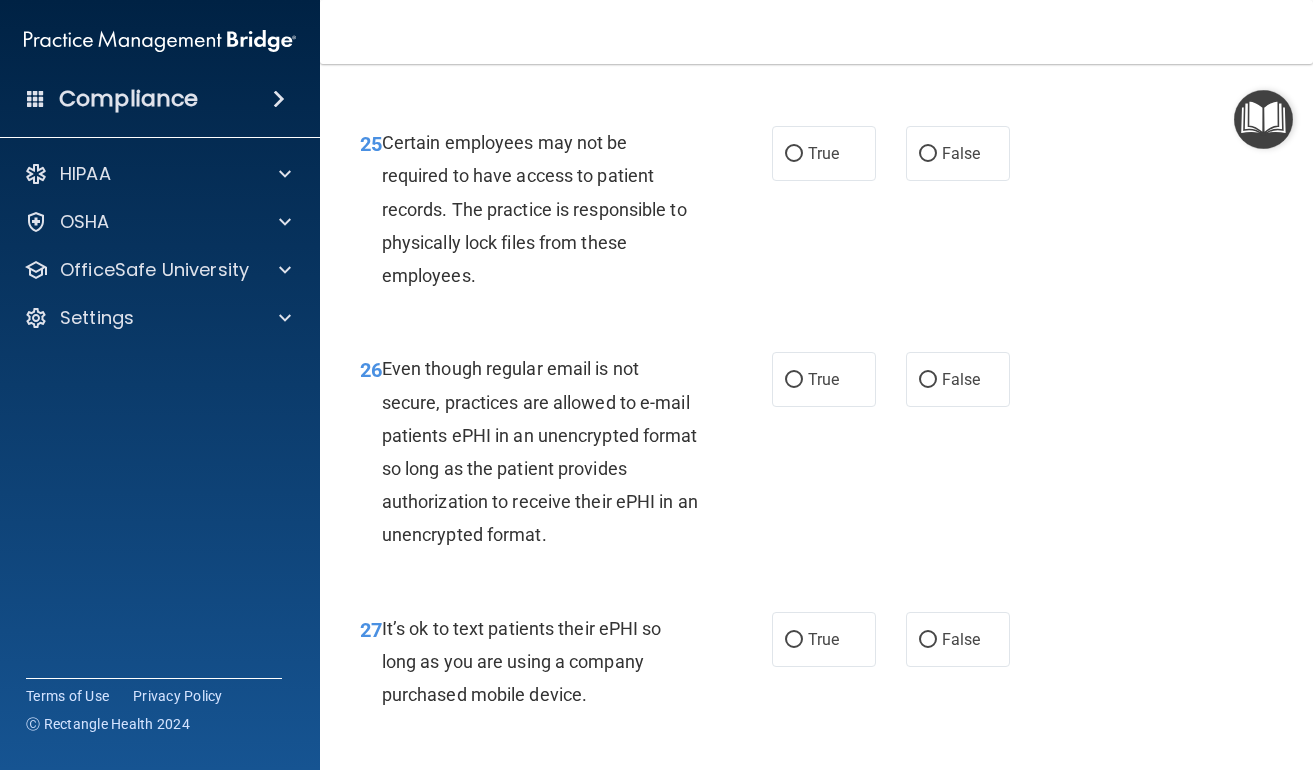scroll, scrollTop: 5561, scrollLeft: 0, axis: vertical 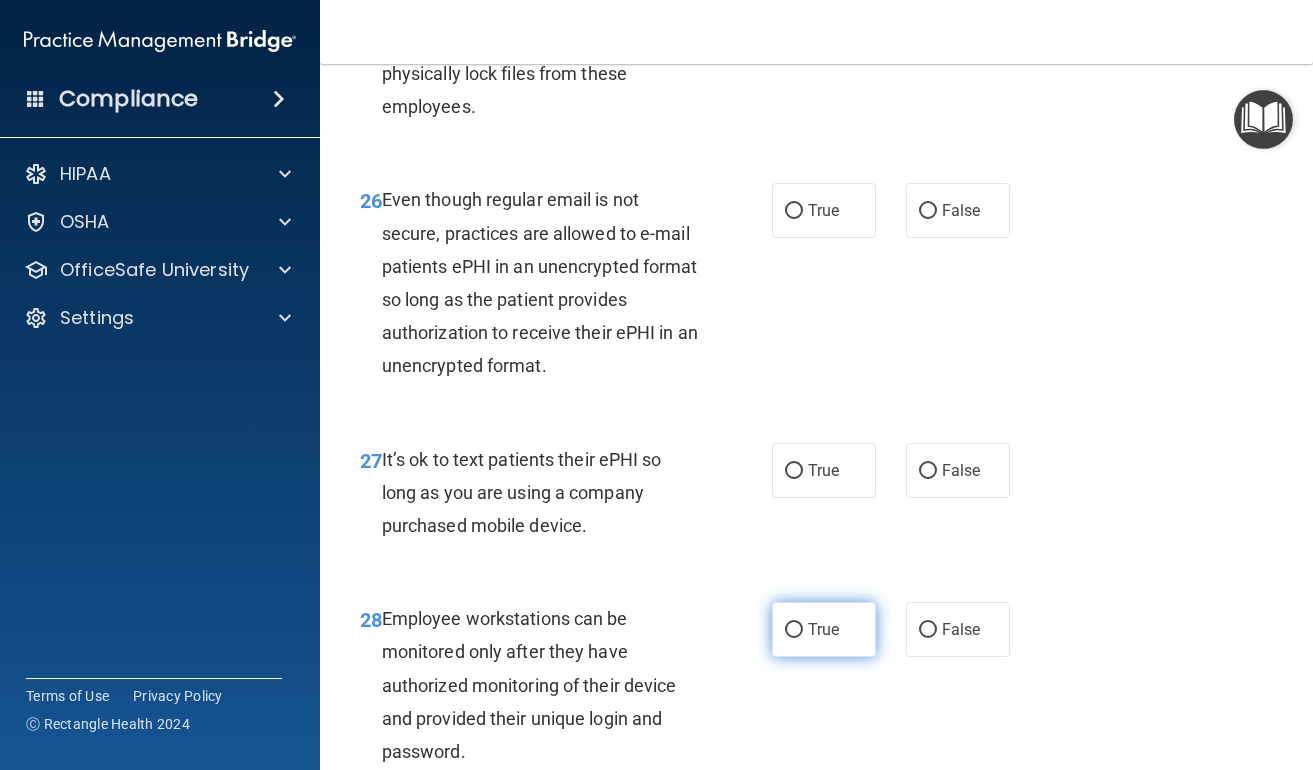 click on "True" at bounding box center [824, 629] 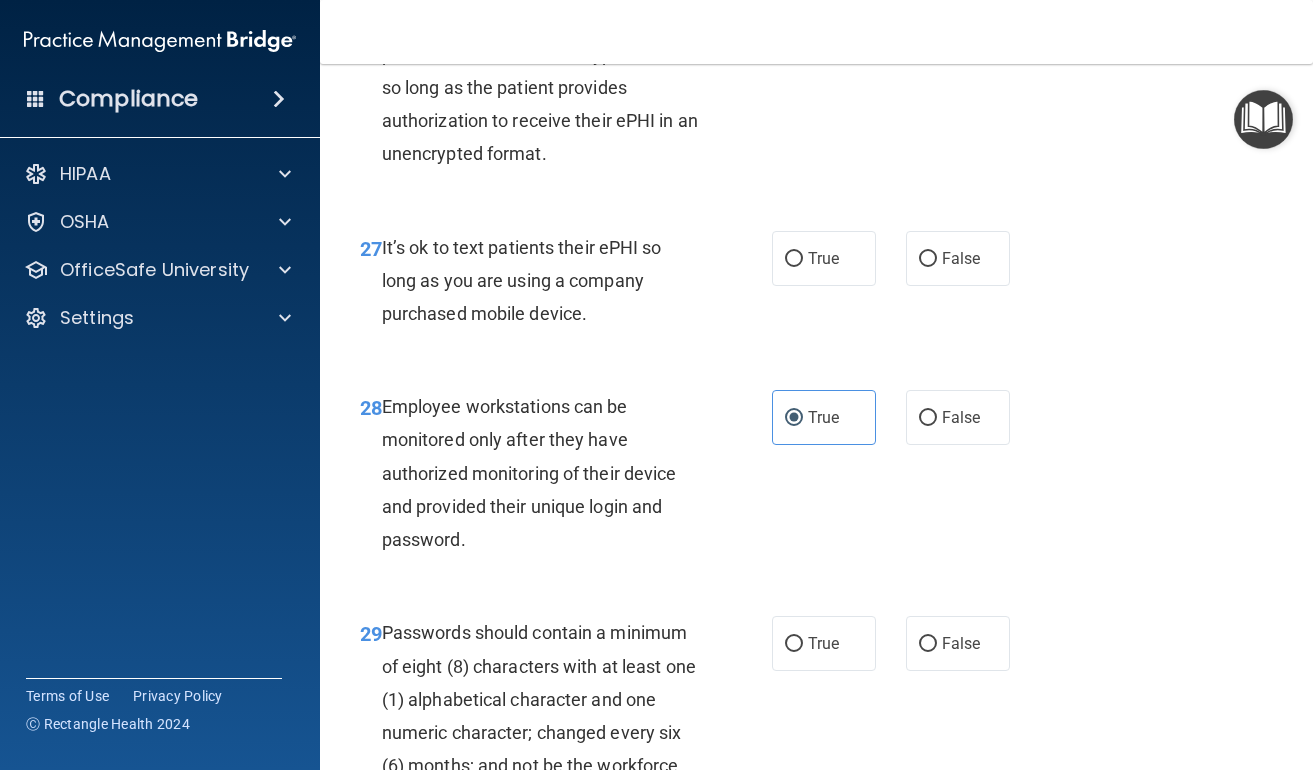 scroll, scrollTop: 5803, scrollLeft: 0, axis: vertical 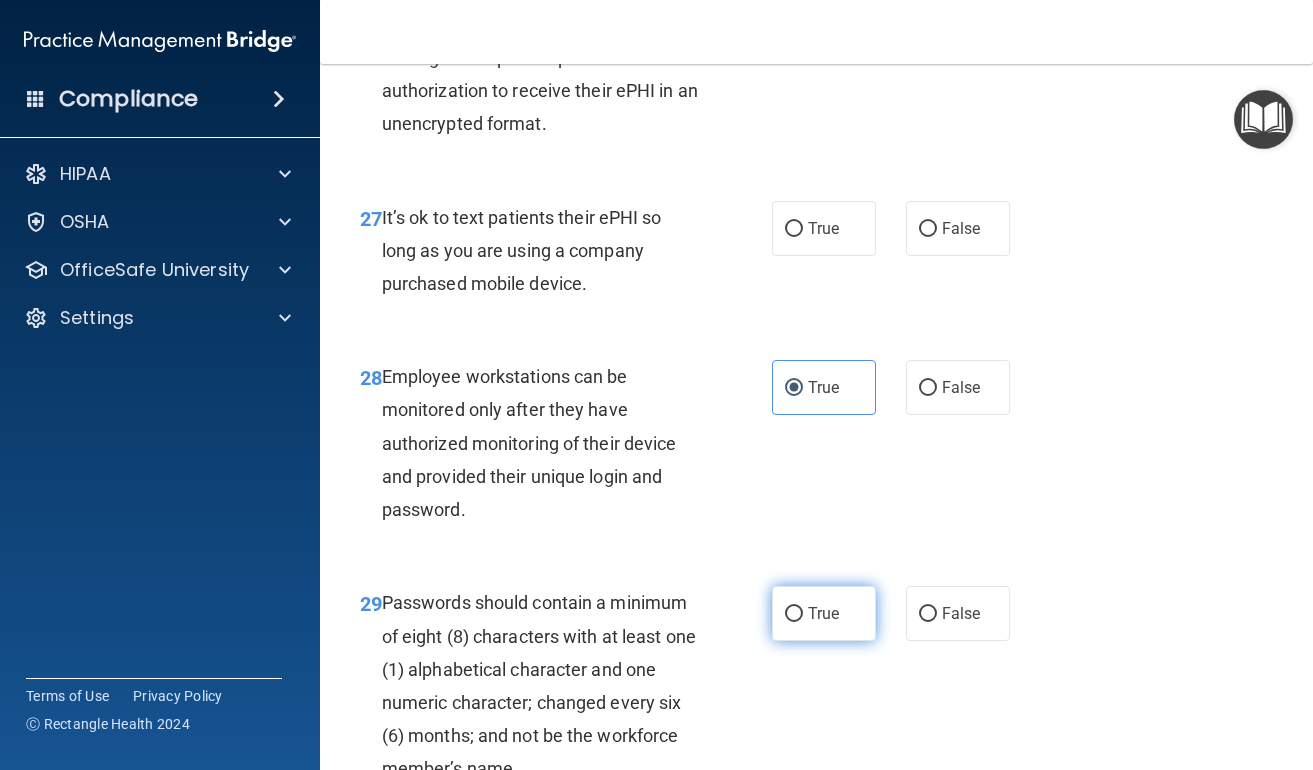 click on "True" at bounding box center (794, 614) 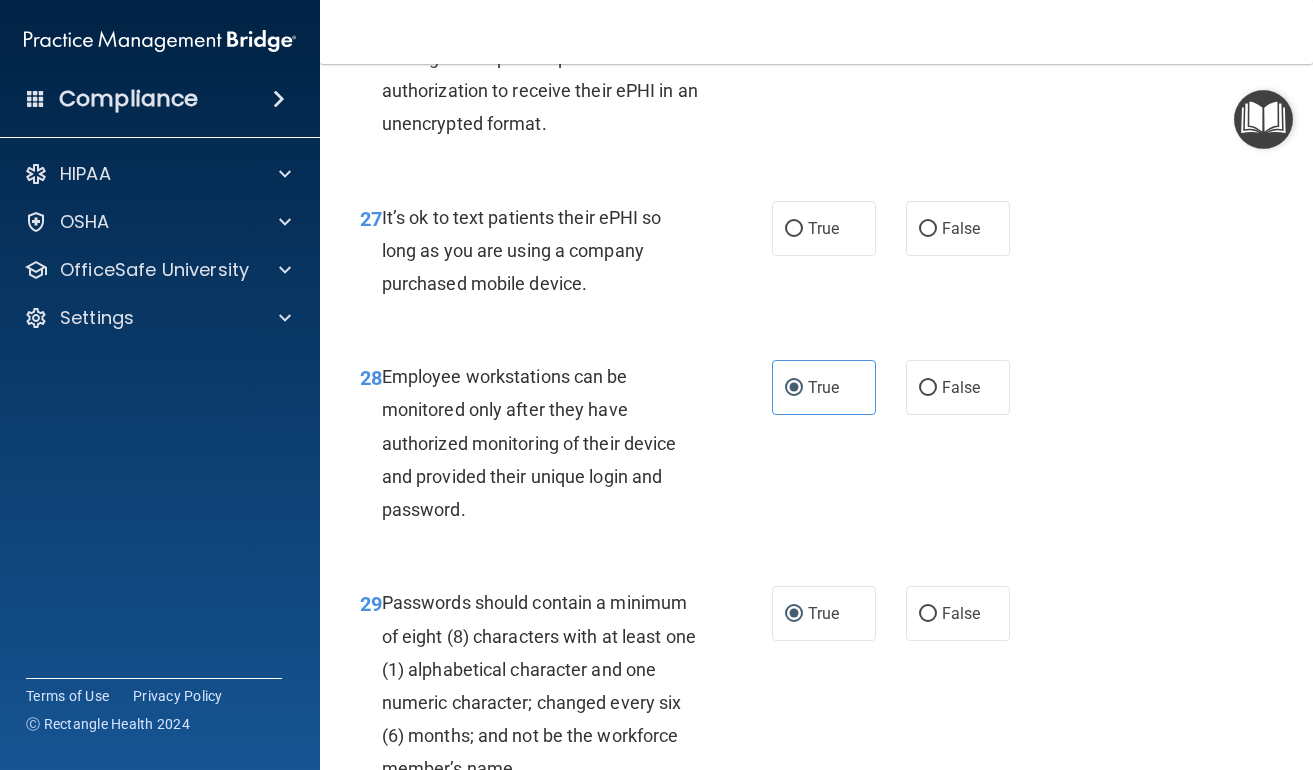 scroll, scrollTop: 6177, scrollLeft: 0, axis: vertical 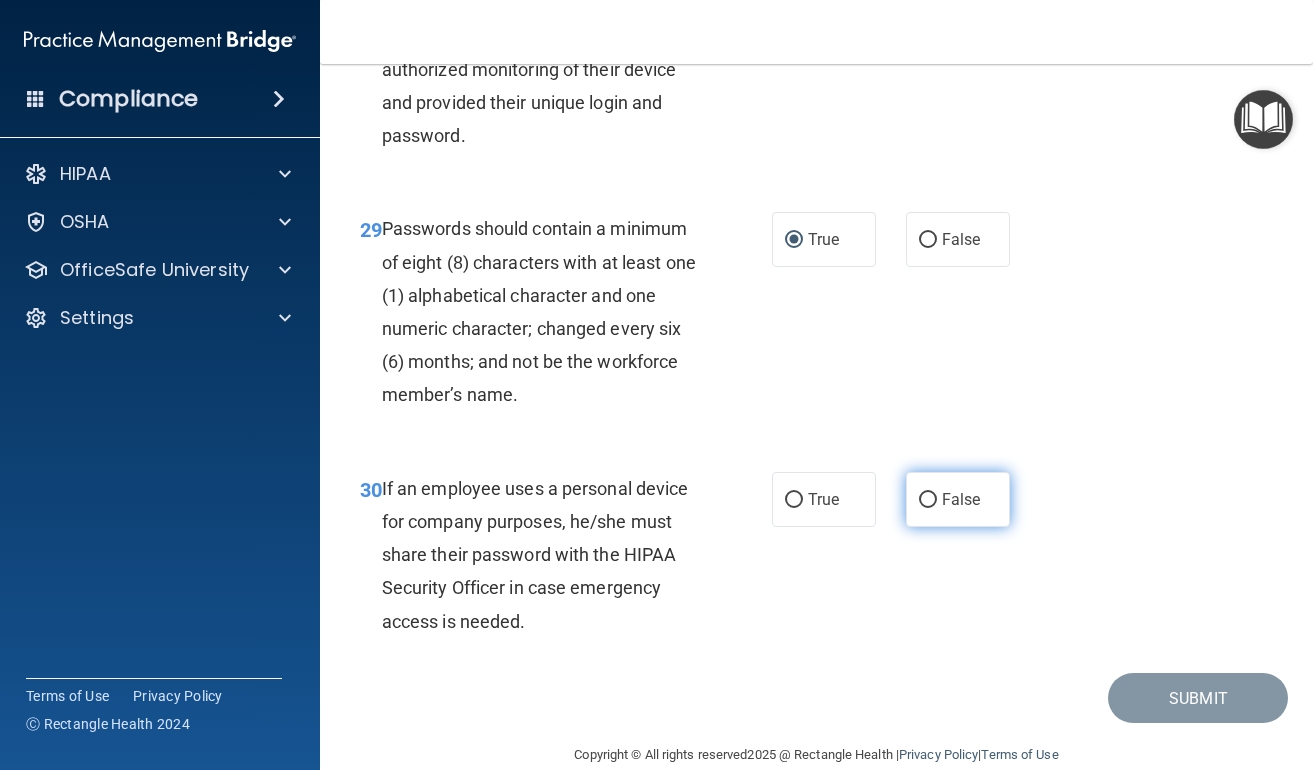 click on "False" at bounding box center [958, 499] 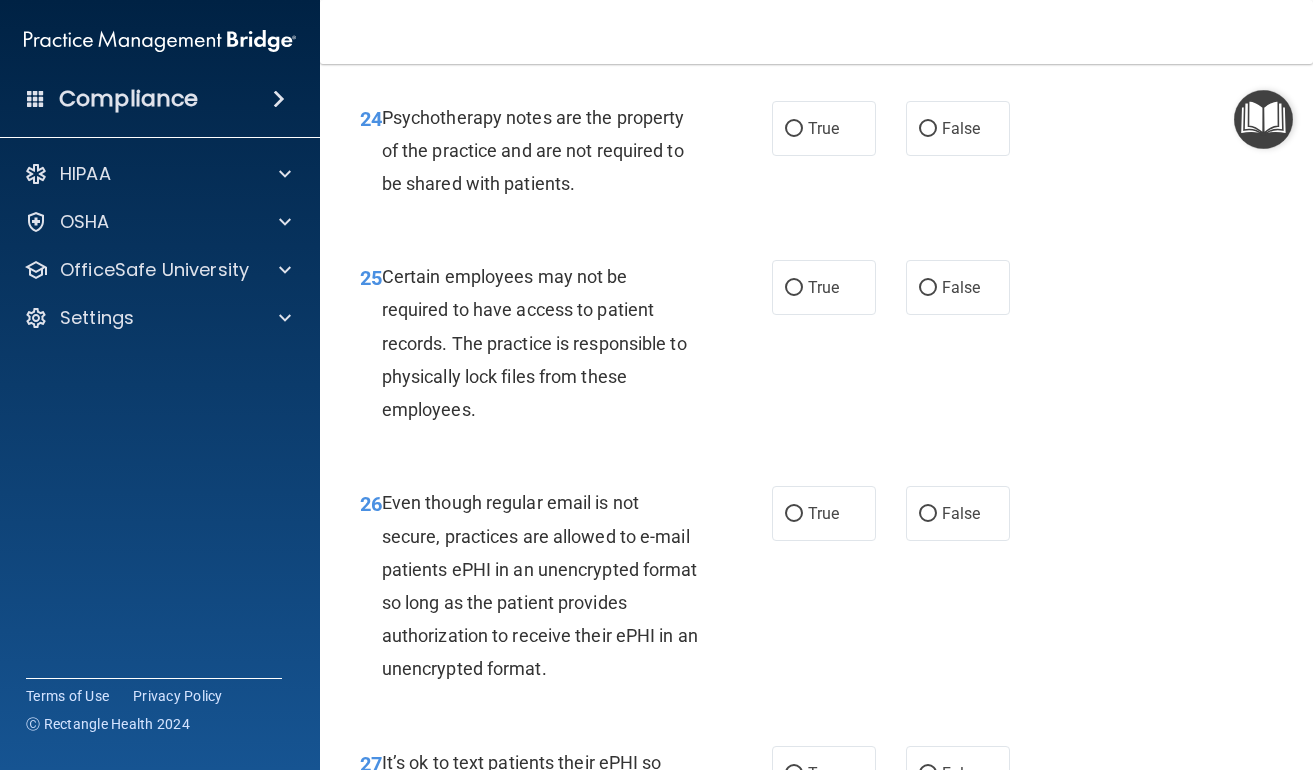 scroll, scrollTop: 4936, scrollLeft: 0, axis: vertical 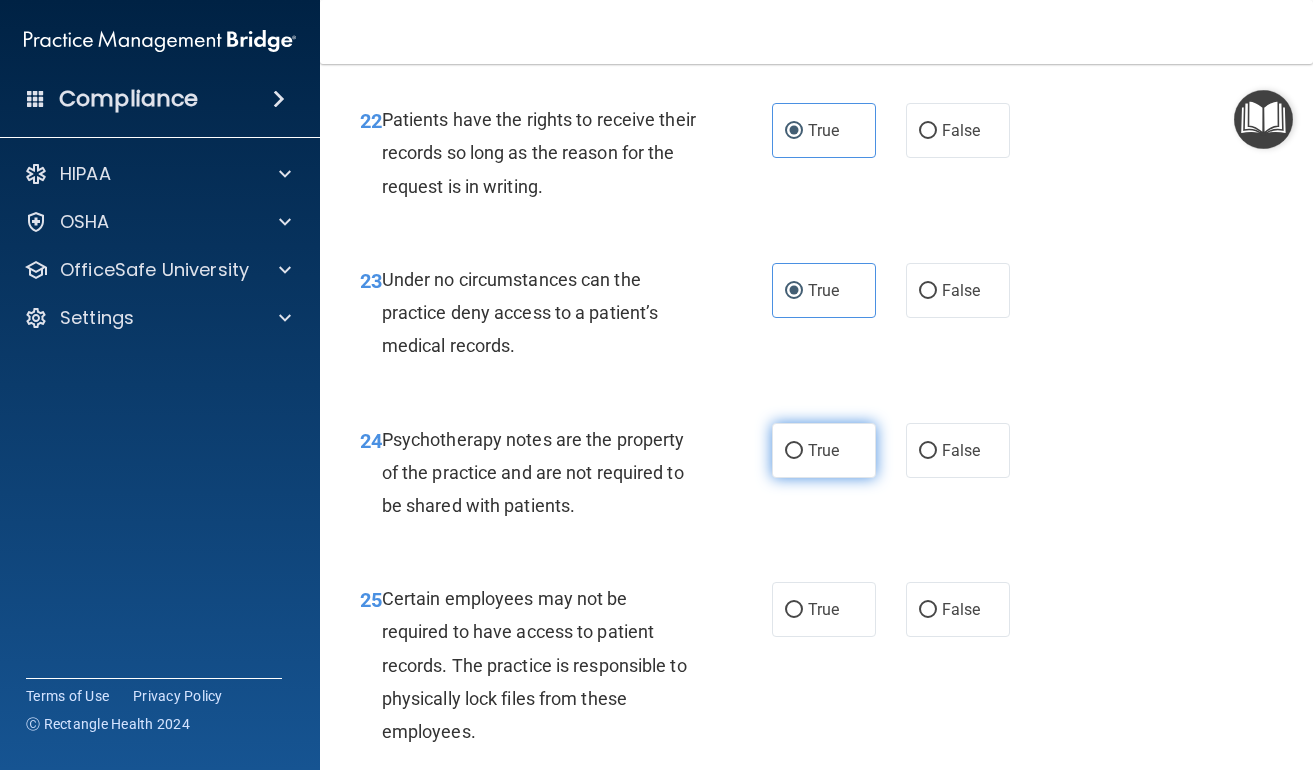 click on "True" at bounding box center [794, 451] 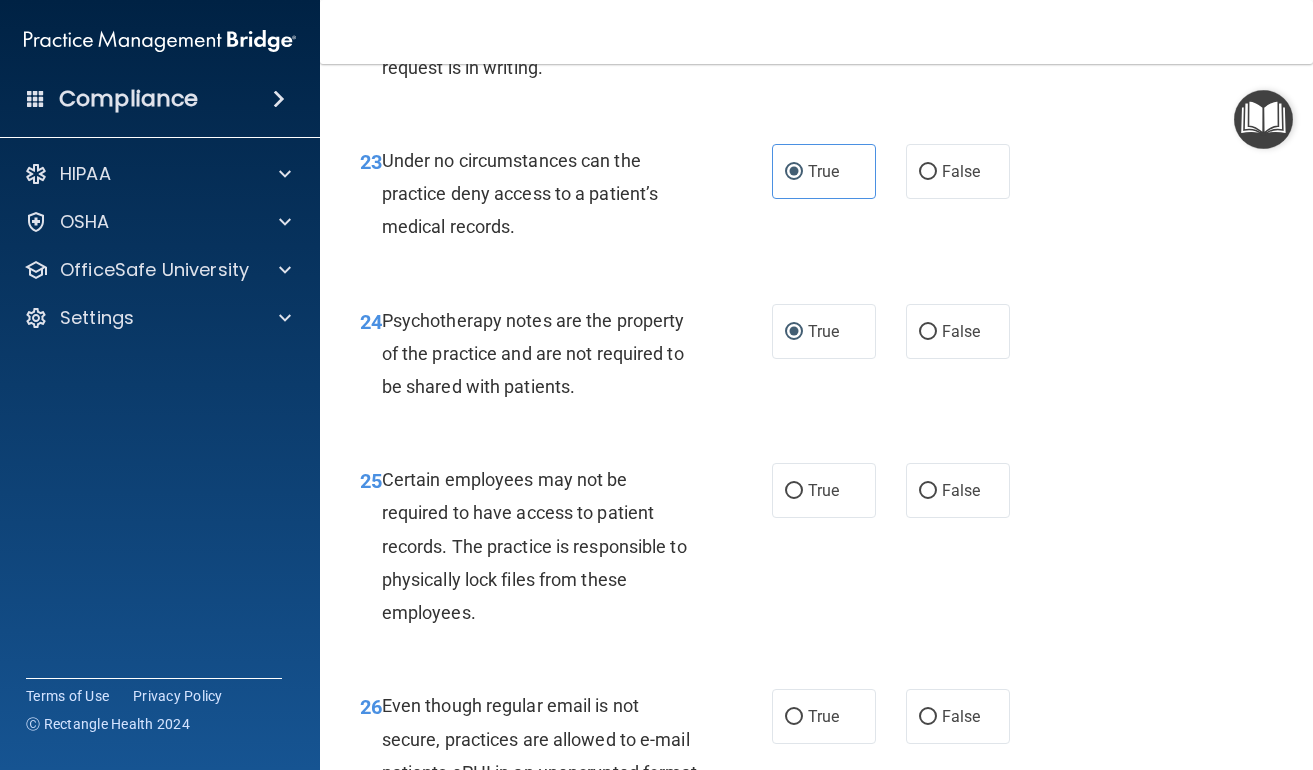 scroll, scrollTop: 5121, scrollLeft: 0, axis: vertical 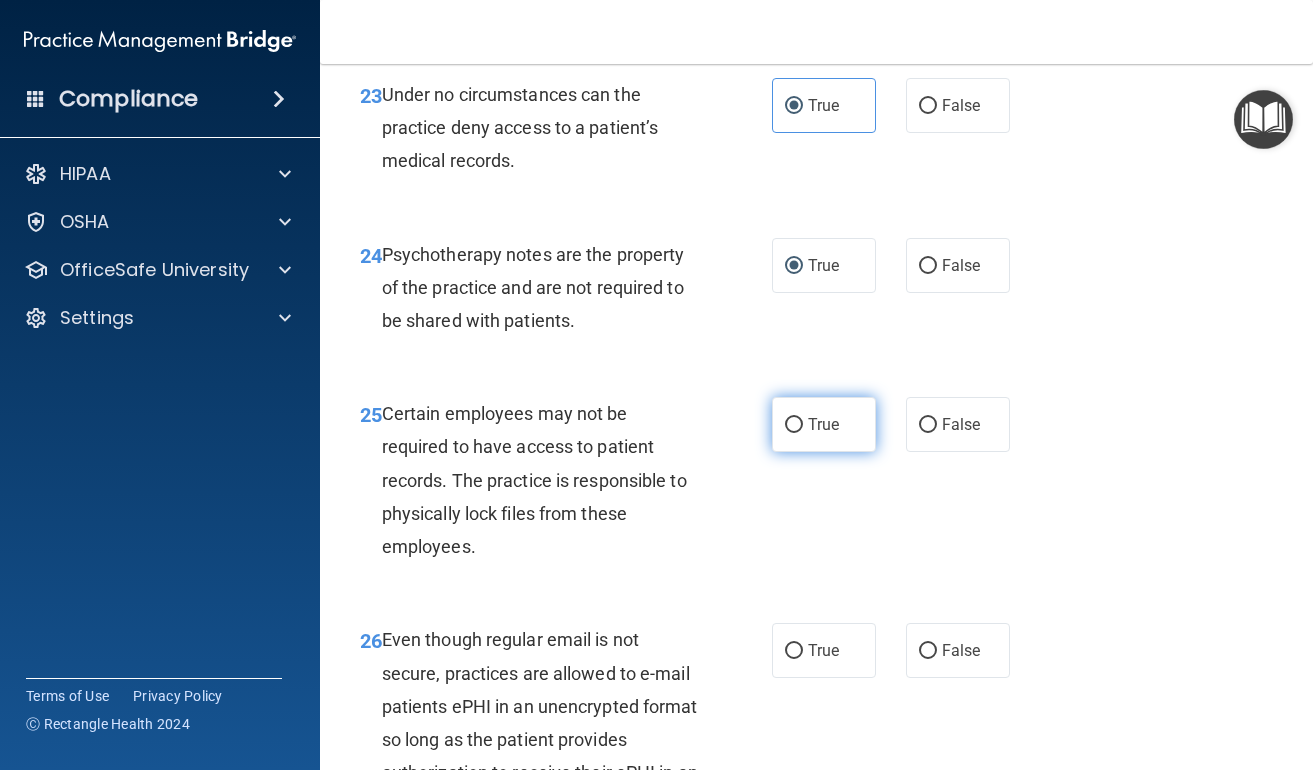 click on "True" at bounding box center (824, 424) 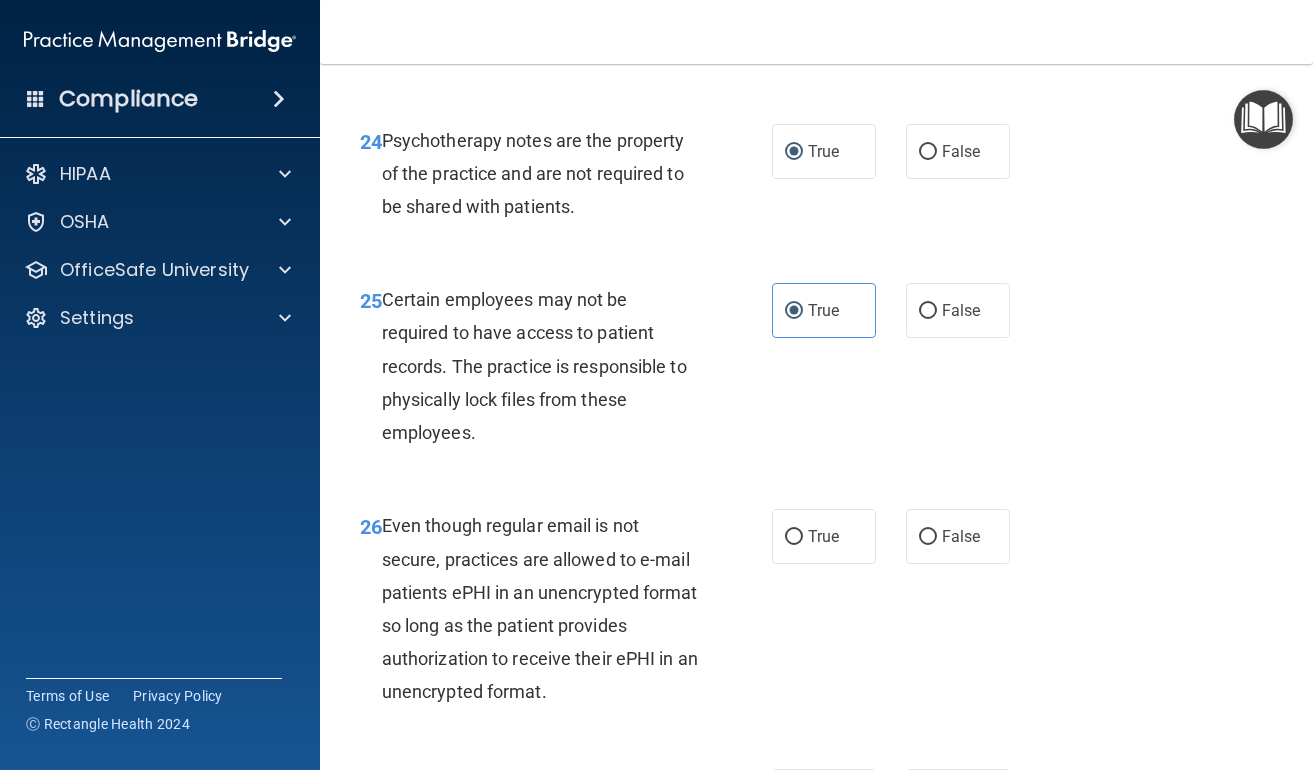 scroll, scrollTop: 5271, scrollLeft: 0, axis: vertical 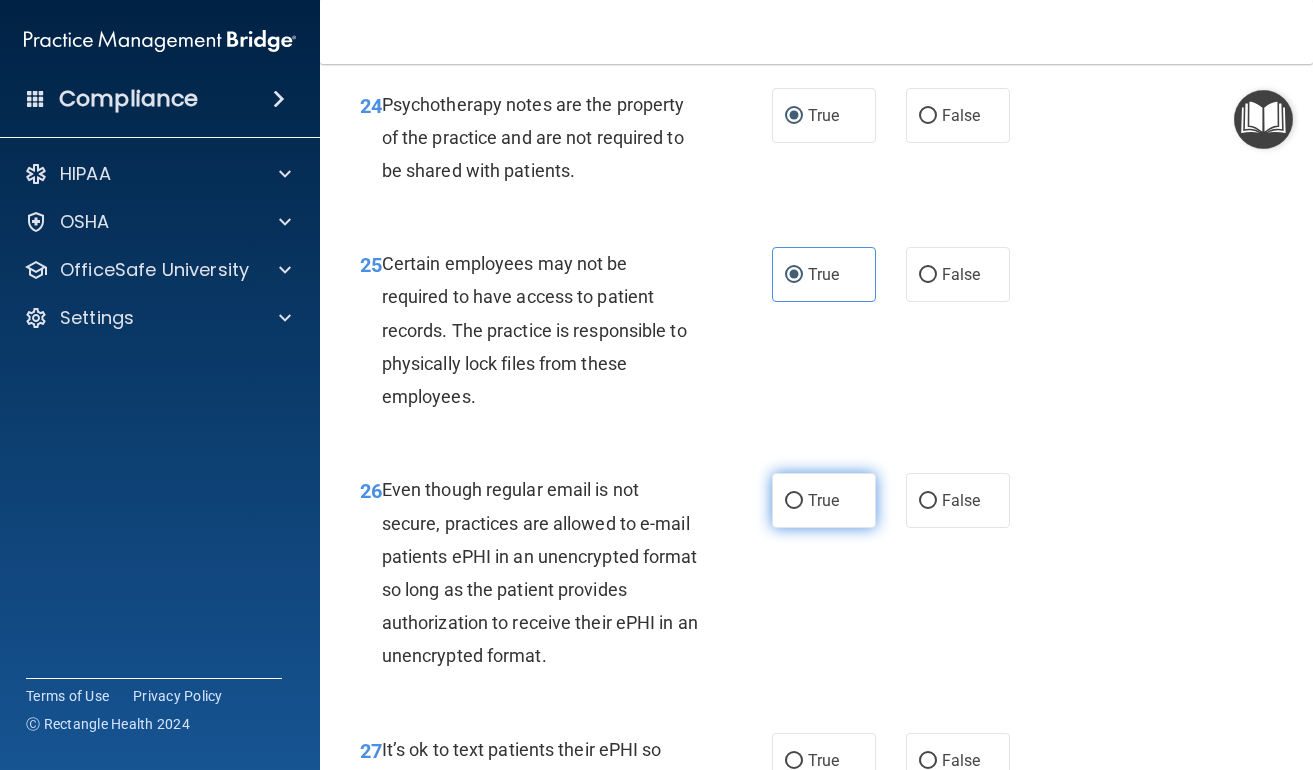 click on "True" at bounding box center (794, 501) 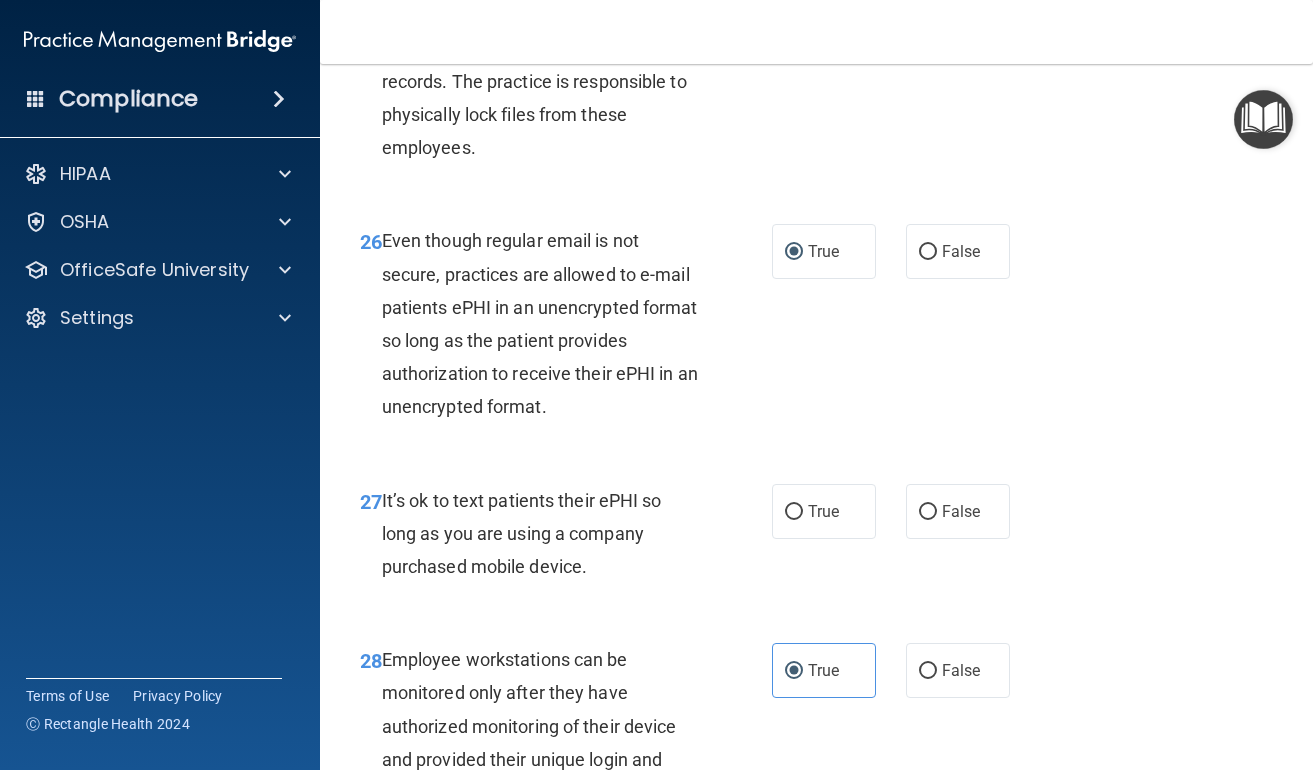 scroll, scrollTop: 5592, scrollLeft: 0, axis: vertical 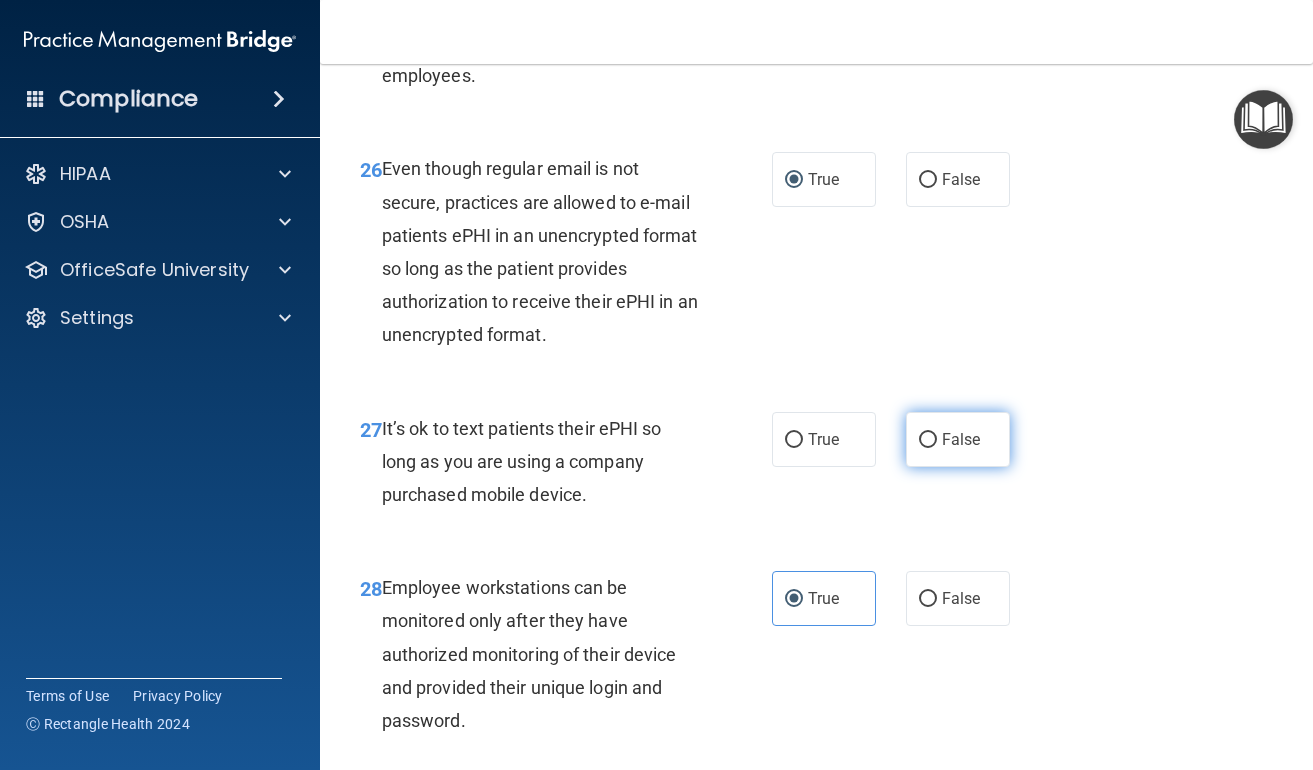 click on "False" at bounding box center (928, 440) 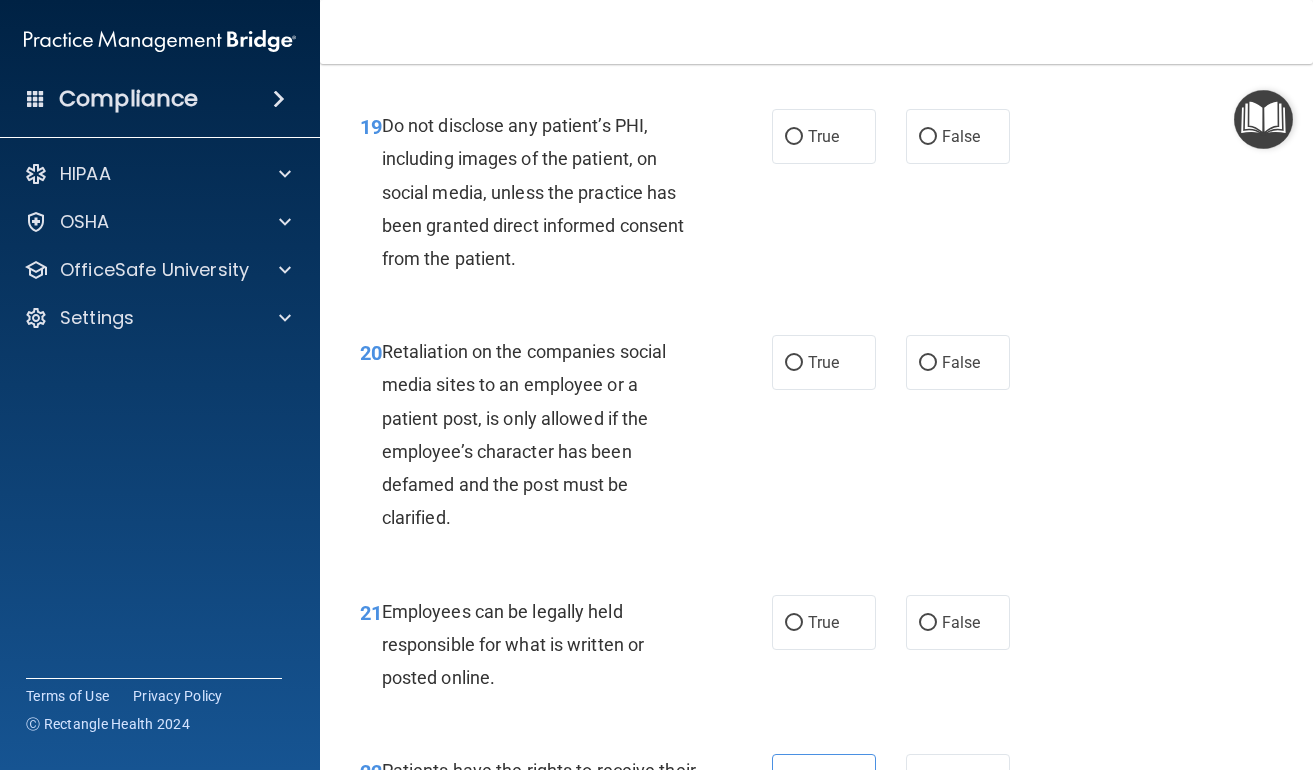 scroll, scrollTop: 3651, scrollLeft: 0, axis: vertical 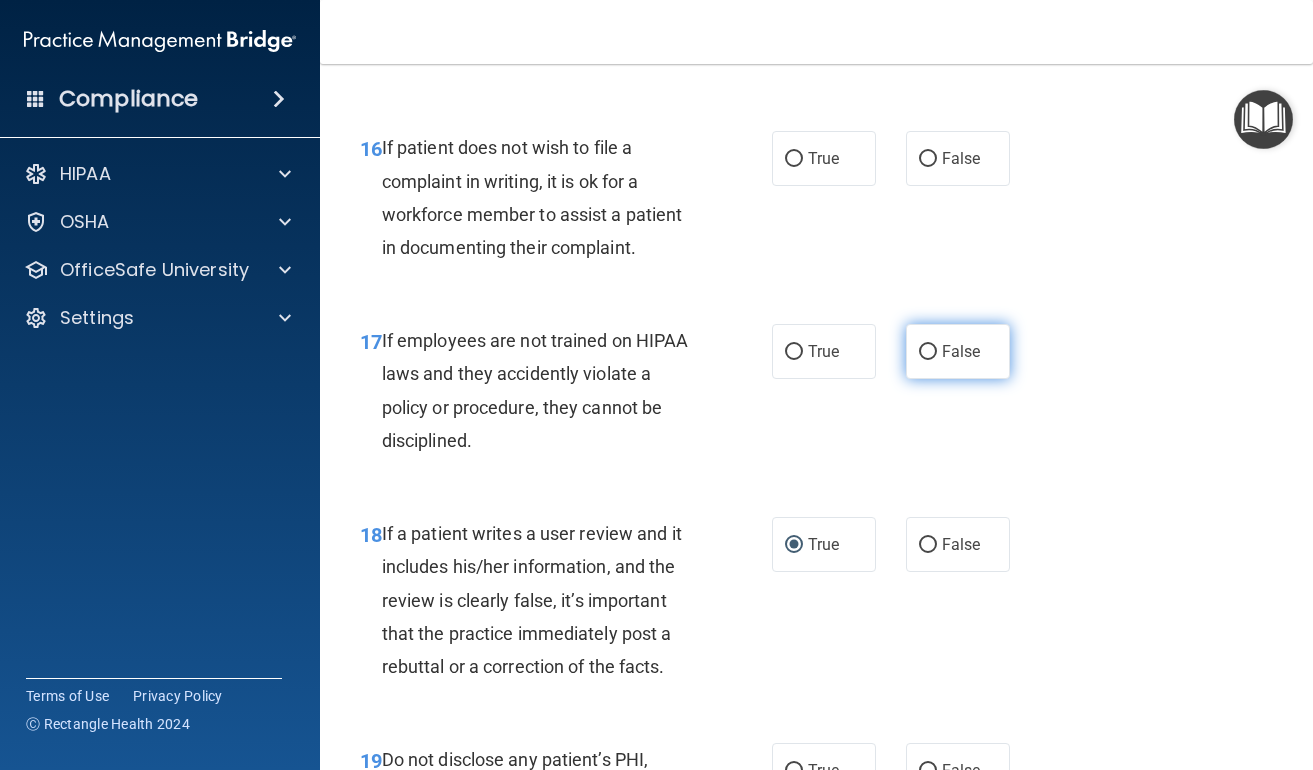 click on "False" at bounding box center (928, 352) 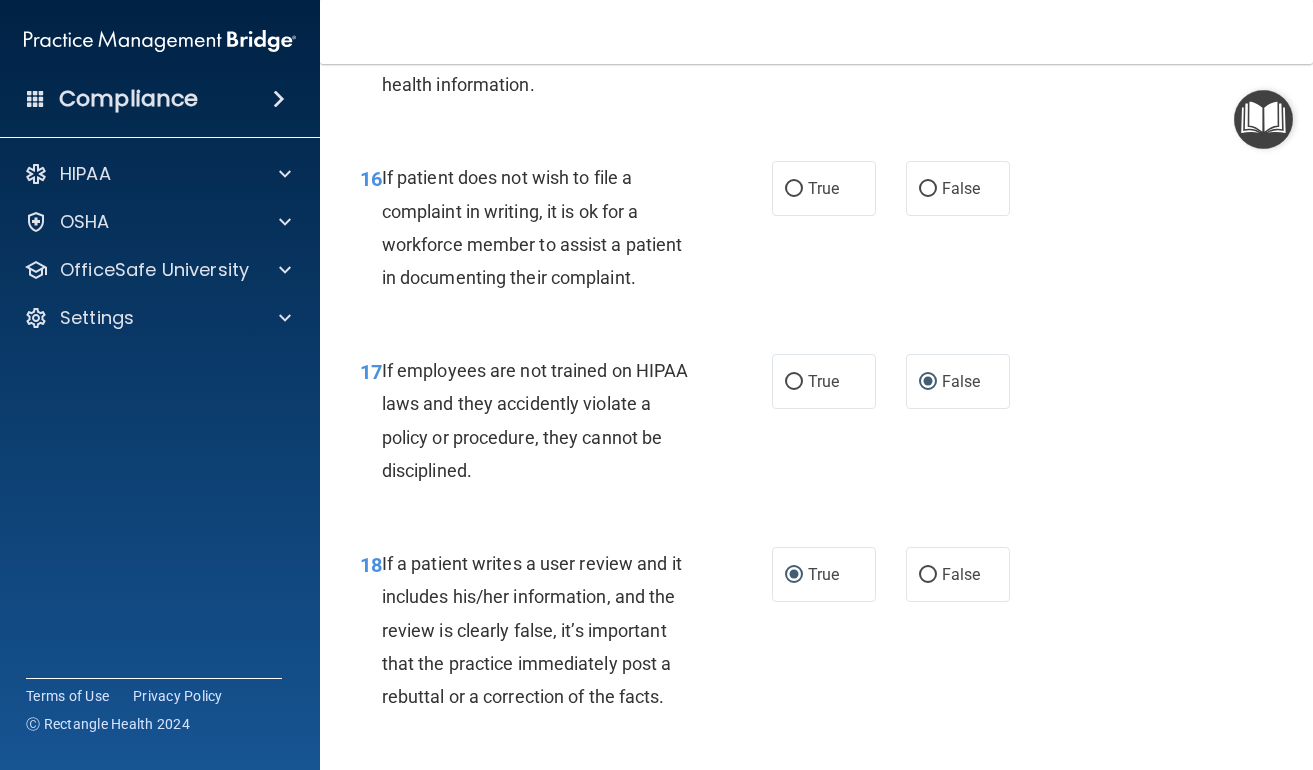 scroll, scrollTop: 3397, scrollLeft: 0, axis: vertical 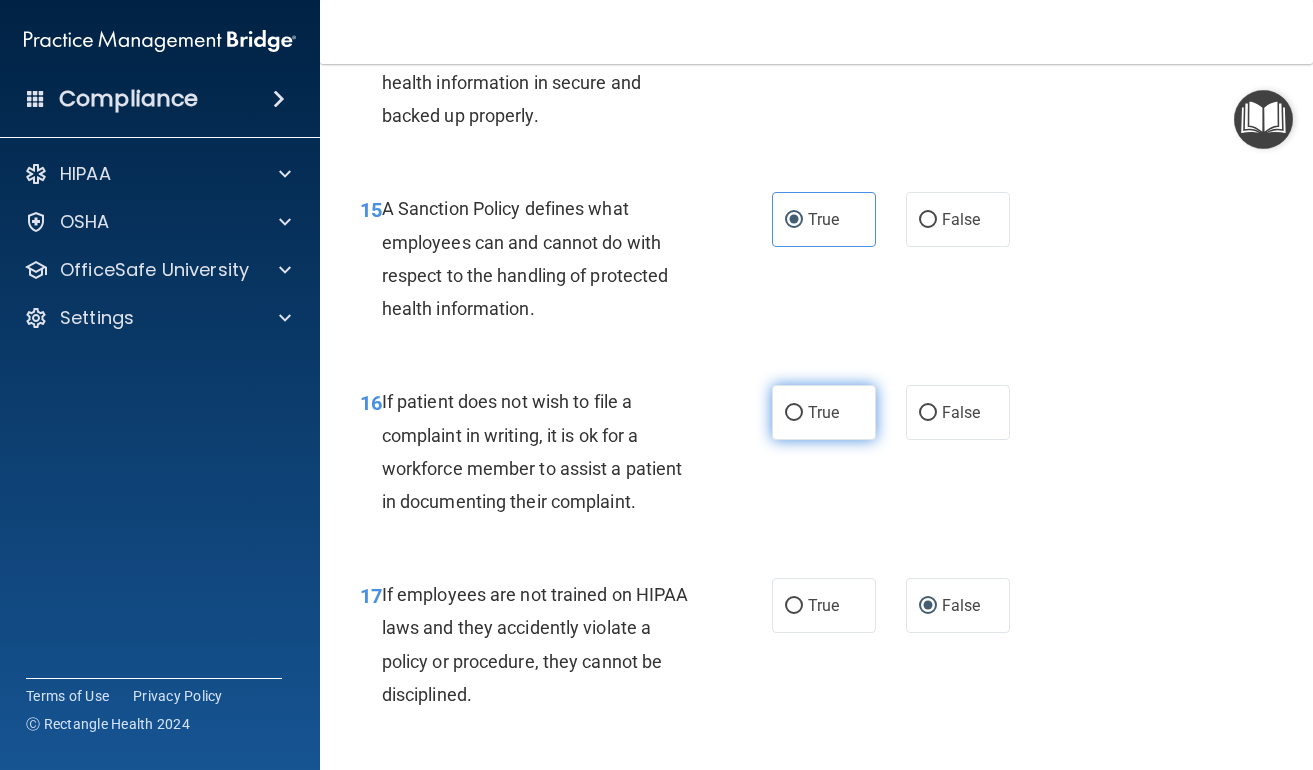 click on "True" at bounding box center [794, 413] 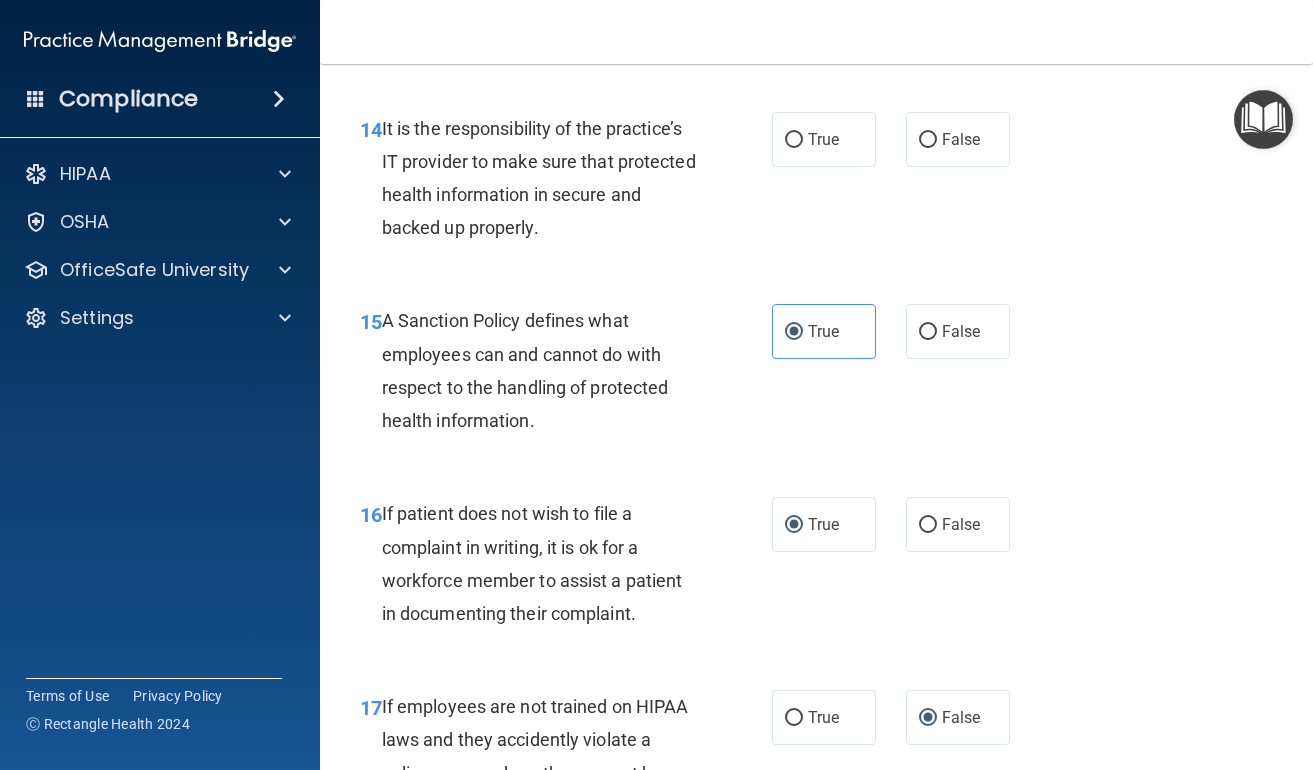 scroll, scrollTop: 3016, scrollLeft: 0, axis: vertical 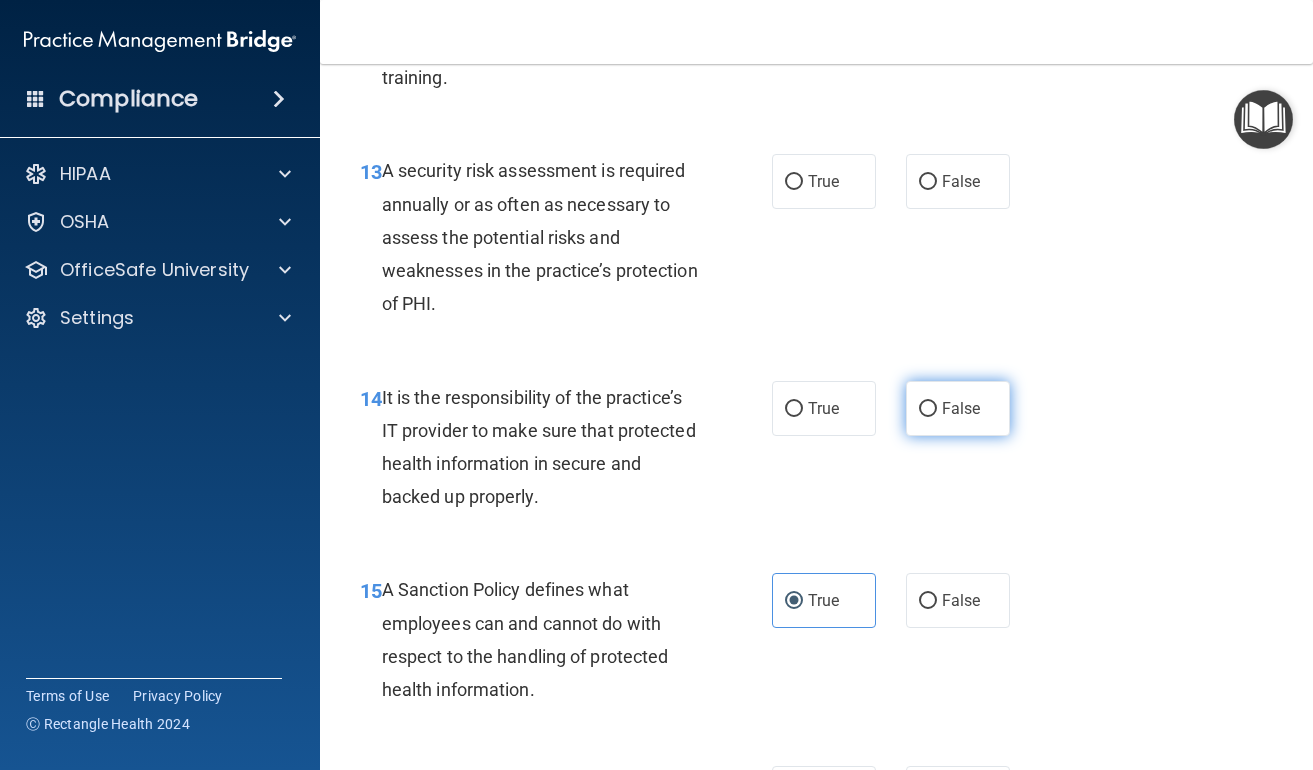 click on "False" at bounding box center [961, 408] 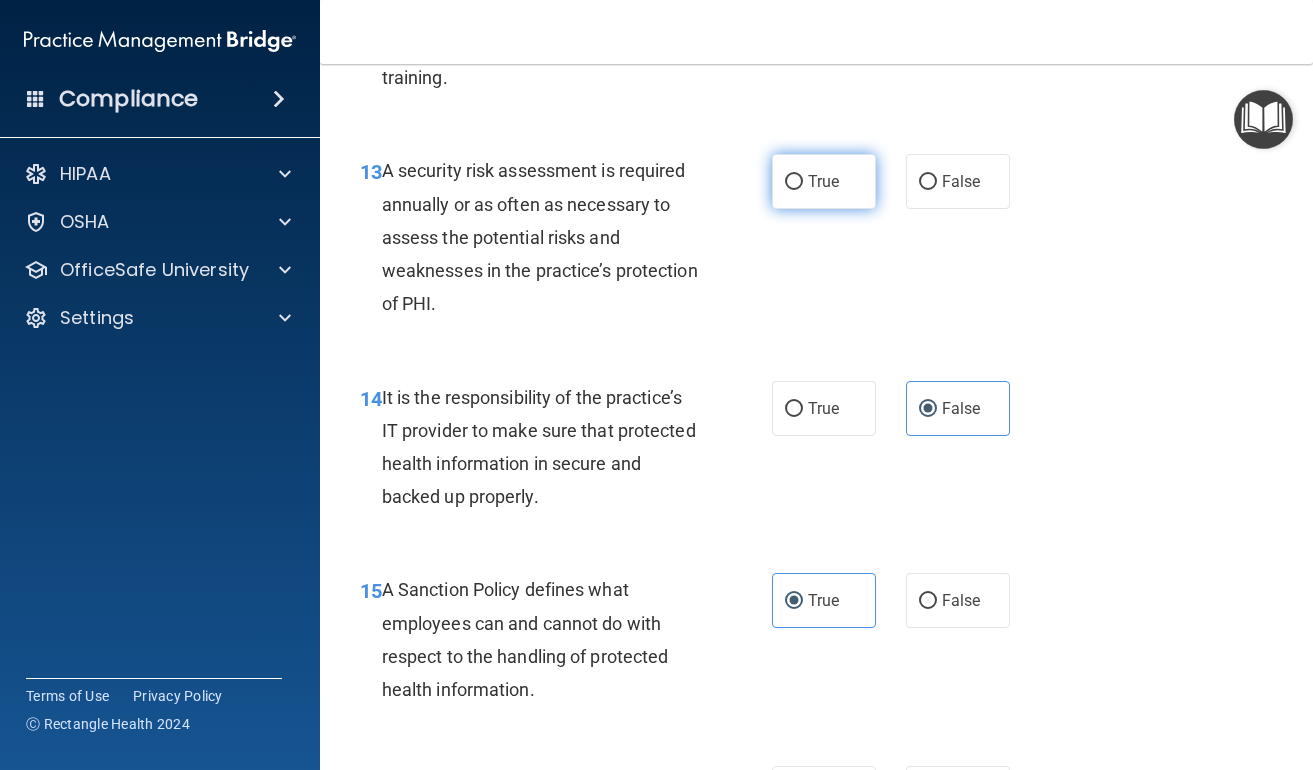 click on "True" at bounding box center (823, 181) 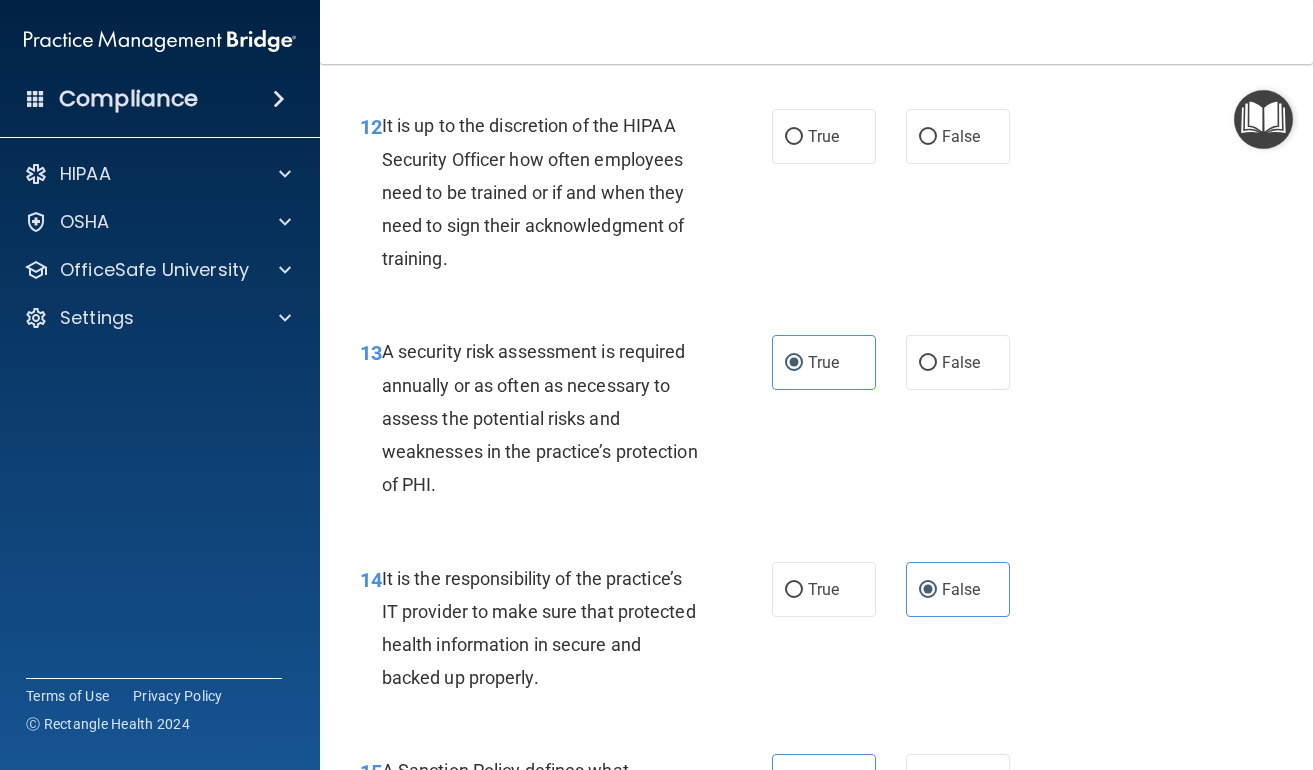 scroll, scrollTop: 2831, scrollLeft: 0, axis: vertical 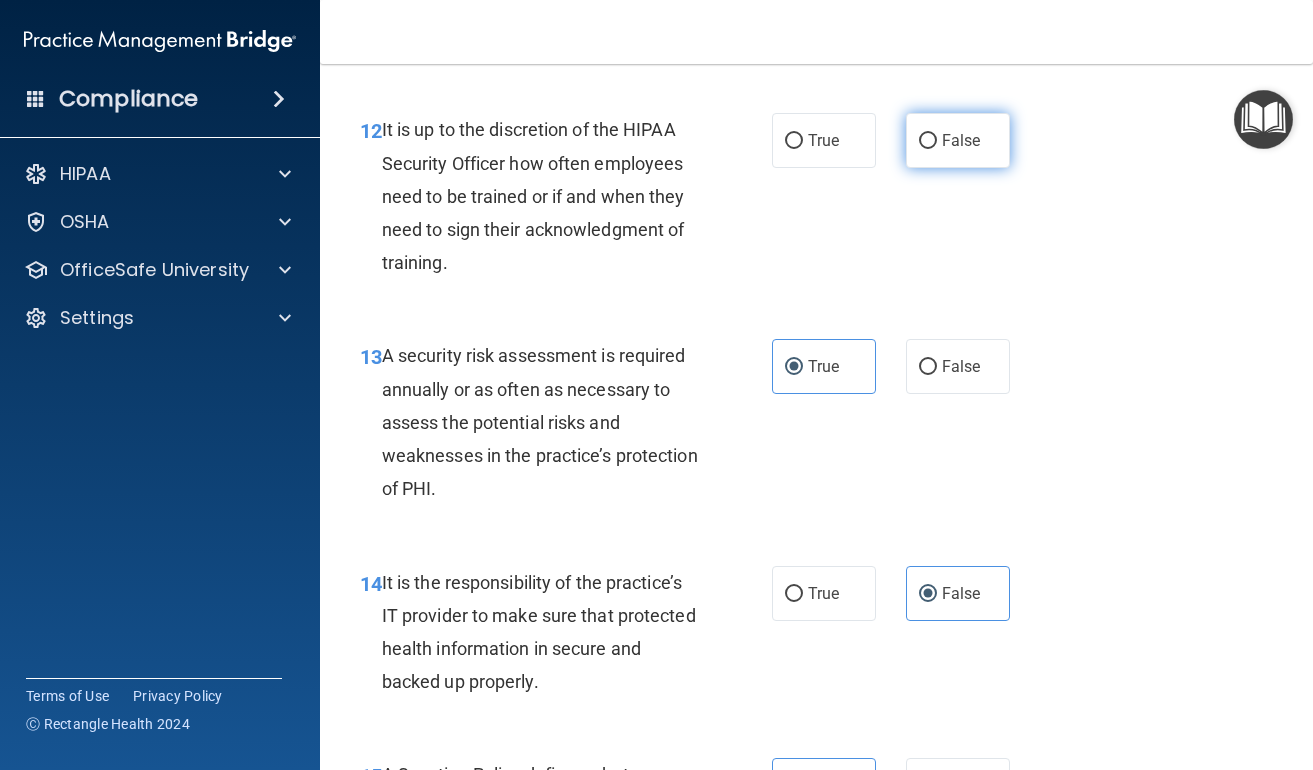 click on "False" at bounding box center [961, 140] 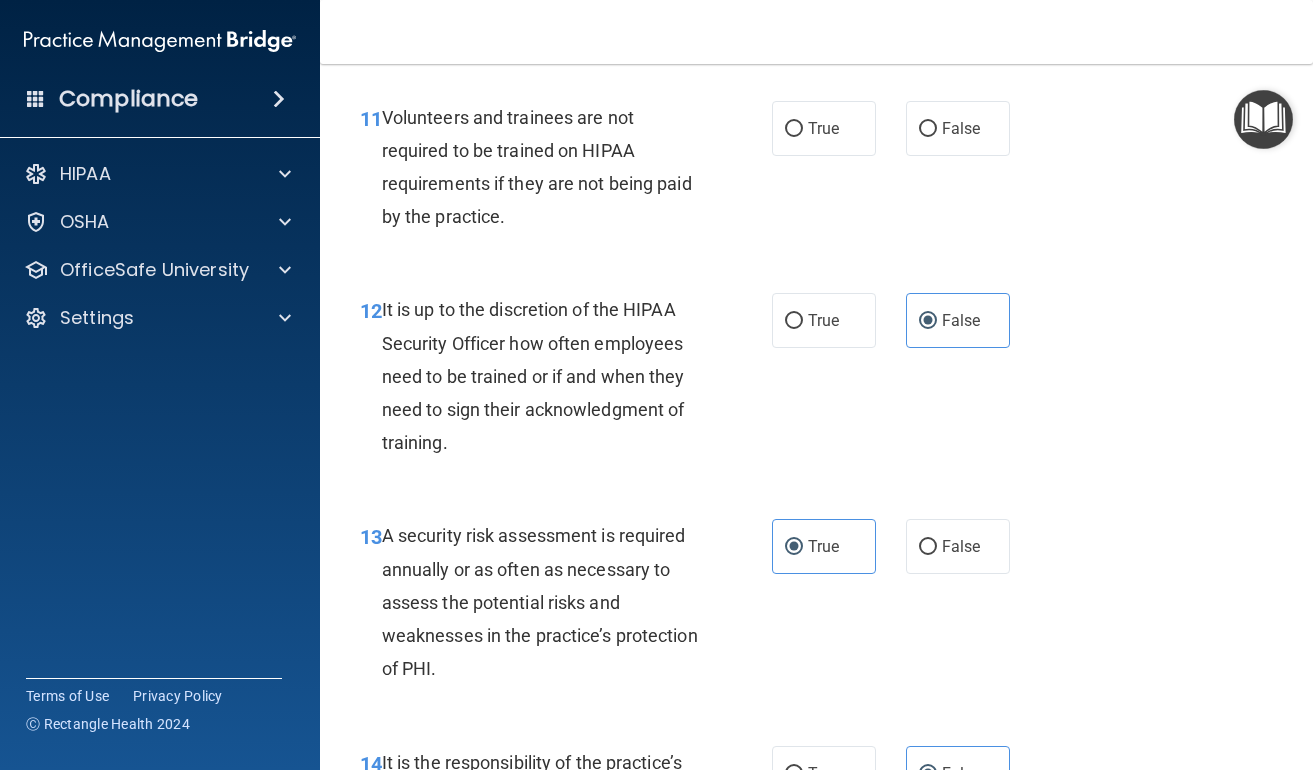 scroll, scrollTop: 2545, scrollLeft: 0, axis: vertical 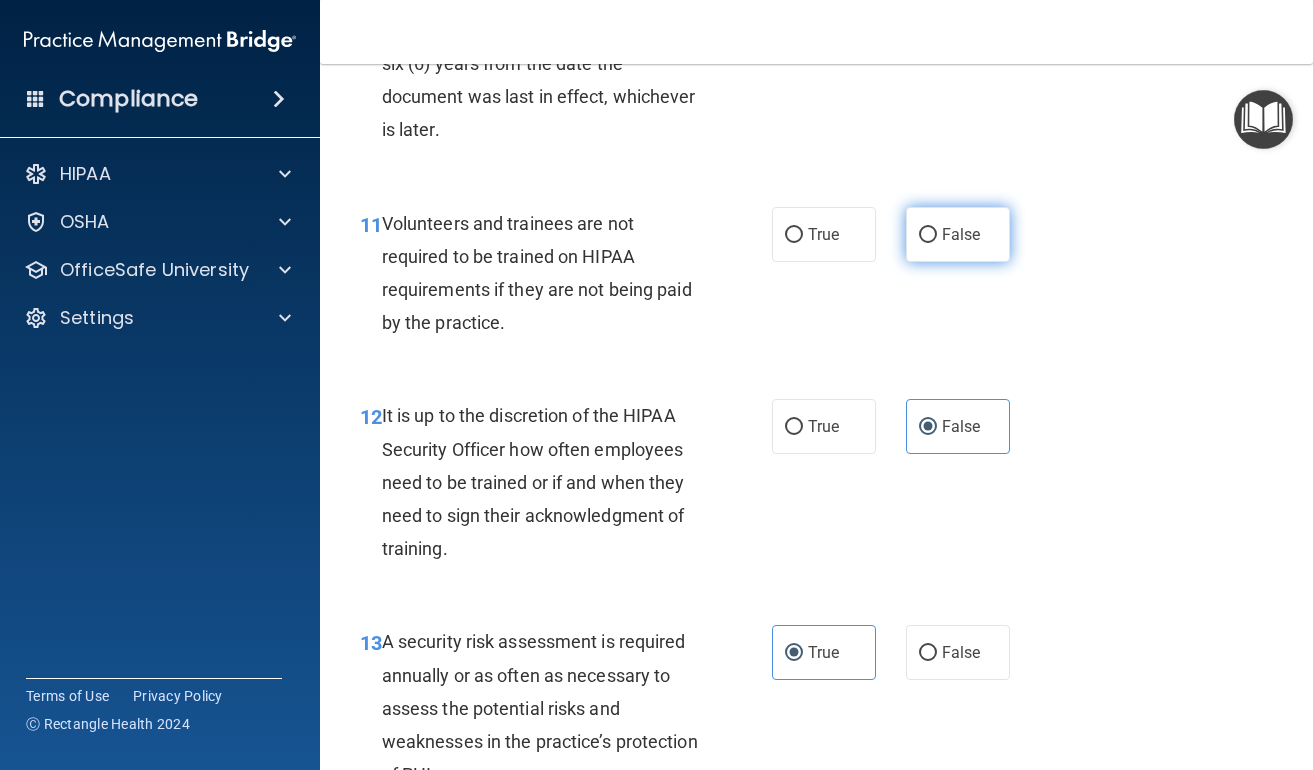 click on "False" at bounding box center [958, 234] 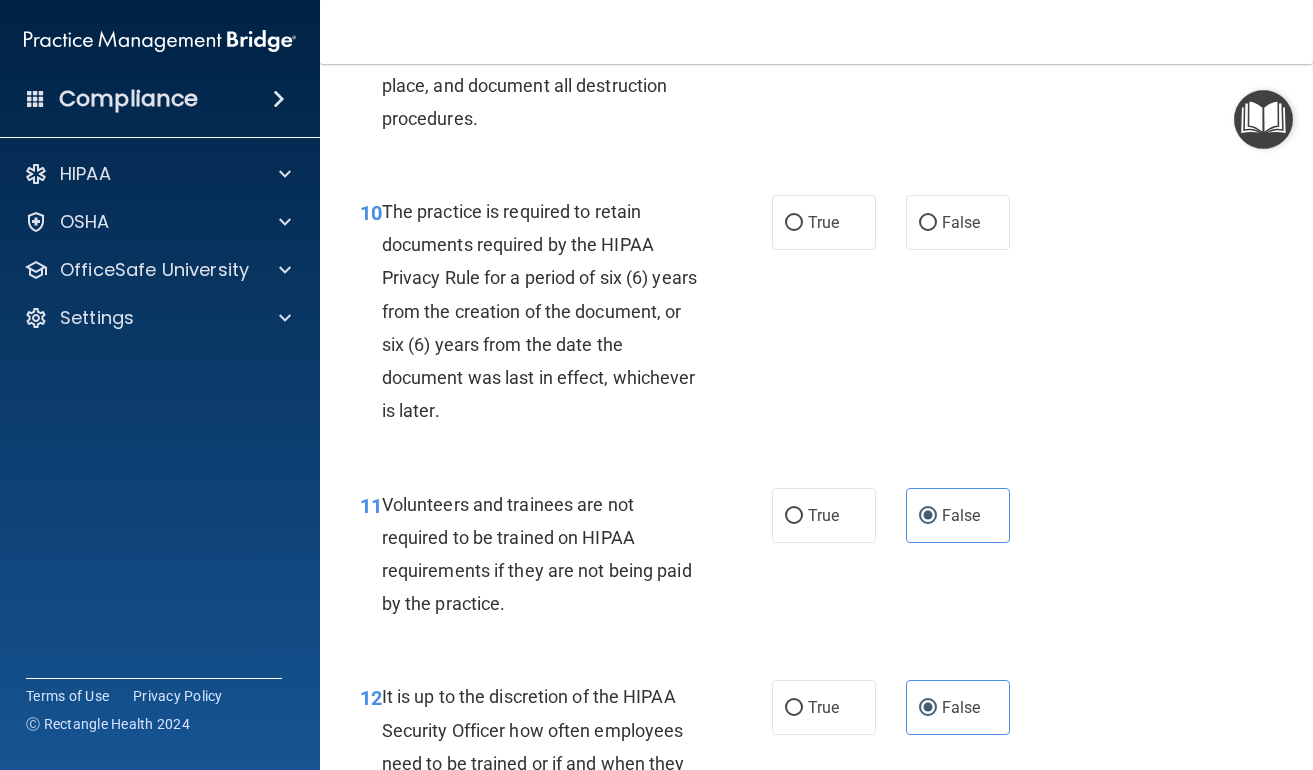 scroll, scrollTop: 2260, scrollLeft: 0, axis: vertical 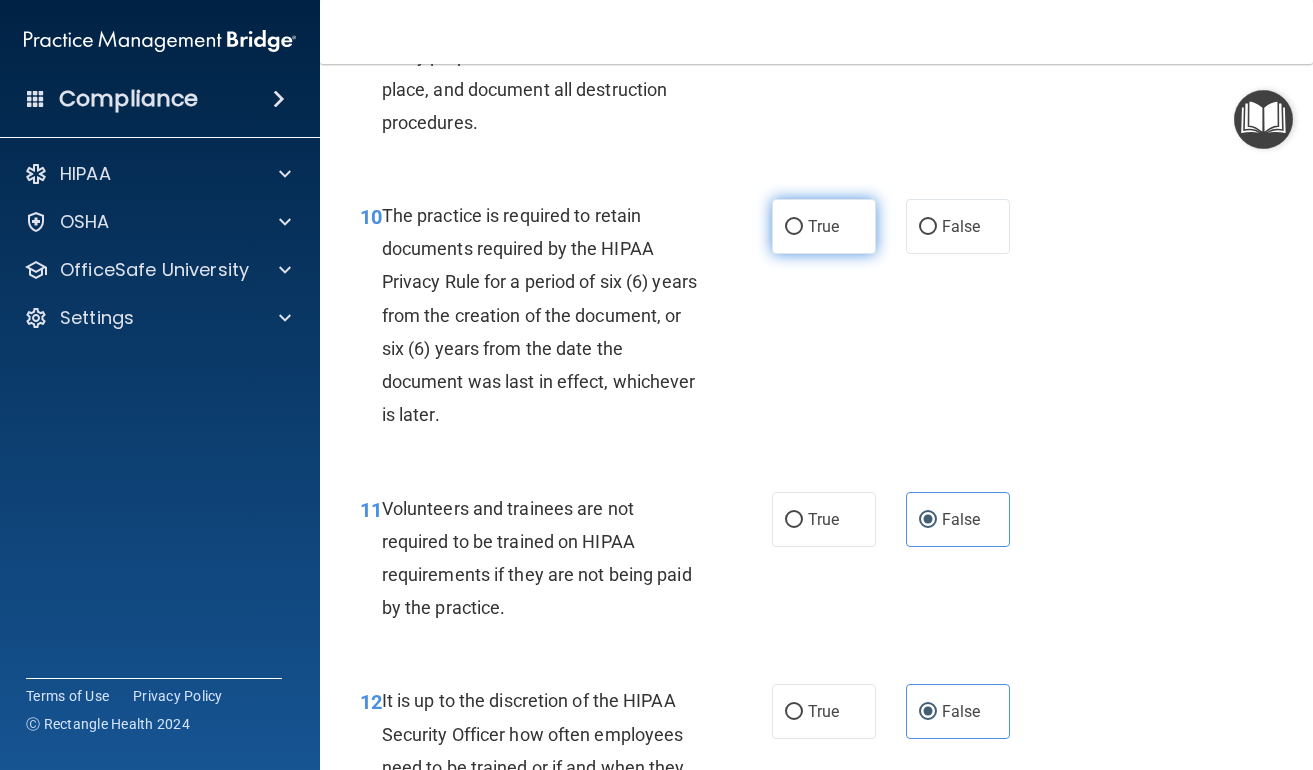 click on "True" at bounding box center [823, 226] 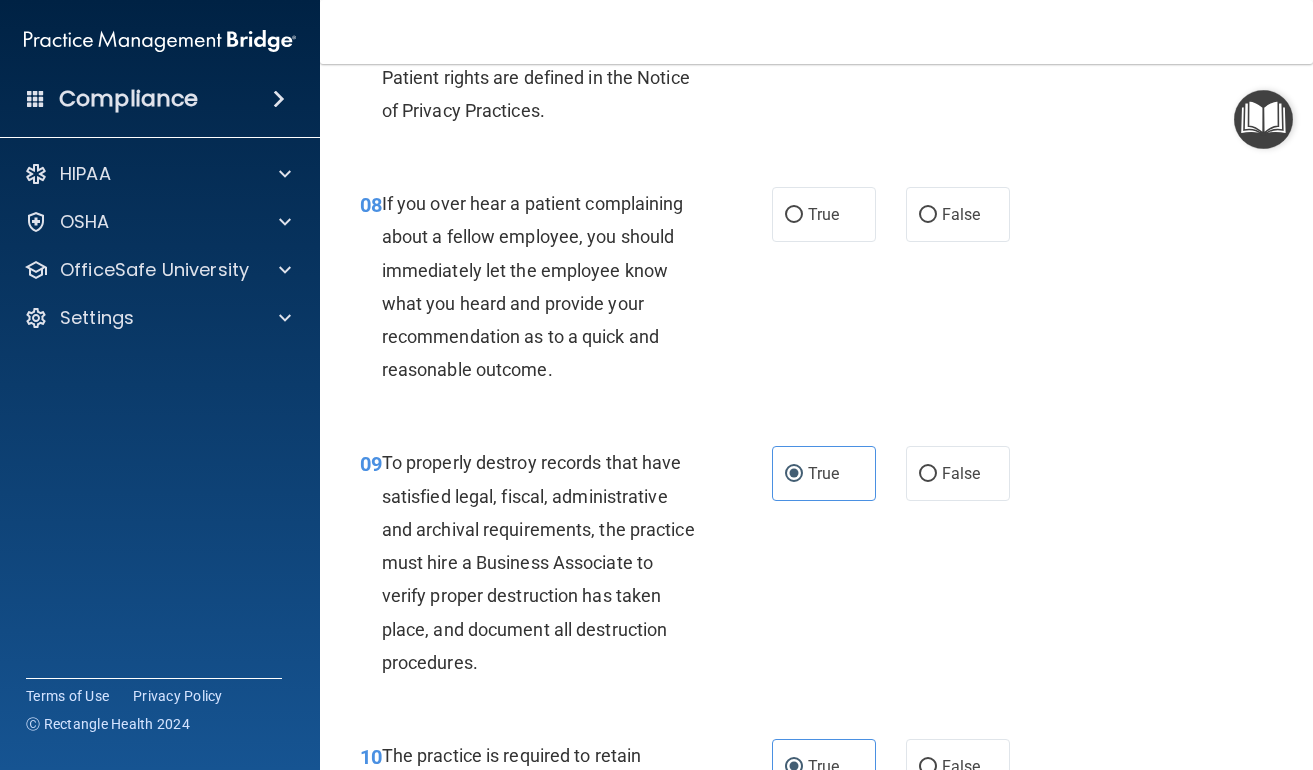 scroll, scrollTop: 1623, scrollLeft: 0, axis: vertical 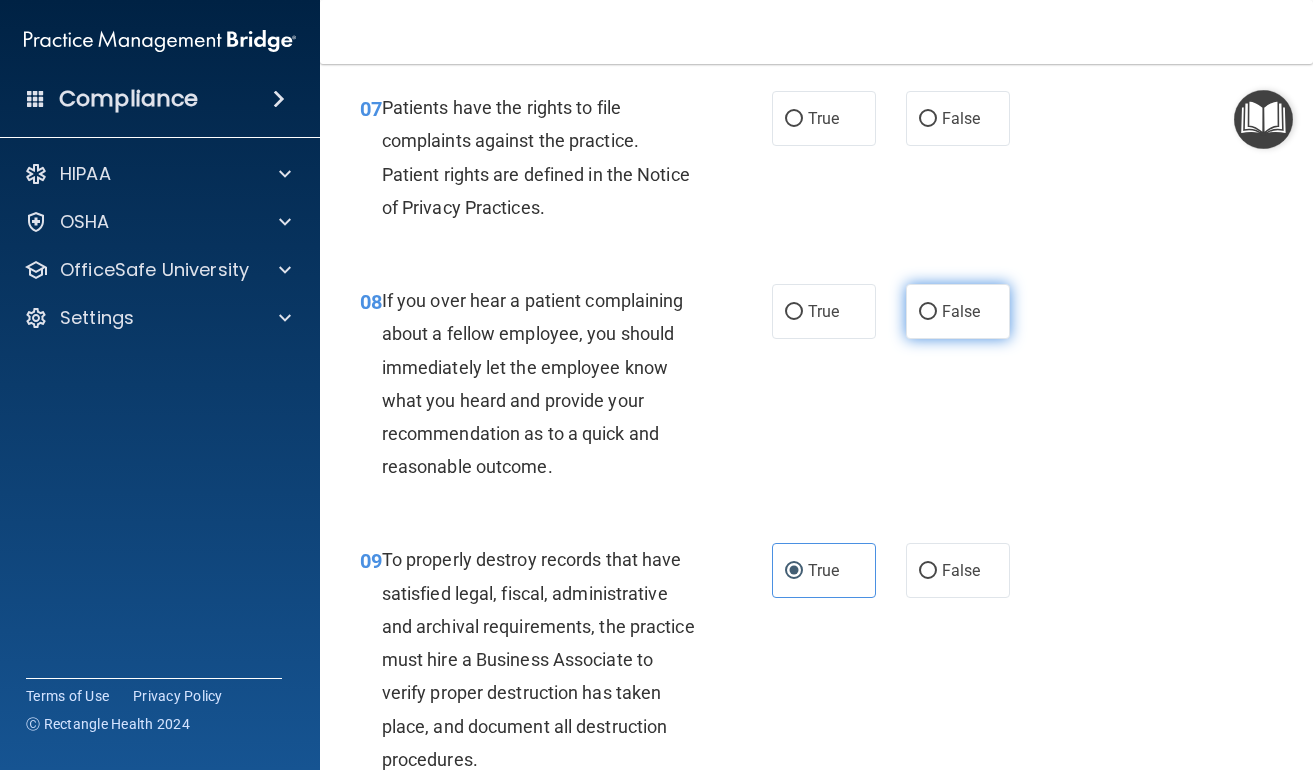 click on "False" at bounding box center (928, 312) 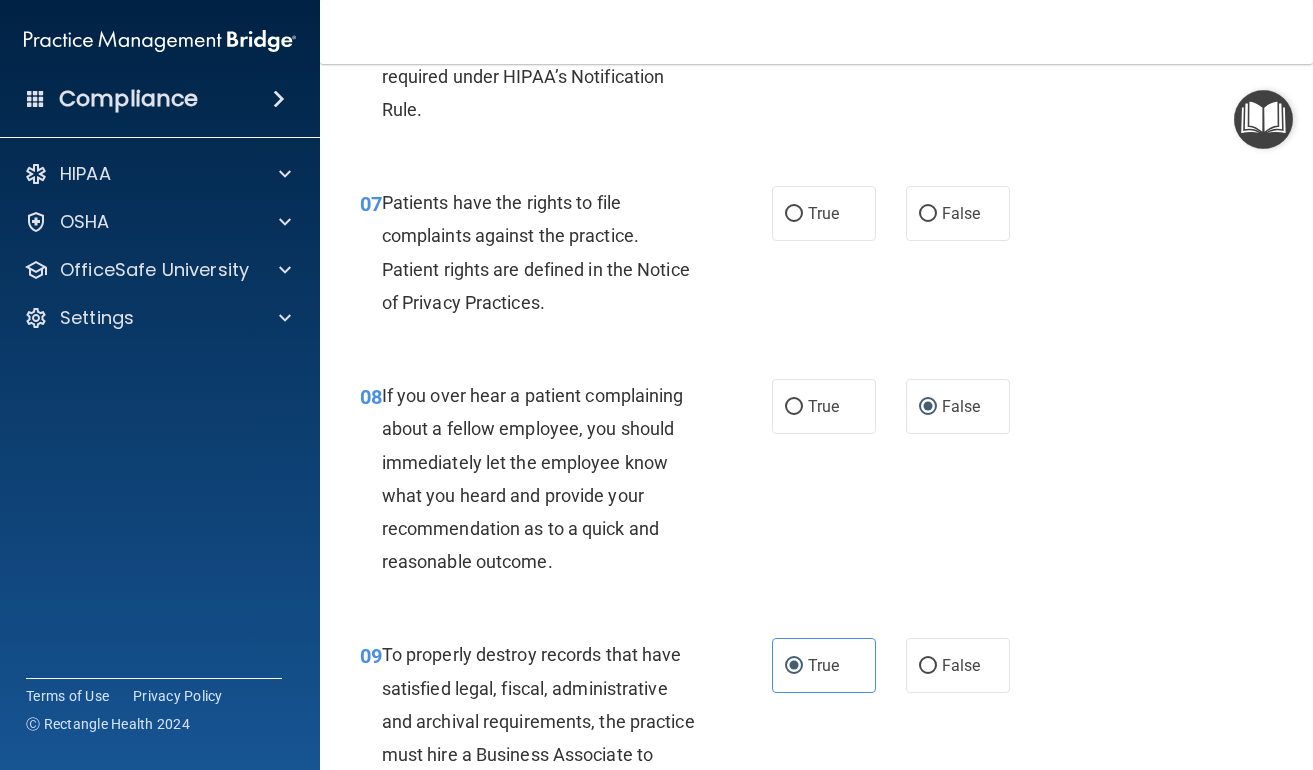 scroll, scrollTop: 1485, scrollLeft: 0, axis: vertical 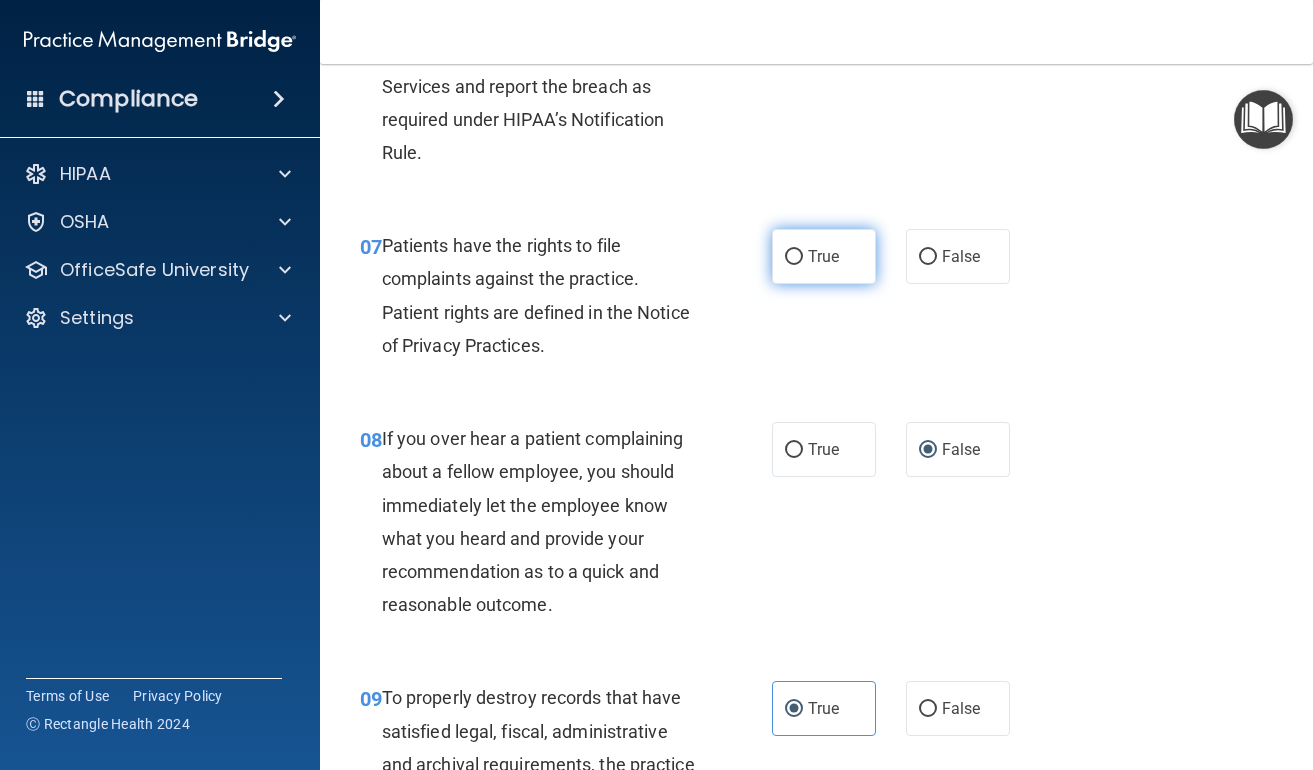 click on "True" at bounding box center [824, 256] 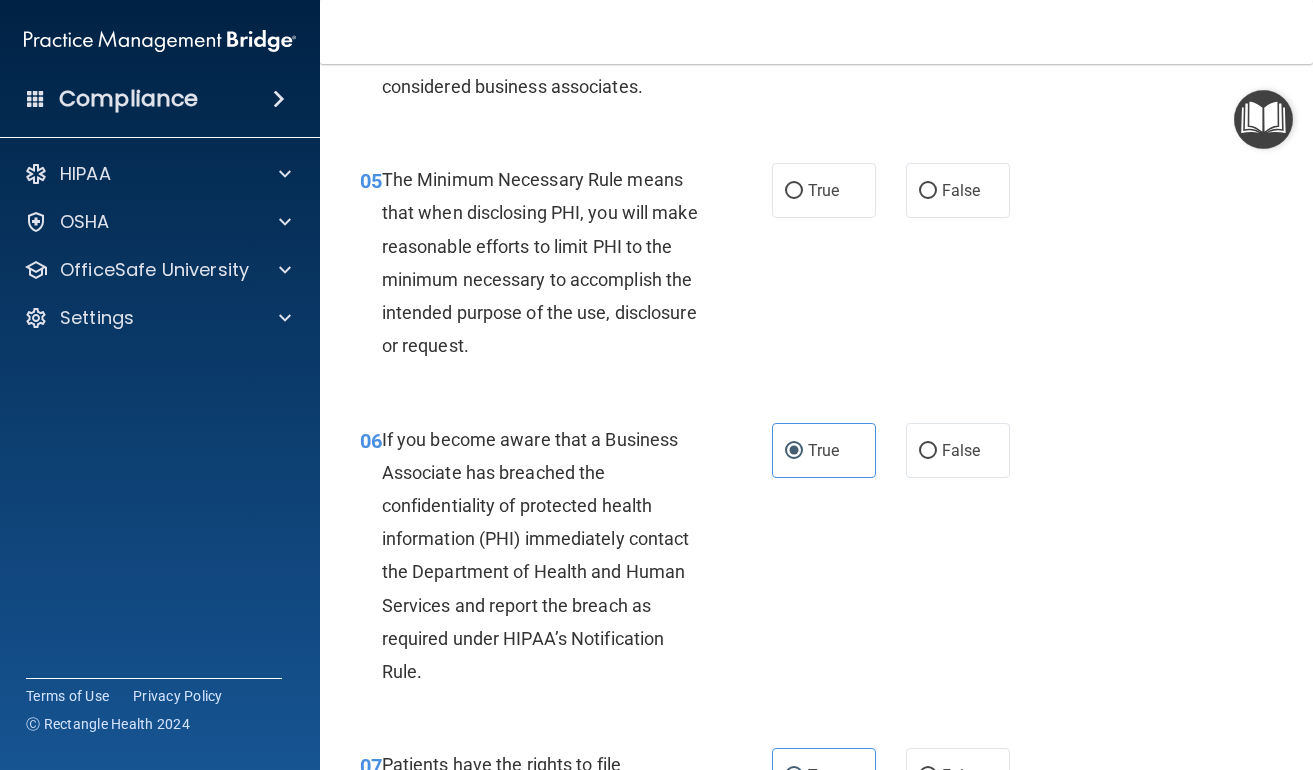 scroll, scrollTop: 962, scrollLeft: 0, axis: vertical 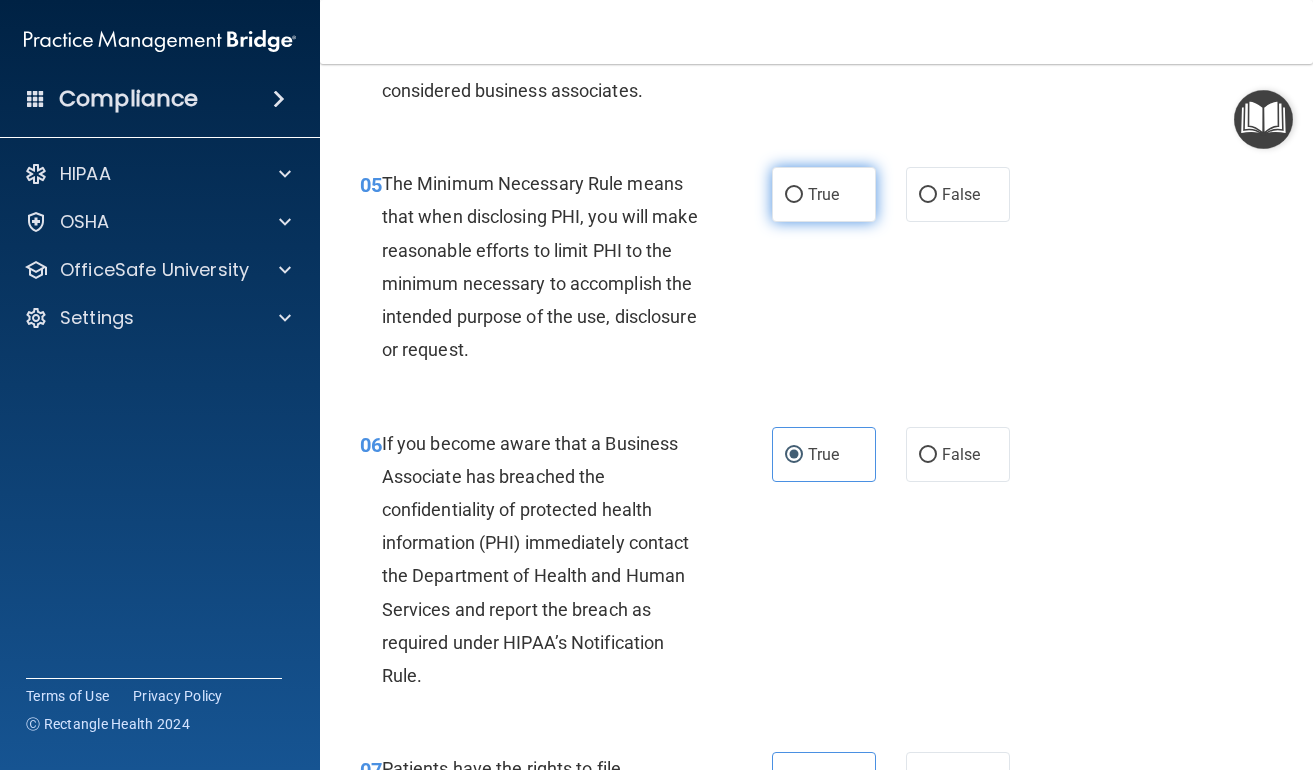 click on "True" at bounding box center (823, 194) 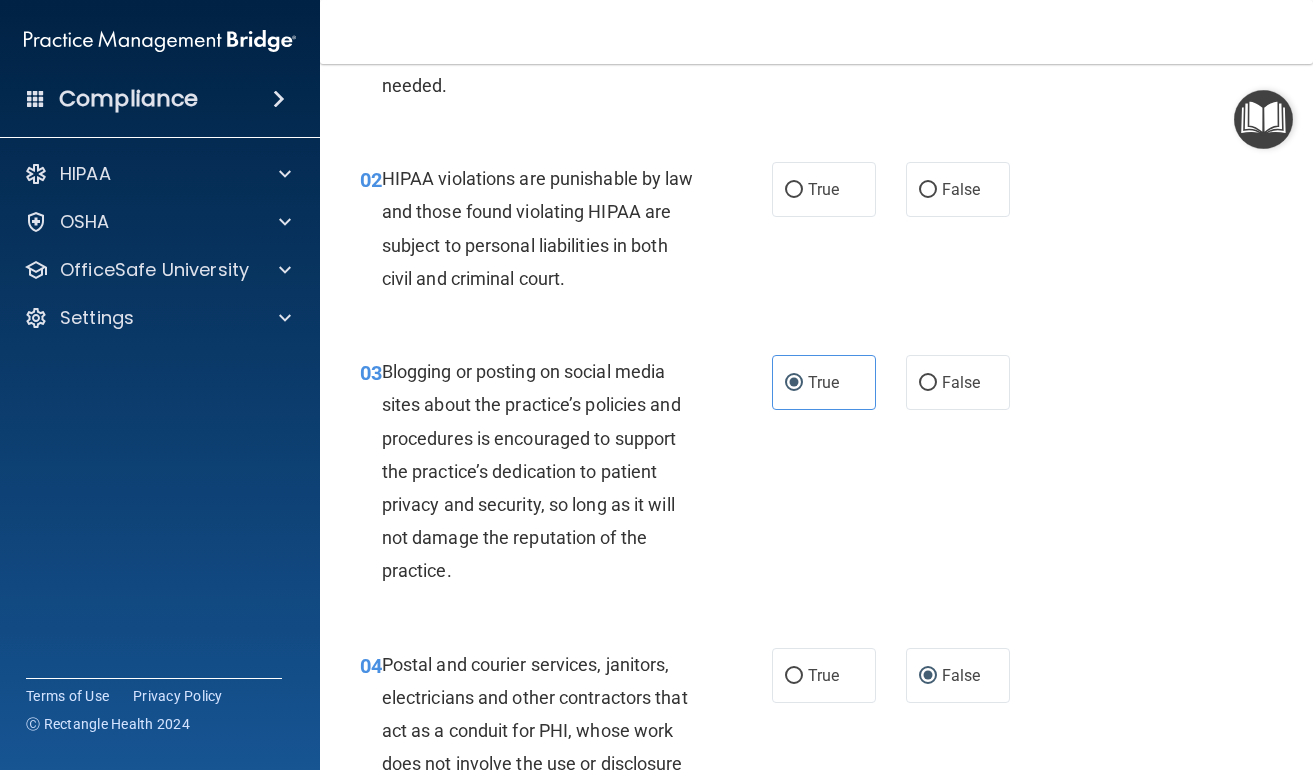 scroll, scrollTop: 61, scrollLeft: 0, axis: vertical 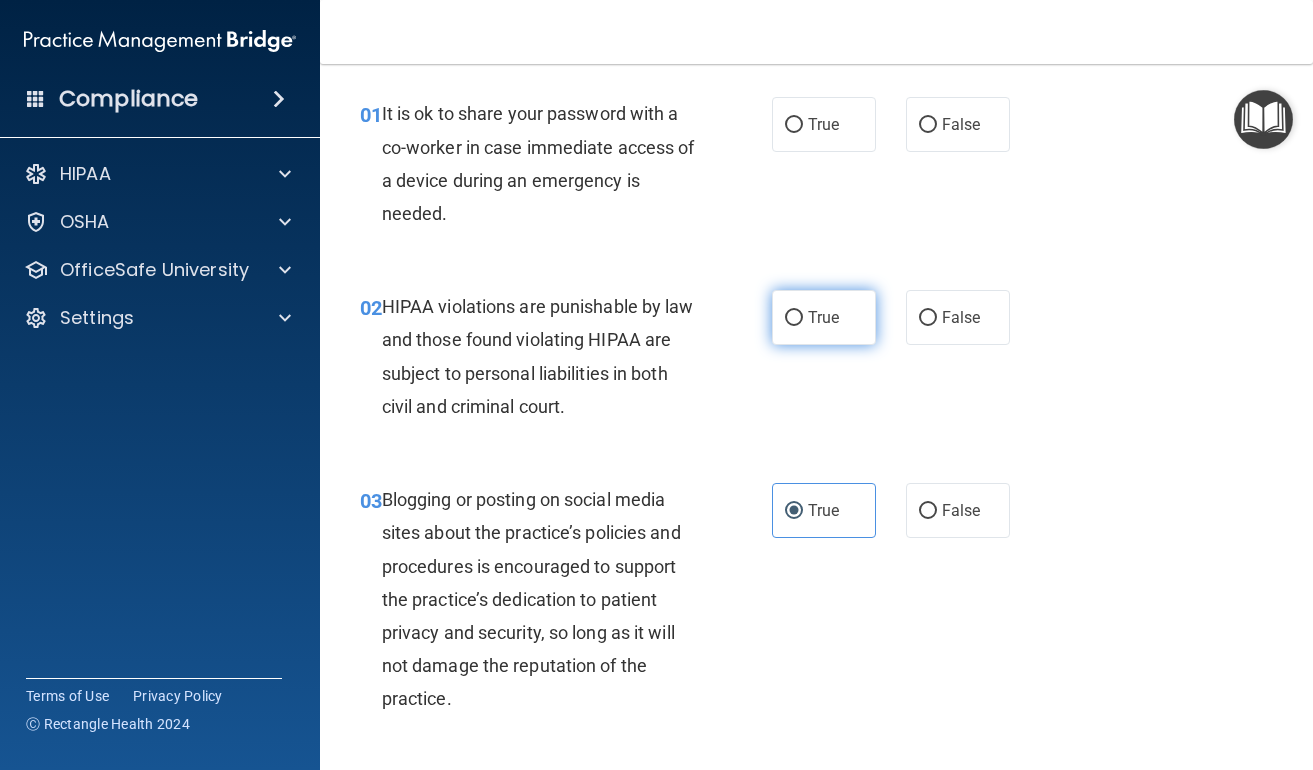 click on "True" at bounding box center (824, 317) 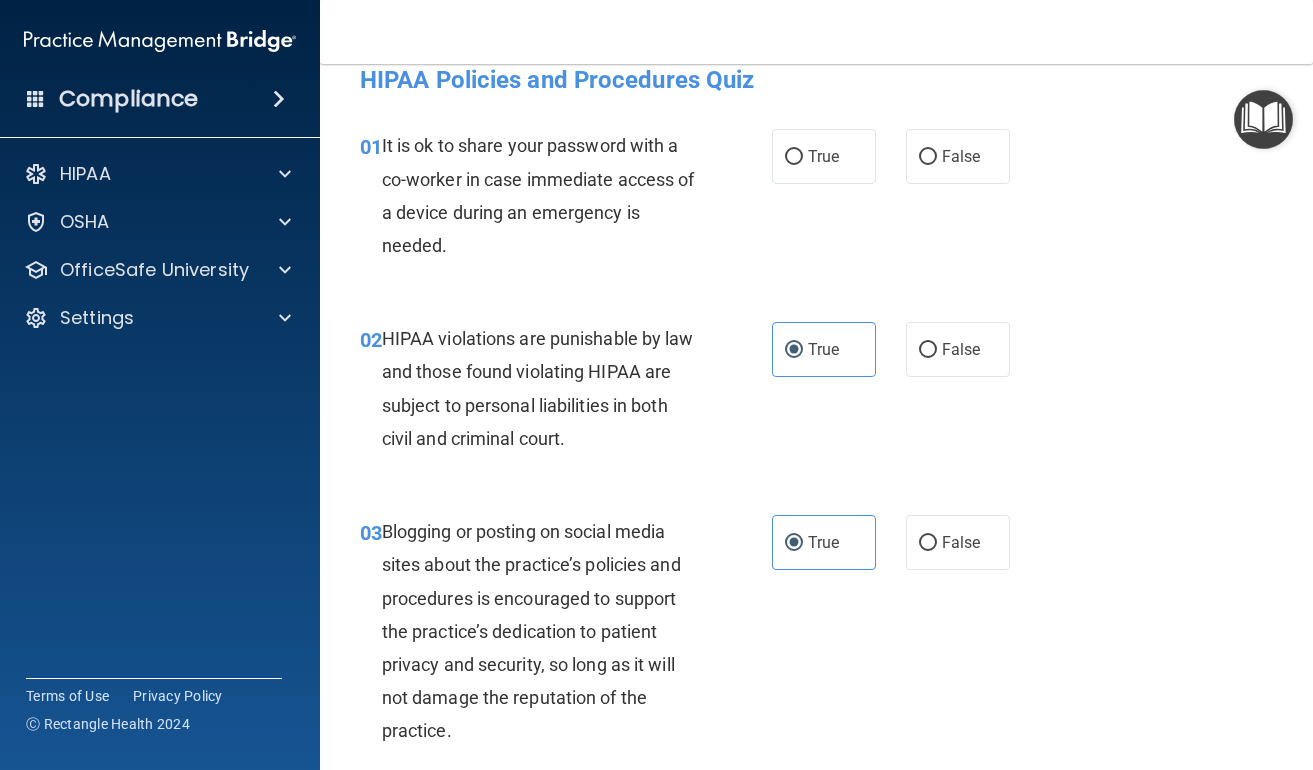 scroll, scrollTop: 0, scrollLeft: 0, axis: both 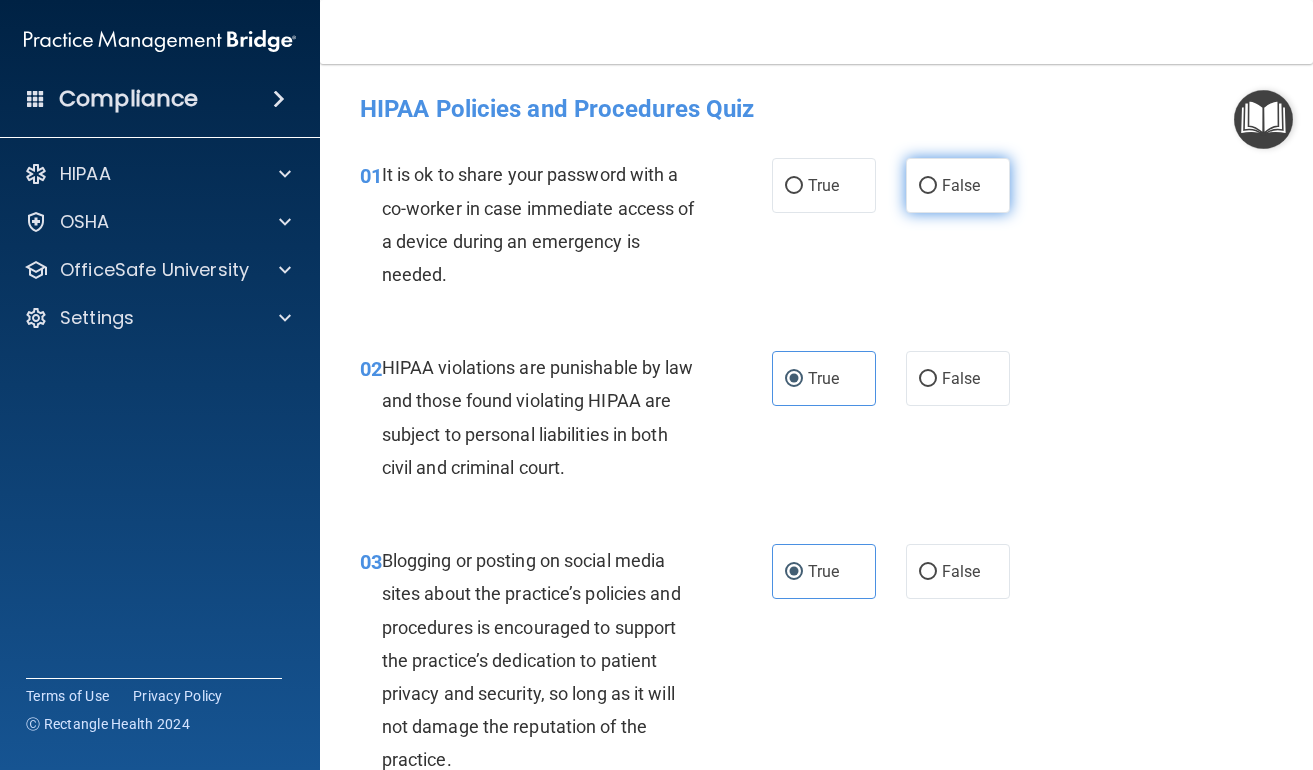 click on "False" at bounding box center (958, 185) 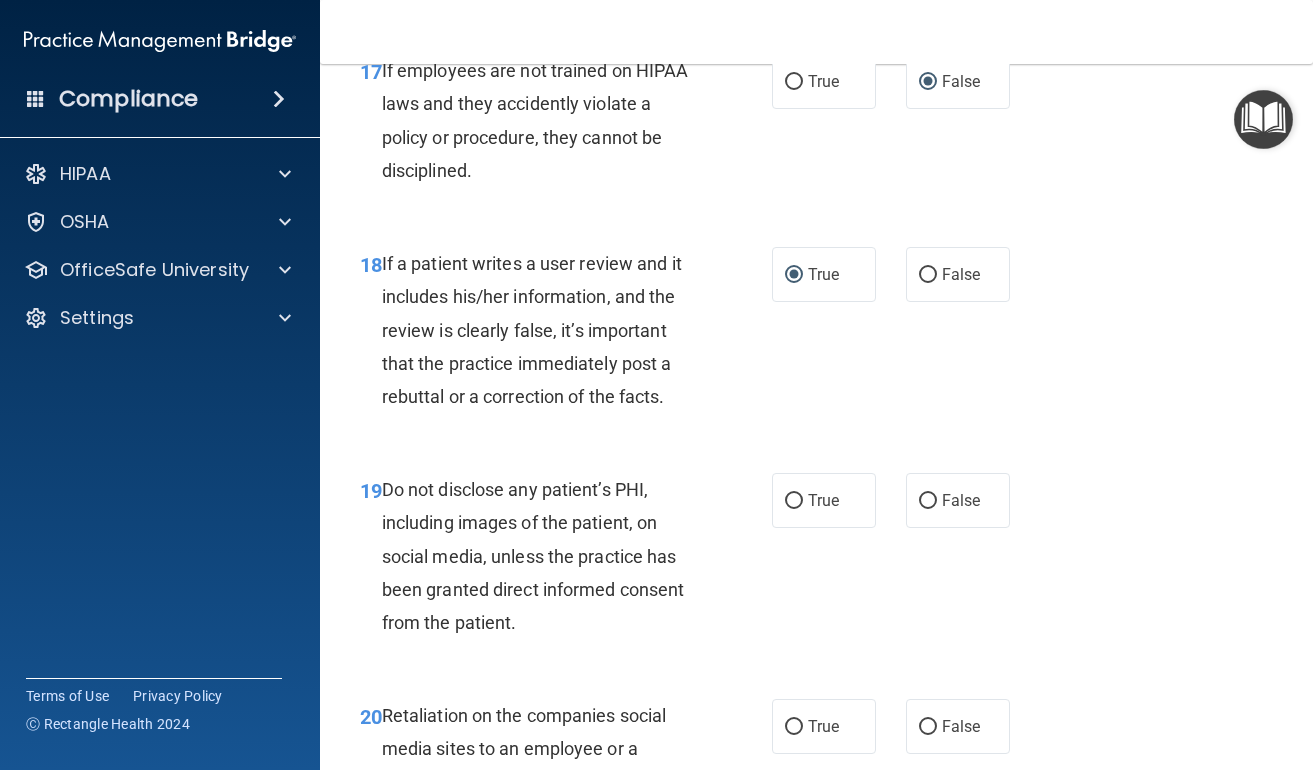scroll, scrollTop: 4055, scrollLeft: 0, axis: vertical 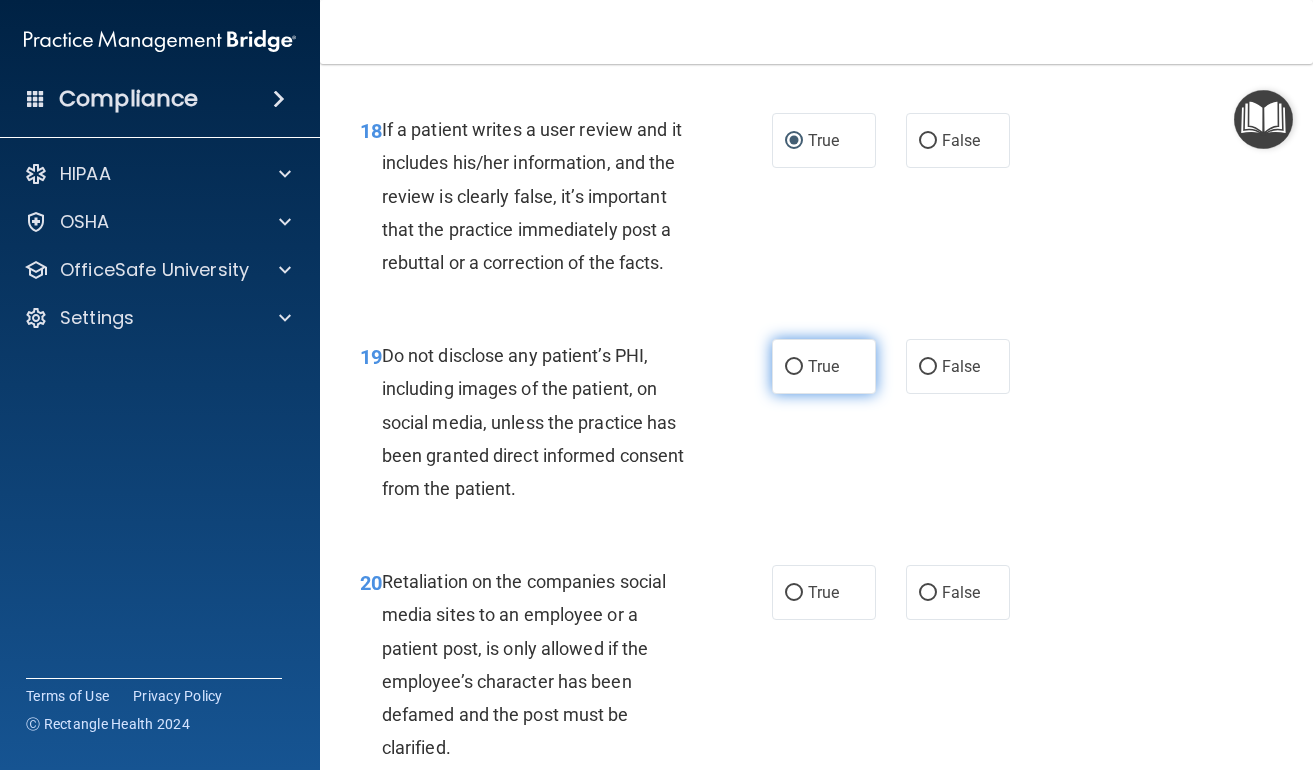 click on "True" at bounding box center (823, 366) 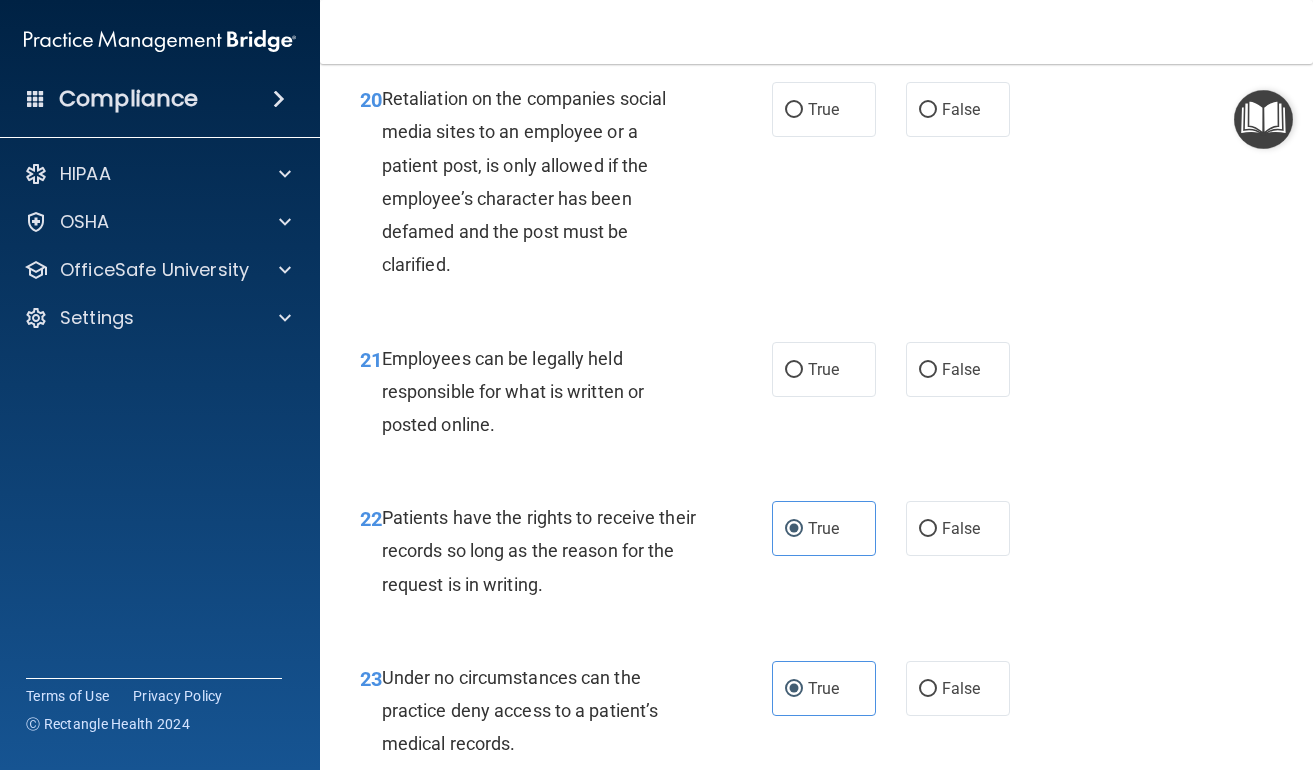 scroll, scrollTop: 4515, scrollLeft: 0, axis: vertical 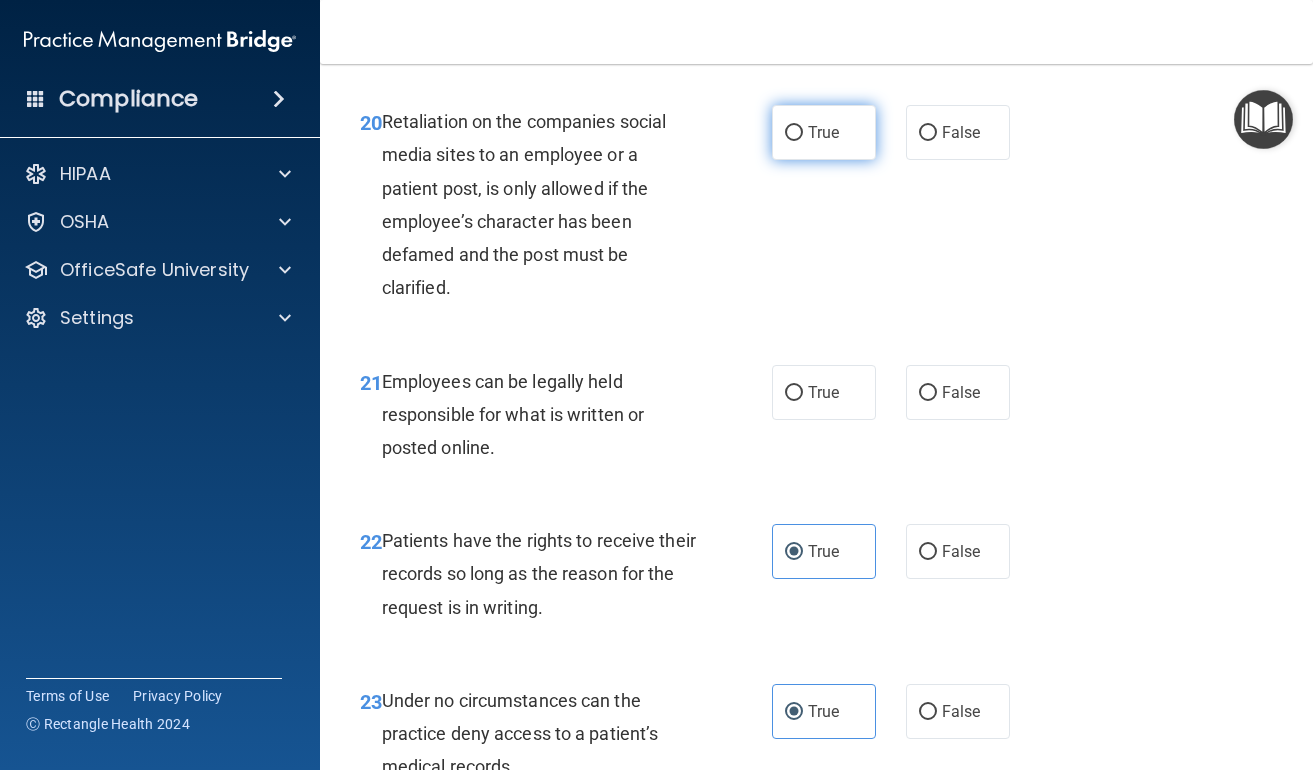 click on "True" at bounding box center [823, 132] 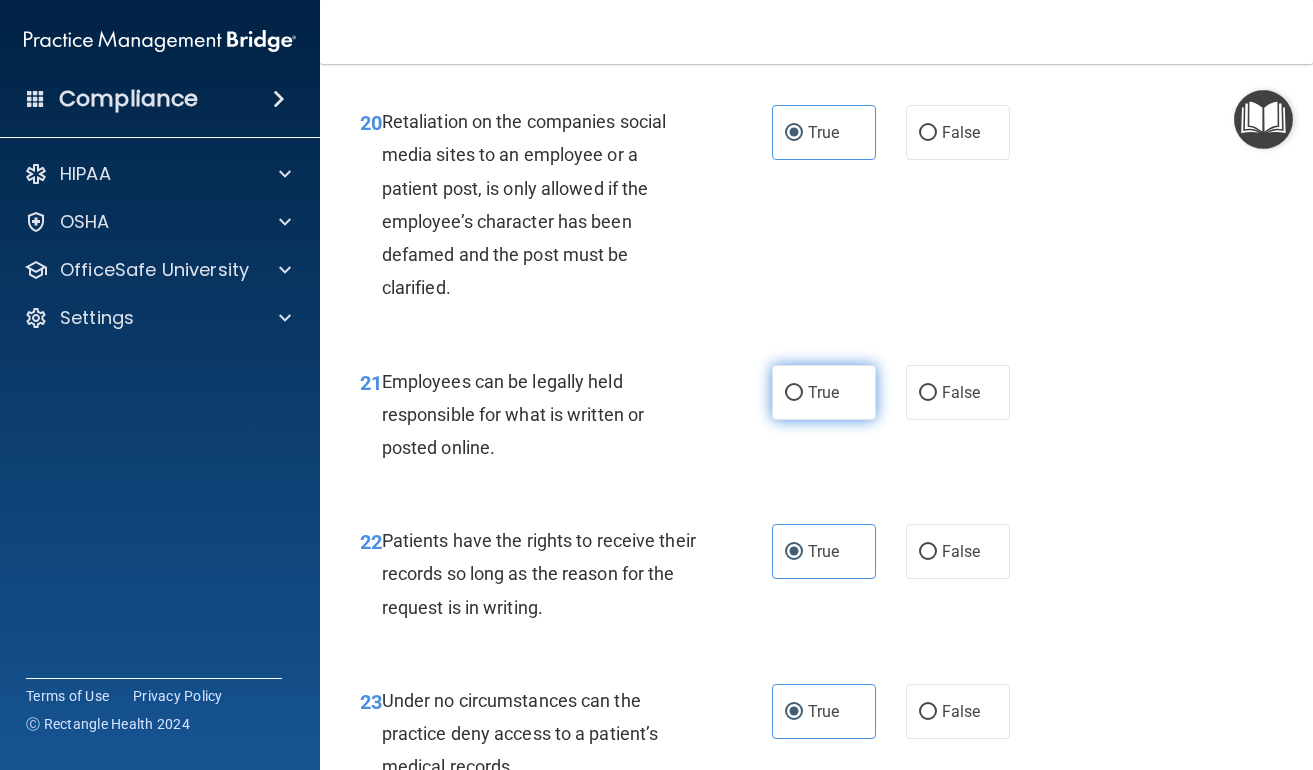 click on "True" at bounding box center [823, 392] 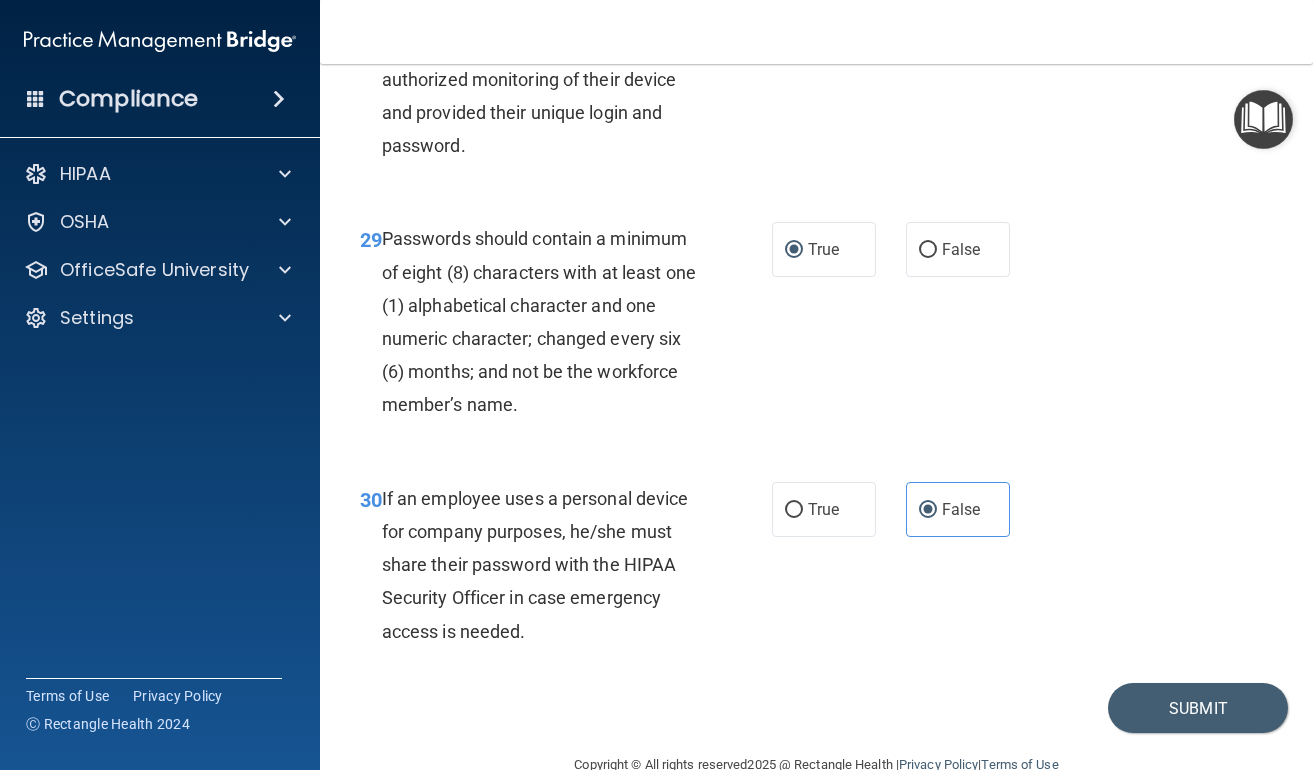 scroll, scrollTop: 6177, scrollLeft: 0, axis: vertical 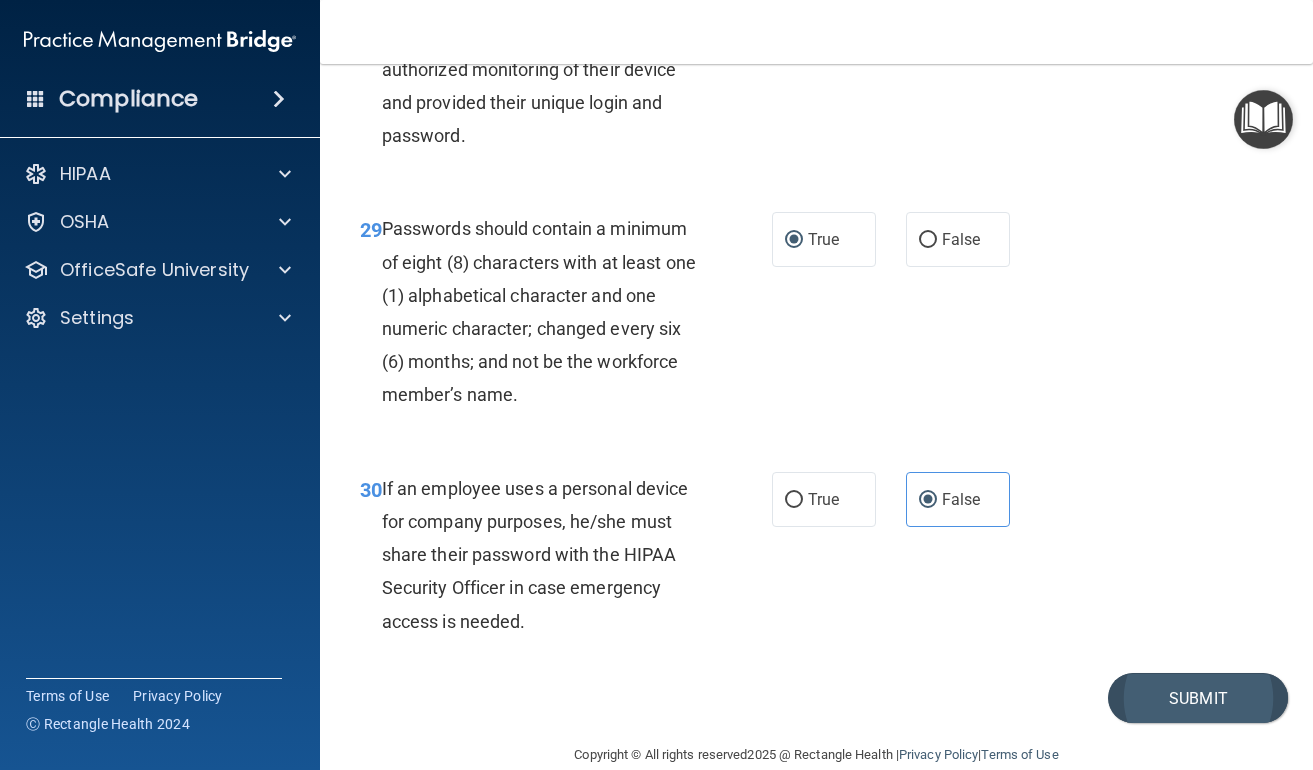 click on "Submit" at bounding box center (1198, 698) 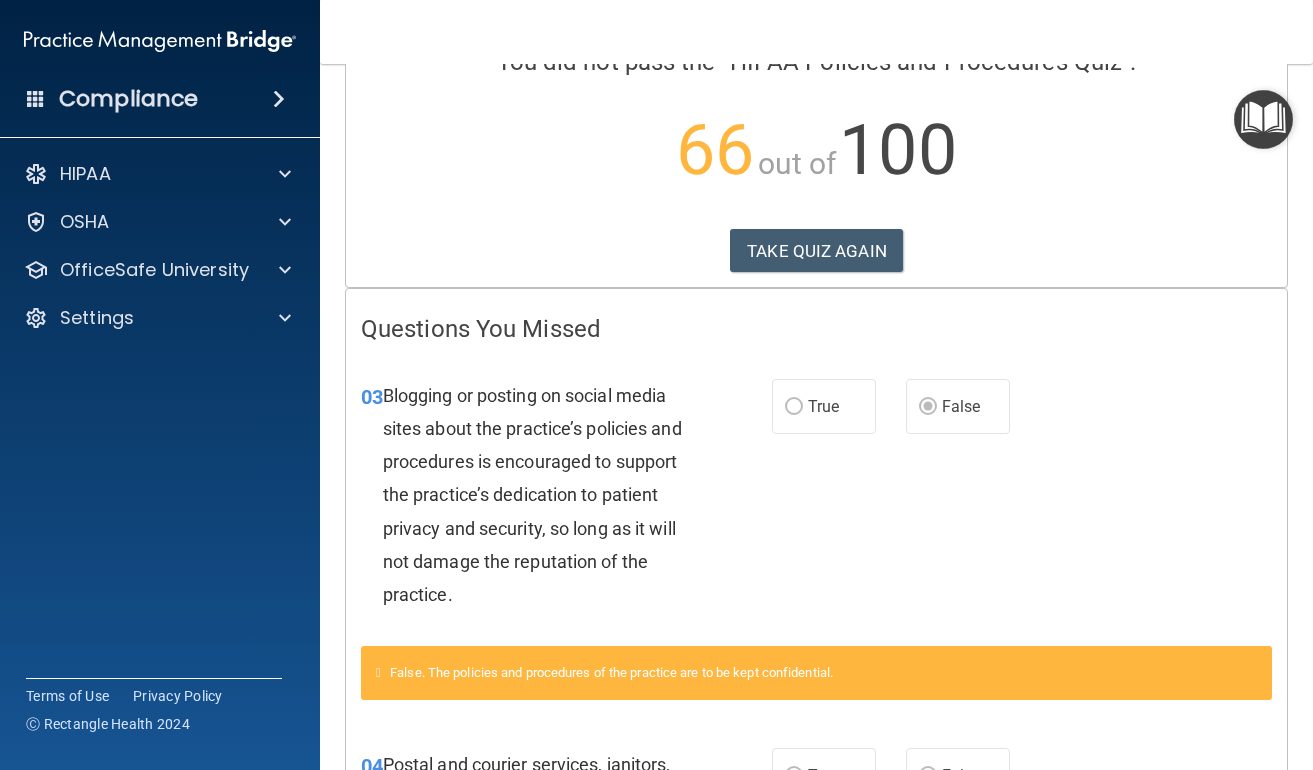 scroll, scrollTop: 0, scrollLeft: 0, axis: both 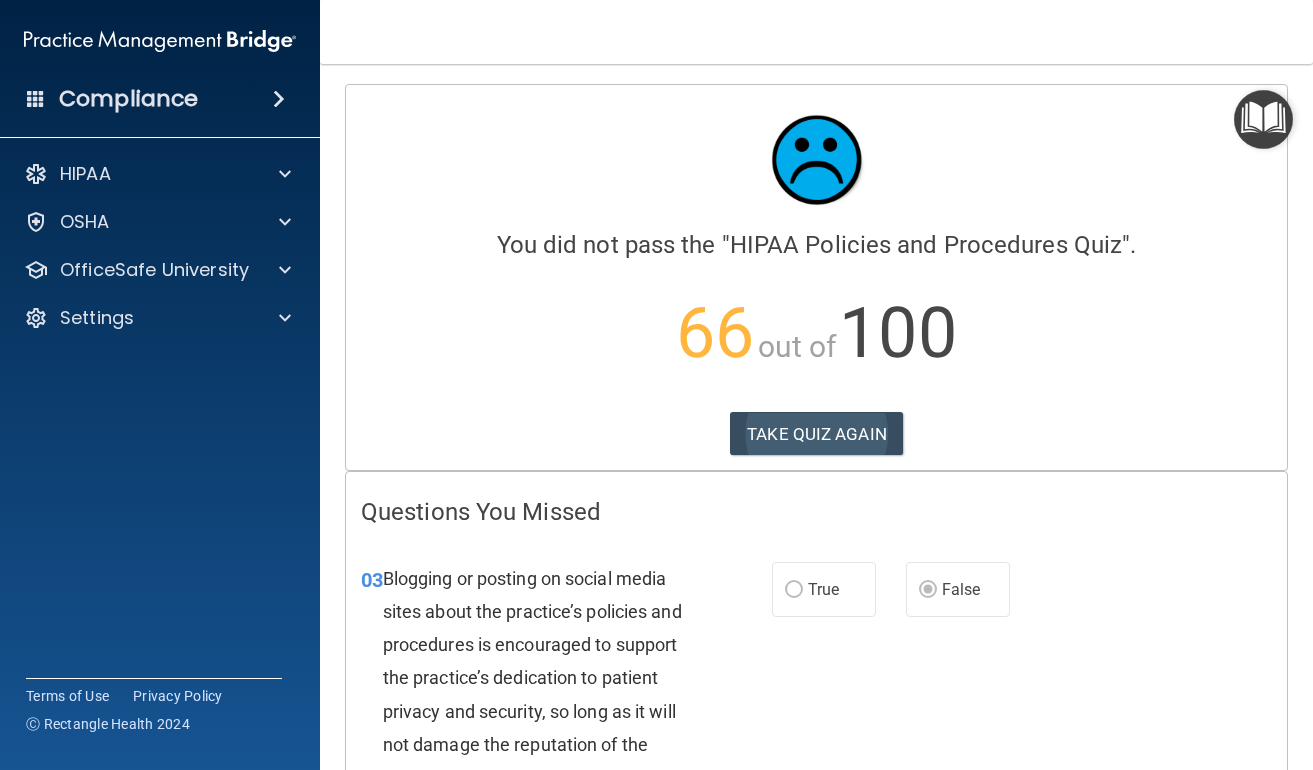 click on "TAKE QUIZ AGAIN" at bounding box center [816, 434] 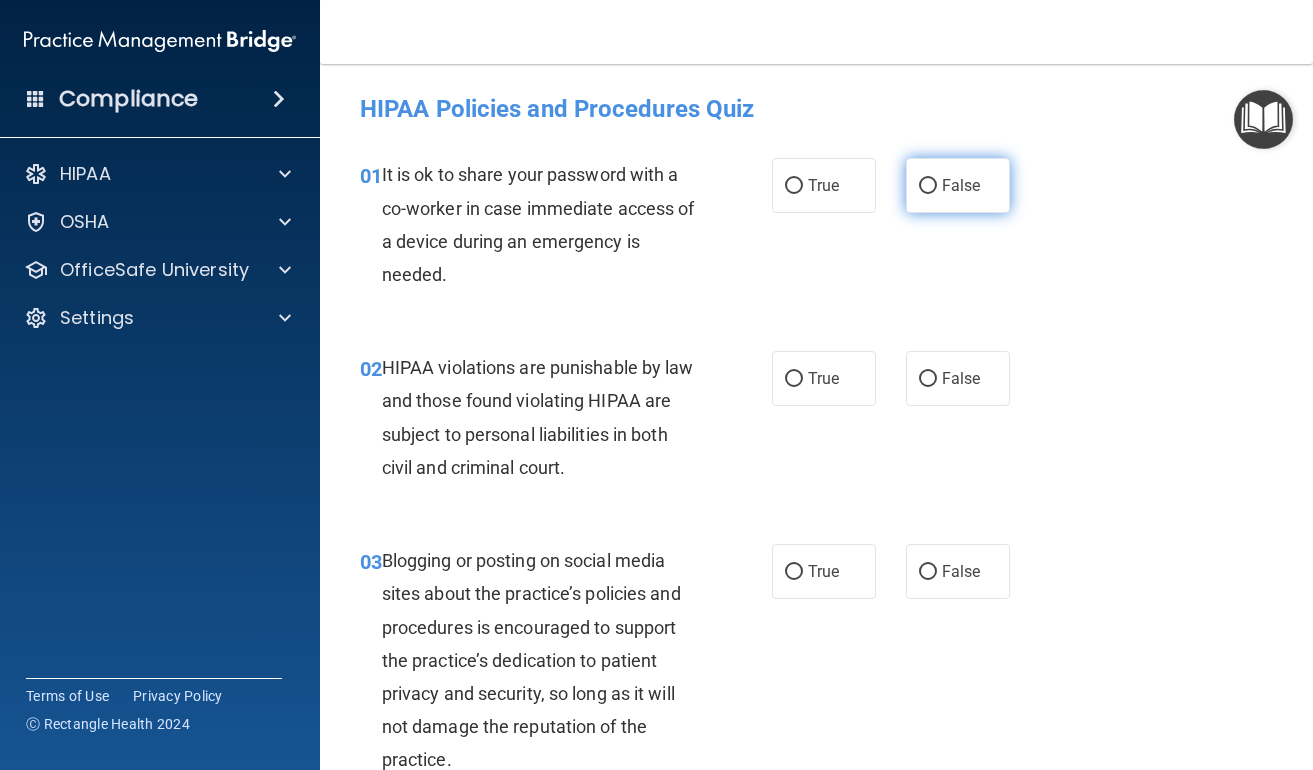 click on "False" at bounding box center [961, 185] 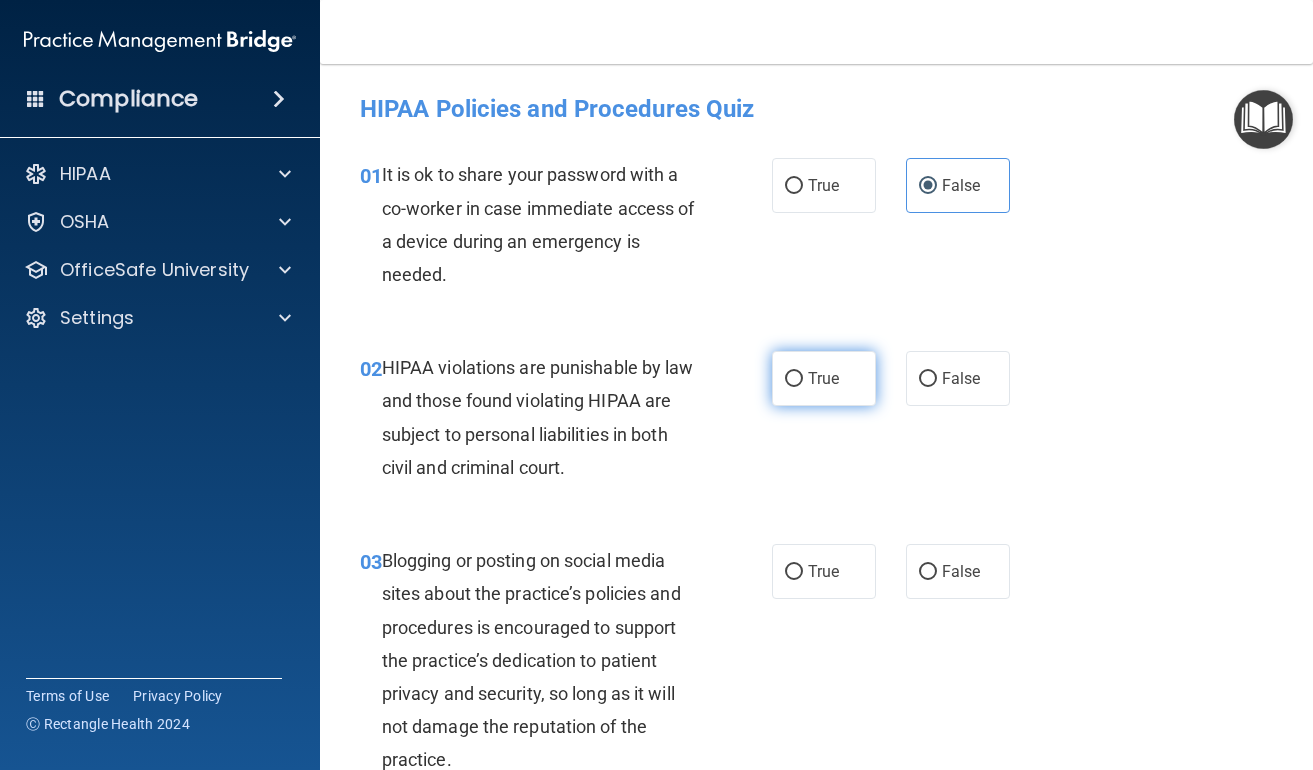click on "True" at bounding box center [824, 378] 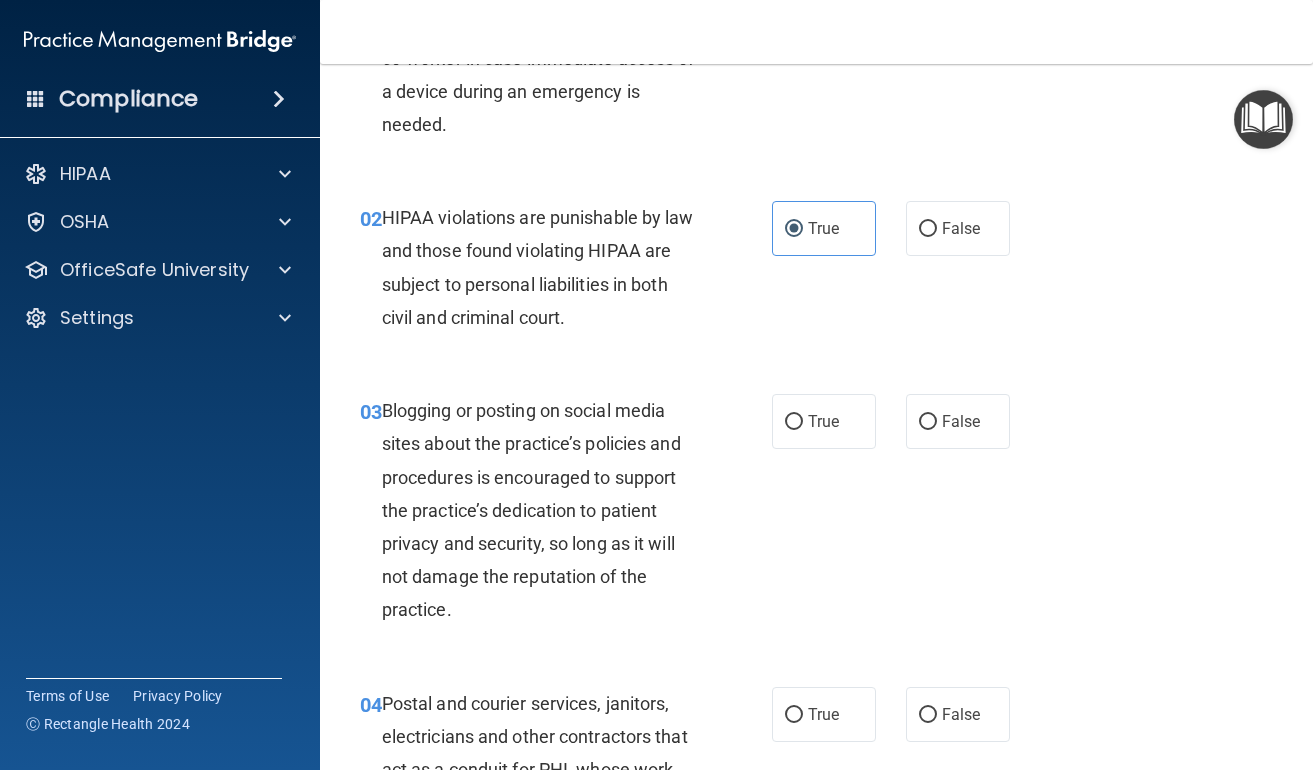 scroll, scrollTop: 358, scrollLeft: 0, axis: vertical 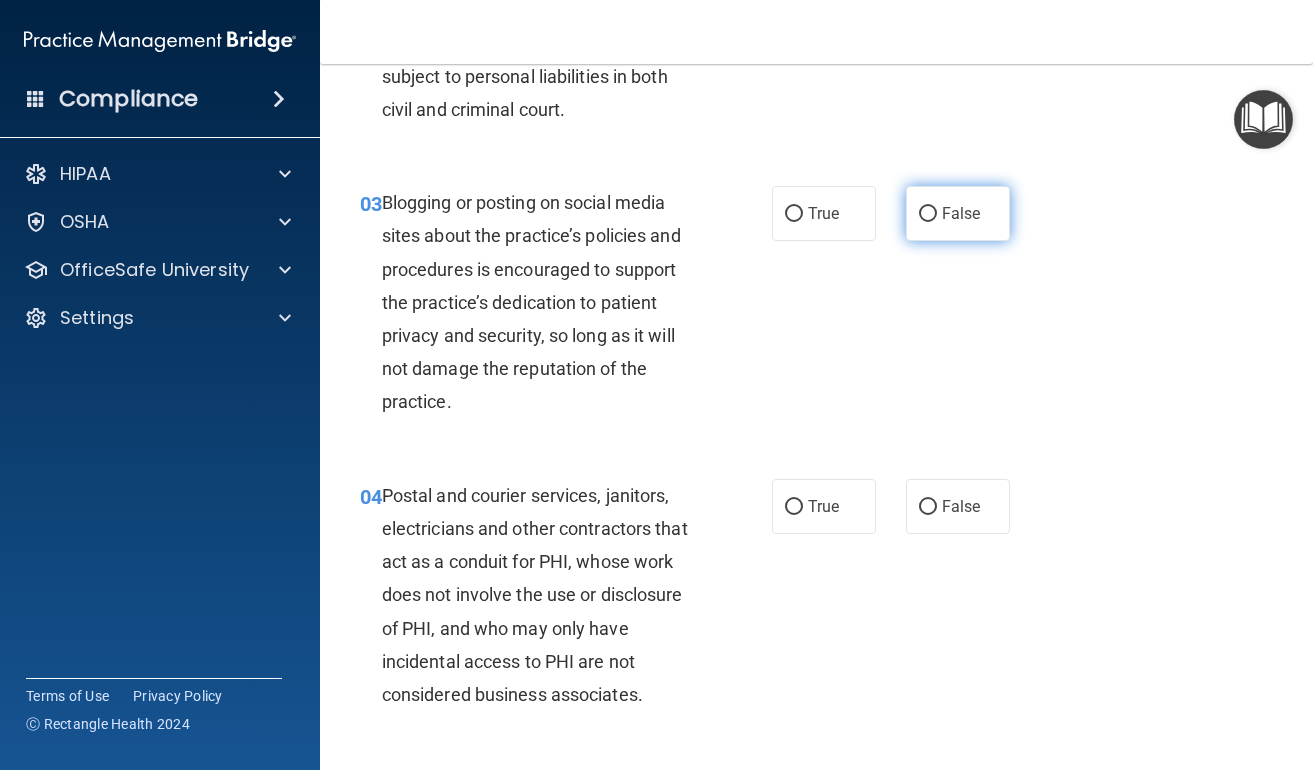 click on "False" at bounding box center [958, 213] 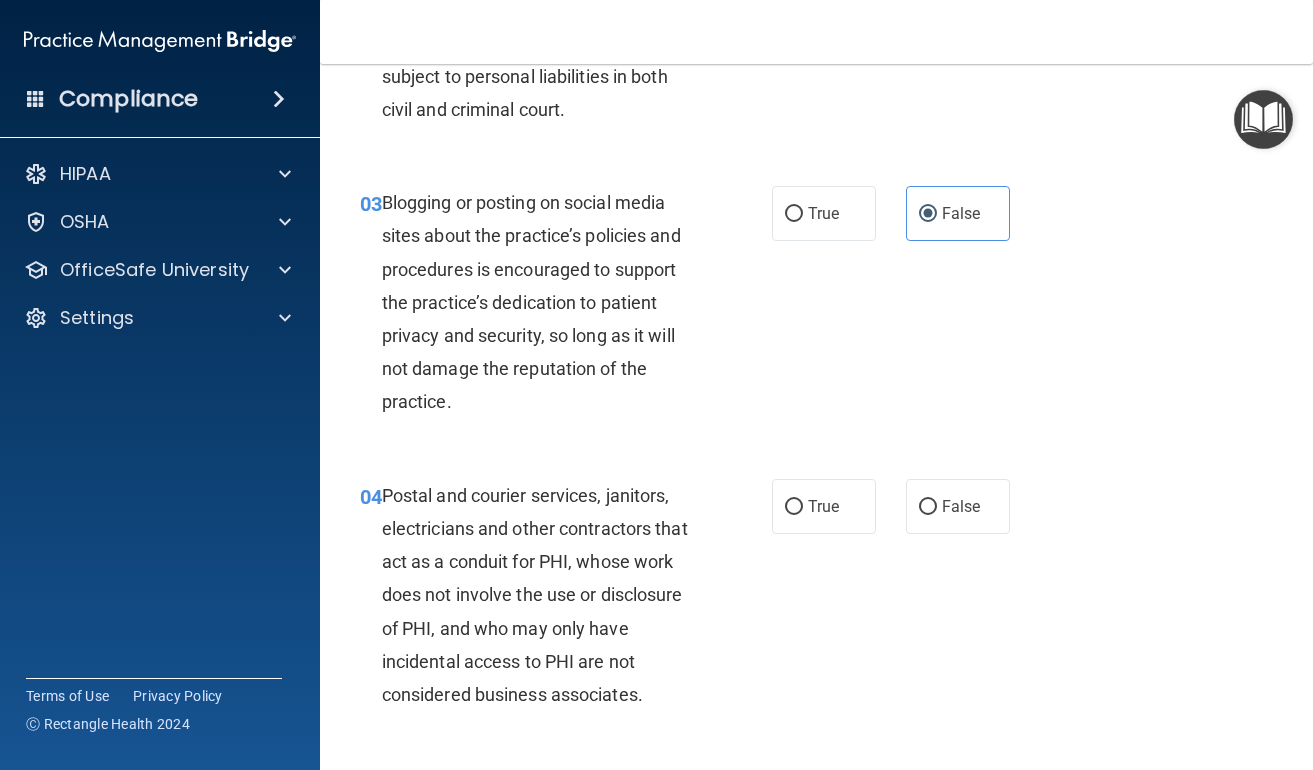 scroll, scrollTop: 393, scrollLeft: 0, axis: vertical 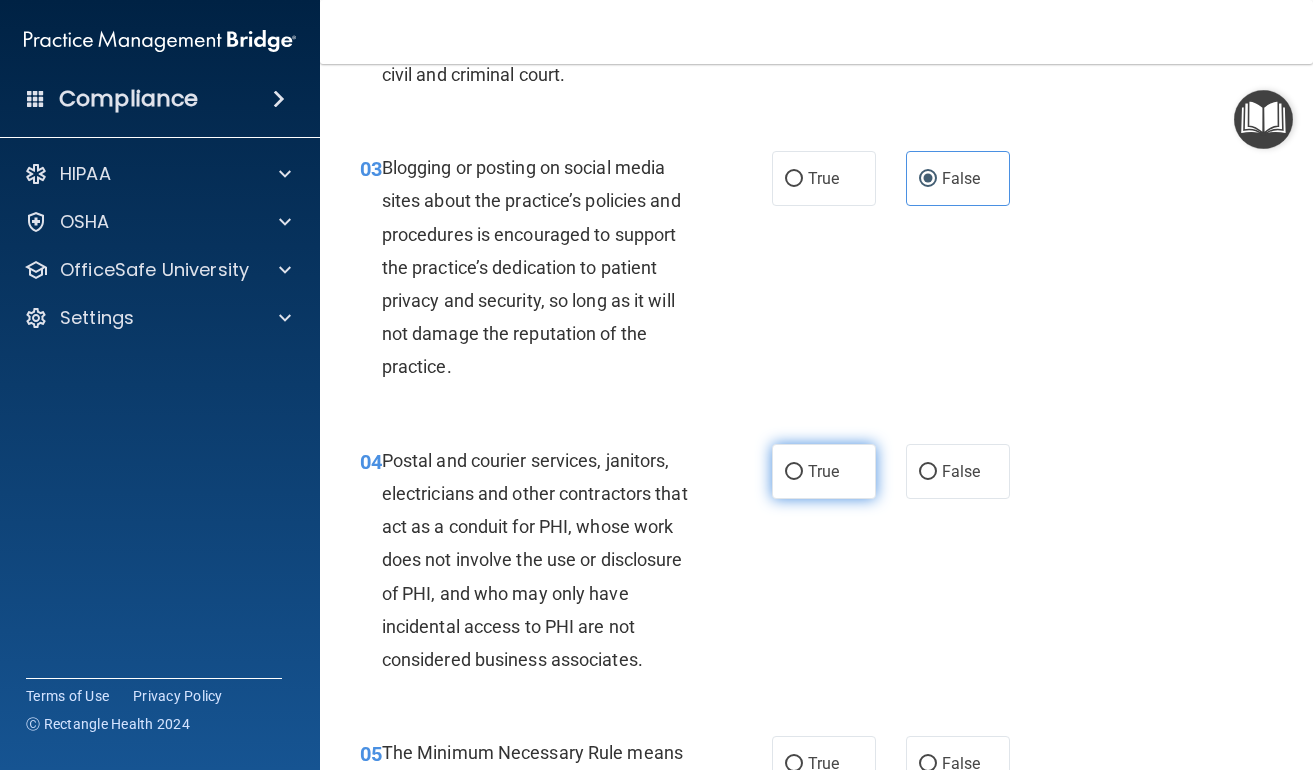 click on "True" at bounding box center (794, 472) 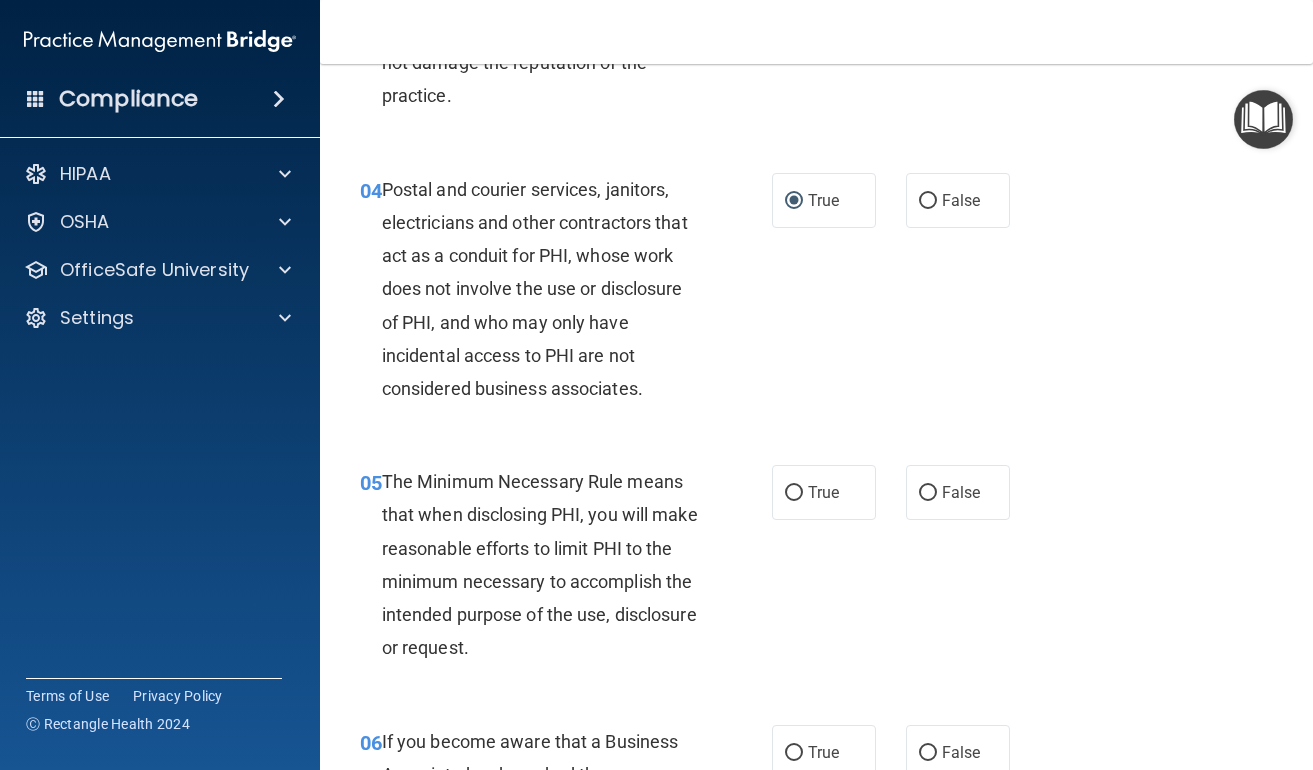 scroll, scrollTop: 668, scrollLeft: 0, axis: vertical 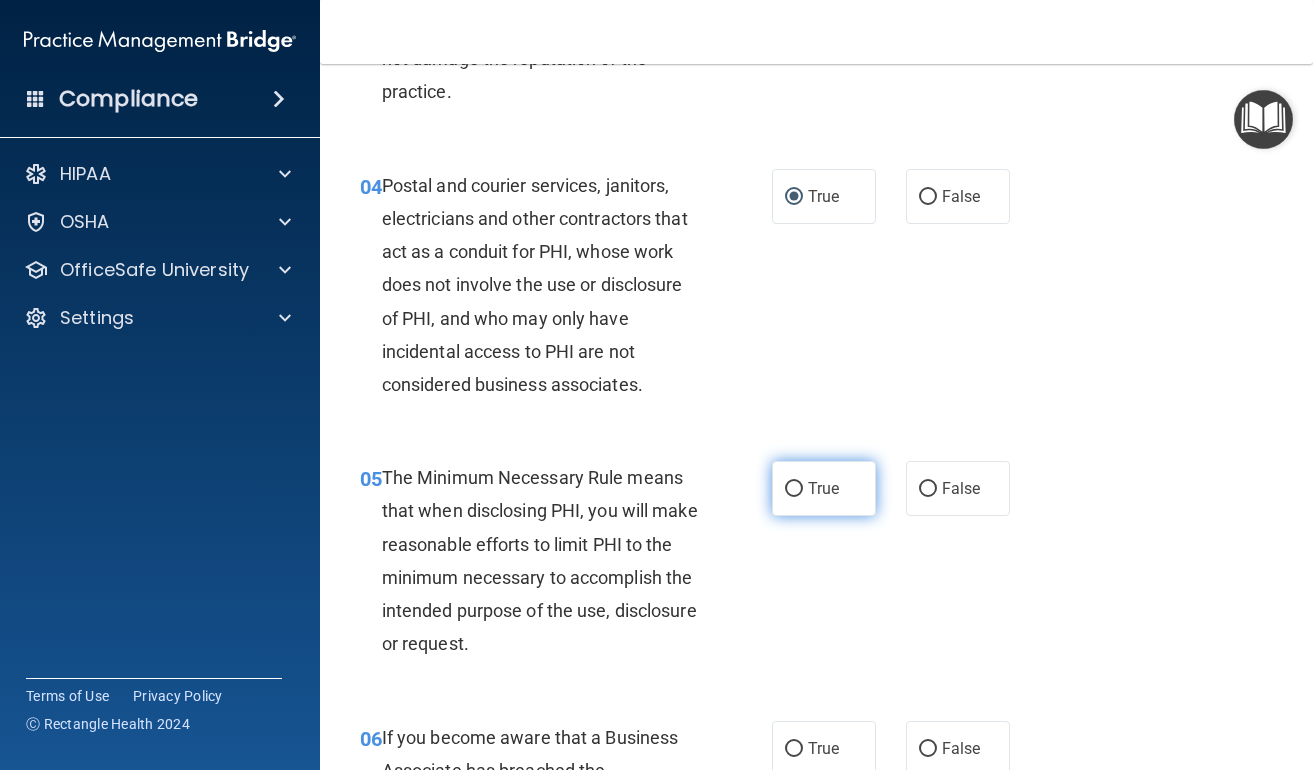 click on "True" at bounding box center [824, 488] 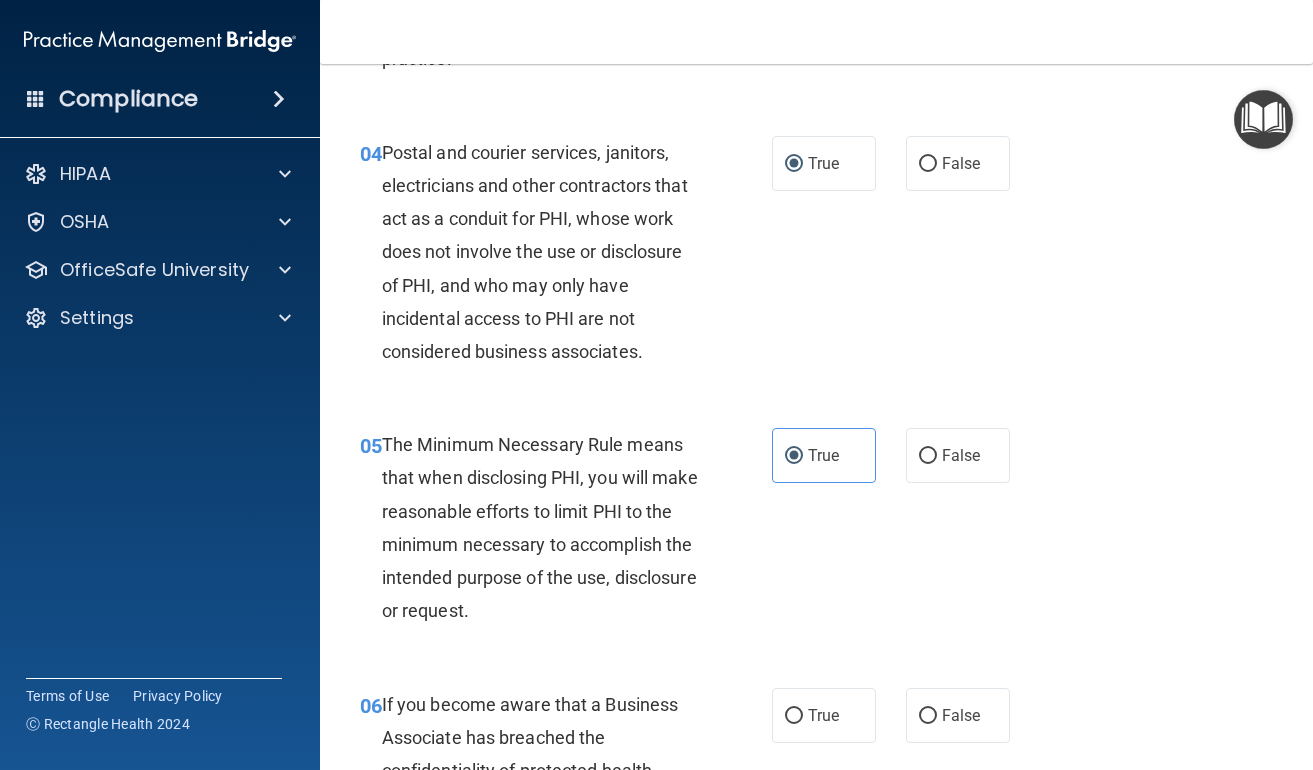 scroll, scrollTop: 819, scrollLeft: 0, axis: vertical 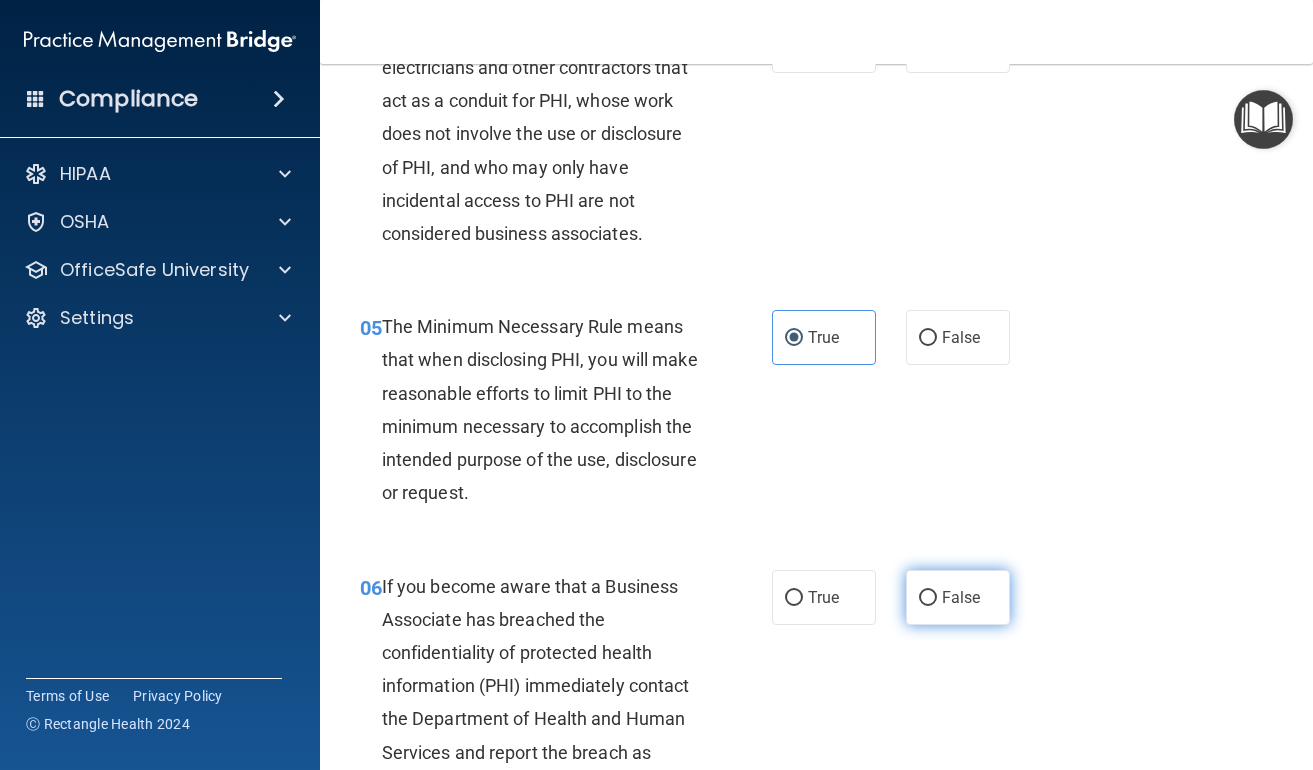 click on "False" at bounding box center [928, 598] 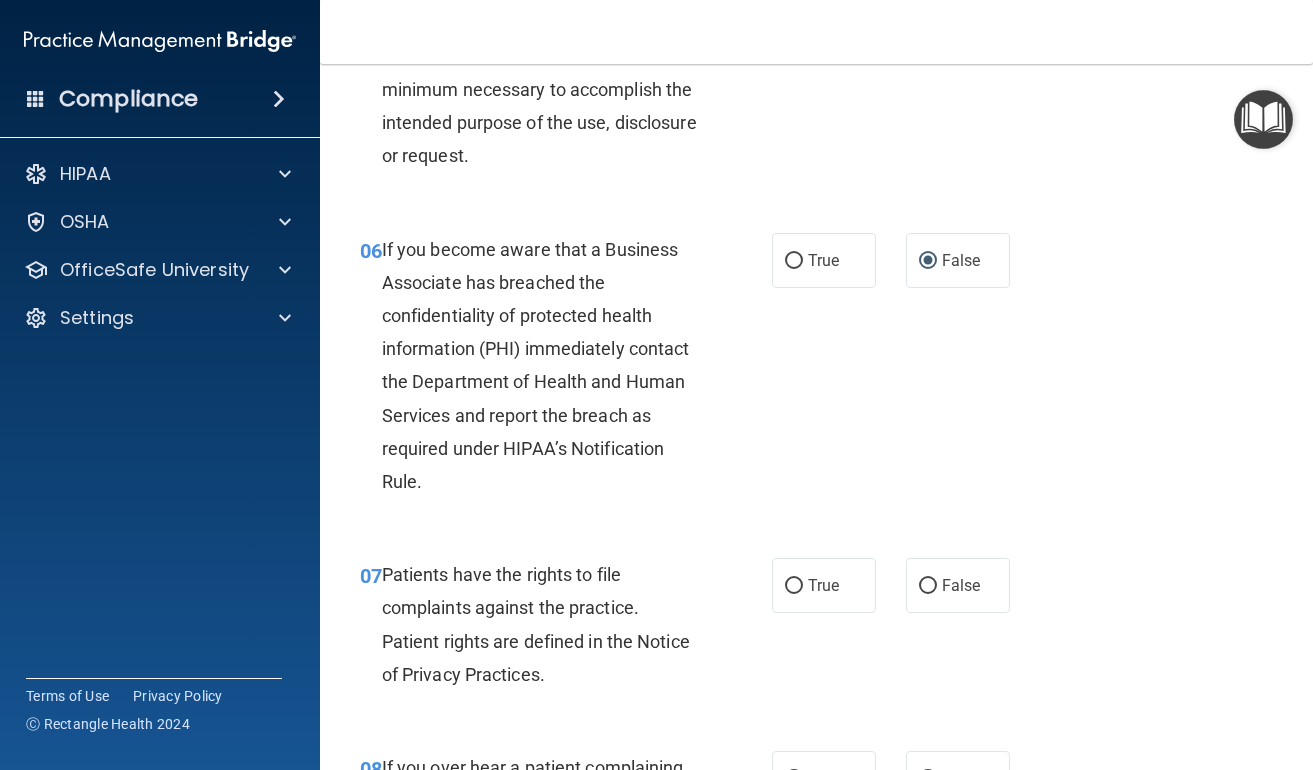 scroll, scrollTop: 1176, scrollLeft: 0, axis: vertical 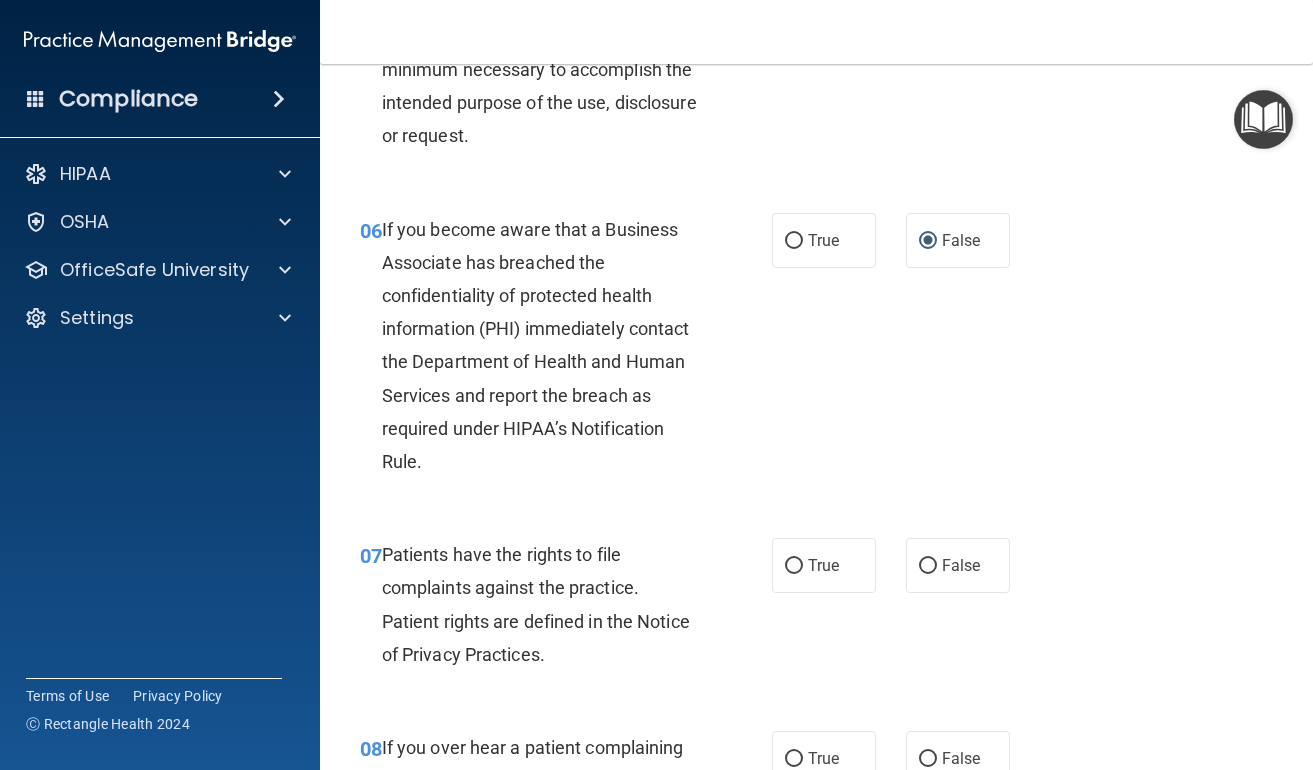 click on "07       Patients have the rights to file complaints against the practice.  Patient rights are defined in the Notice of Privacy Practices." at bounding box center [566, 609] 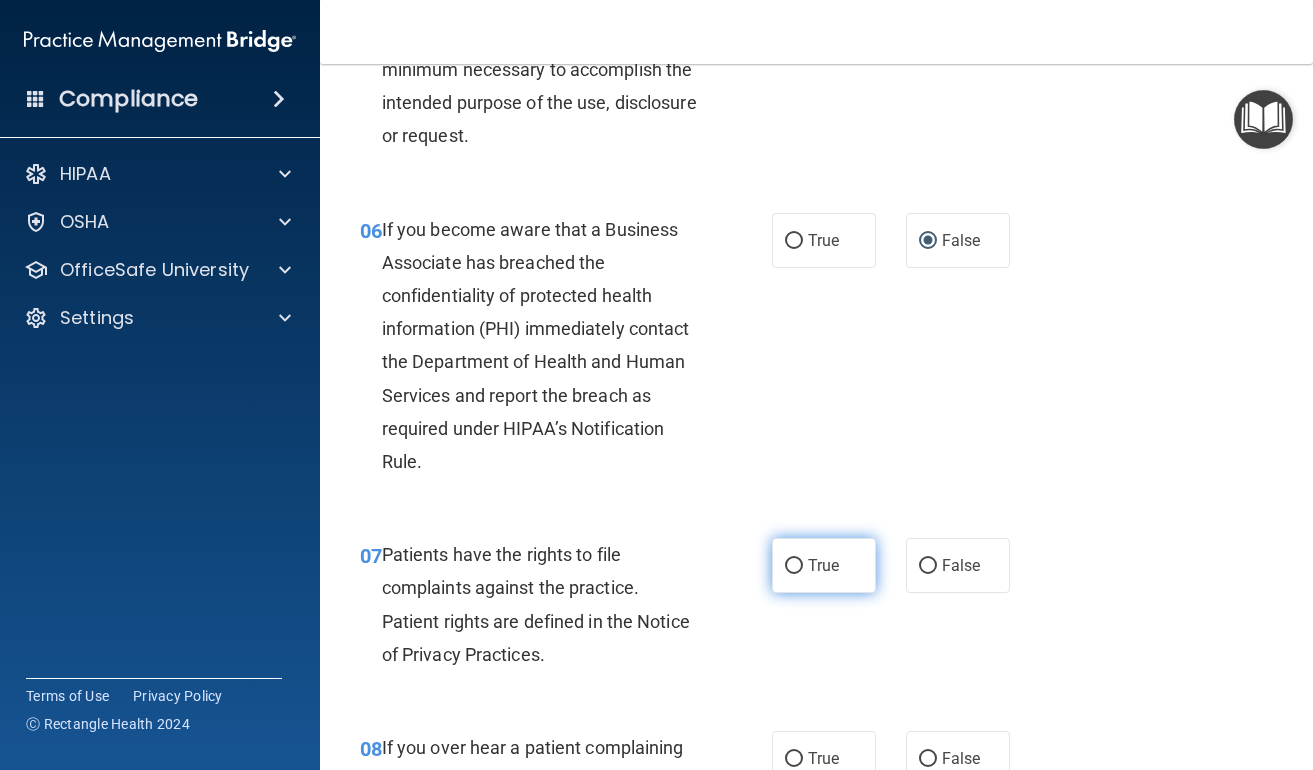 click on "True" at bounding box center (823, 565) 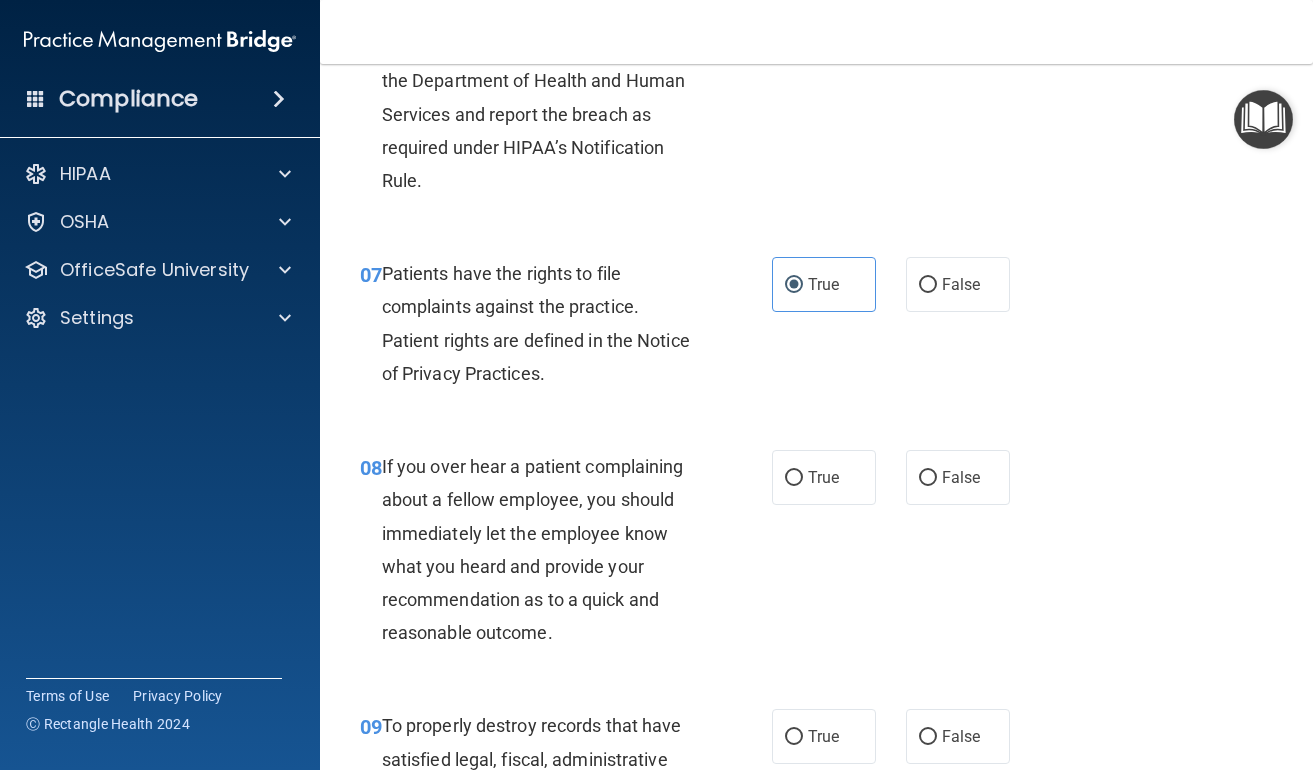 scroll, scrollTop: 1508, scrollLeft: 0, axis: vertical 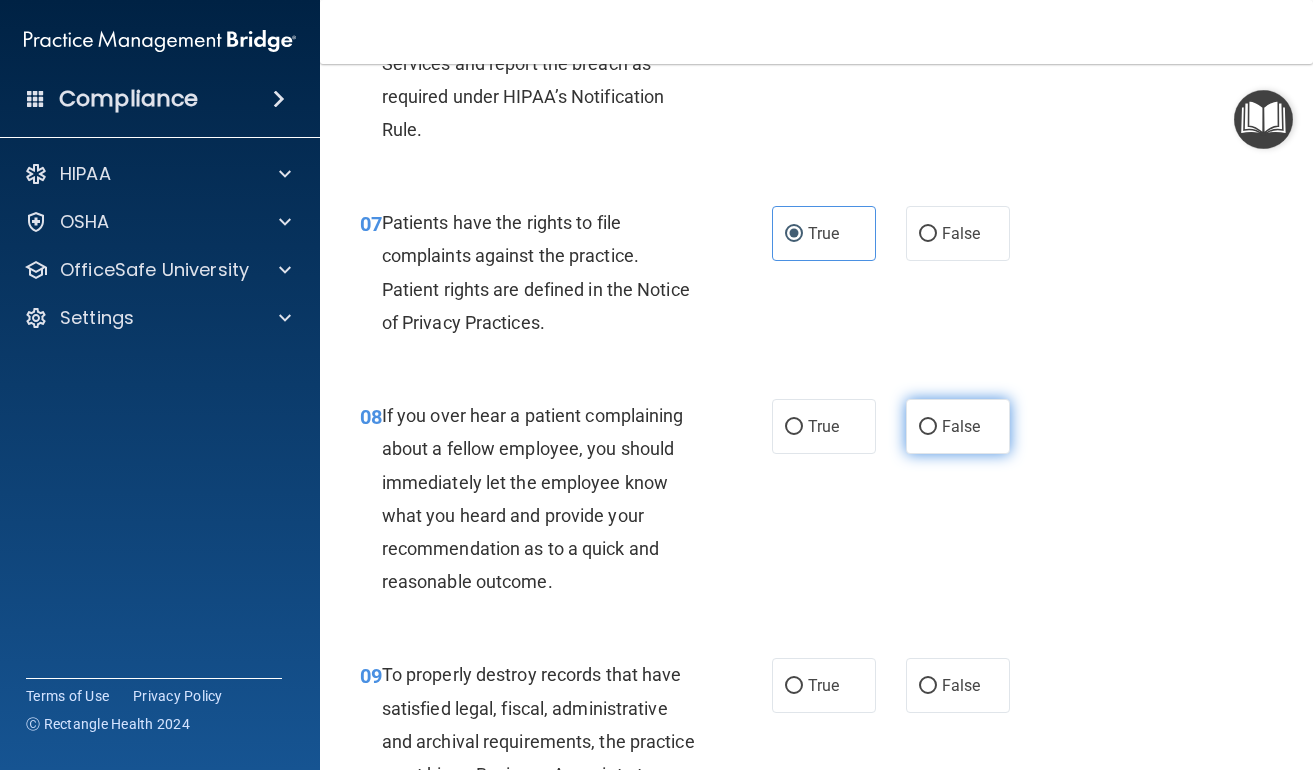 click on "False" at bounding box center [961, 426] 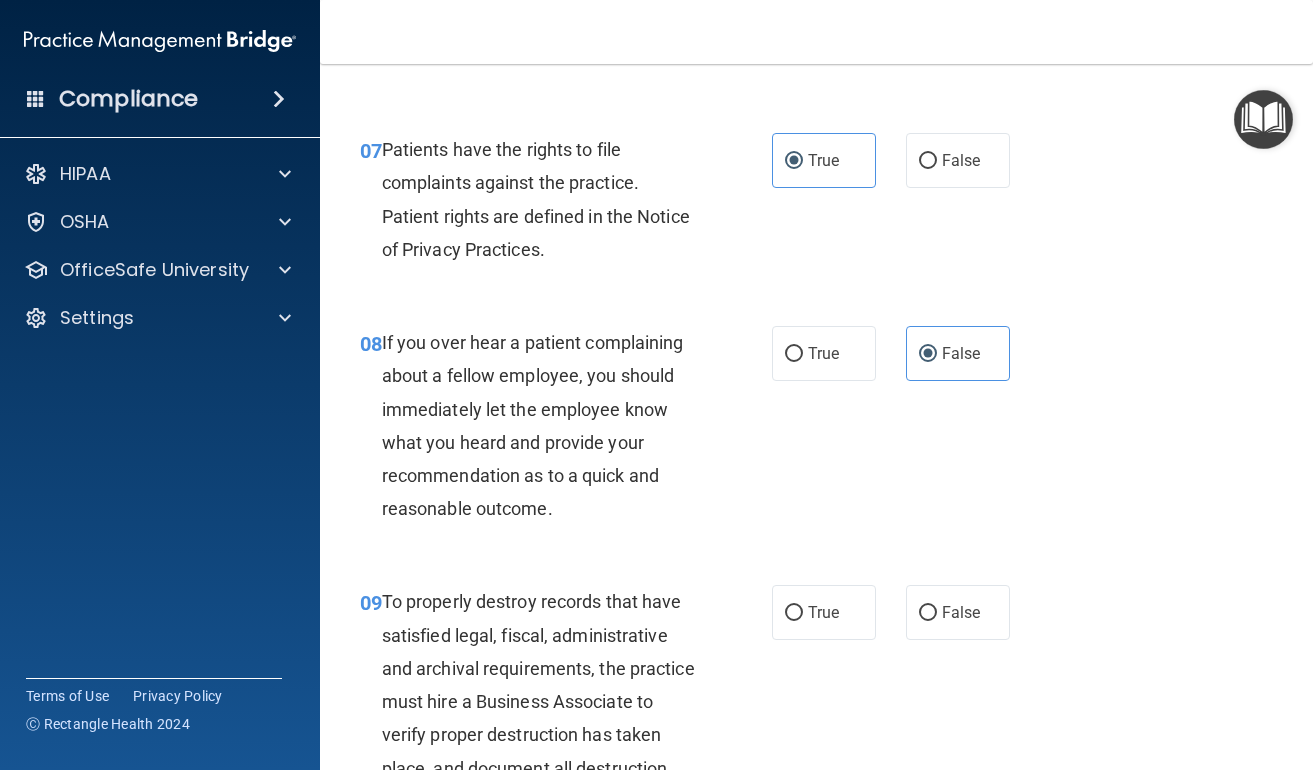 scroll, scrollTop: 1686, scrollLeft: 0, axis: vertical 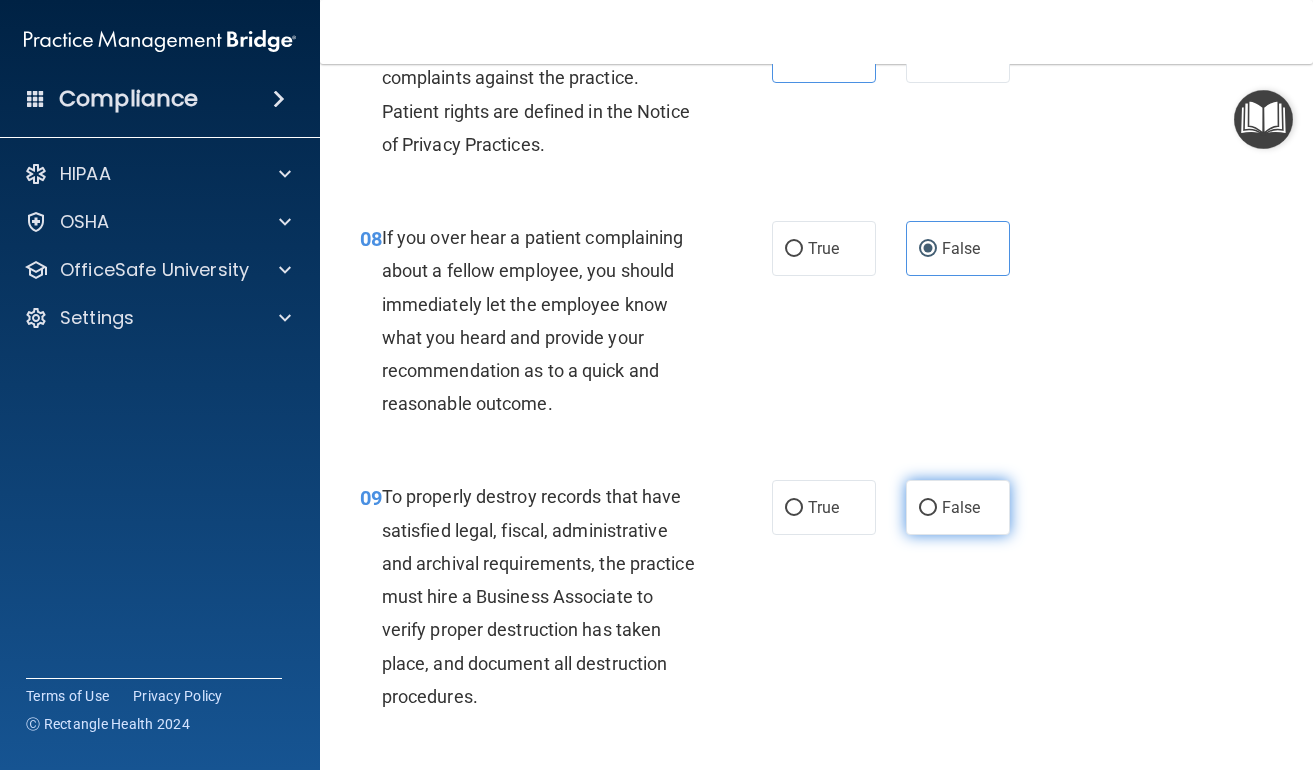 click on "False" at bounding box center (928, 508) 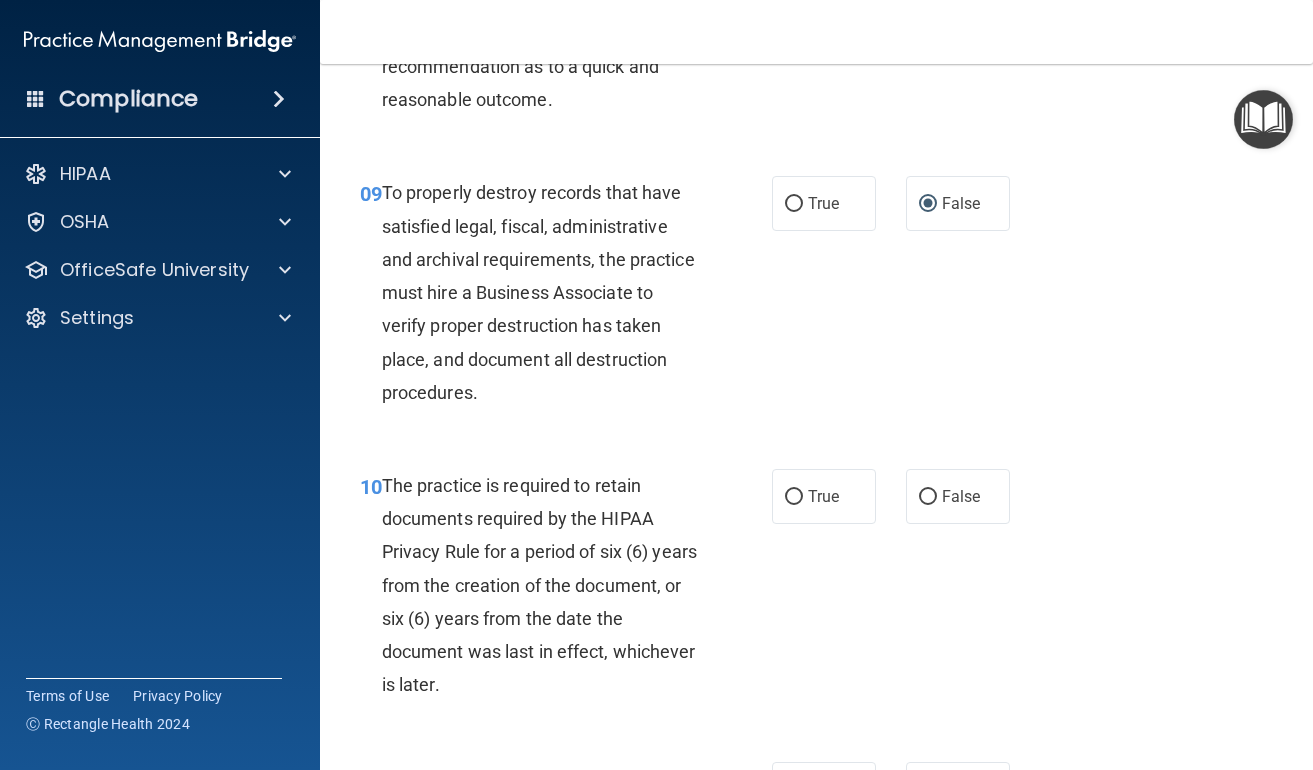 scroll, scrollTop: 2018, scrollLeft: 0, axis: vertical 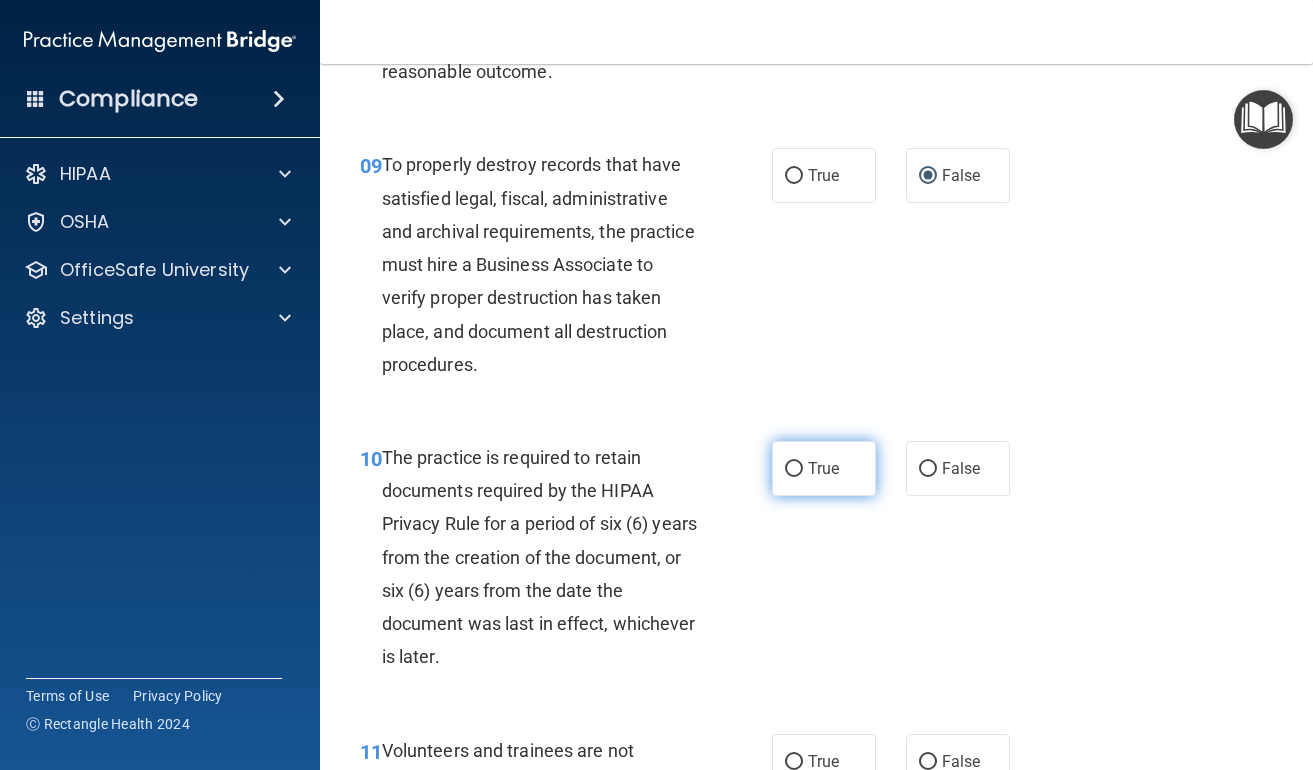 click on "True" at bounding box center [824, 468] 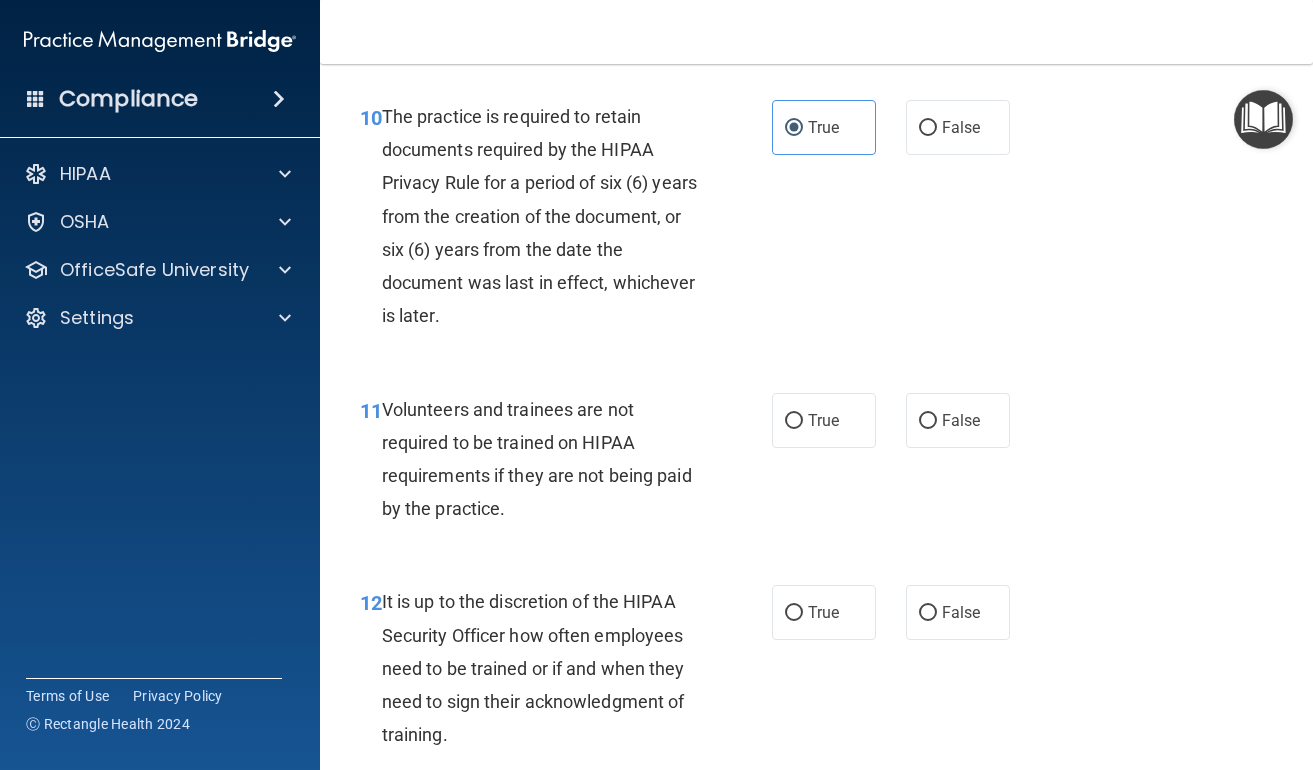 scroll, scrollTop: 2472, scrollLeft: 0, axis: vertical 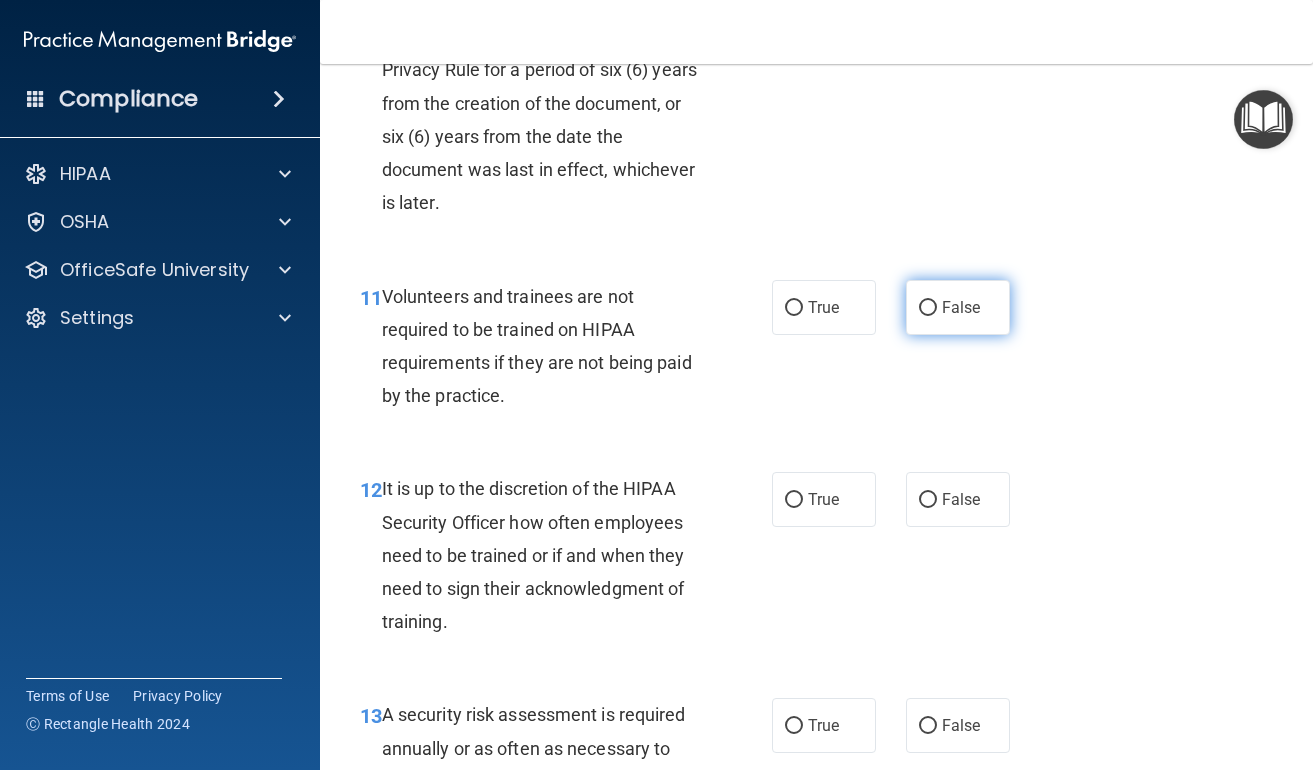 click on "False" at bounding box center (961, 307) 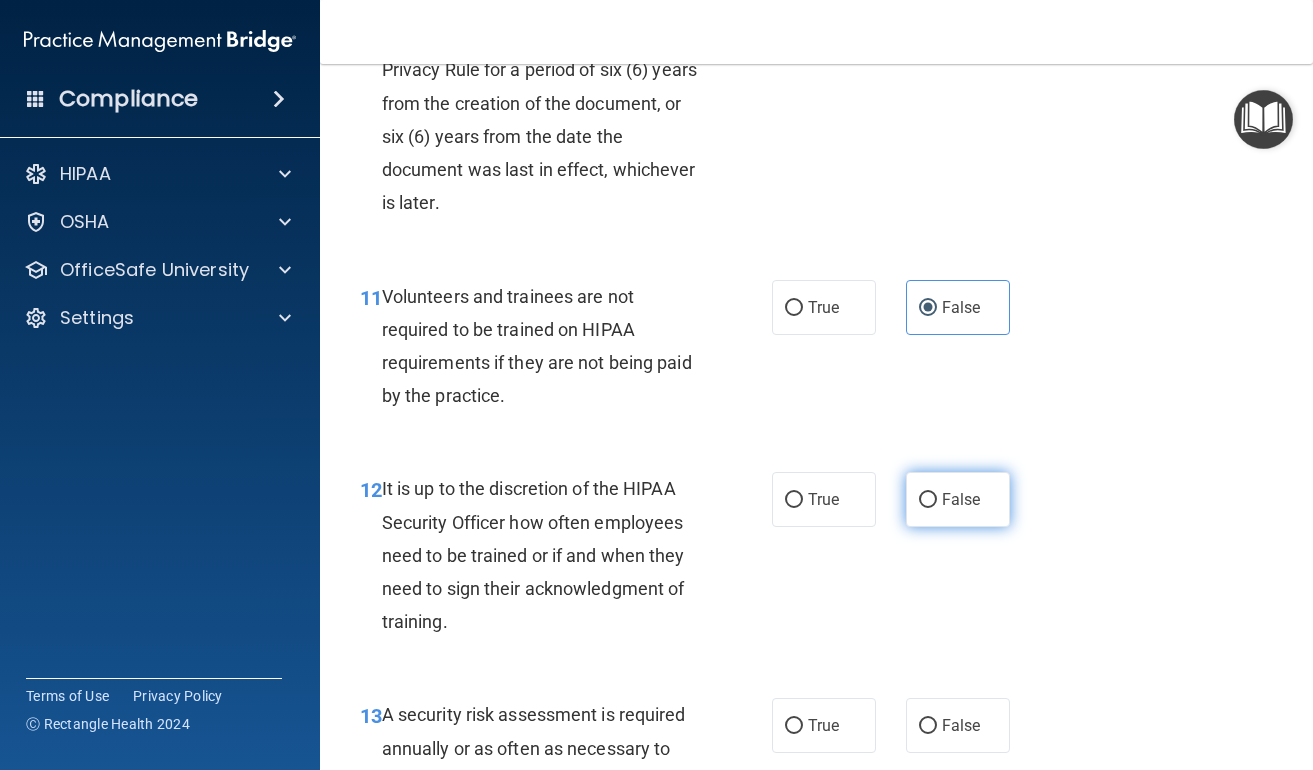 click on "False" at bounding box center (958, 499) 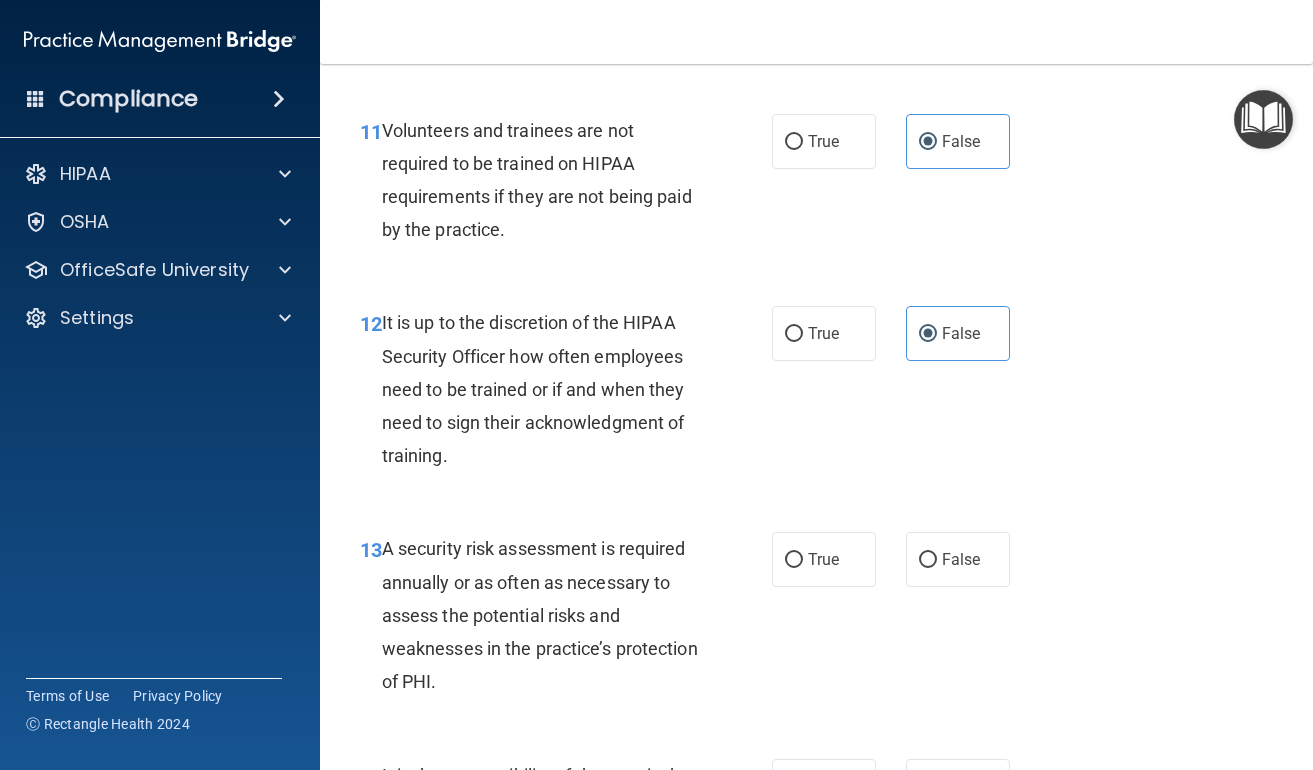 scroll, scrollTop: 2717, scrollLeft: 0, axis: vertical 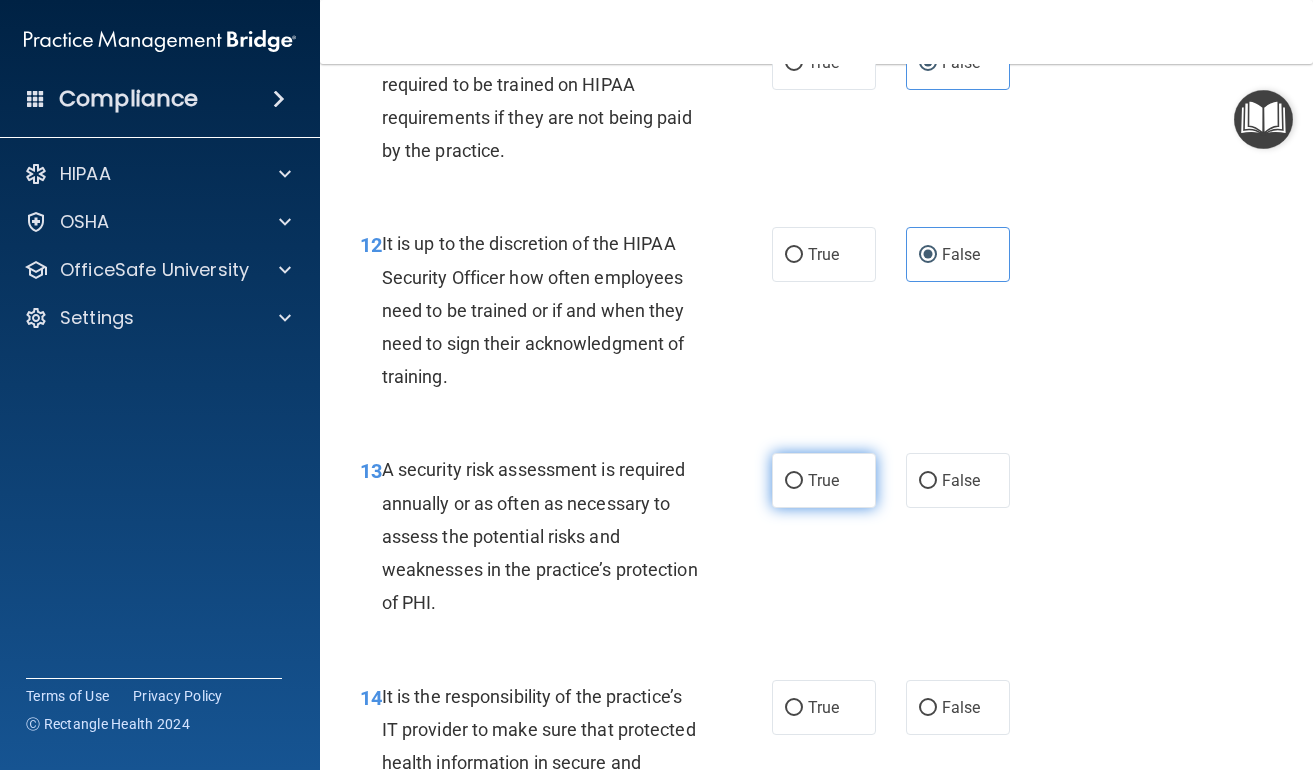 click on "True" at bounding box center (824, 480) 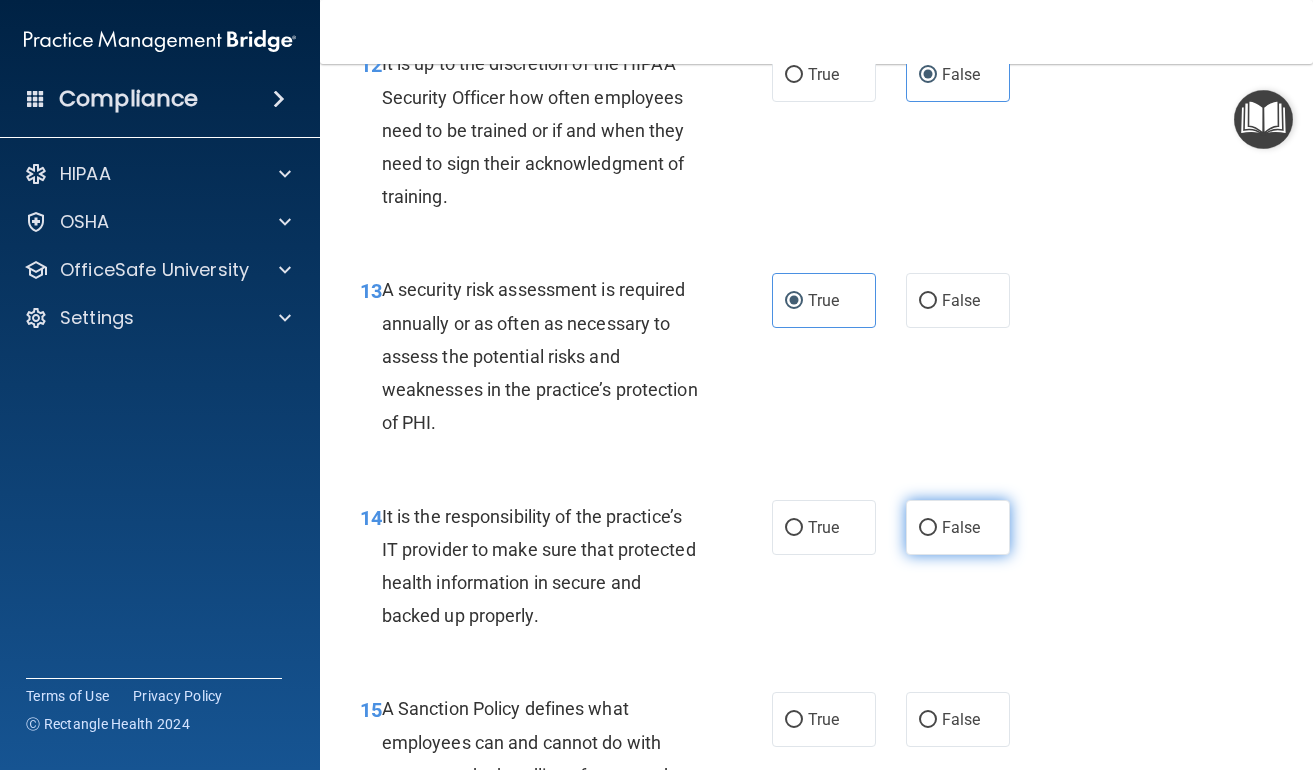 scroll, scrollTop: 2932, scrollLeft: 0, axis: vertical 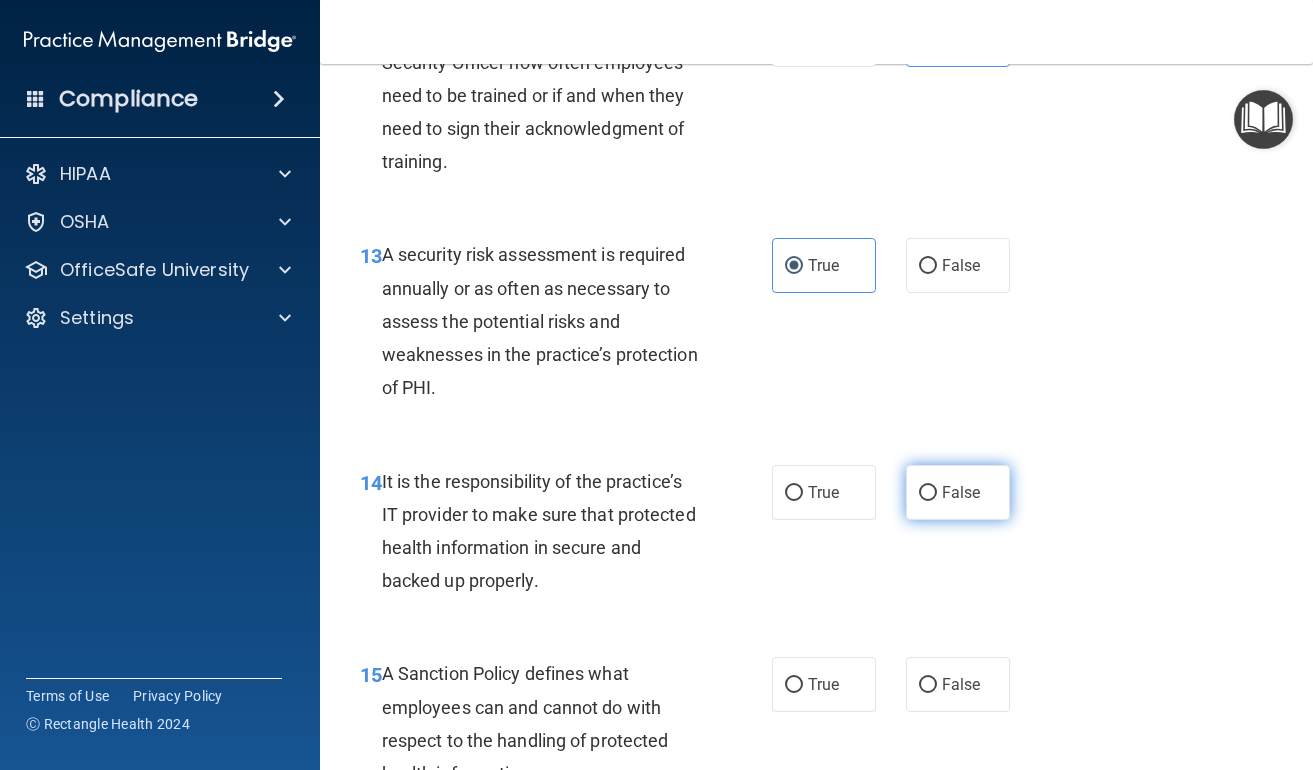 click on "False" at bounding box center (958, 492) 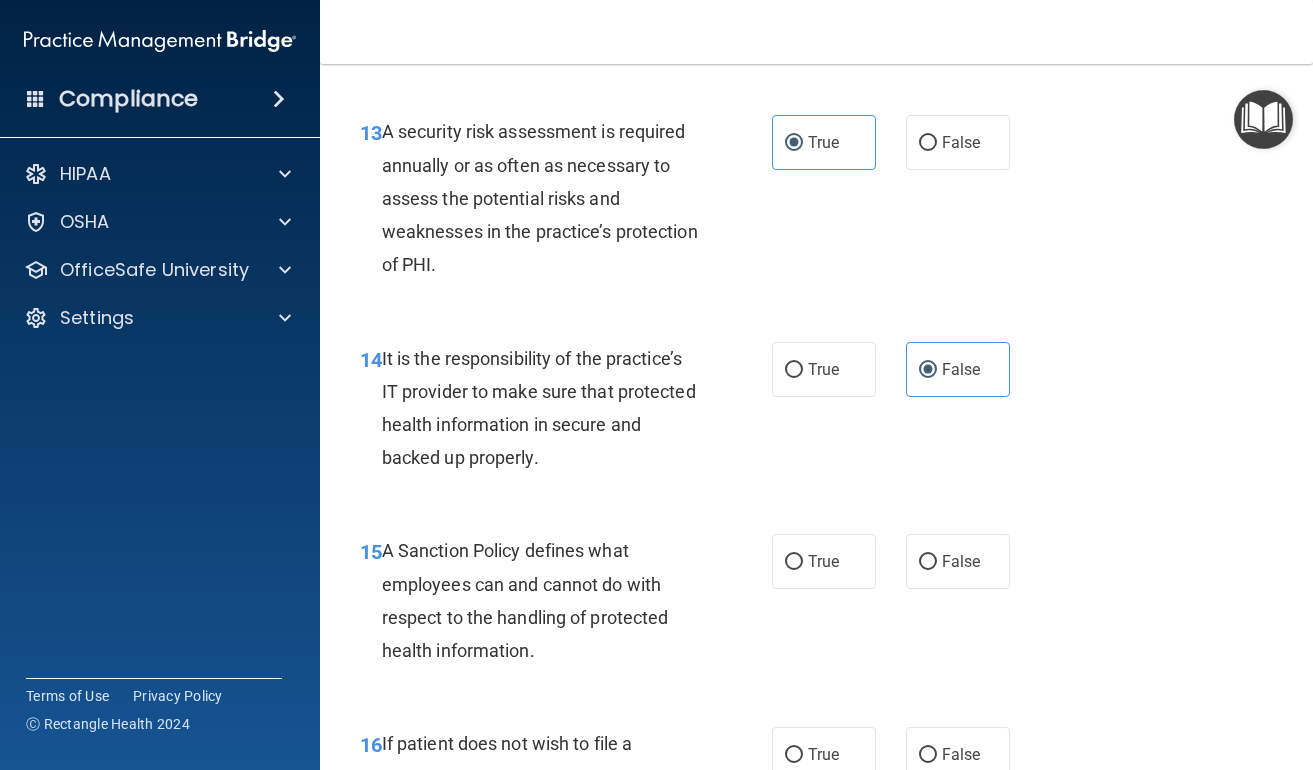 scroll, scrollTop: 3087, scrollLeft: 0, axis: vertical 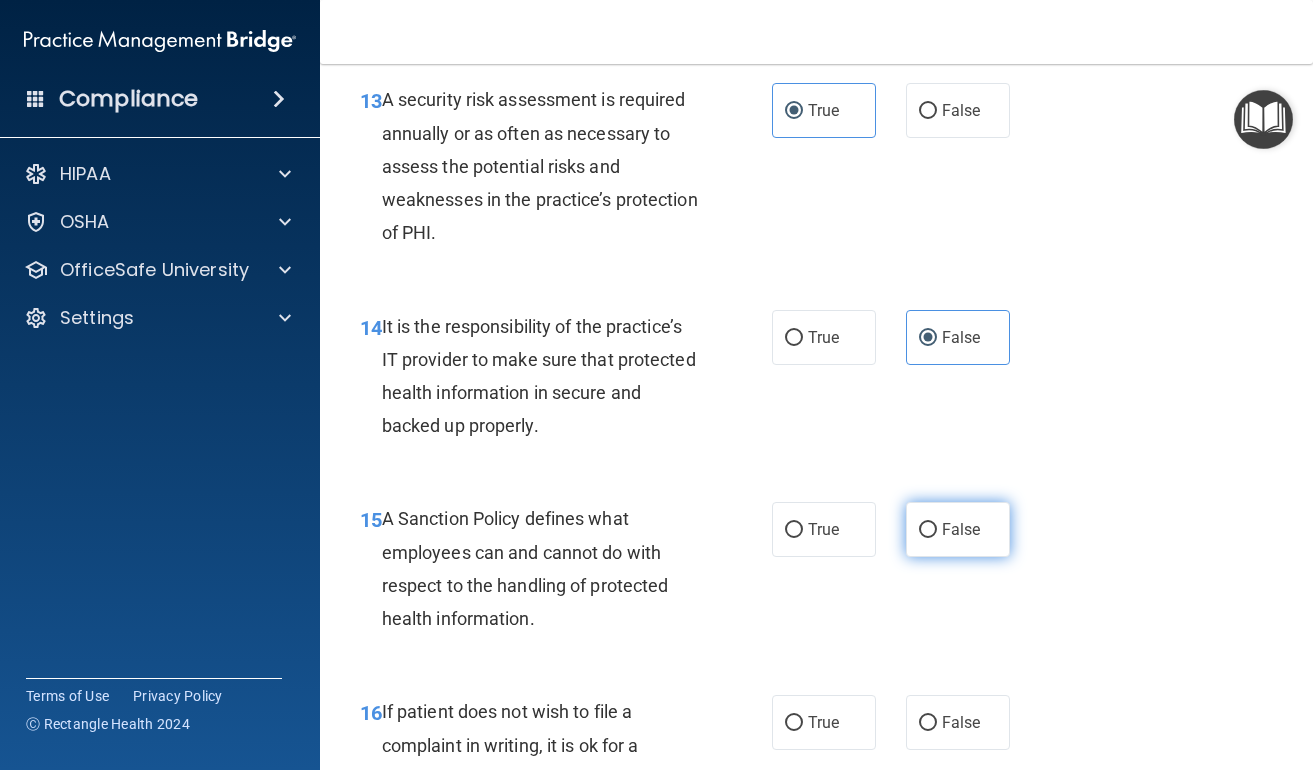 click on "False" at bounding box center (958, 529) 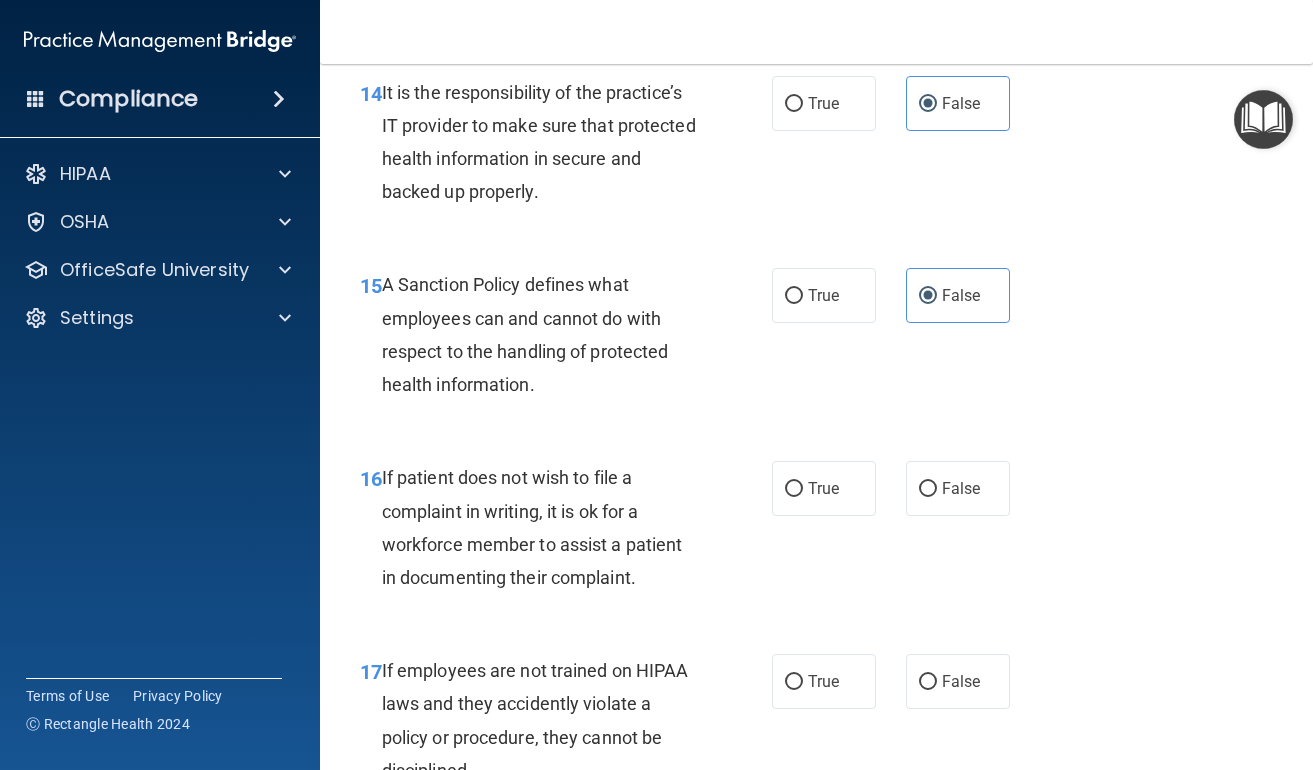 scroll, scrollTop: 3479, scrollLeft: 0, axis: vertical 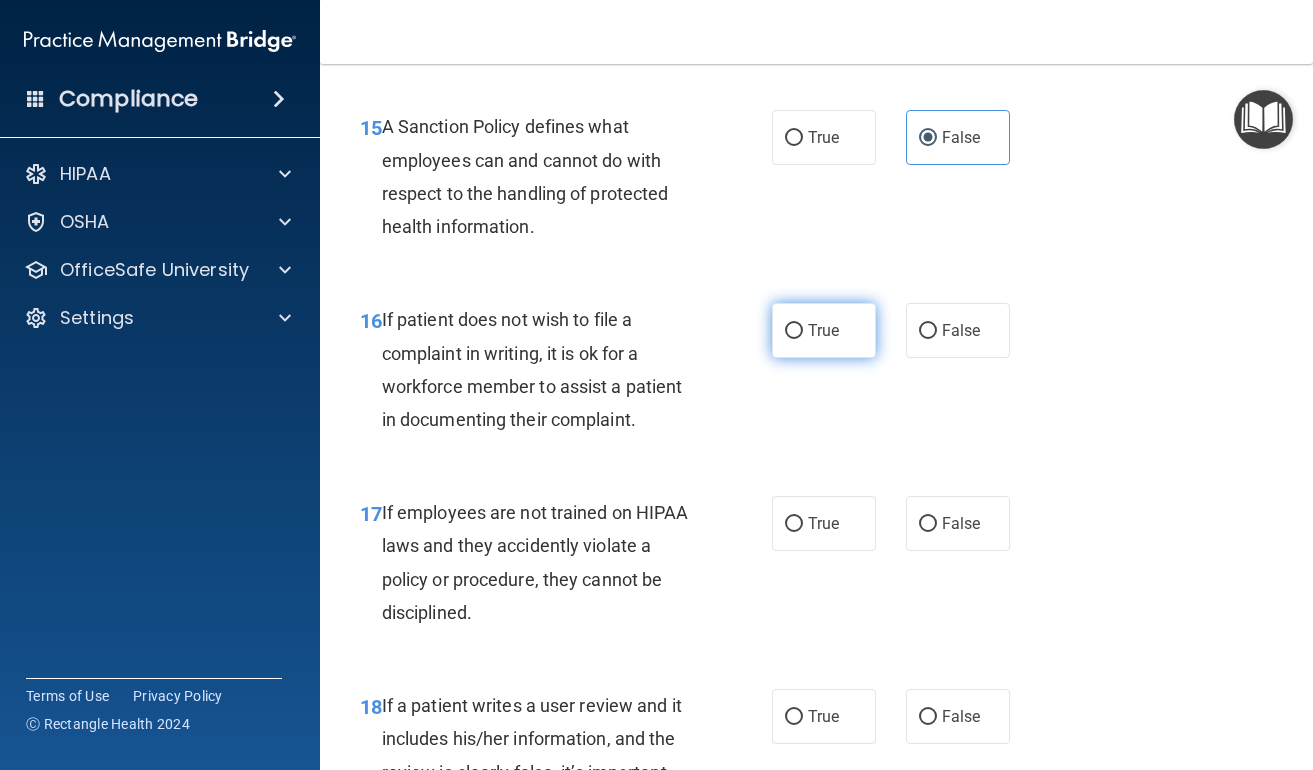 click on "True" at bounding box center [824, 330] 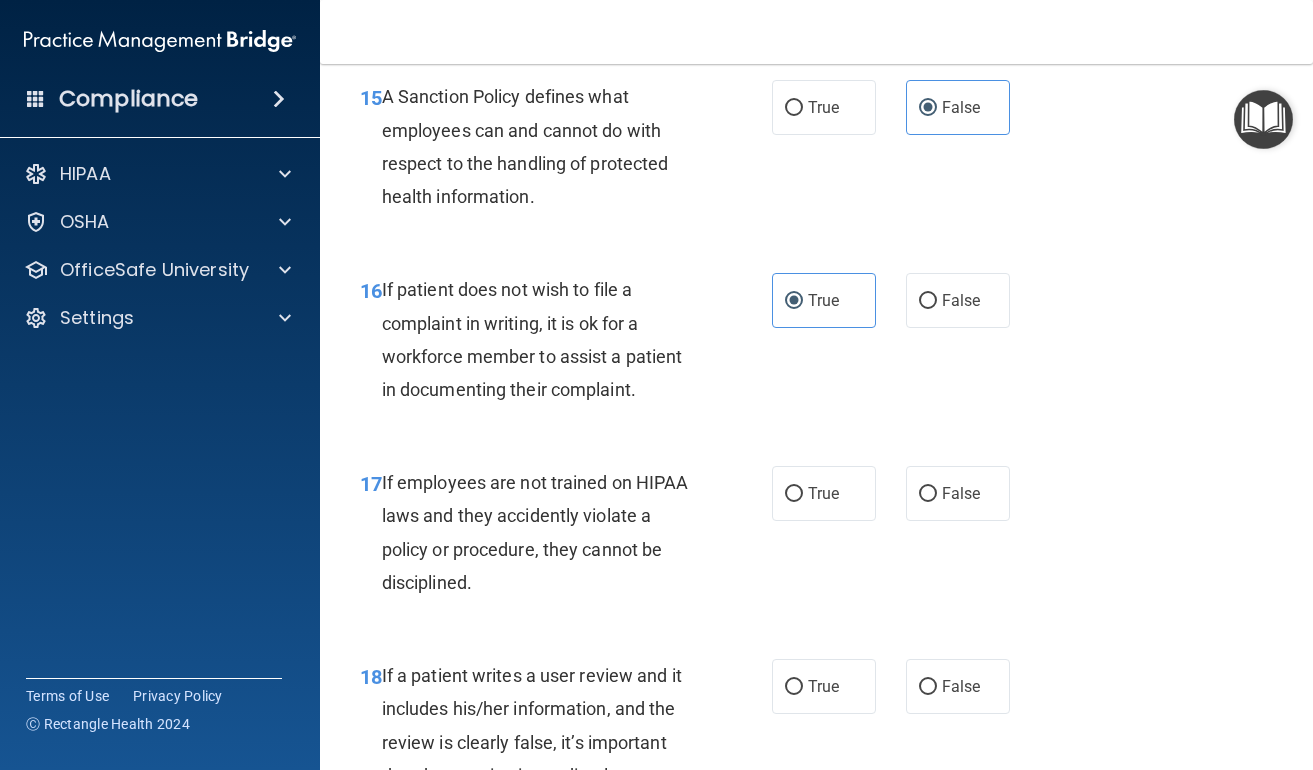 scroll, scrollTop: 3578, scrollLeft: 0, axis: vertical 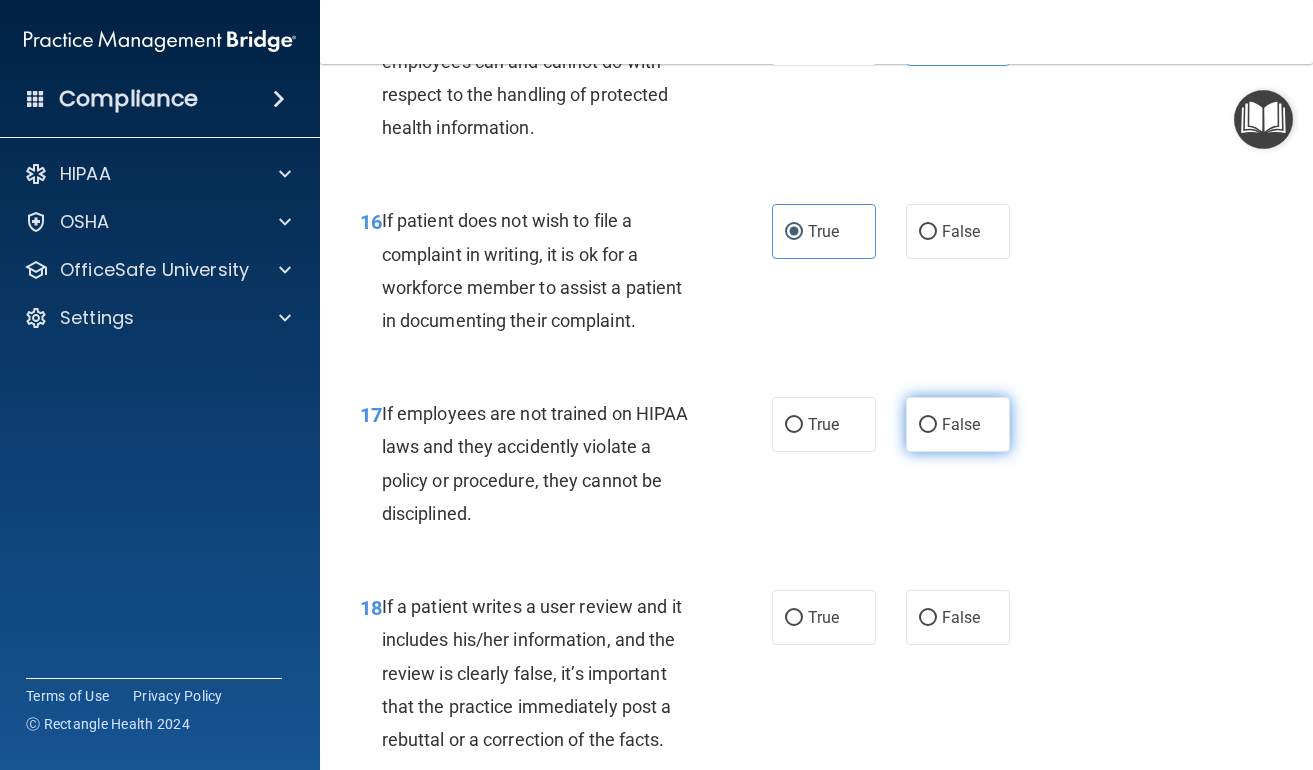 click on "False" at bounding box center [961, 424] 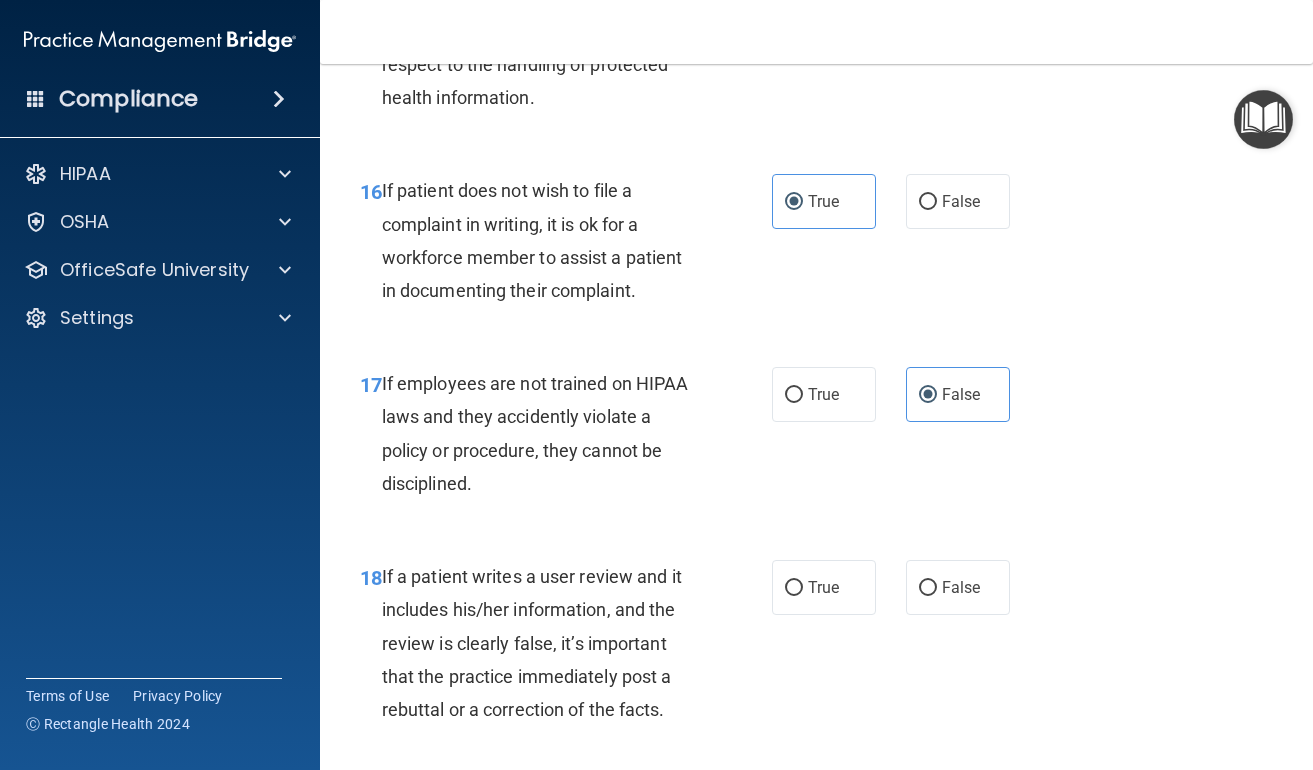 scroll, scrollTop: 3756, scrollLeft: 0, axis: vertical 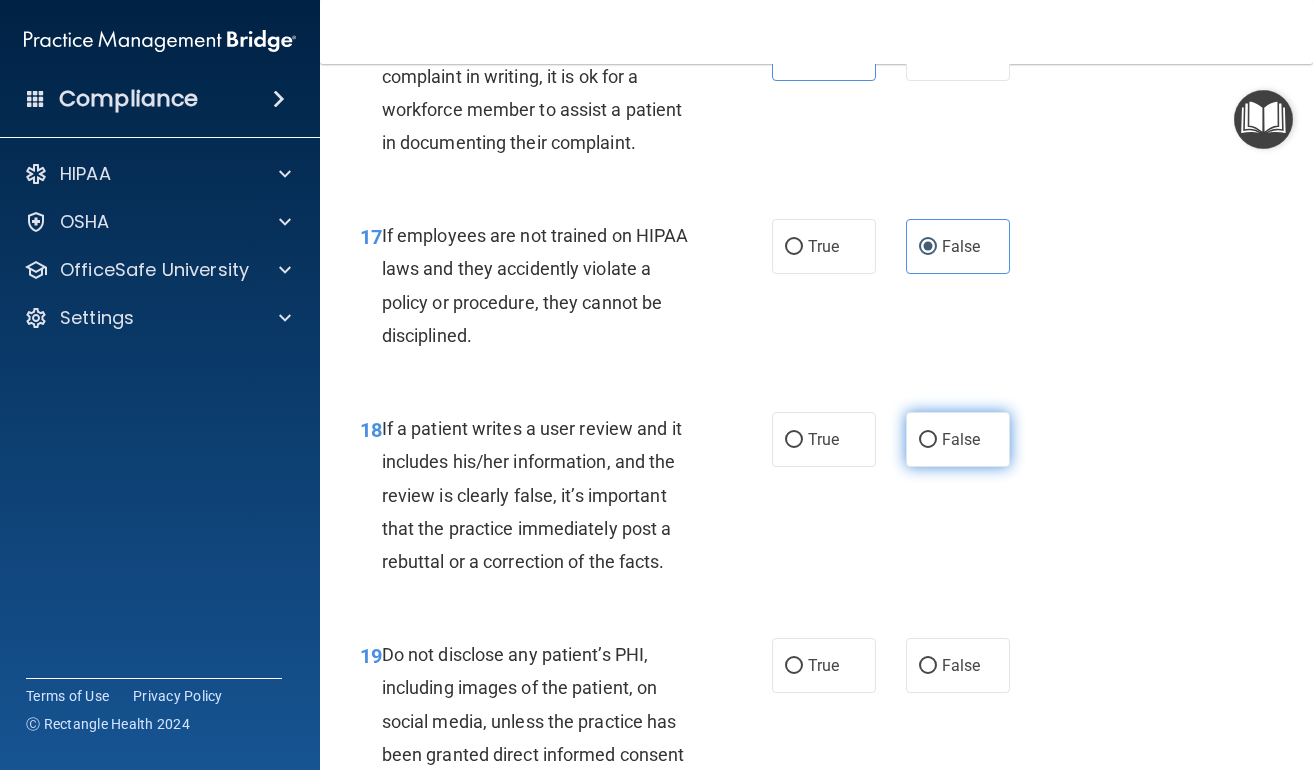 click on "False" at bounding box center [958, 439] 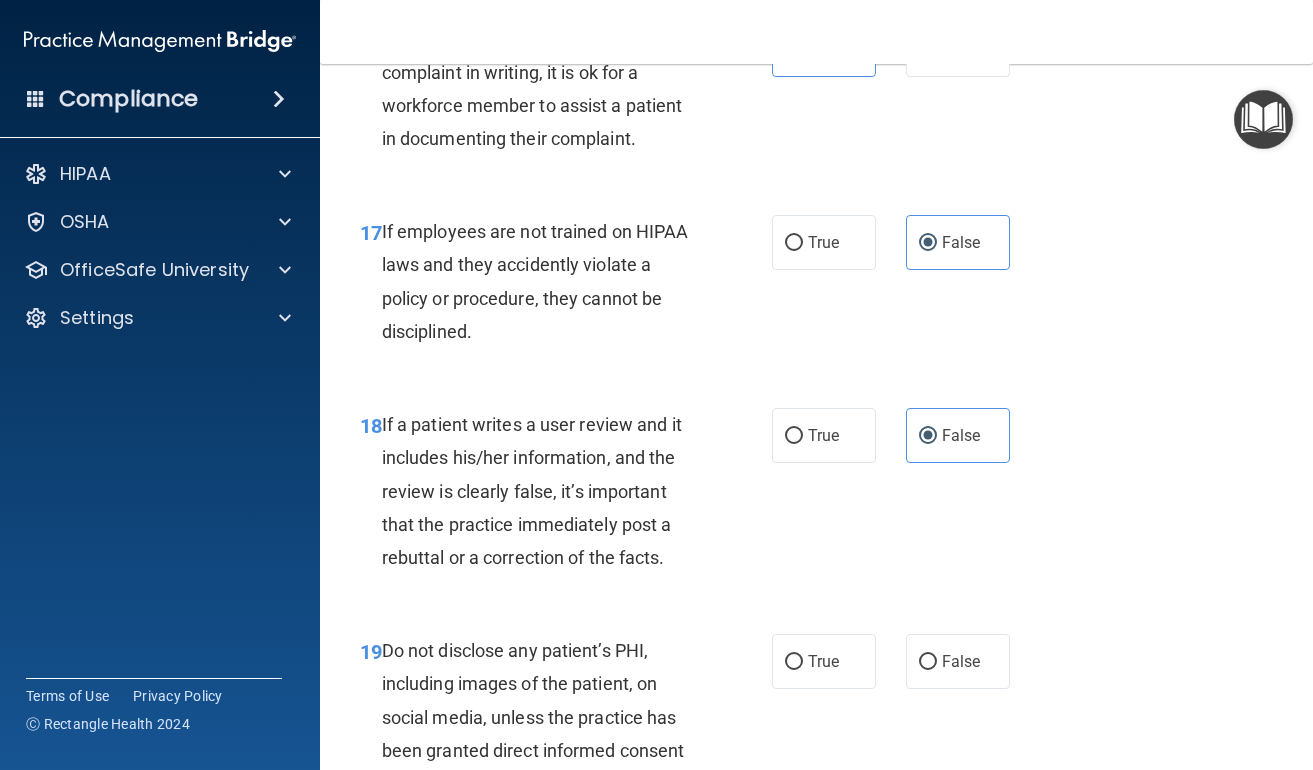 scroll, scrollTop: 3790, scrollLeft: 0, axis: vertical 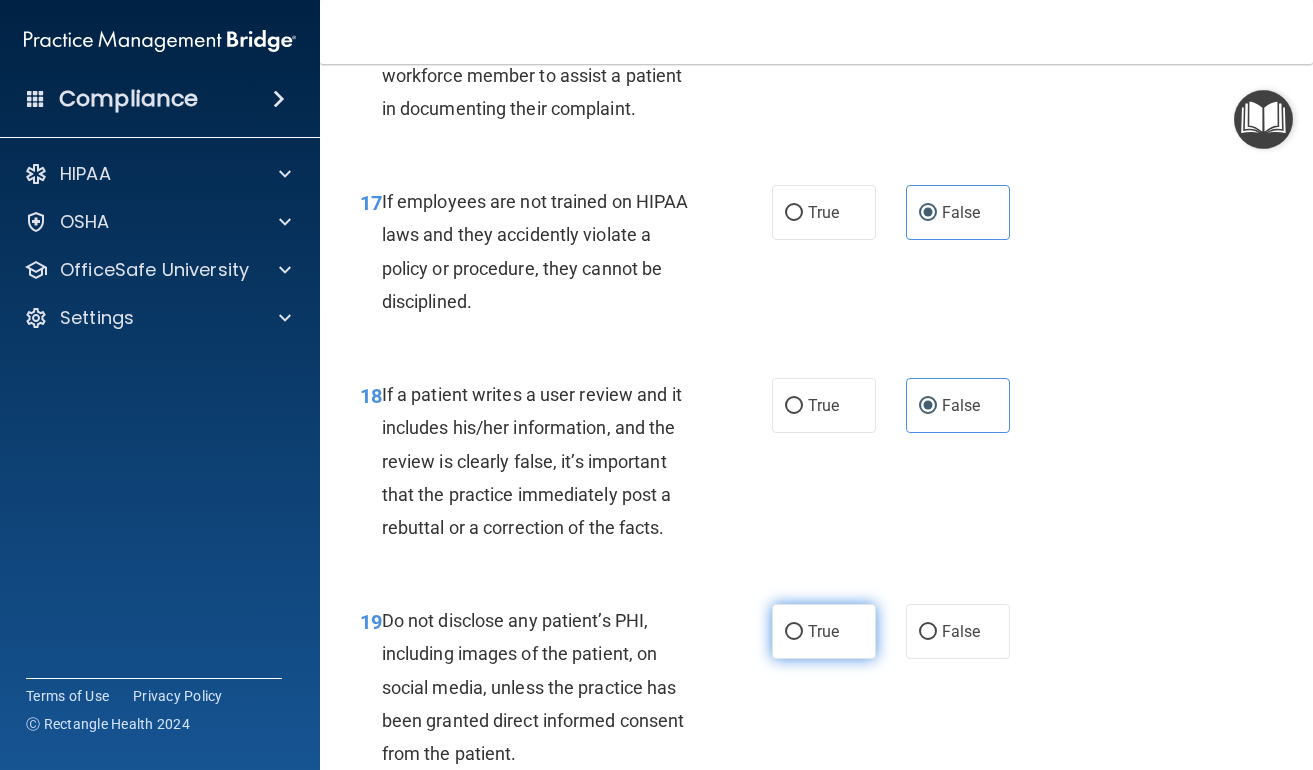 click on "True" at bounding box center (794, 632) 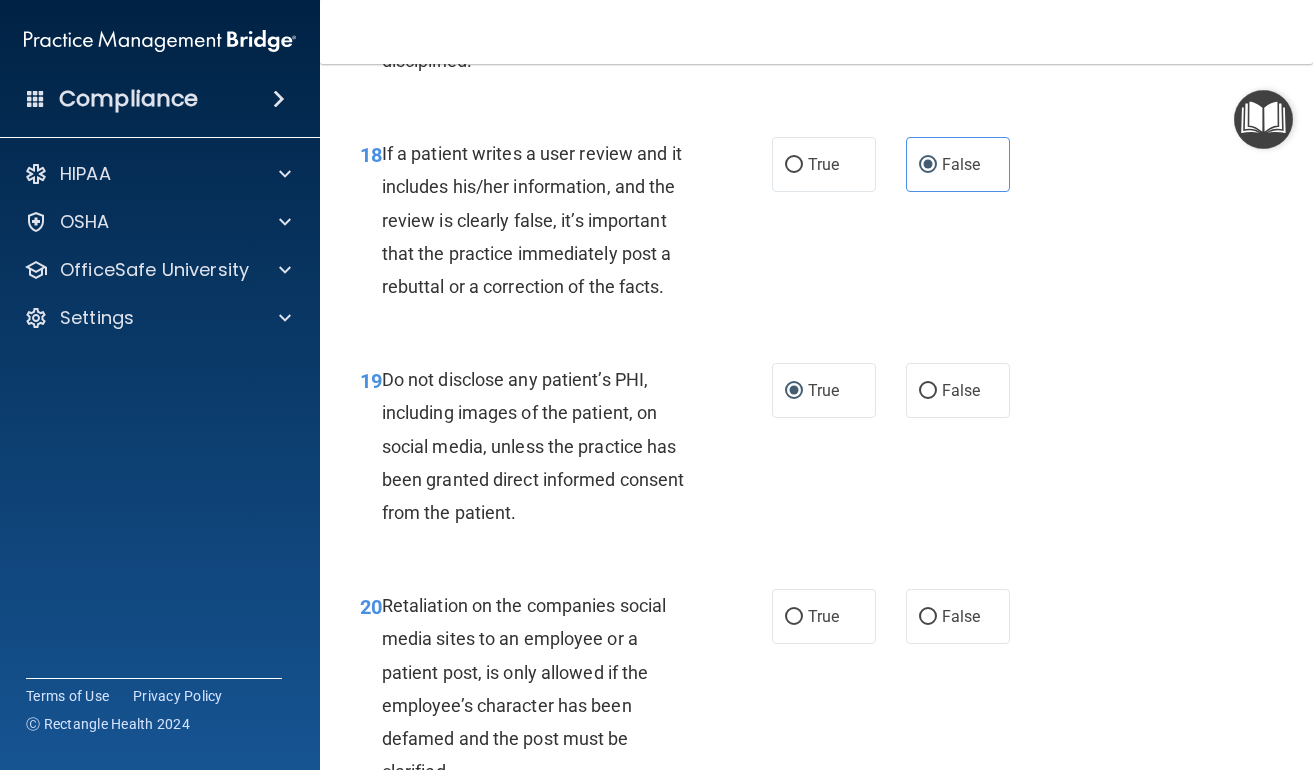scroll, scrollTop: 4157, scrollLeft: 0, axis: vertical 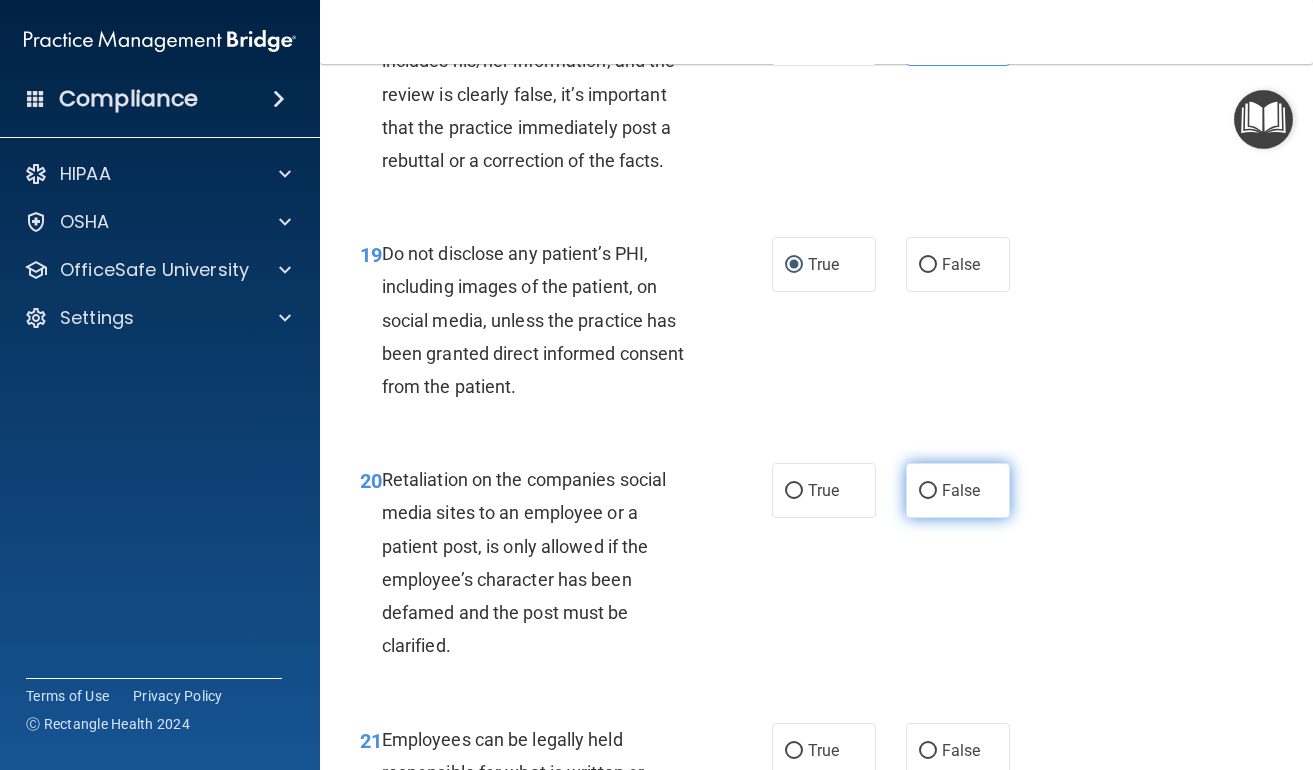 click on "False" at bounding box center (961, 490) 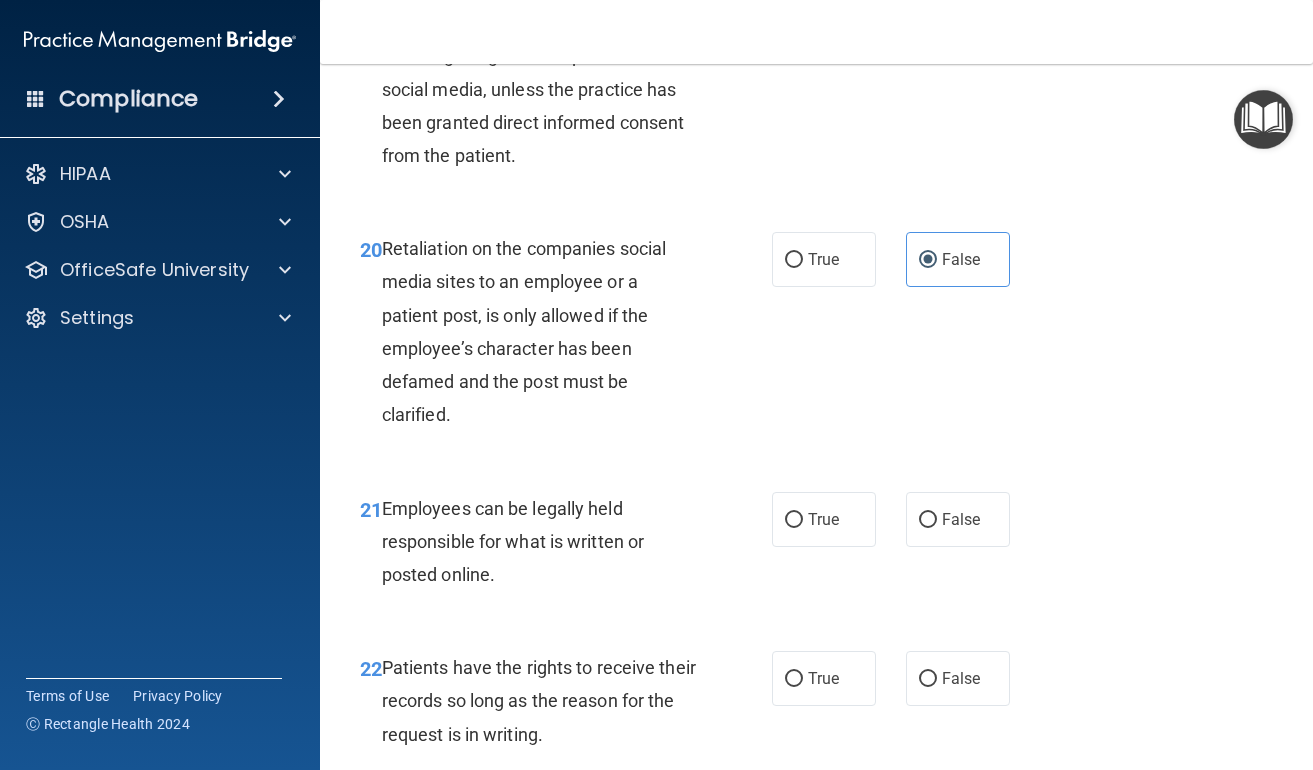 scroll, scrollTop: 4392, scrollLeft: 0, axis: vertical 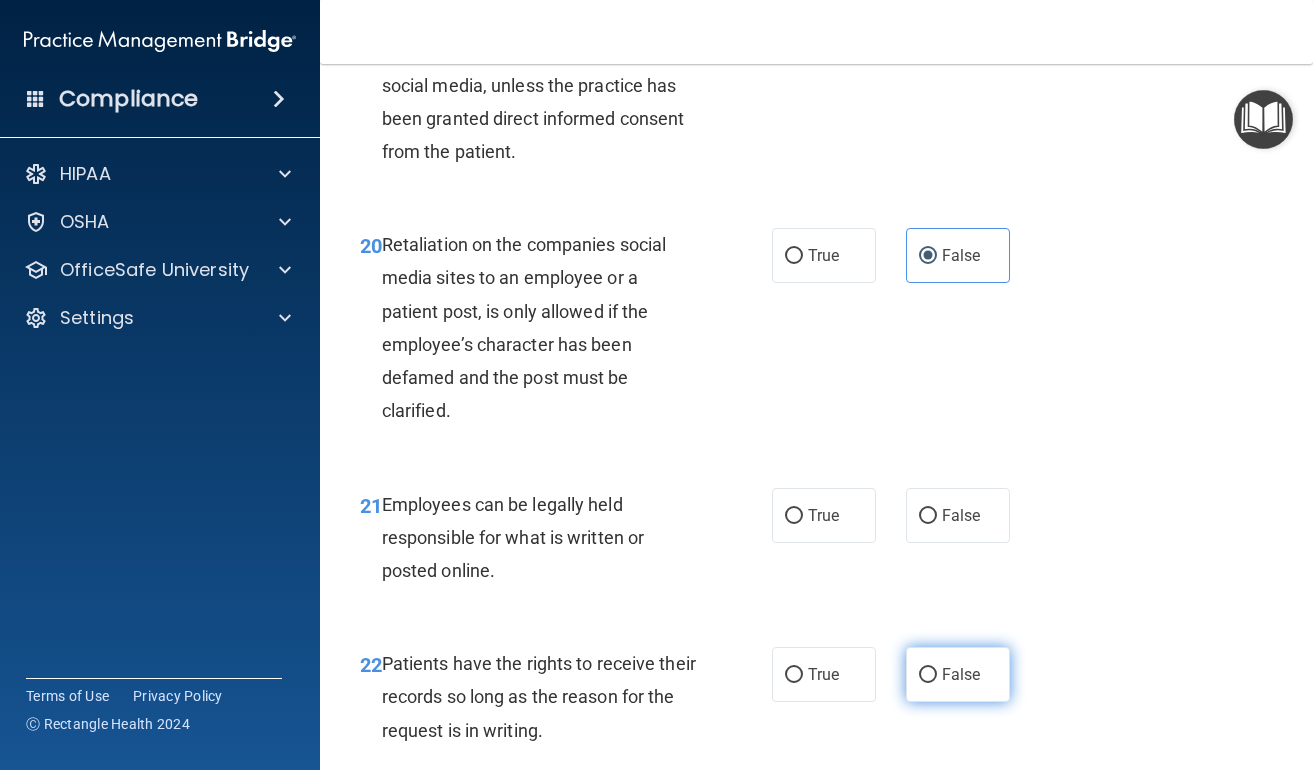 click on "False" at bounding box center (958, 674) 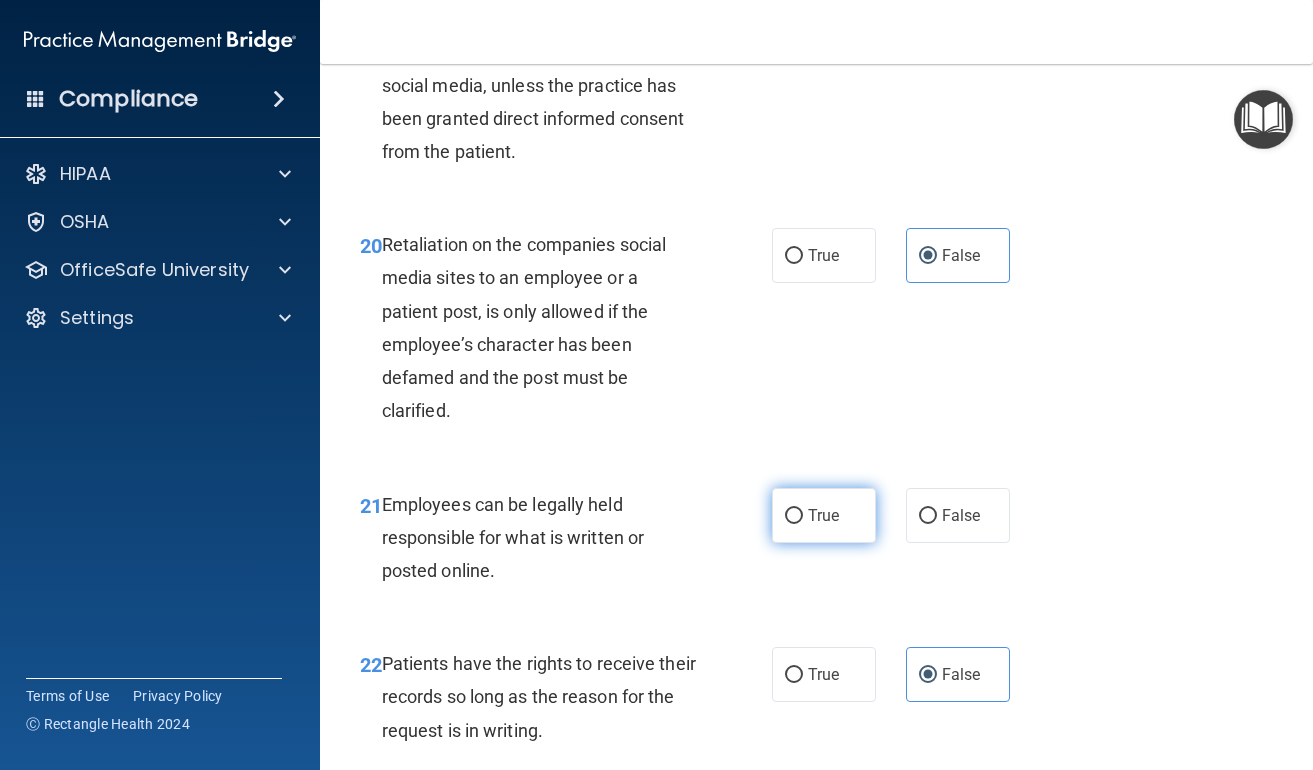 click on "True" at bounding box center [824, 515] 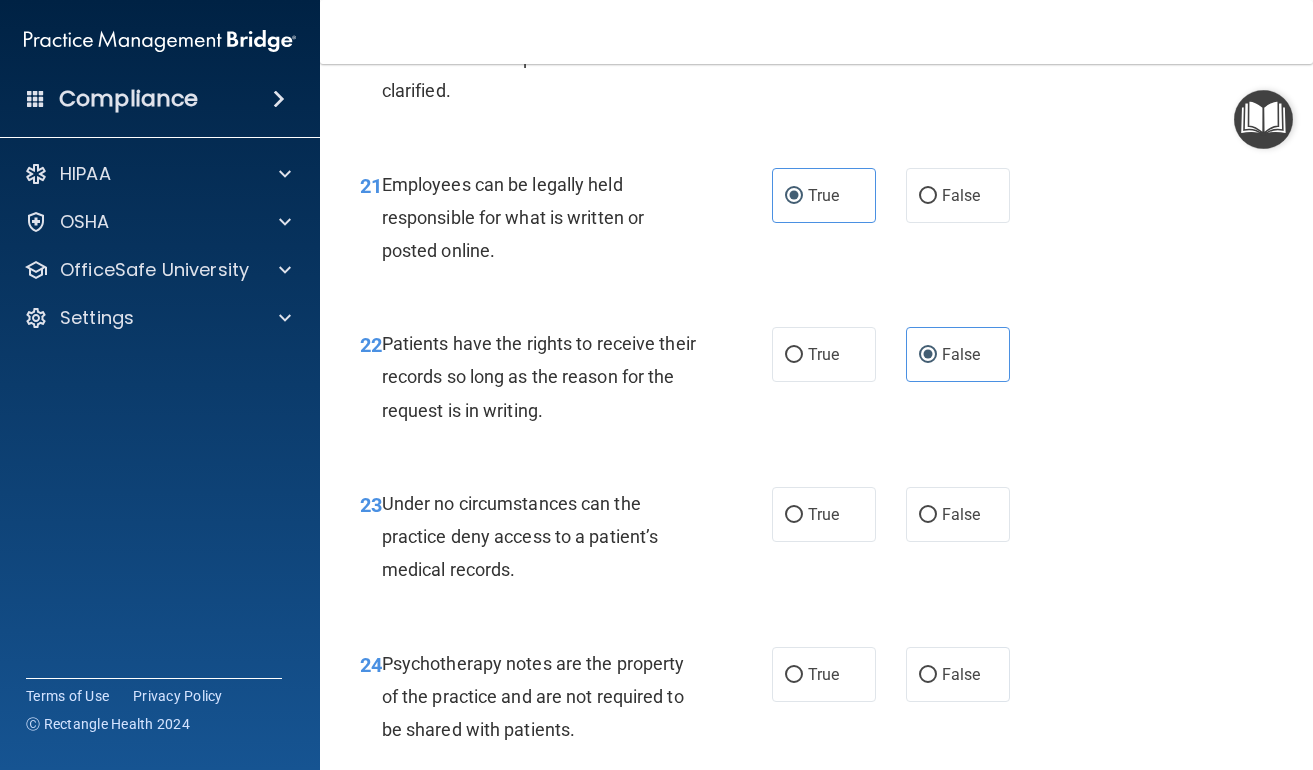 scroll, scrollTop: 4839, scrollLeft: 0, axis: vertical 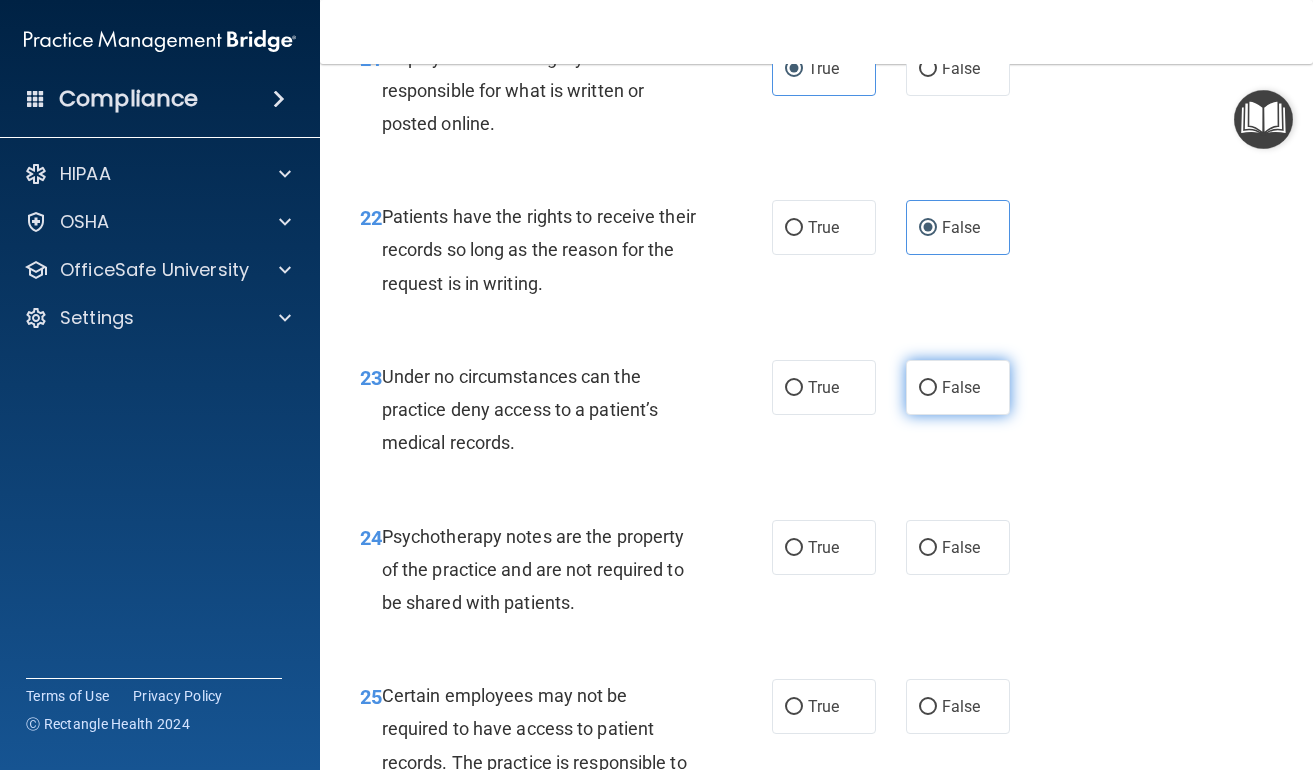 click on "False" at bounding box center (958, 387) 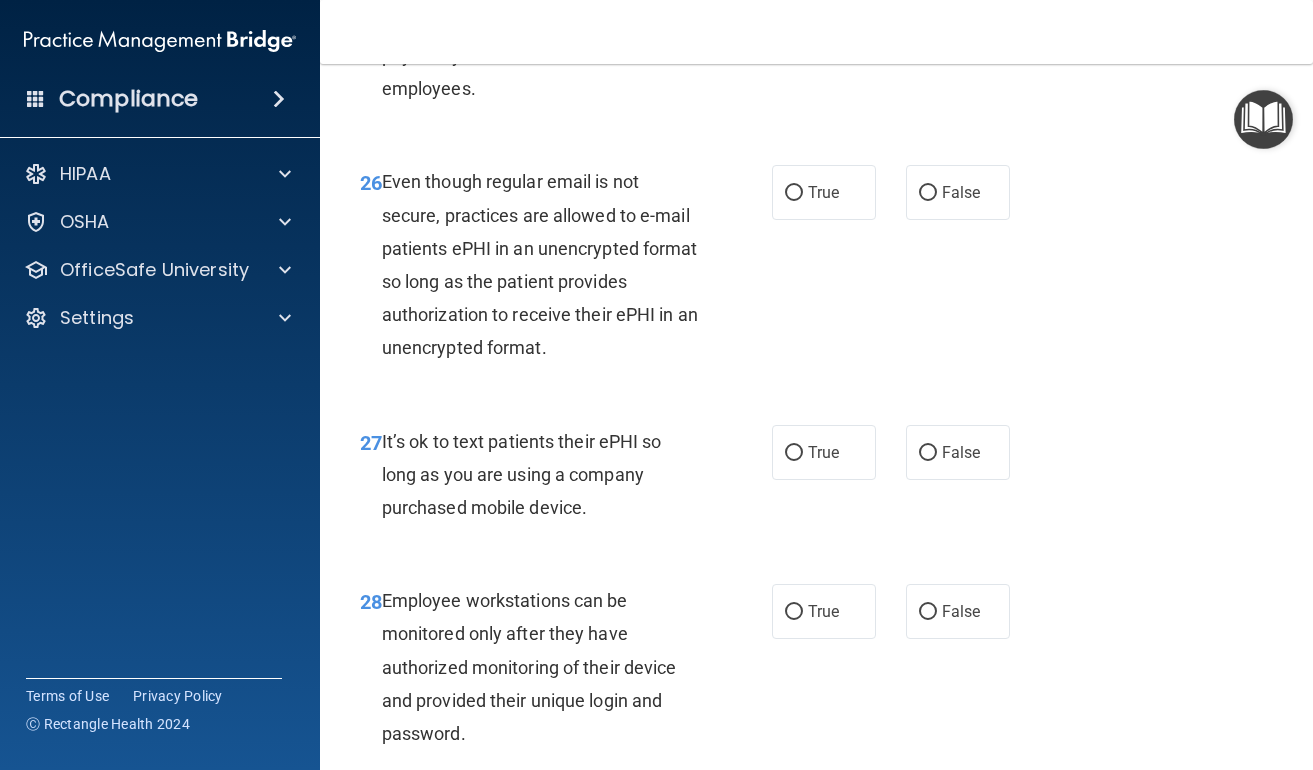 scroll, scrollTop: 5611, scrollLeft: 0, axis: vertical 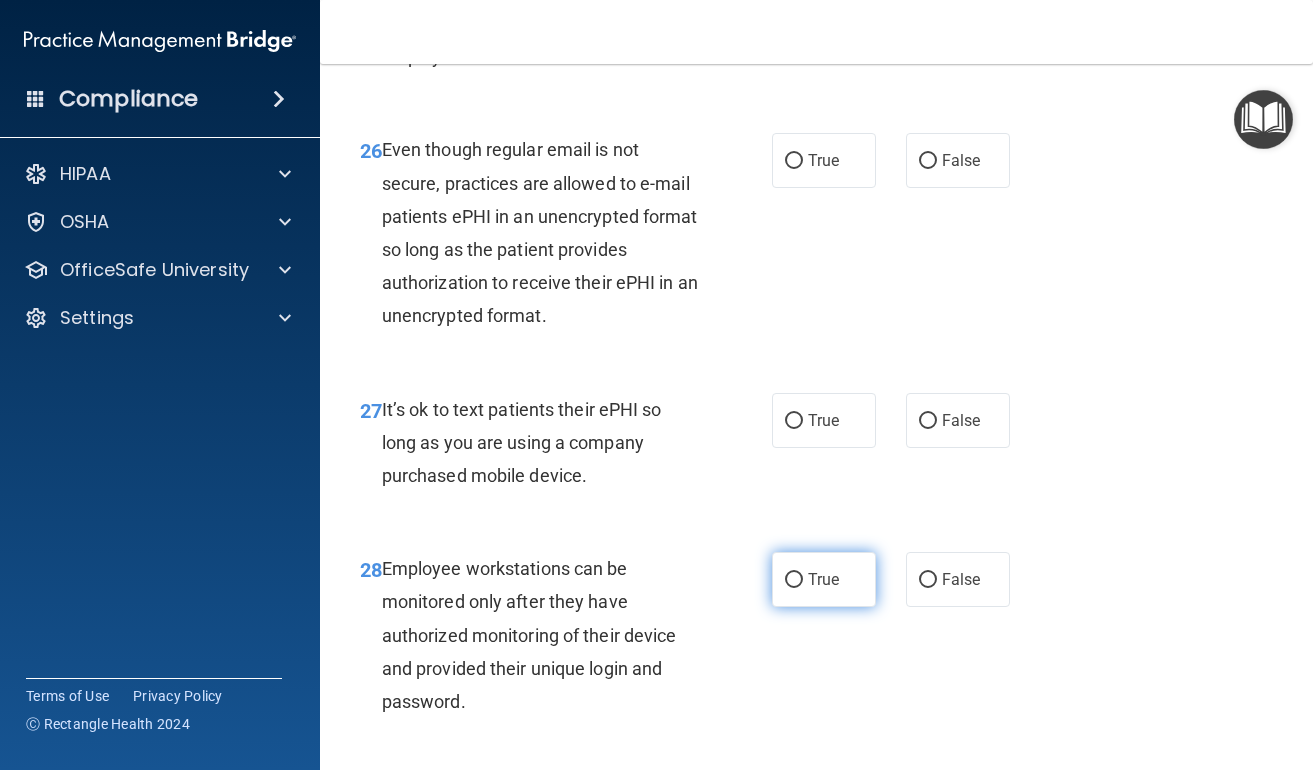 click on "True" at bounding box center (824, 579) 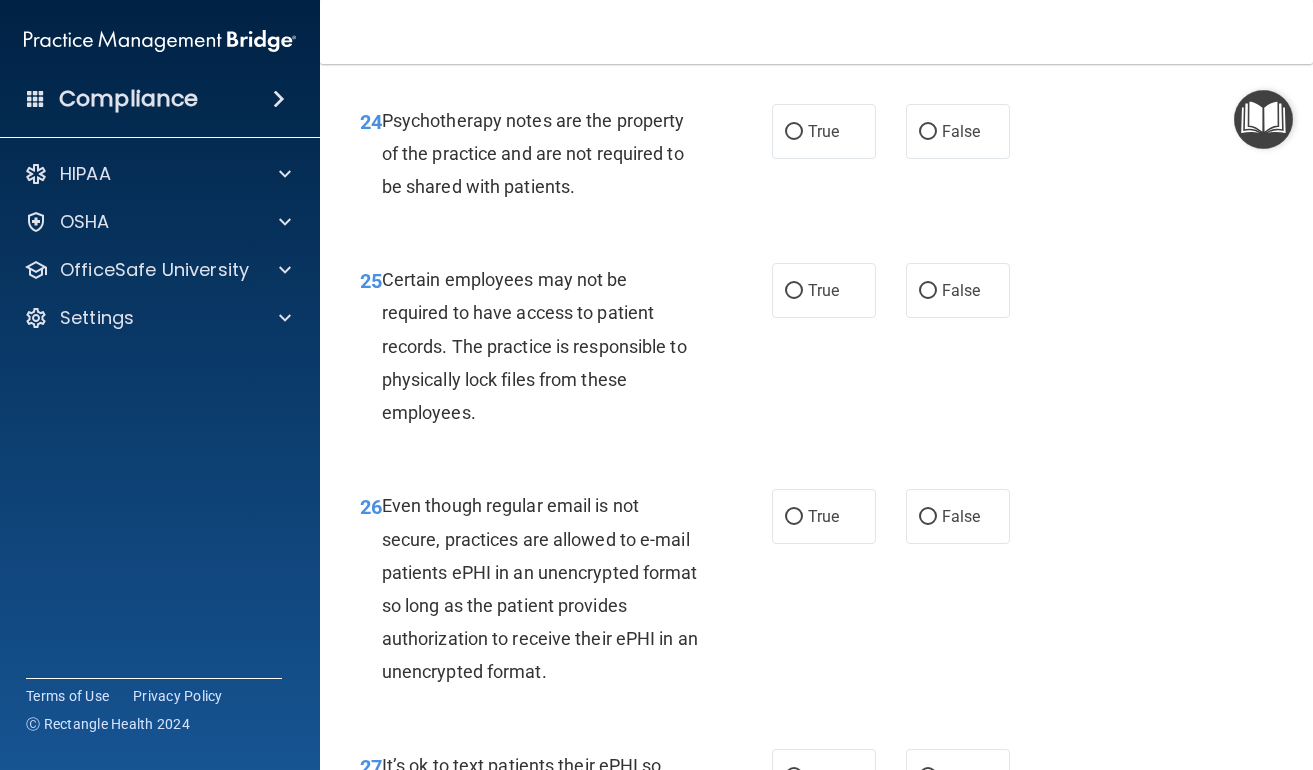 scroll, scrollTop: 5081, scrollLeft: 0, axis: vertical 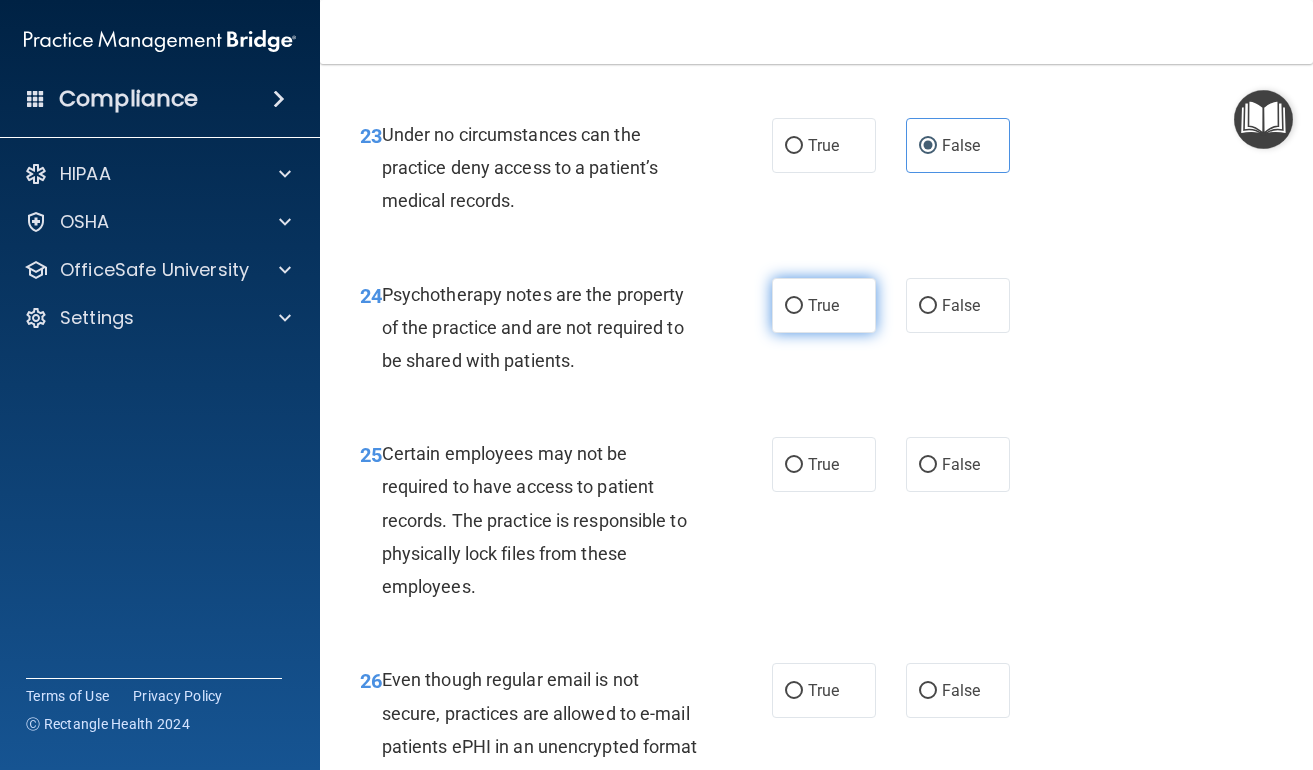 click on "True" at bounding box center [823, 305] 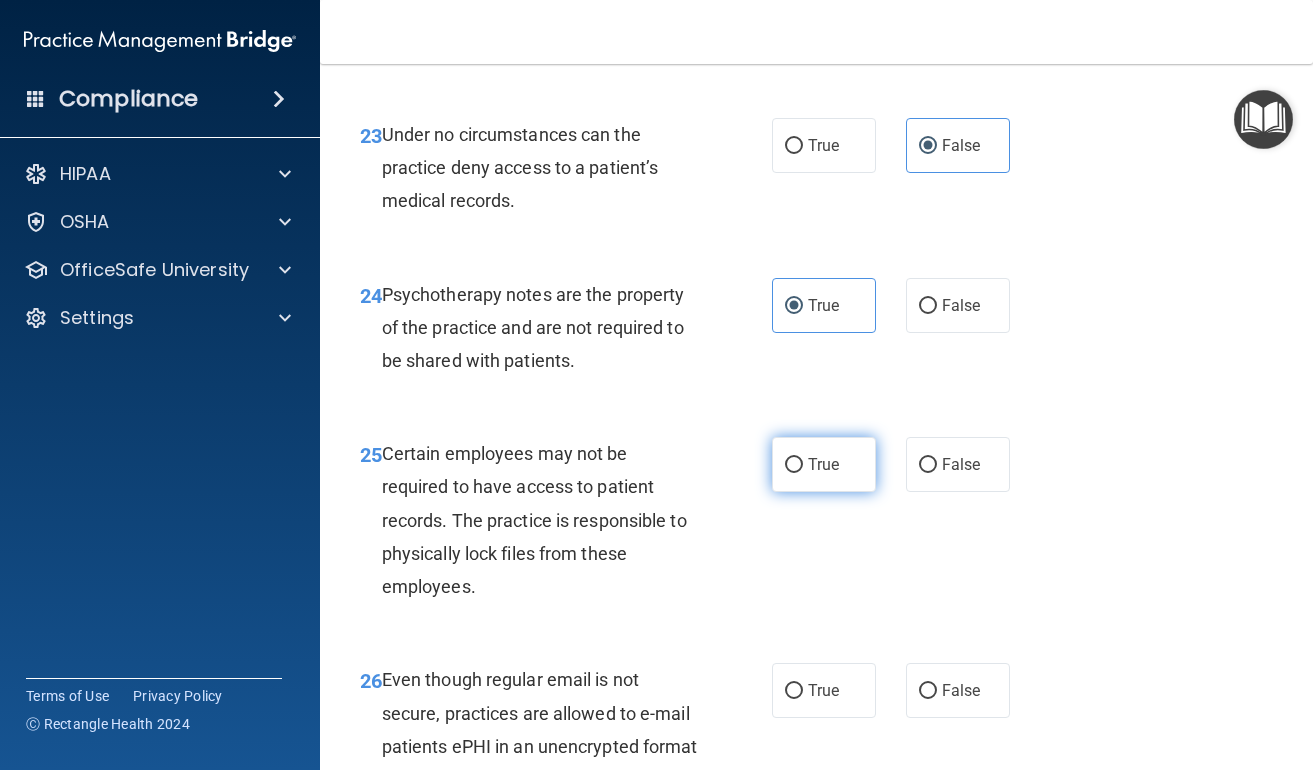 click on "True" at bounding box center [823, 464] 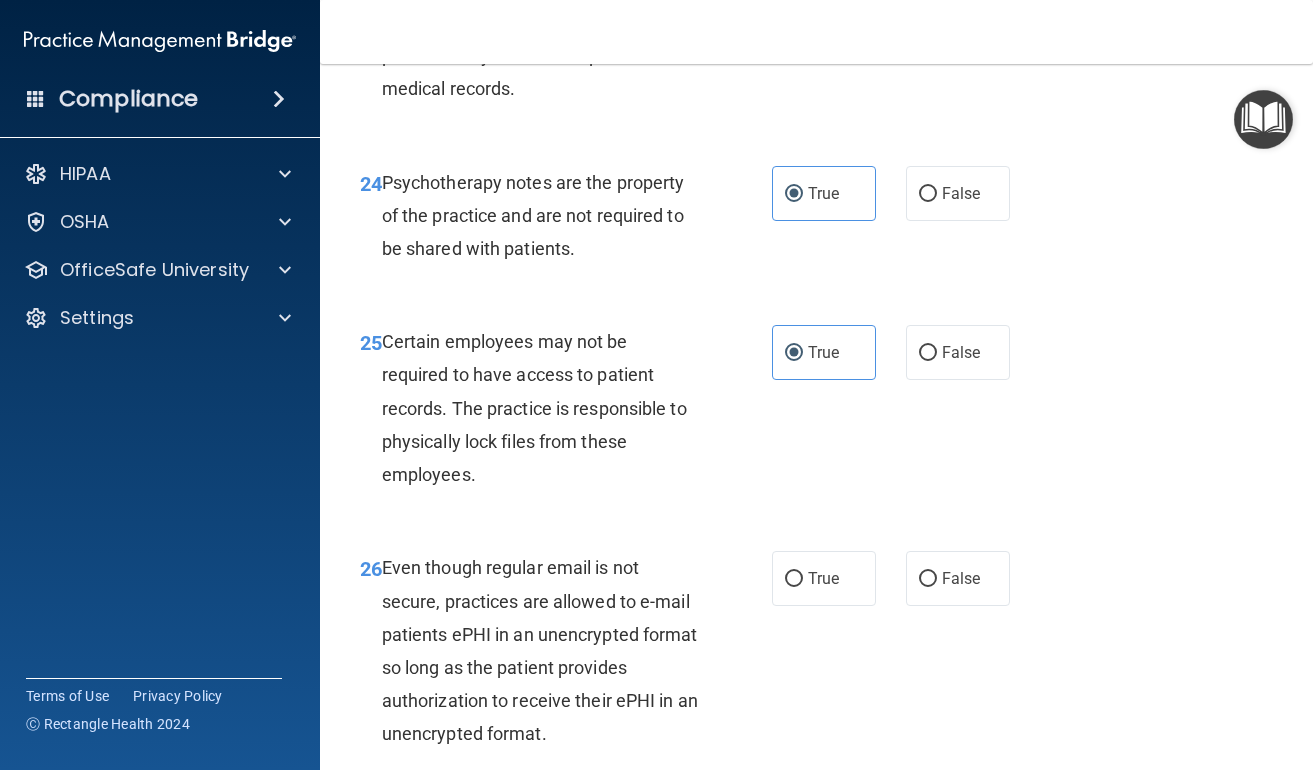scroll, scrollTop: 5275, scrollLeft: 0, axis: vertical 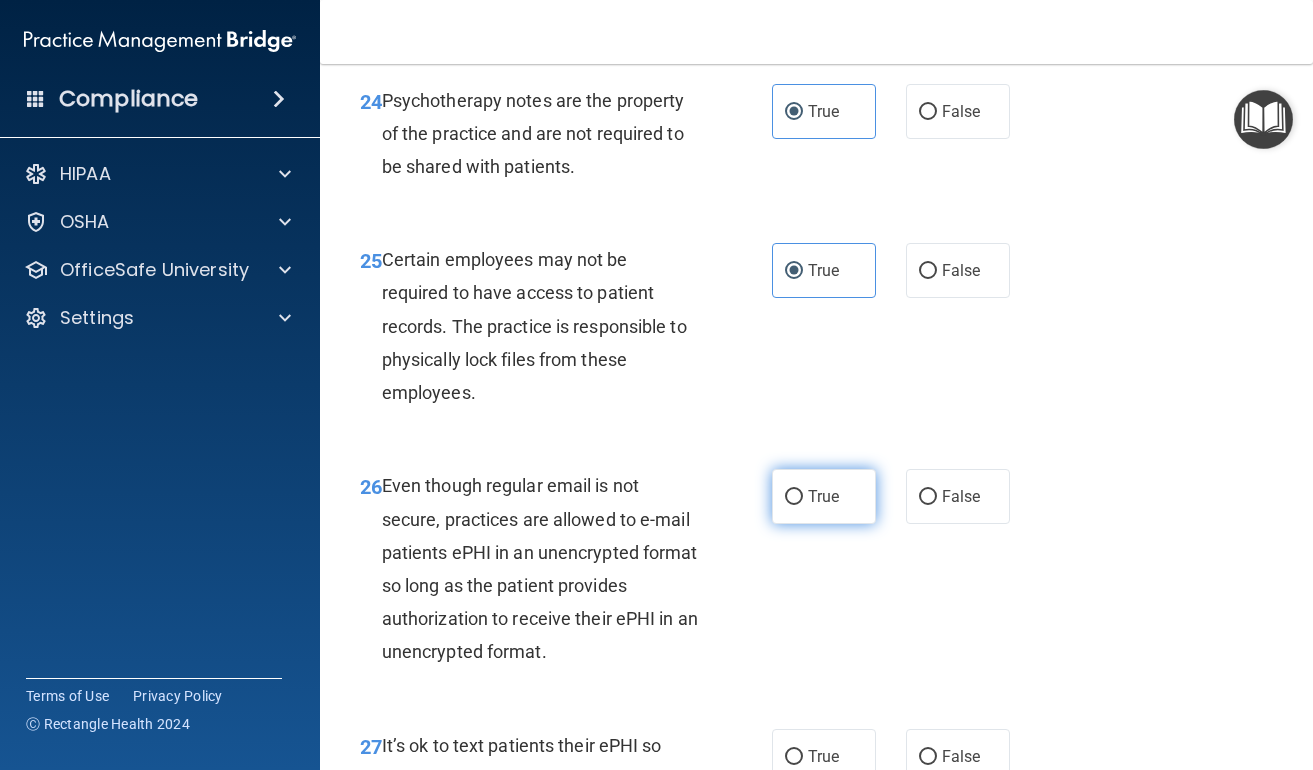 click on "True" at bounding box center (823, 496) 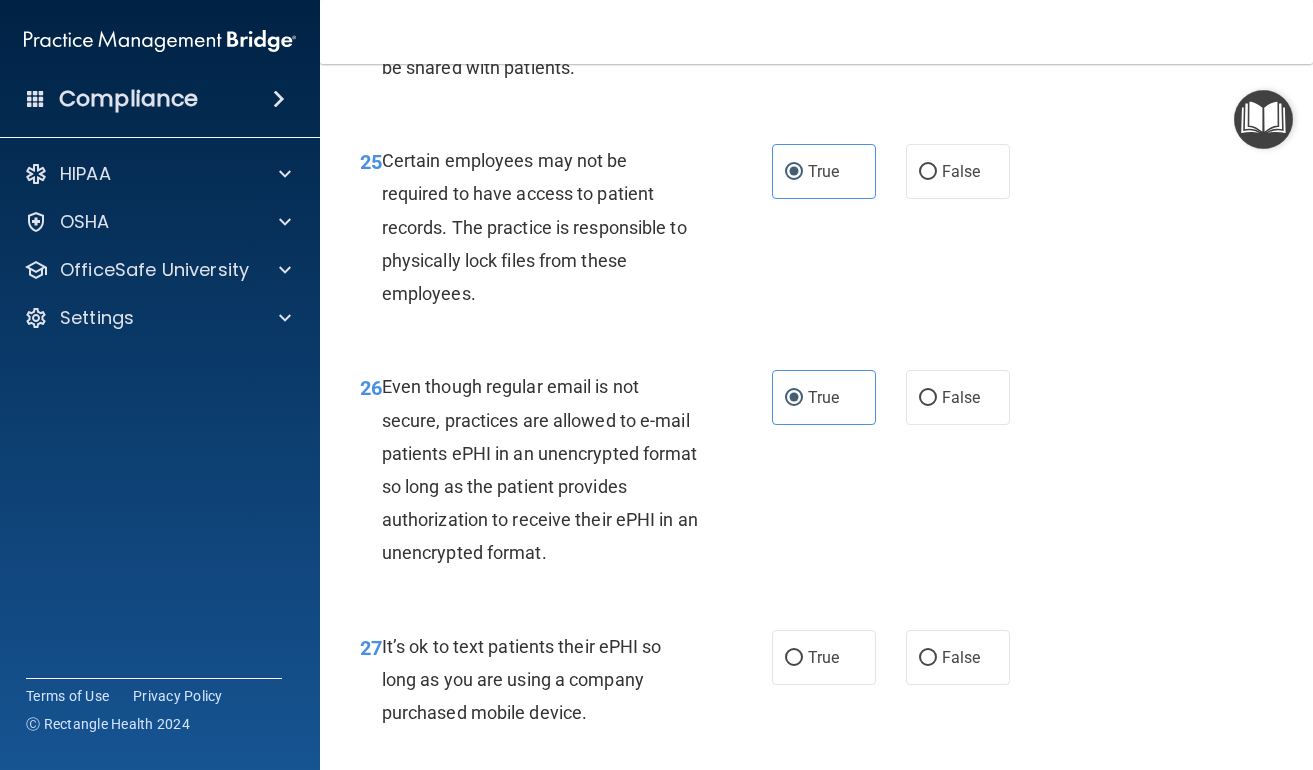scroll, scrollTop: 5450, scrollLeft: 0, axis: vertical 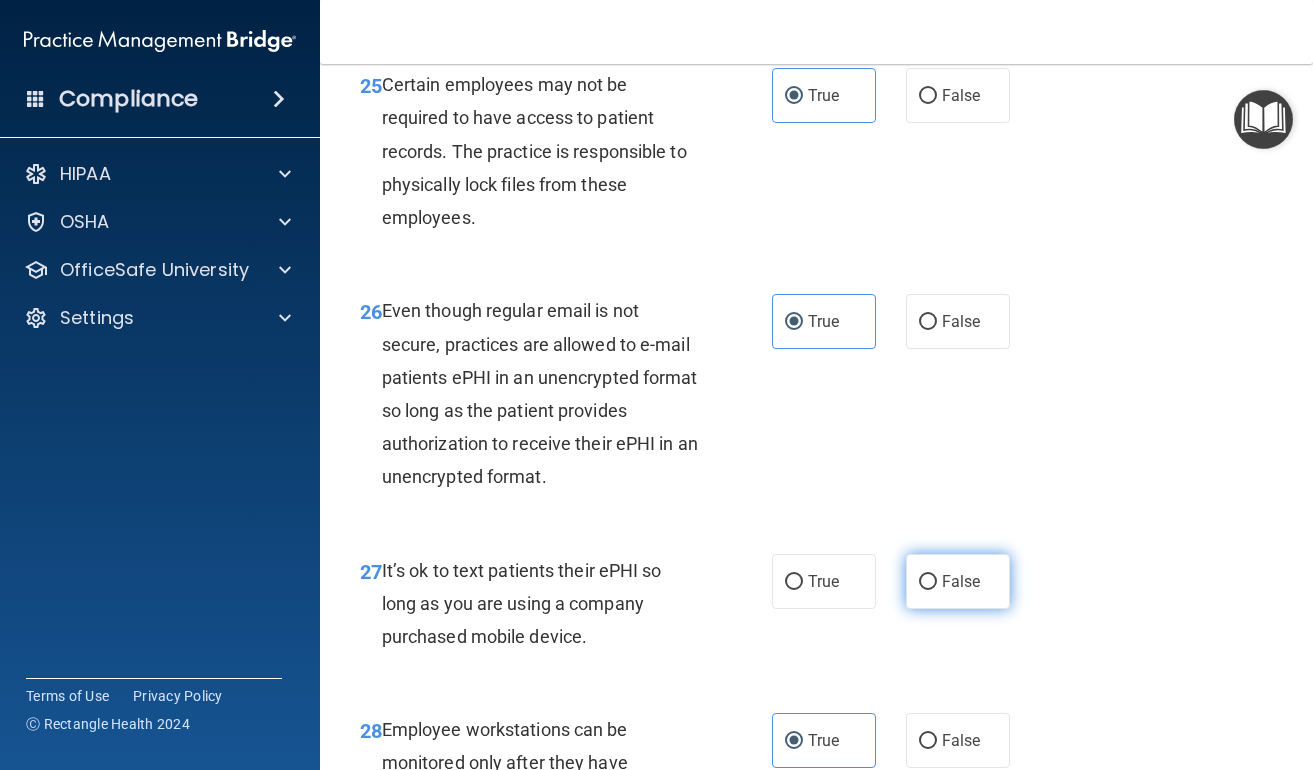 click on "False" at bounding box center [961, 581] 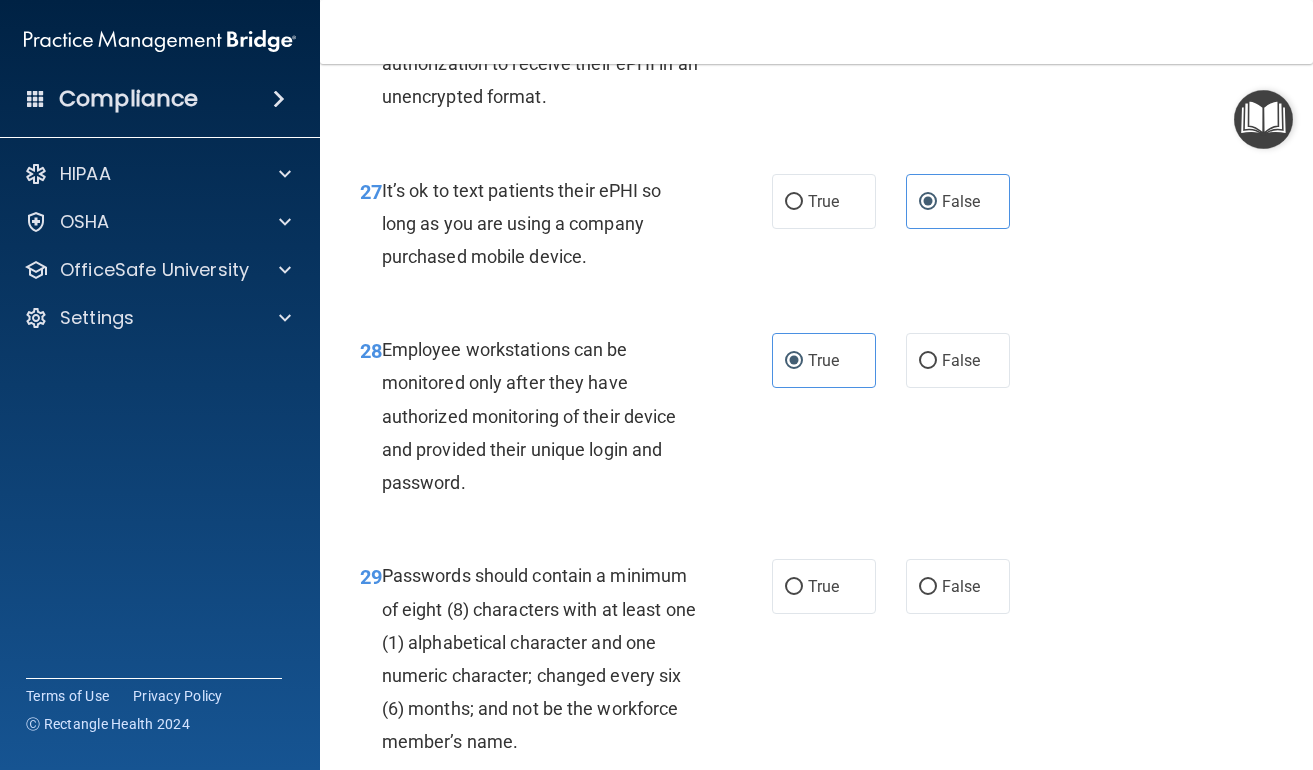 scroll, scrollTop: 5896, scrollLeft: 0, axis: vertical 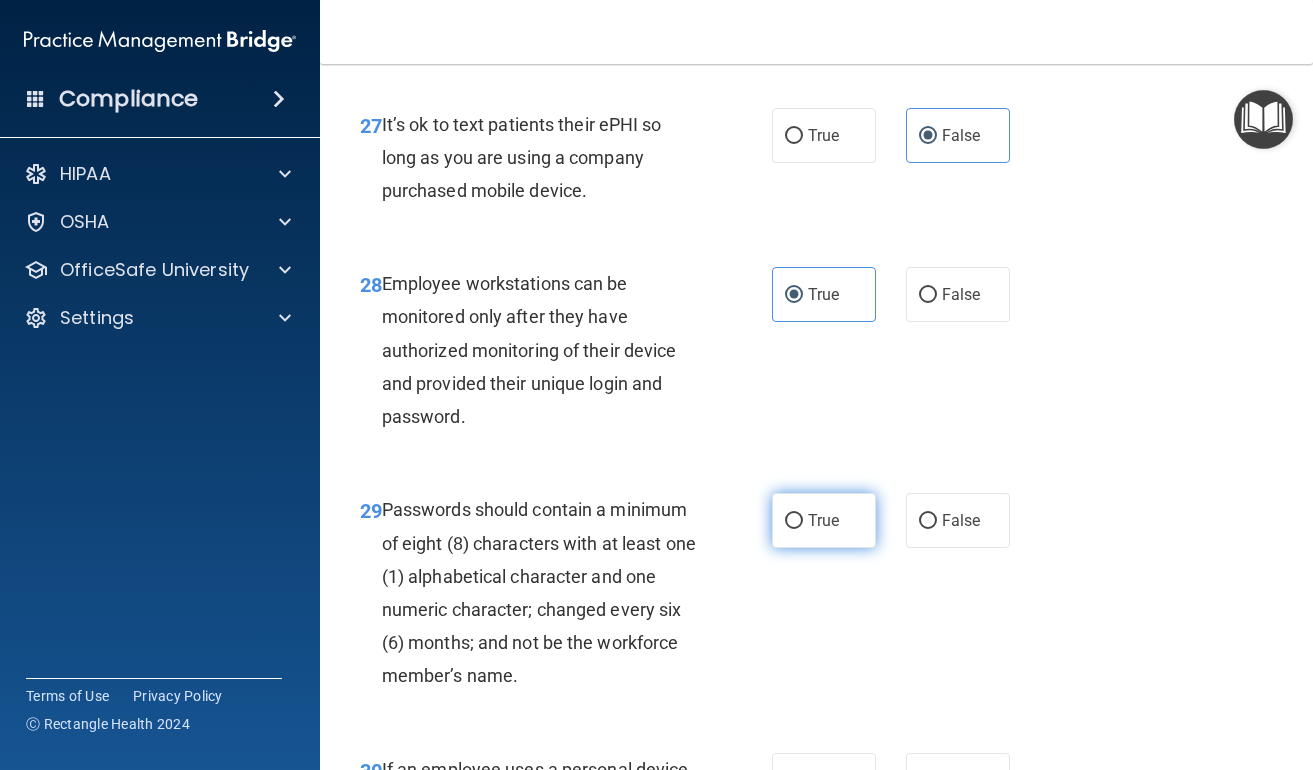 drag, startPoint x: 803, startPoint y: 481, endPoint x: 820, endPoint y: 484, distance: 17.262676 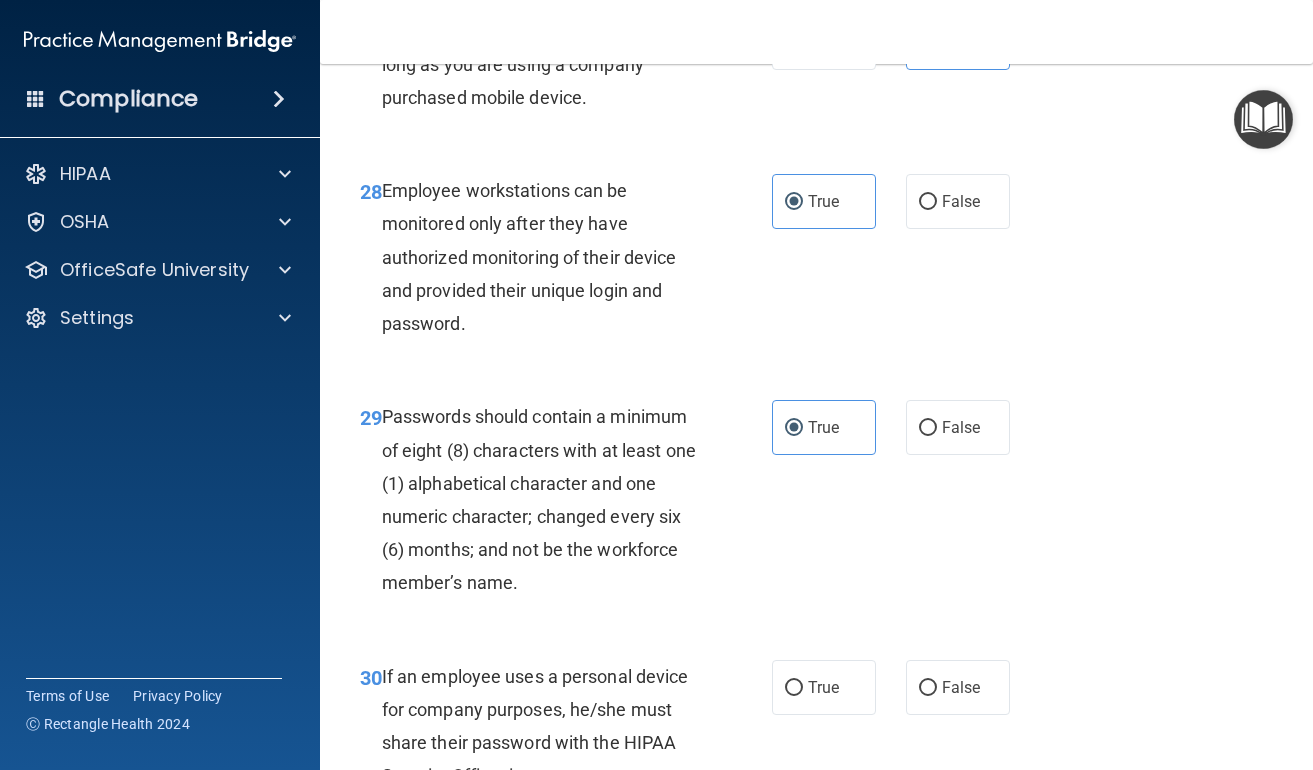 scroll, scrollTop: 6139, scrollLeft: 0, axis: vertical 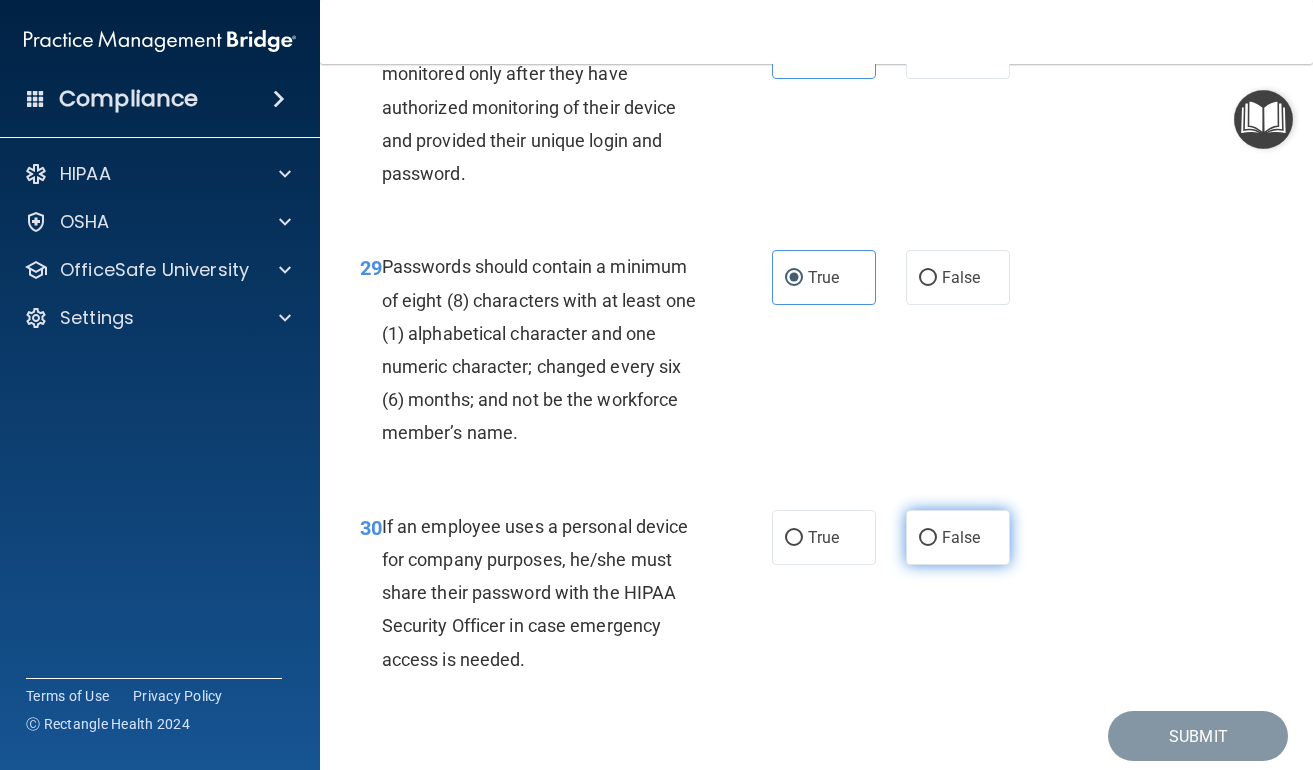 click on "False" at bounding box center [958, 537] 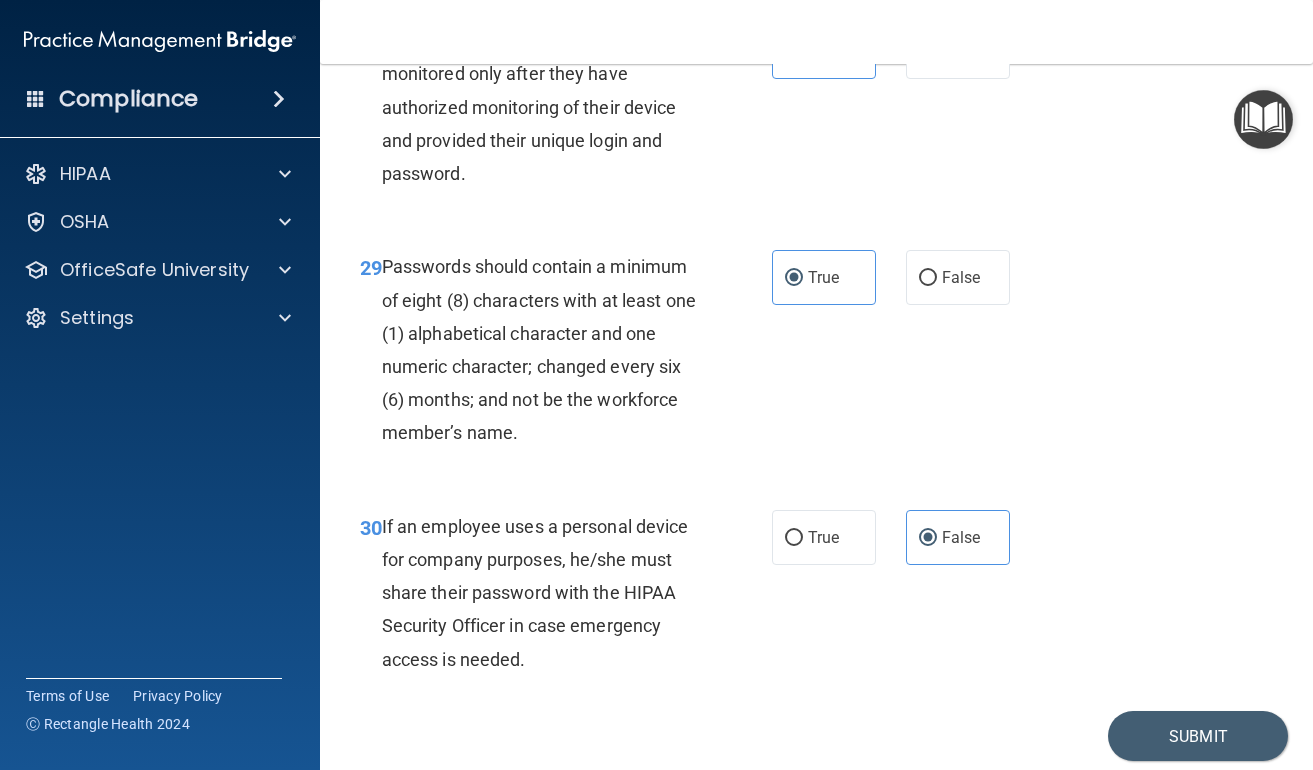 scroll, scrollTop: 6177, scrollLeft: 0, axis: vertical 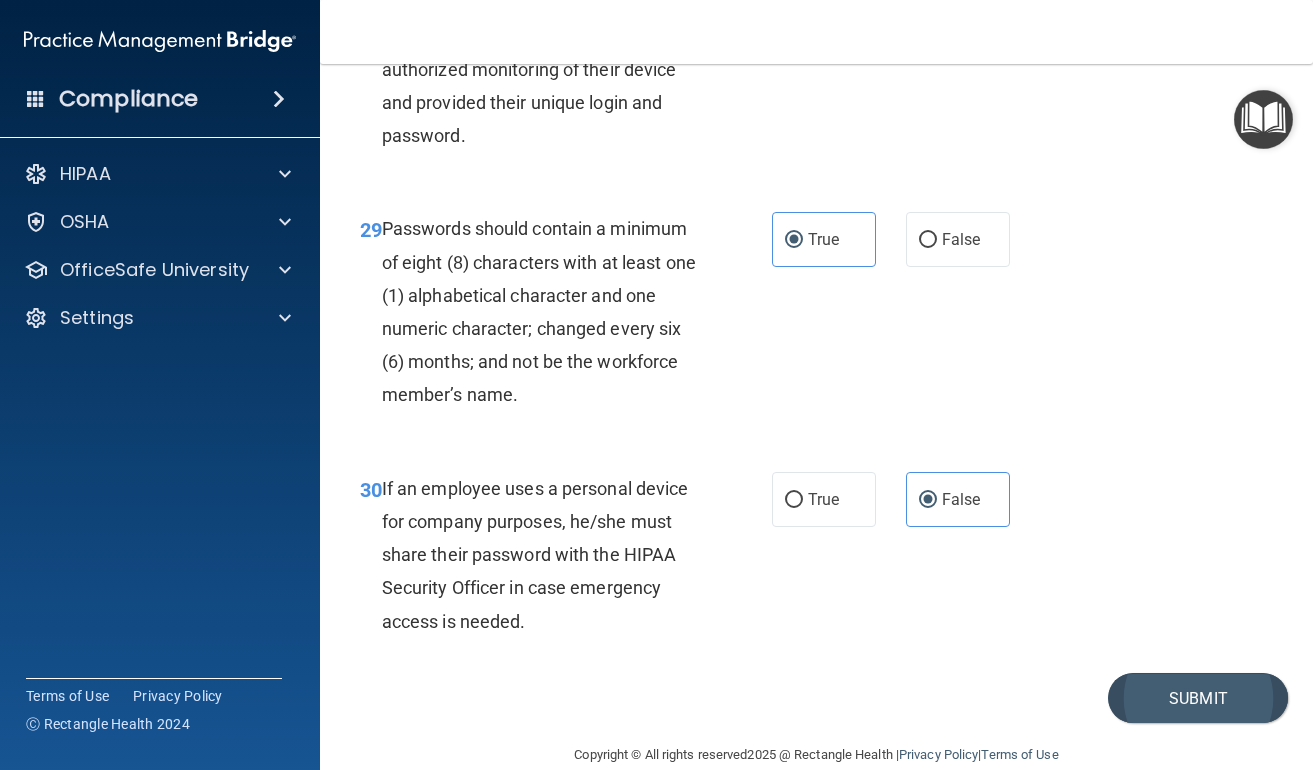 click on "Submit" at bounding box center [1198, 698] 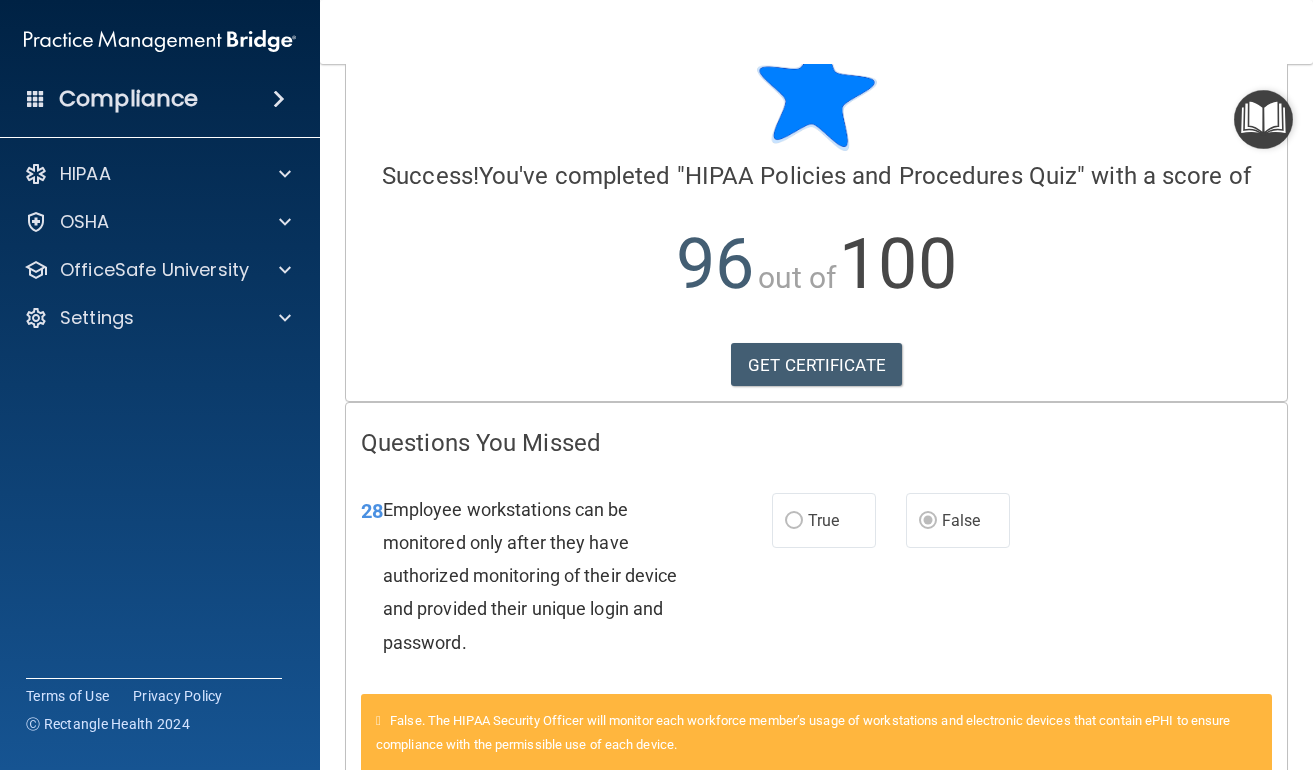 scroll, scrollTop: 166, scrollLeft: 0, axis: vertical 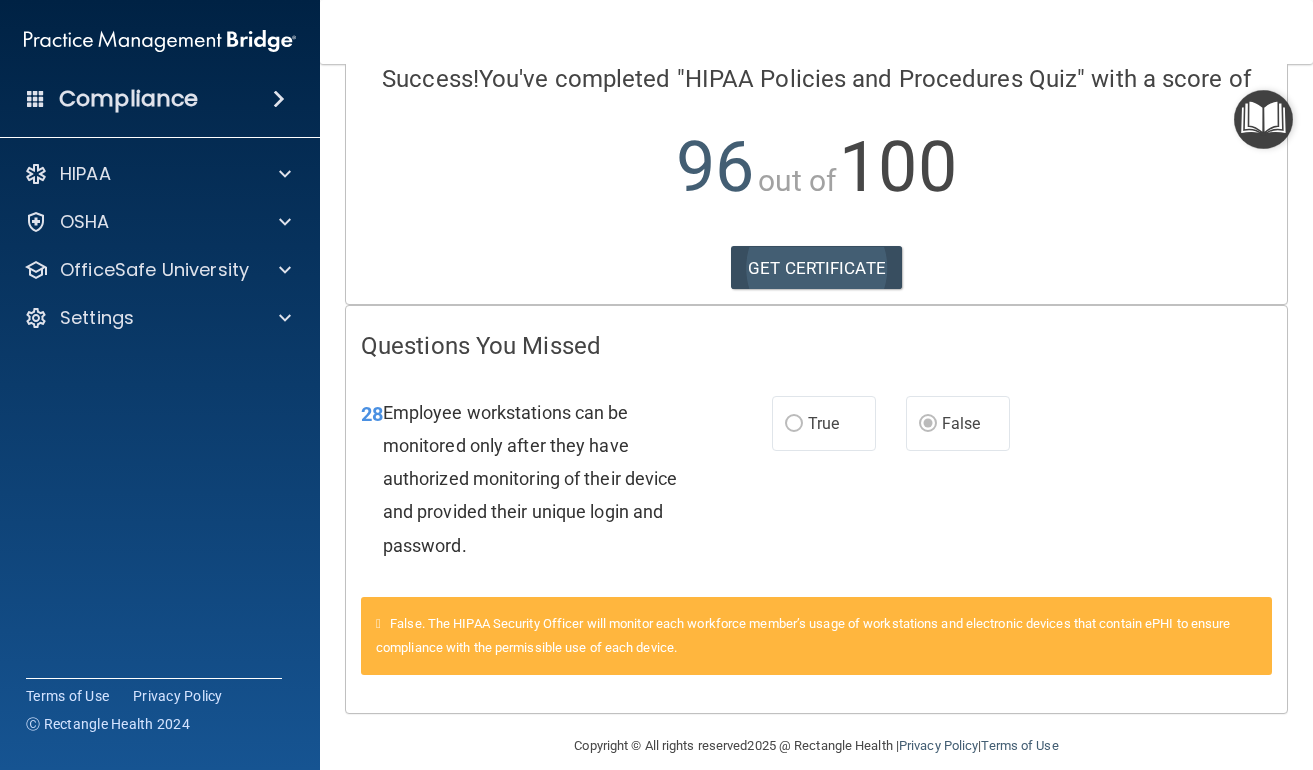 click on "GET CERTIFICATE" at bounding box center (816, 268) 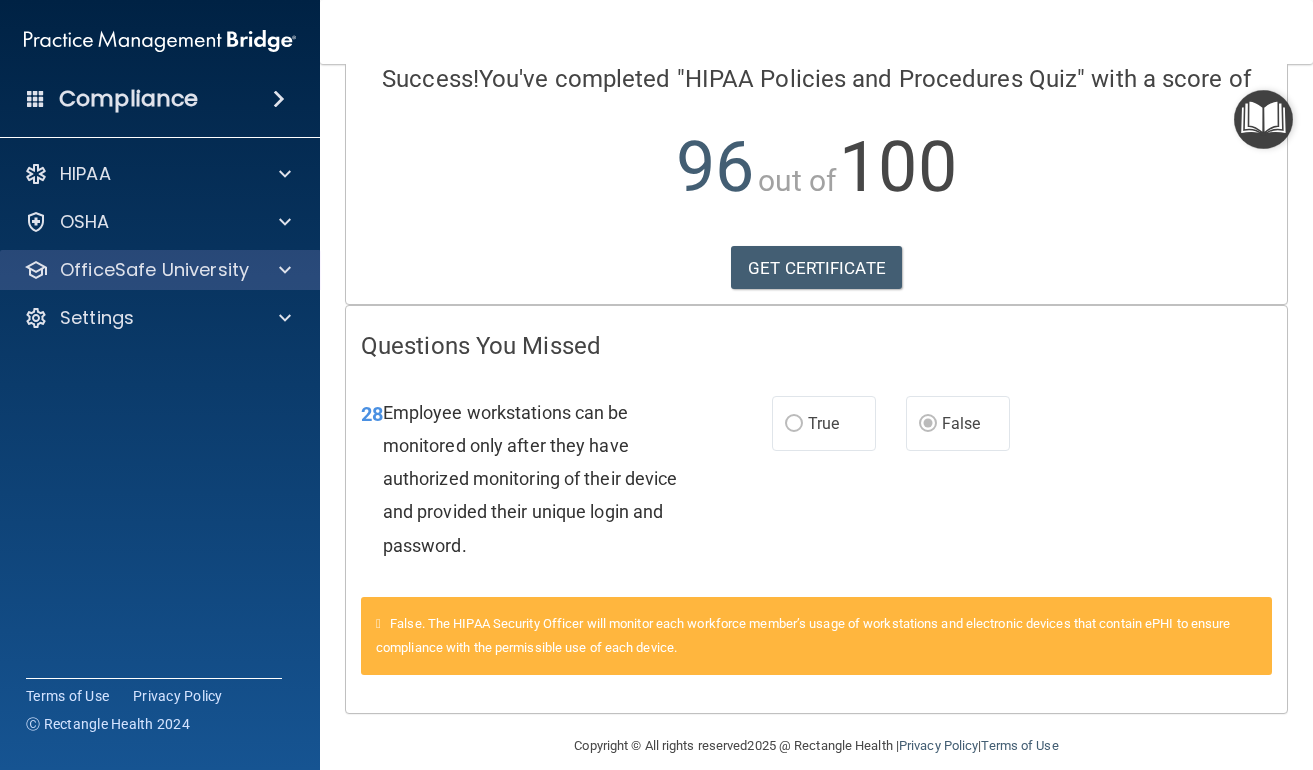 click on "OfficeSafe University" at bounding box center (154, 270) 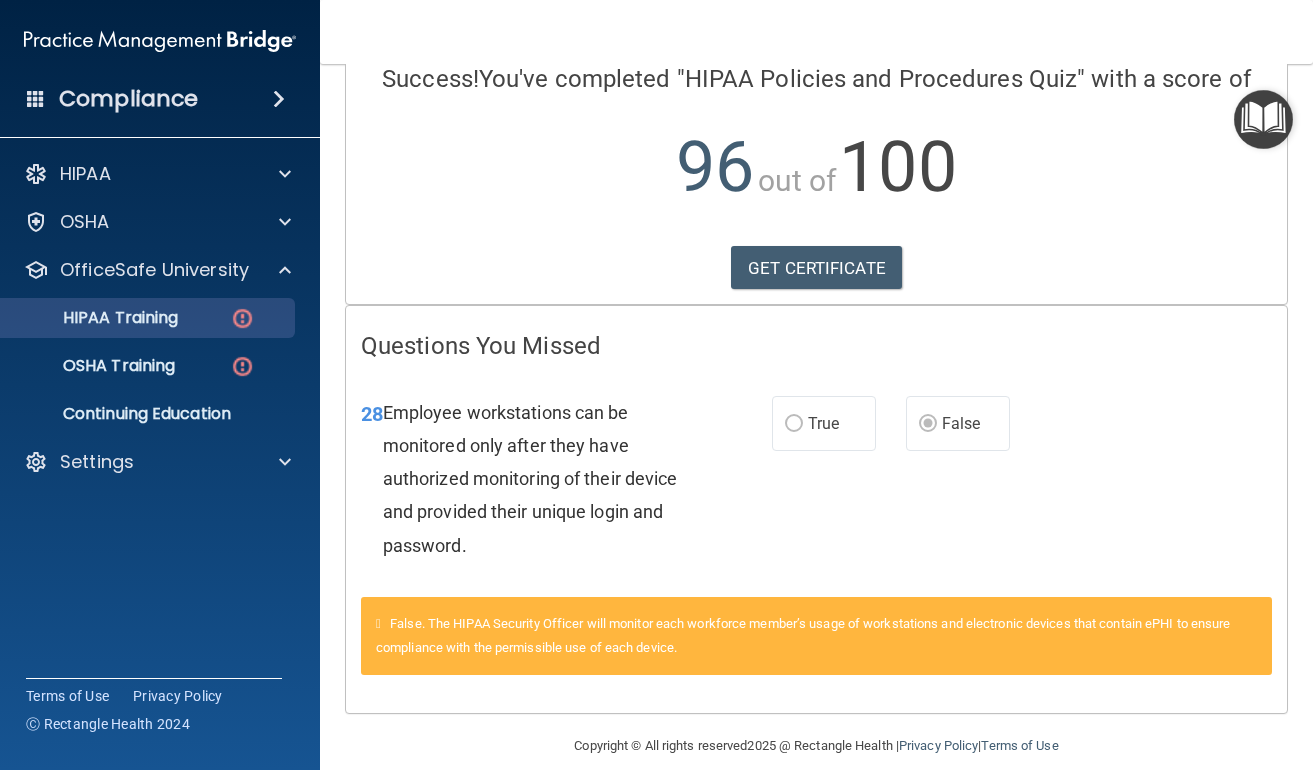 click on "HIPAA Training" at bounding box center (95, 318) 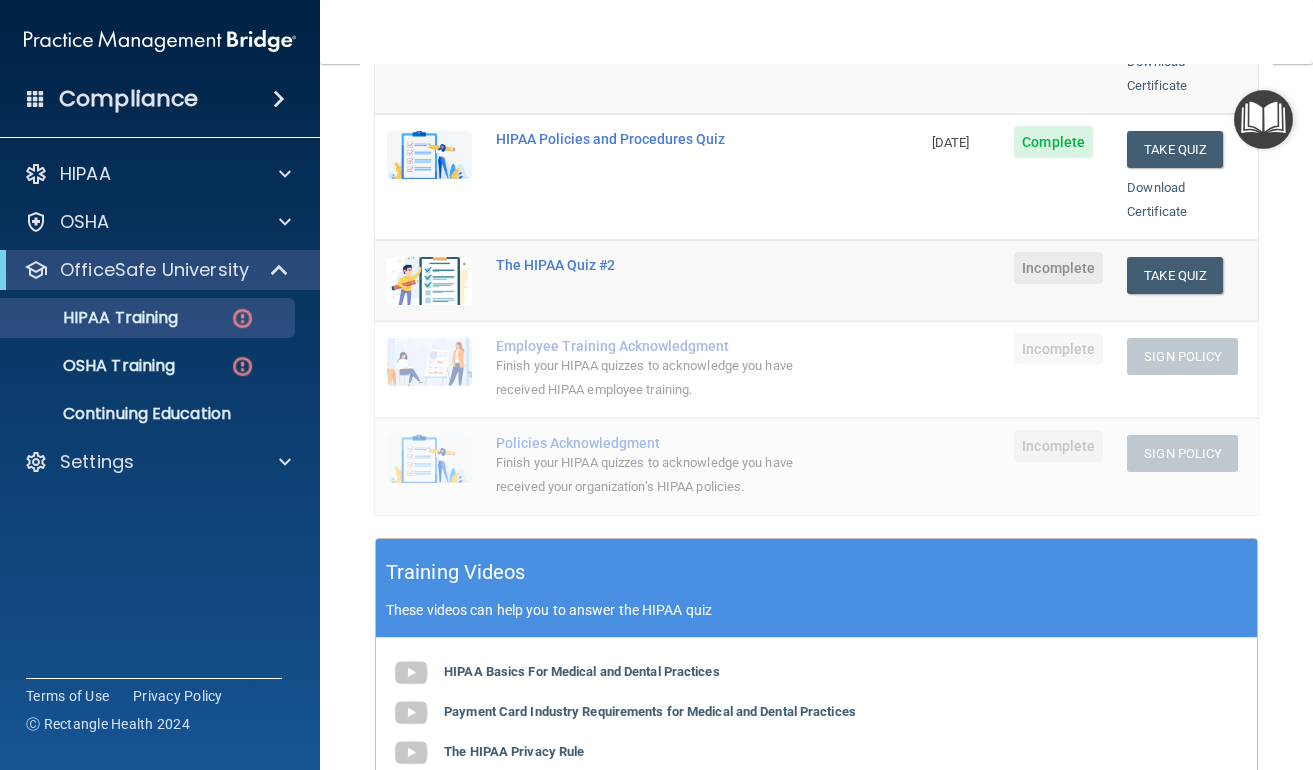 scroll, scrollTop: 229, scrollLeft: 0, axis: vertical 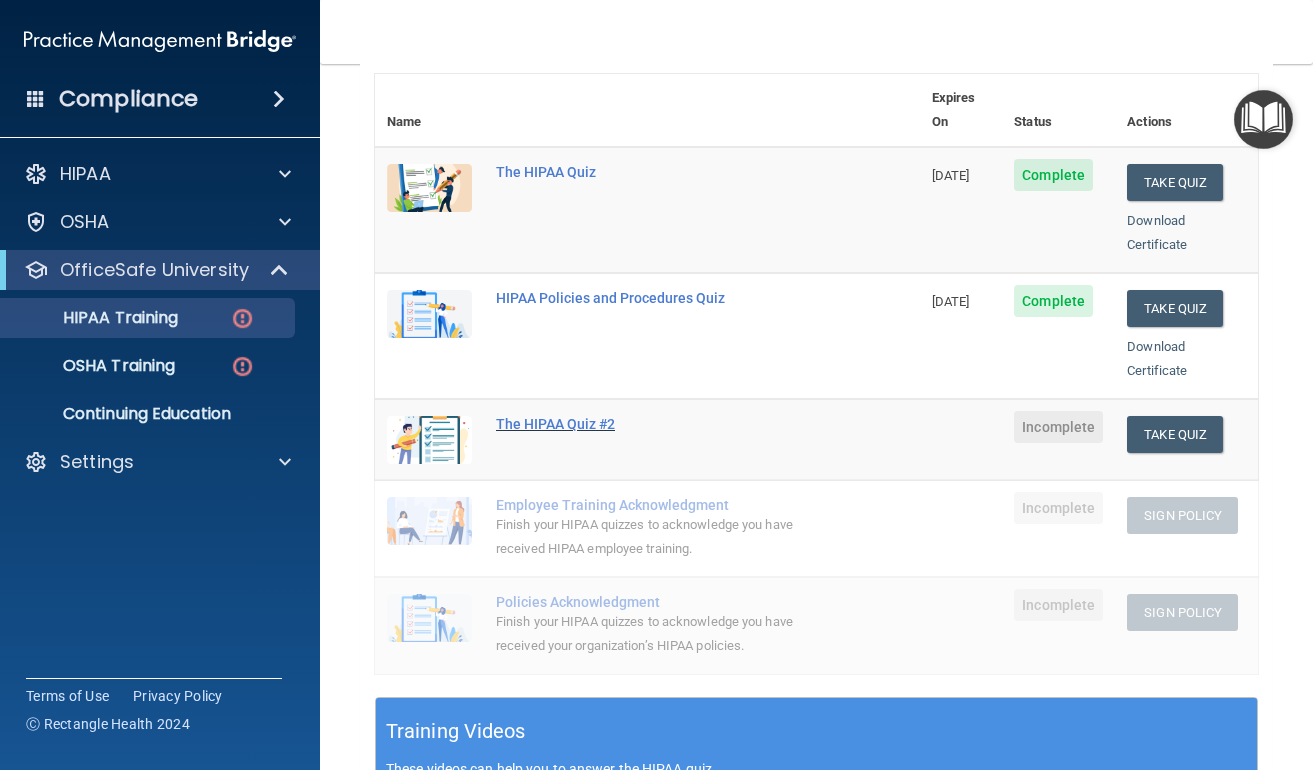 click on "The HIPAA Quiz #2" at bounding box center [658, 424] 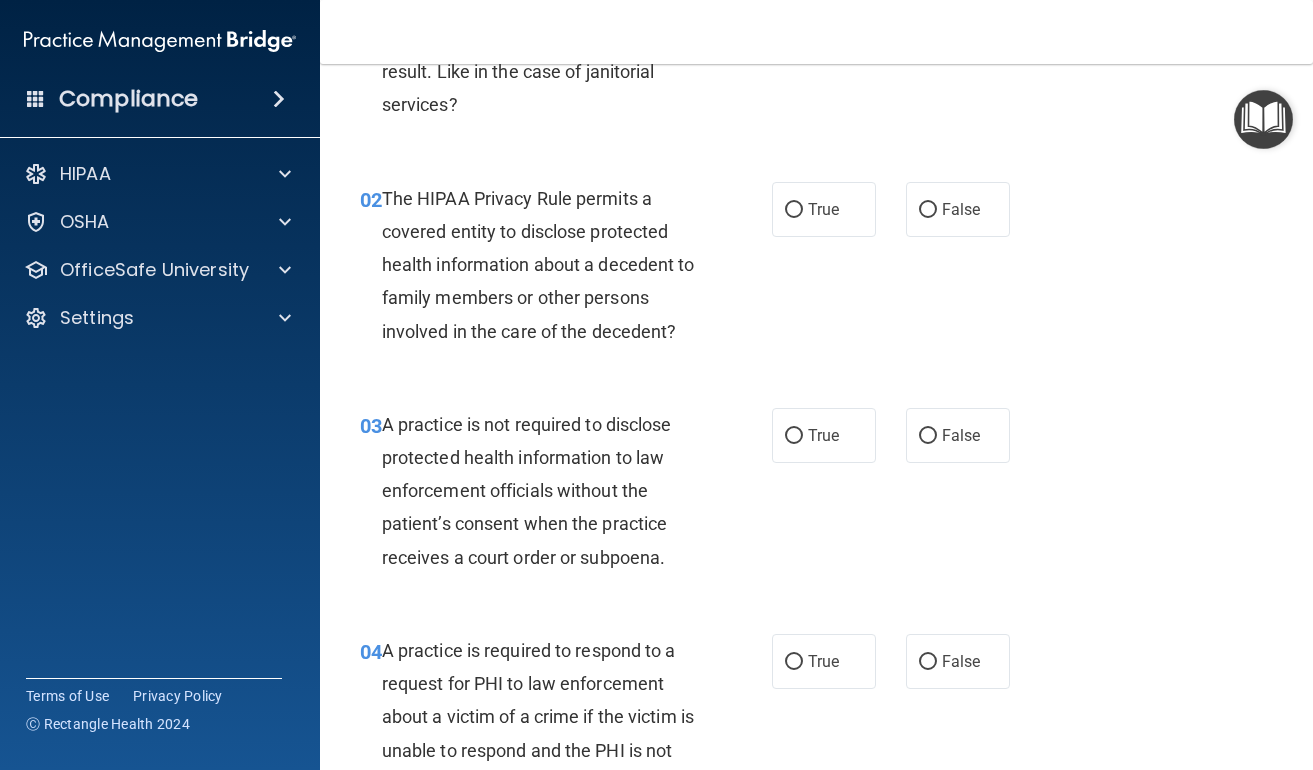 scroll, scrollTop: 382, scrollLeft: 0, axis: vertical 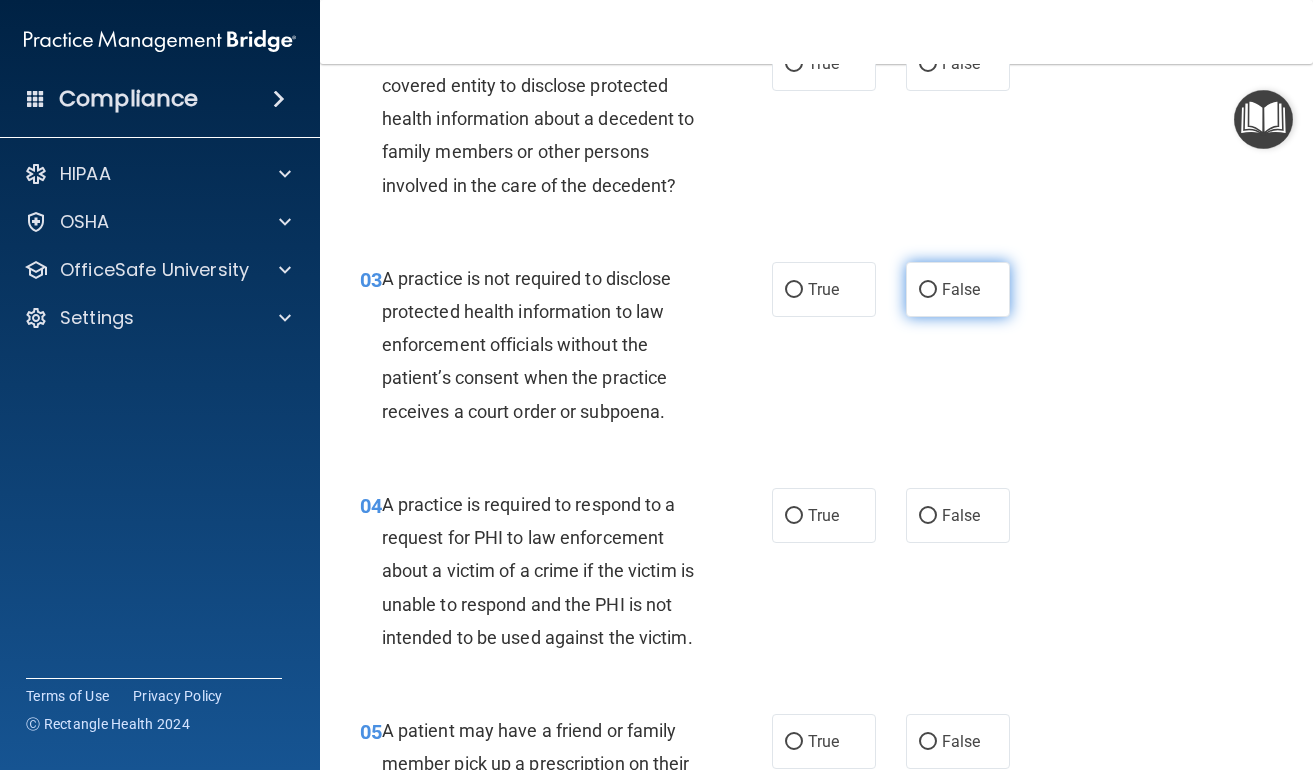 click on "False" at bounding box center [961, 289] 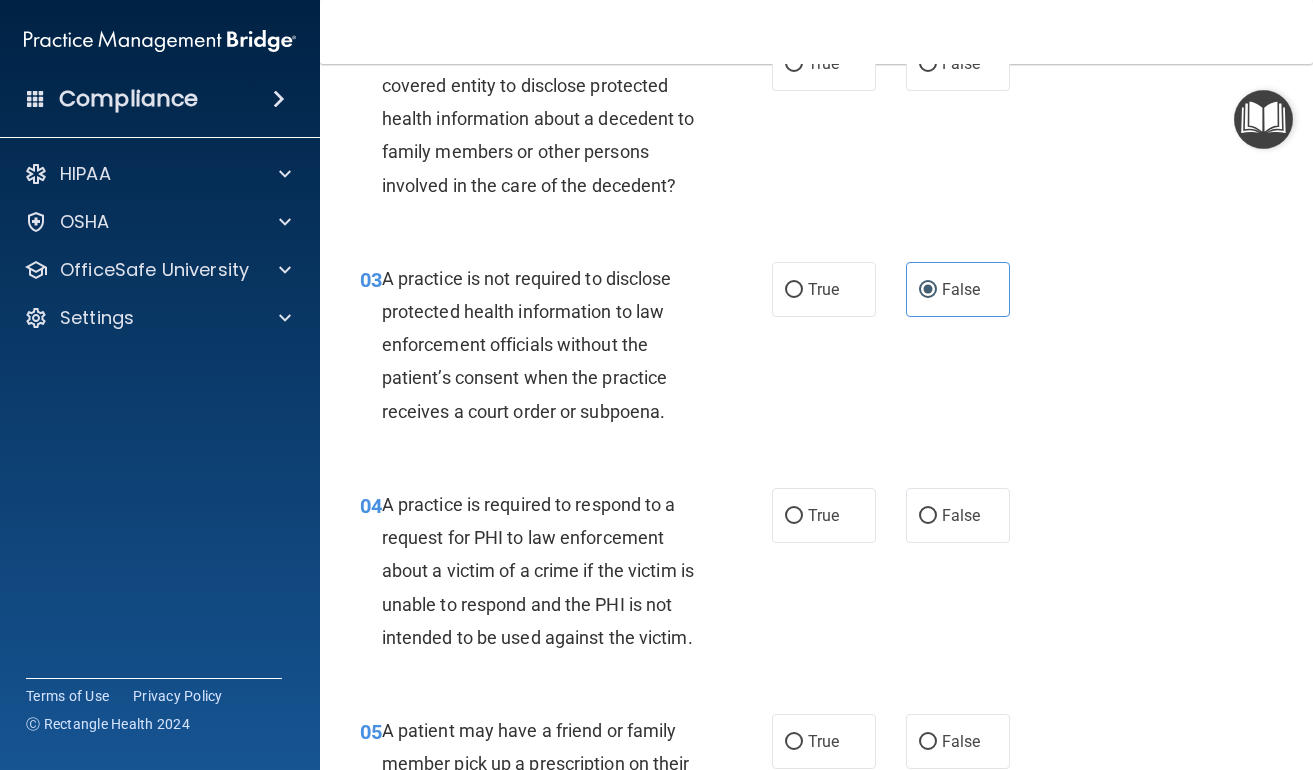 scroll, scrollTop: 544, scrollLeft: 0, axis: vertical 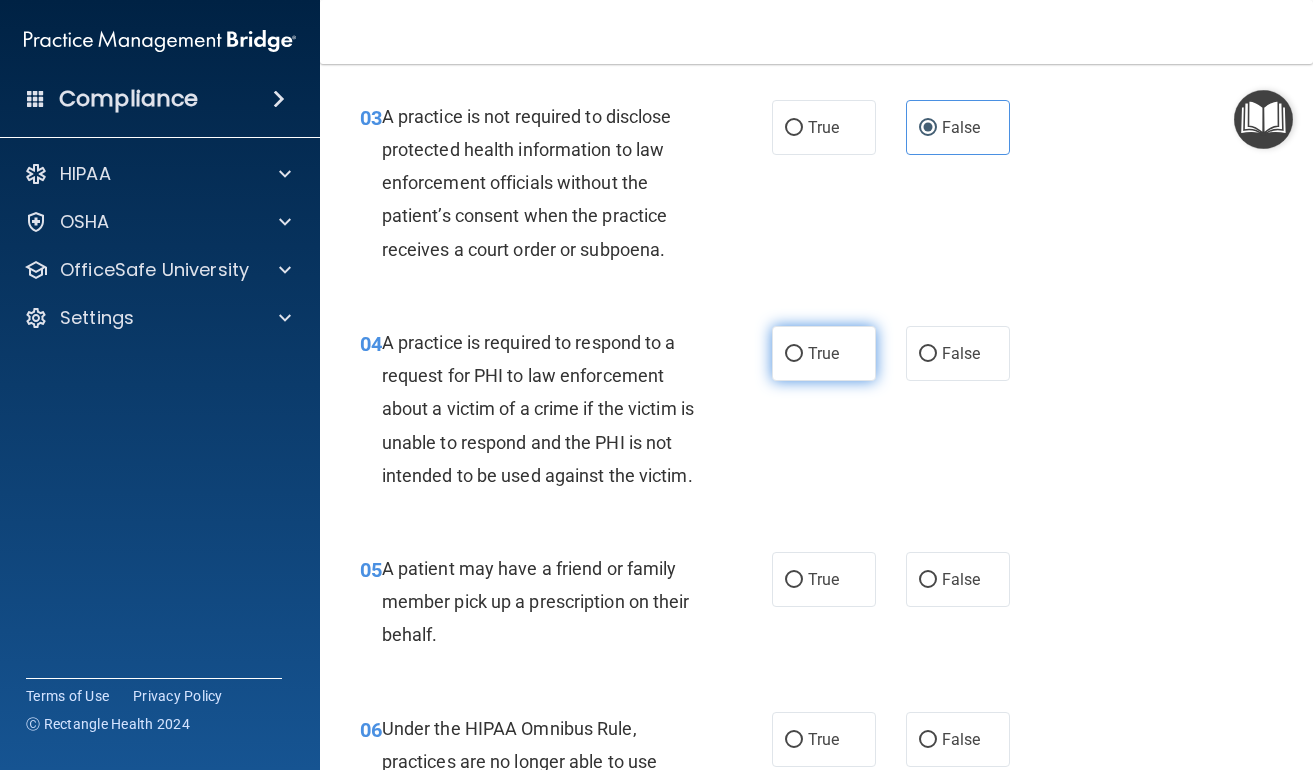 click on "True" at bounding box center [823, 353] 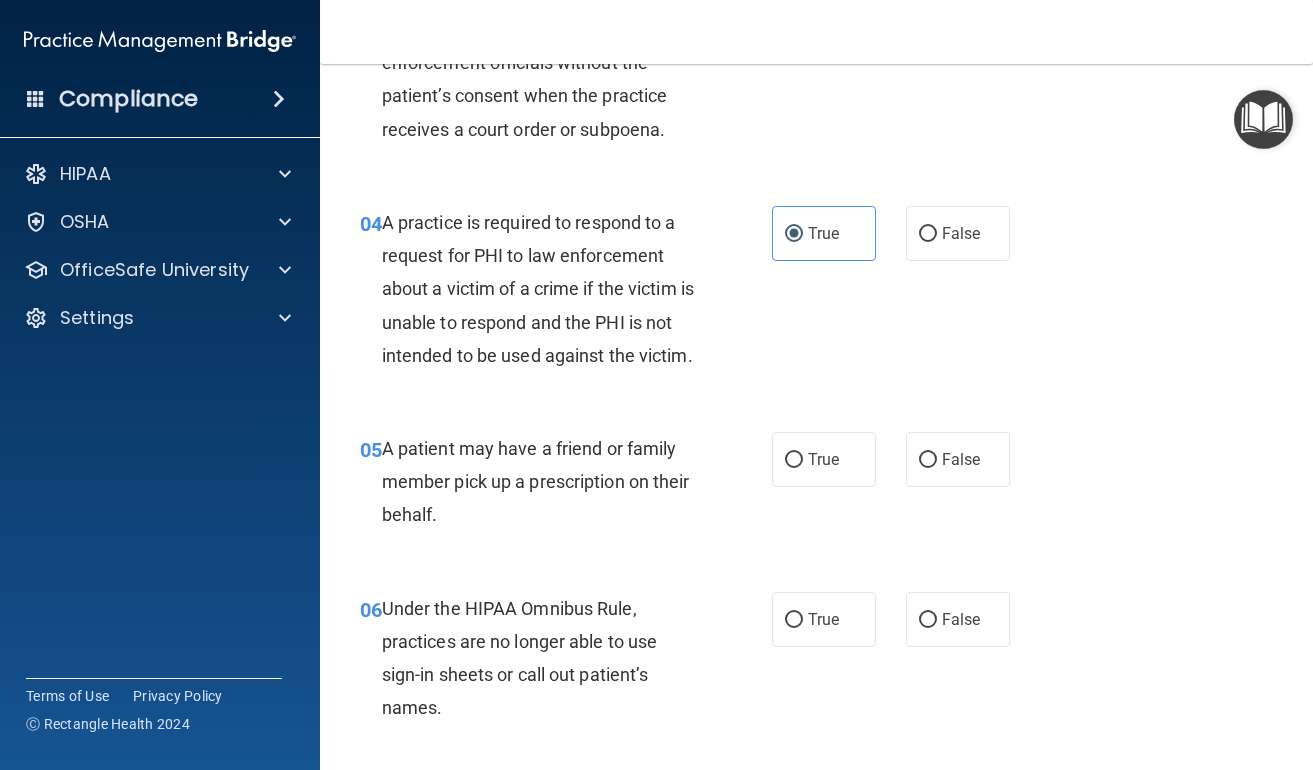 scroll, scrollTop: 761, scrollLeft: 0, axis: vertical 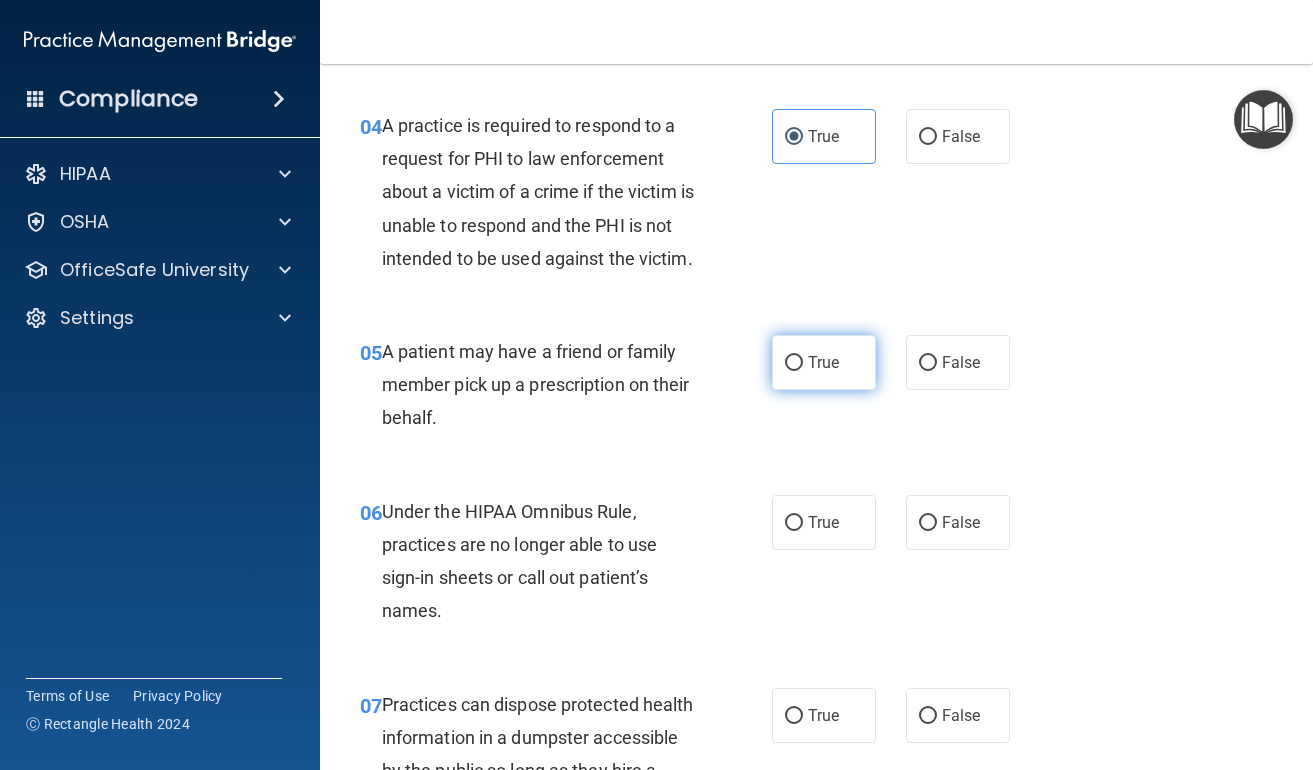 click on "True" at bounding box center (823, 362) 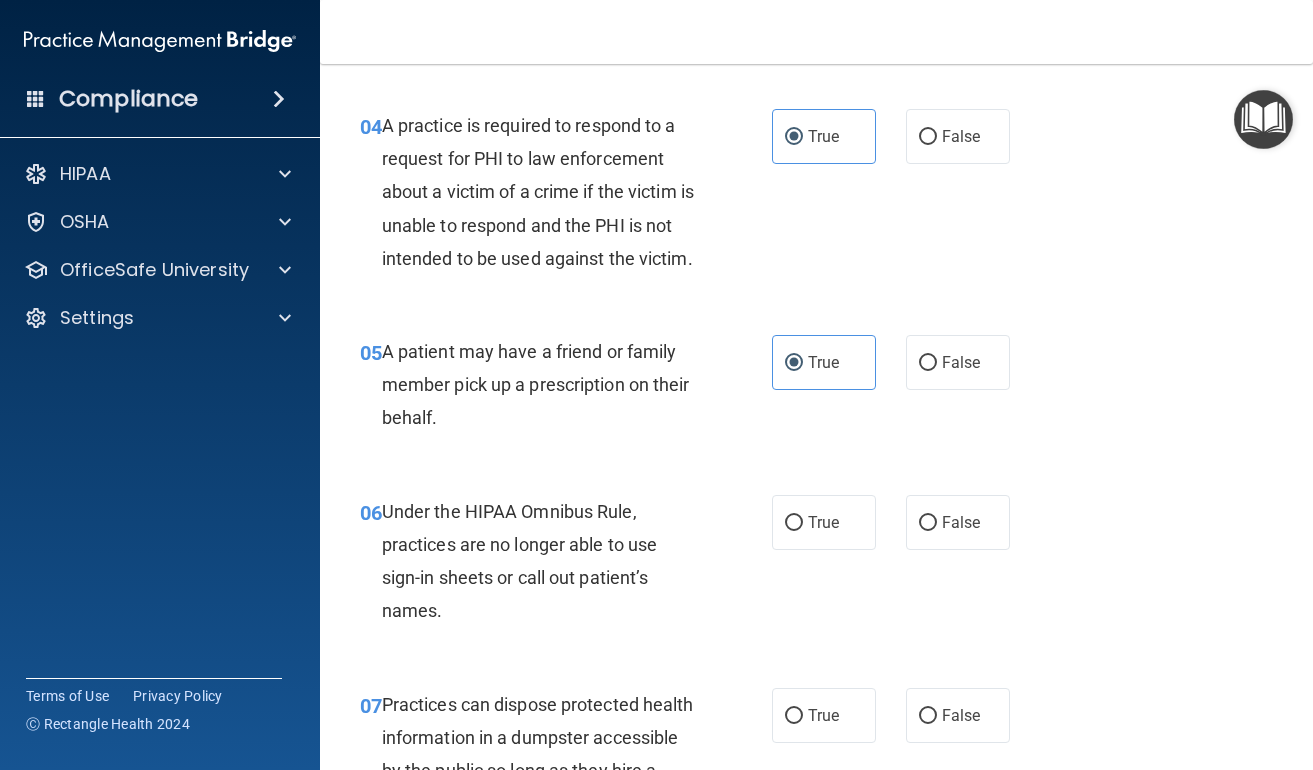 scroll, scrollTop: 865, scrollLeft: 0, axis: vertical 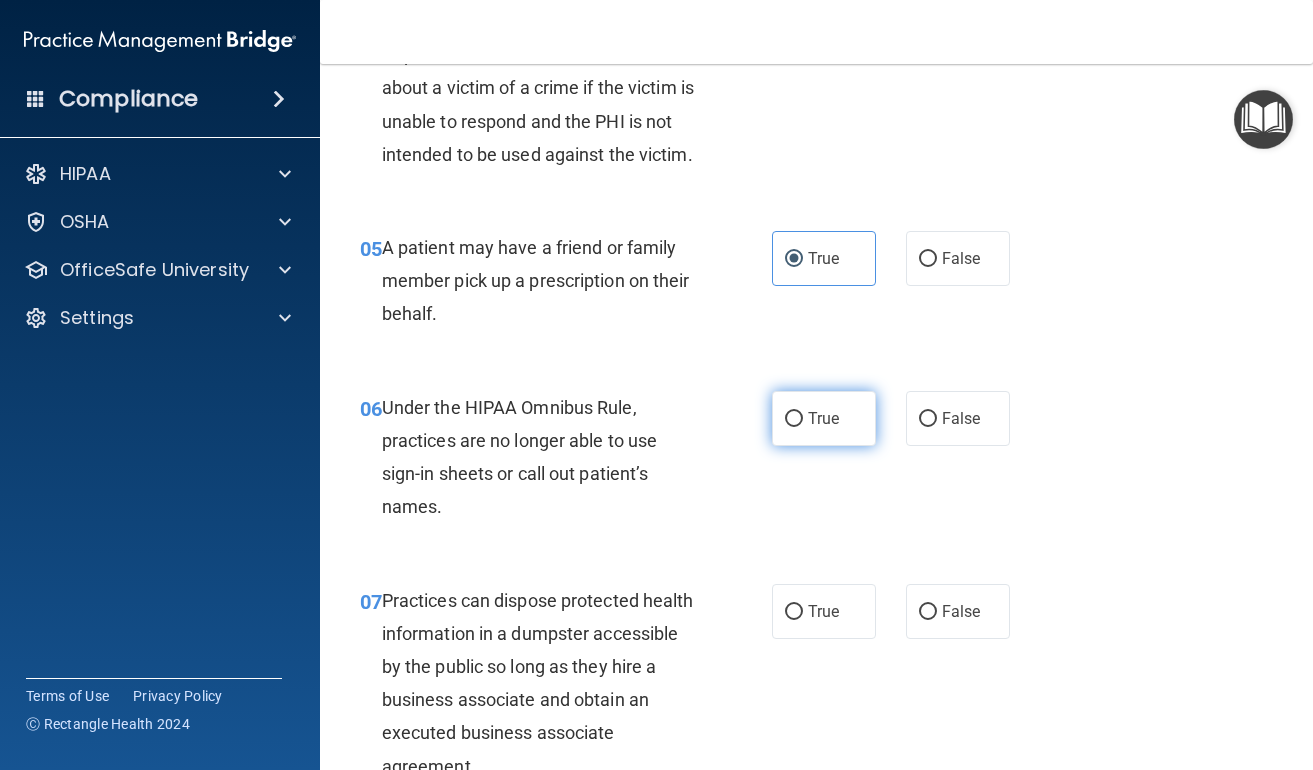 click on "True" at bounding box center (794, 419) 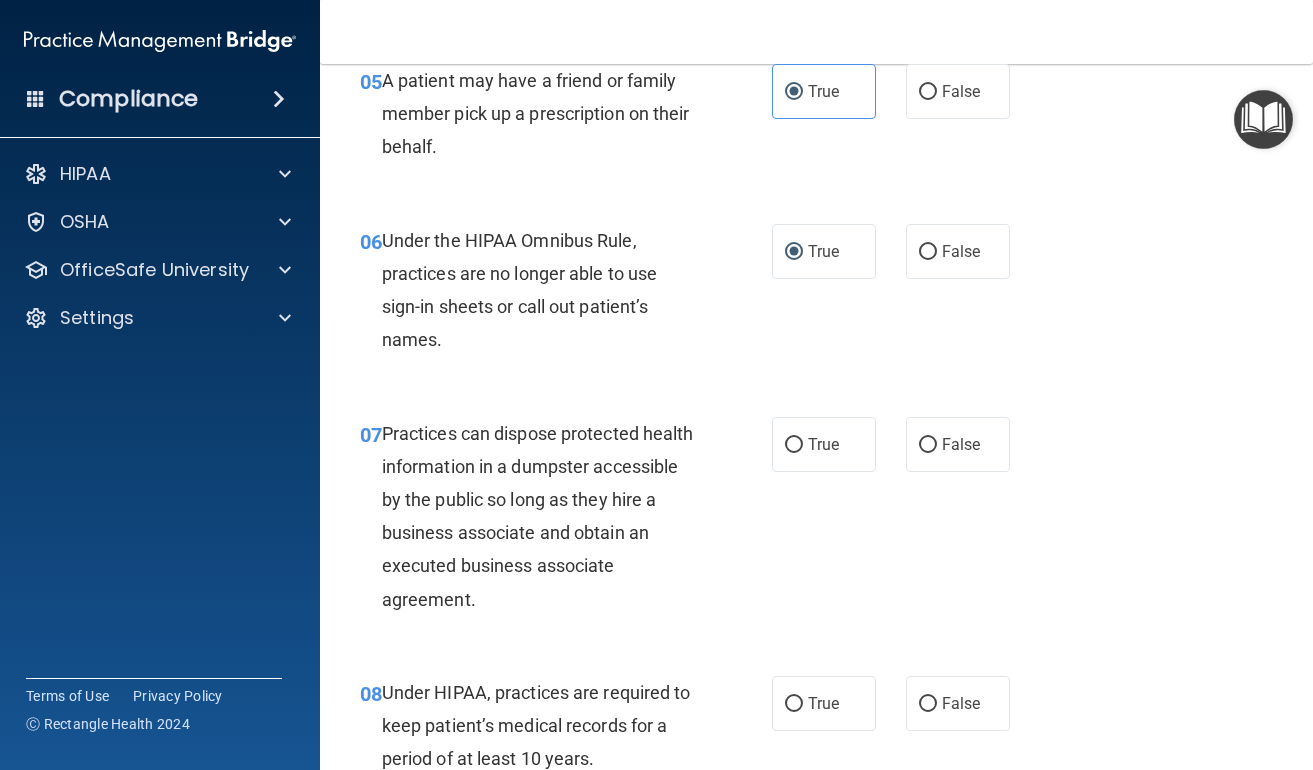 scroll, scrollTop: 1036, scrollLeft: 0, axis: vertical 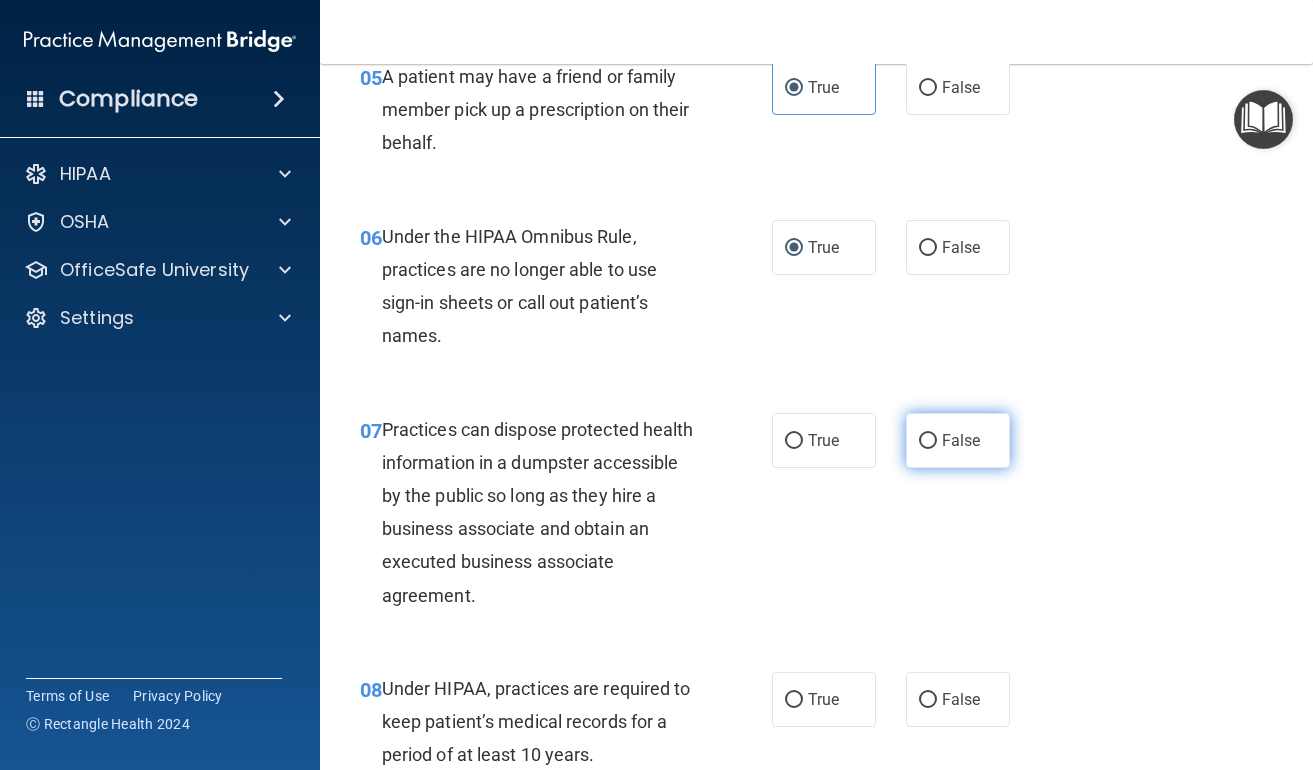 click on "False" at bounding box center [961, 440] 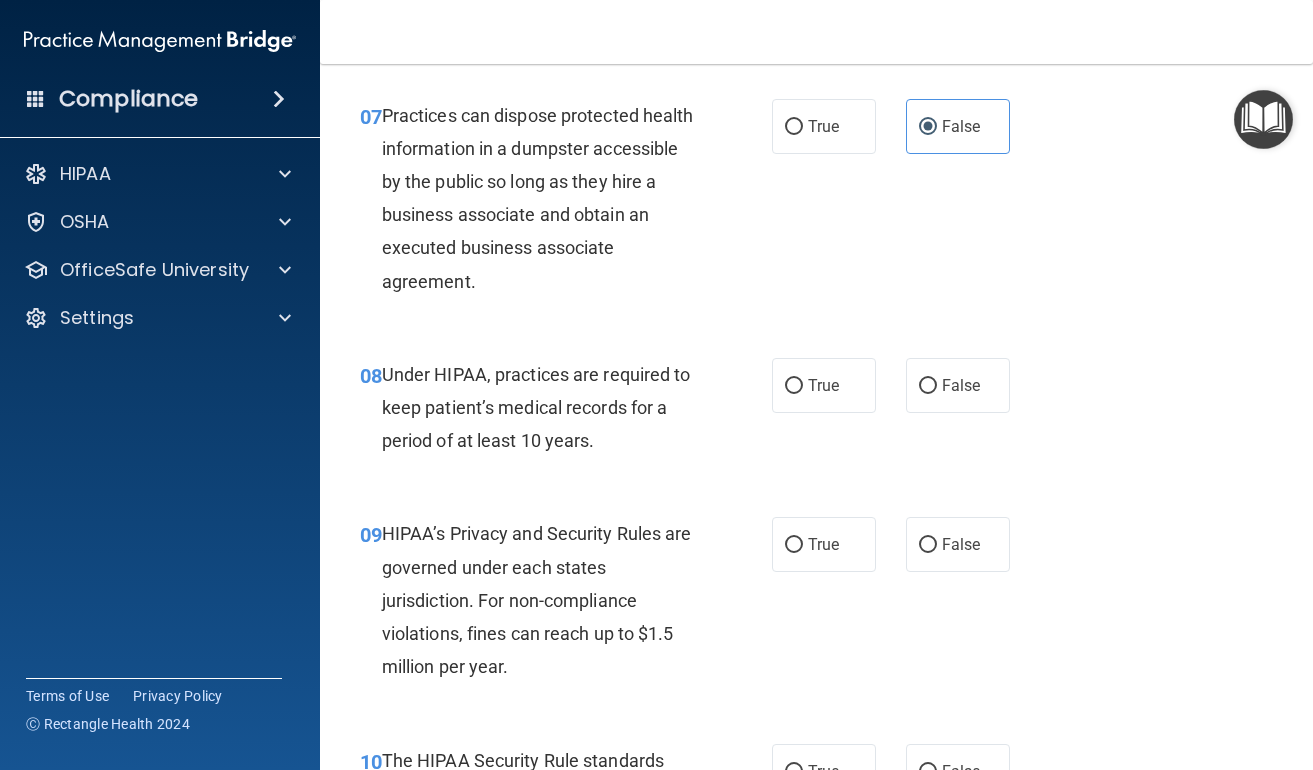 scroll, scrollTop: 1435, scrollLeft: 0, axis: vertical 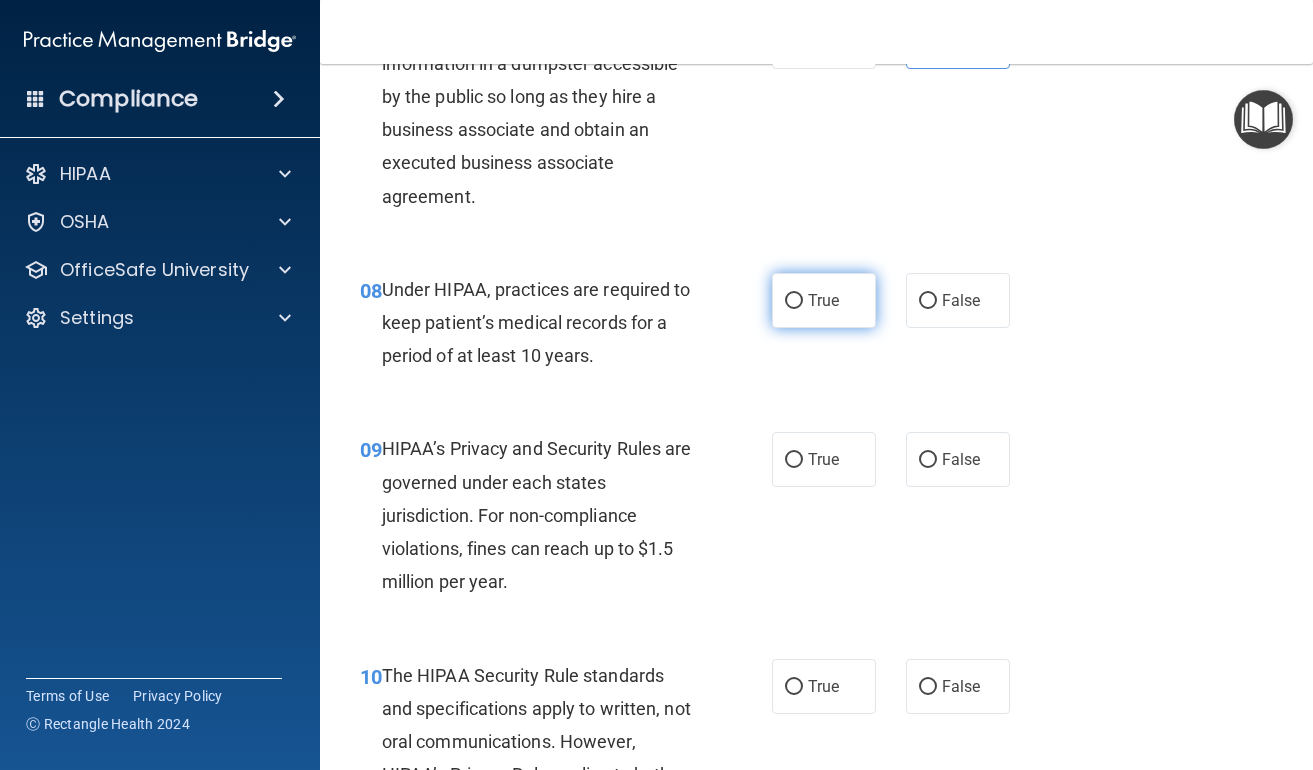 click on "True" at bounding box center (823, 300) 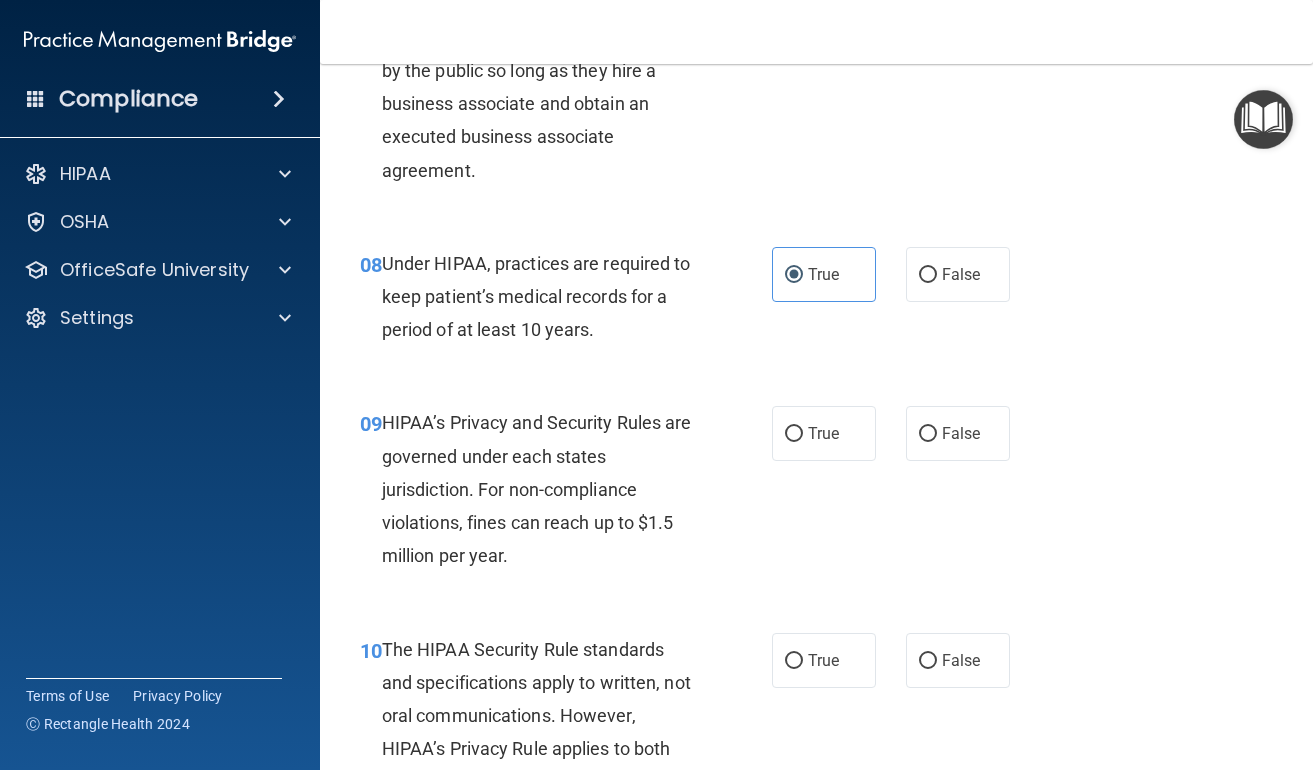 scroll, scrollTop: 1523, scrollLeft: 0, axis: vertical 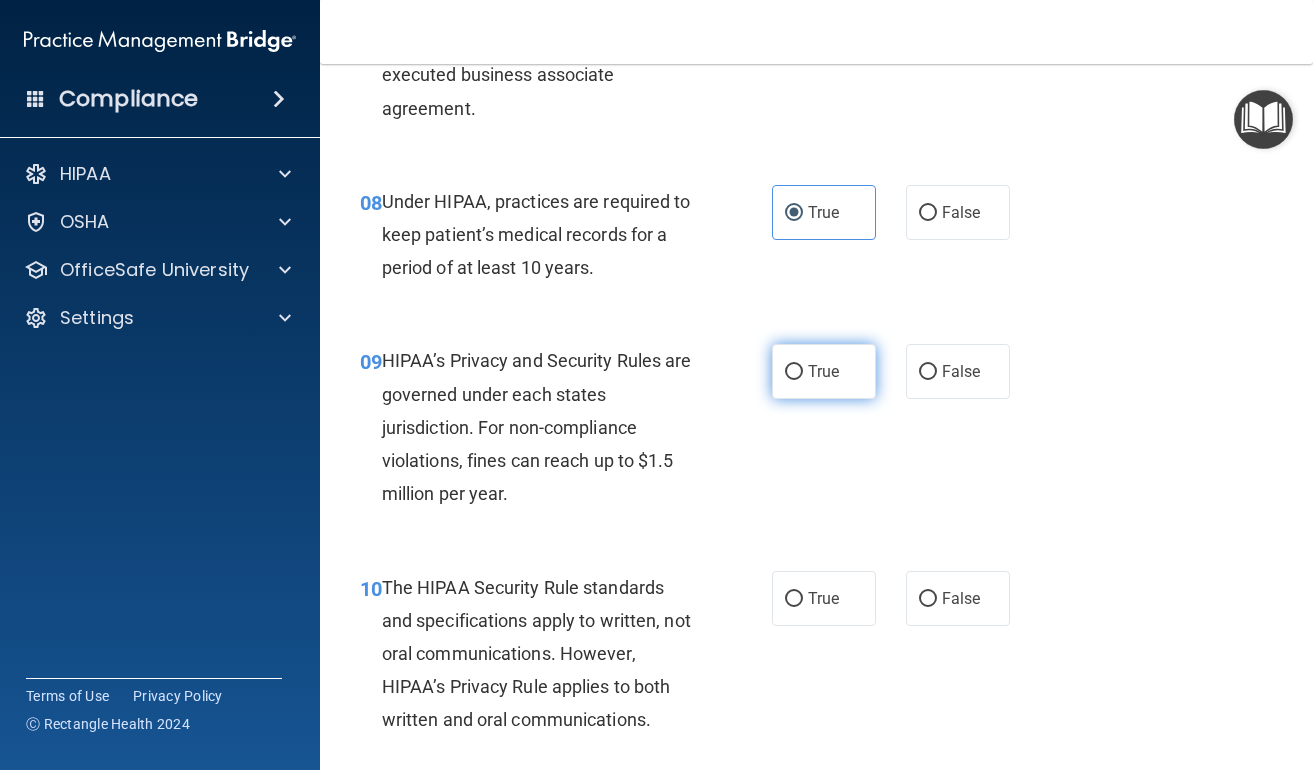 click on "True" at bounding box center [794, 372] 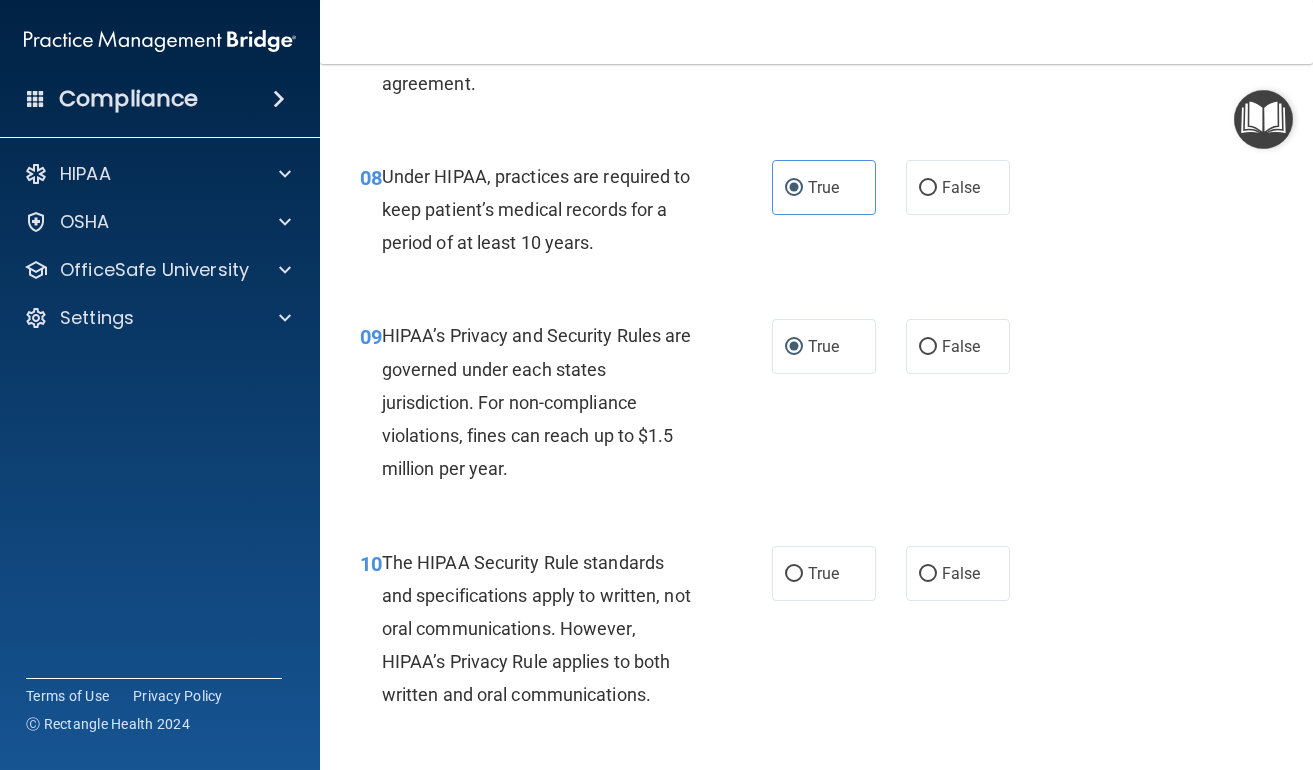 scroll, scrollTop: 1584, scrollLeft: 0, axis: vertical 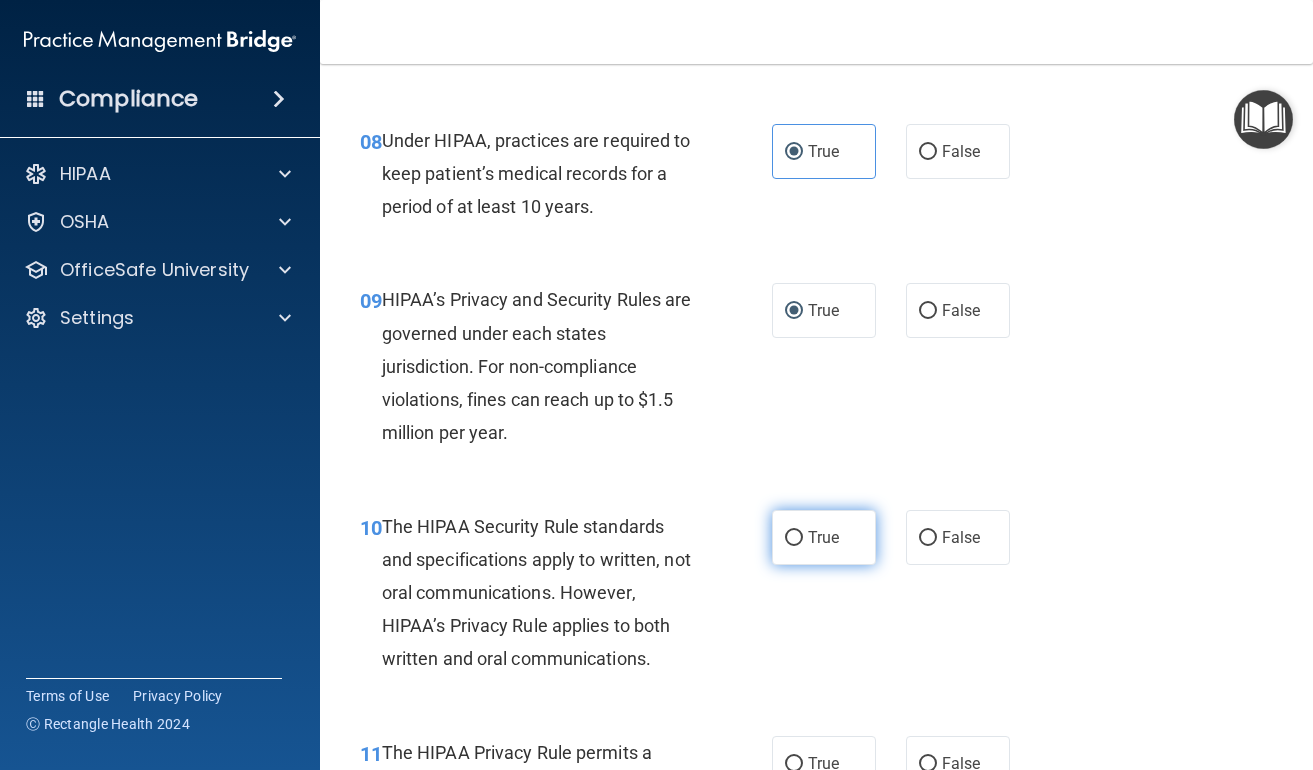 click on "True" at bounding box center [824, 537] 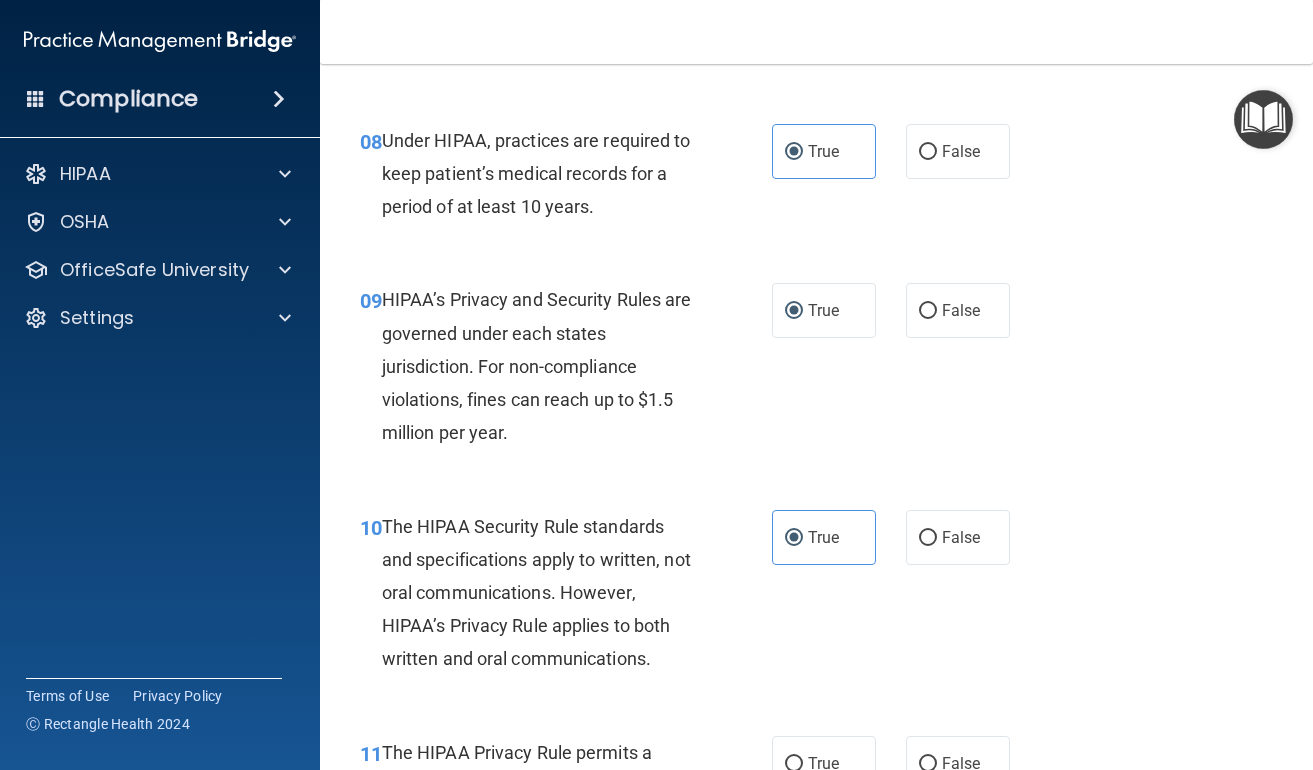 scroll, scrollTop: 2134, scrollLeft: 0, axis: vertical 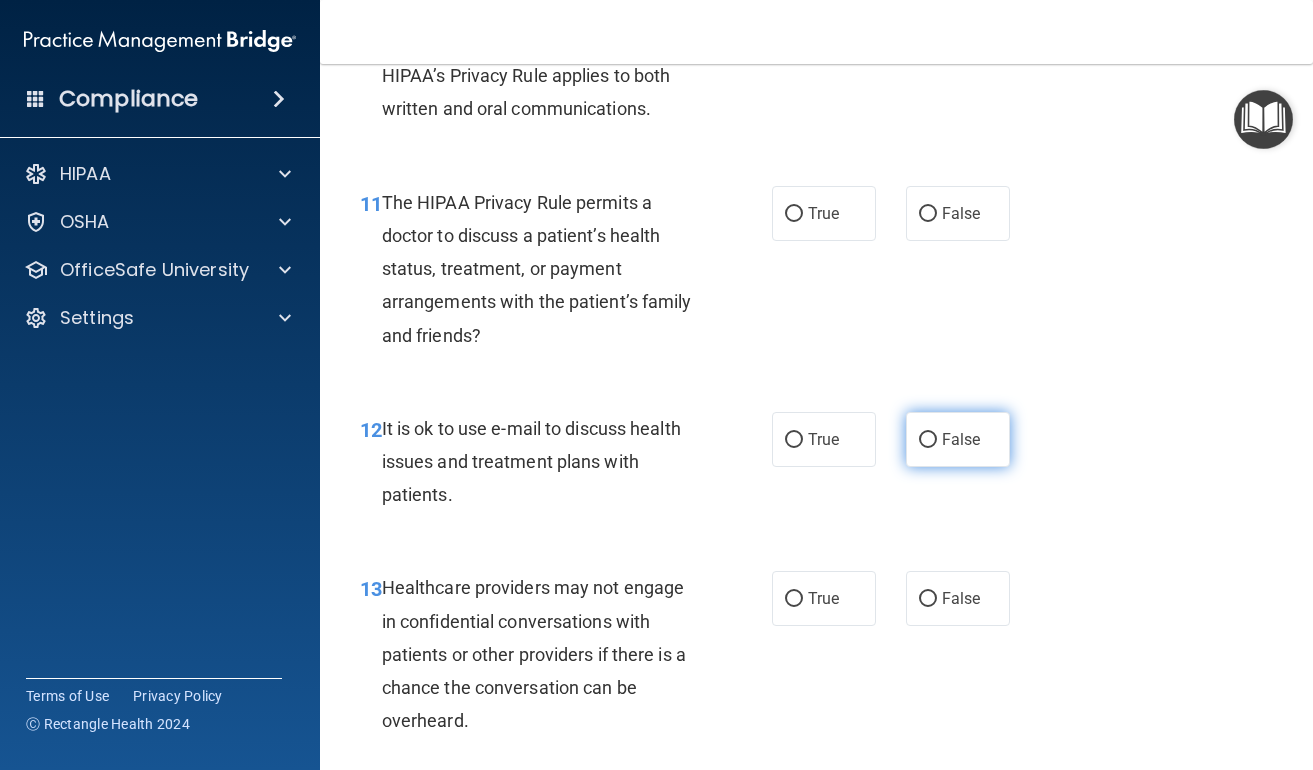 click on "False" at bounding box center [961, 439] 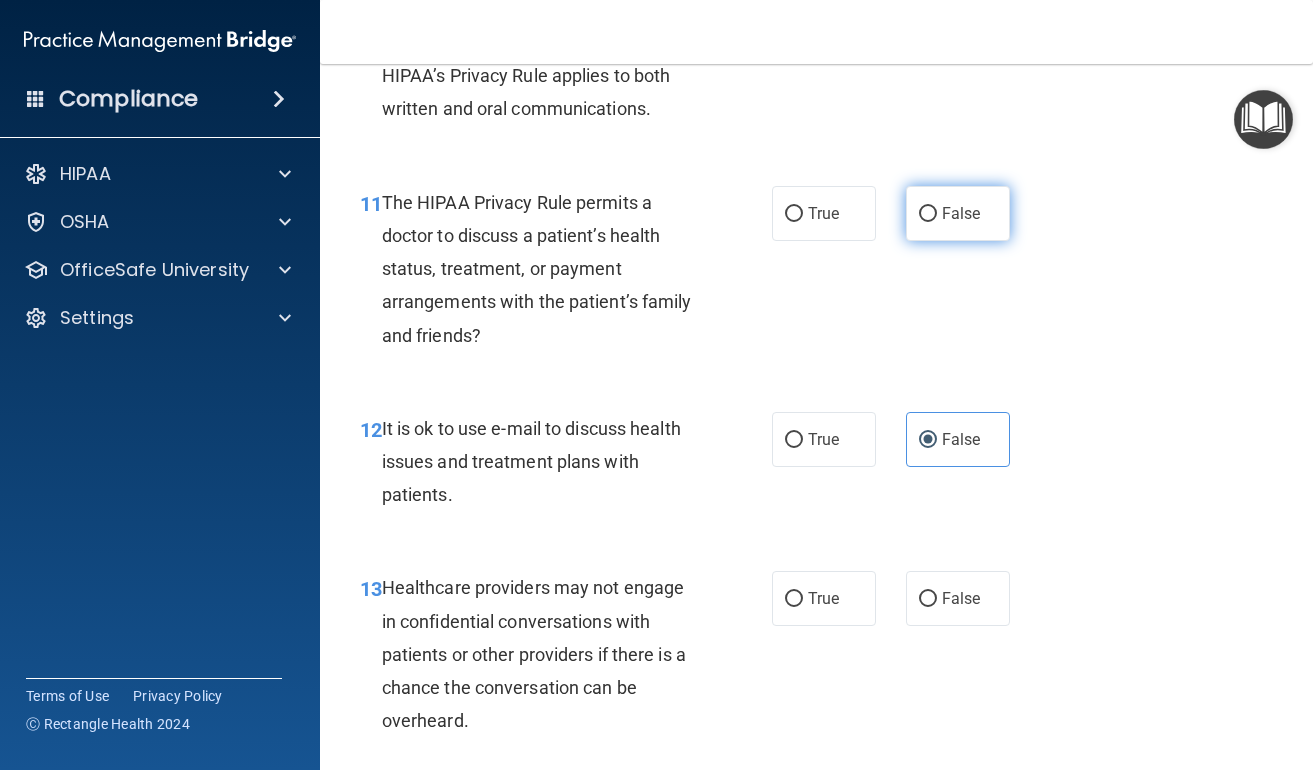 click on "False" at bounding box center (961, 213) 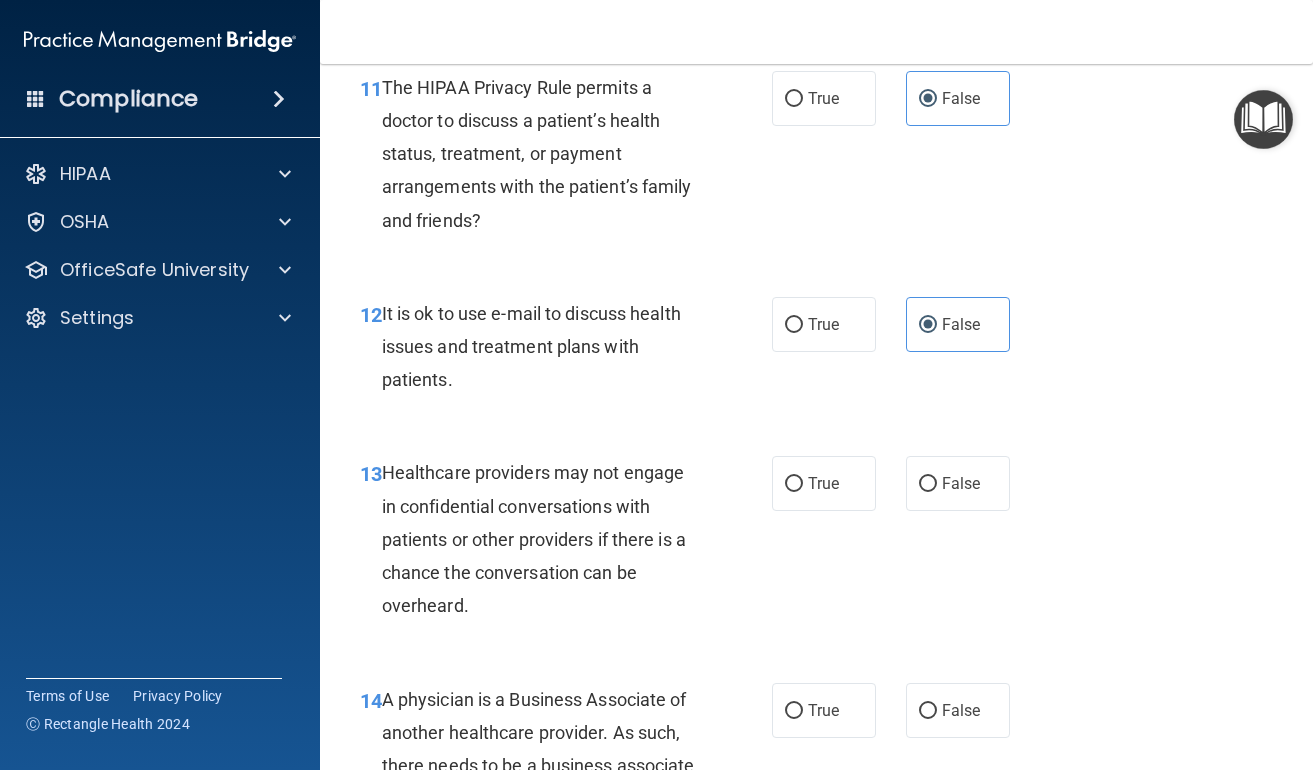 scroll, scrollTop: 2281, scrollLeft: 0, axis: vertical 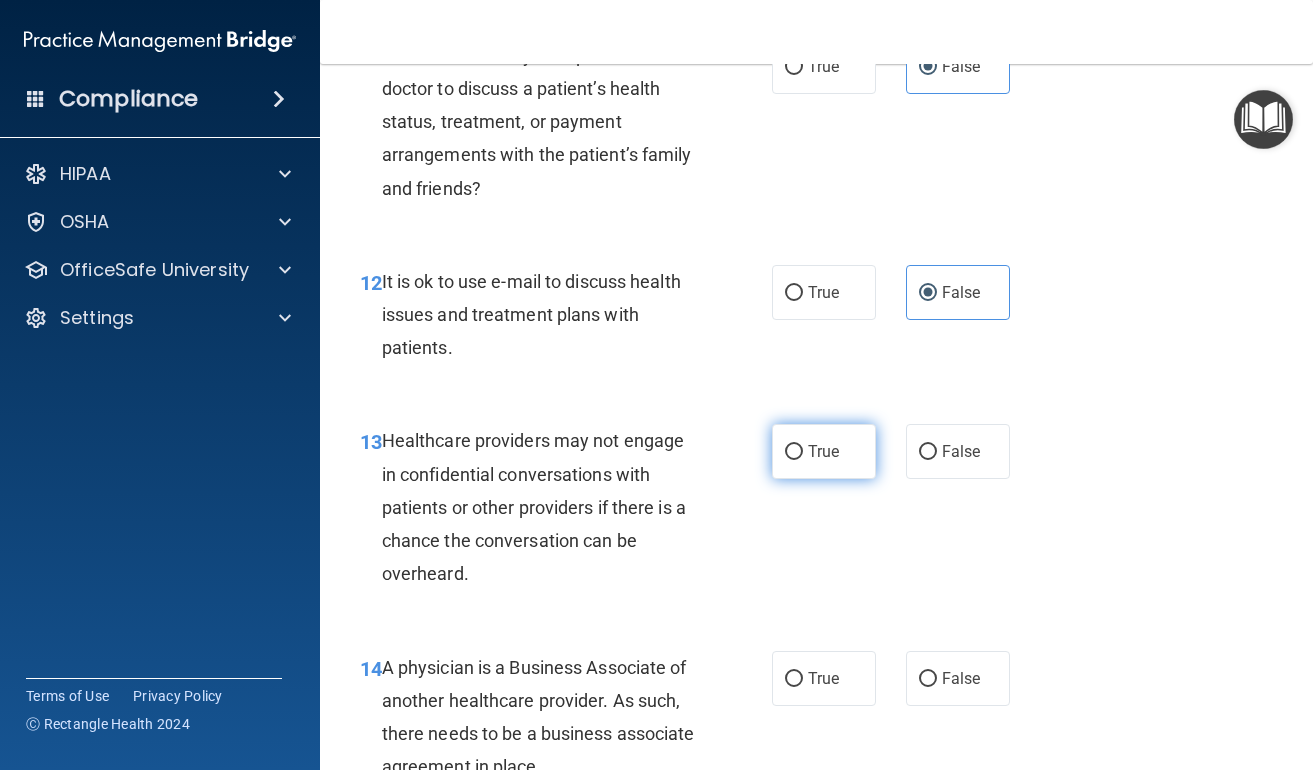 click on "True" at bounding box center [824, 451] 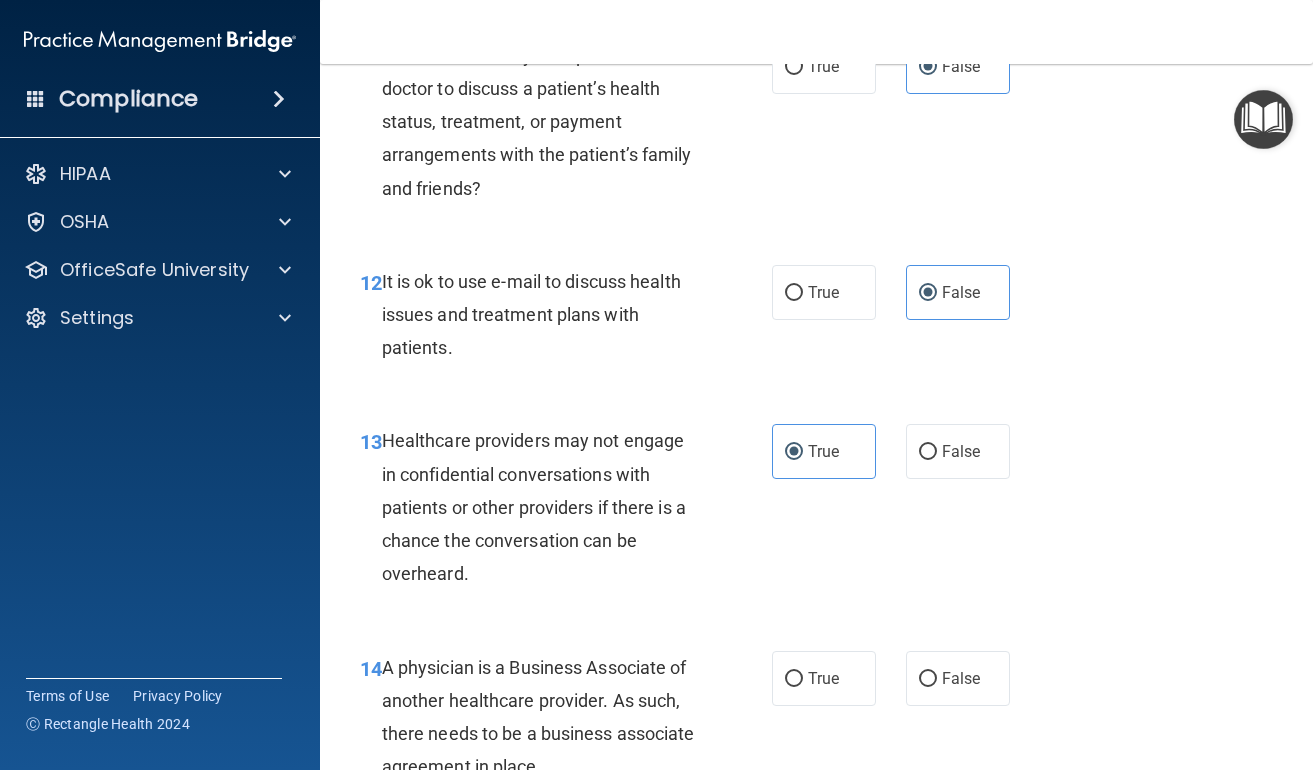 scroll, scrollTop: 2556, scrollLeft: 0, axis: vertical 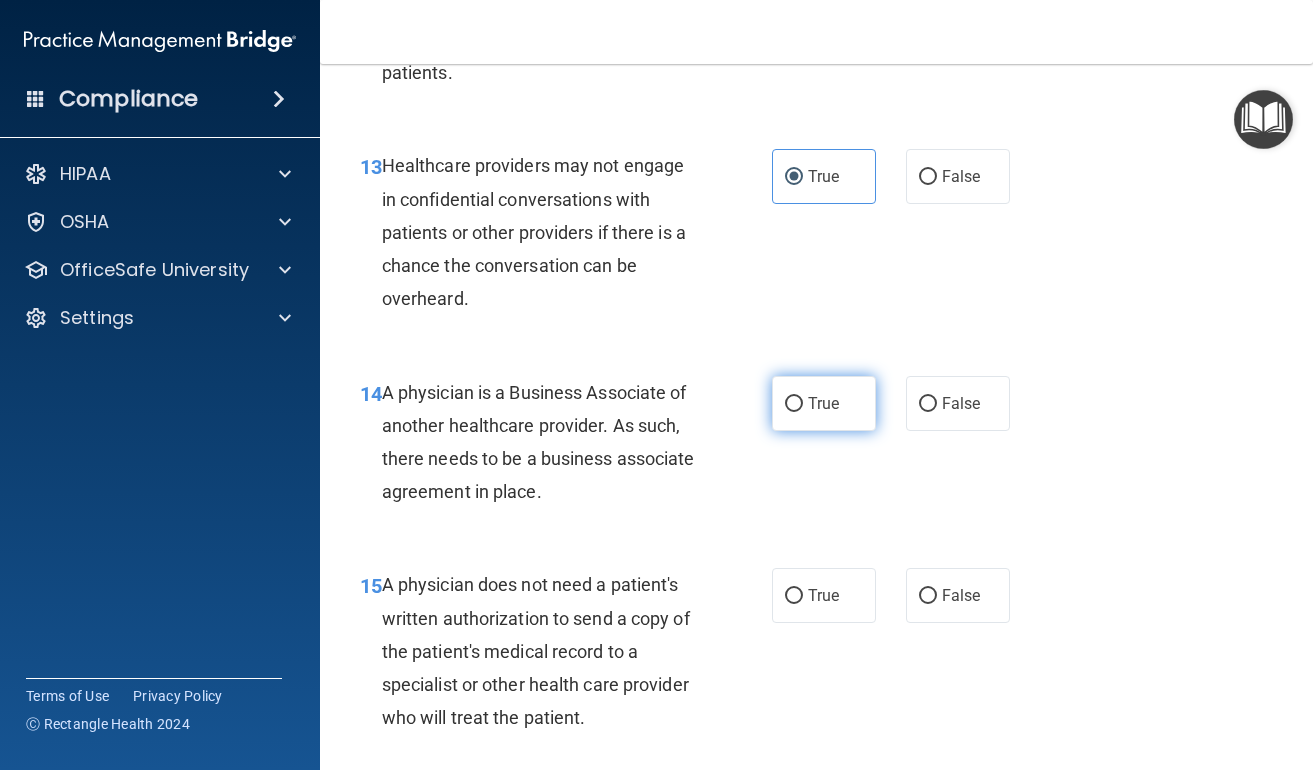 click on "True" at bounding box center [823, 403] 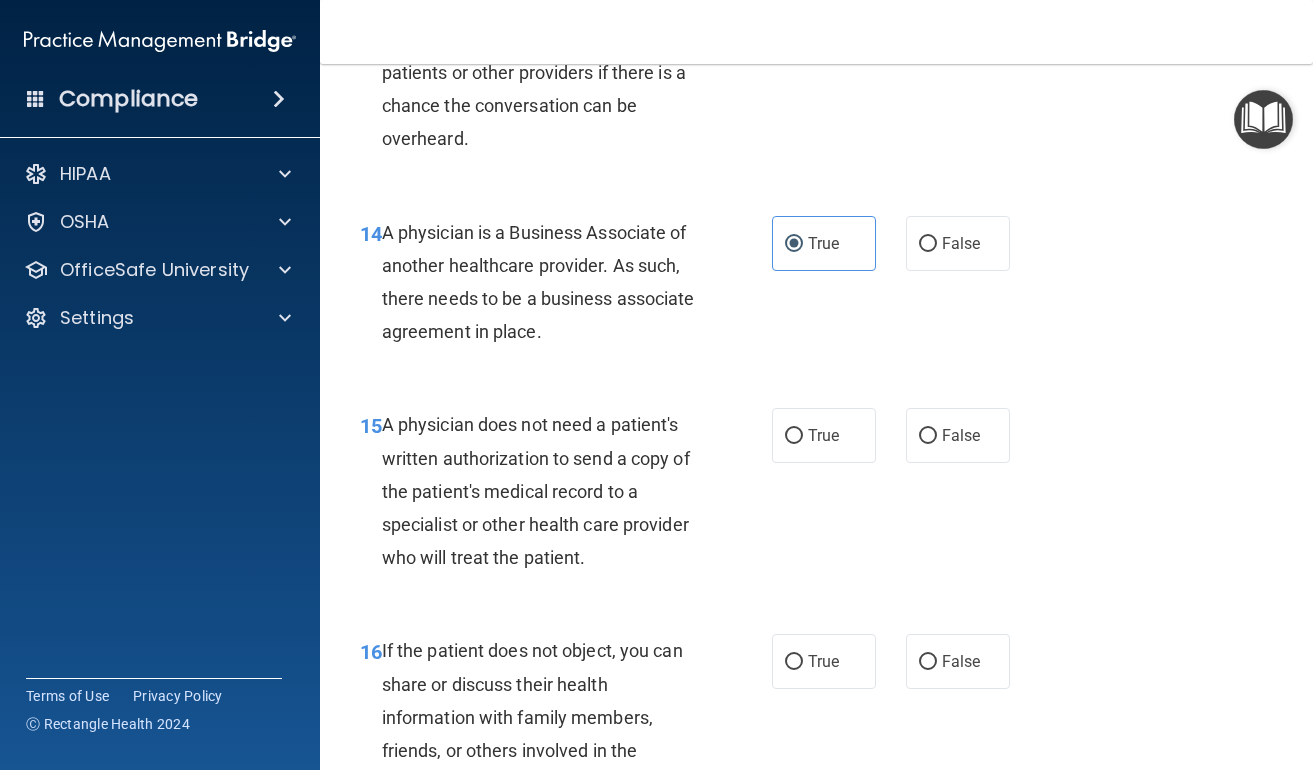 scroll, scrollTop: 2867, scrollLeft: 0, axis: vertical 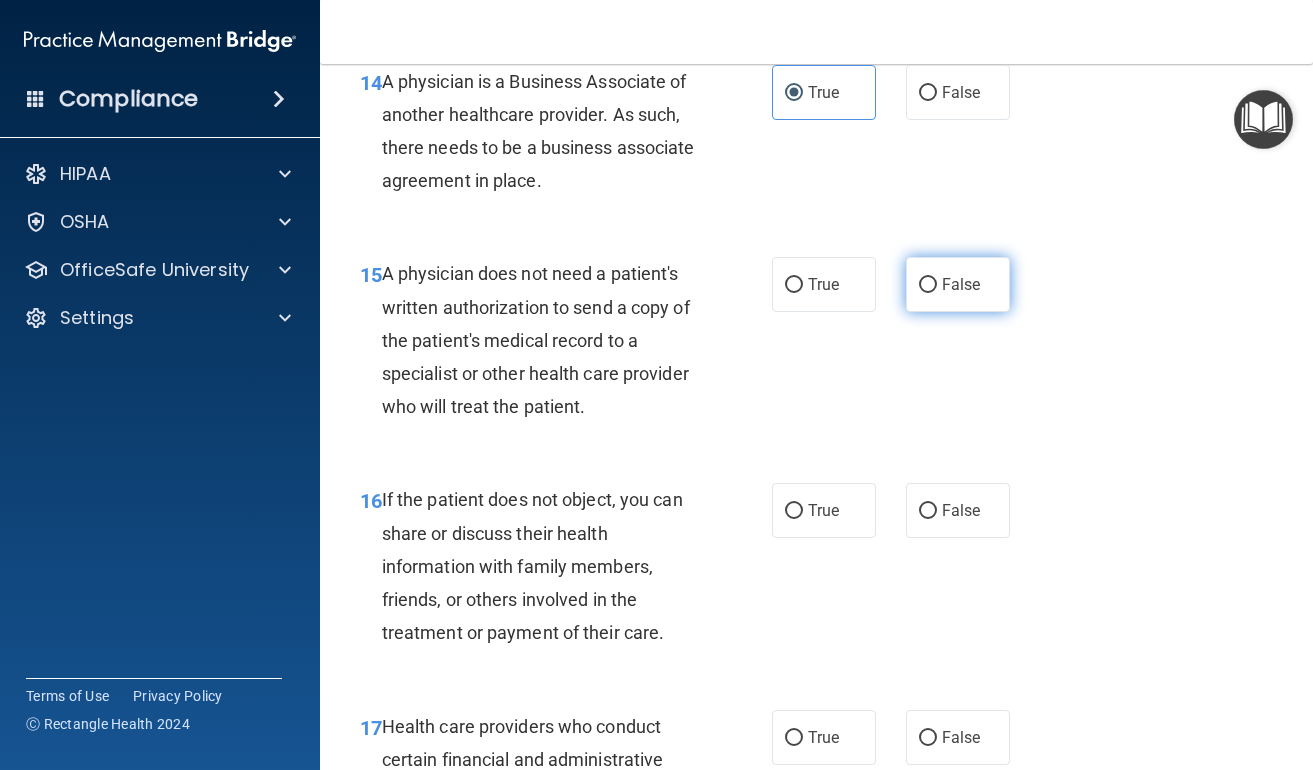 click on "False" at bounding box center [961, 284] 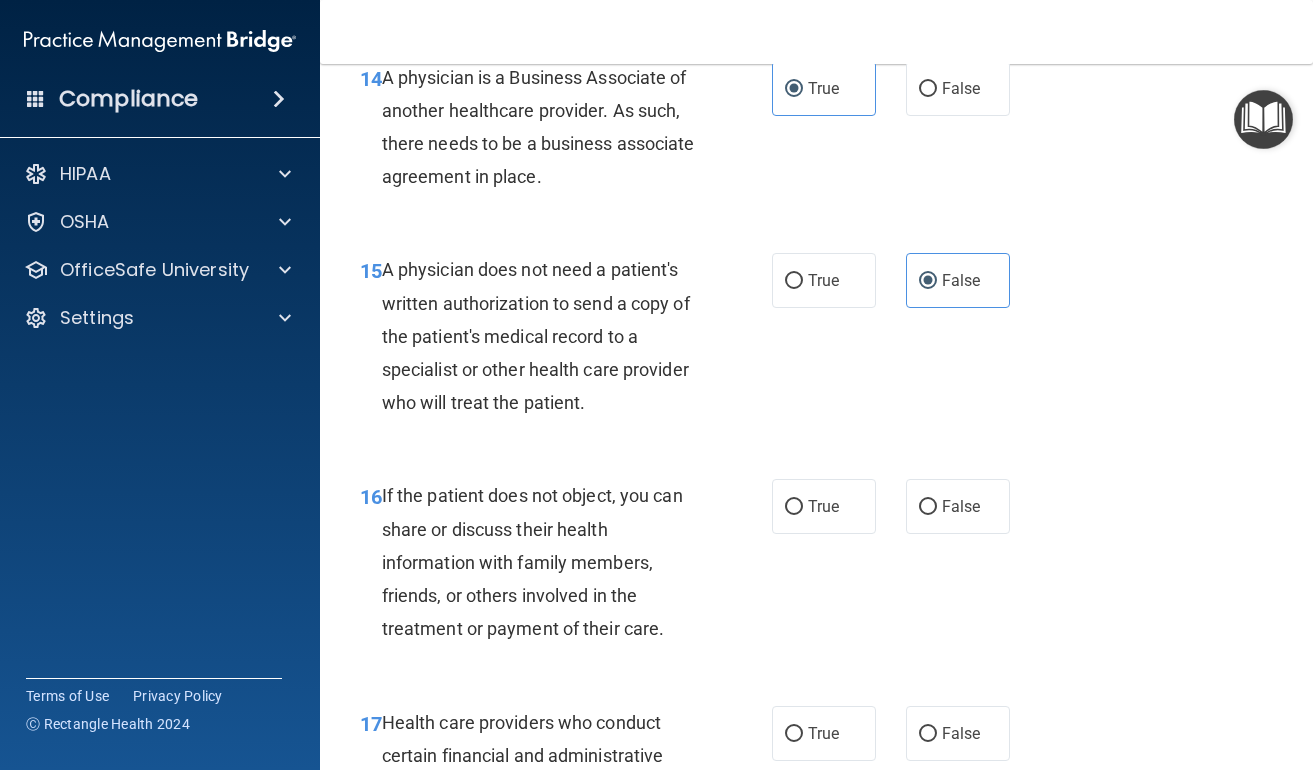 scroll, scrollTop: 3034, scrollLeft: 0, axis: vertical 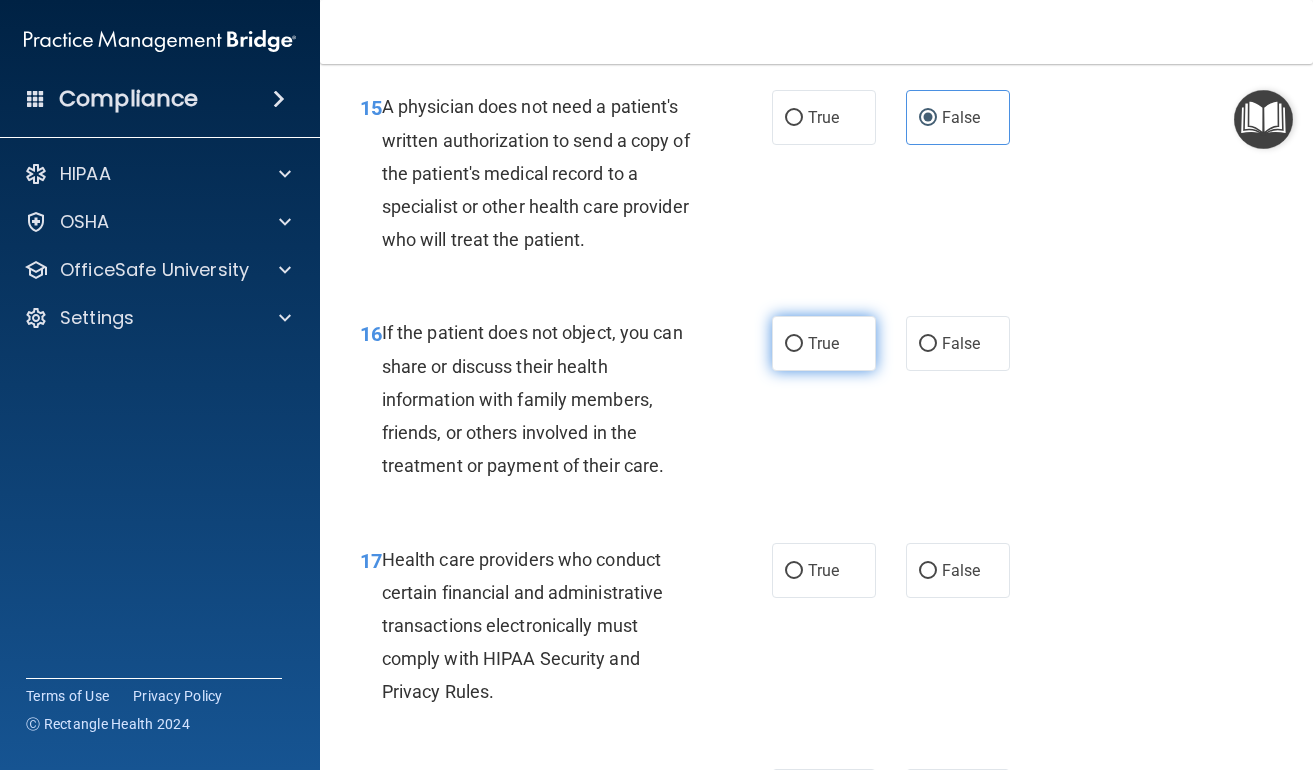 click on "True" at bounding box center (824, 343) 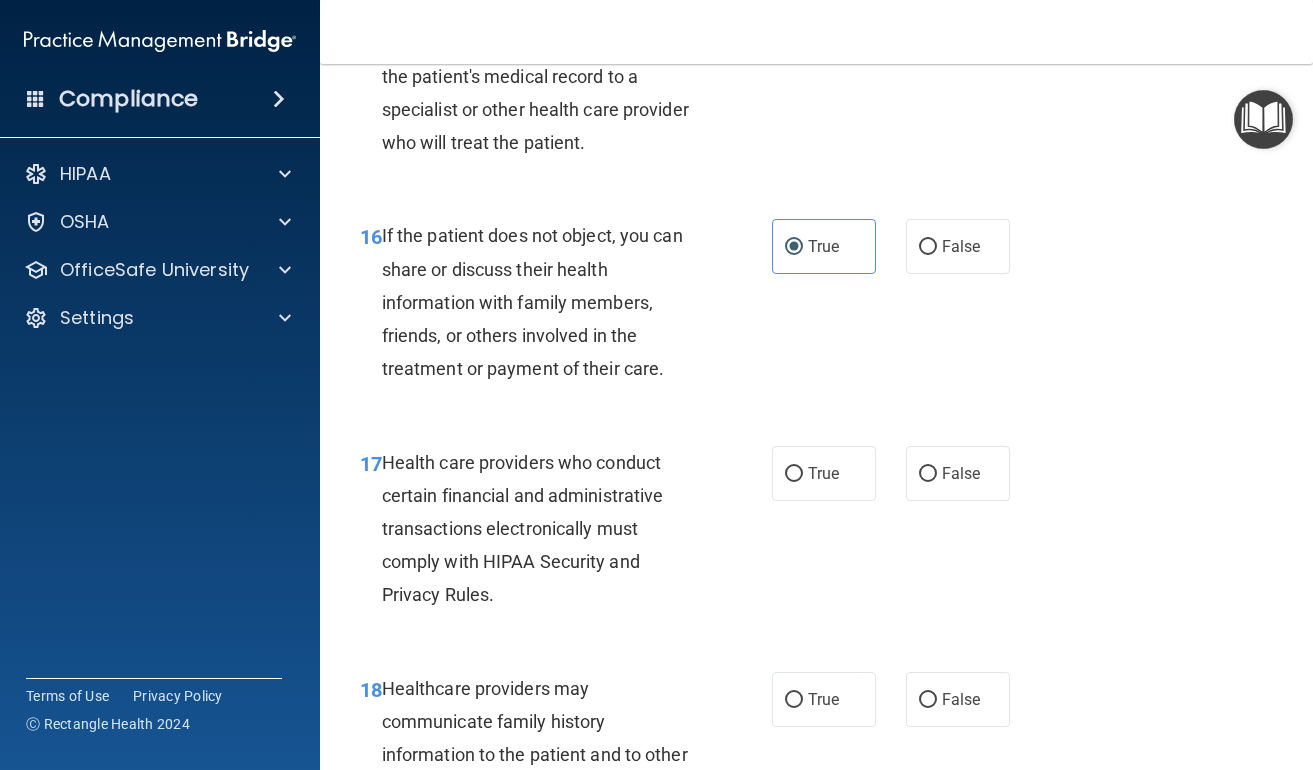 scroll, scrollTop: 3228, scrollLeft: 0, axis: vertical 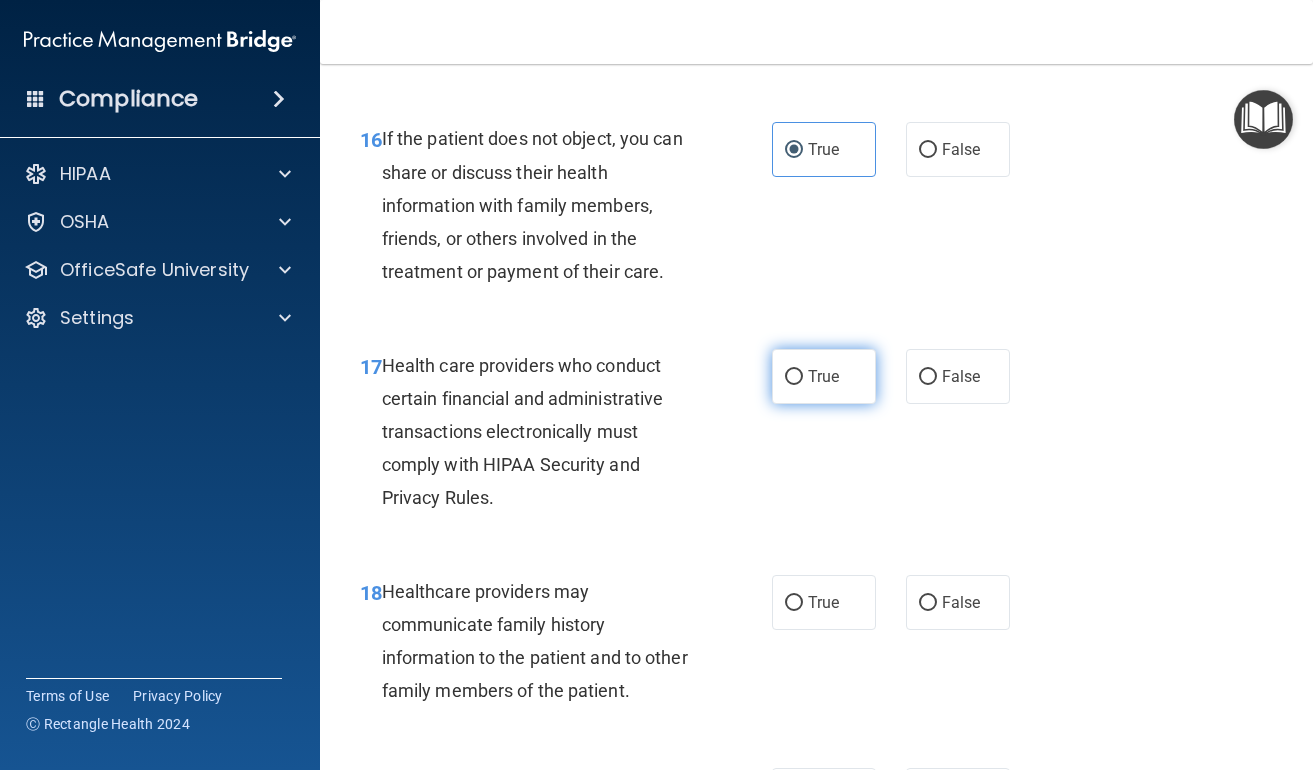click on "True" at bounding box center [794, 377] 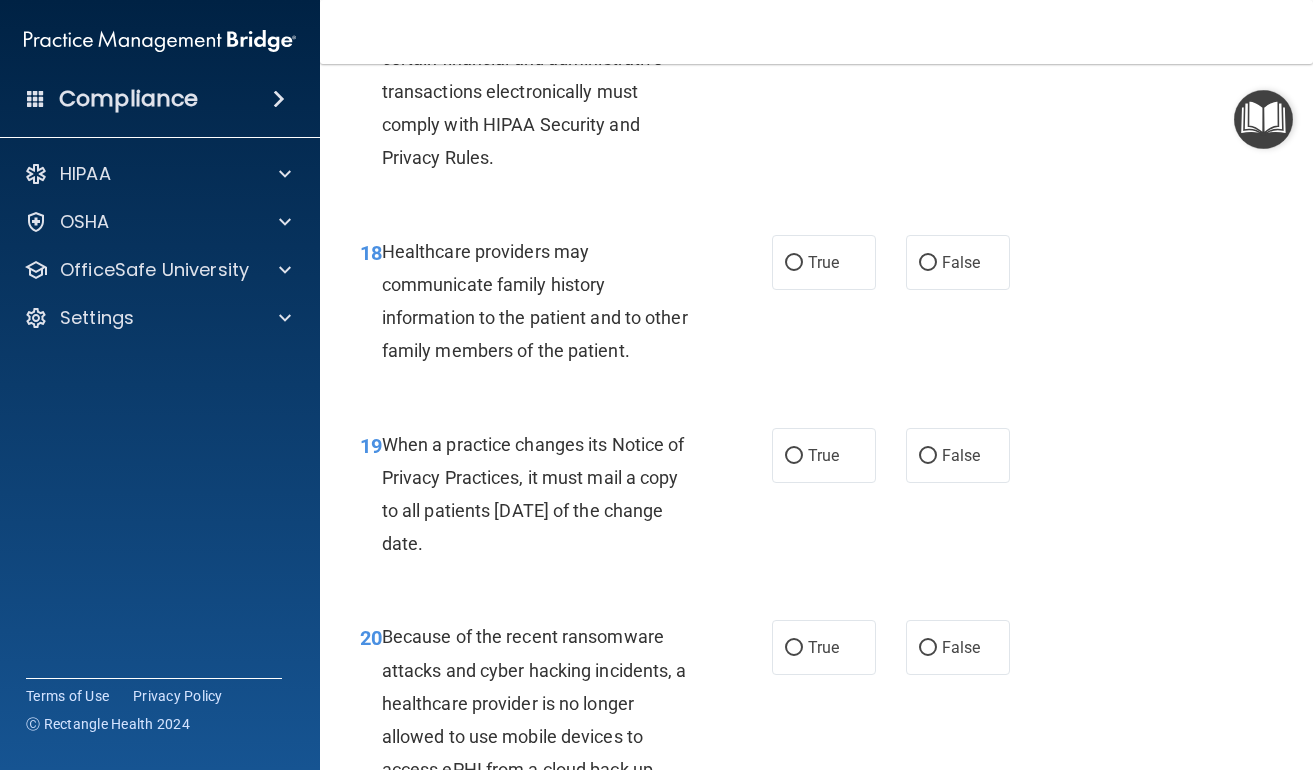scroll, scrollTop: 3693, scrollLeft: 0, axis: vertical 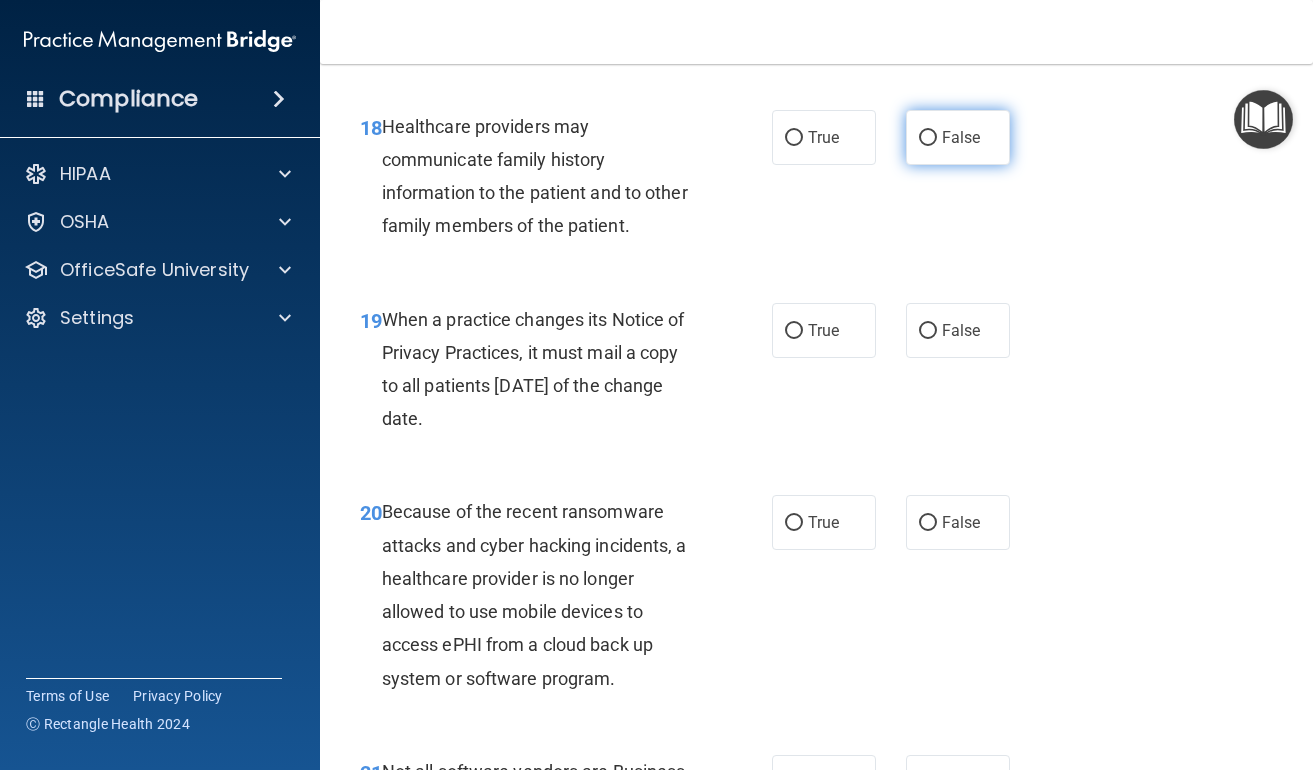 click on "False" at bounding box center [961, 137] 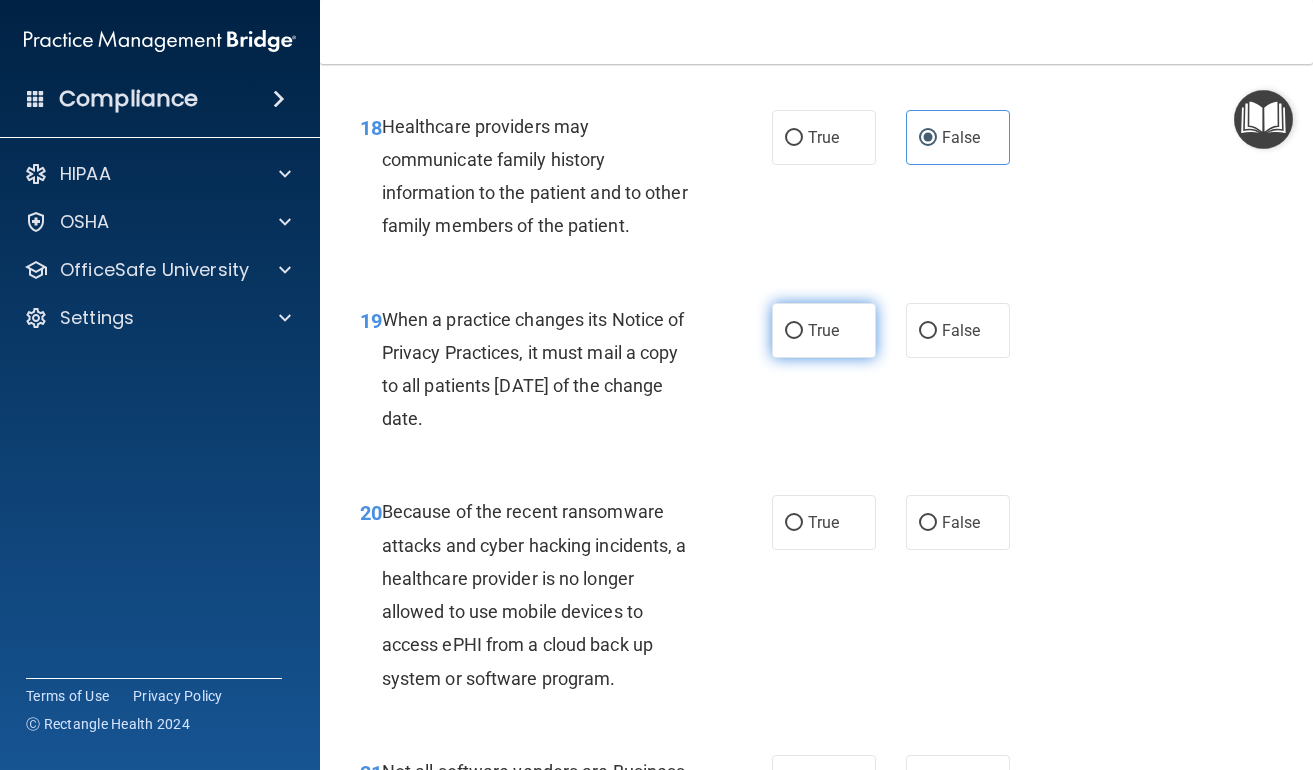 drag, startPoint x: 786, startPoint y: 353, endPoint x: 768, endPoint y: 371, distance: 25.455845 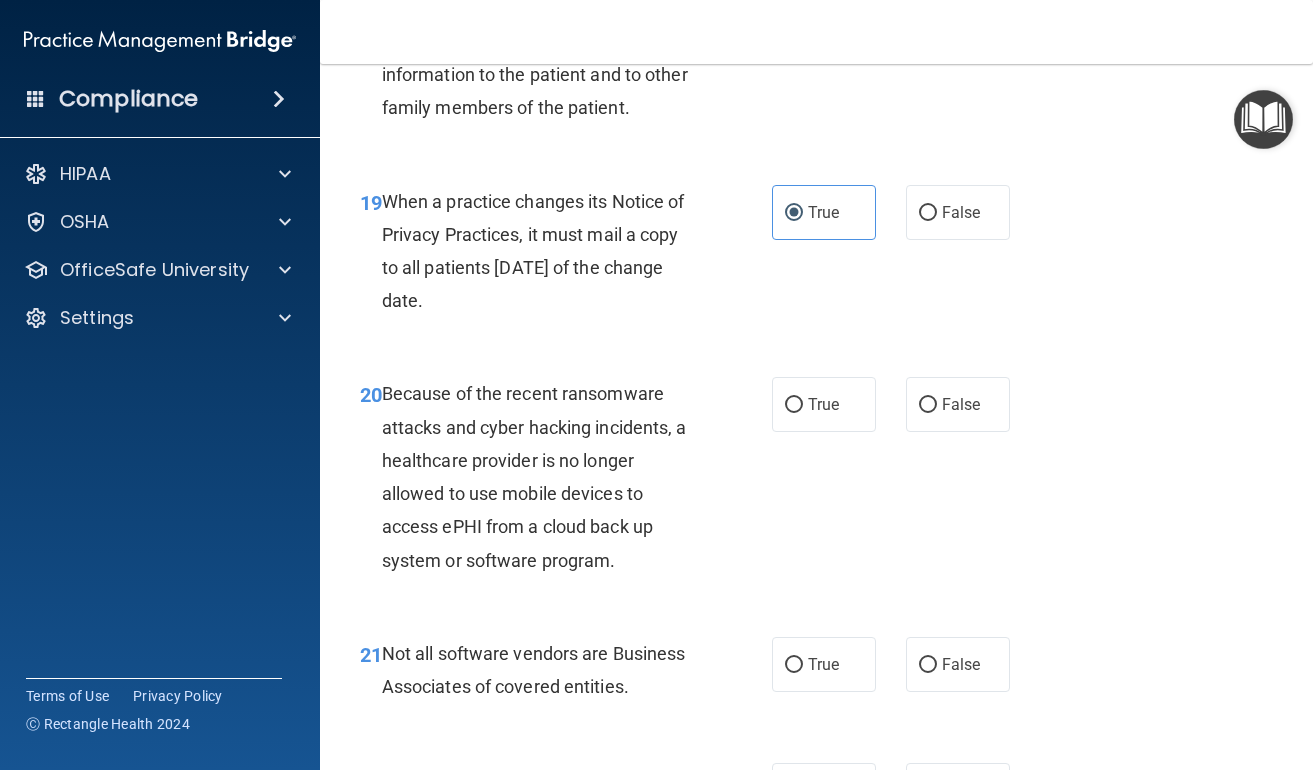 scroll, scrollTop: 3865, scrollLeft: 0, axis: vertical 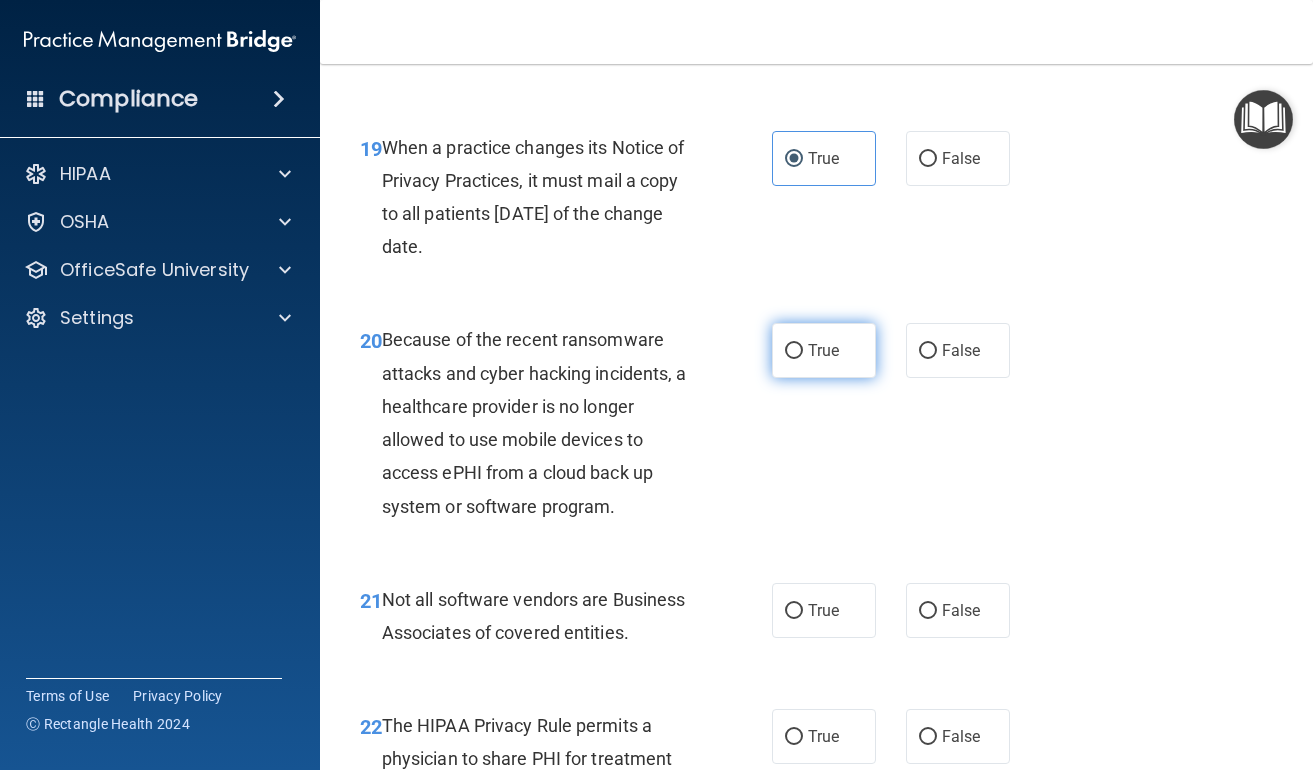 click on "True" at bounding box center (824, 350) 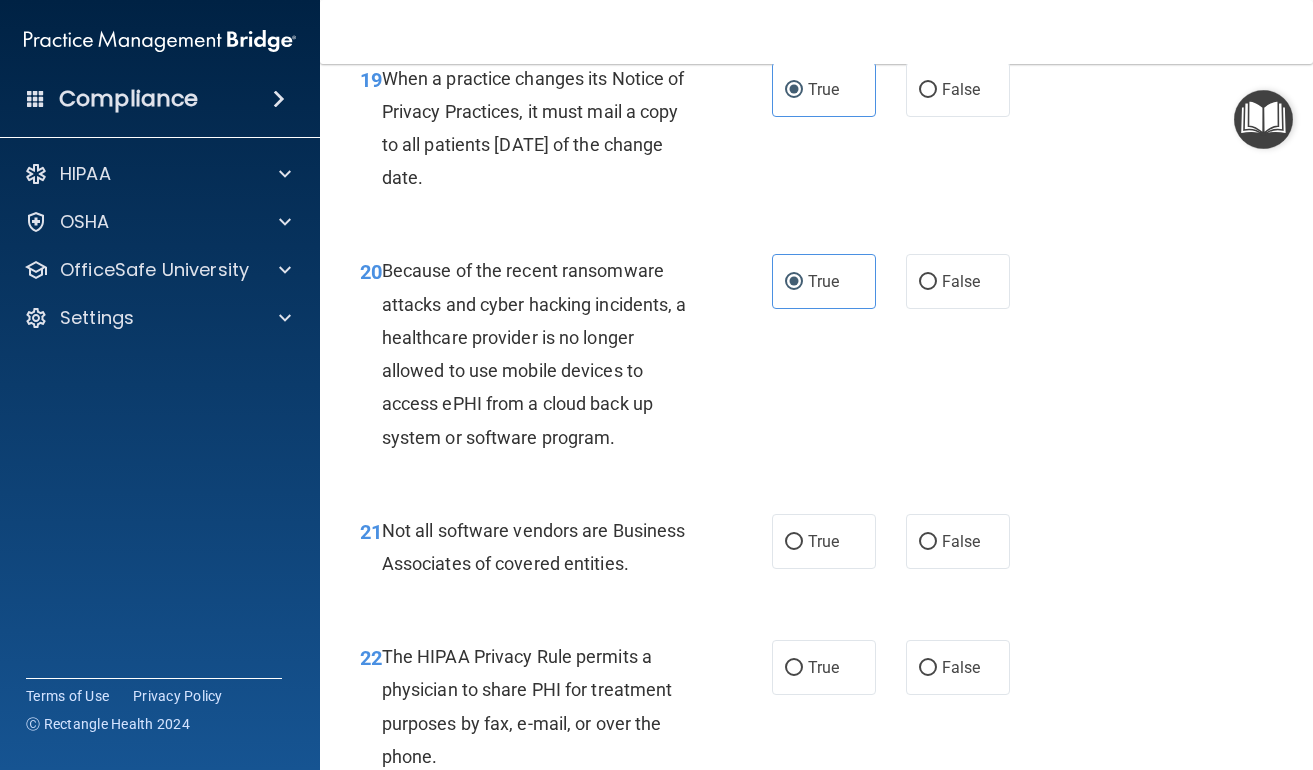 scroll, scrollTop: 4019, scrollLeft: 0, axis: vertical 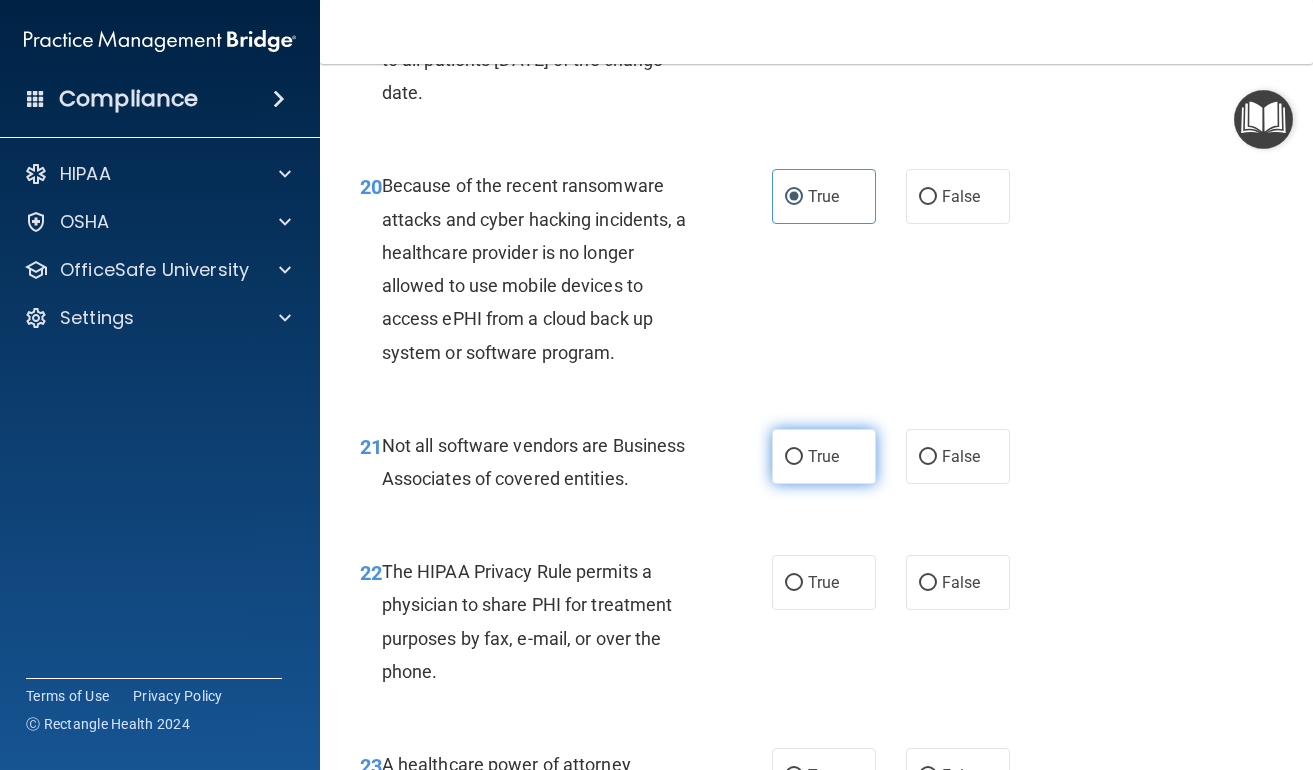 click on "True" at bounding box center [824, 456] 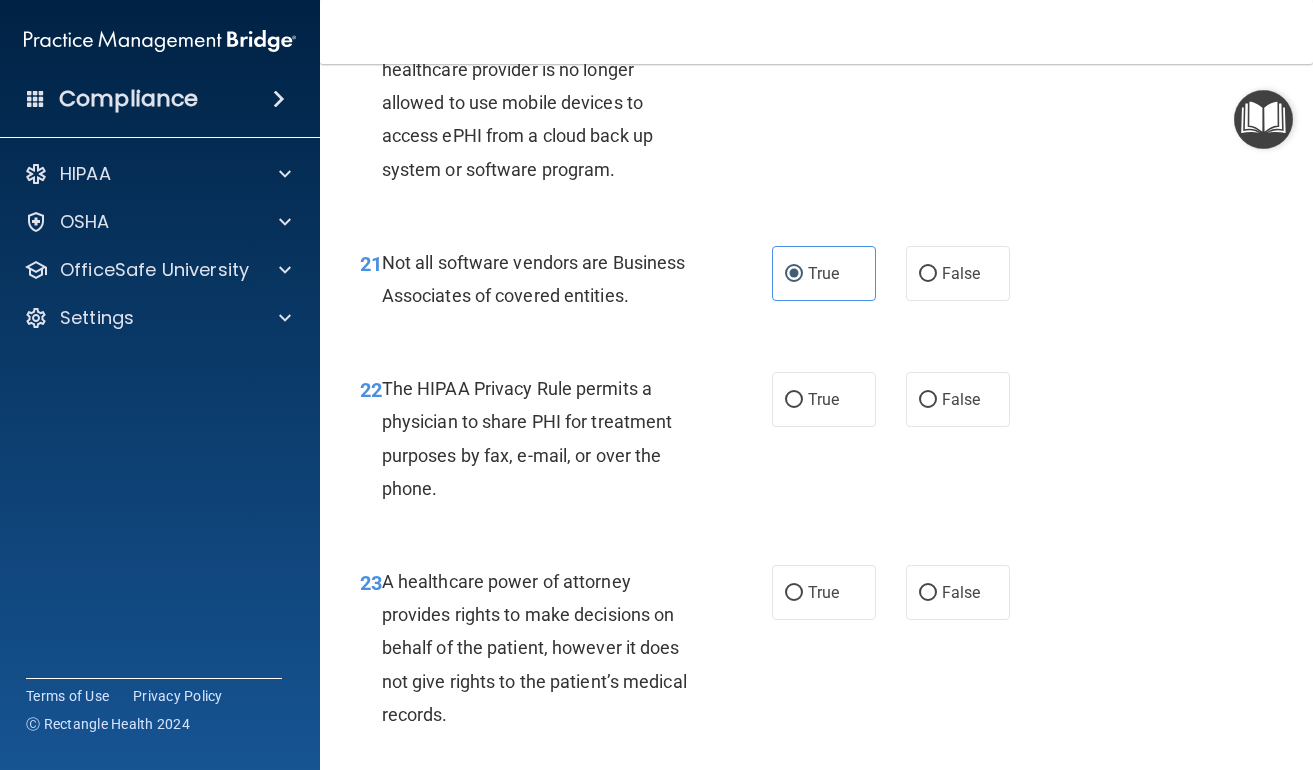 scroll, scrollTop: 4354, scrollLeft: 0, axis: vertical 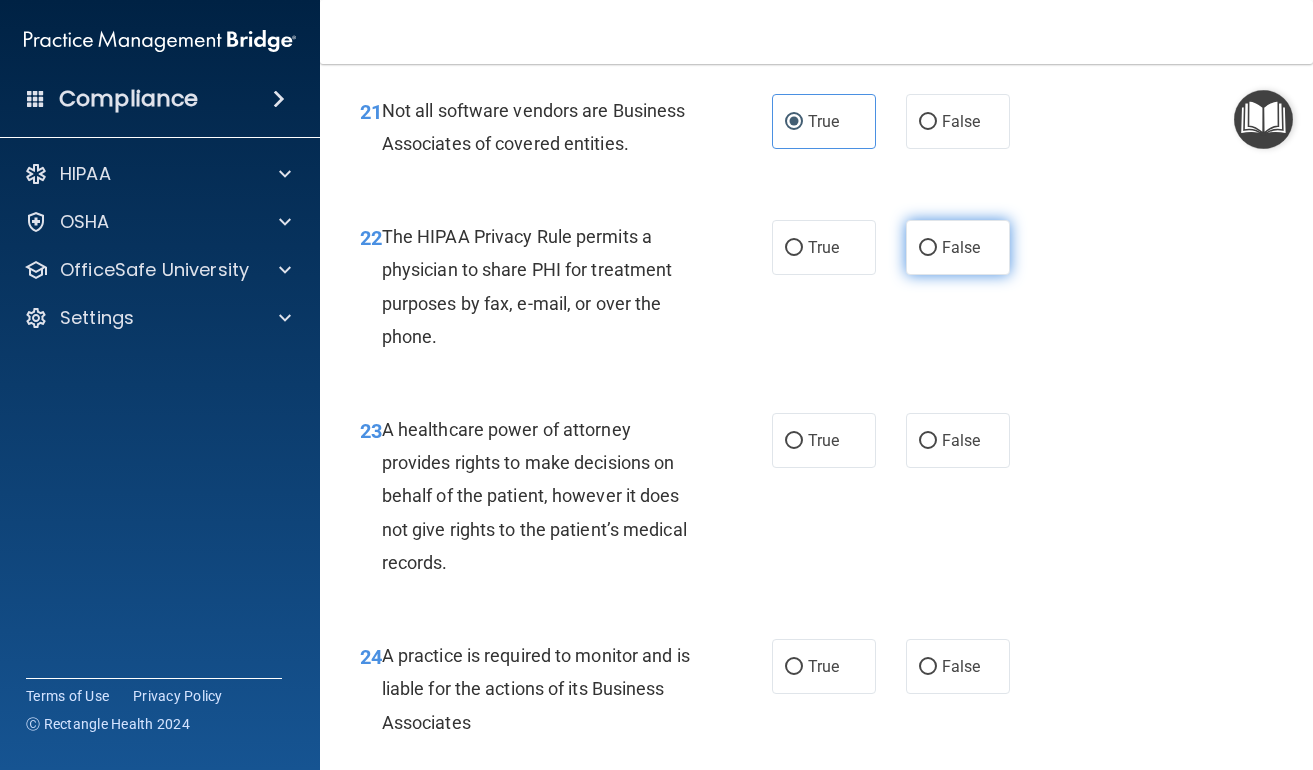 click on "False" at bounding box center (958, 247) 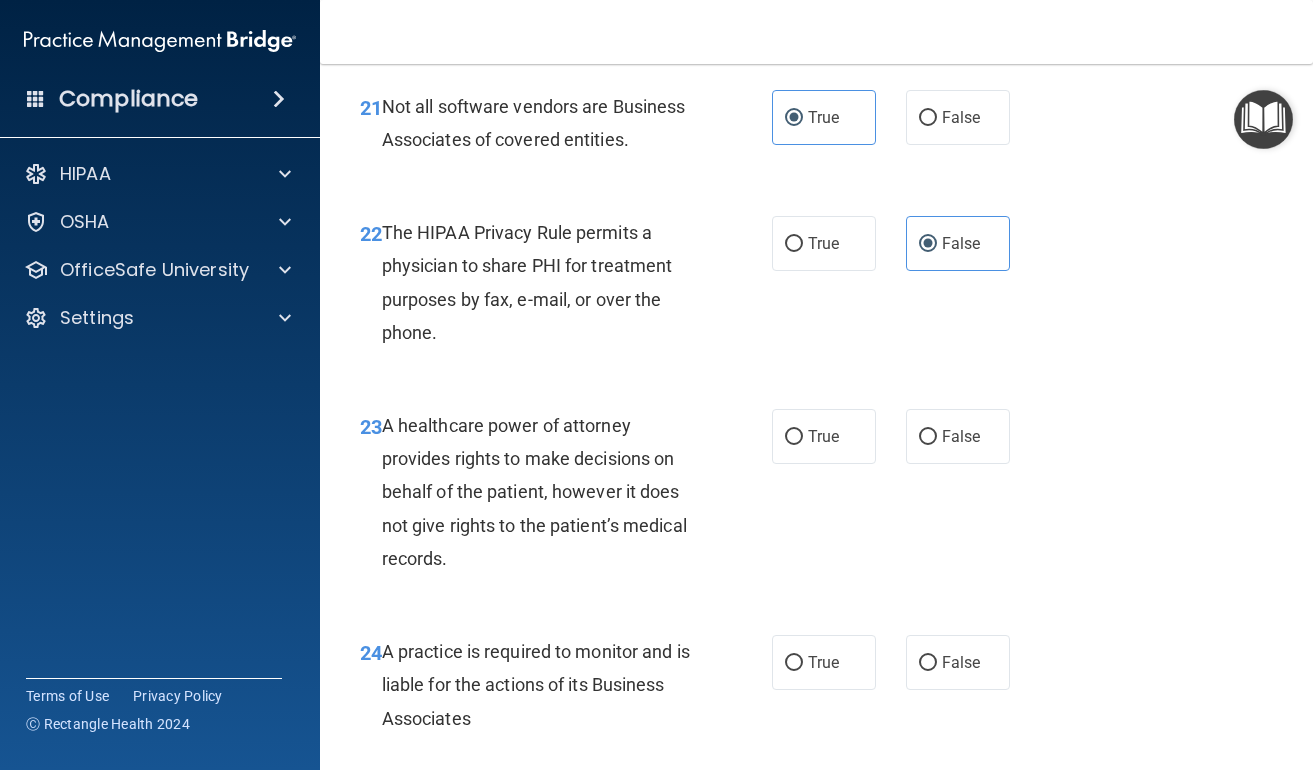 scroll, scrollTop: 4362, scrollLeft: 0, axis: vertical 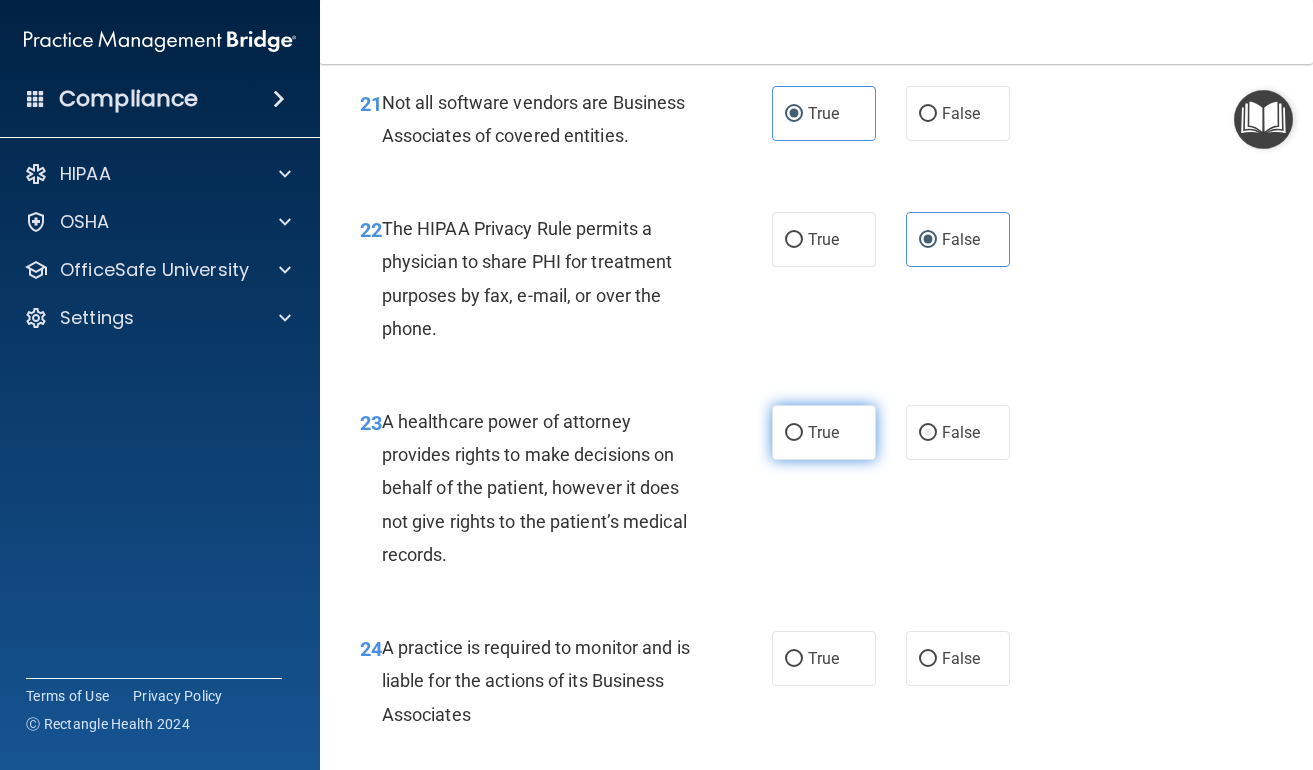 click on "True" at bounding box center [824, 432] 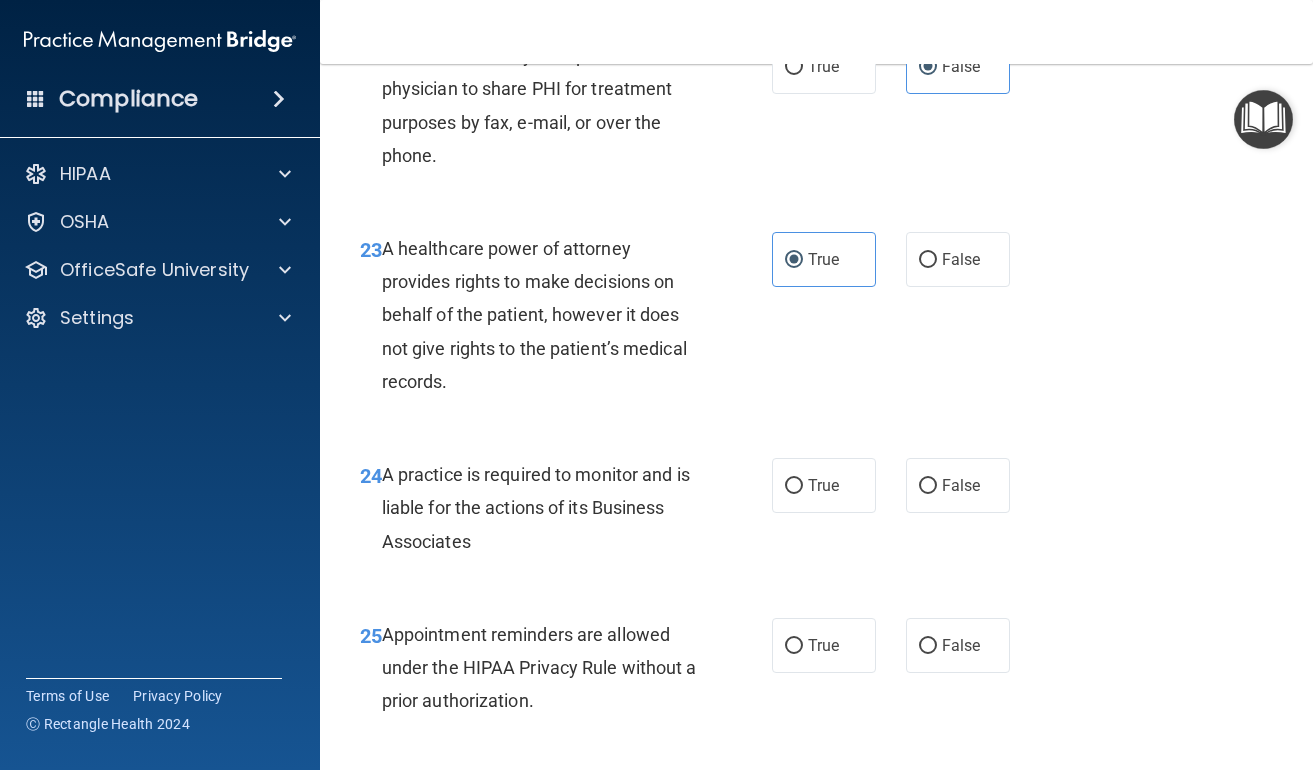 scroll, scrollTop: 4591, scrollLeft: 0, axis: vertical 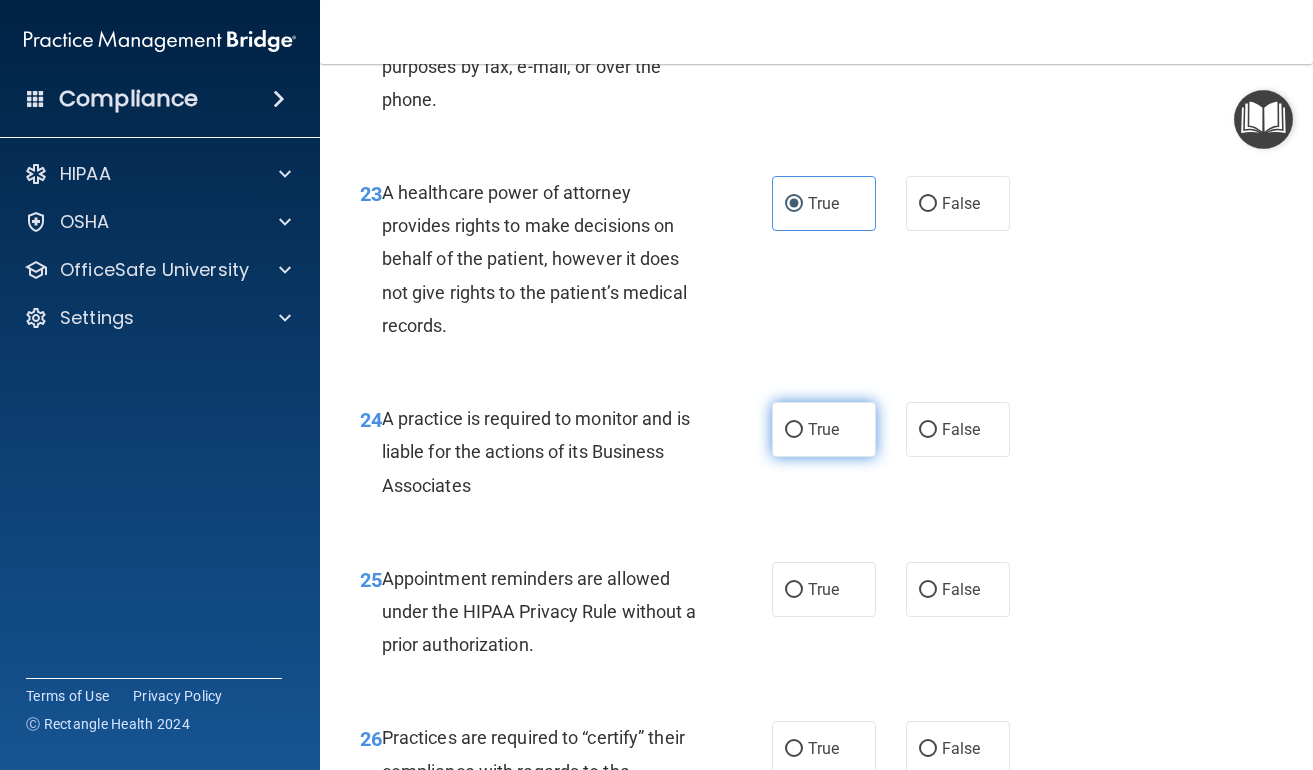 click on "True" at bounding box center [794, 430] 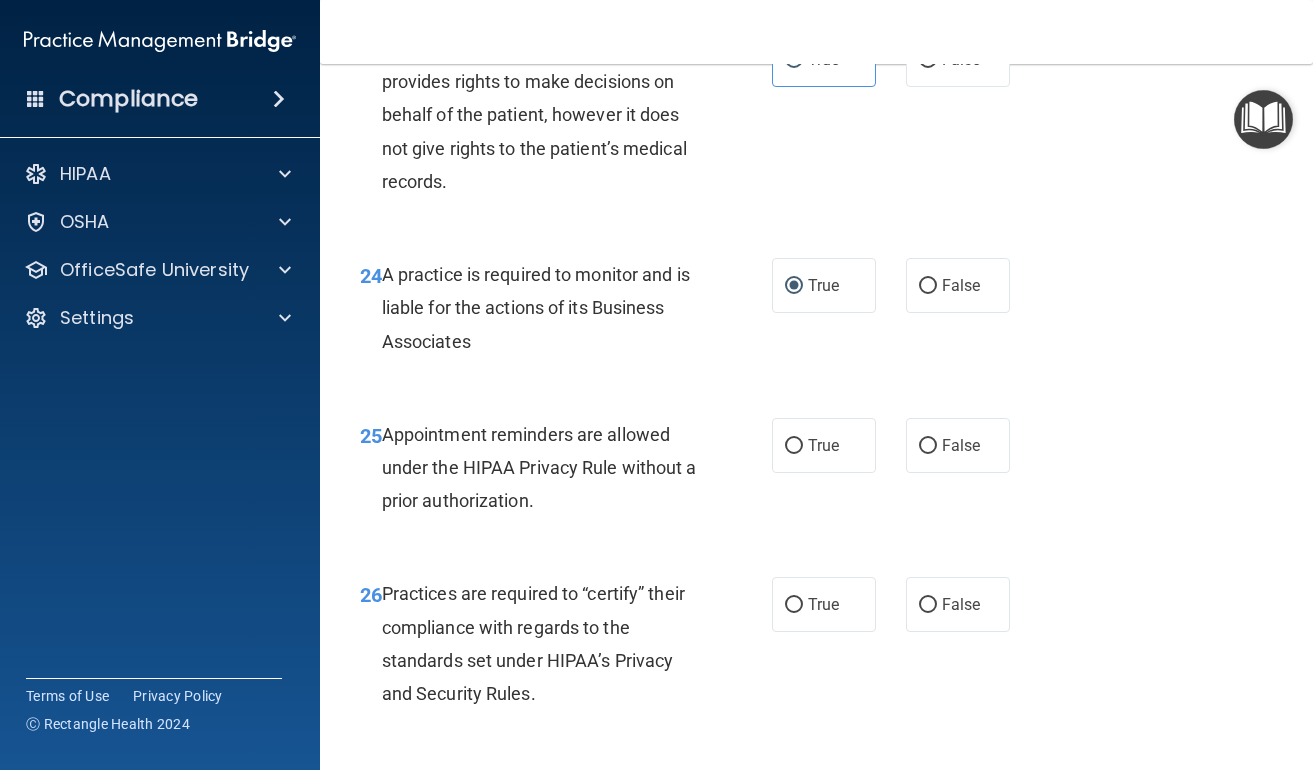 scroll, scrollTop: 4739, scrollLeft: 0, axis: vertical 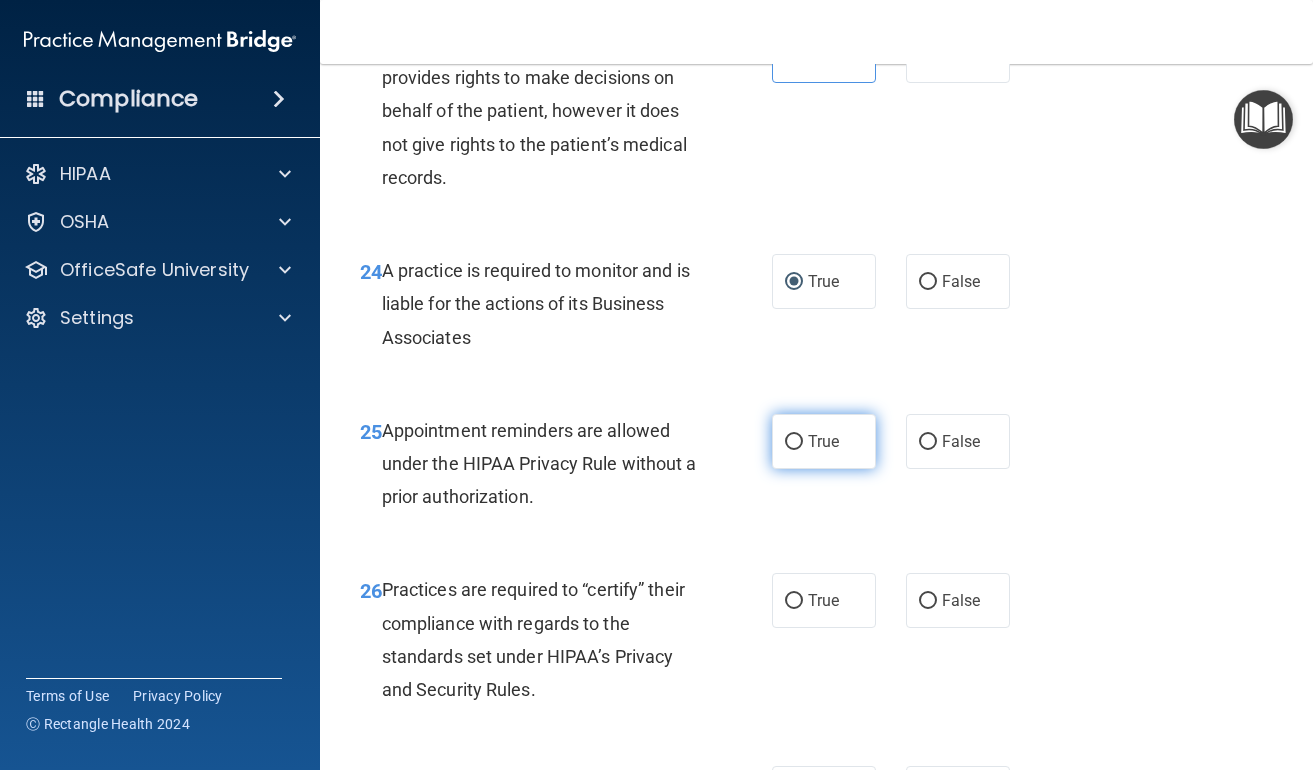 click on "True" at bounding box center [824, 441] 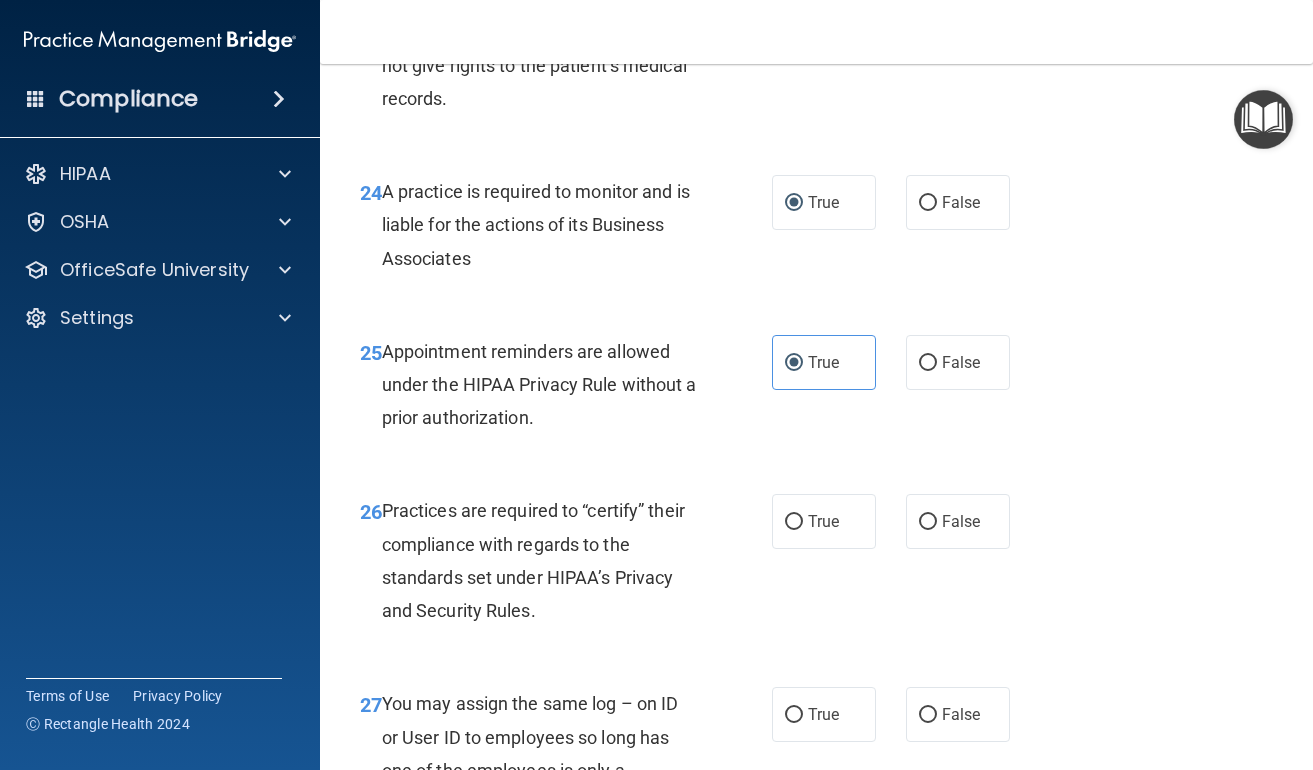 scroll, scrollTop: 4944, scrollLeft: 0, axis: vertical 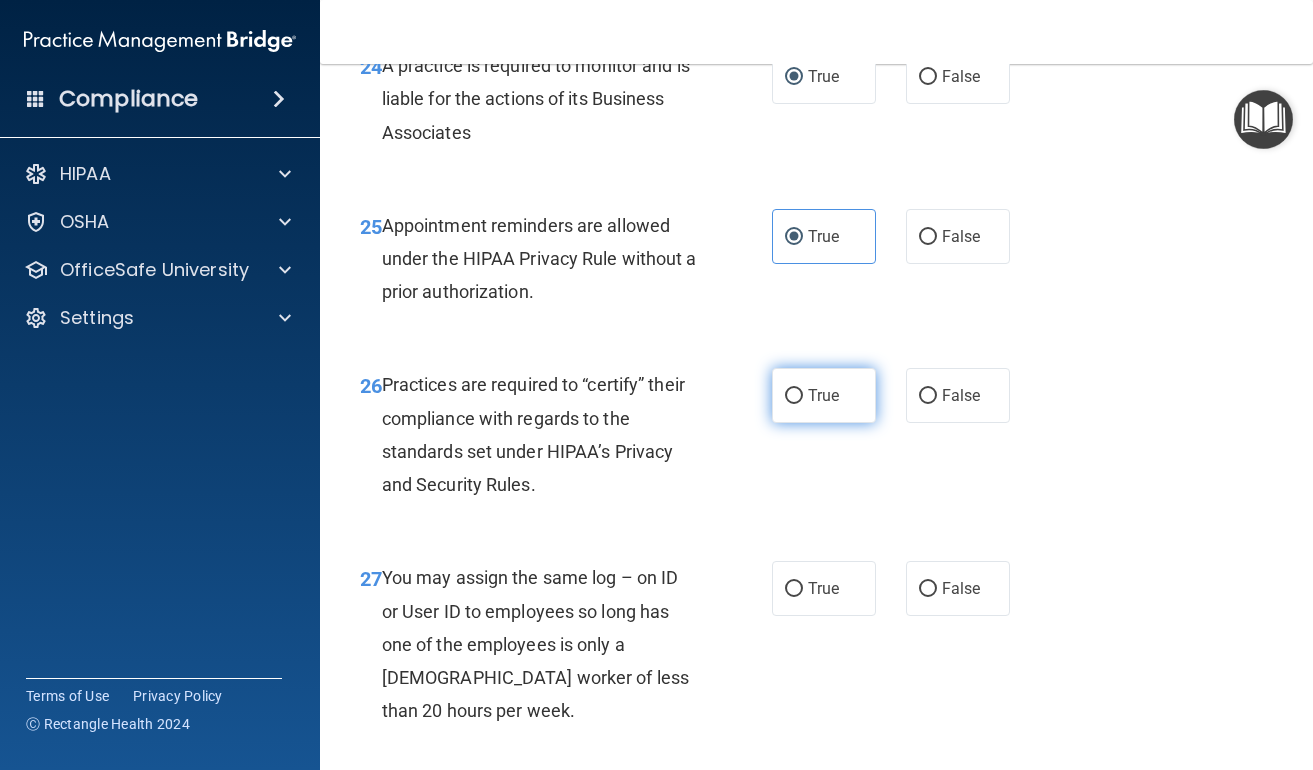 click on "True" at bounding box center (824, 395) 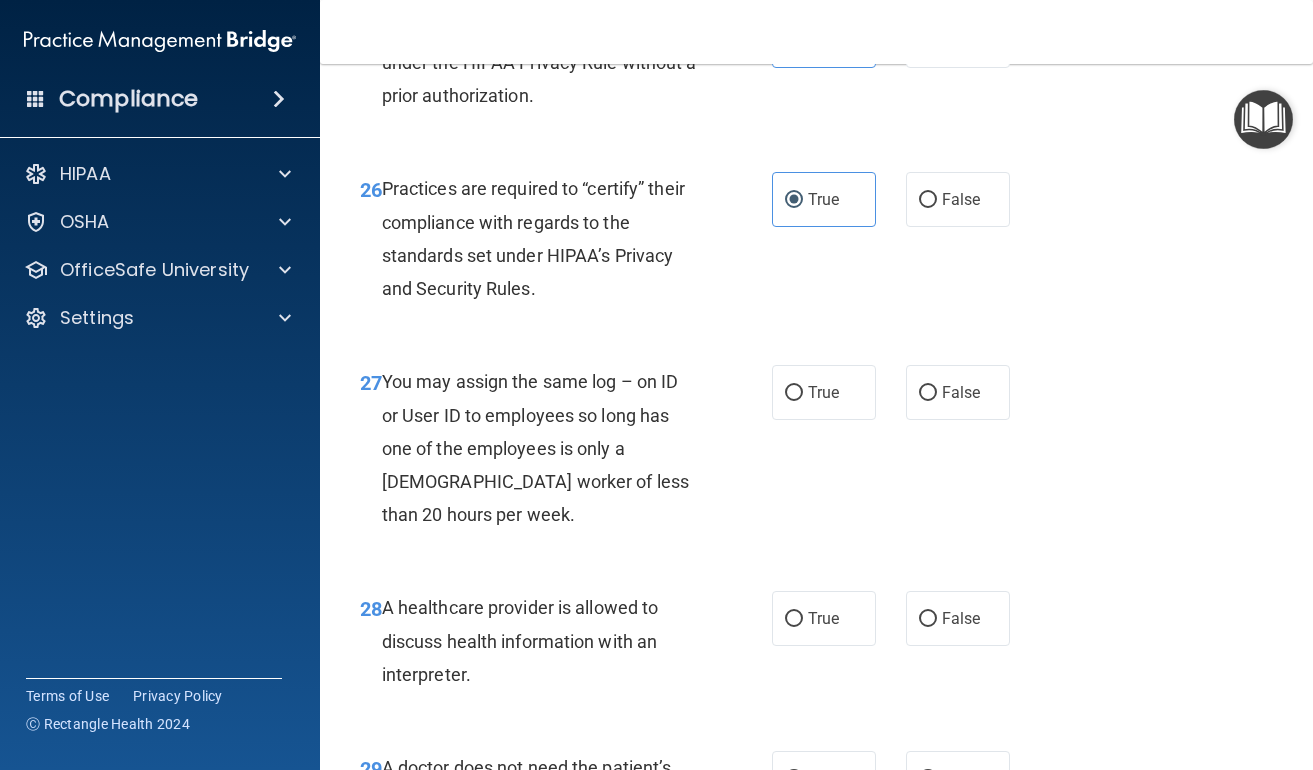 scroll, scrollTop: 5144, scrollLeft: 0, axis: vertical 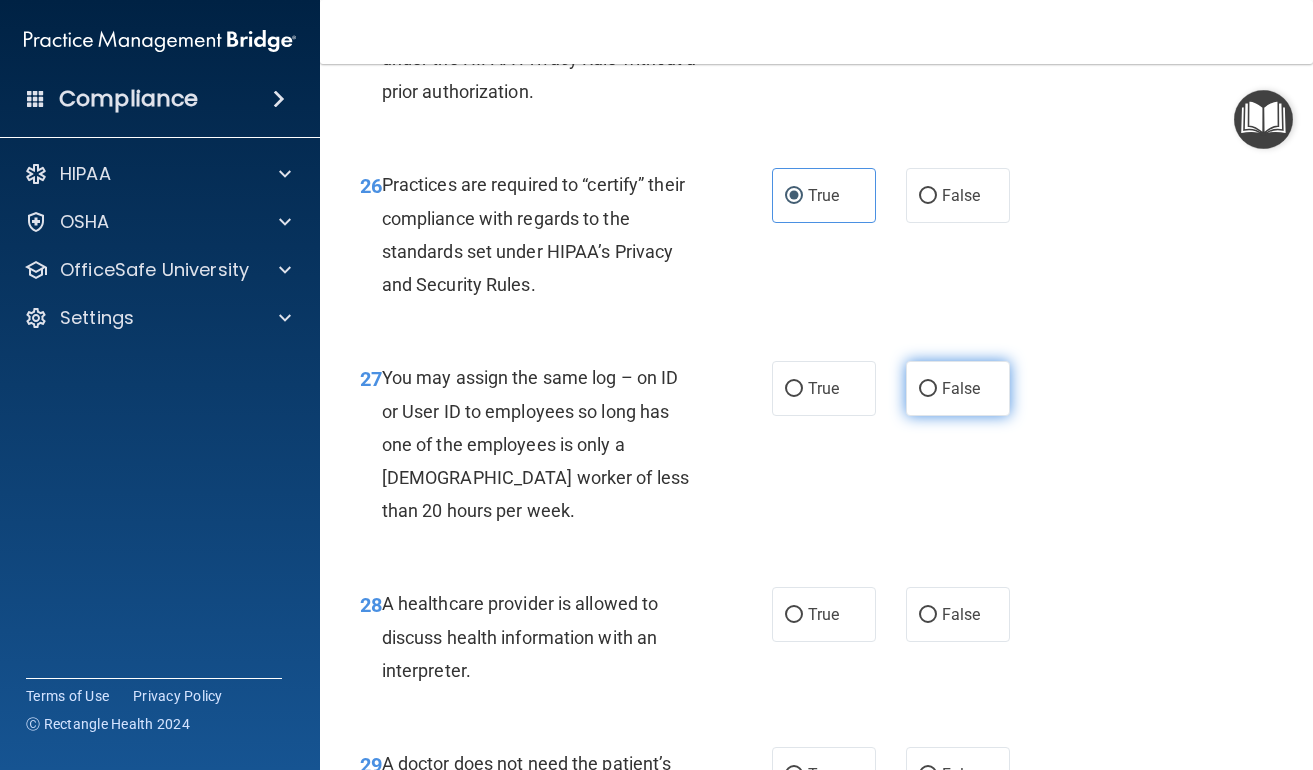 click on "False" at bounding box center [961, 388] 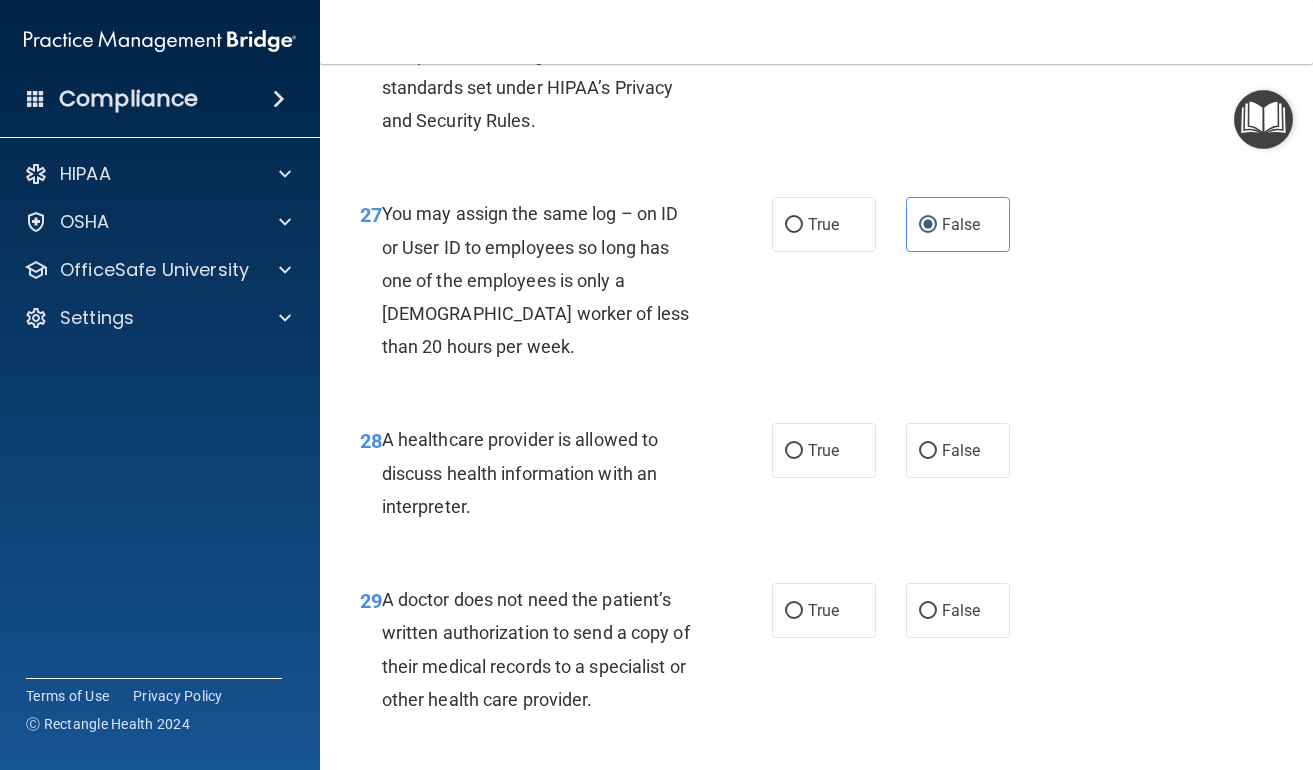 scroll, scrollTop: 5449, scrollLeft: 0, axis: vertical 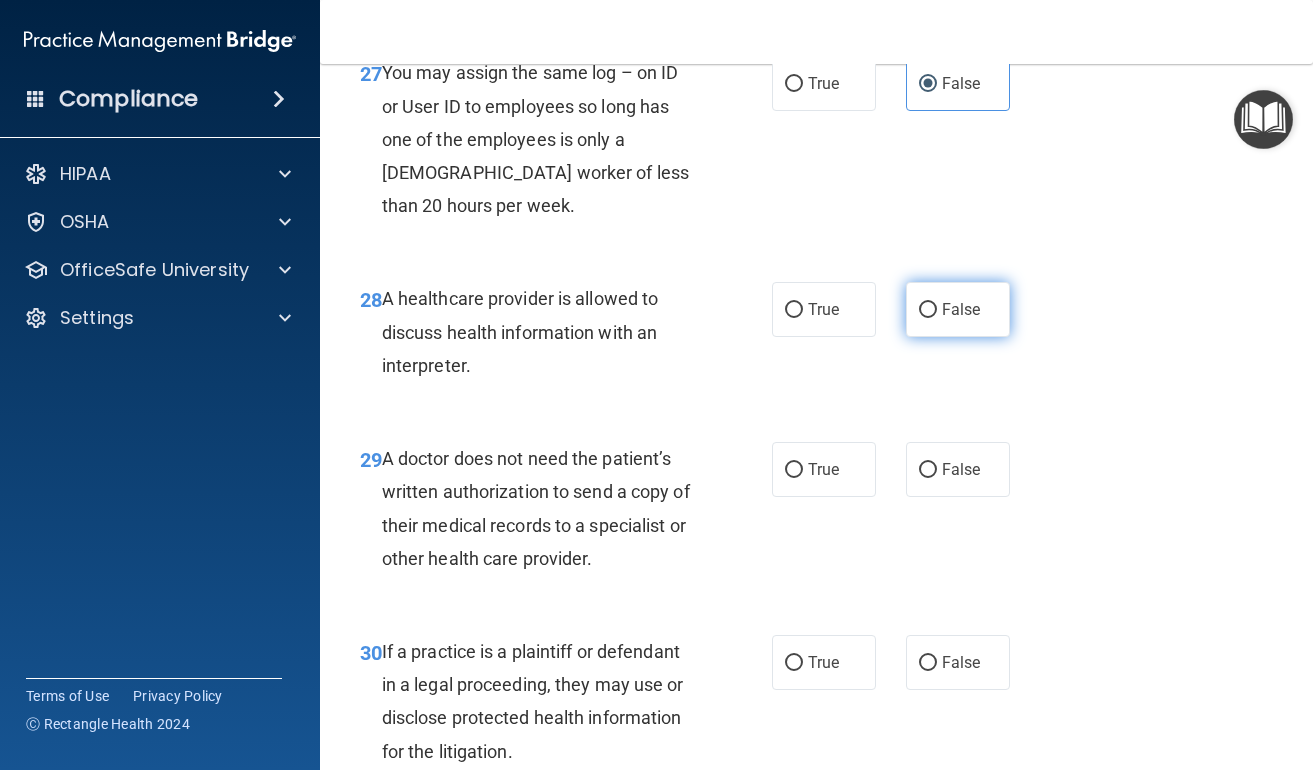click on "False" at bounding box center [958, 309] 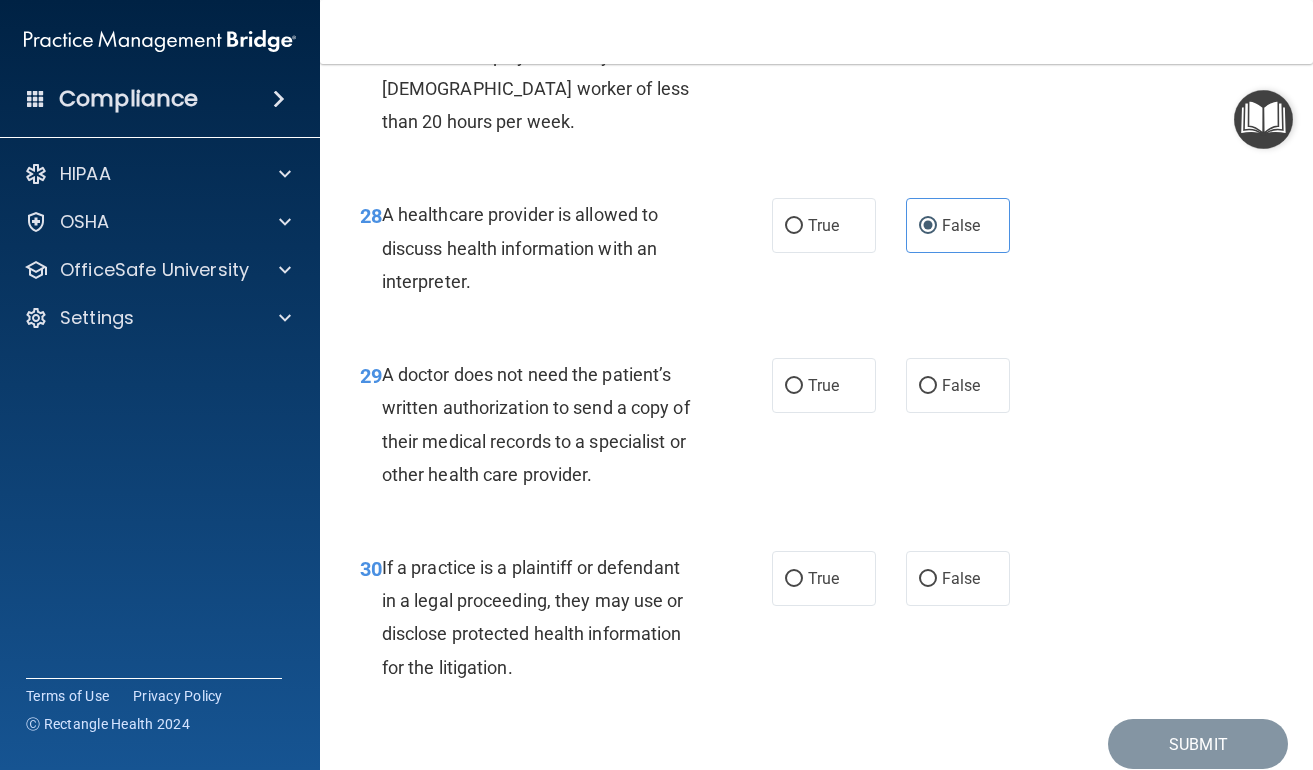 scroll, scrollTop: 5537, scrollLeft: 0, axis: vertical 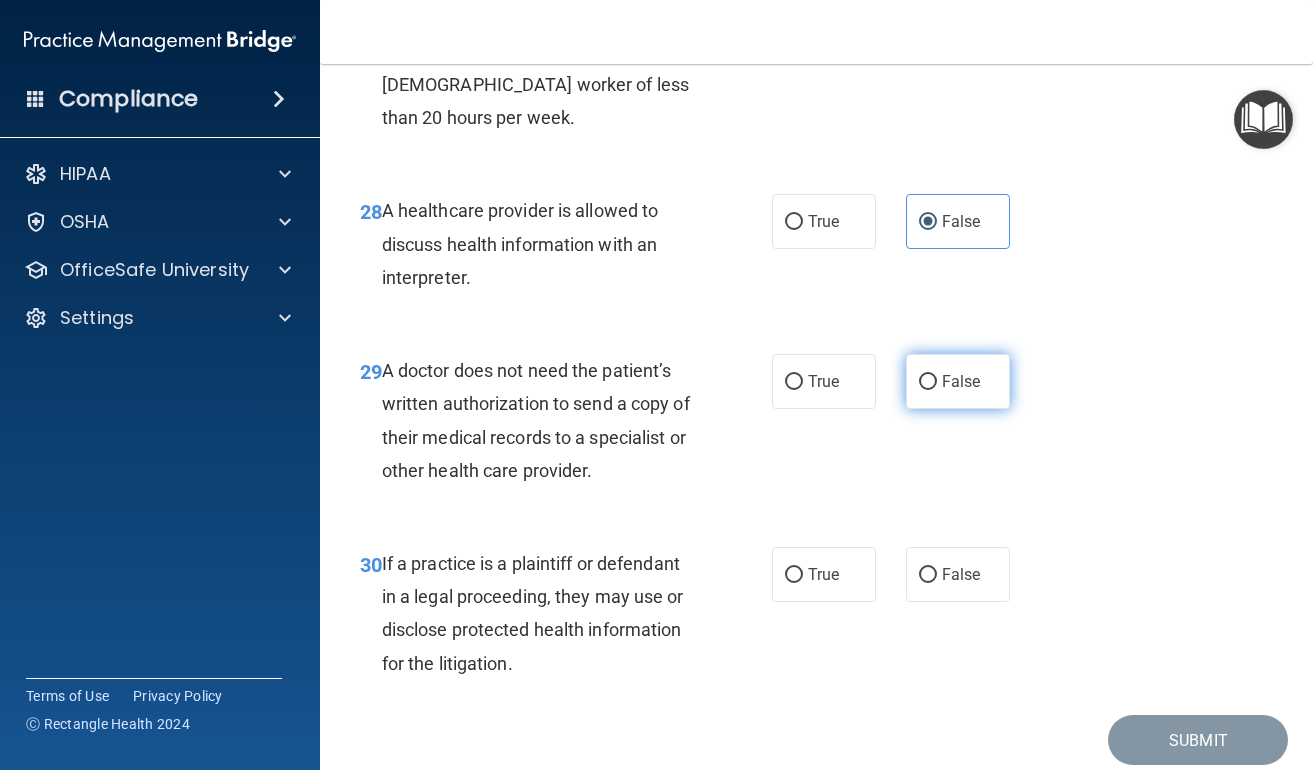 click on "False" at bounding box center (961, 381) 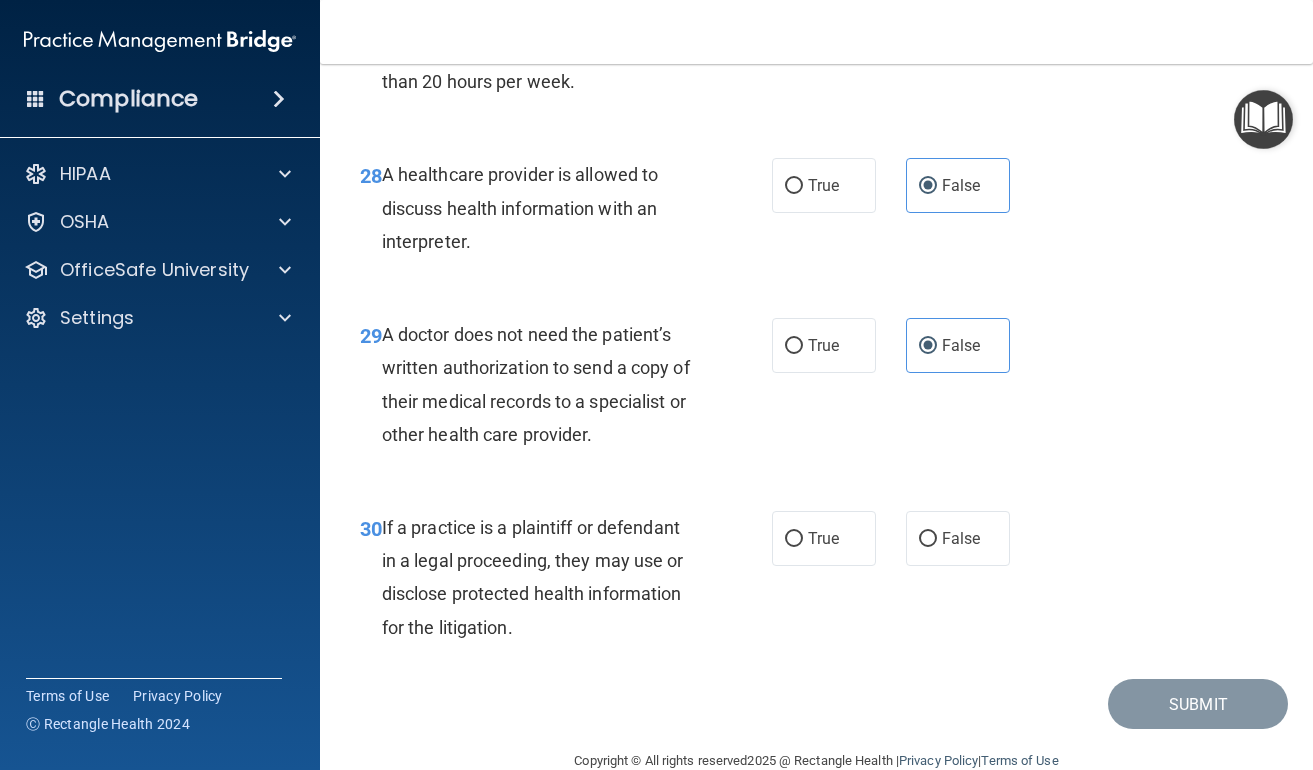 scroll, scrollTop: 5616, scrollLeft: 0, axis: vertical 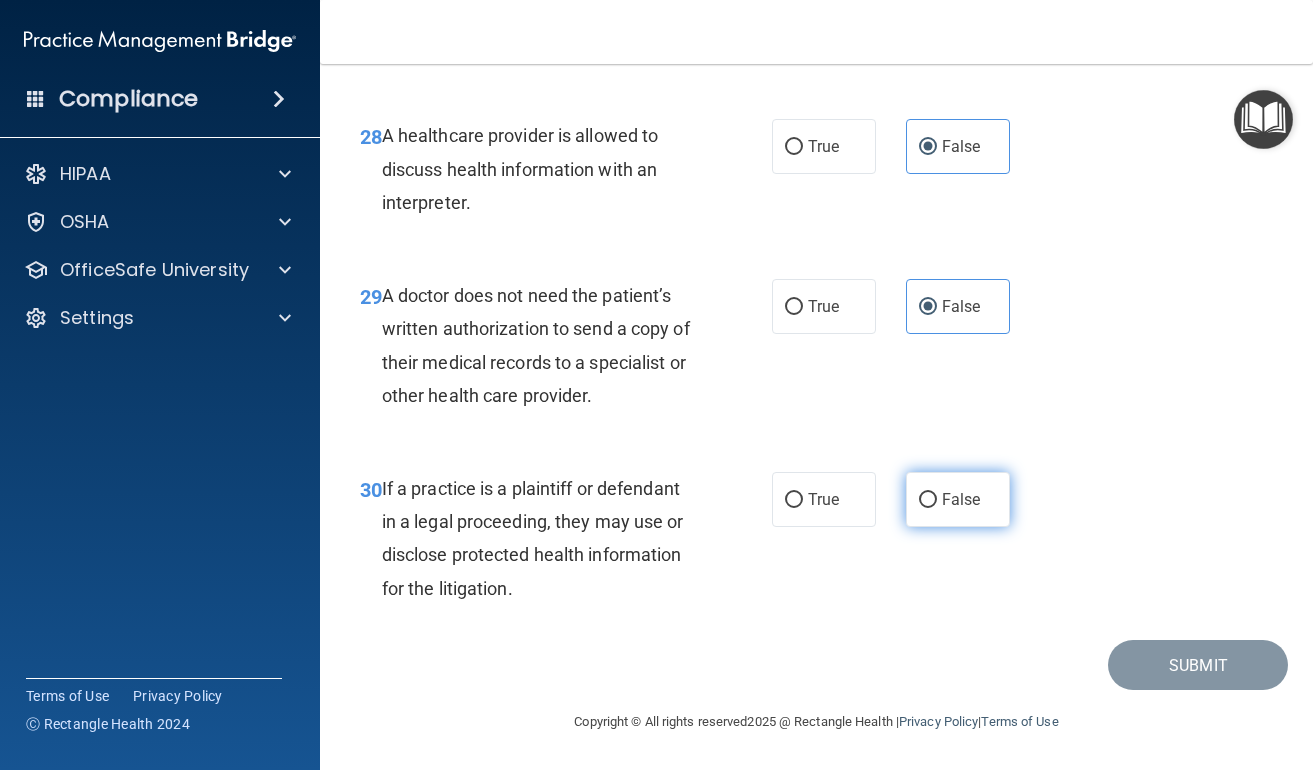 click on "False" at bounding box center (961, 499) 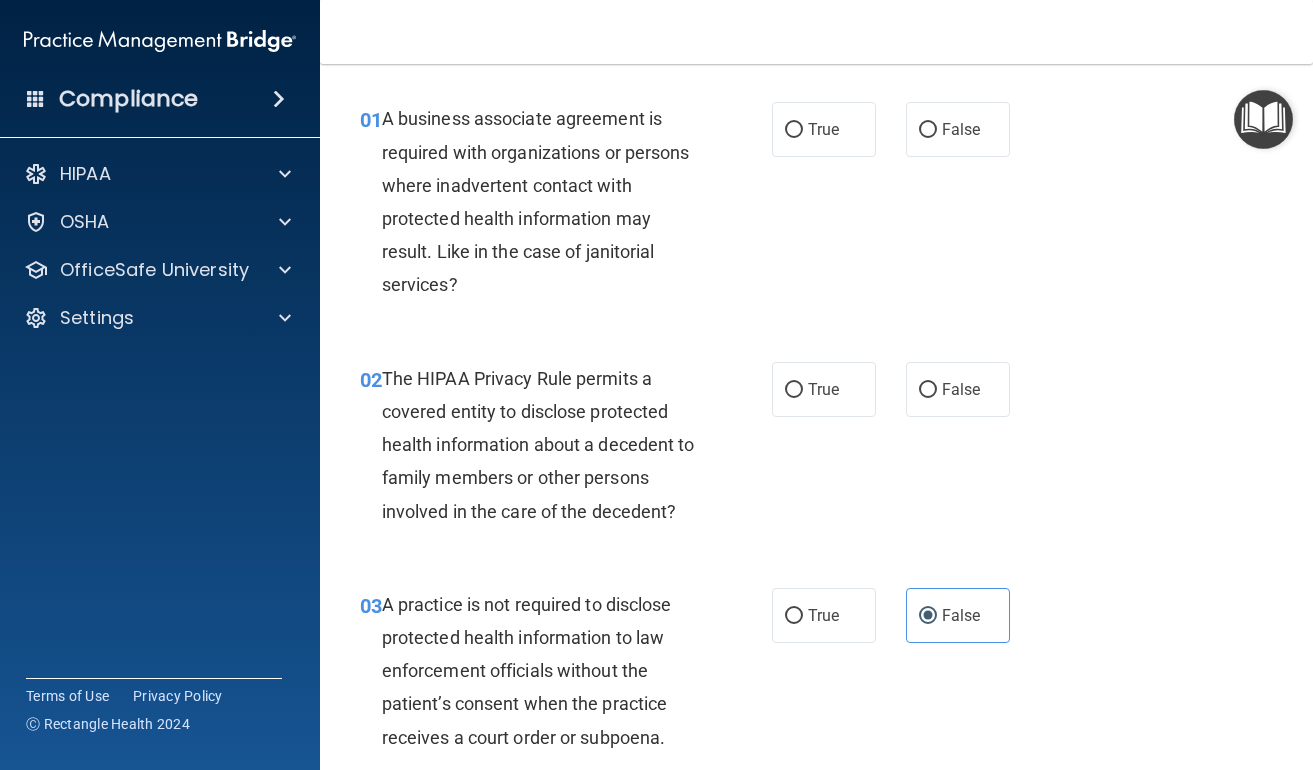 scroll, scrollTop: 0, scrollLeft: 0, axis: both 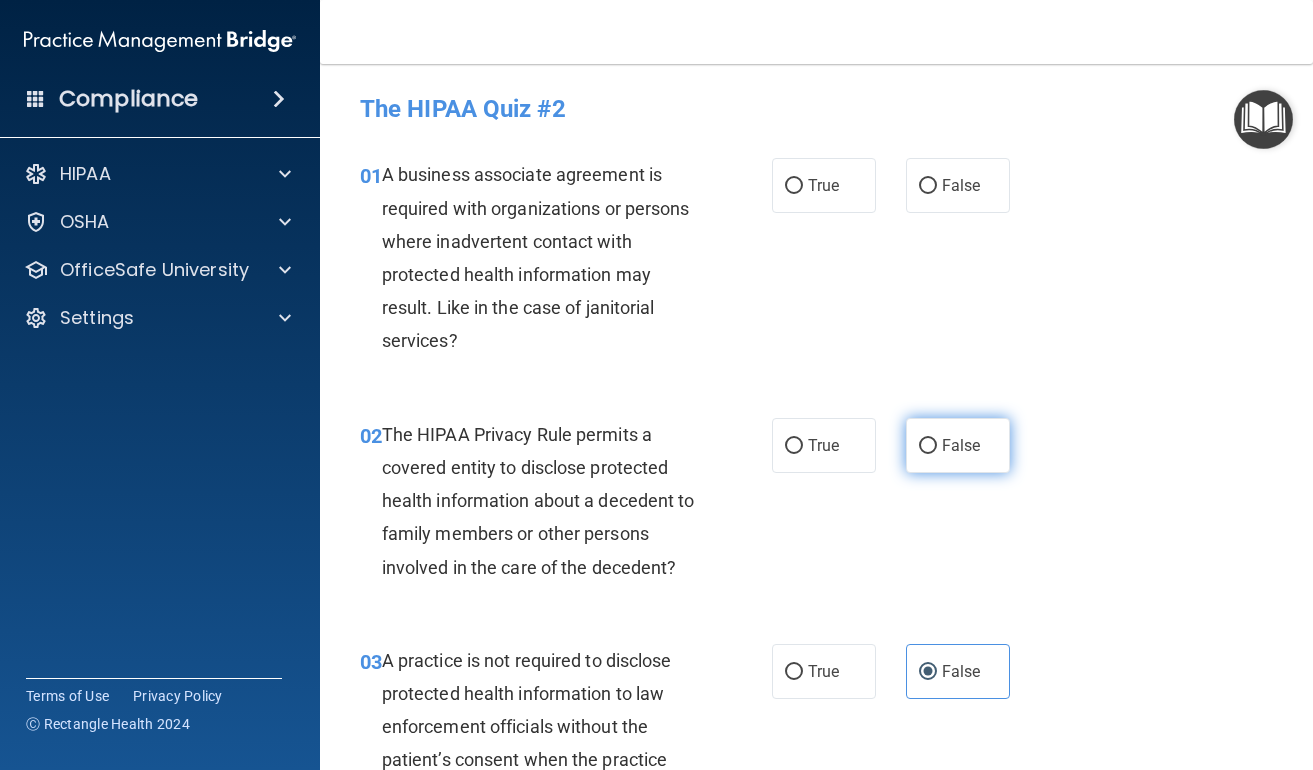click on "False" at bounding box center [958, 445] 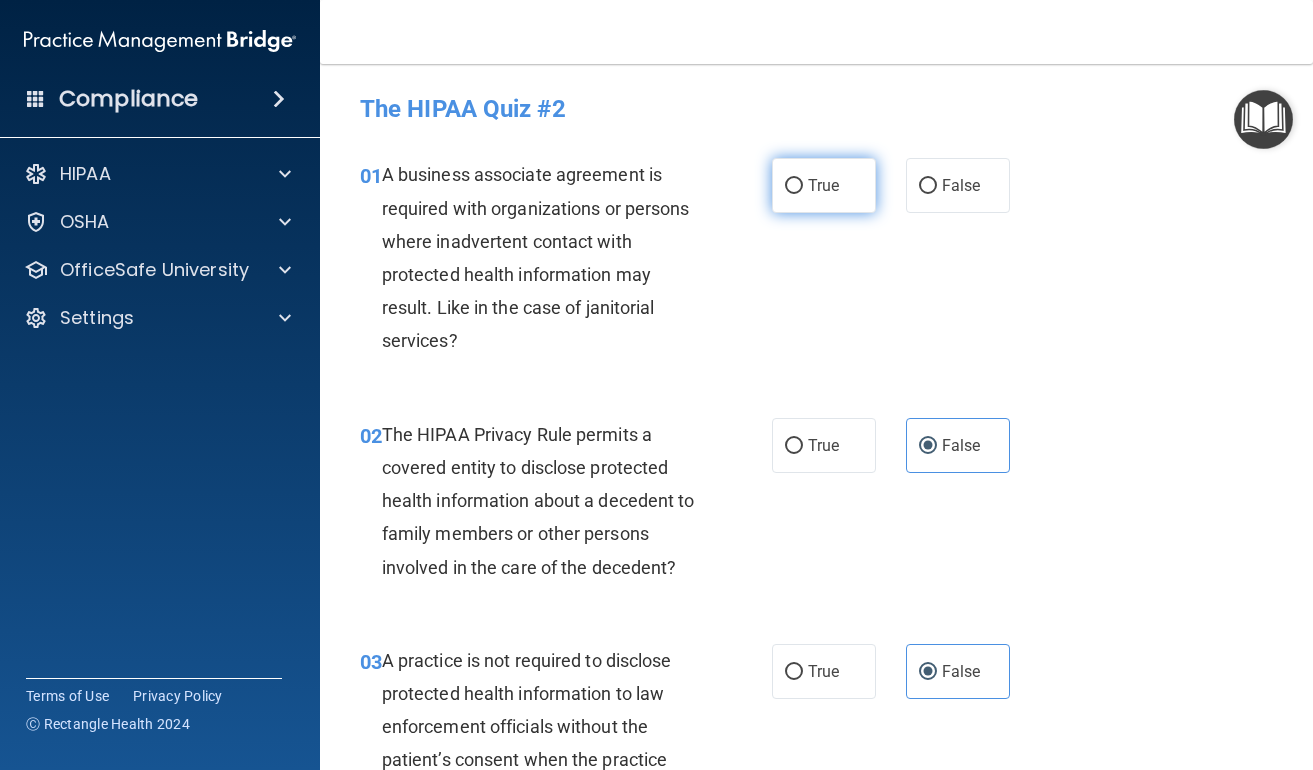 click on "True" at bounding box center [824, 185] 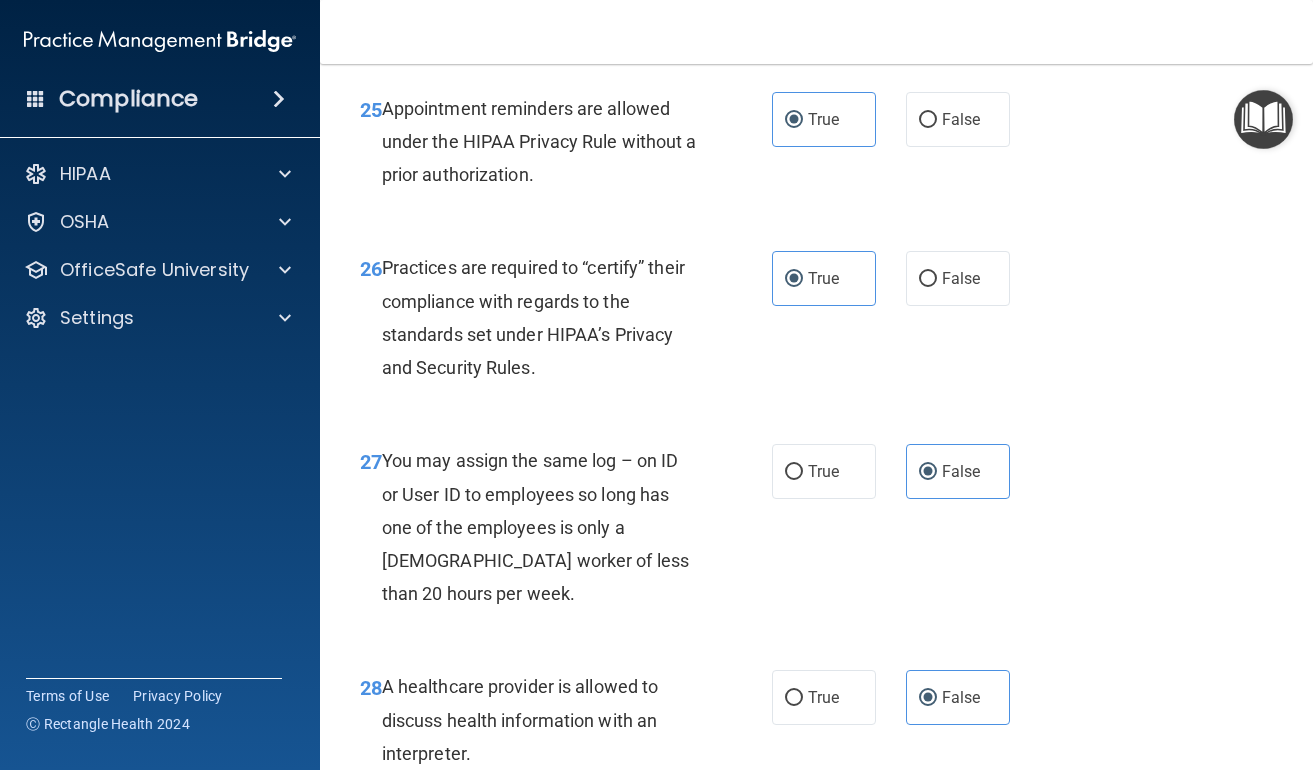 scroll, scrollTop: 5616, scrollLeft: 0, axis: vertical 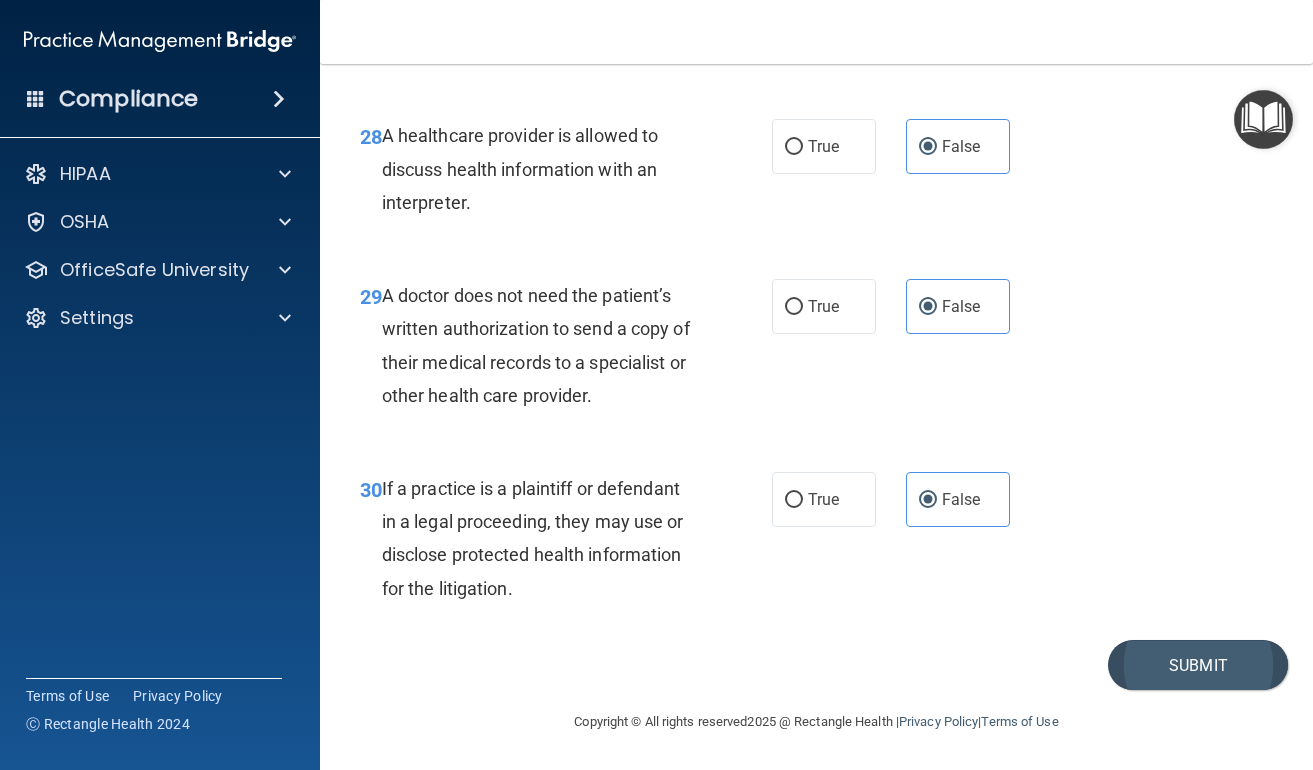 click on "Submit" at bounding box center [1198, 665] 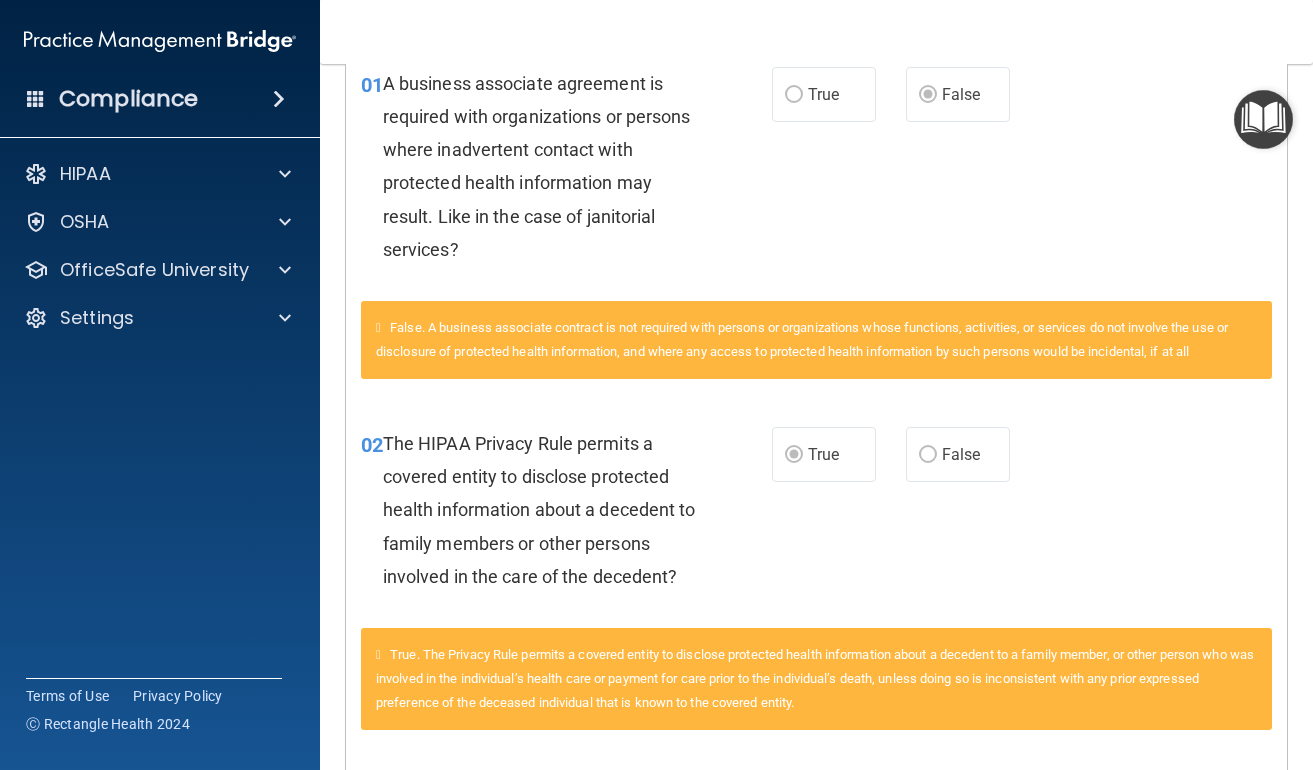 scroll, scrollTop: 0, scrollLeft: 0, axis: both 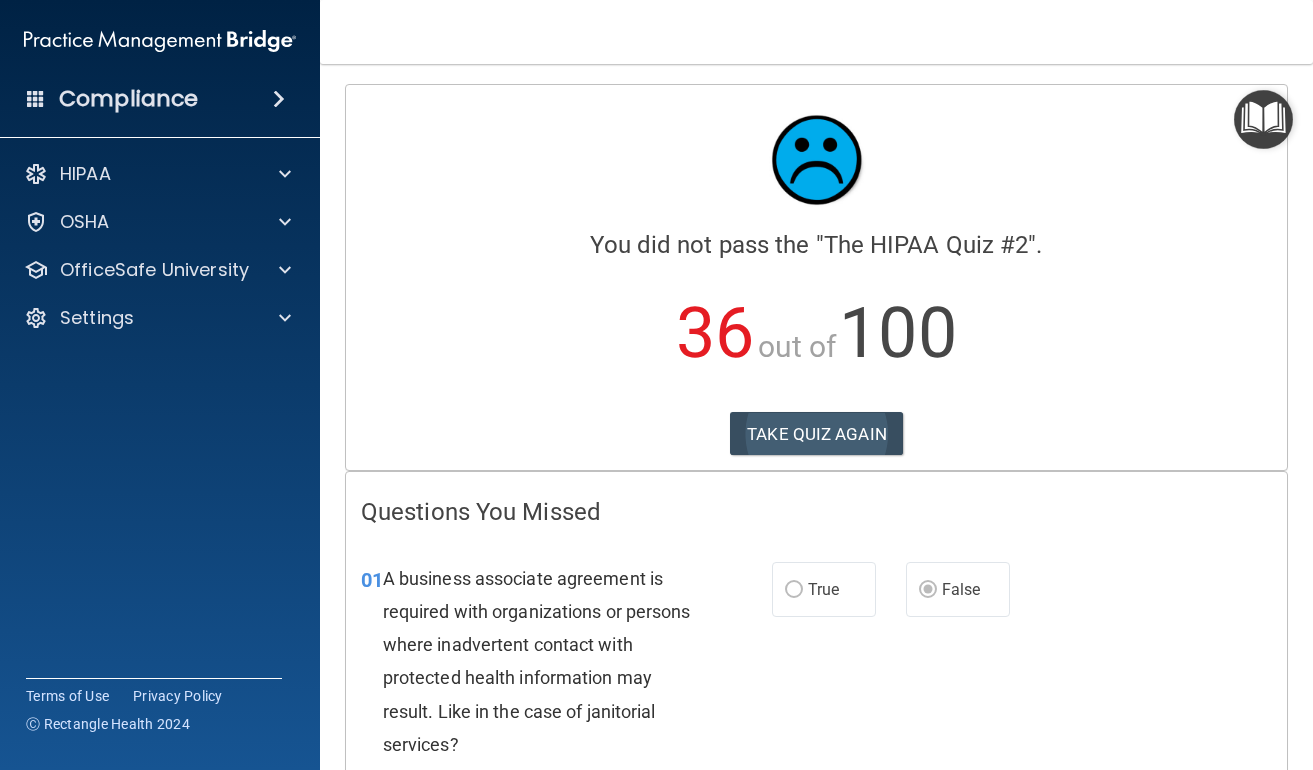 click on "TAKE QUIZ AGAIN" at bounding box center (816, 434) 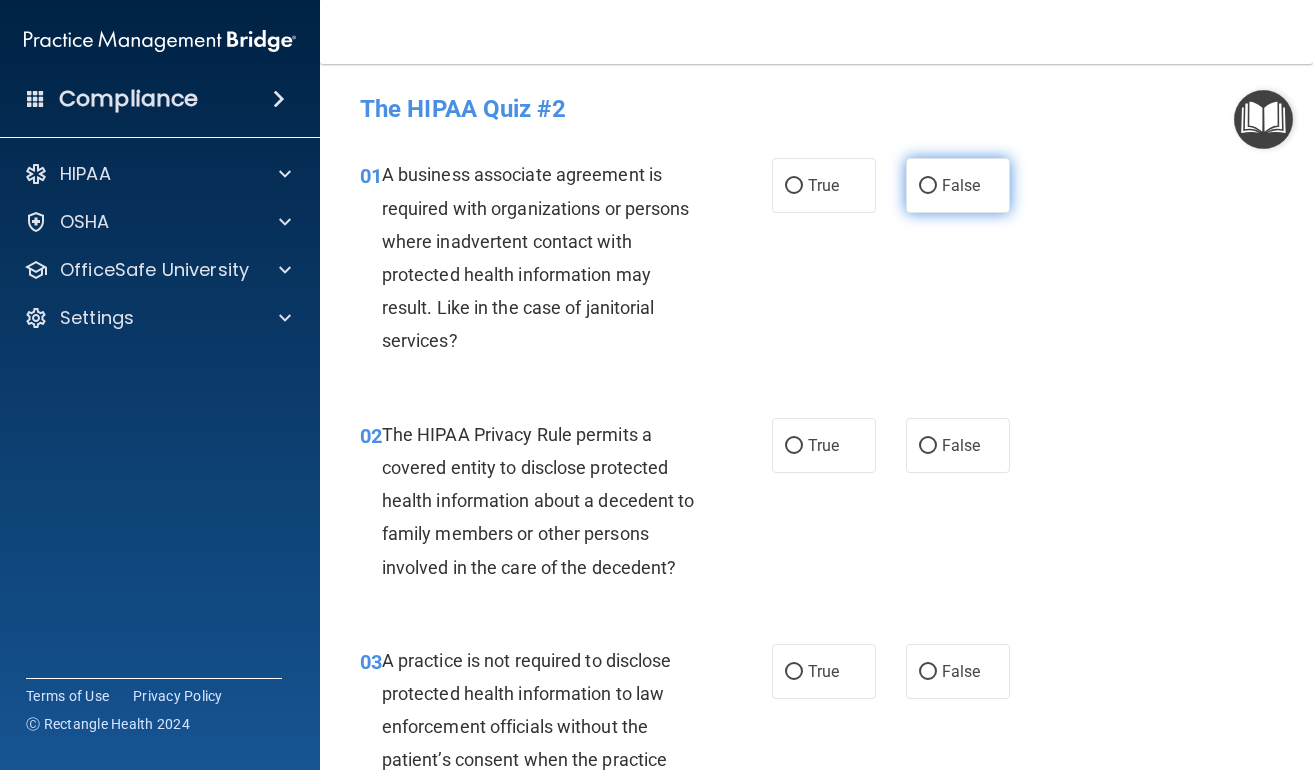 click on "False" at bounding box center [961, 185] 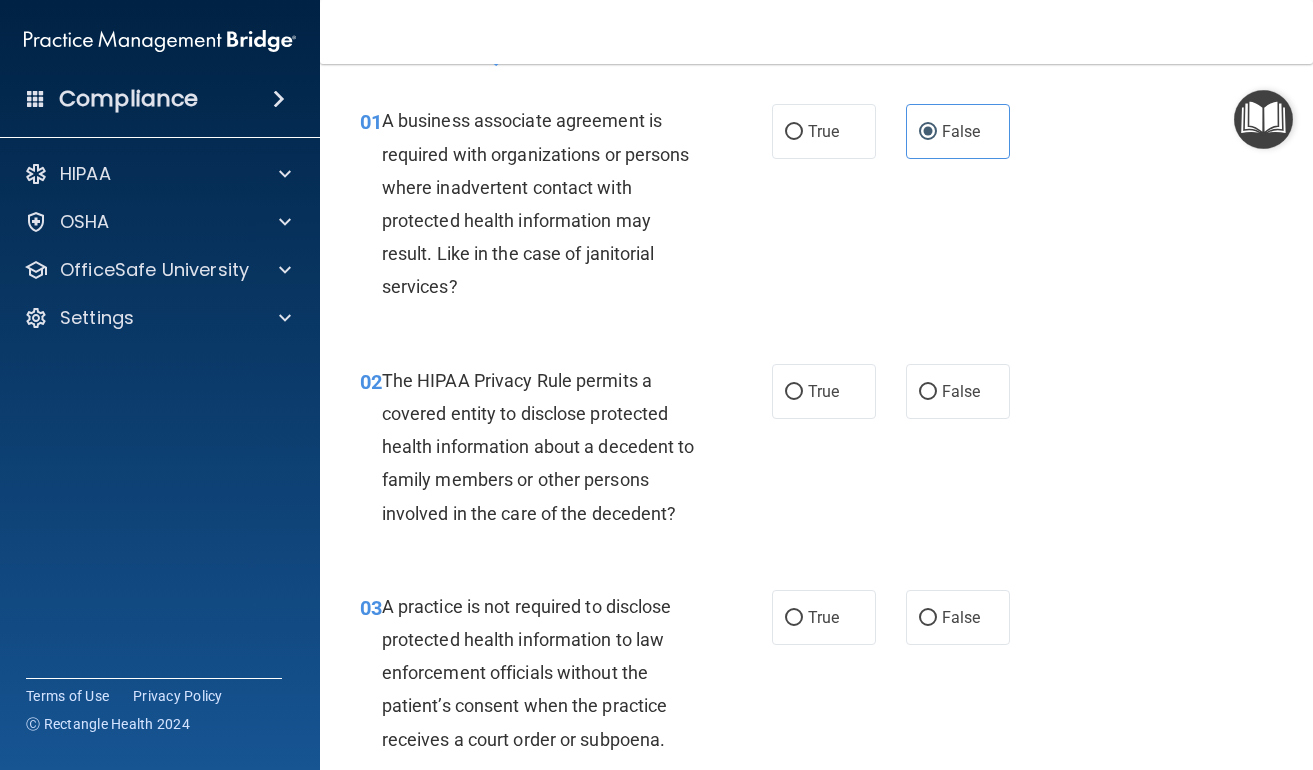 scroll, scrollTop: 102, scrollLeft: 0, axis: vertical 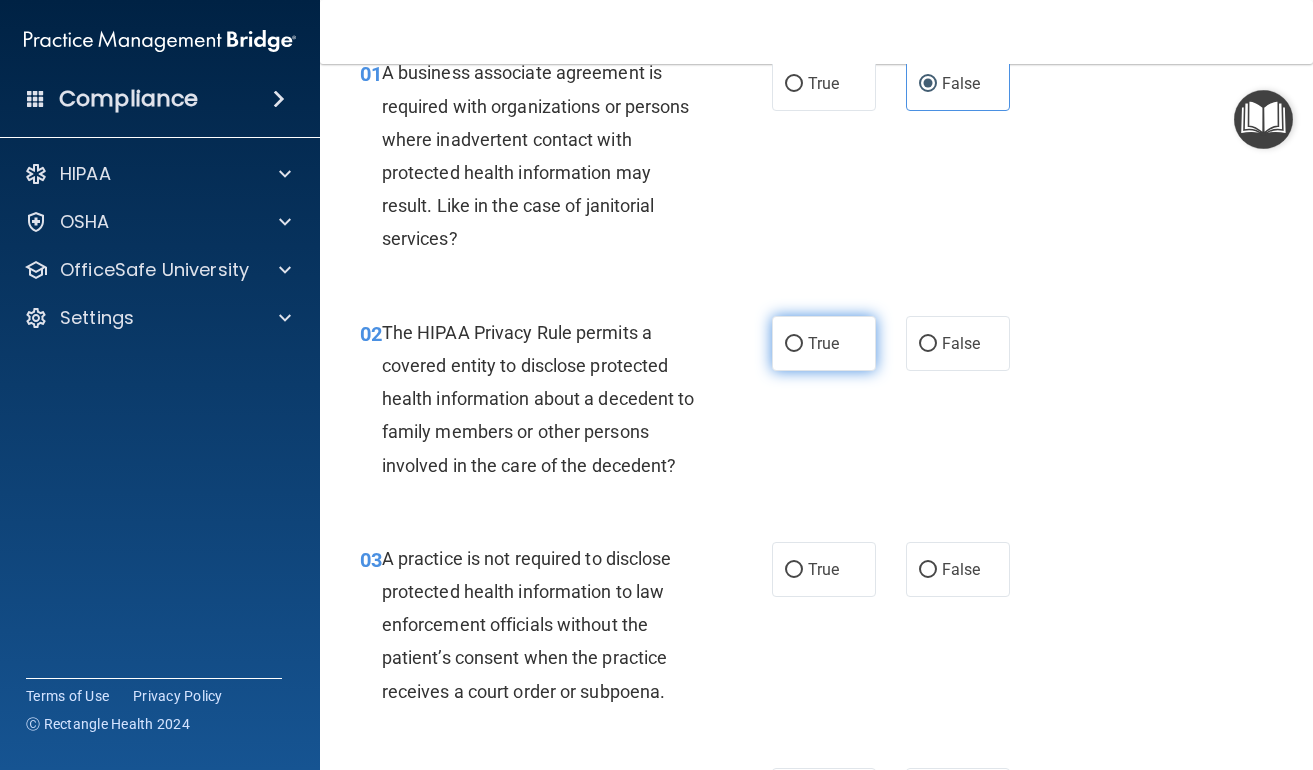 click on "True" at bounding box center (823, 343) 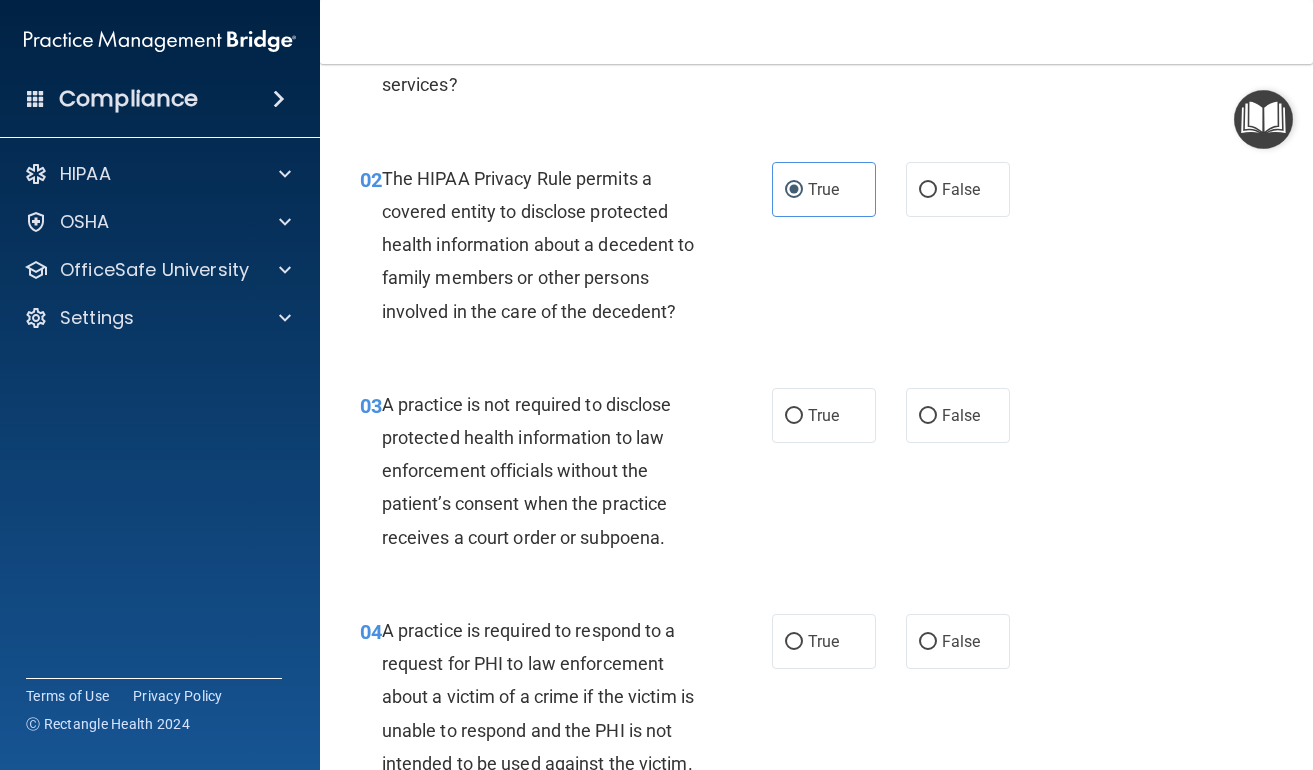 scroll, scrollTop: 305, scrollLeft: 0, axis: vertical 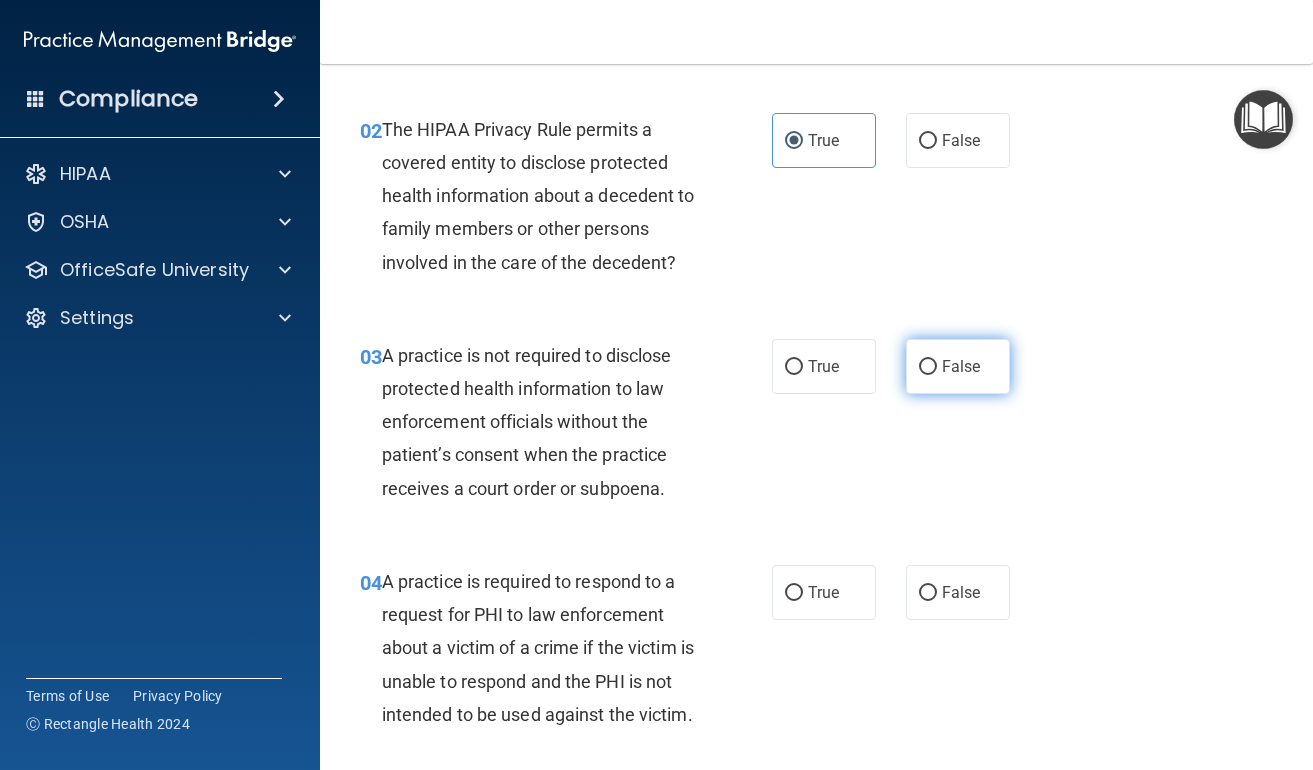 click on "False" at bounding box center [958, 366] 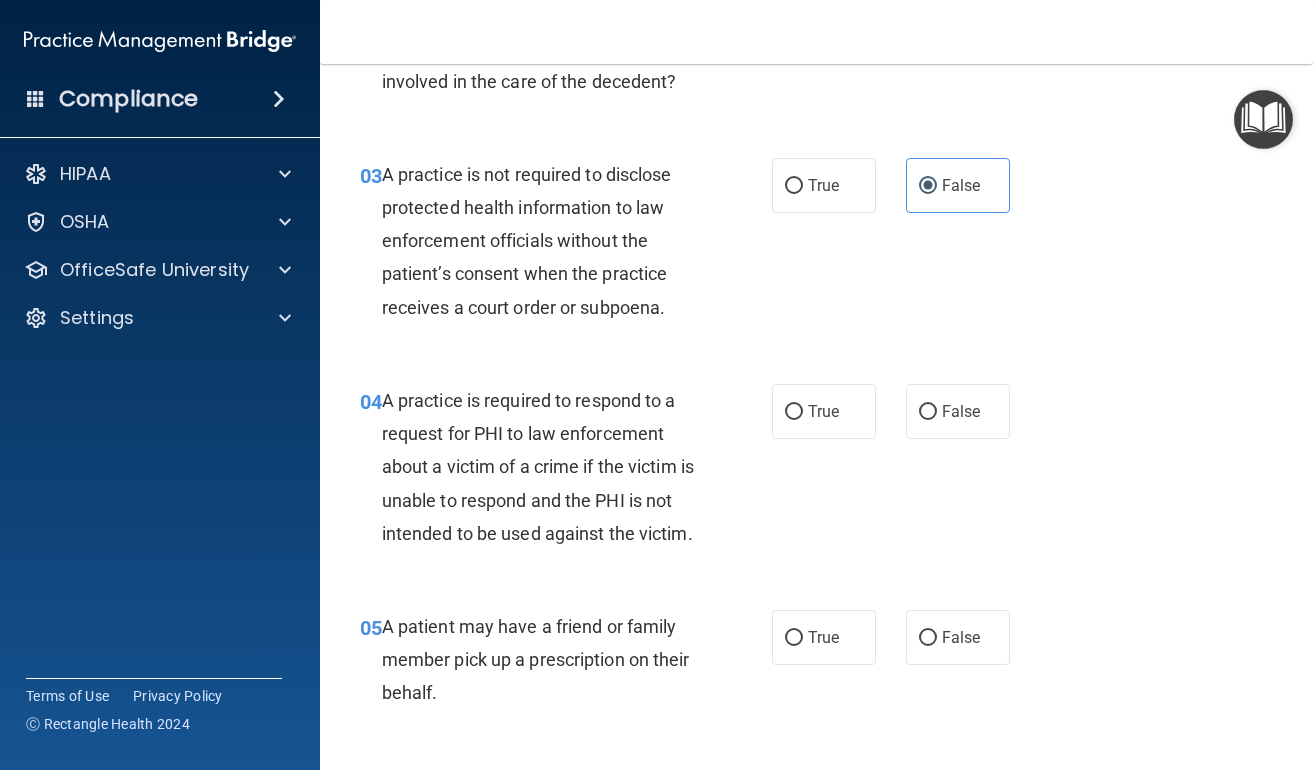 scroll, scrollTop: 490, scrollLeft: 0, axis: vertical 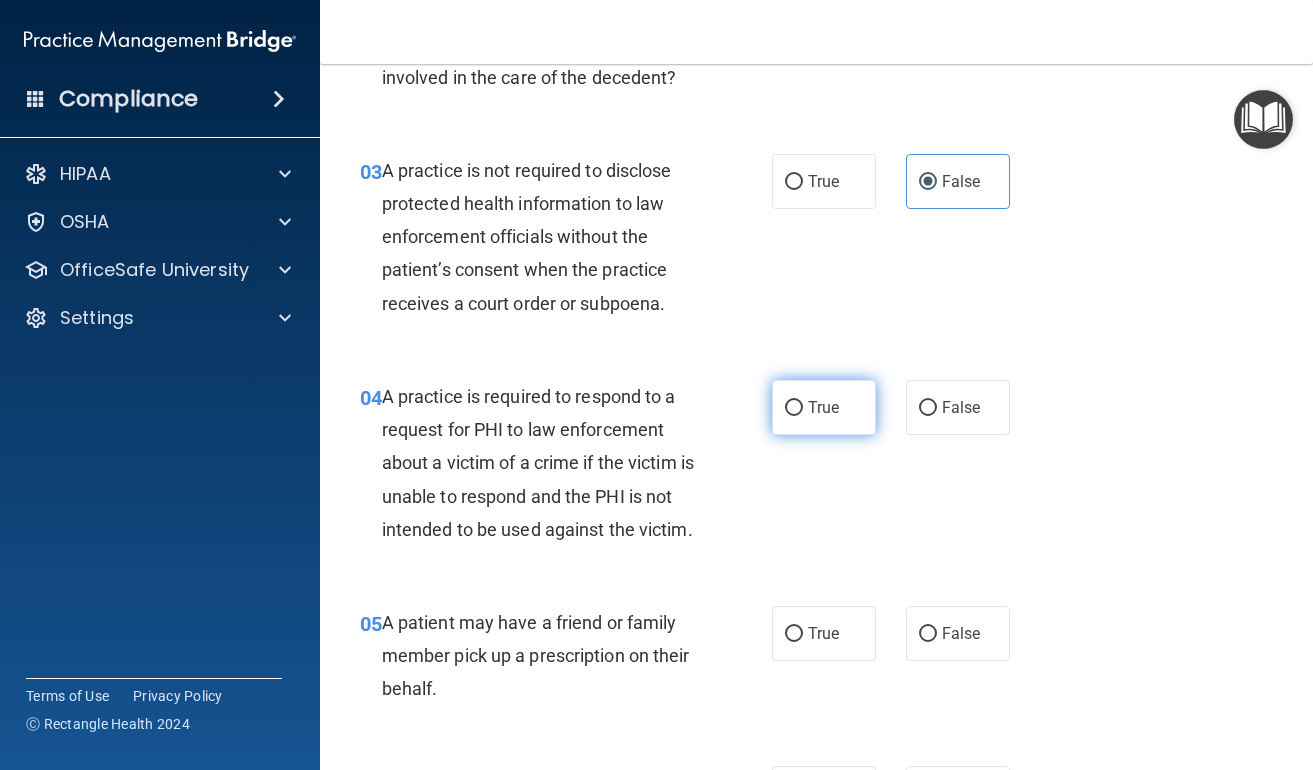 click on "True" at bounding box center [824, 407] 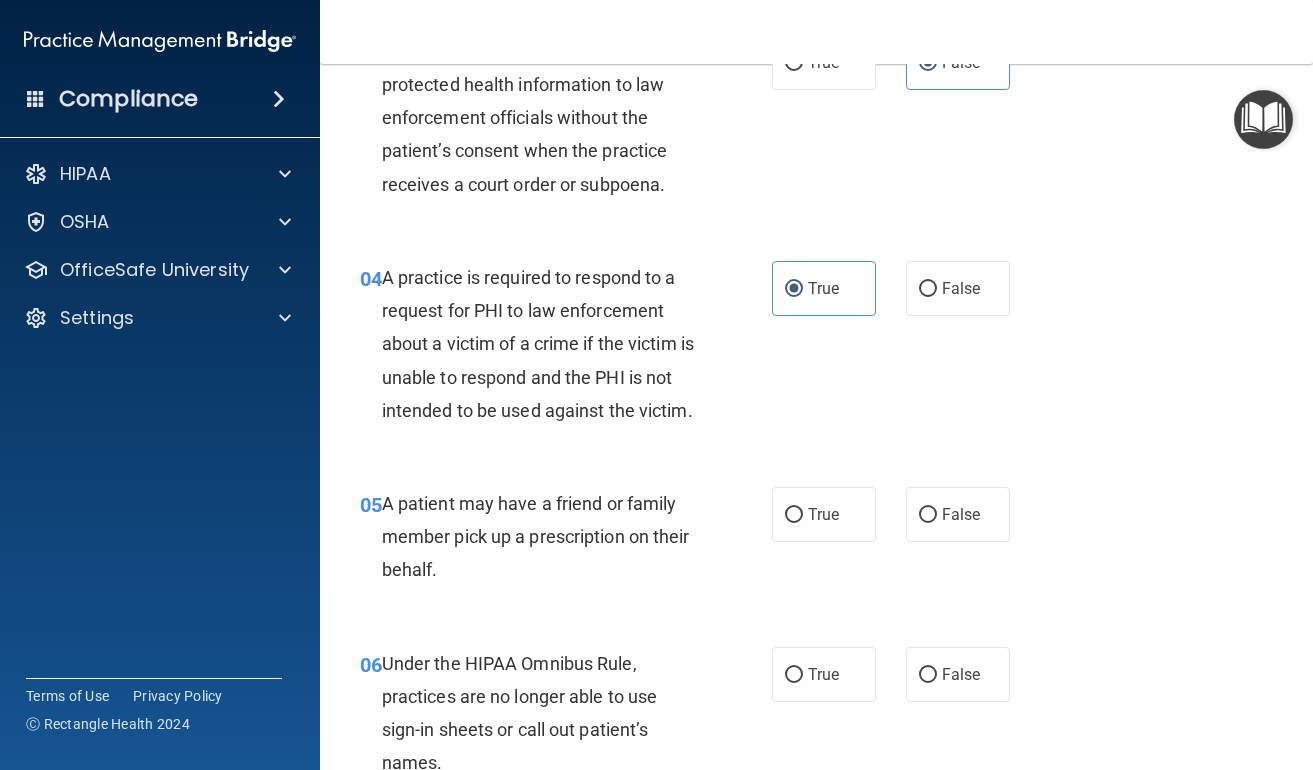 scroll, scrollTop: 703, scrollLeft: 0, axis: vertical 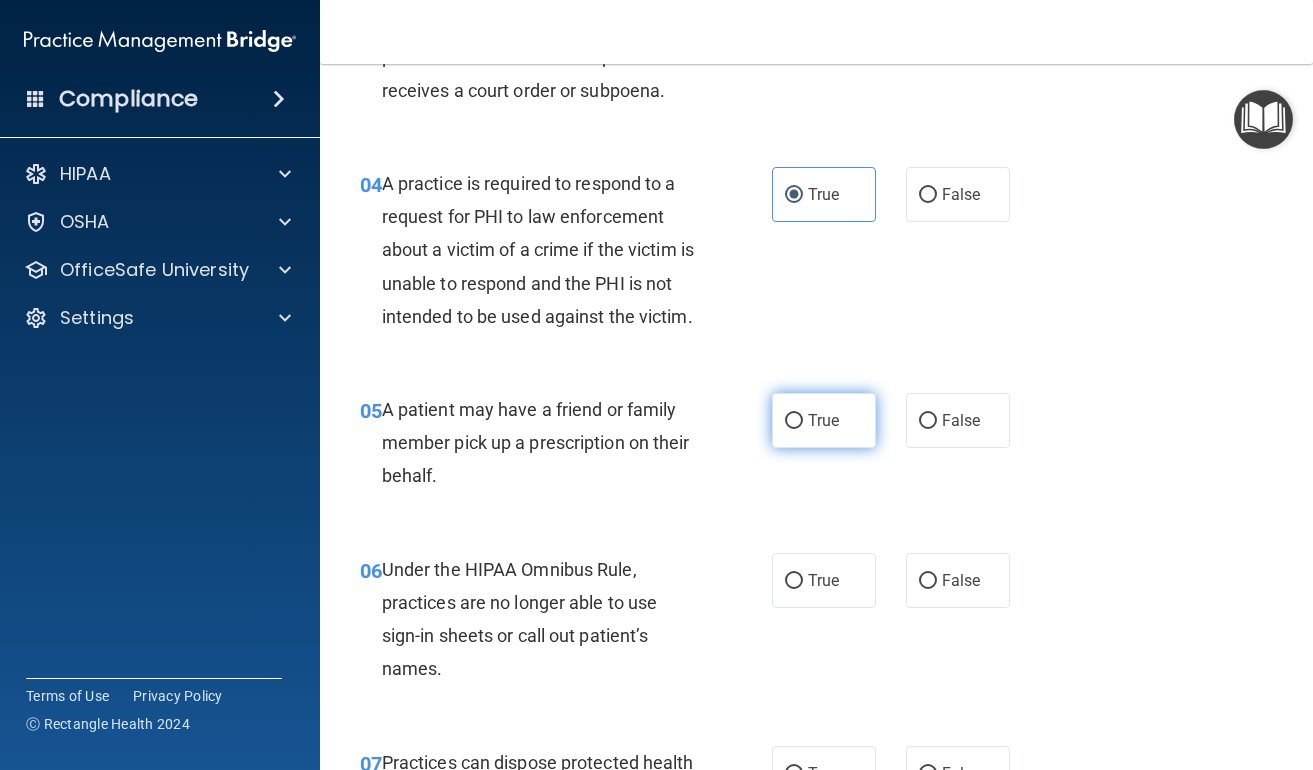 click on "True" at bounding box center (823, 420) 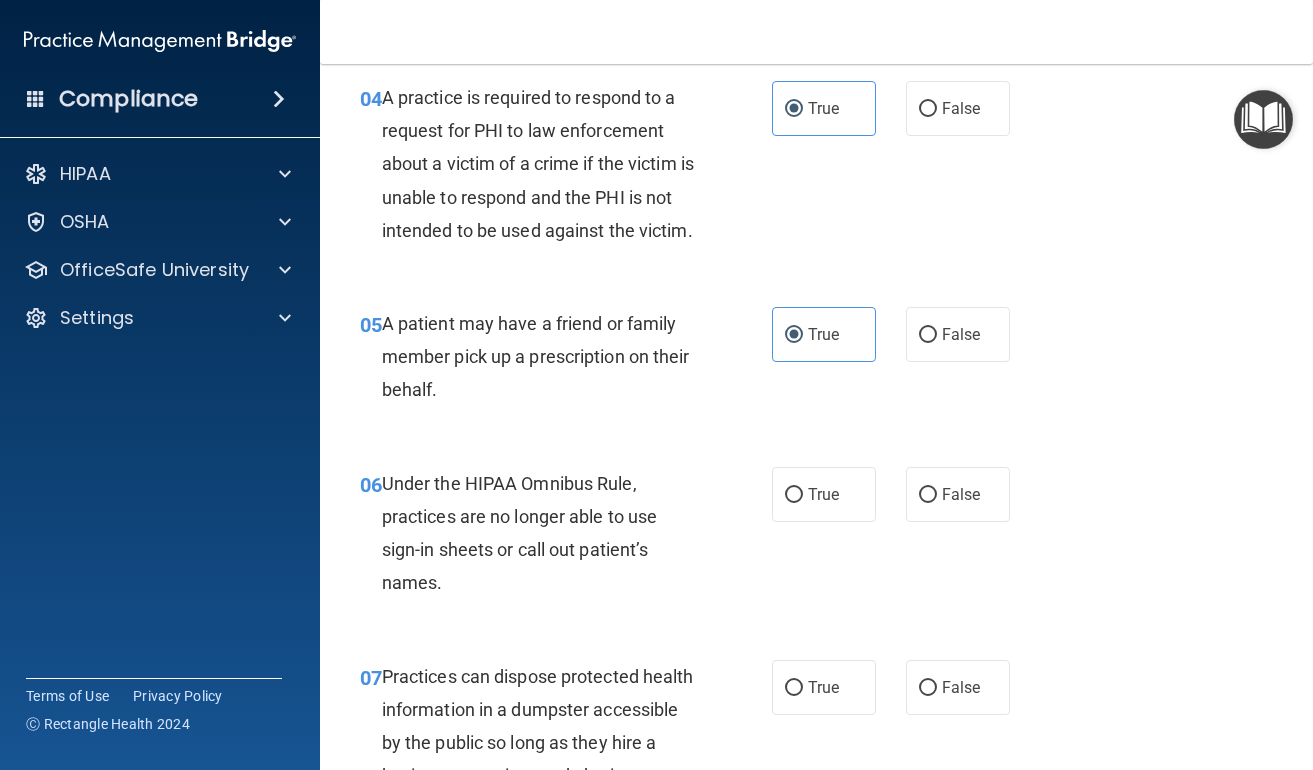 scroll, scrollTop: 793, scrollLeft: 0, axis: vertical 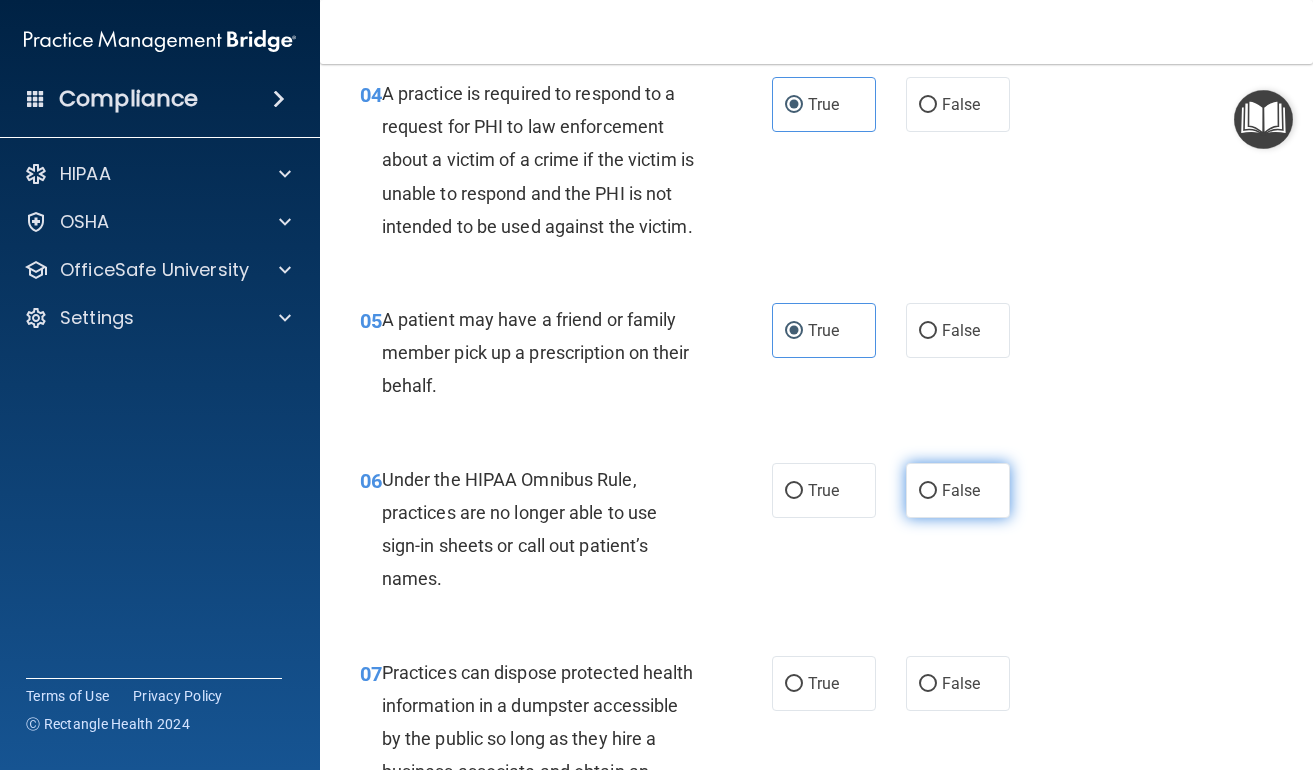 click on "False" at bounding box center (958, 490) 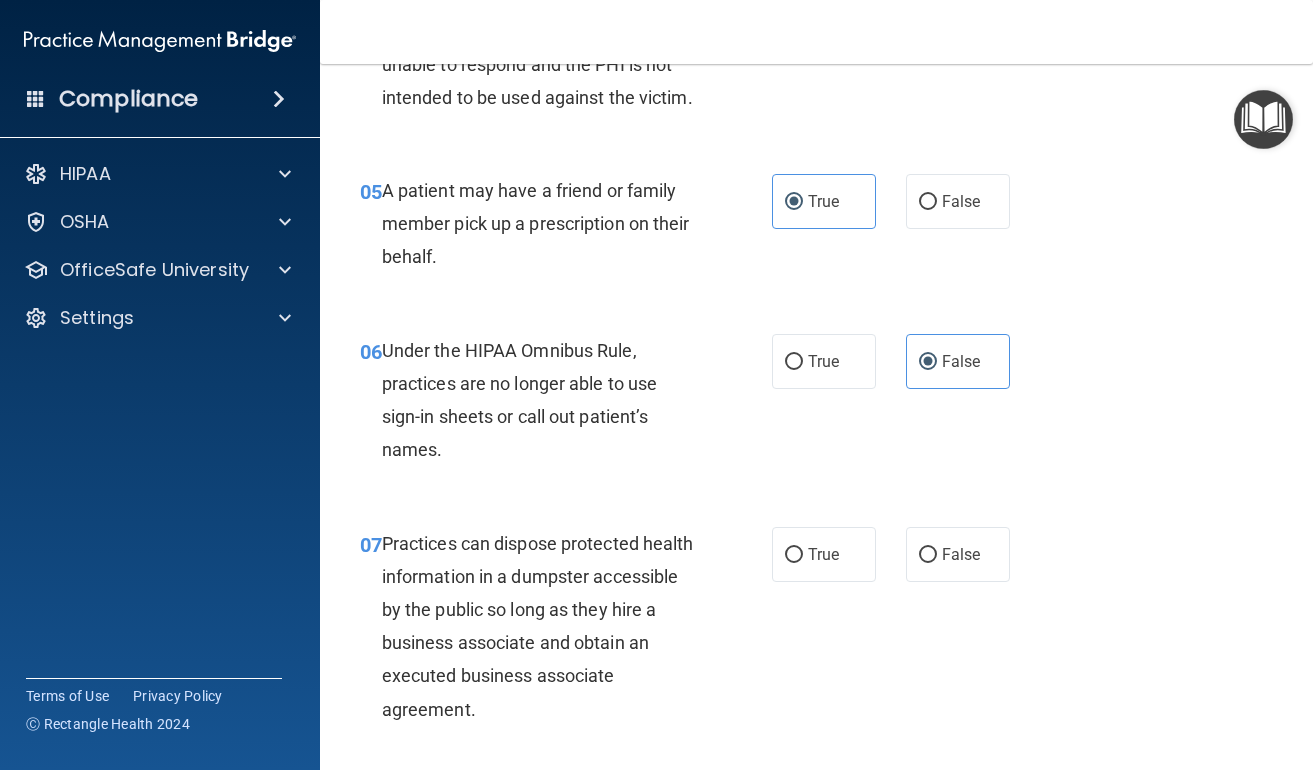 scroll, scrollTop: 1056, scrollLeft: 0, axis: vertical 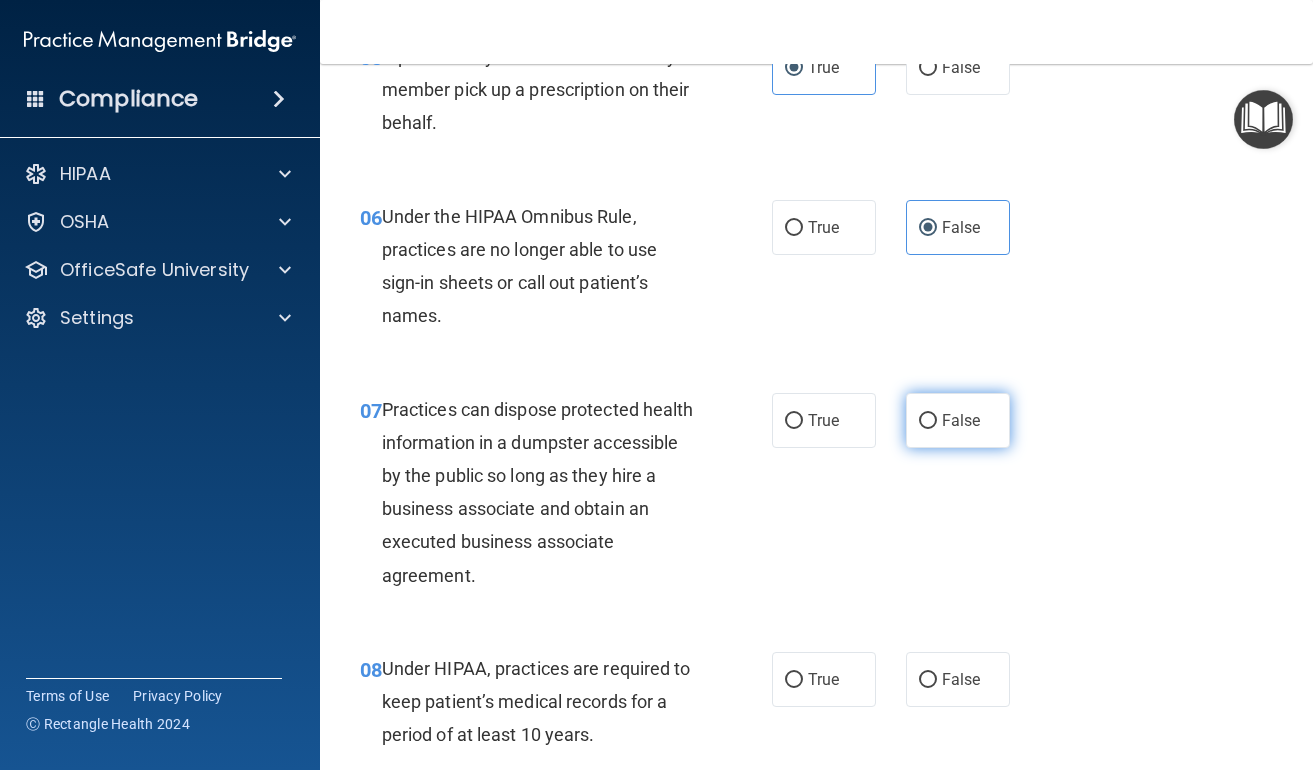 click on "False" at bounding box center [958, 420] 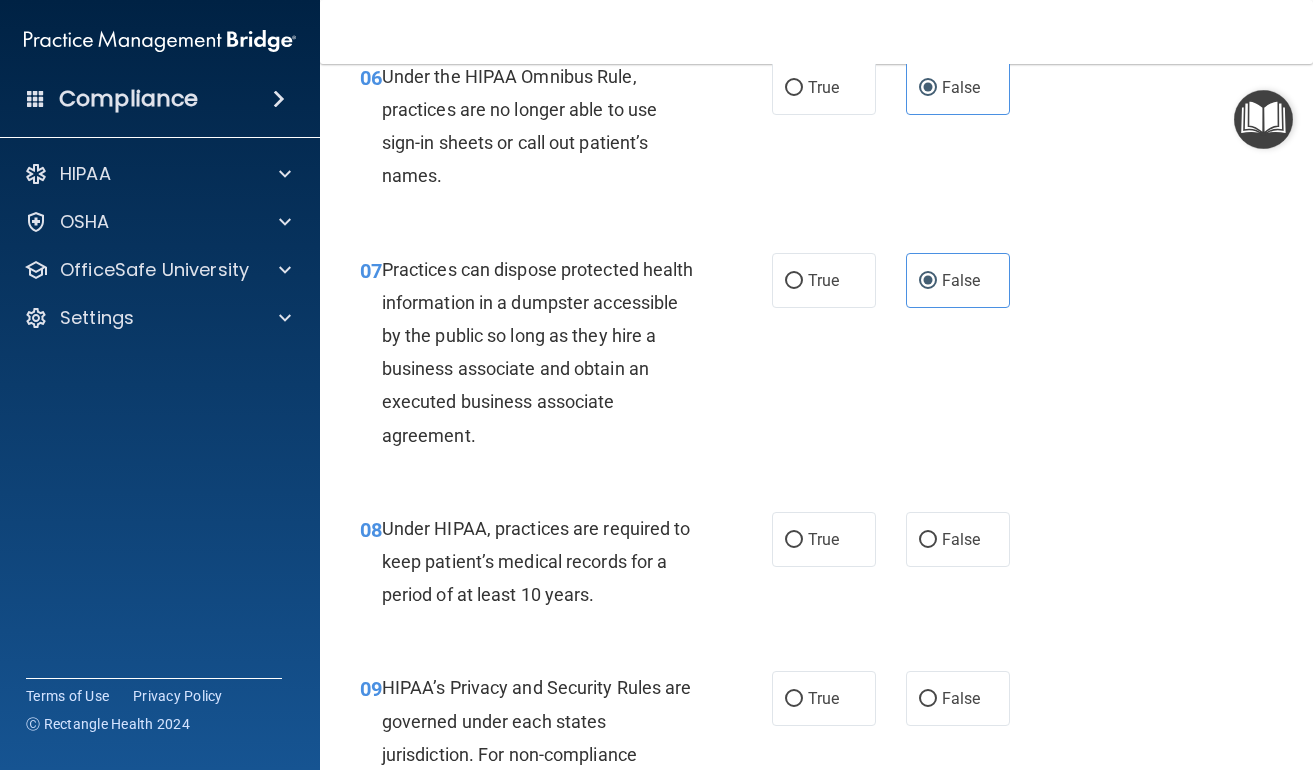 scroll, scrollTop: 1262, scrollLeft: 0, axis: vertical 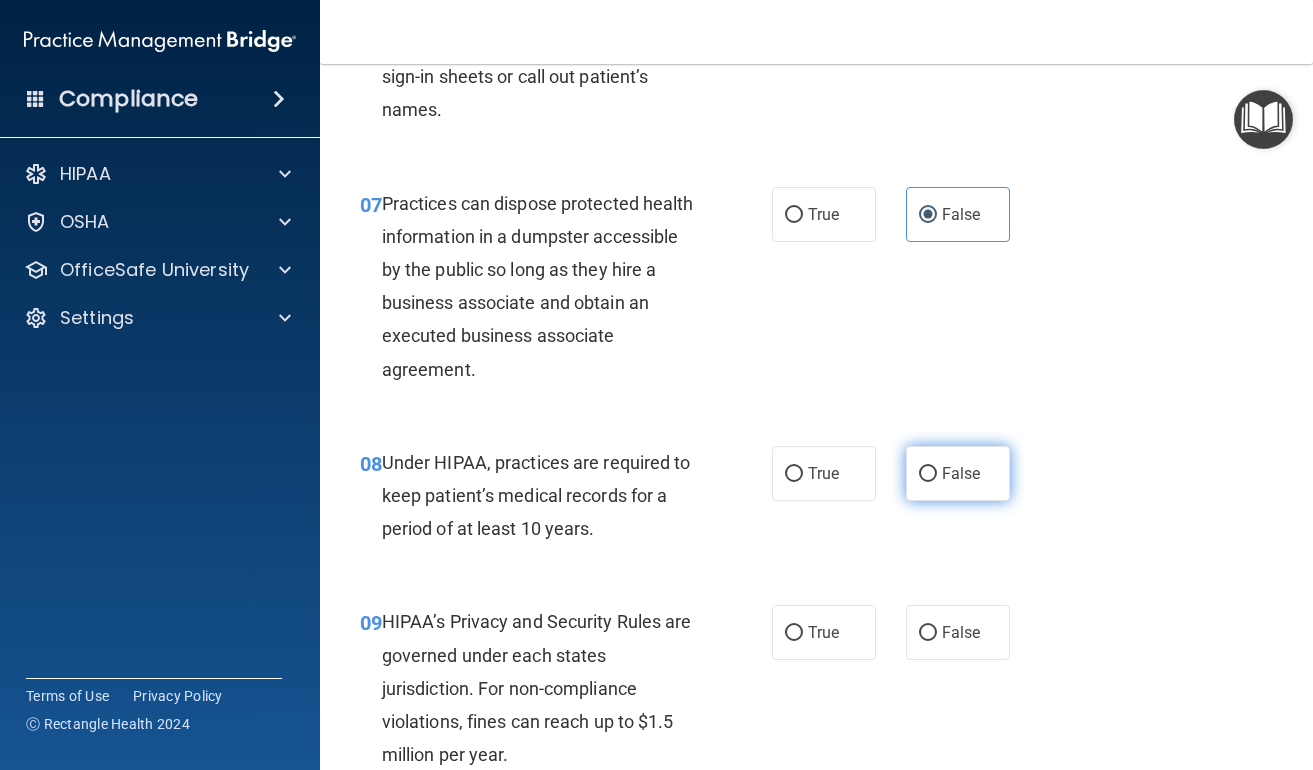 click on "False" at bounding box center [961, 473] 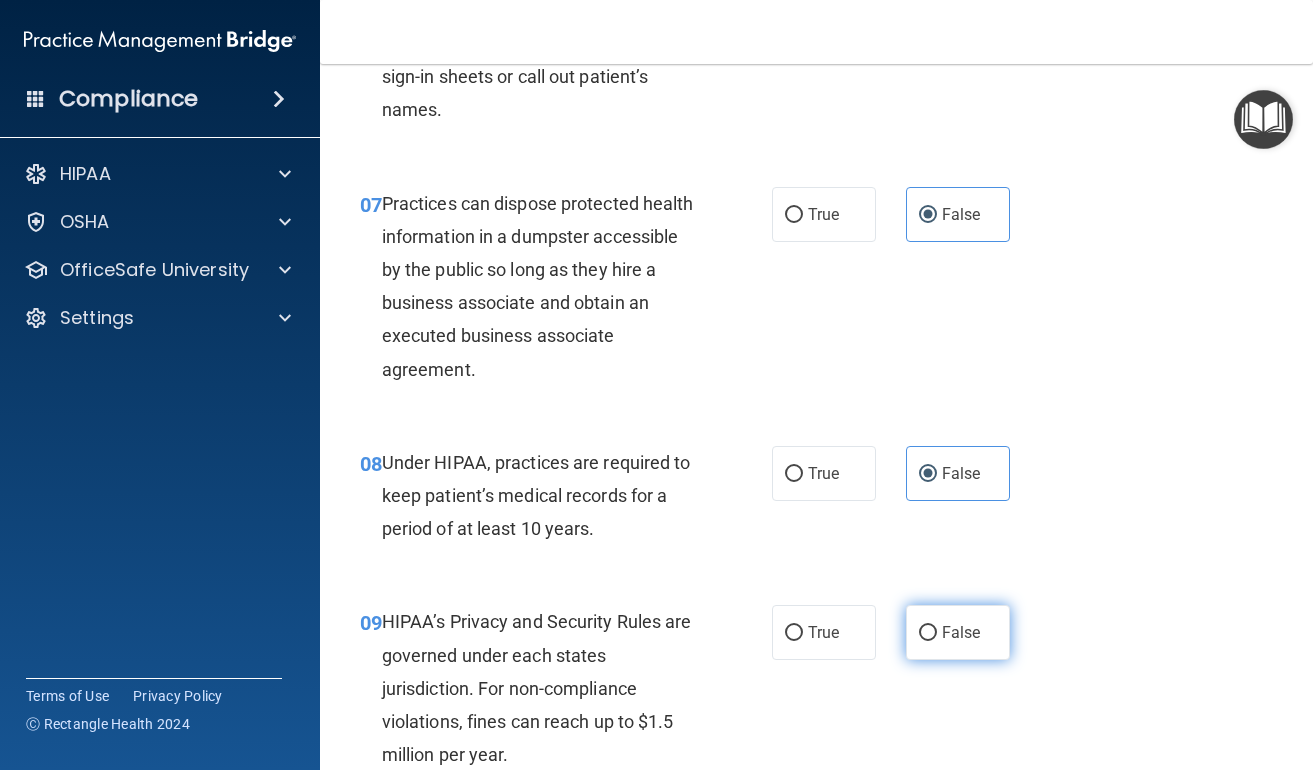 click on "False" at bounding box center [958, 632] 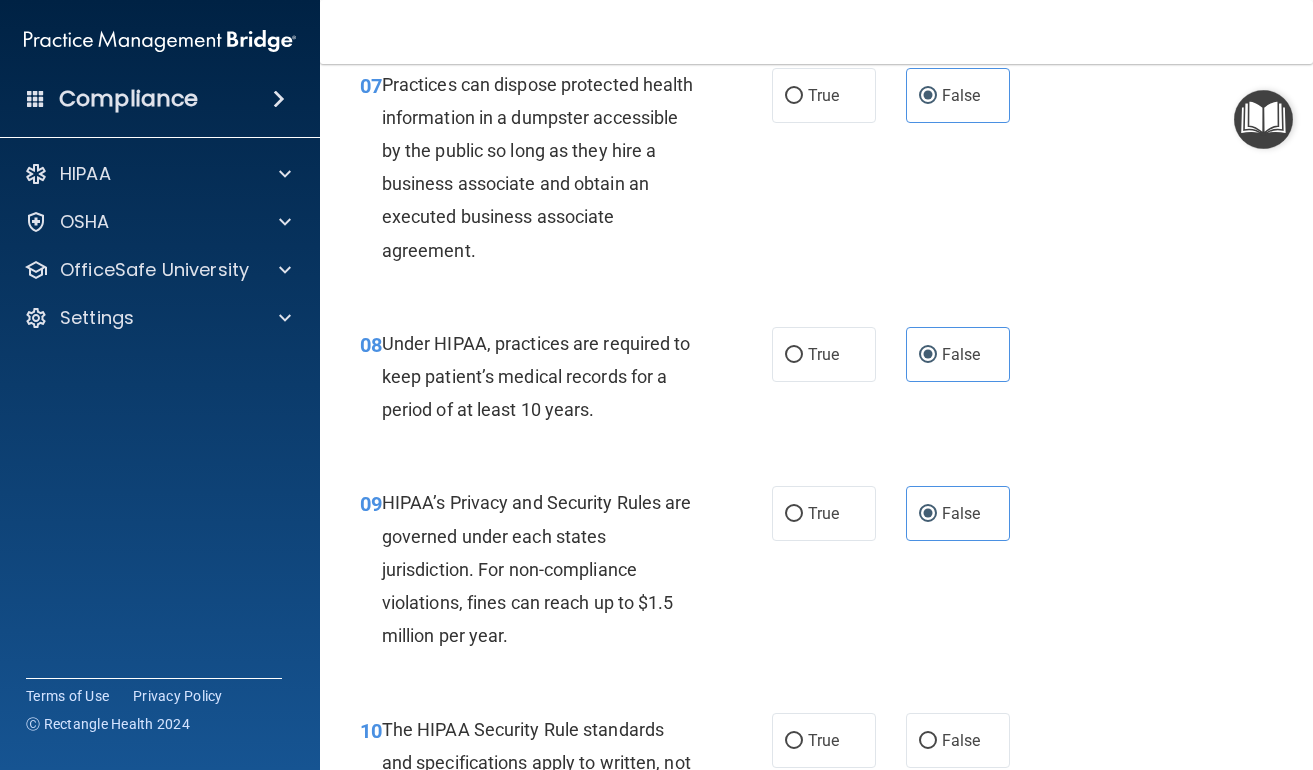 scroll, scrollTop: 1630, scrollLeft: 0, axis: vertical 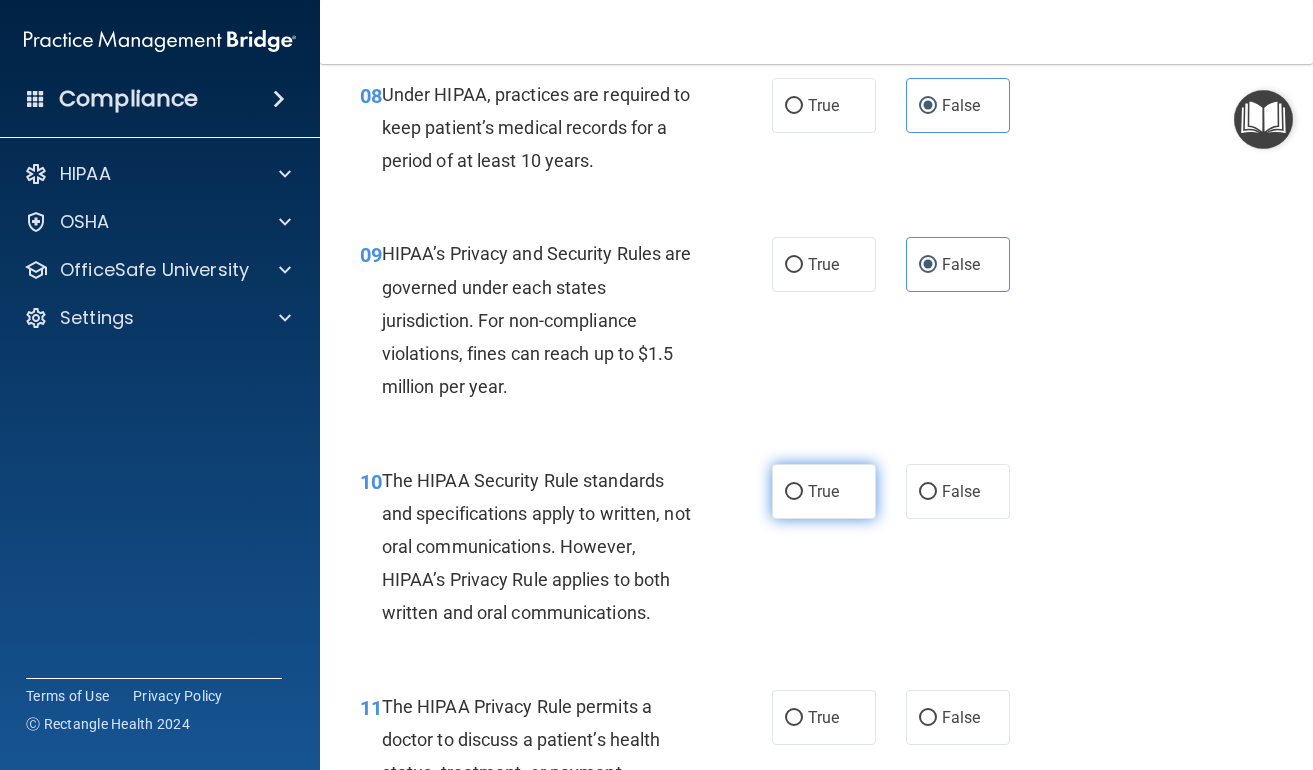 click on "True" at bounding box center (823, 491) 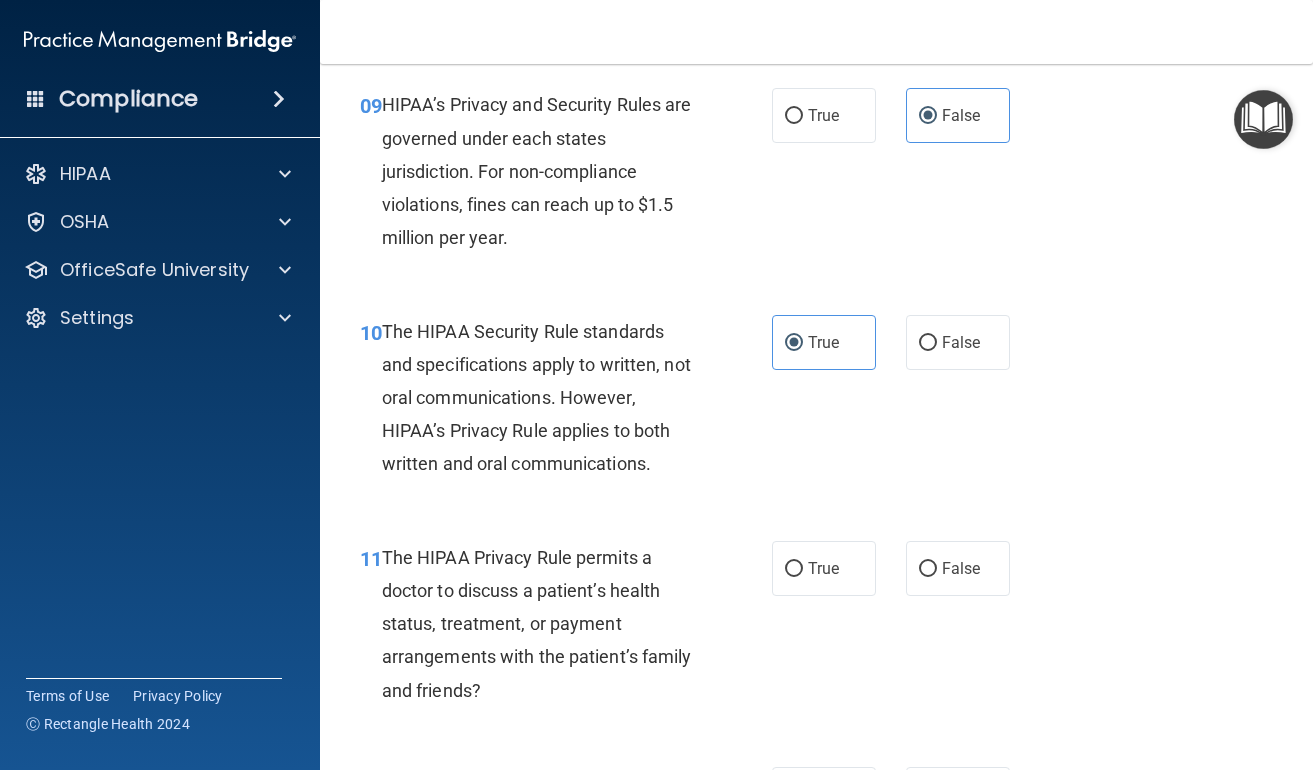scroll, scrollTop: 1888, scrollLeft: 0, axis: vertical 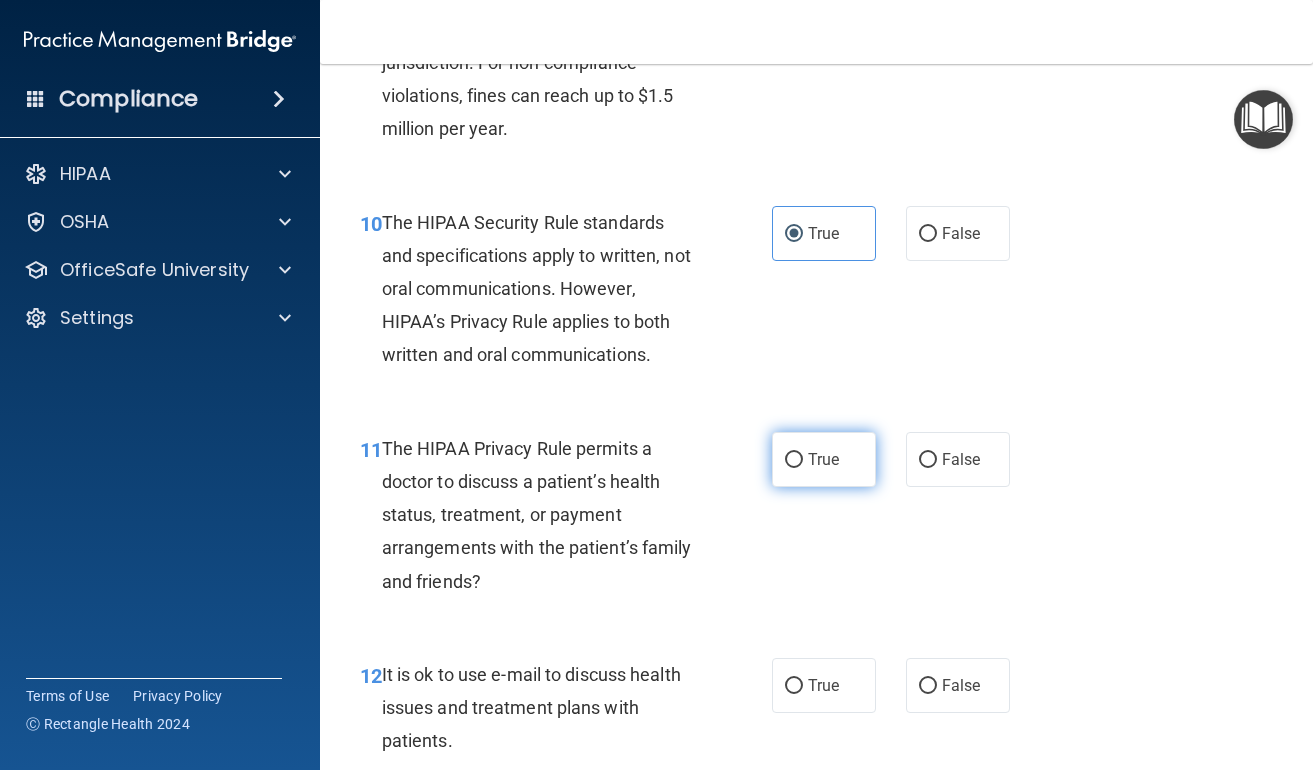 click on "True" at bounding box center [823, 459] 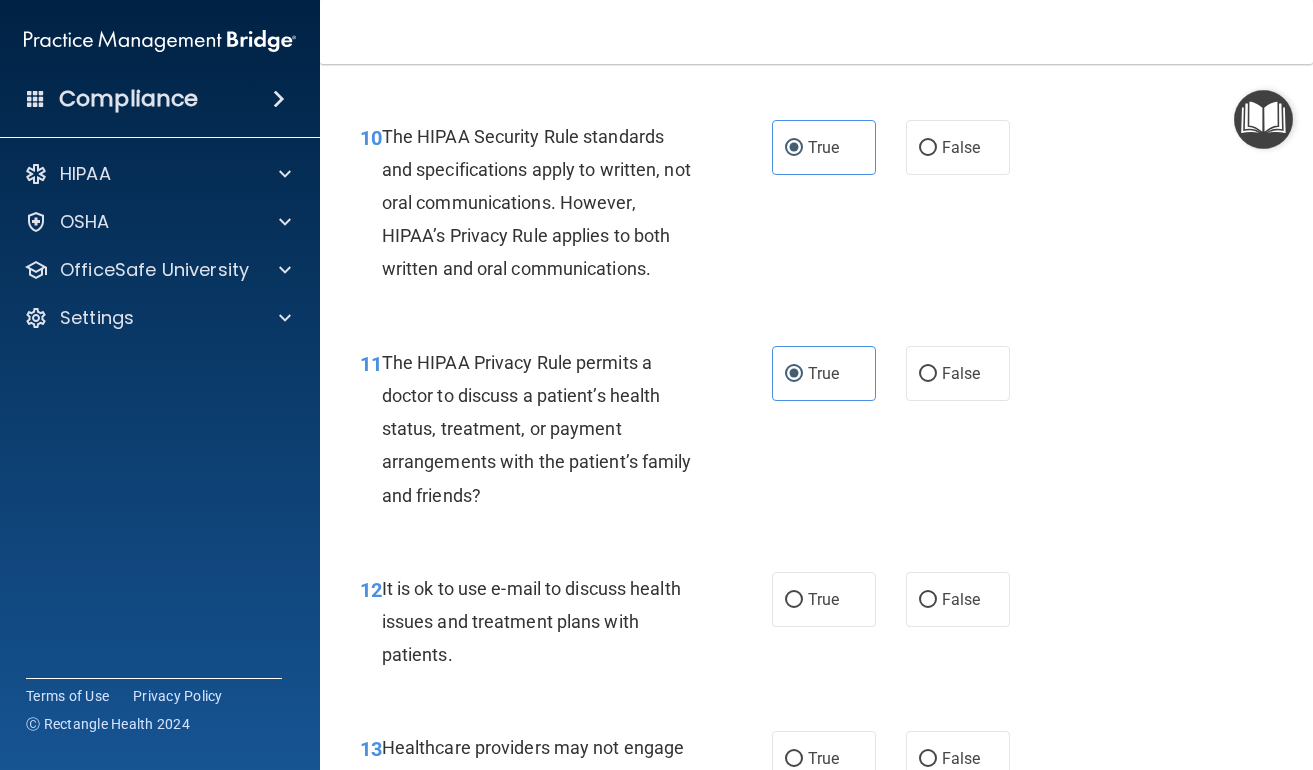 scroll, scrollTop: 2098, scrollLeft: 0, axis: vertical 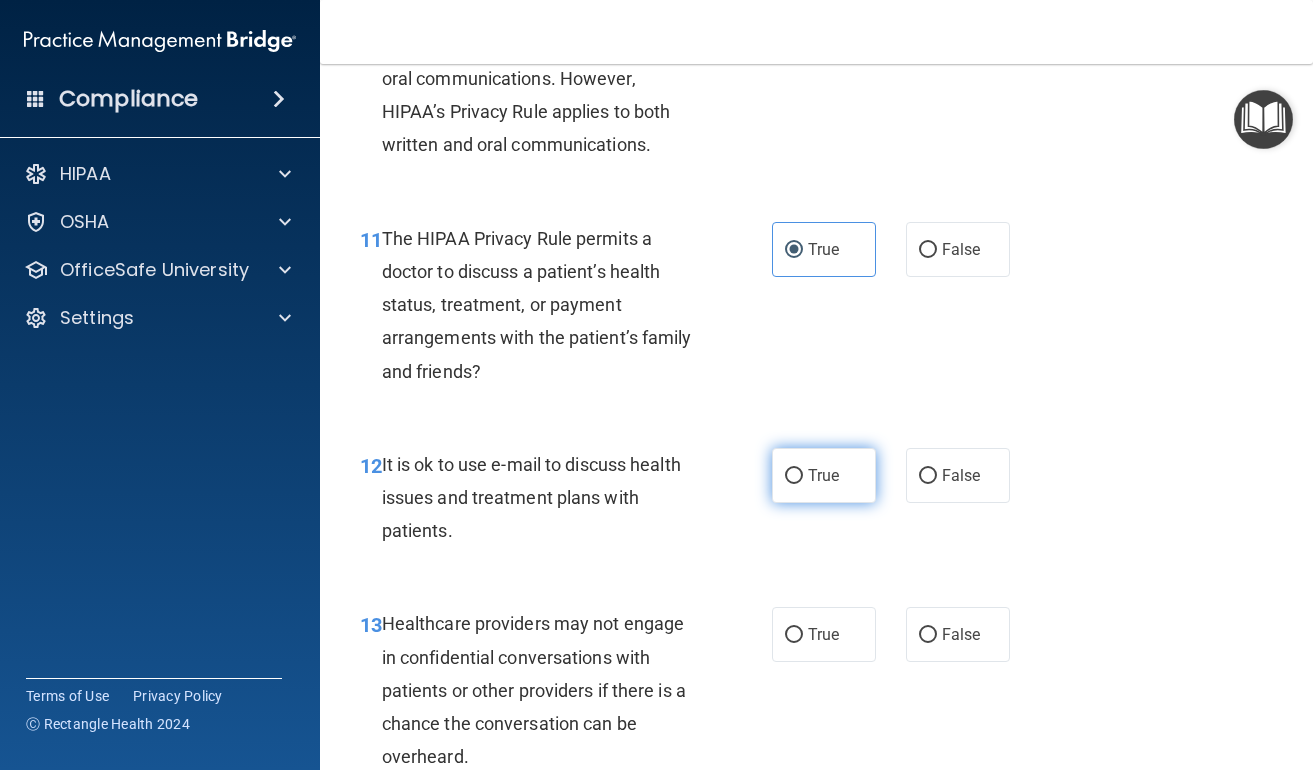 click on "True" at bounding box center (823, 475) 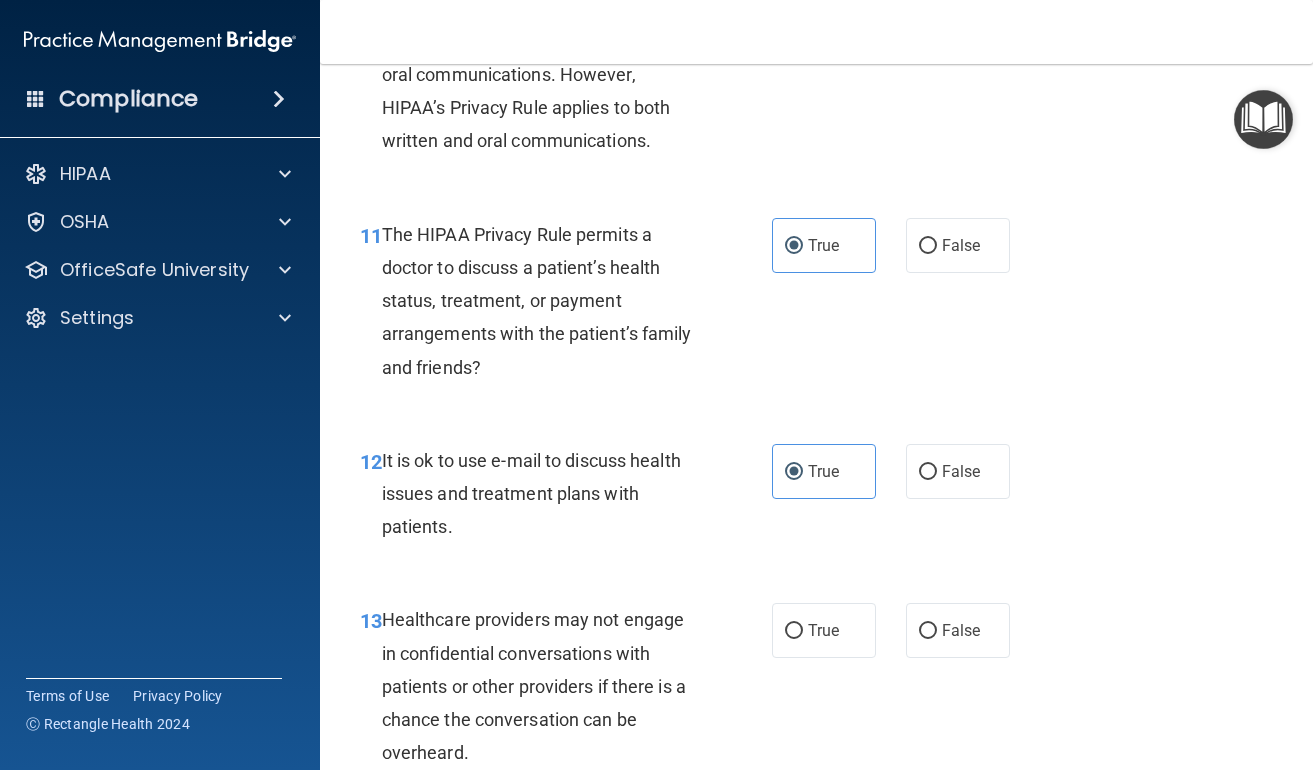 scroll, scrollTop: 2305, scrollLeft: 0, axis: vertical 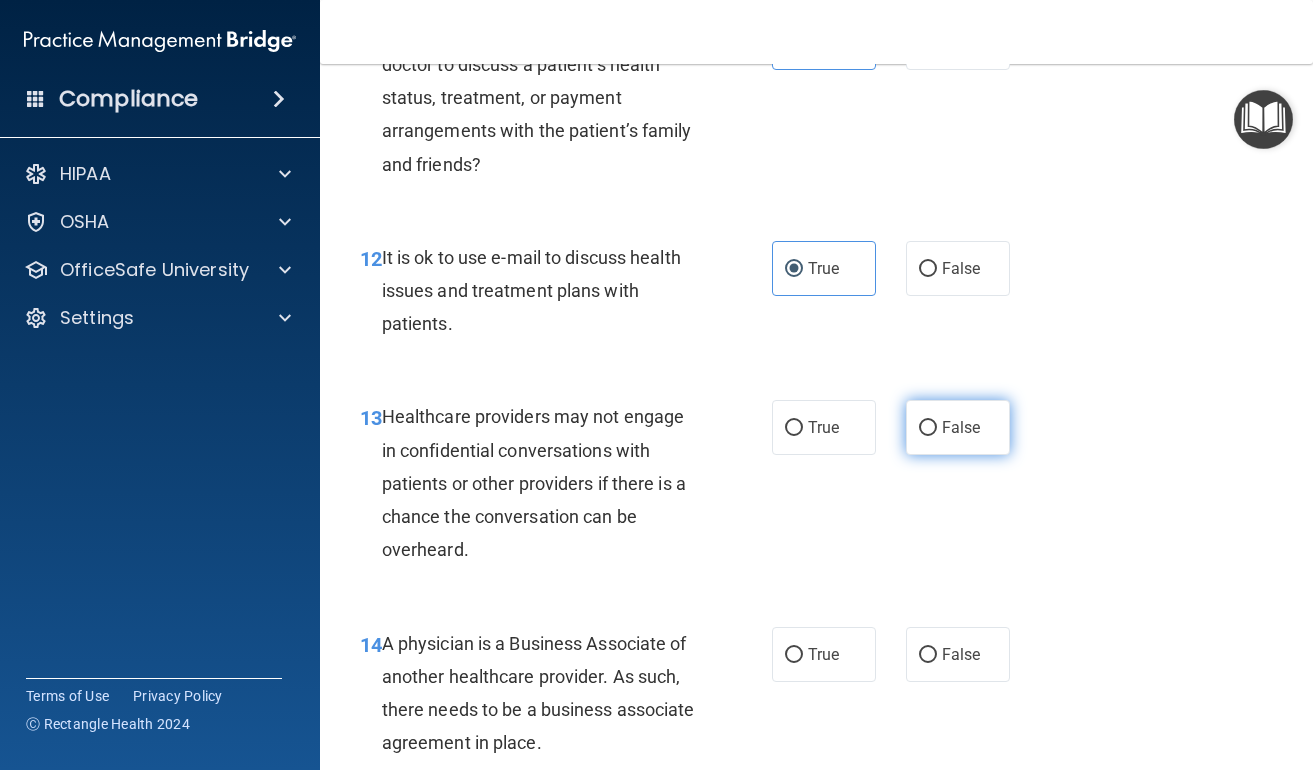 click on "False" at bounding box center [928, 428] 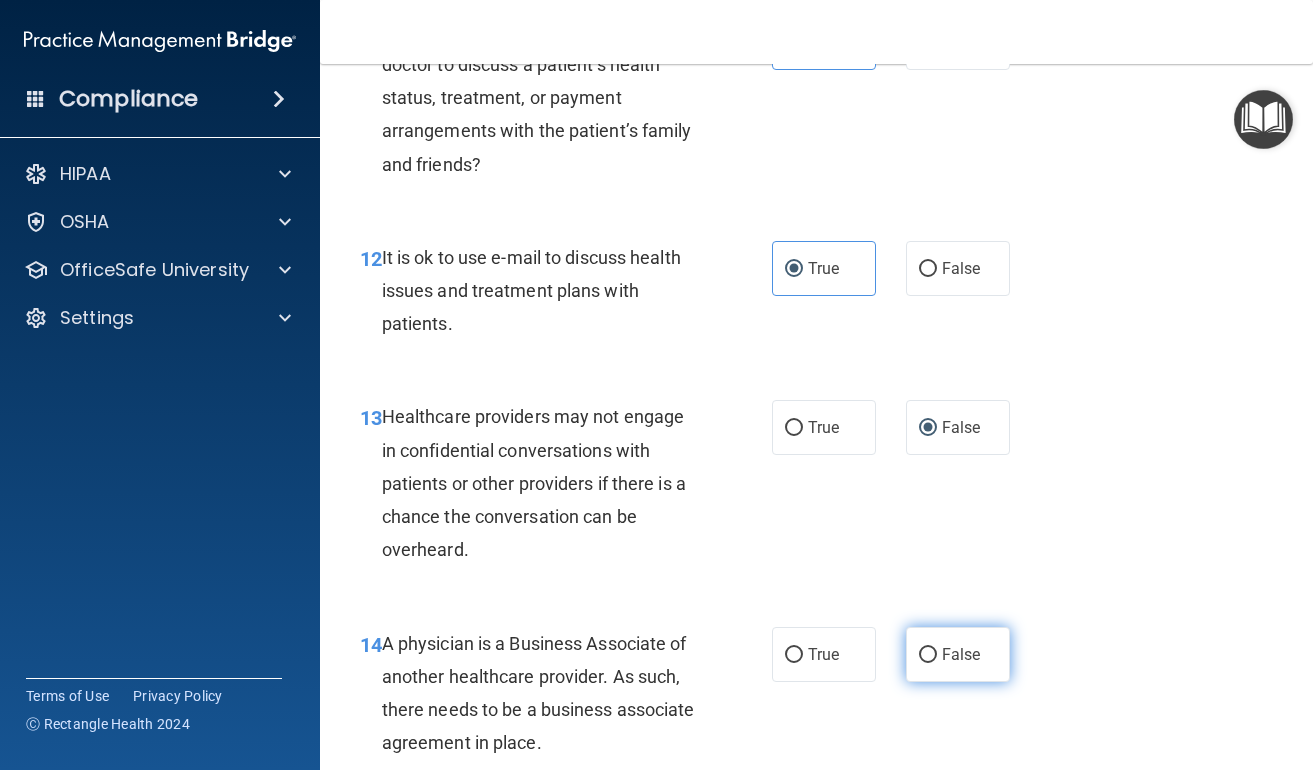 click on "False" at bounding box center (961, 654) 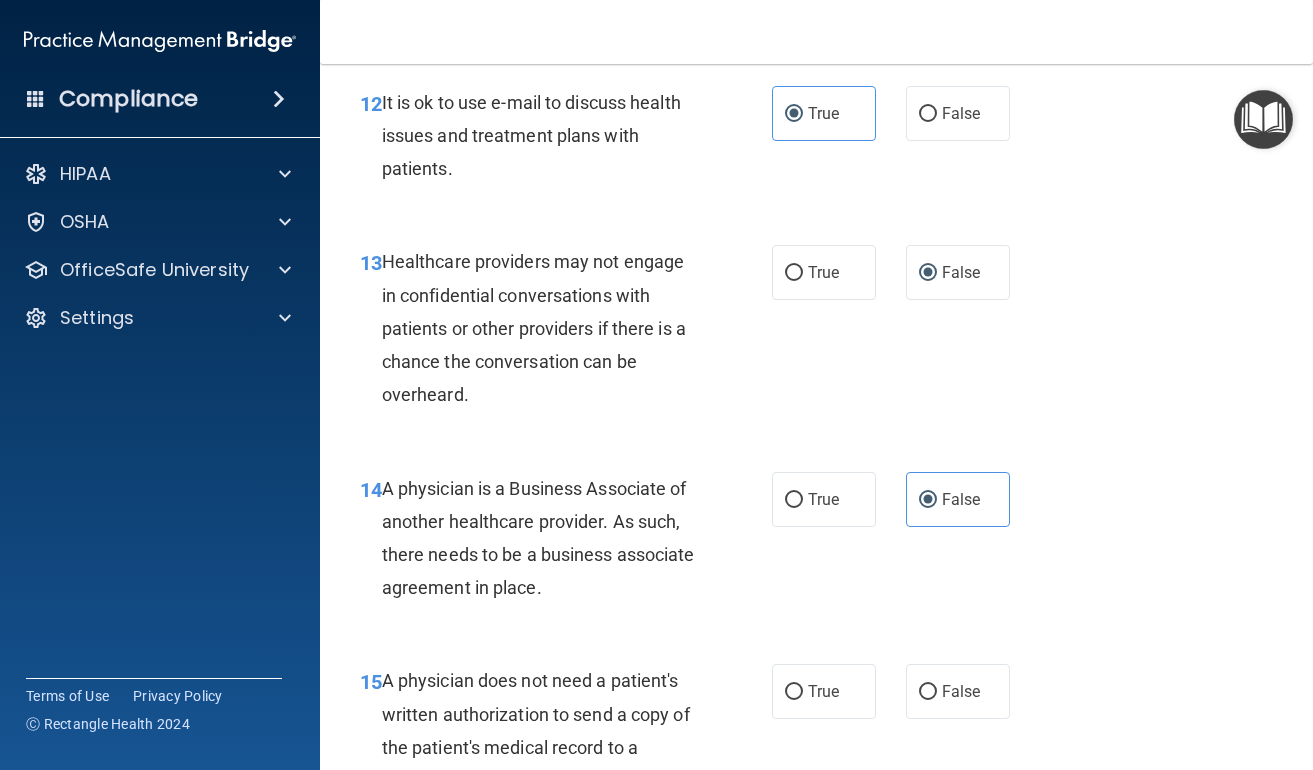 scroll, scrollTop: 2824, scrollLeft: 0, axis: vertical 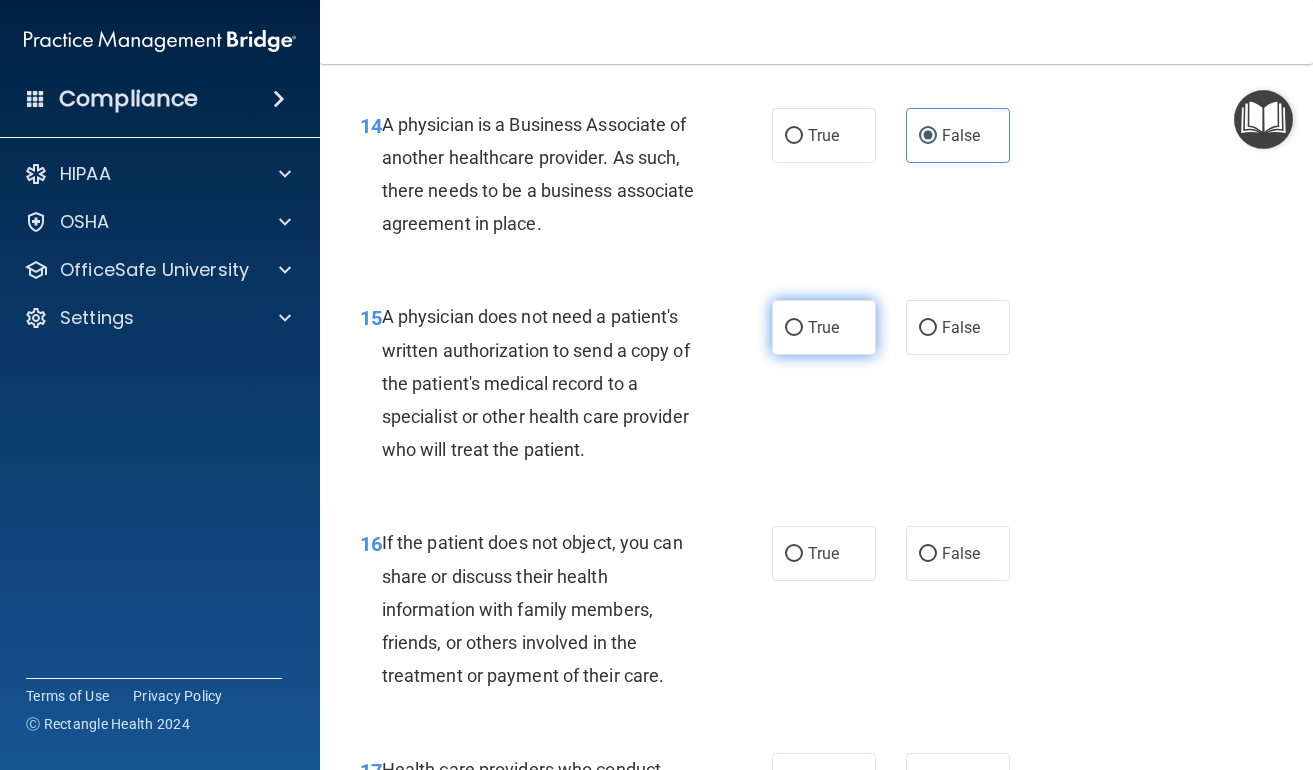 click on "True" at bounding box center (823, 327) 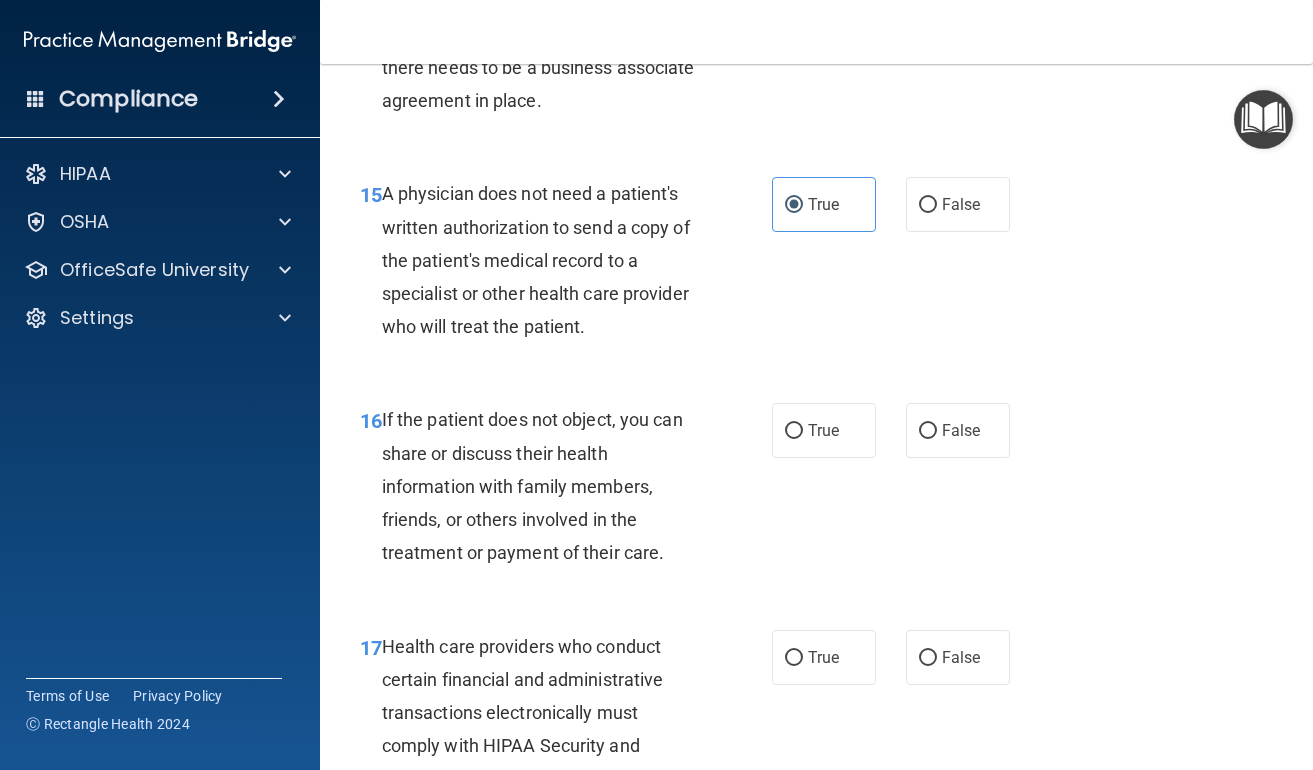 scroll, scrollTop: 2992, scrollLeft: 0, axis: vertical 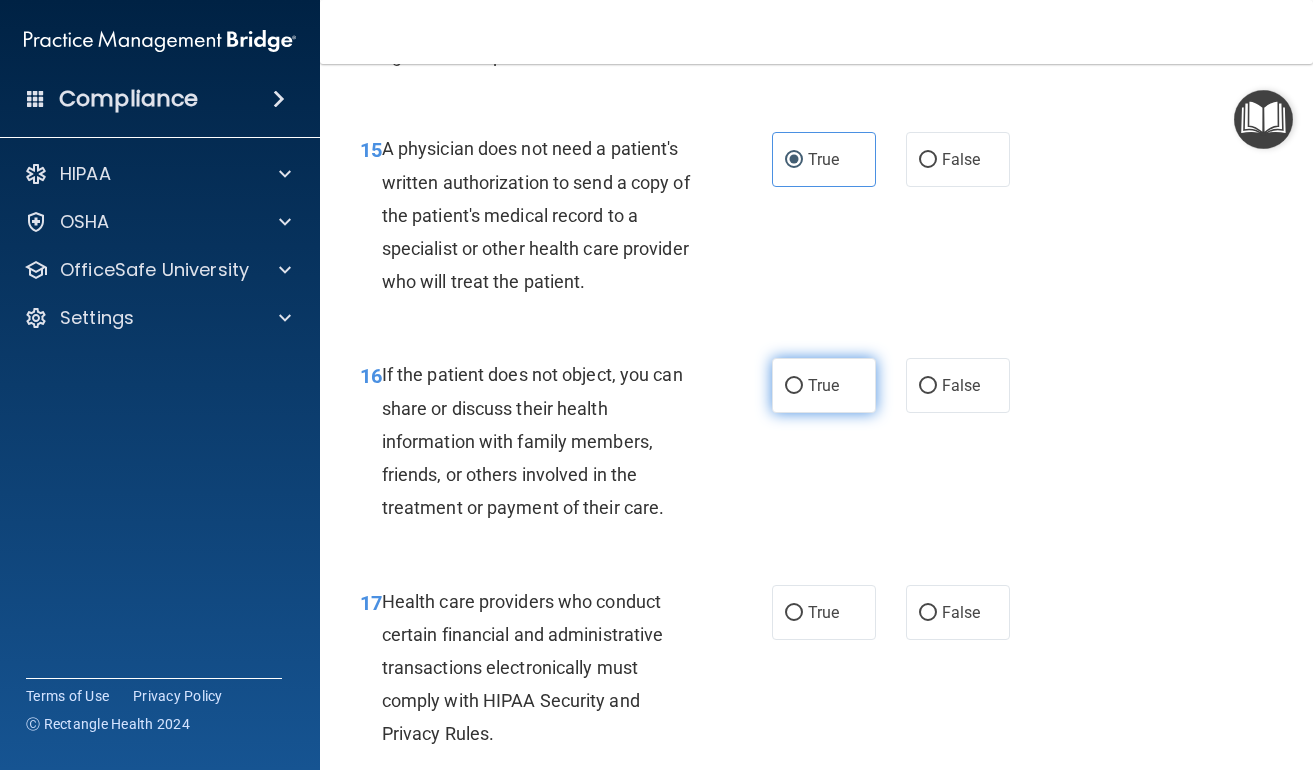 click on "True" at bounding box center (824, 385) 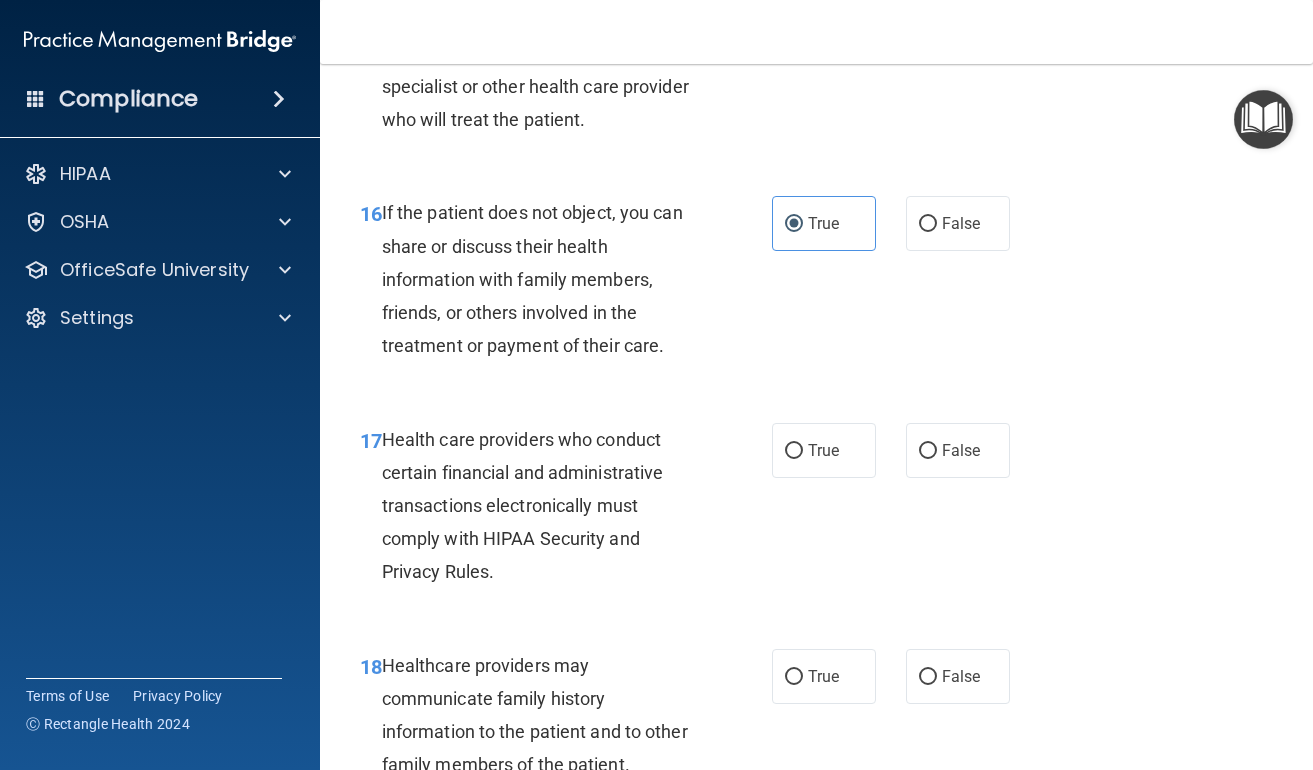 scroll, scrollTop: 3244, scrollLeft: 0, axis: vertical 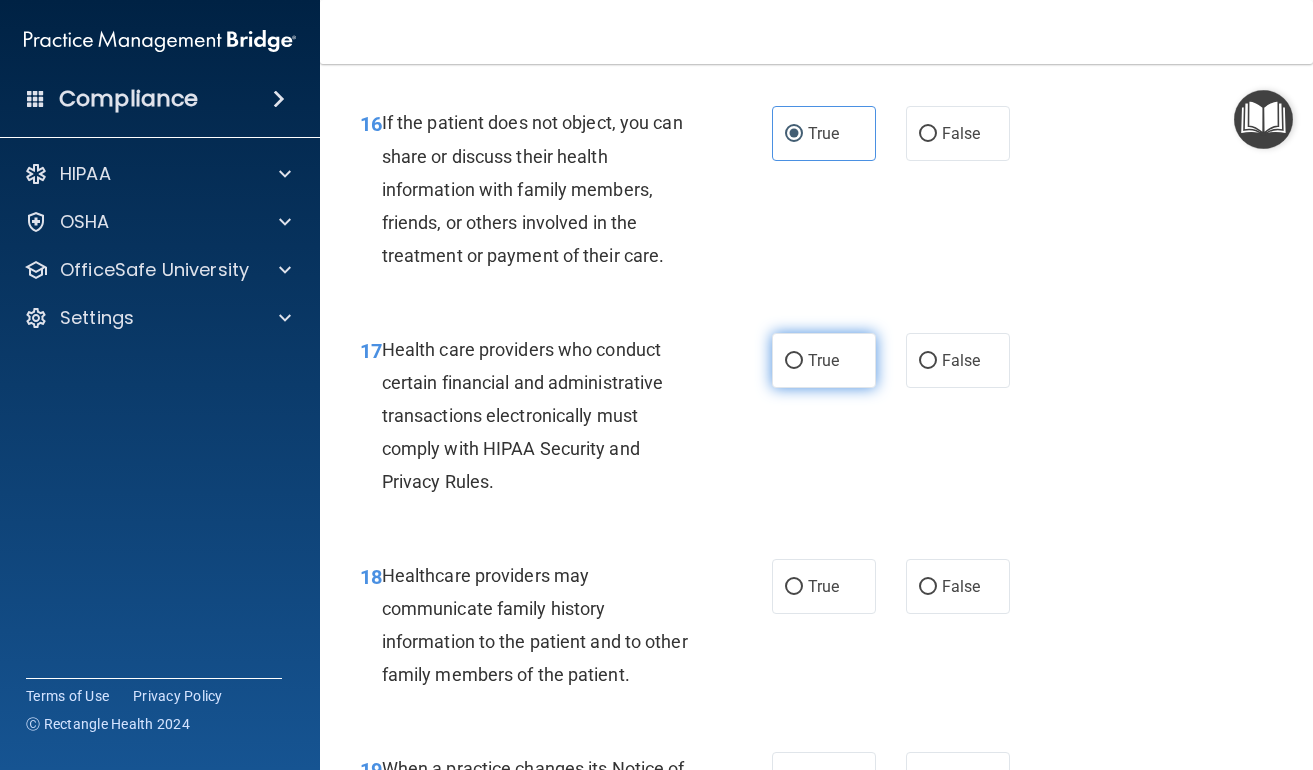 click on "True" at bounding box center [824, 360] 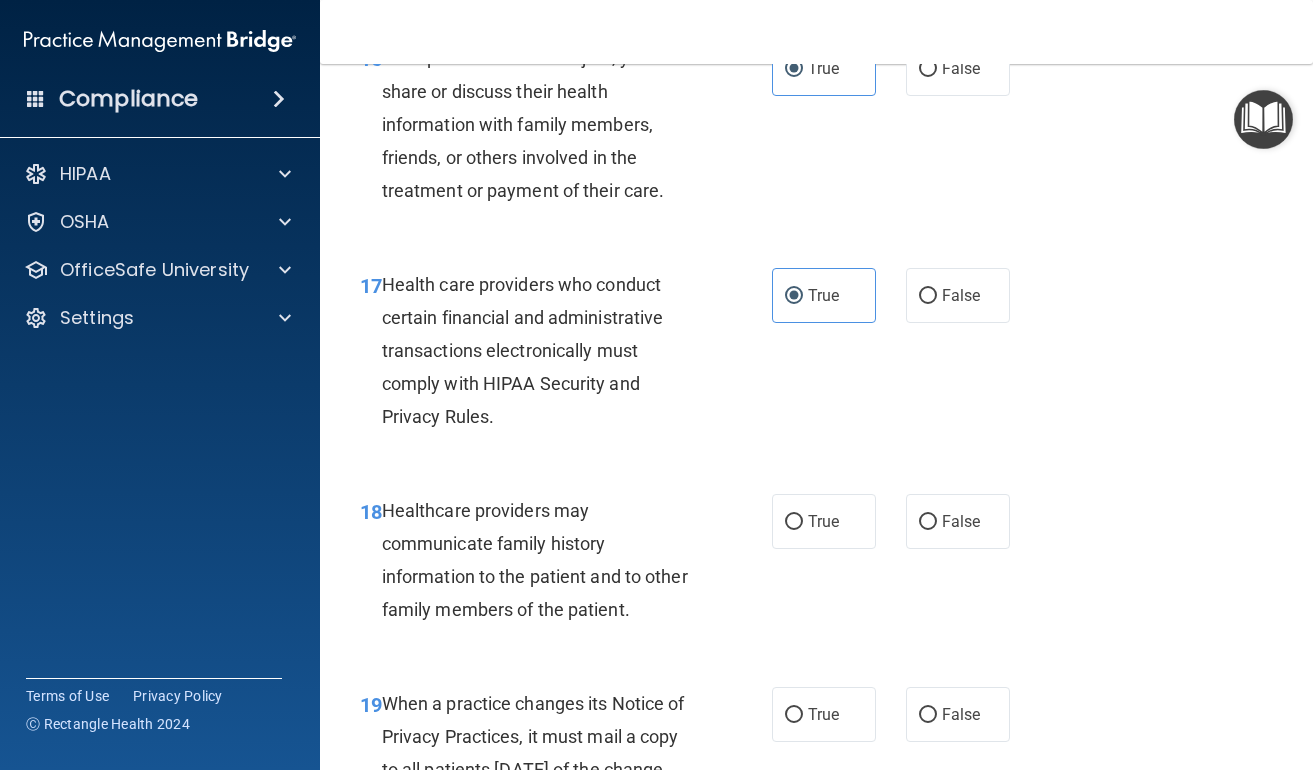 scroll, scrollTop: 3394, scrollLeft: 0, axis: vertical 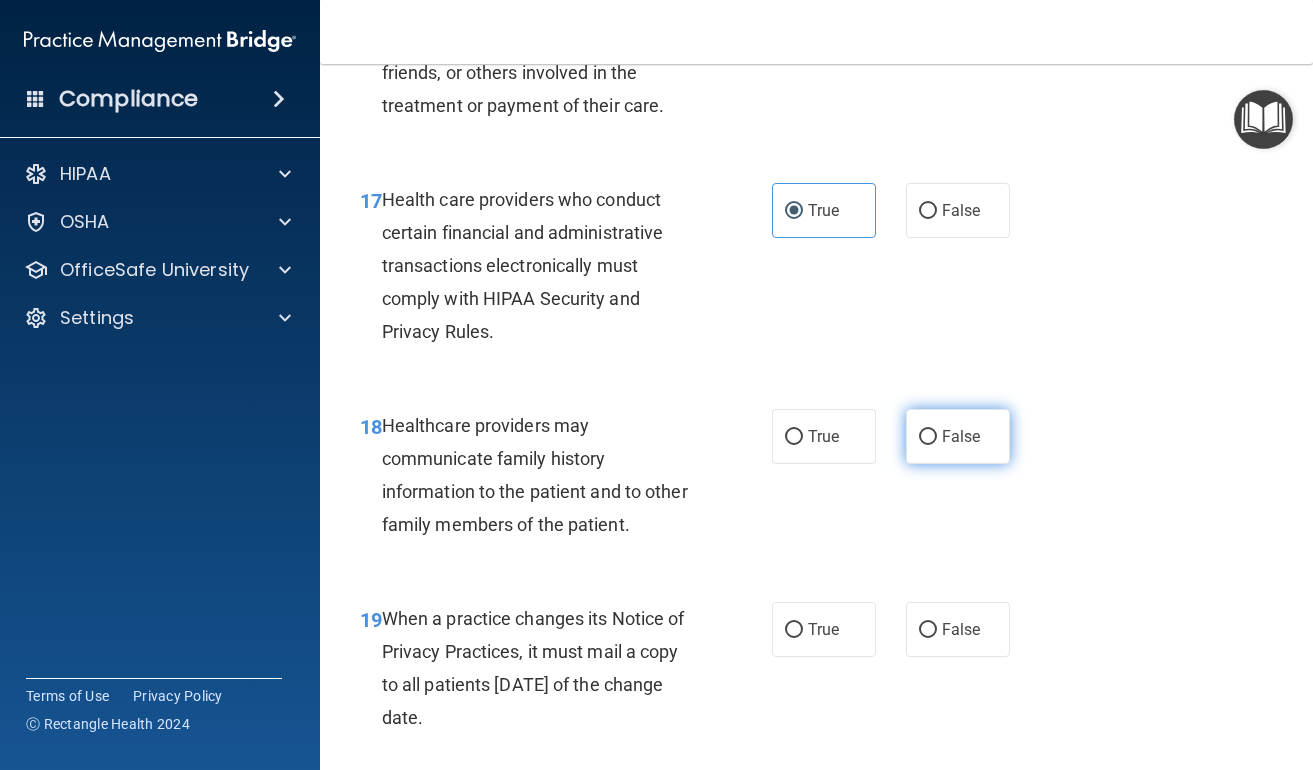 click on "False" at bounding box center (961, 436) 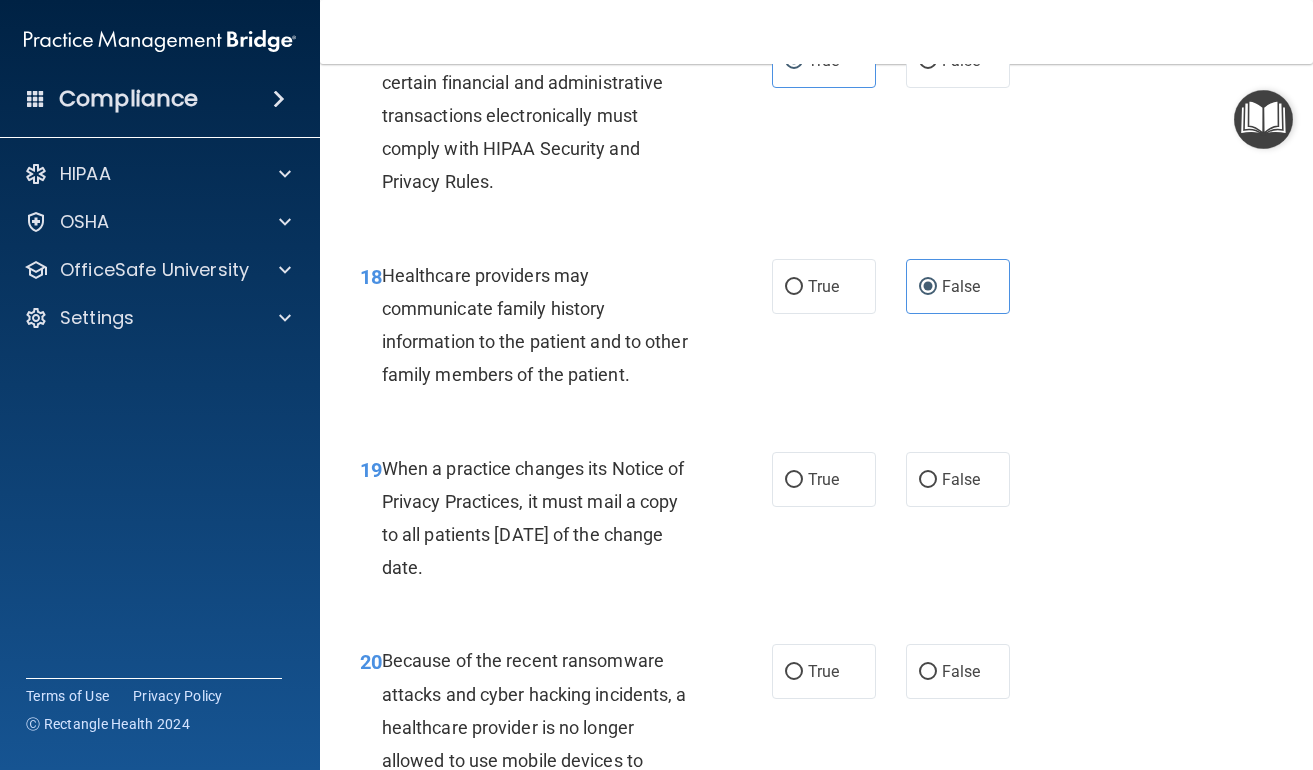 scroll, scrollTop: 3638, scrollLeft: 0, axis: vertical 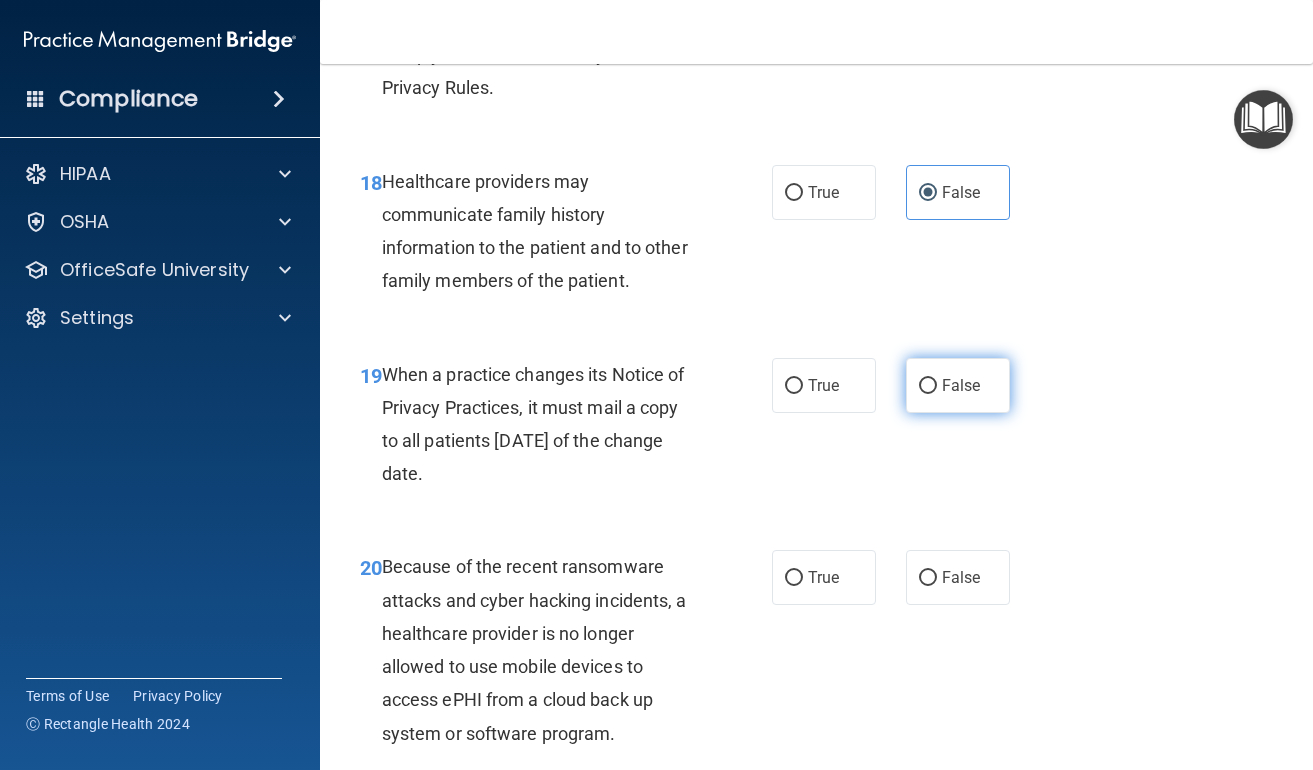 click on "False" at bounding box center (958, 385) 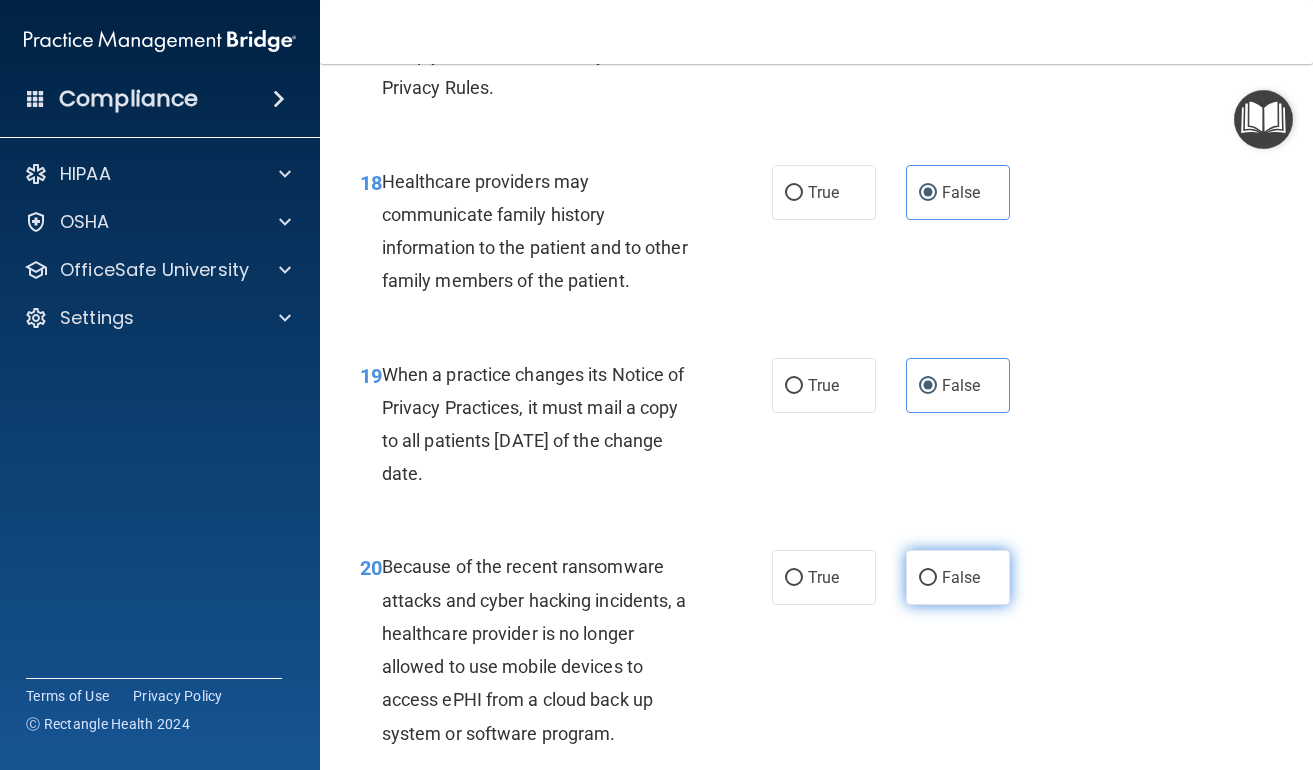 click on "False" at bounding box center (958, 577) 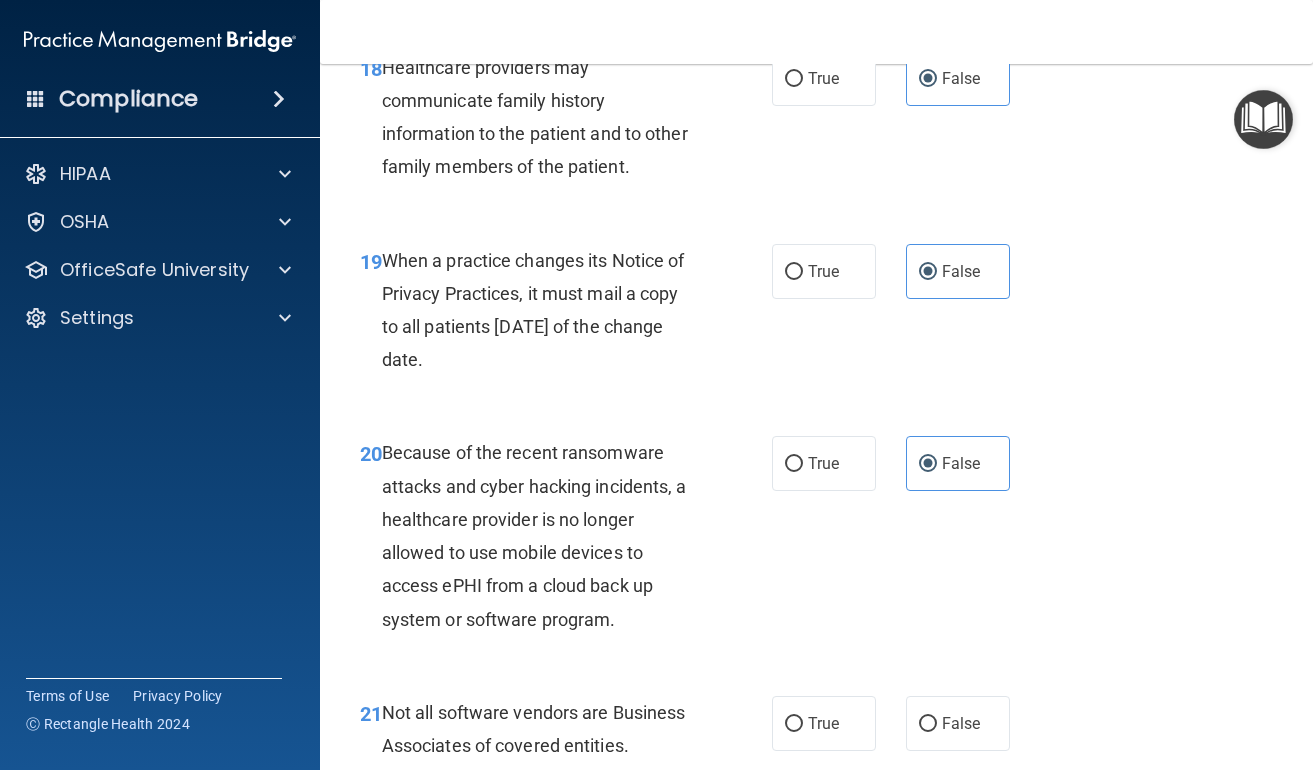 scroll, scrollTop: 3970, scrollLeft: 0, axis: vertical 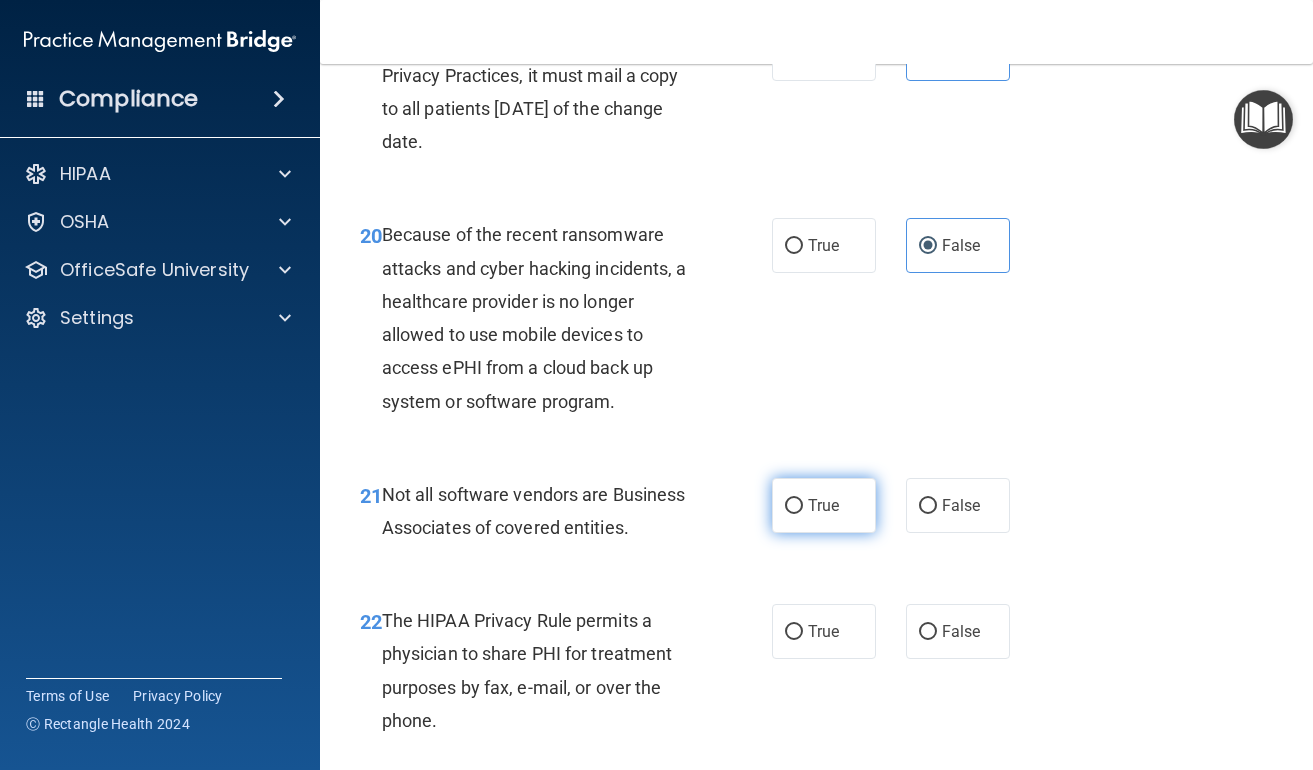 click on "True" at bounding box center [824, 505] 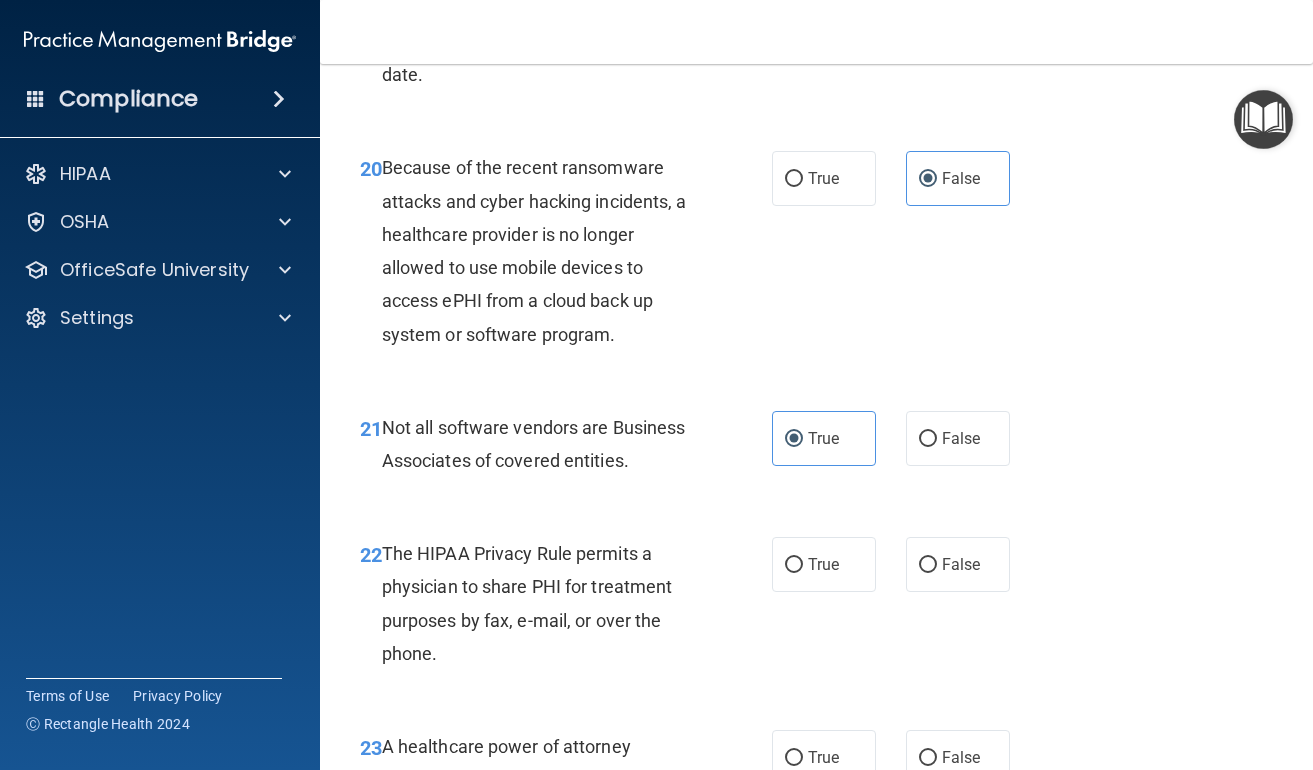 scroll, scrollTop: 4085, scrollLeft: 0, axis: vertical 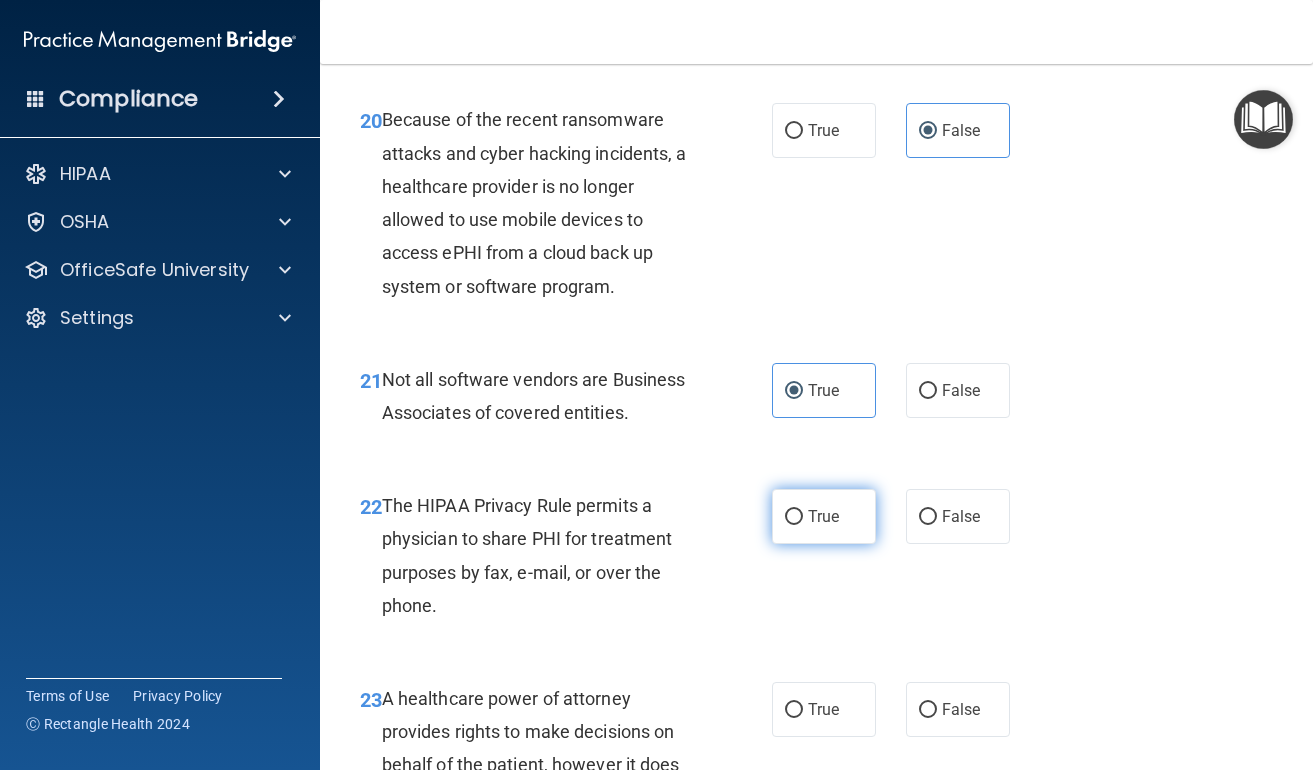 click on "True" at bounding box center (794, 517) 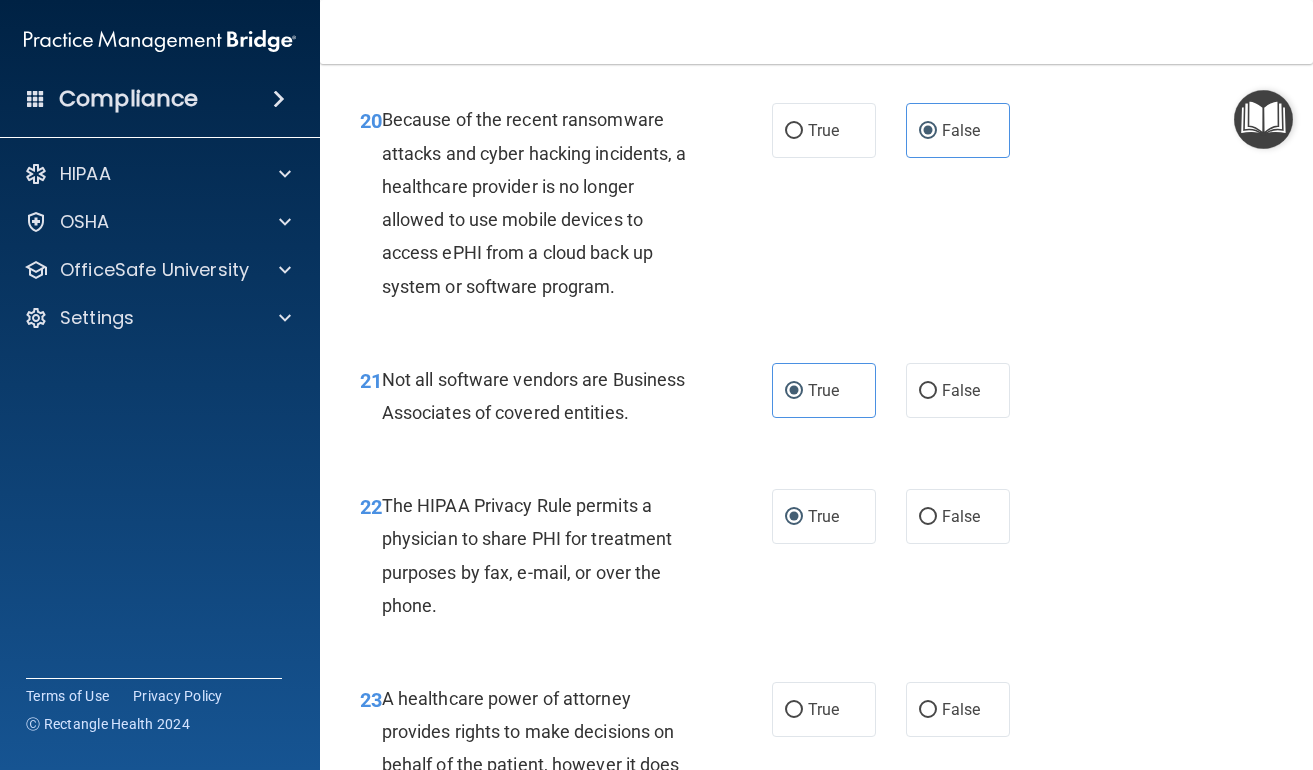 scroll, scrollTop: 4194, scrollLeft: 0, axis: vertical 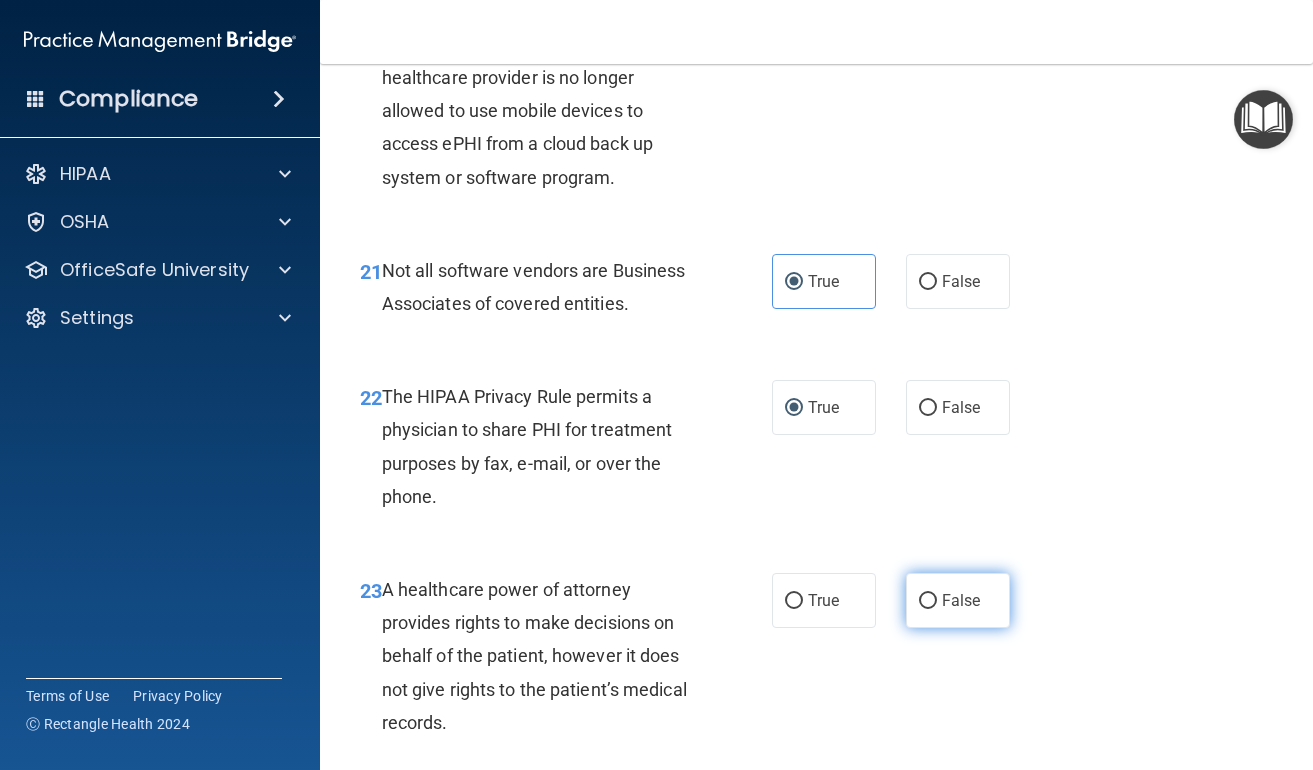 click on "False" at bounding box center [961, 600] 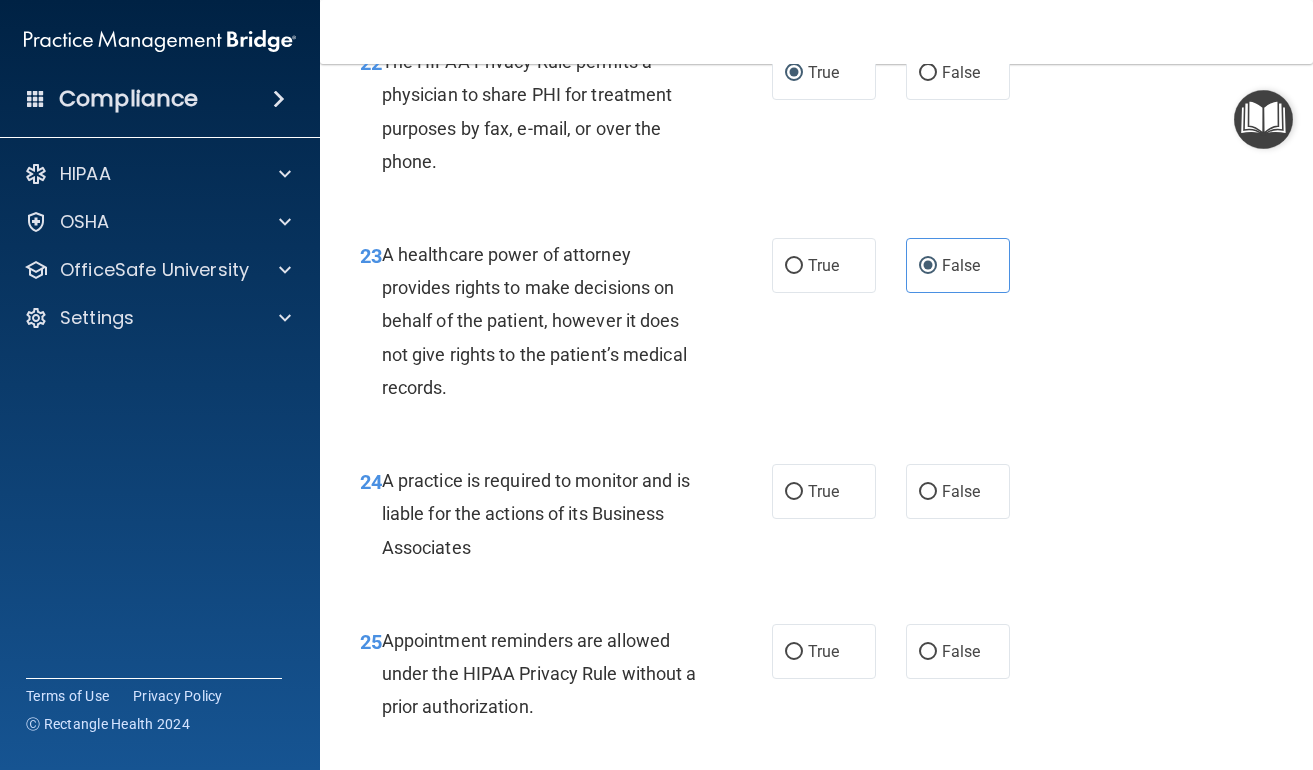 scroll, scrollTop: 4619, scrollLeft: 0, axis: vertical 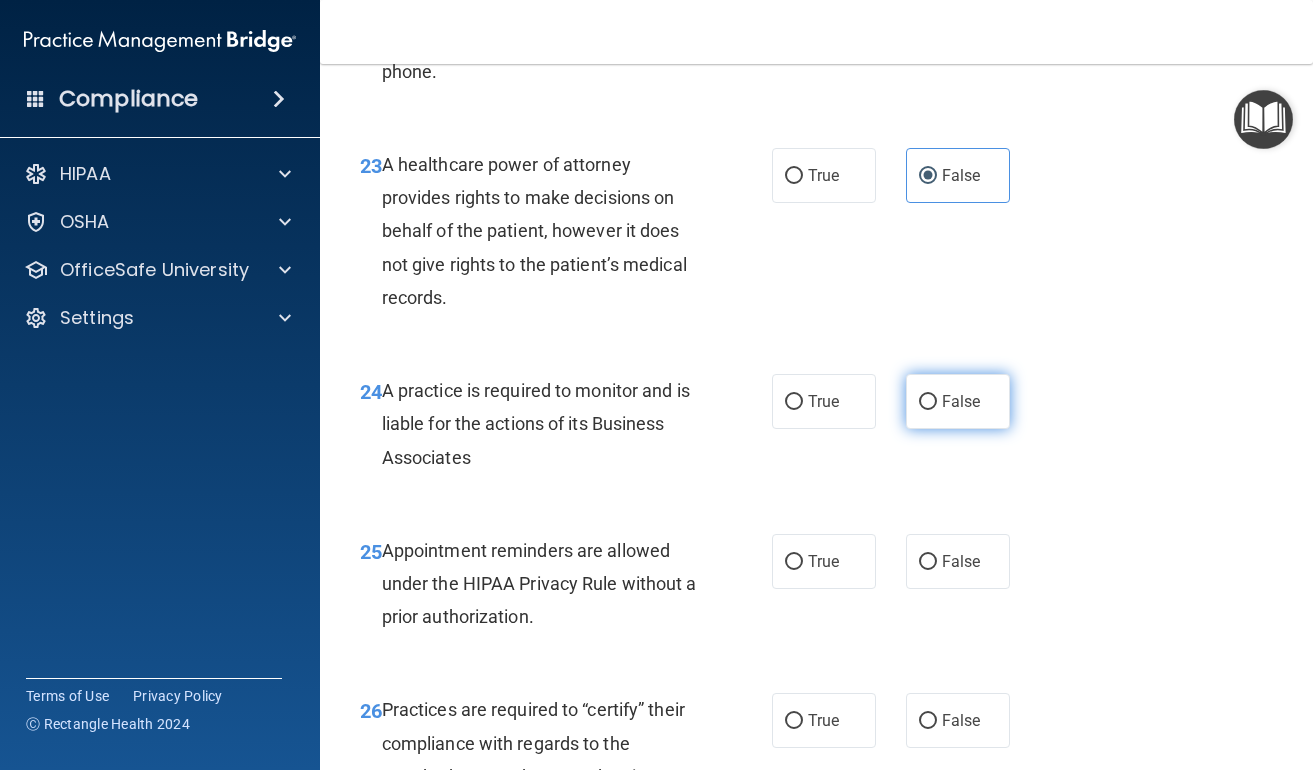 click on "False" at bounding box center (961, 401) 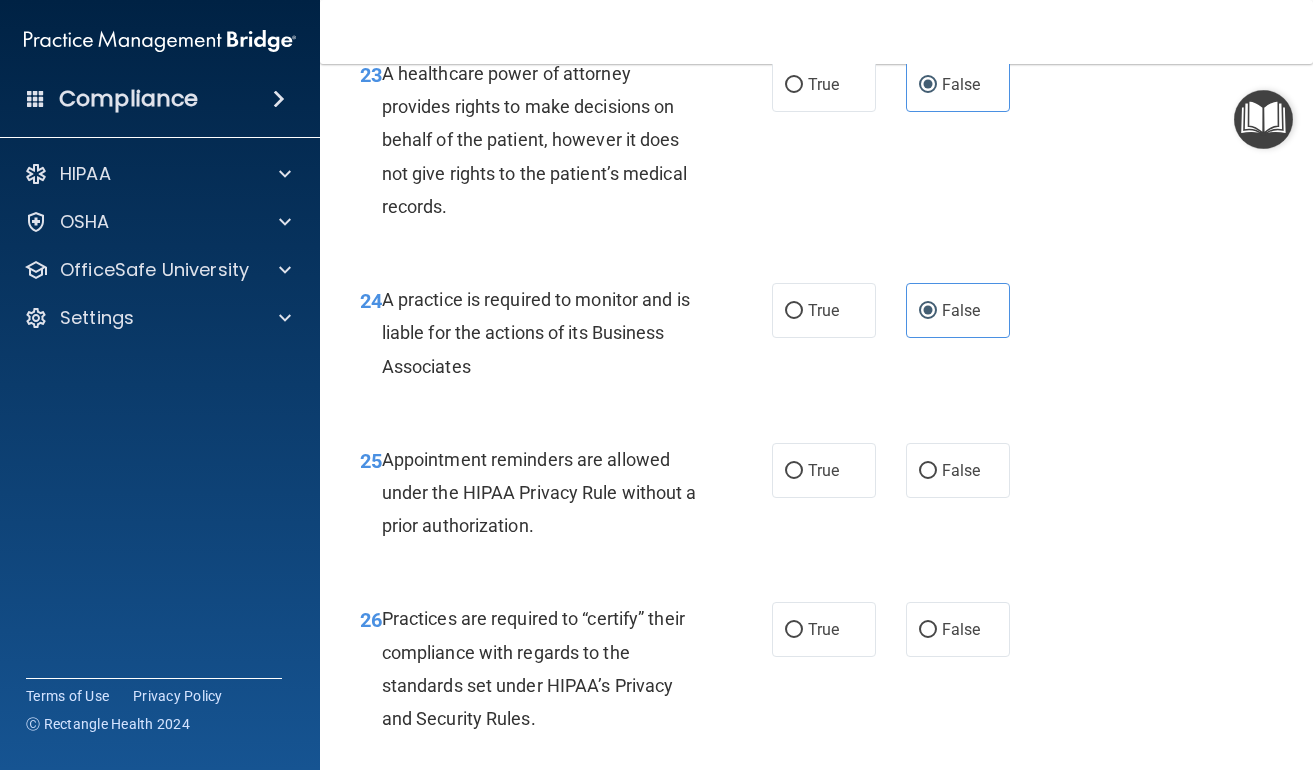 scroll, scrollTop: 4714, scrollLeft: 0, axis: vertical 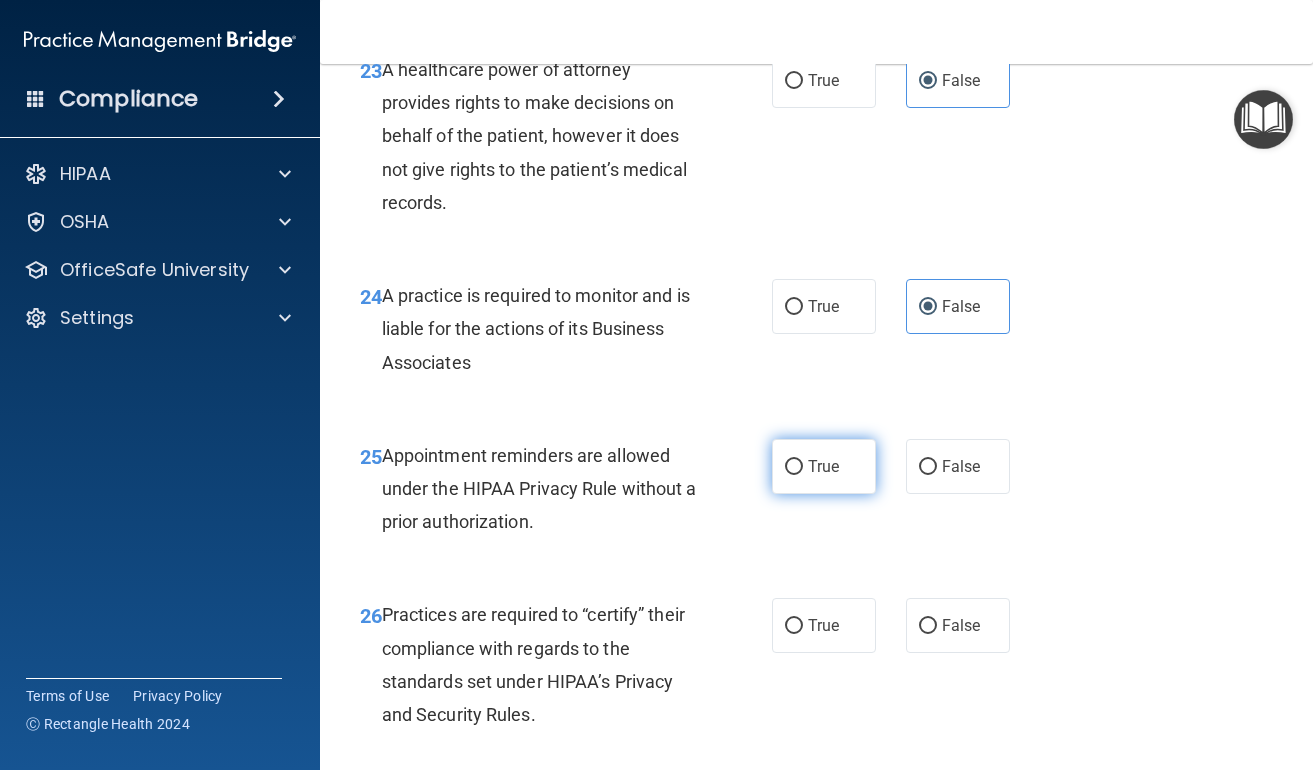 click on "True" at bounding box center [824, 466] 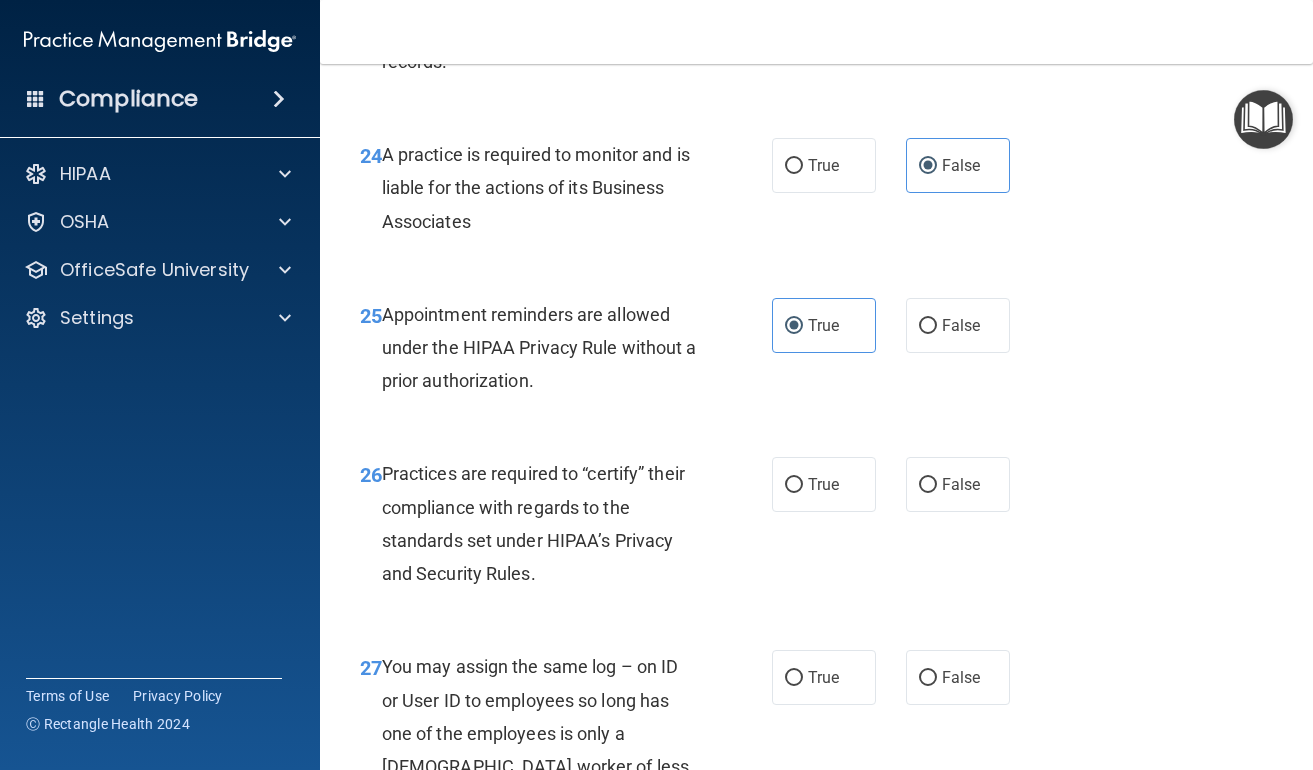 scroll, scrollTop: 4934, scrollLeft: 0, axis: vertical 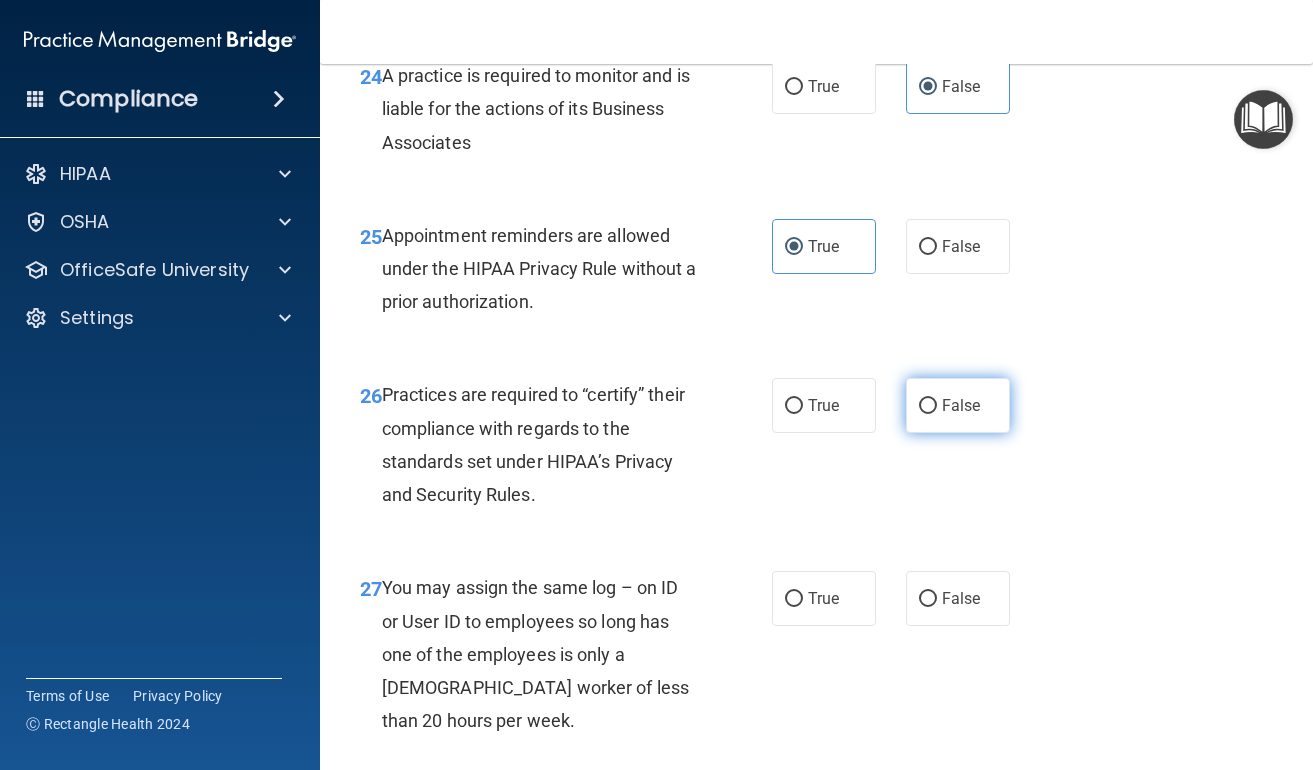 click on "False" at bounding box center (961, 405) 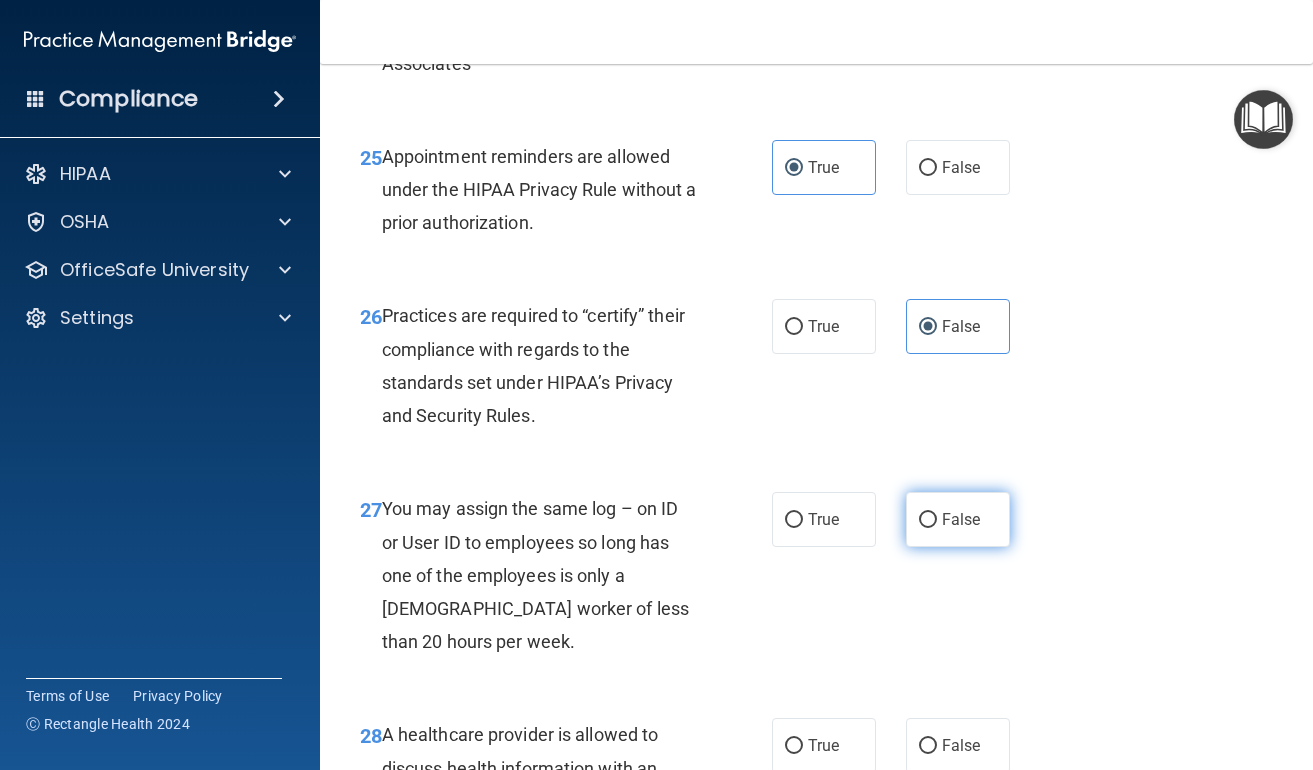 click on "False" at bounding box center [961, 519] 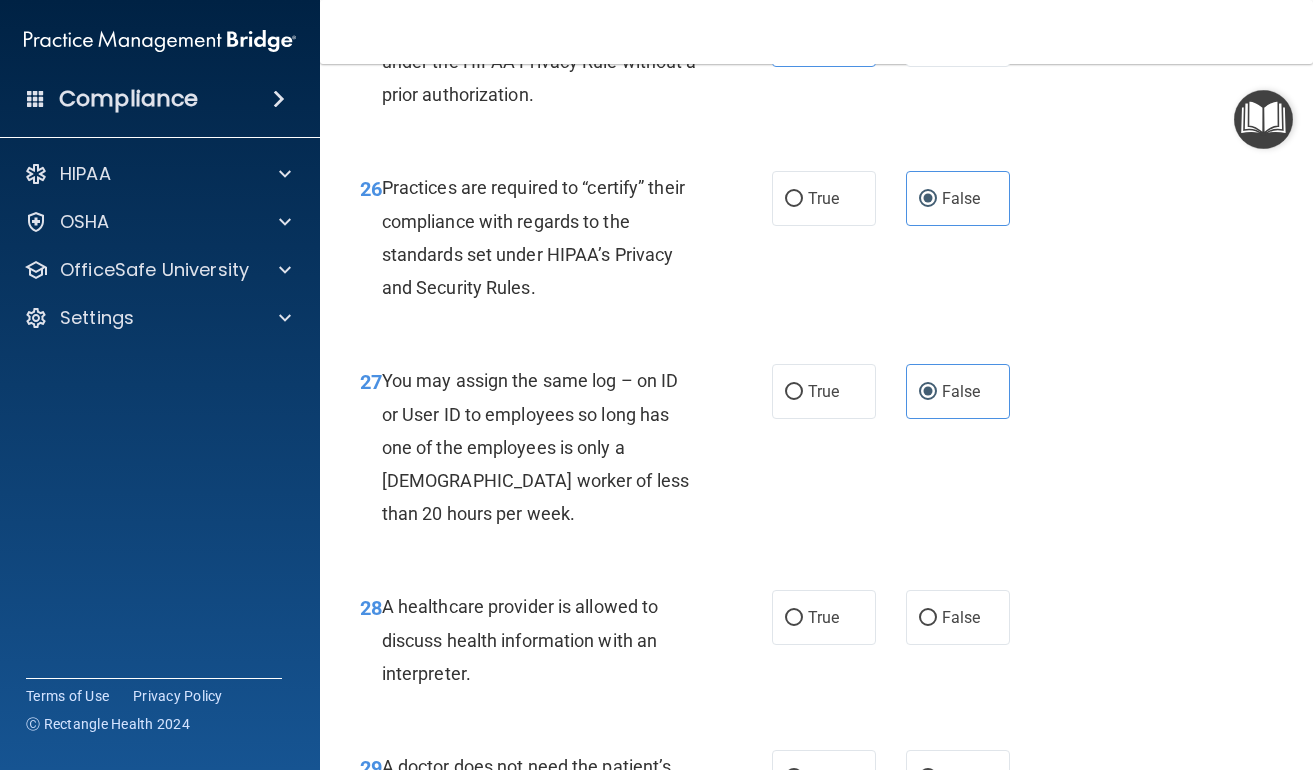 scroll, scrollTop: 5217, scrollLeft: 0, axis: vertical 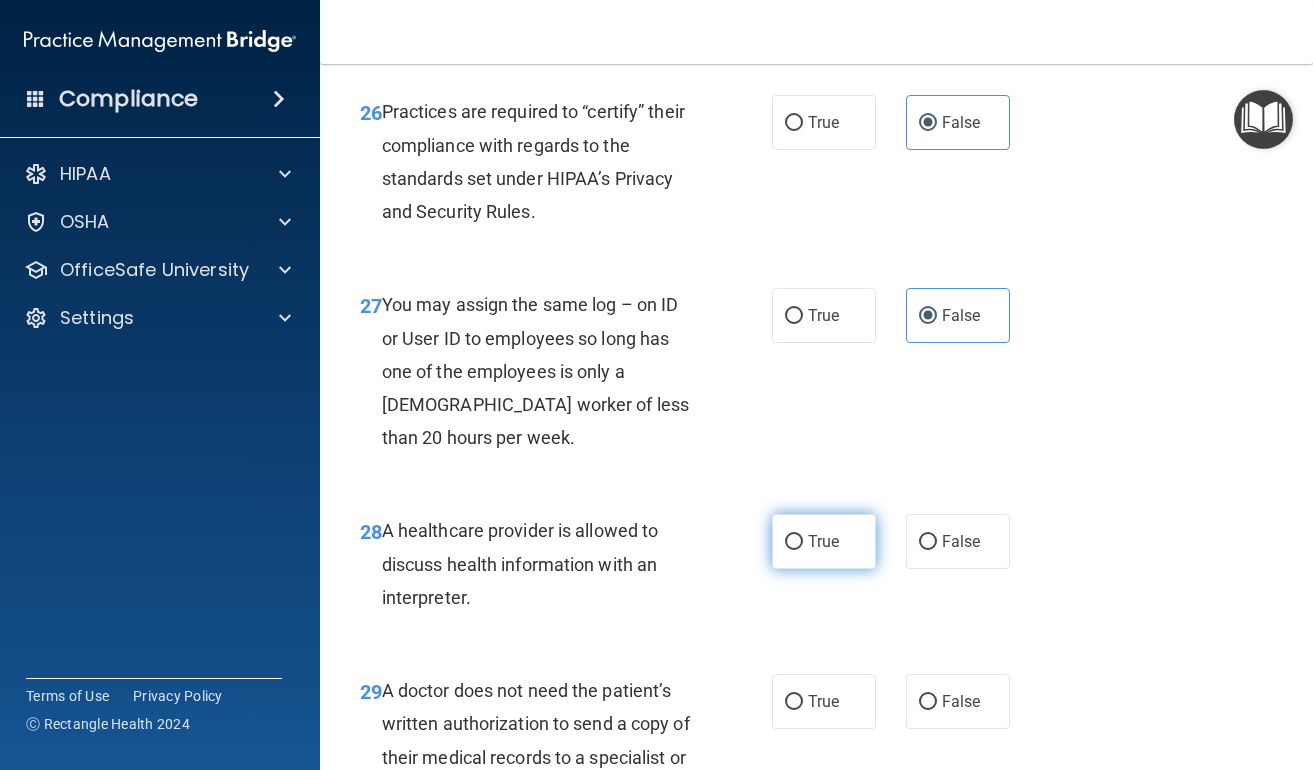 click on "True" at bounding box center (823, 541) 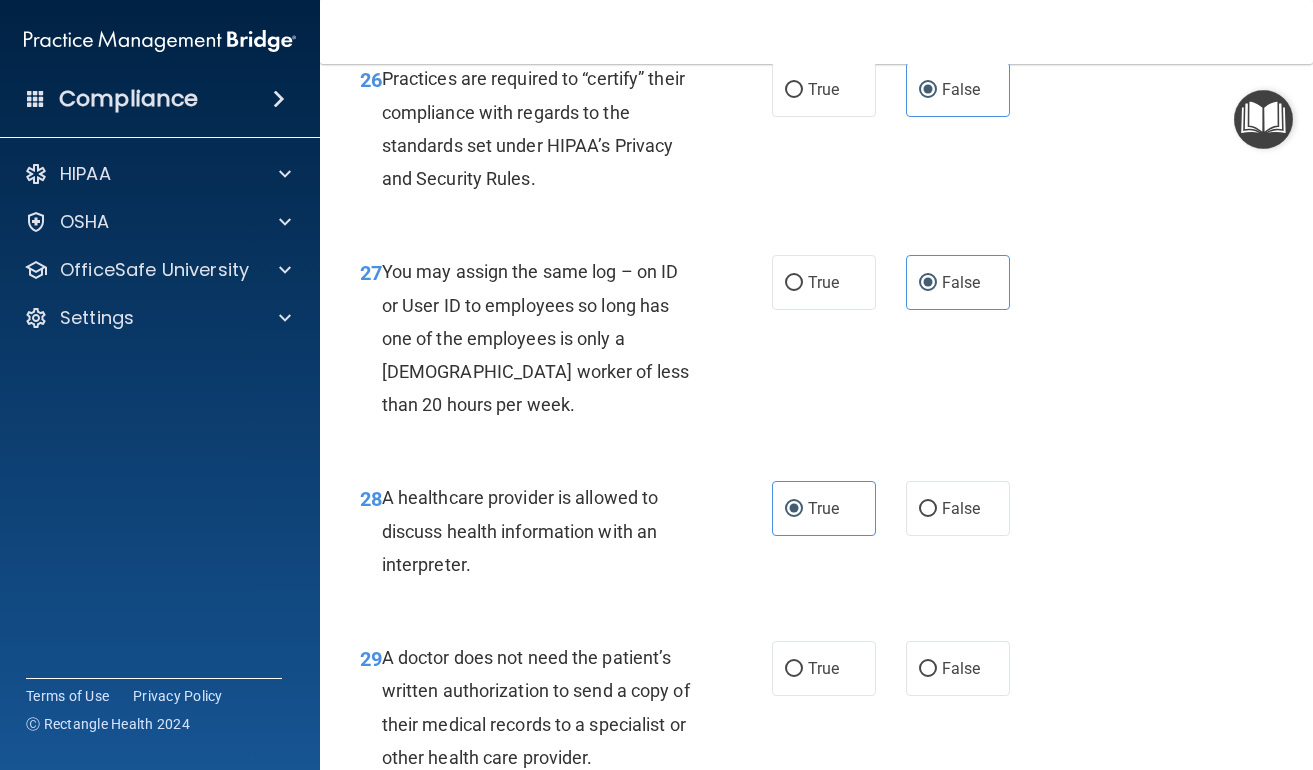 scroll, scrollTop: 5329, scrollLeft: 0, axis: vertical 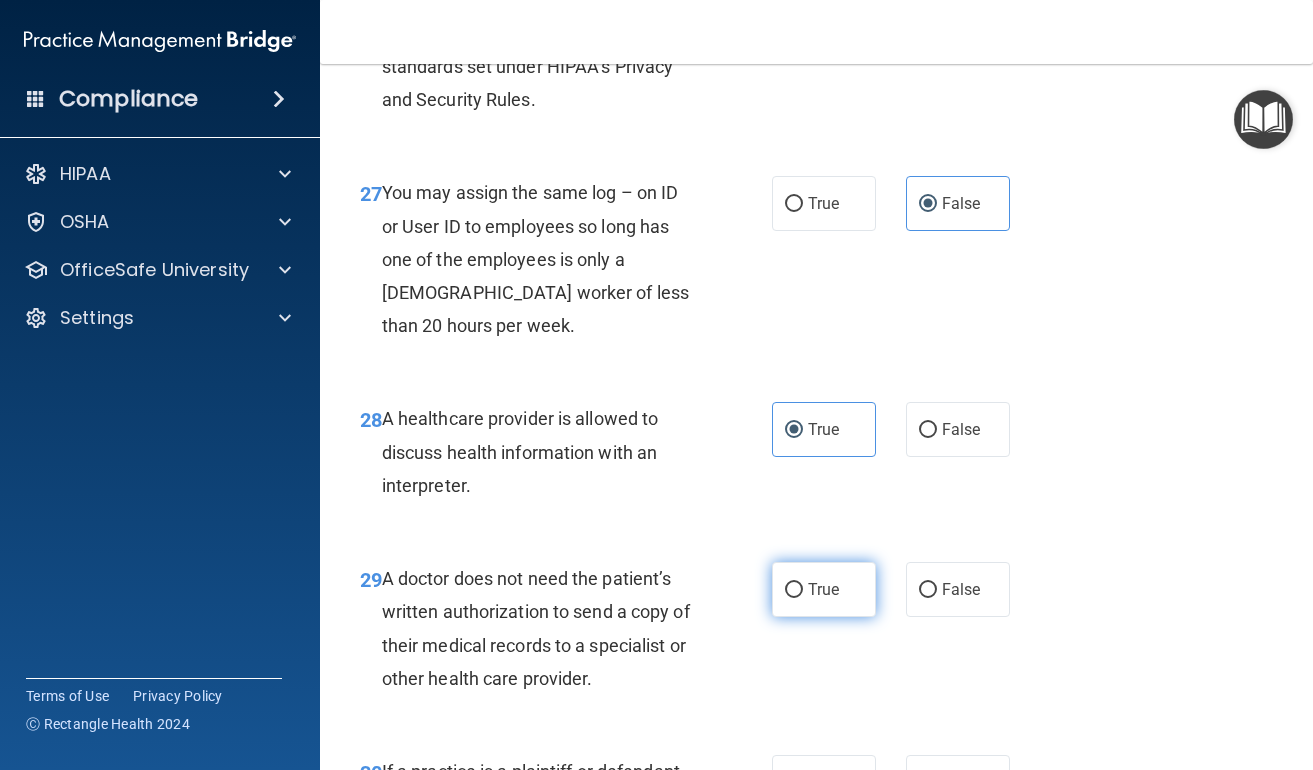 click on "True" at bounding box center (823, 589) 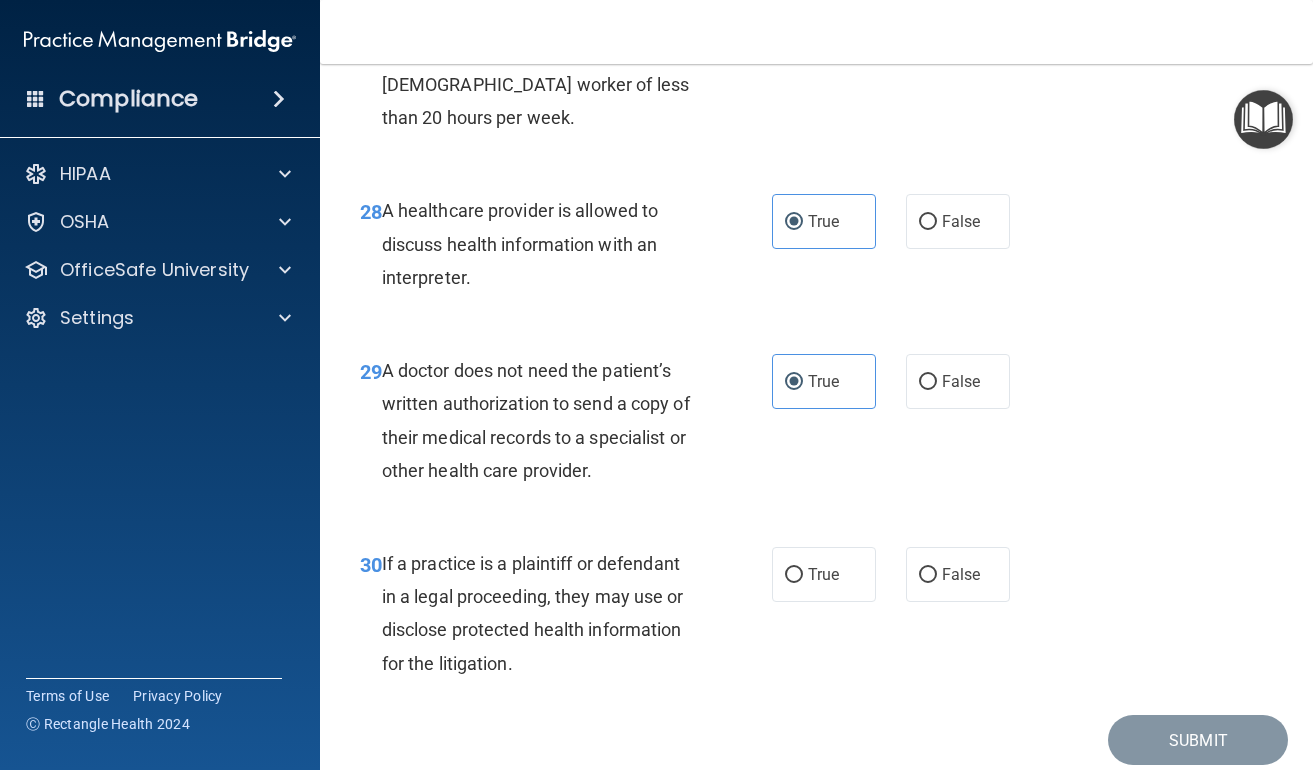 scroll, scrollTop: 5580, scrollLeft: 0, axis: vertical 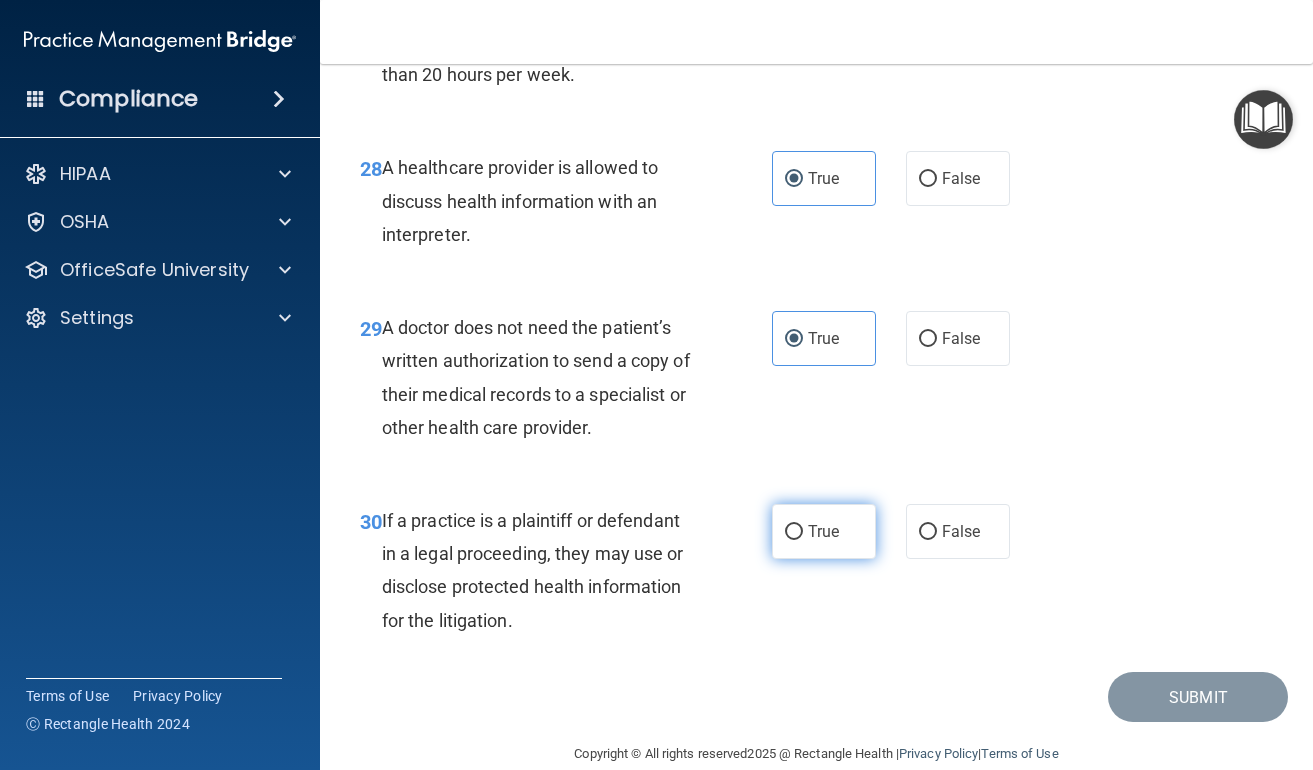click on "True" at bounding box center (824, 531) 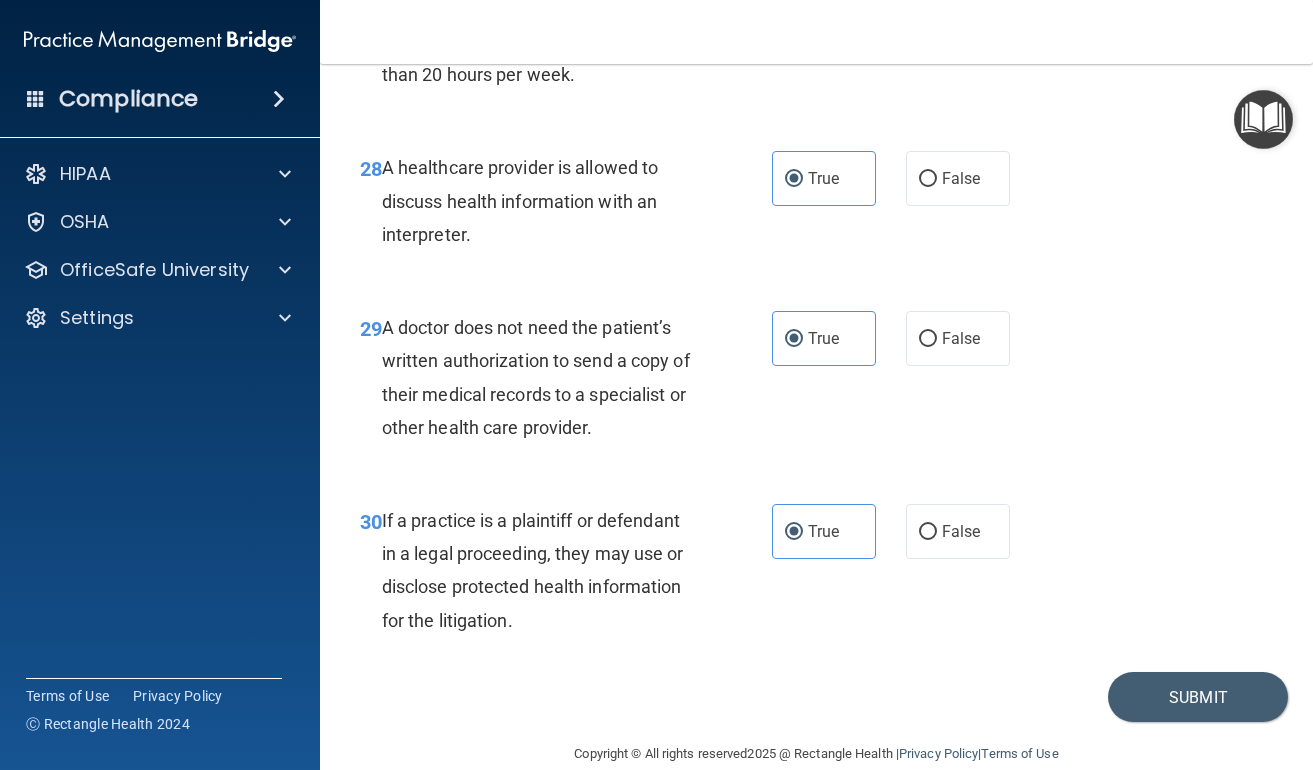 scroll, scrollTop: 5601, scrollLeft: 0, axis: vertical 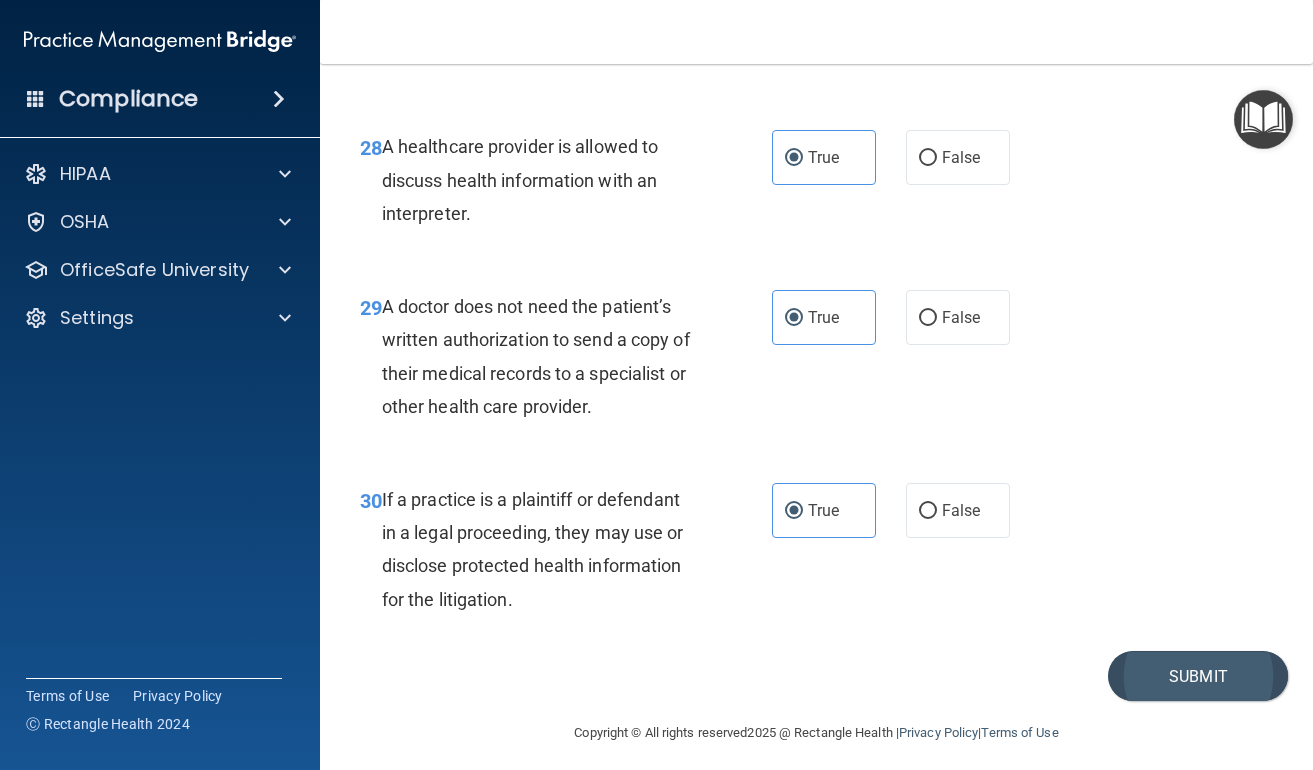click on "Submit" at bounding box center [1198, 676] 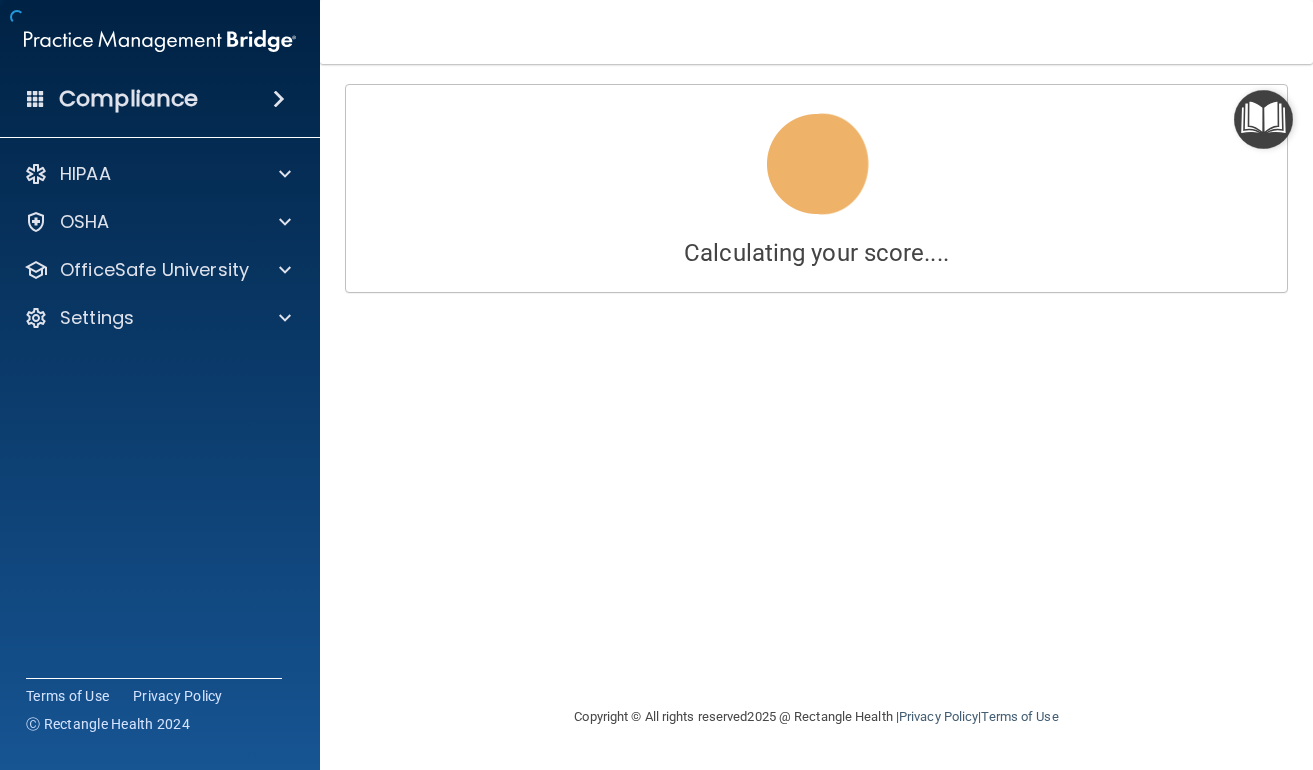 scroll, scrollTop: 0, scrollLeft: 0, axis: both 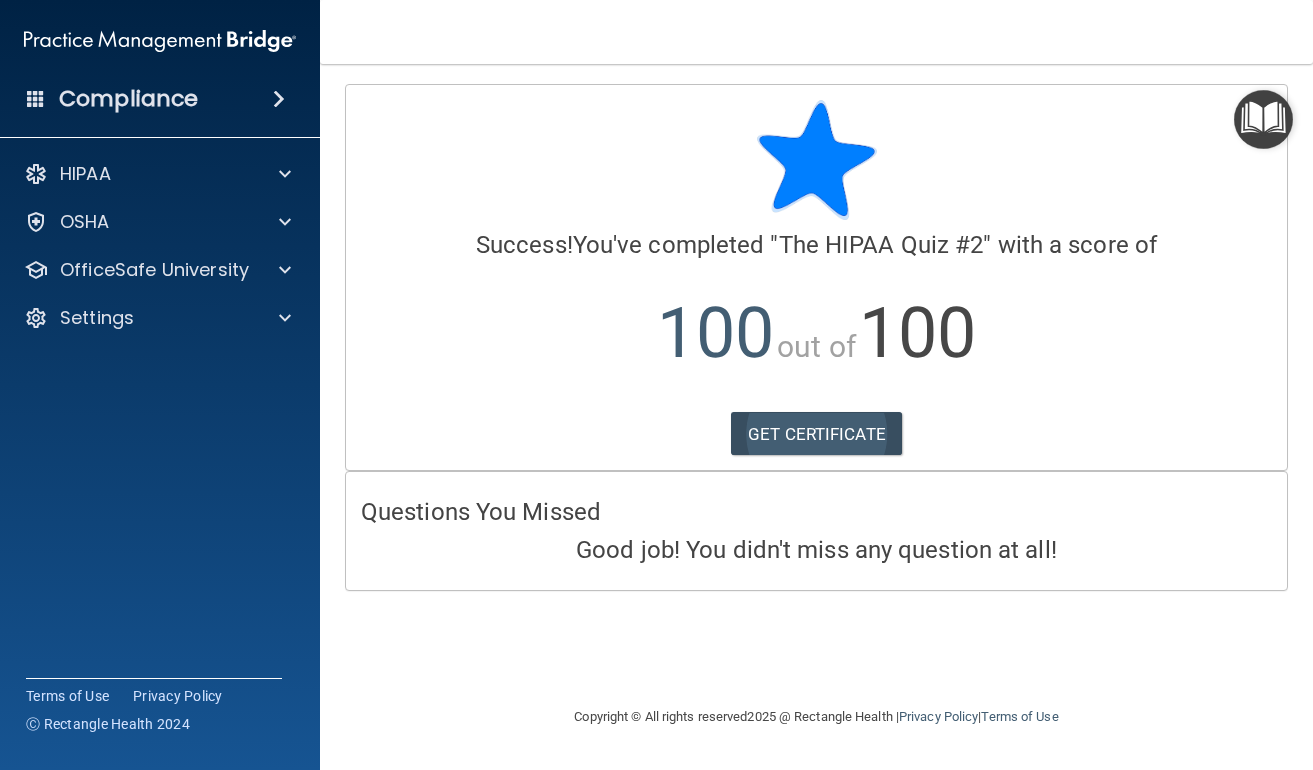 click on "GET CERTIFICATE" at bounding box center (816, 434) 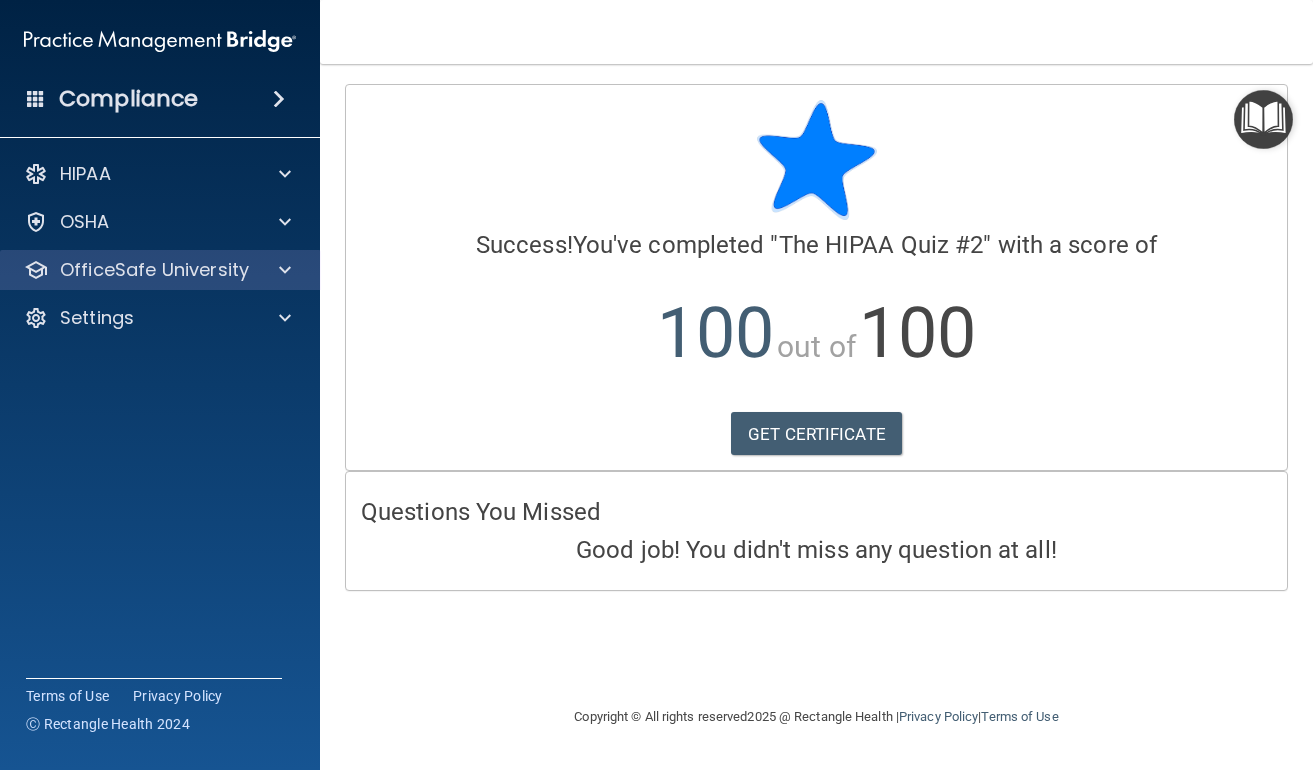 click on "OfficeSafe University" at bounding box center [154, 270] 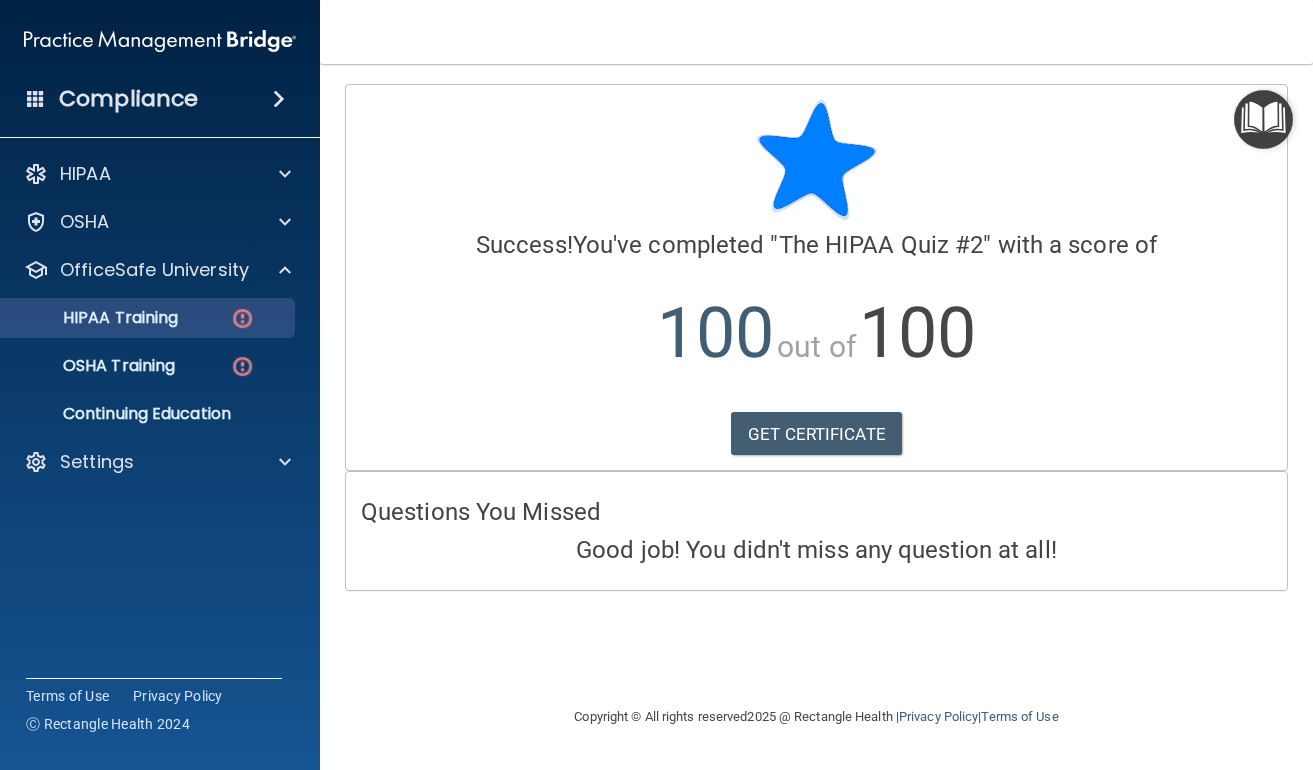 click on "HIPAA Training" at bounding box center [95, 318] 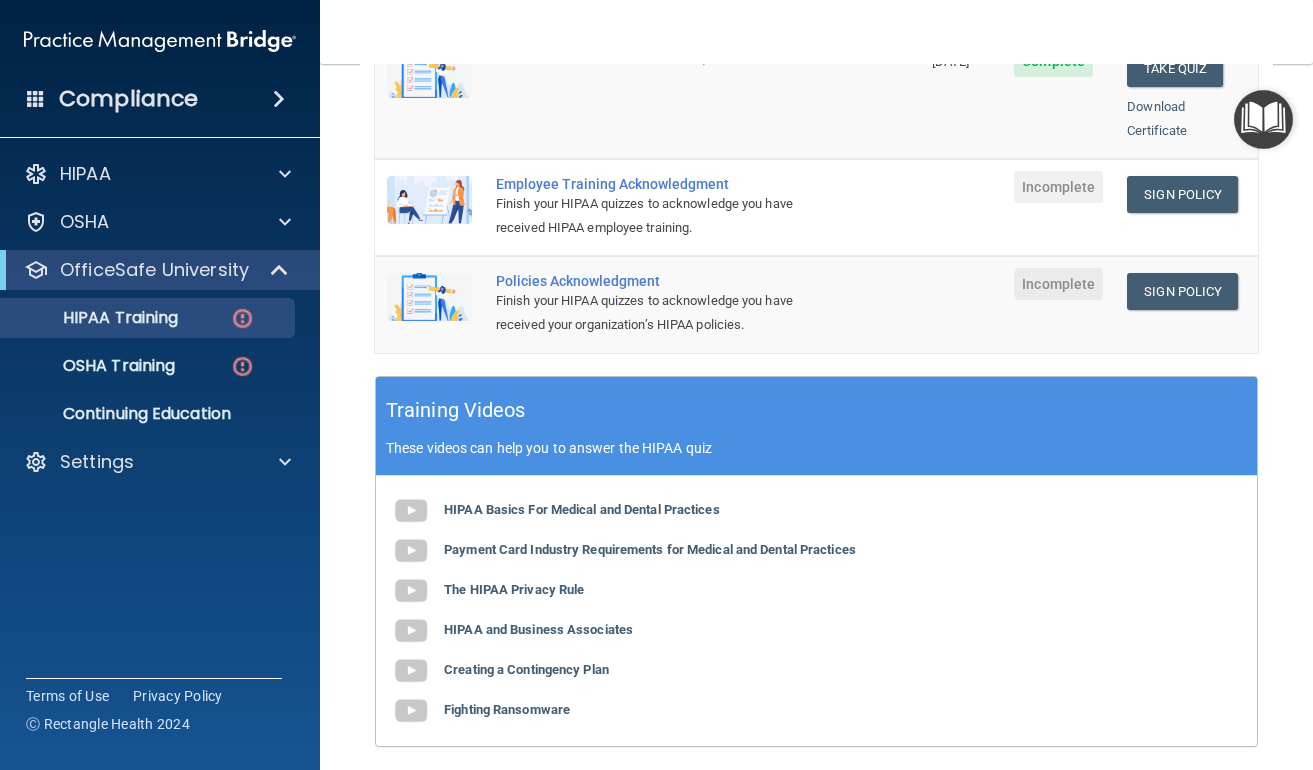 scroll, scrollTop: 563, scrollLeft: 0, axis: vertical 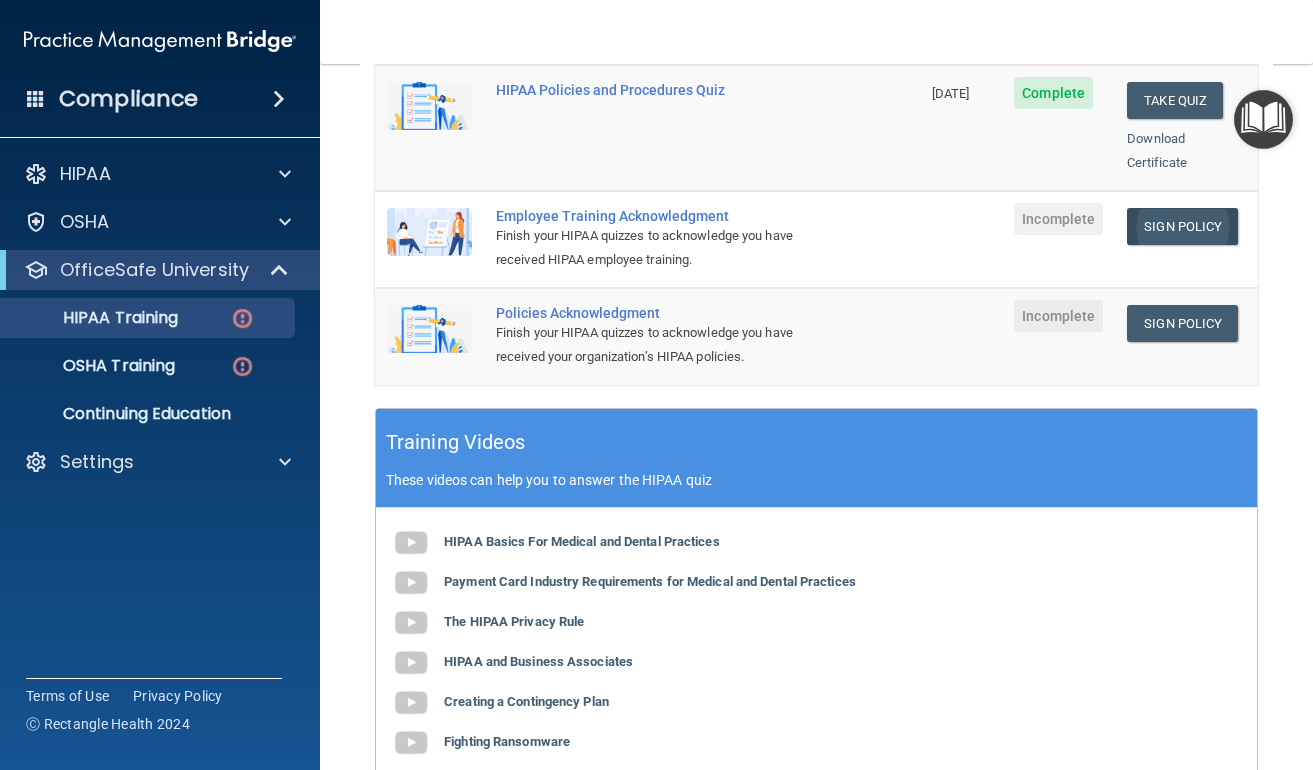 click on "Sign Policy" at bounding box center (1182, 226) 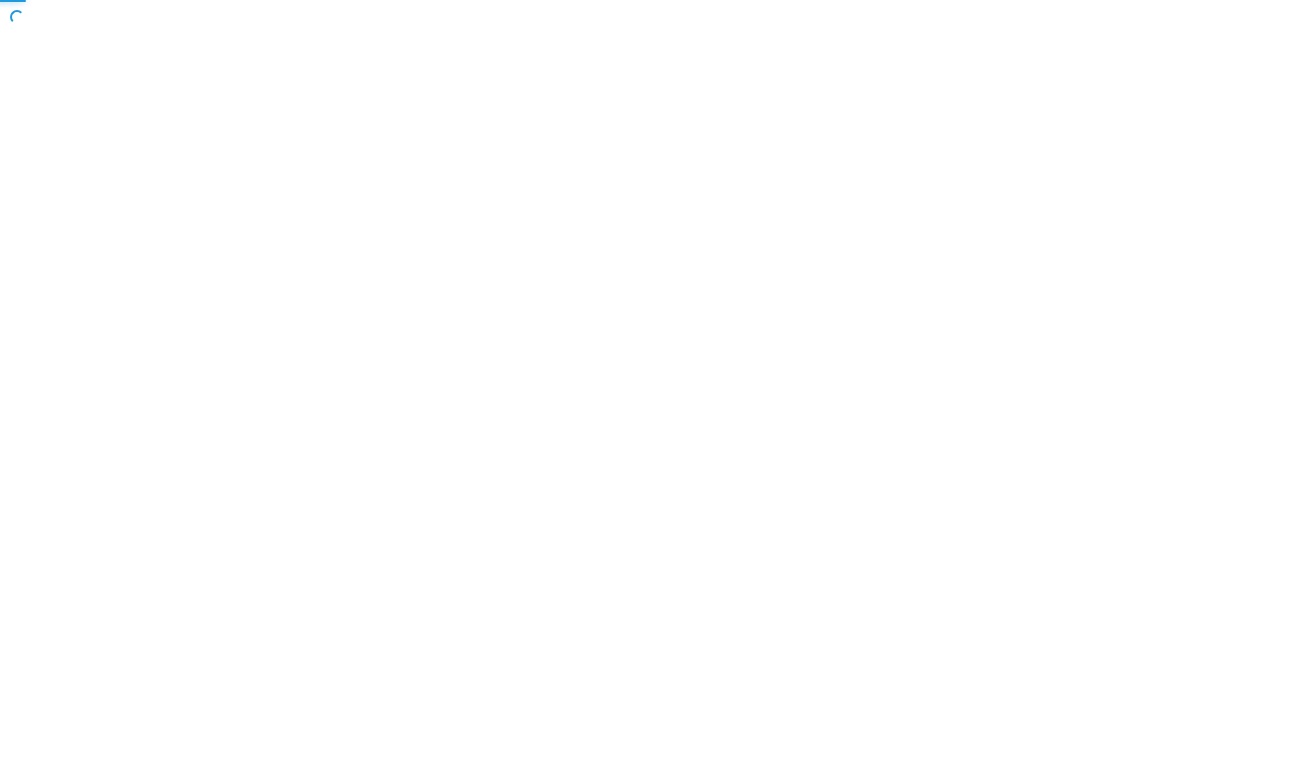 scroll, scrollTop: 0, scrollLeft: 0, axis: both 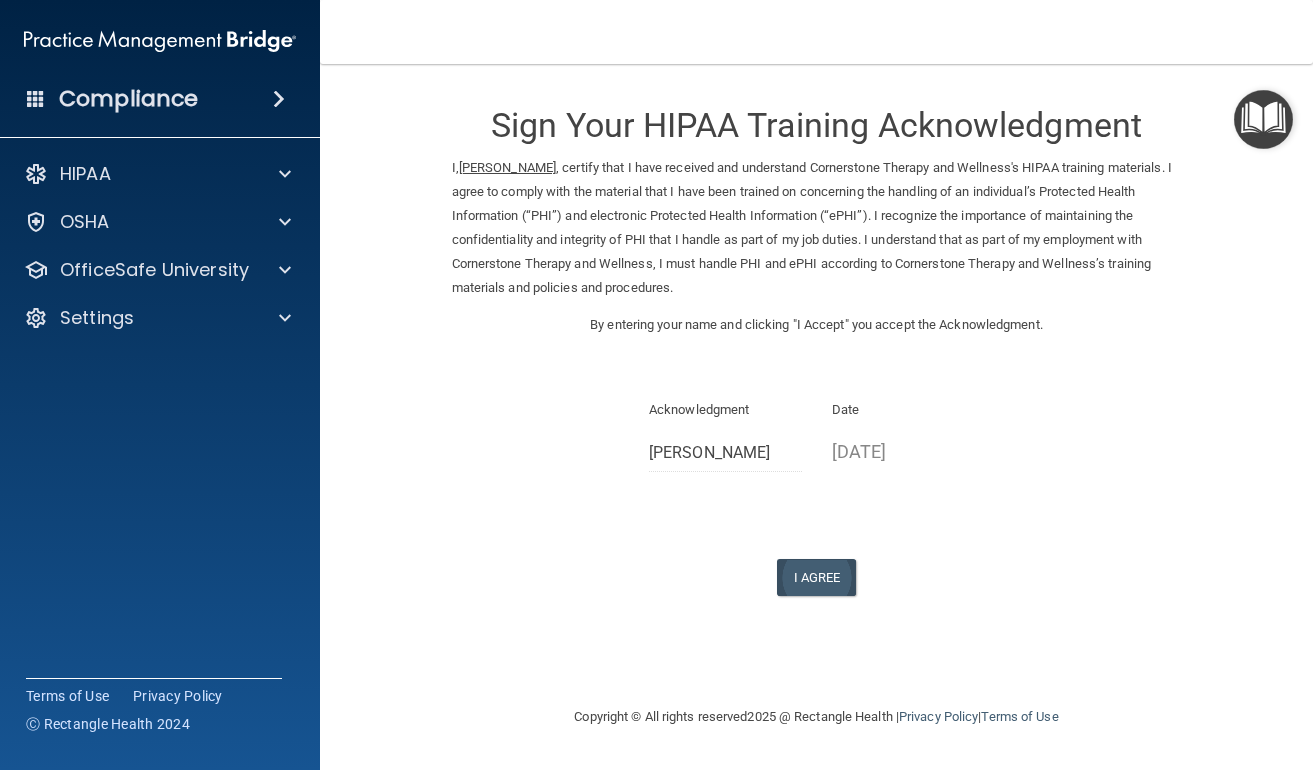 click on "I Agree" at bounding box center [817, 577] 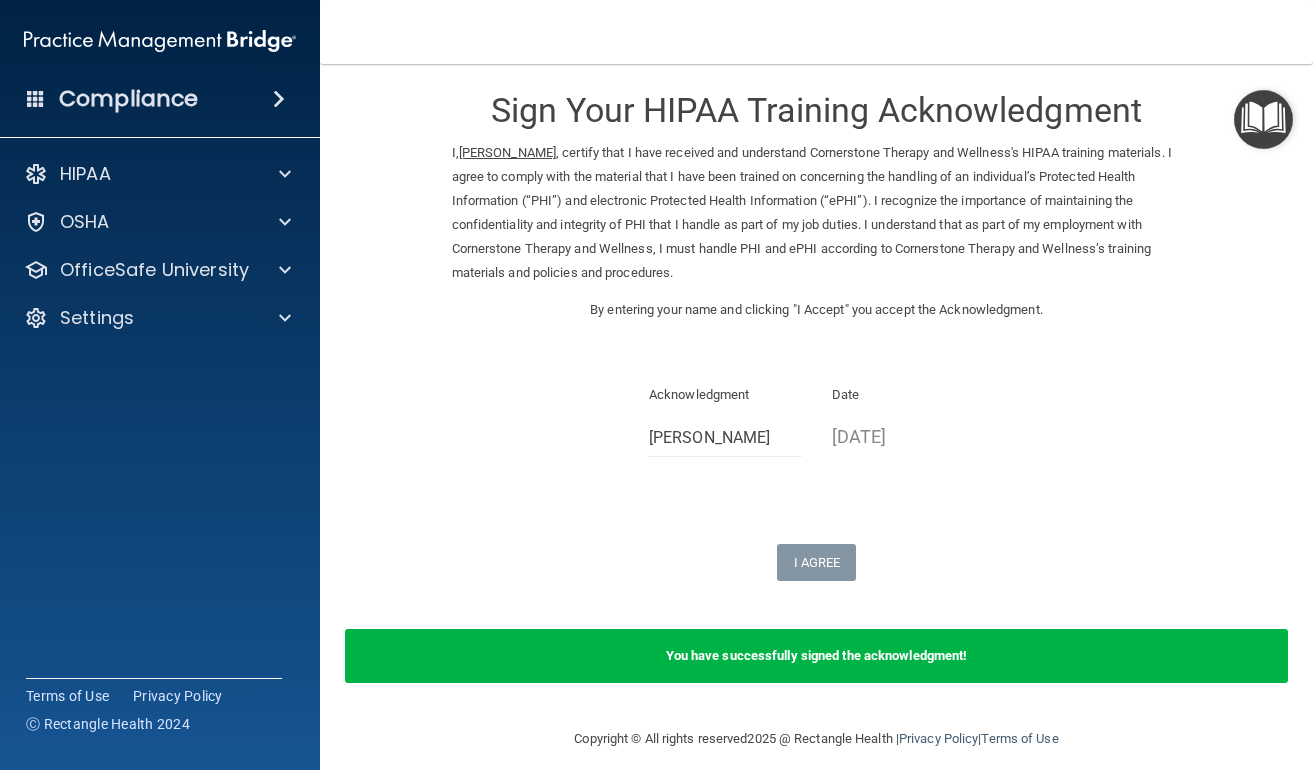 scroll, scrollTop: 0, scrollLeft: 0, axis: both 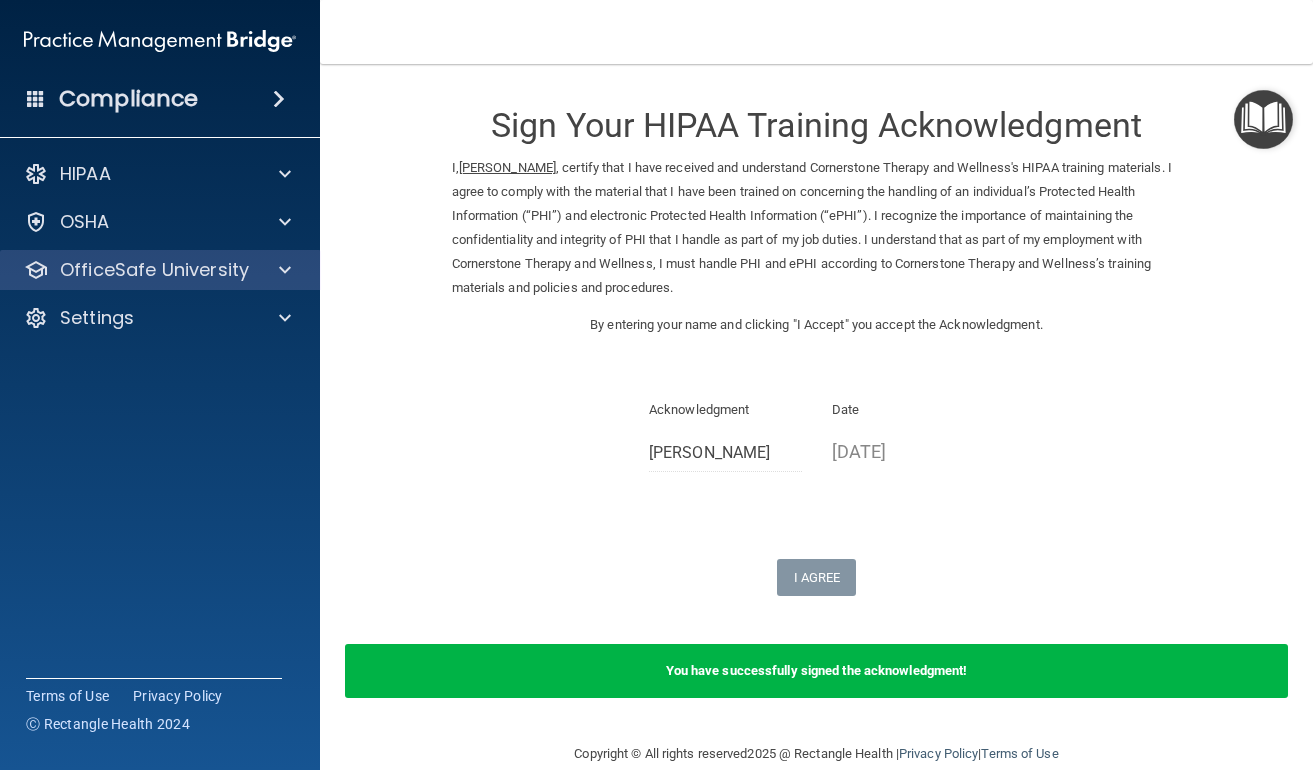 click on "OfficeSafe University" at bounding box center (160, 270) 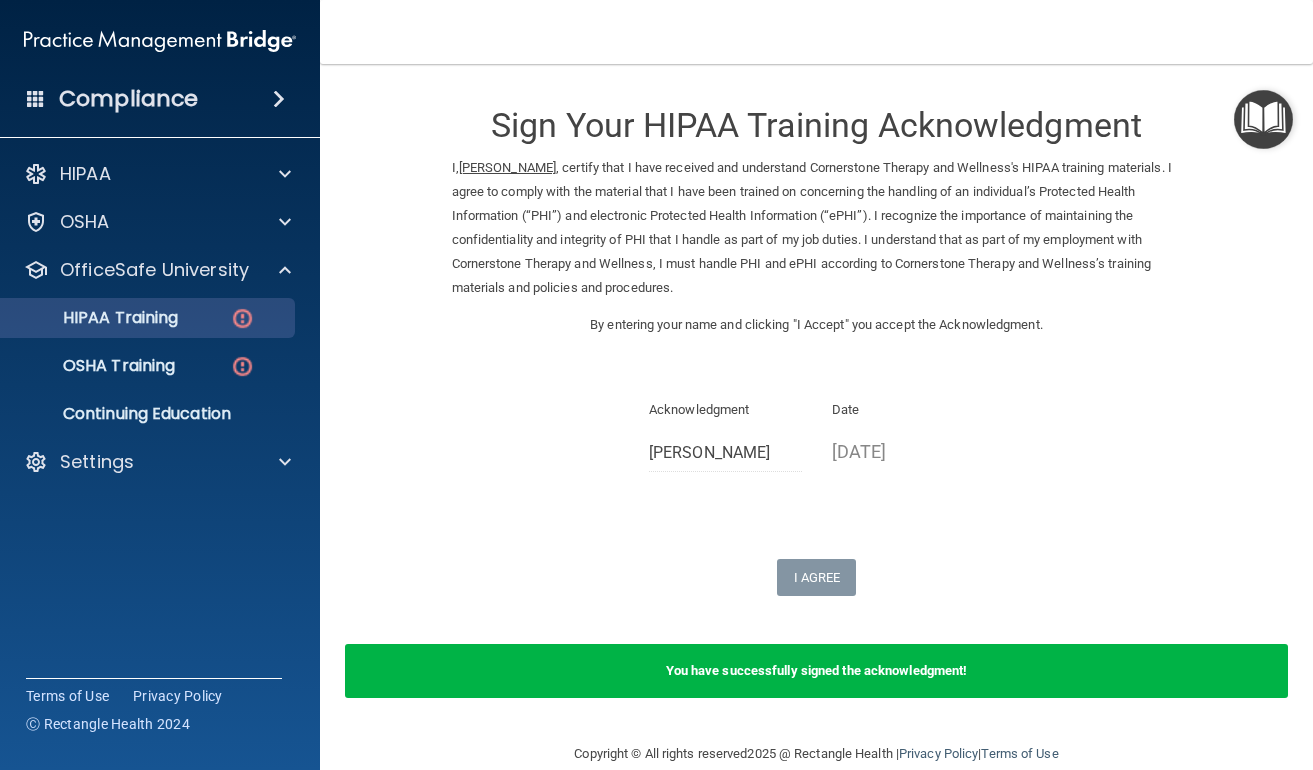 click on "HIPAA Training" at bounding box center (149, 318) 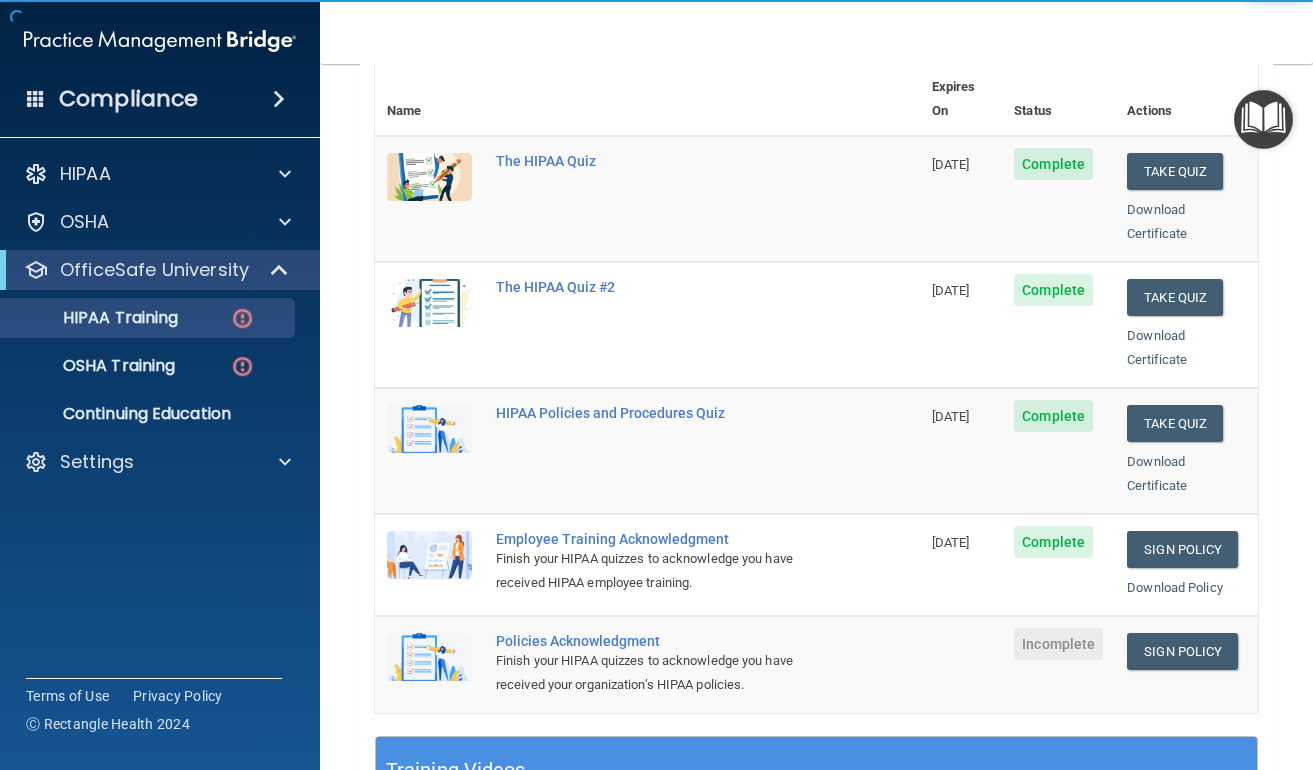 scroll, scrollTop: 362, scrollLeft: 0, axis: vertical 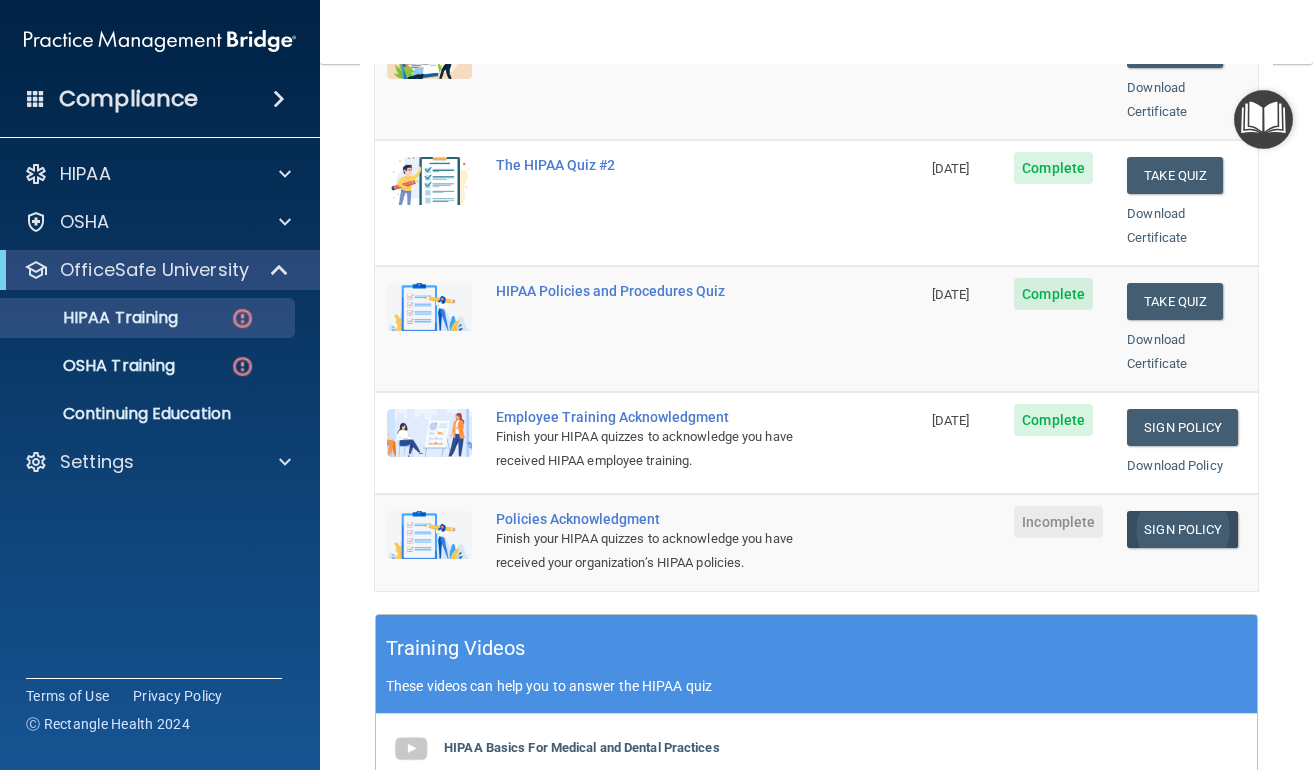 click on "Sign Policy" at bounding box center [1182, 529] 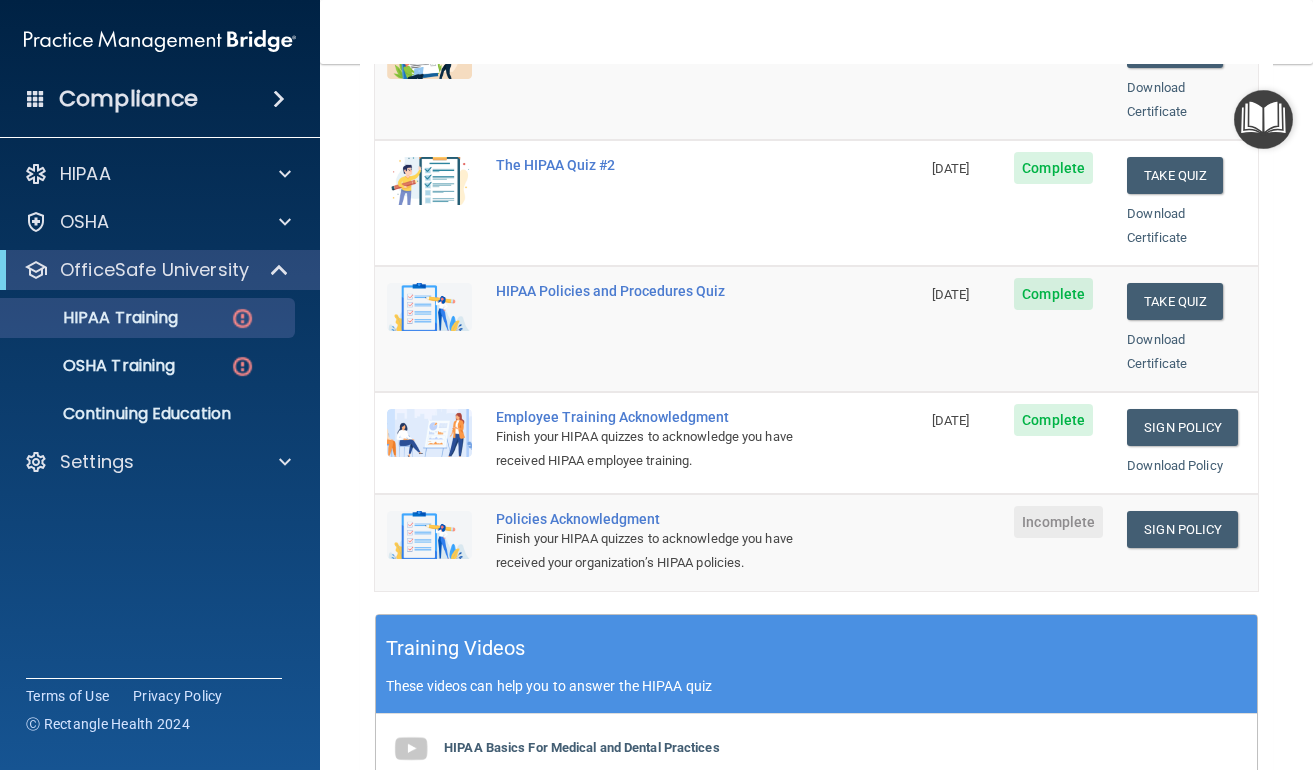 click at bounding box center [1263, 119] 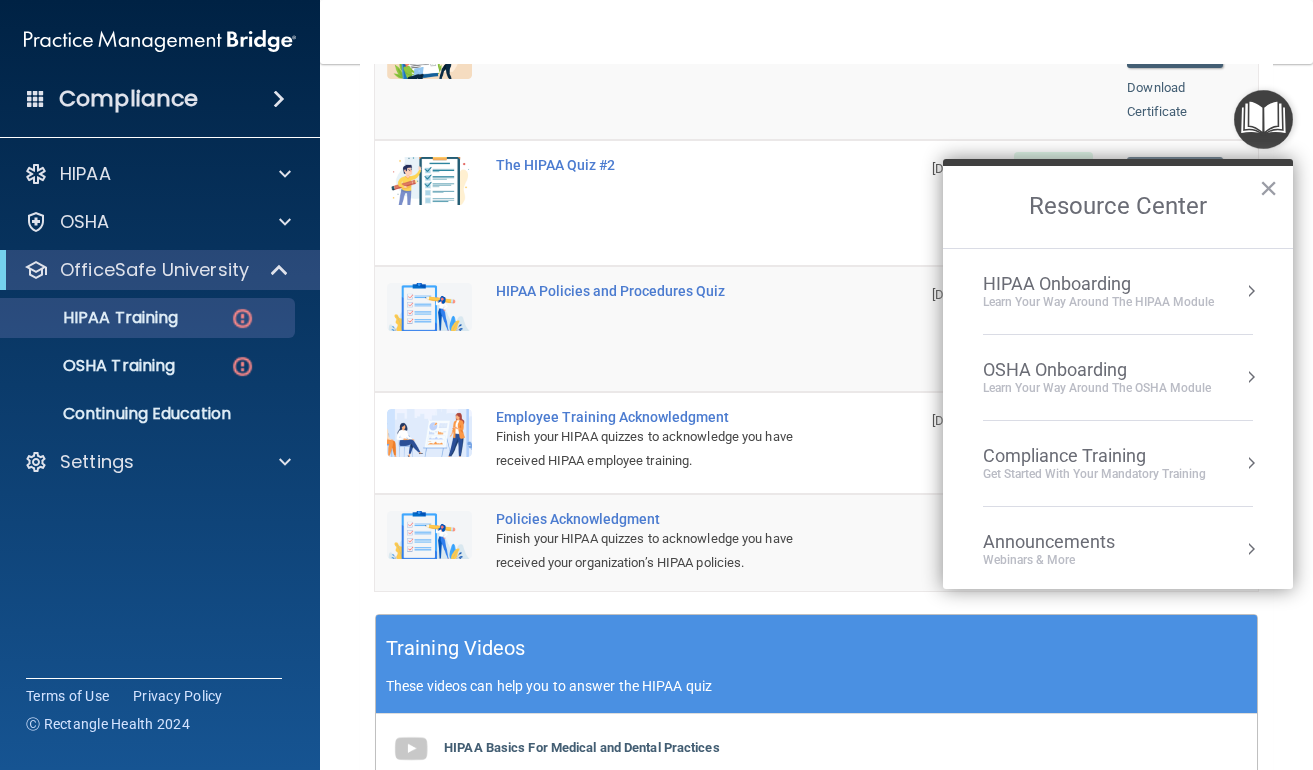 scroll, scrollTop: 105, scrollLeft: 0, axis: vertical 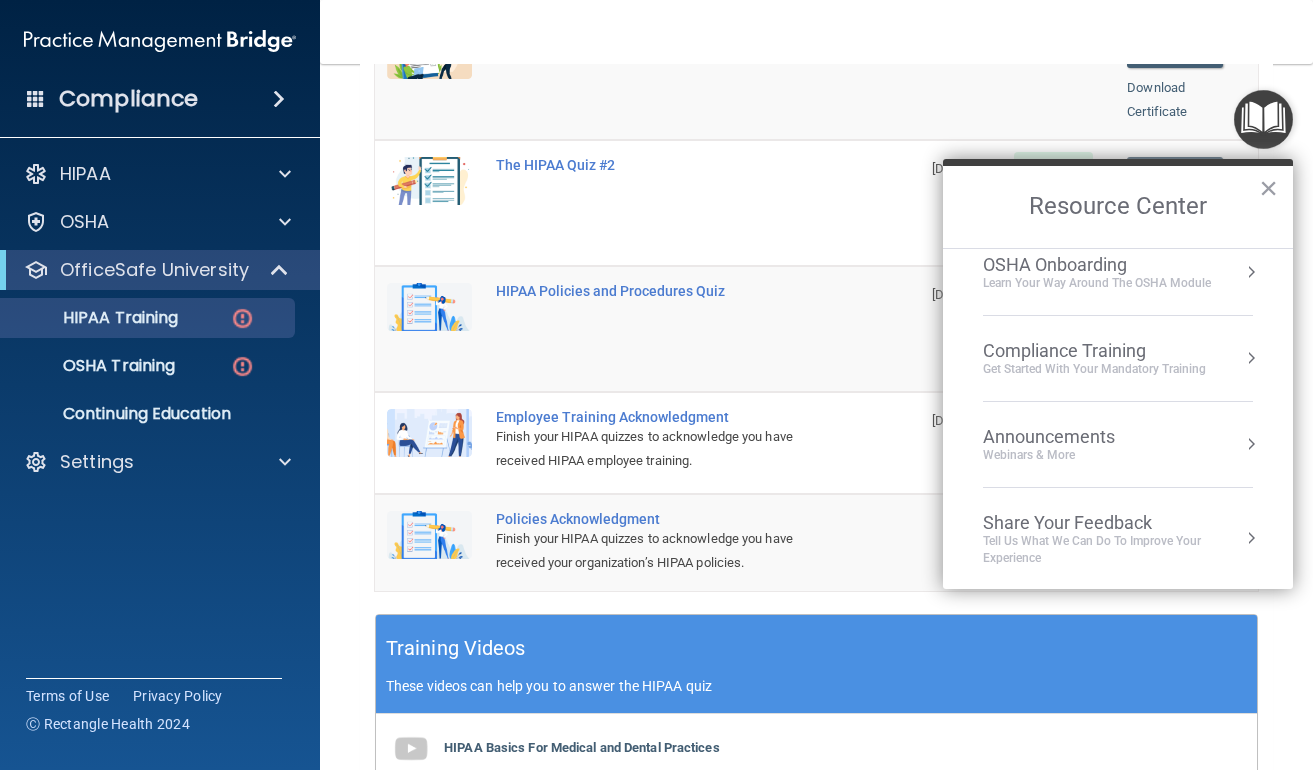 click on "Toggle navigation                                                                                                     Faye Evensky   faye.evensky@gmail.com                            Manage My Enterprise              Cornerstone Therapy and Wellness     Manage My Location" at bounding box center (816, 32) 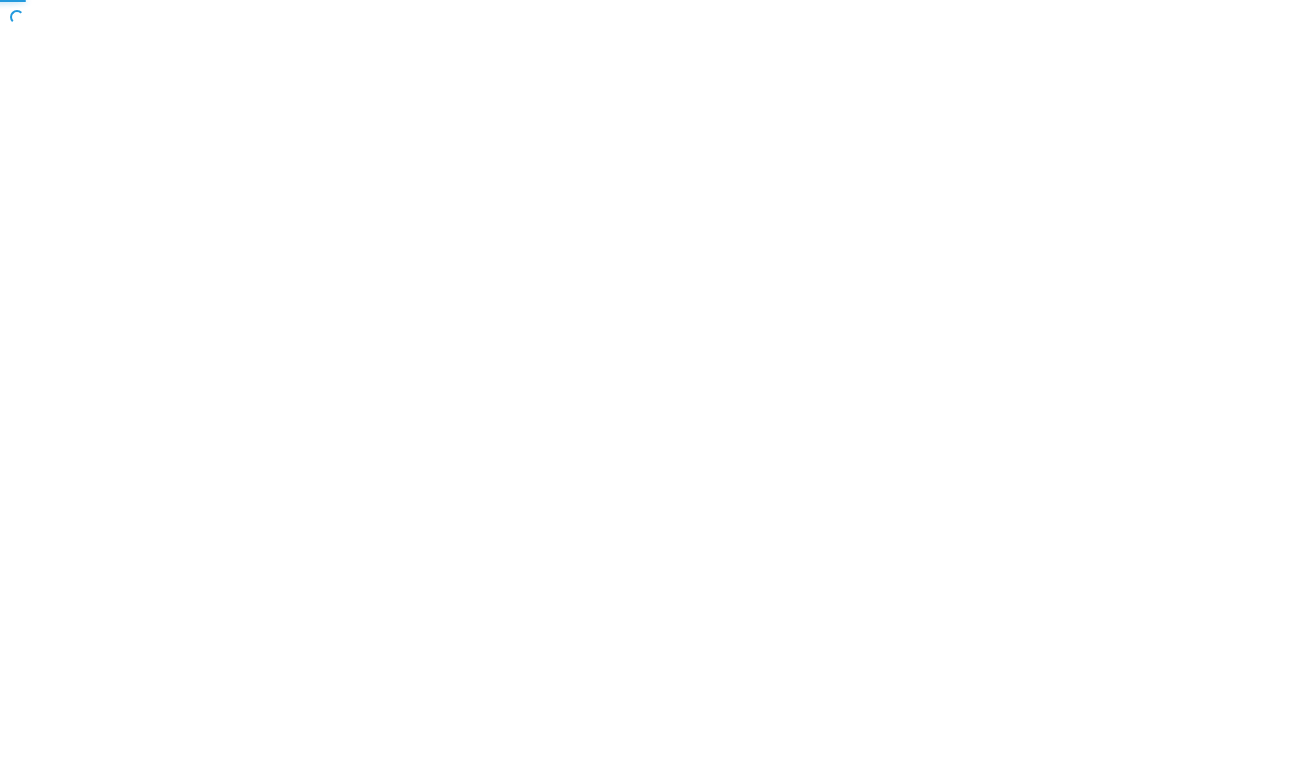 scroll, scrollTop: 0, scrollLeft: 0, axis: both 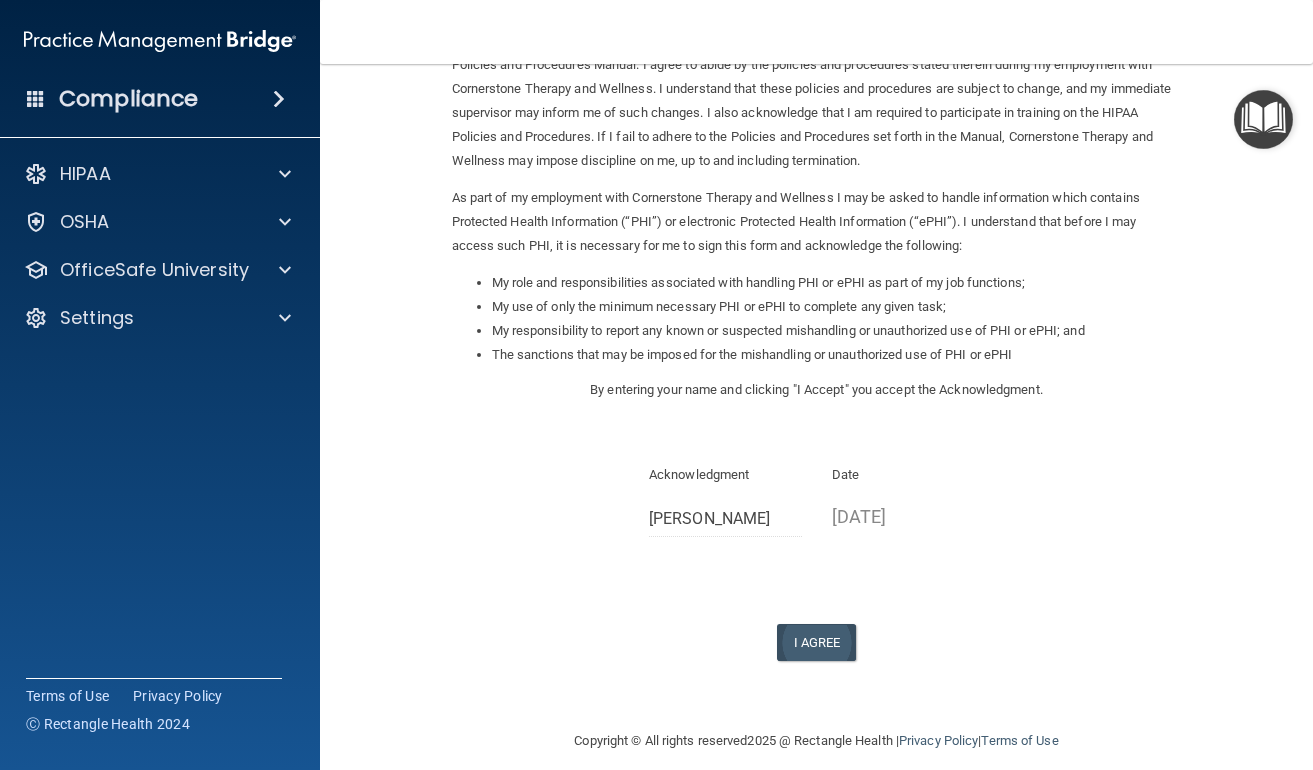 click on "I Agree" at bounding box center [817, 642] 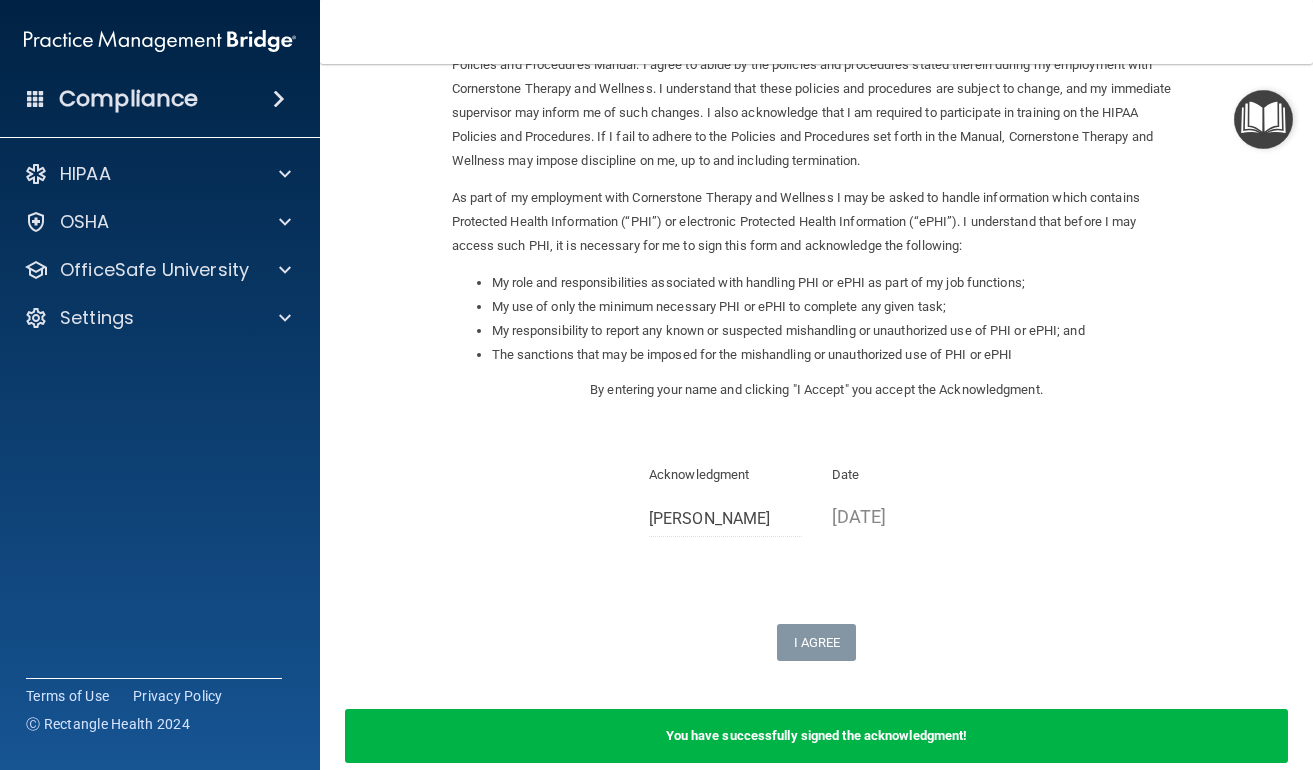 scroll, scrollTop: 204, scrollLeft: 0, axis: vertical 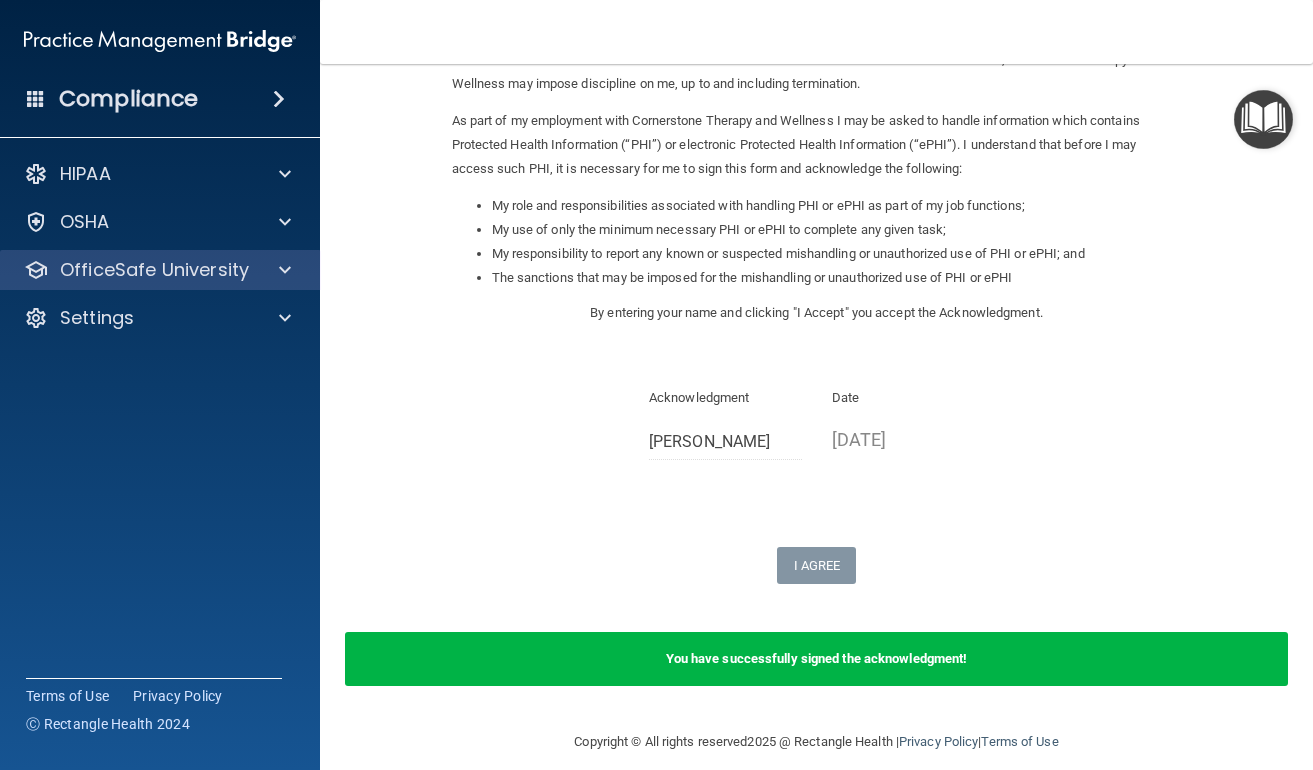 click on "OfficeSafe University" at bounding box center [154, 270] 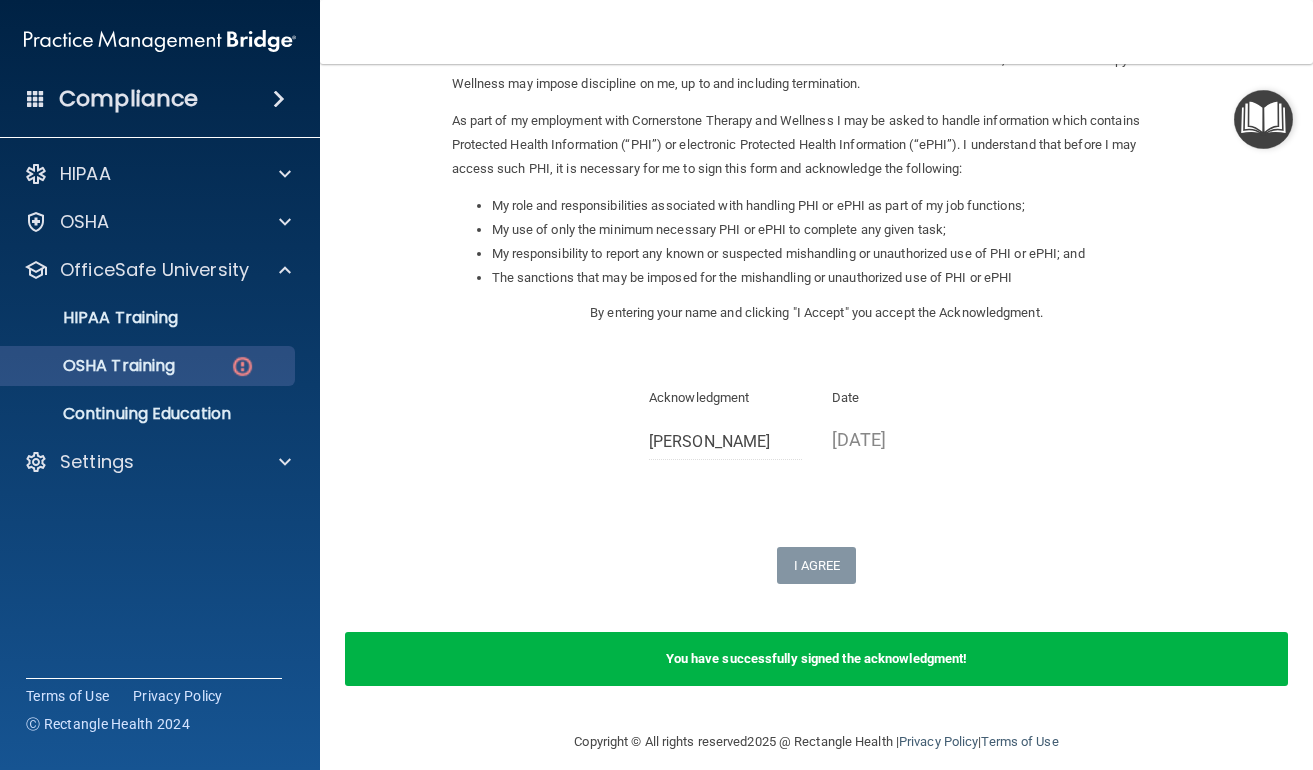 click on "OSHA Training" at bounding box center [94, 366] 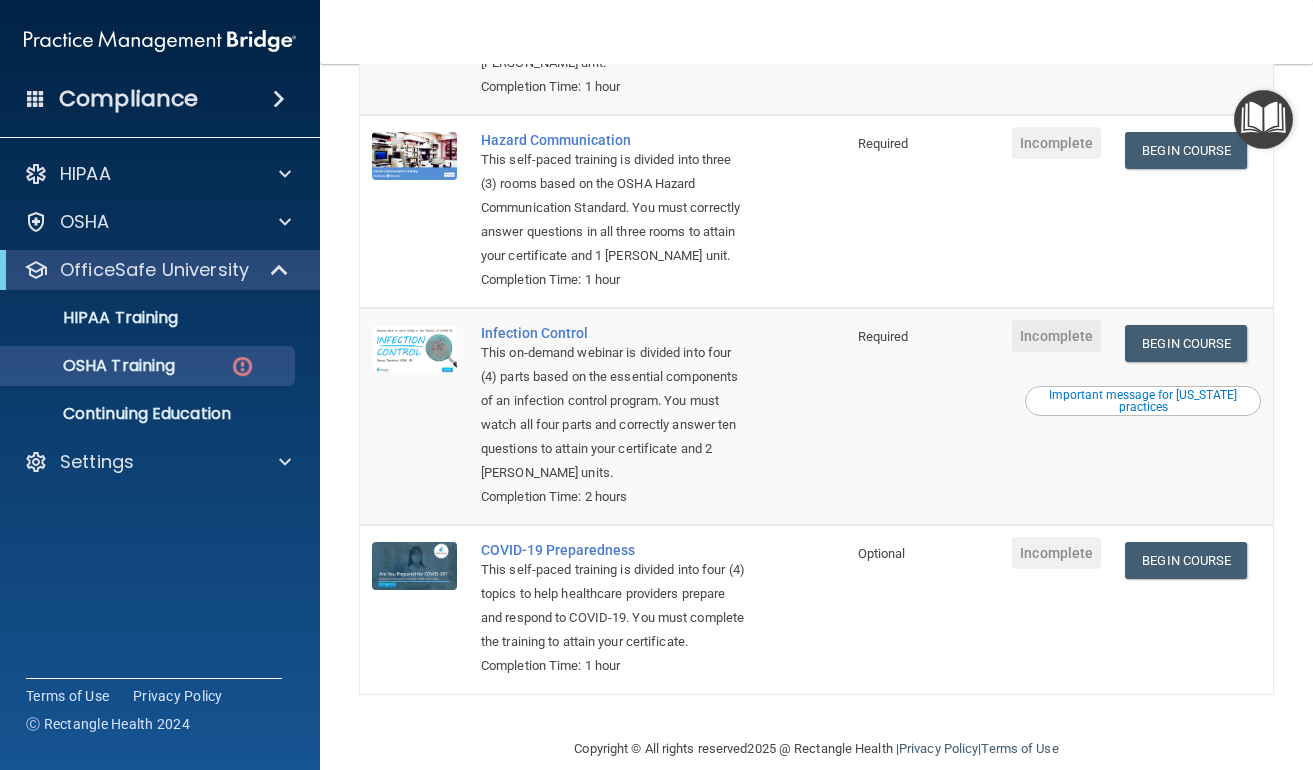 scroll, scrollTop: 3, scrollLeft: 0, axis: vertical 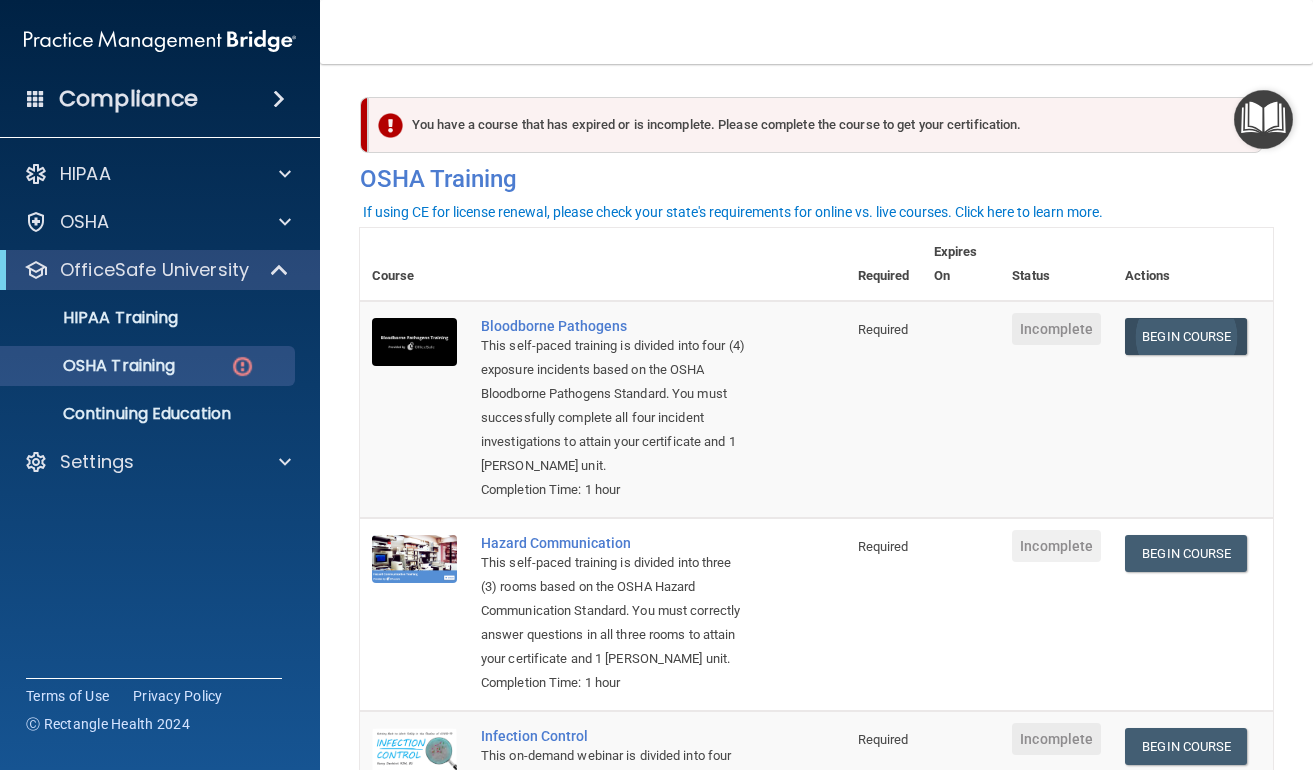 click on "Begin Course" at bounding box center (1186, 336) 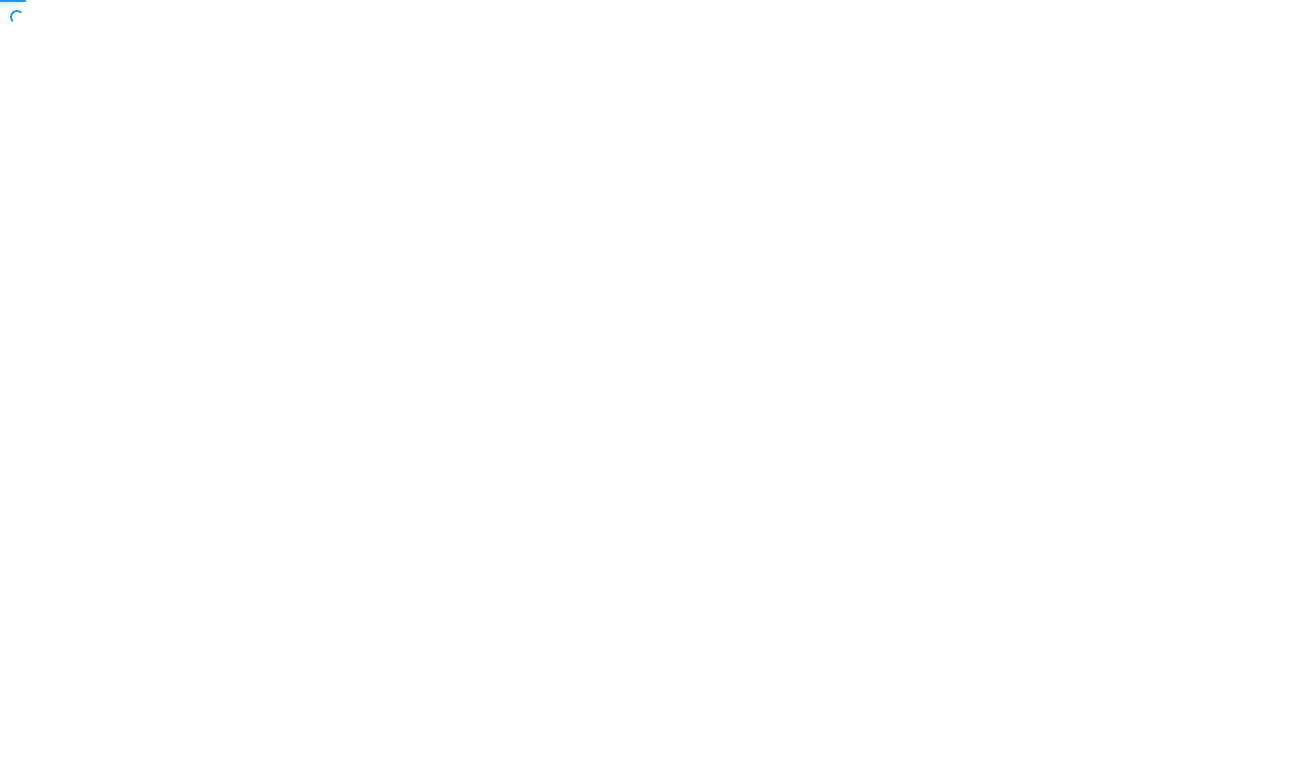 scroll, scrollTop: 0, scrollLeft: 0, axis: both 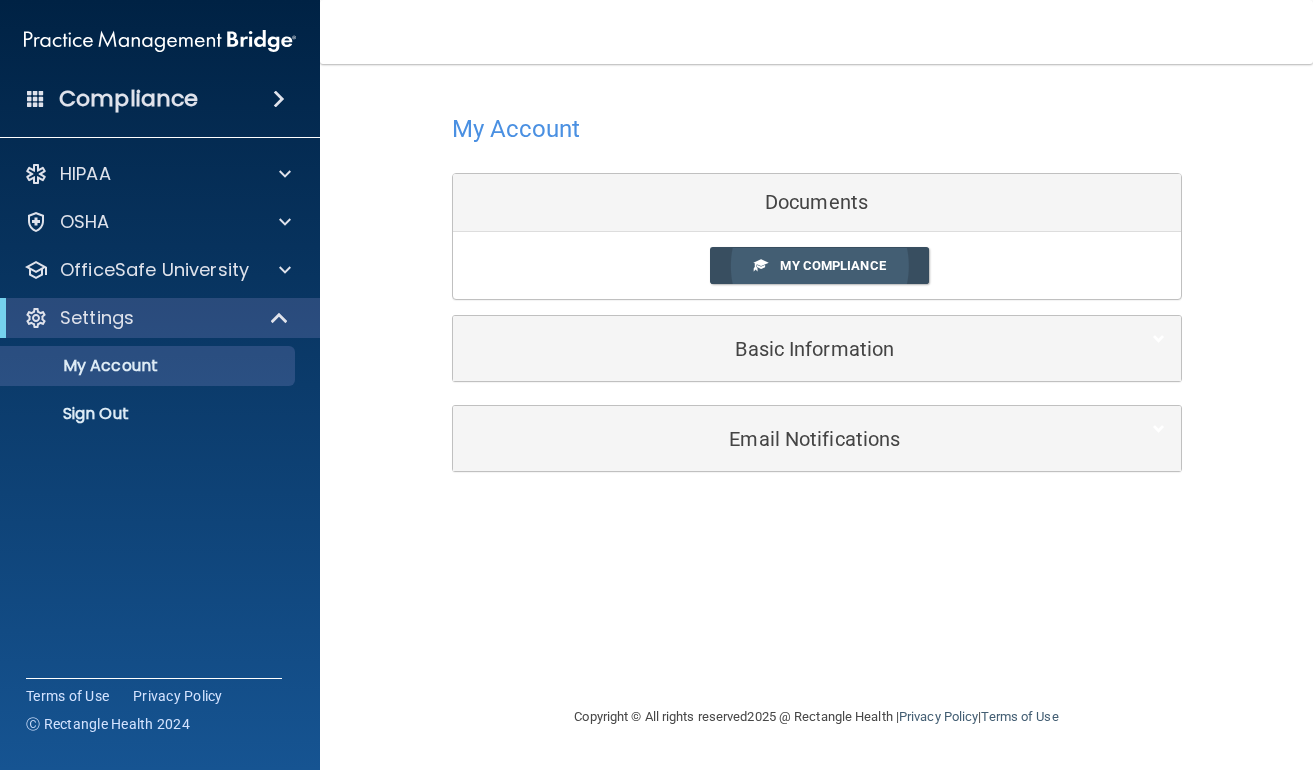 click on "My Compliance" at bounding box center (832, 265) 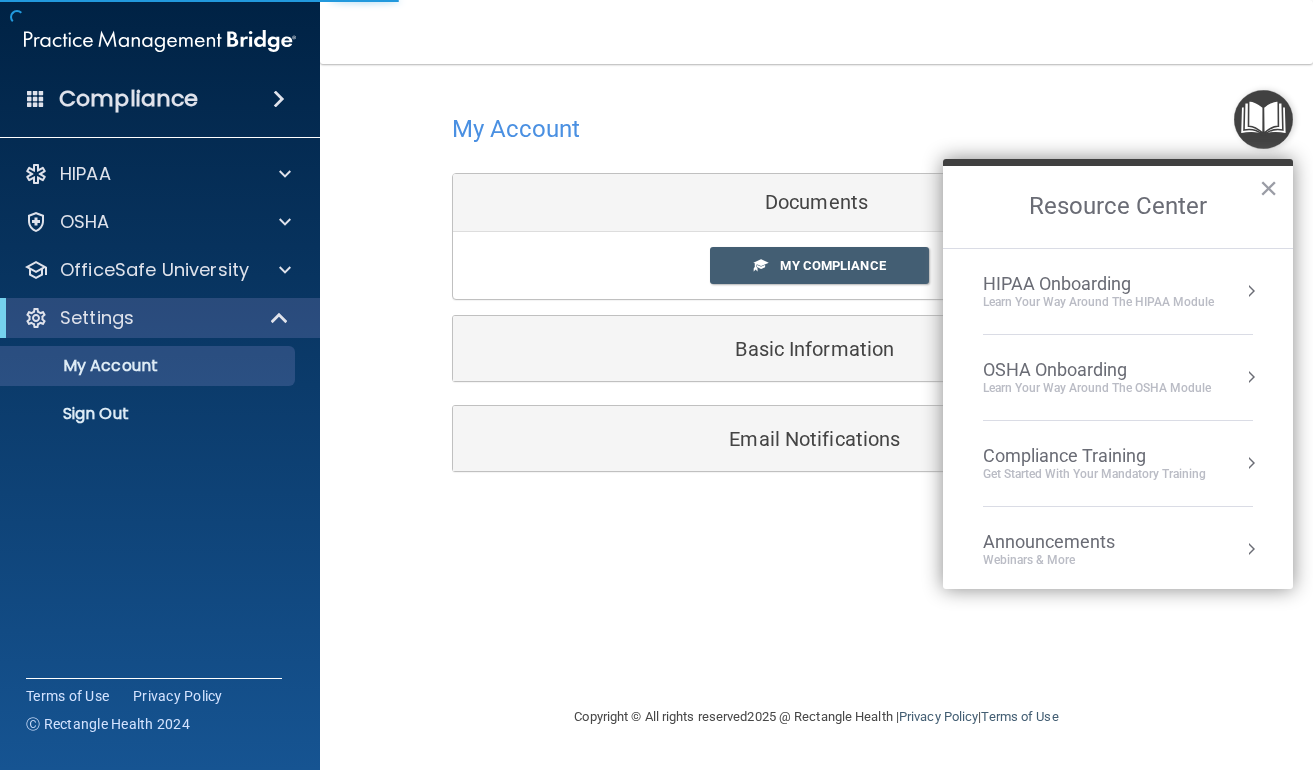 scroll, scrollTop: 105, scrollLeft: 0, axis: vertical 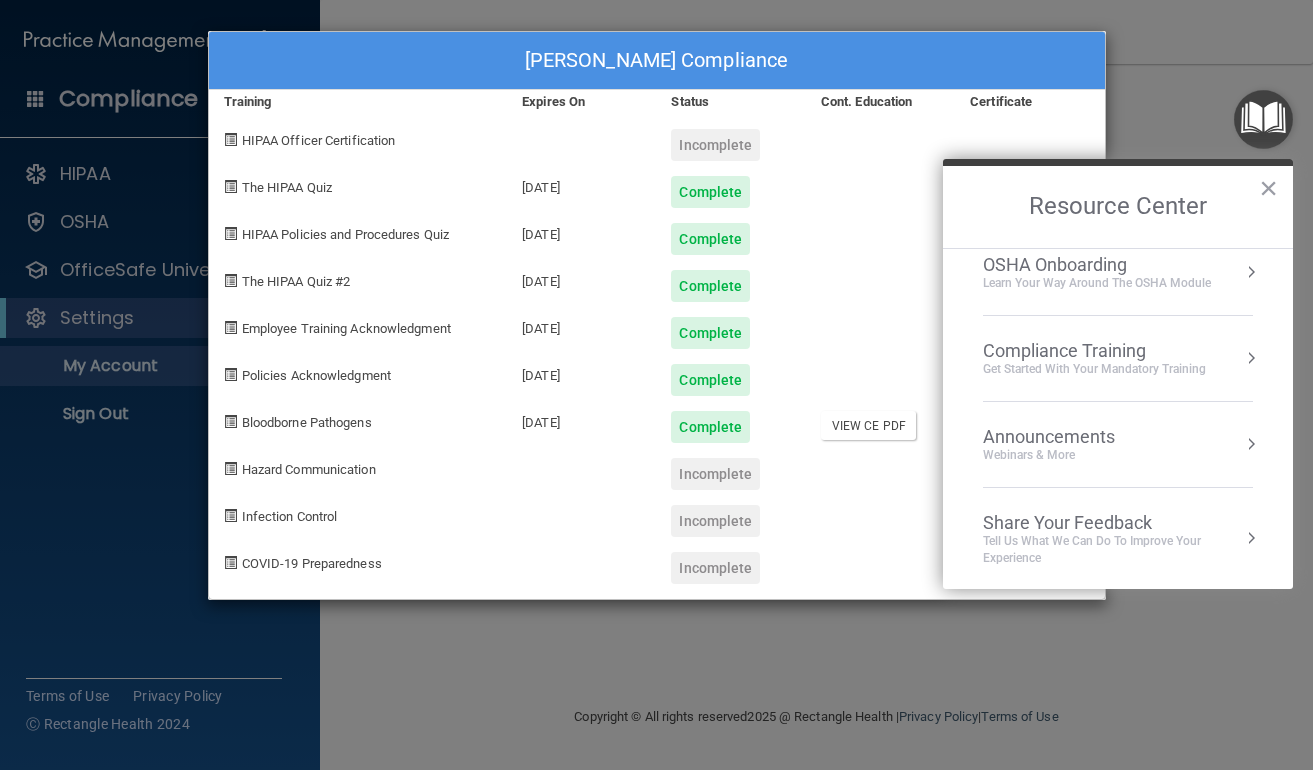click on "View CE PDF" at bounding box center [868, 425] 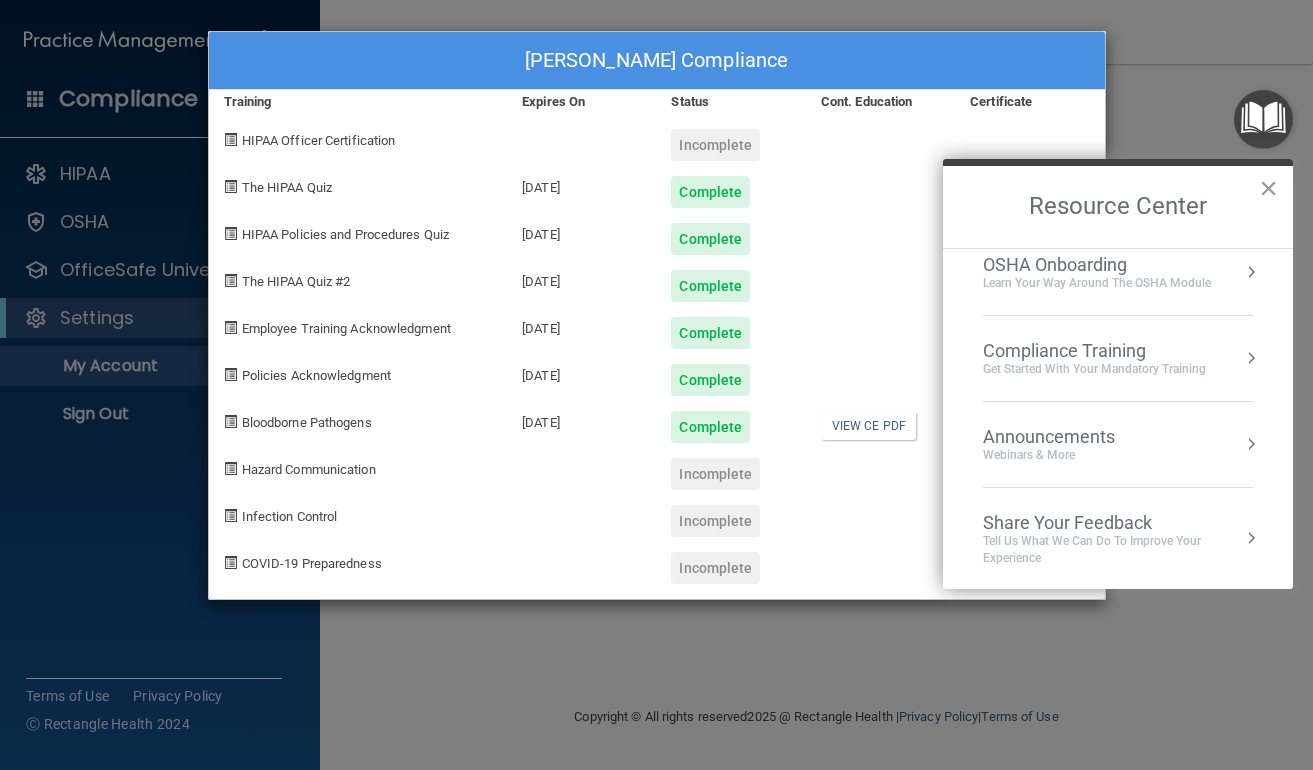 click on "×" at bounding box center (1268, 188) 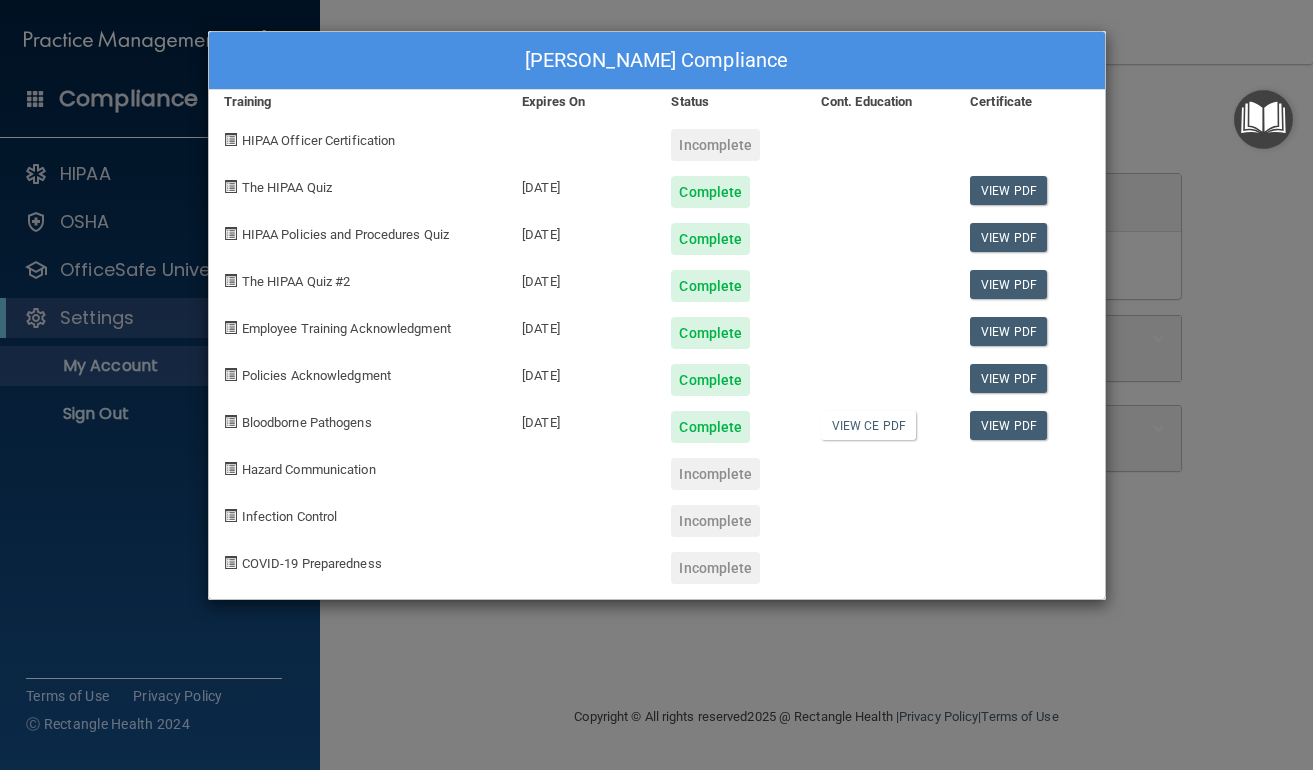 click on "Faye Evensky's Compliance      Training   Expires On   Status   Cont. Education   Certificate         HIPAA Officer Certification             Incomplete                      The HIPAA Quiz      07/23/2026       Complete              View PDF         HIPAA Policies and Procedures Quiz      07/23/2026       Complete              View PDF         The HIPAA Quiz #2      07/23/2026       Complete              View PDF         Employee Training Acknowledgment      07/23/2026       Complete              View PDF         Policies Acknowledgment      07/23/2026       Complete              View PDF         Bloodborne Pathogens      07/23/2026       Complete        View CE PDF       View PDF         Hazard Communication             Incomplete                      Infection Control             Incomplete                      COVID-19 Preparedness             Incomplete" at bounding box center (656, 385) 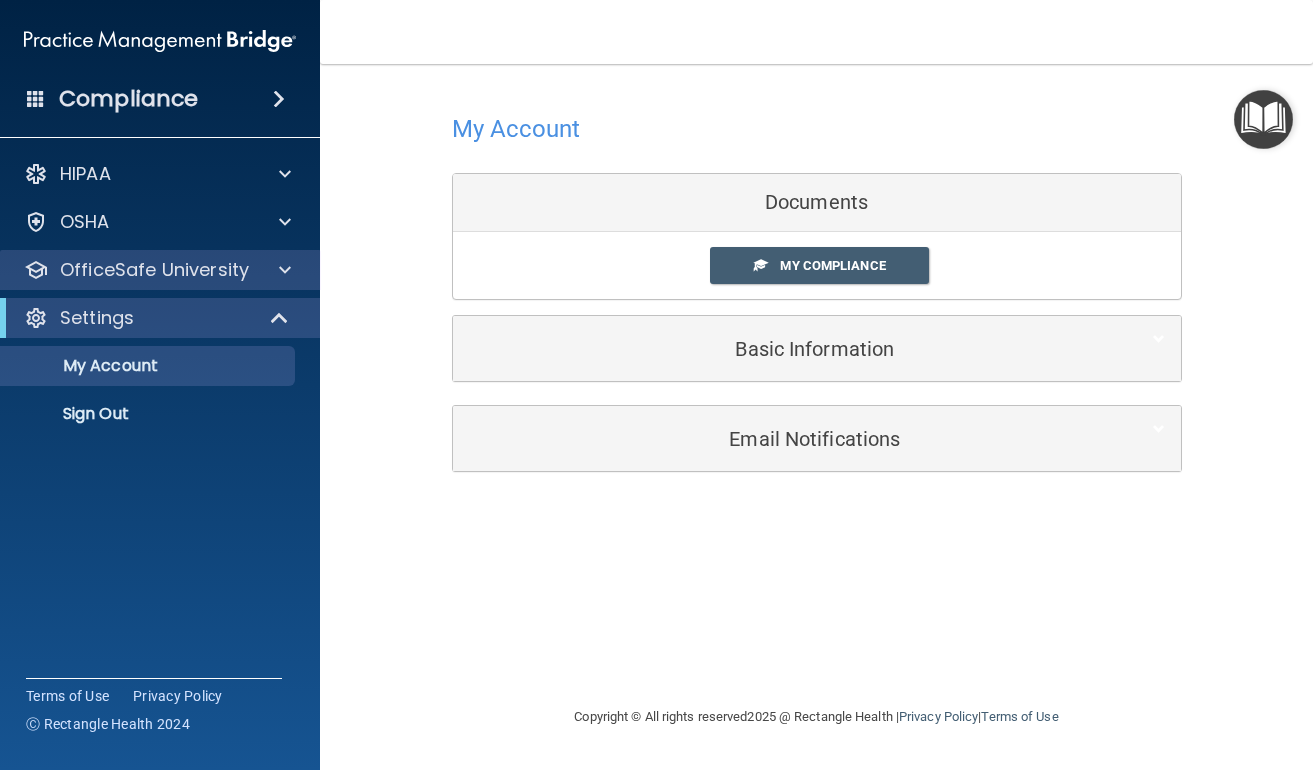 click on "OfficeSafe University" at bounding box center [154, 270] 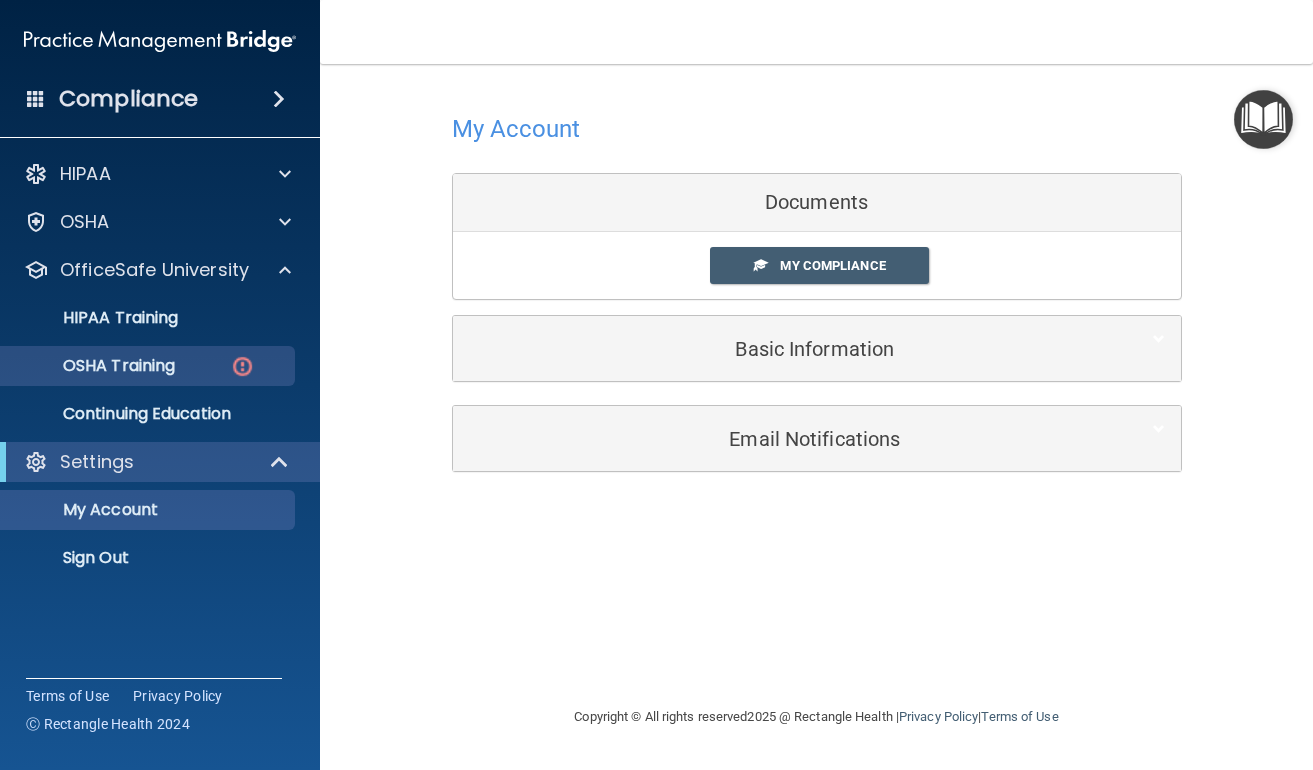 click on "OSHA Training" at bounding box center (94, 366) 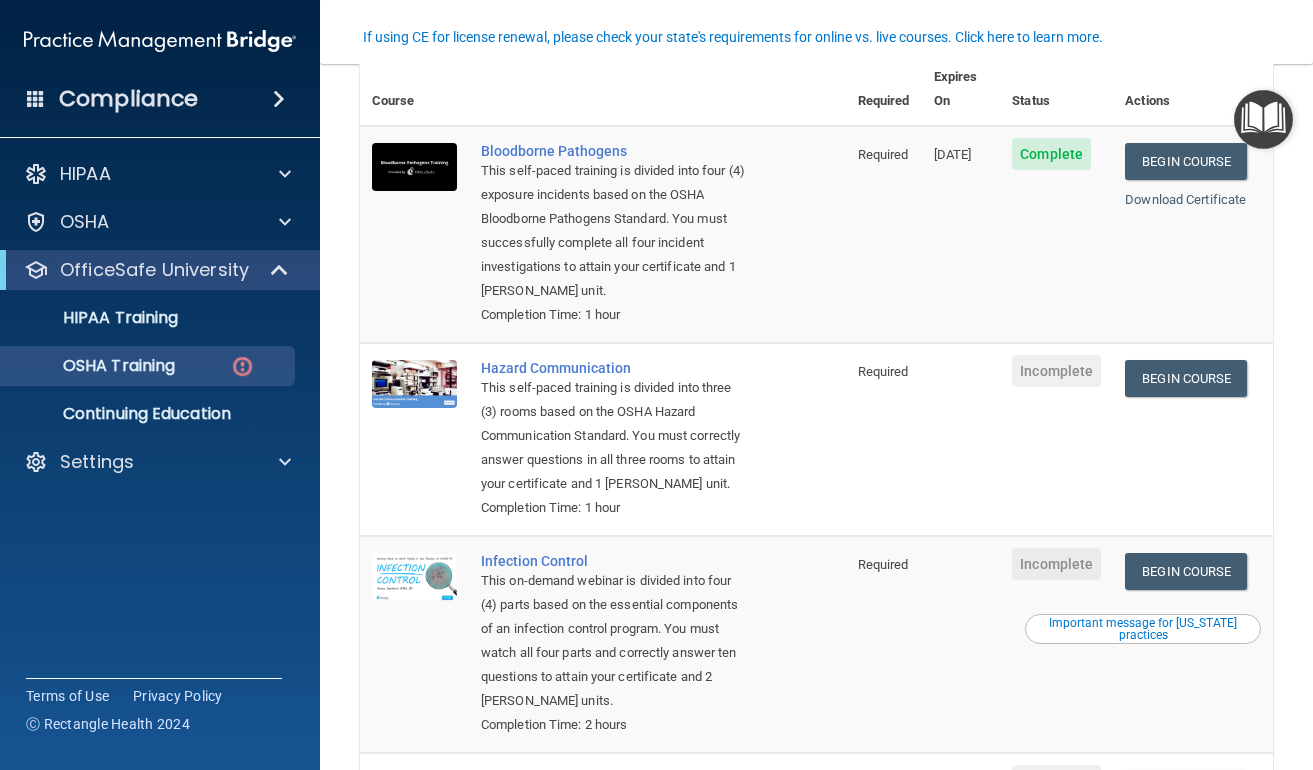 scroll, scrollTop: 199, scrollLeft: 0, axis: vertical 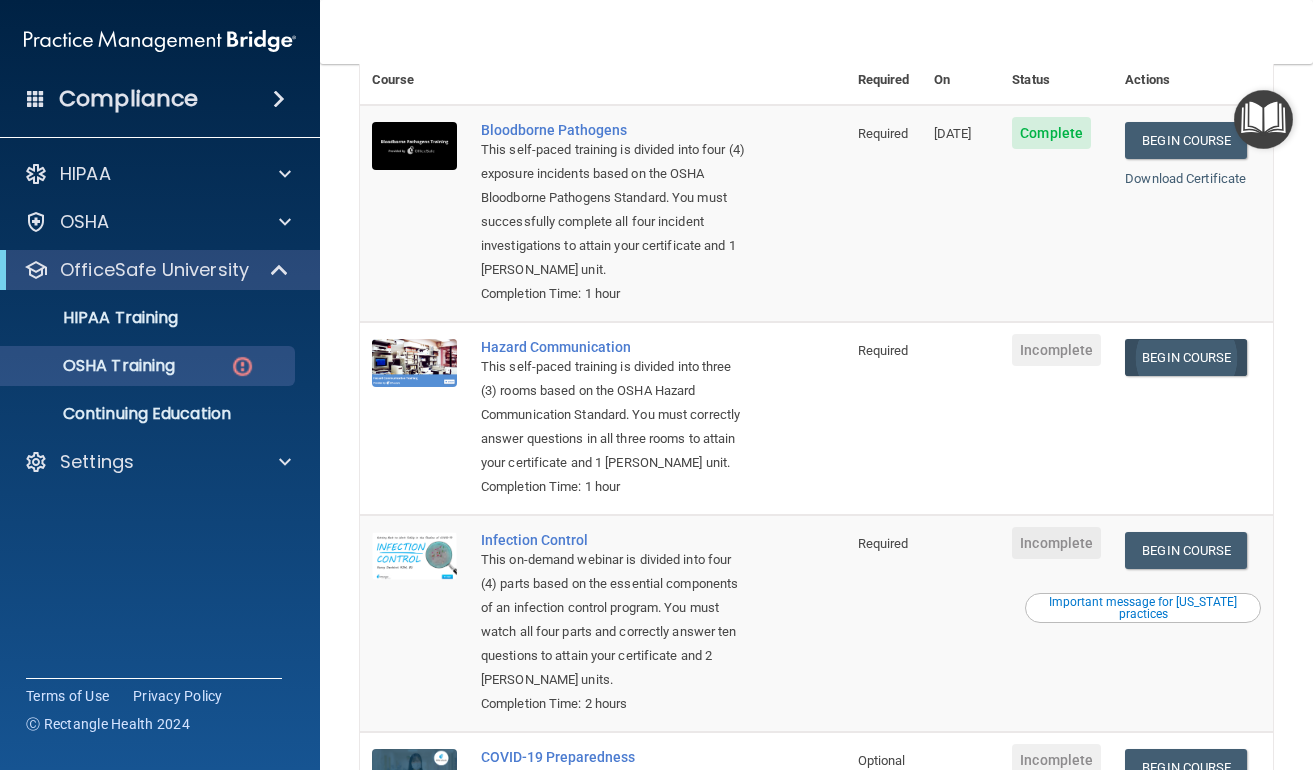 click on "Begin Course" at bounding box center (1186, 357) 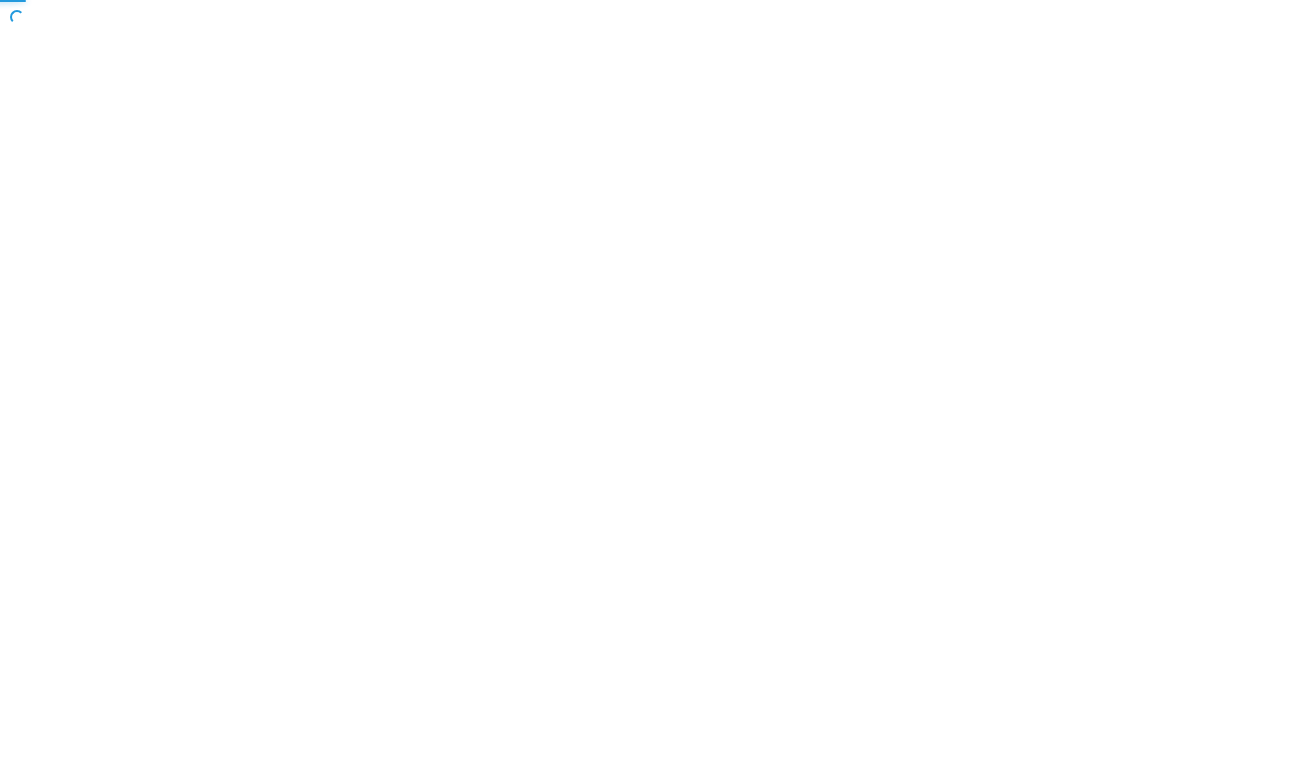 scroll, scrollTop: 0, scrollLeft: 0, axis: both 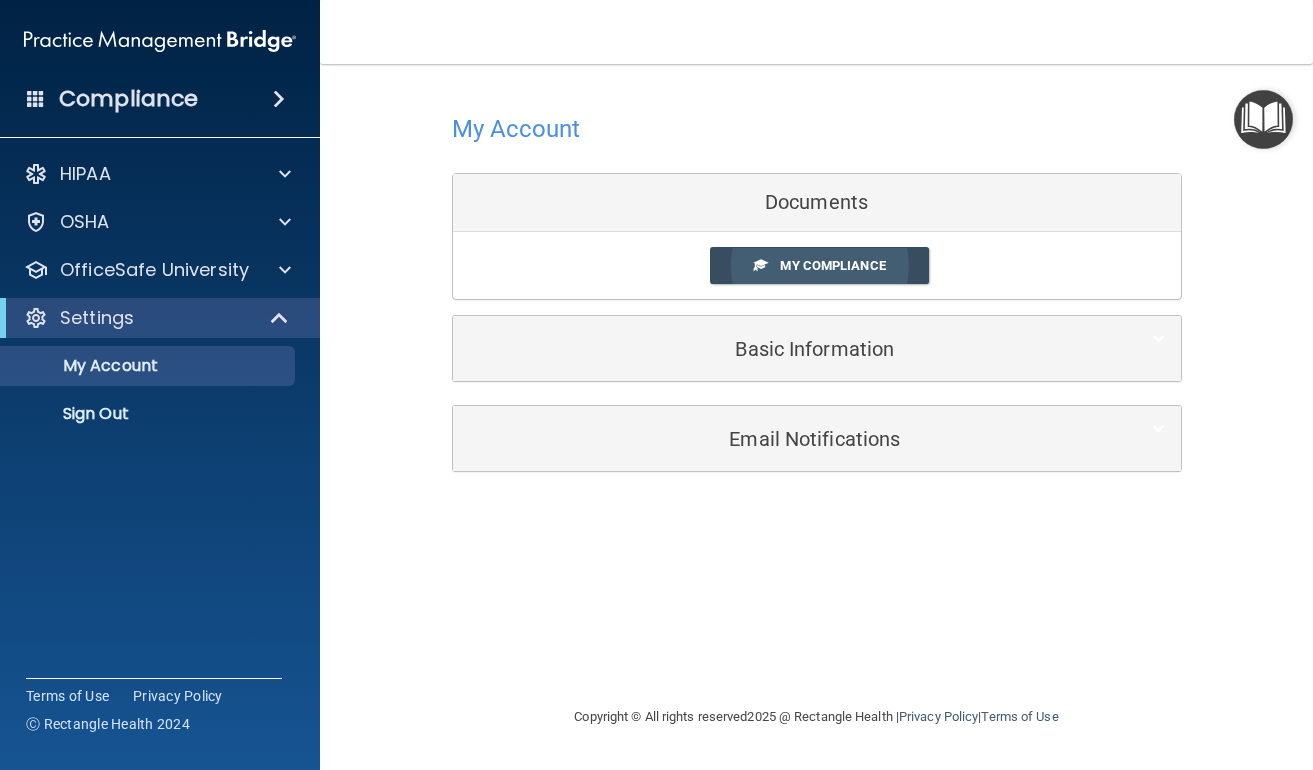 click on "My Compliance" at bounding box center [819, 265] 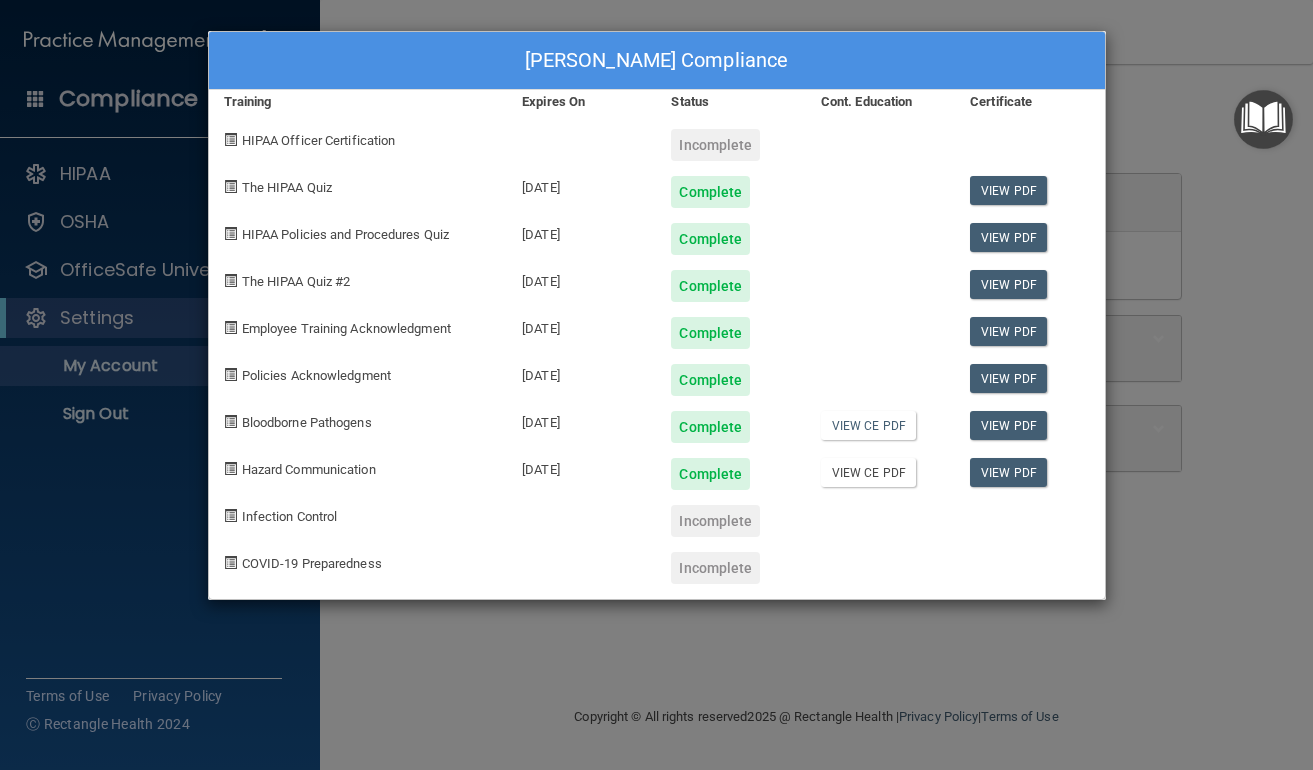 click on "View CE PDF" at bounding box center [868, 472] 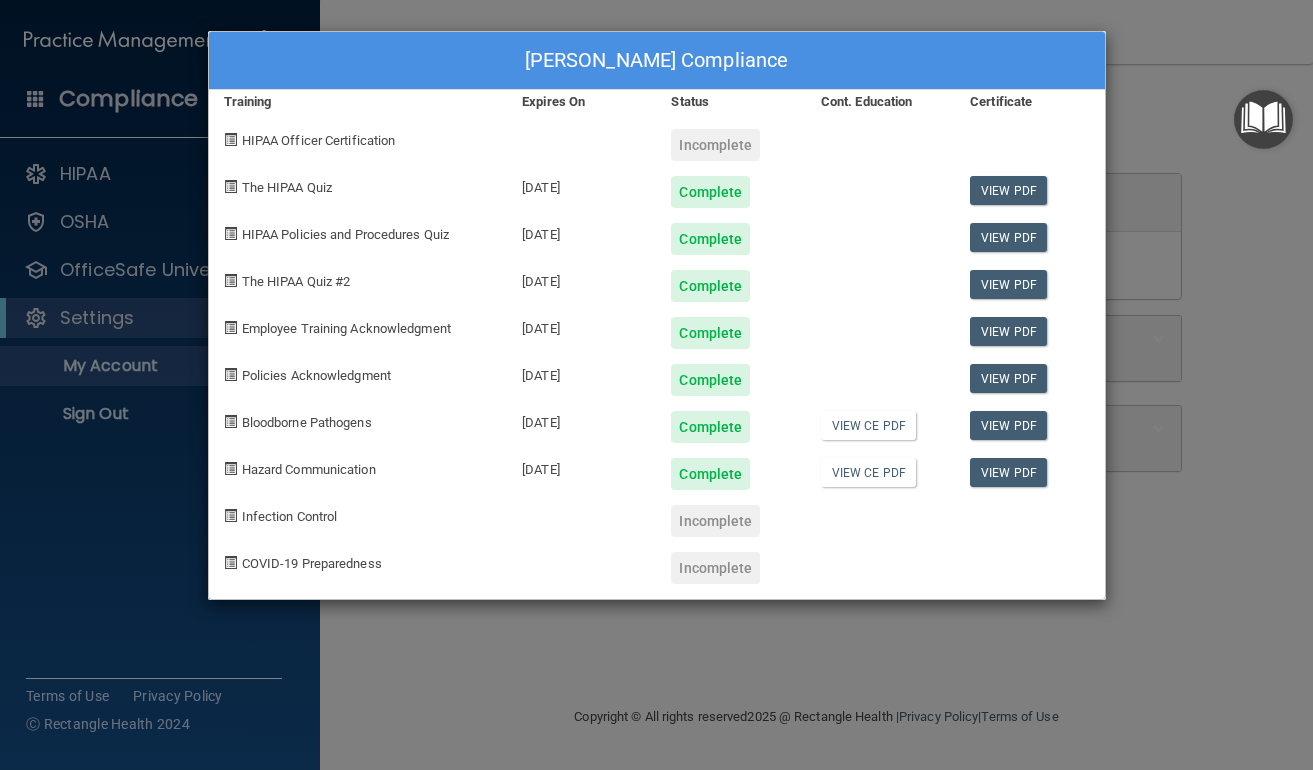 click on "[PERSON_NAME] Compliance      Training   Expires On   Status   Cont. Education   Certificate         HIPAA Officer Certification             Incomplete                      The HIPAA Quiz      [DATE]       Complete              View PDF         HIPAA Policies and Procedures Quiz      [DATE]       Complete              View PDF         The HIPAA Quiz #2      [DATE]       Complete              View PDF         Employee Training Acknowledgment      [DATE]       Complete              View PDF         Policies Acknowledgment      [DATE]       Complete              View PDF         Bloodborne Pathogens      [DATE]       Complete        View CE PDF       View PDF         Hazard Communication      [DATE]       Complete        View CE PDF       View PDF         Infection Control             Incomplete                      COVID-19 Preparedness             Incomplete" at bounding box center (656, 385) 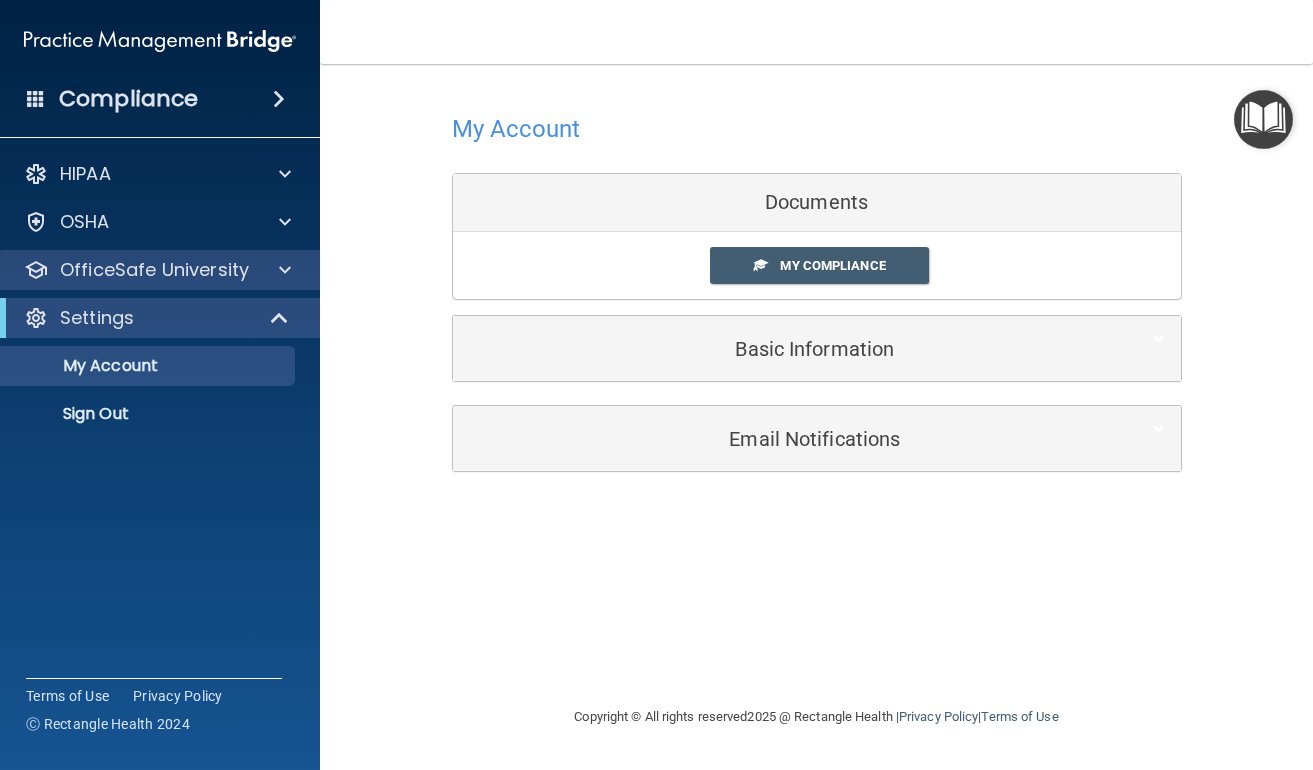 click on "OfficeSafe University" at bounding box center (154, 270) 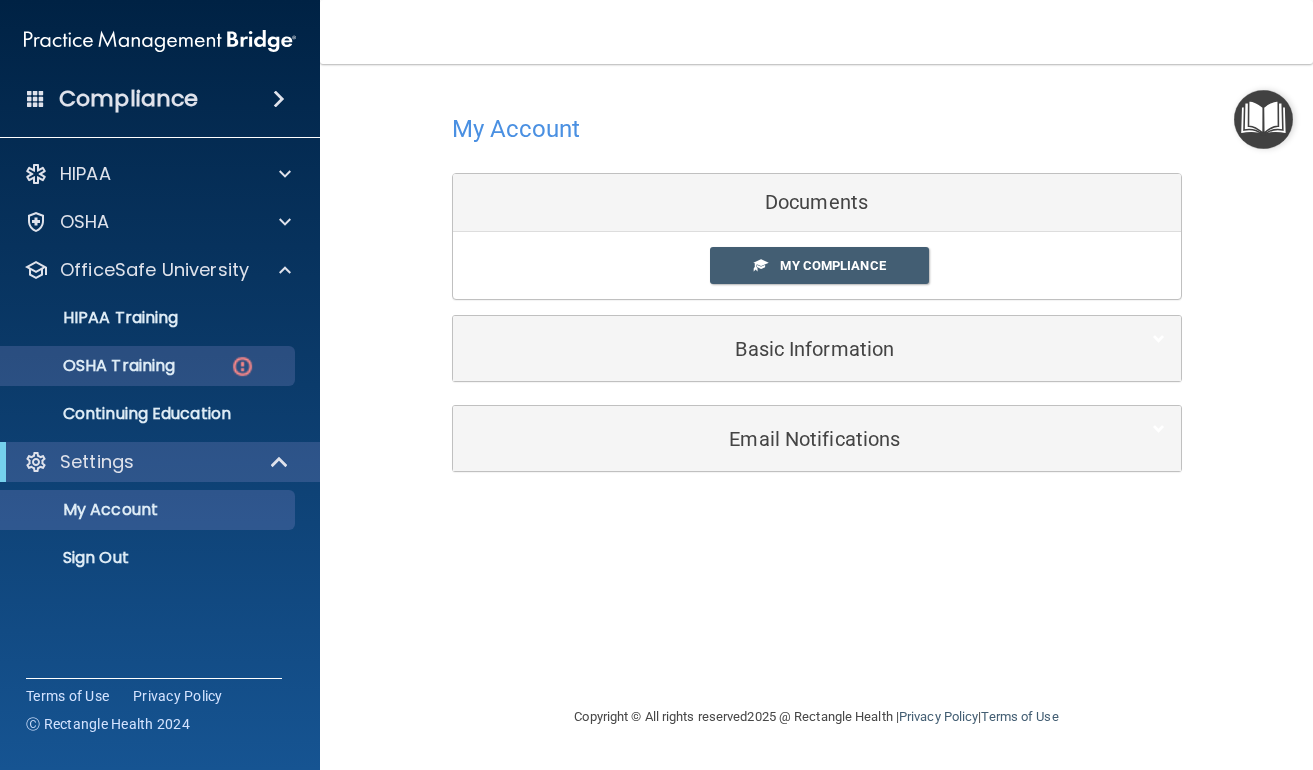 click on "OSHA Training" at bounding box center (137, 366) 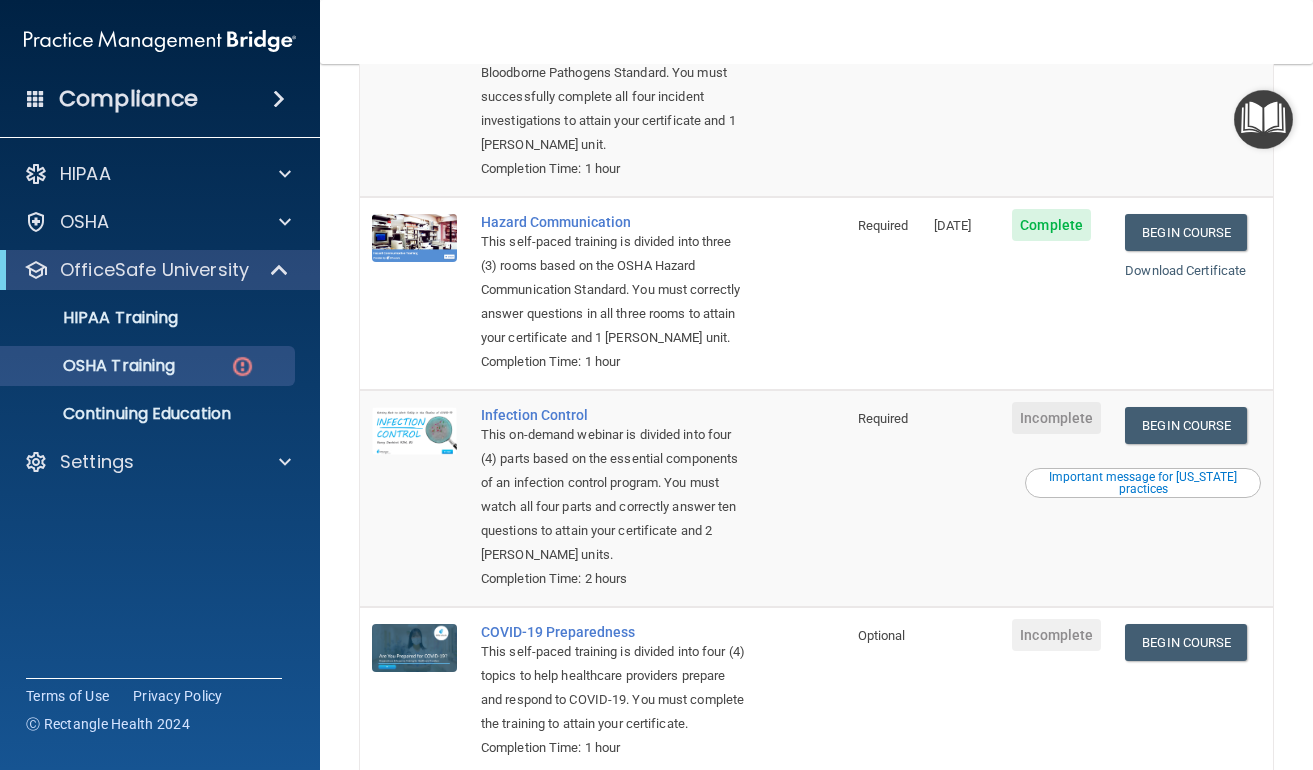 scroll, scrollTop: 452, scrollLeft: 0, axis: vertical 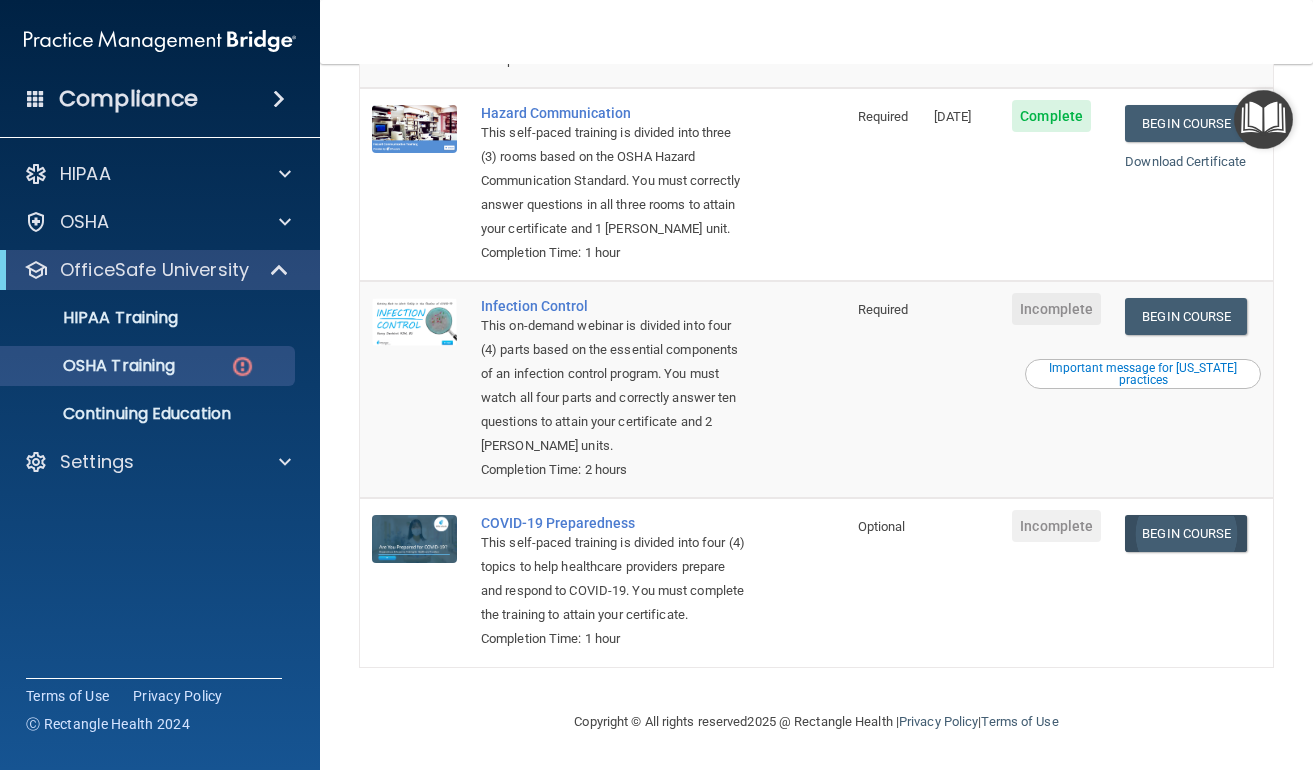 click on "Begin Course" at bounding box center [1186, 533] 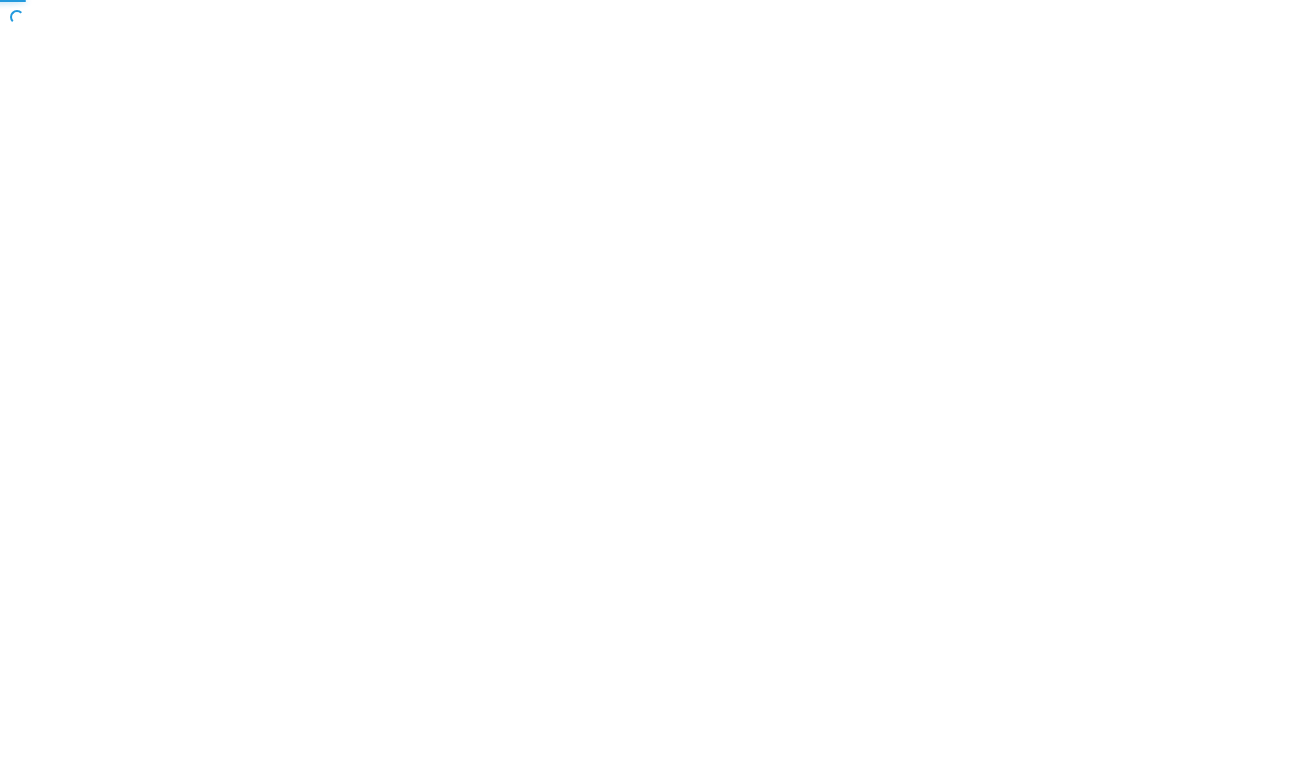scroll, scrollTop: 0, scrollLeft: 0, axis: both 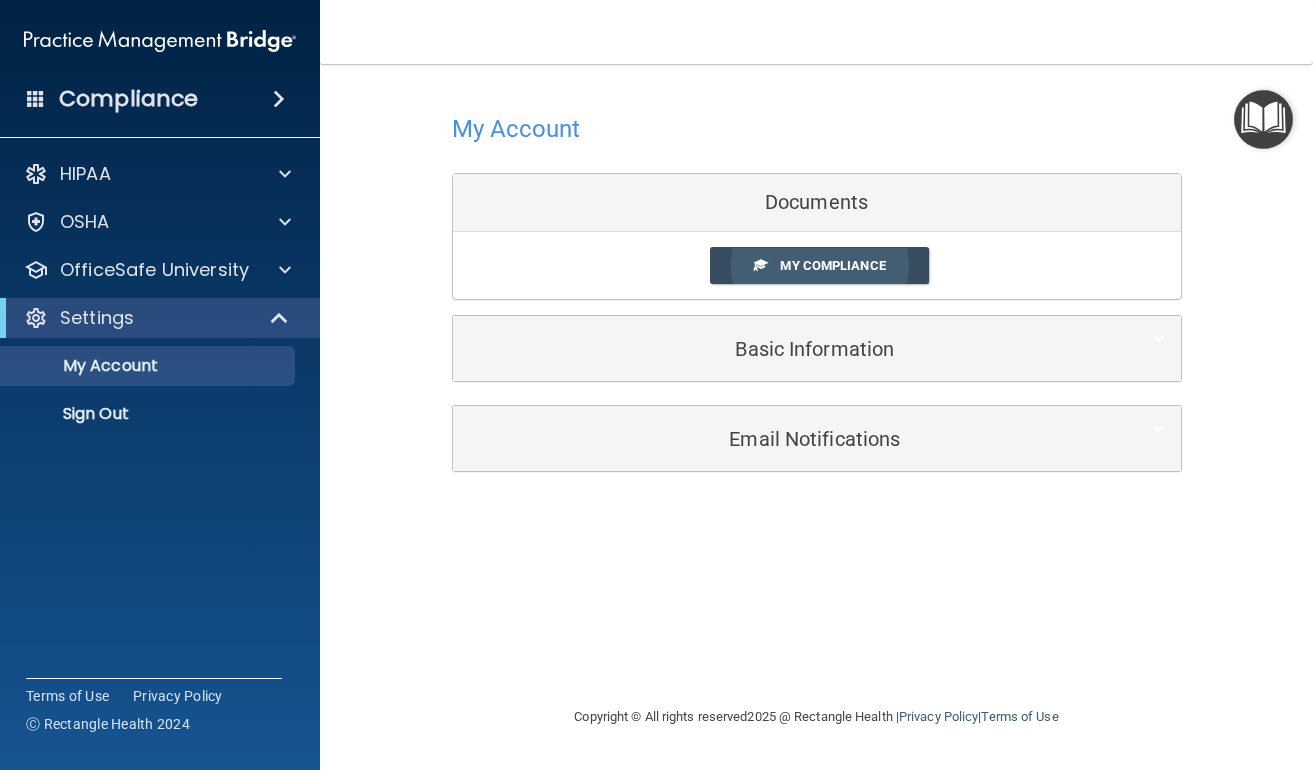 click on "My Compliance" at bounding box center (832, 265) 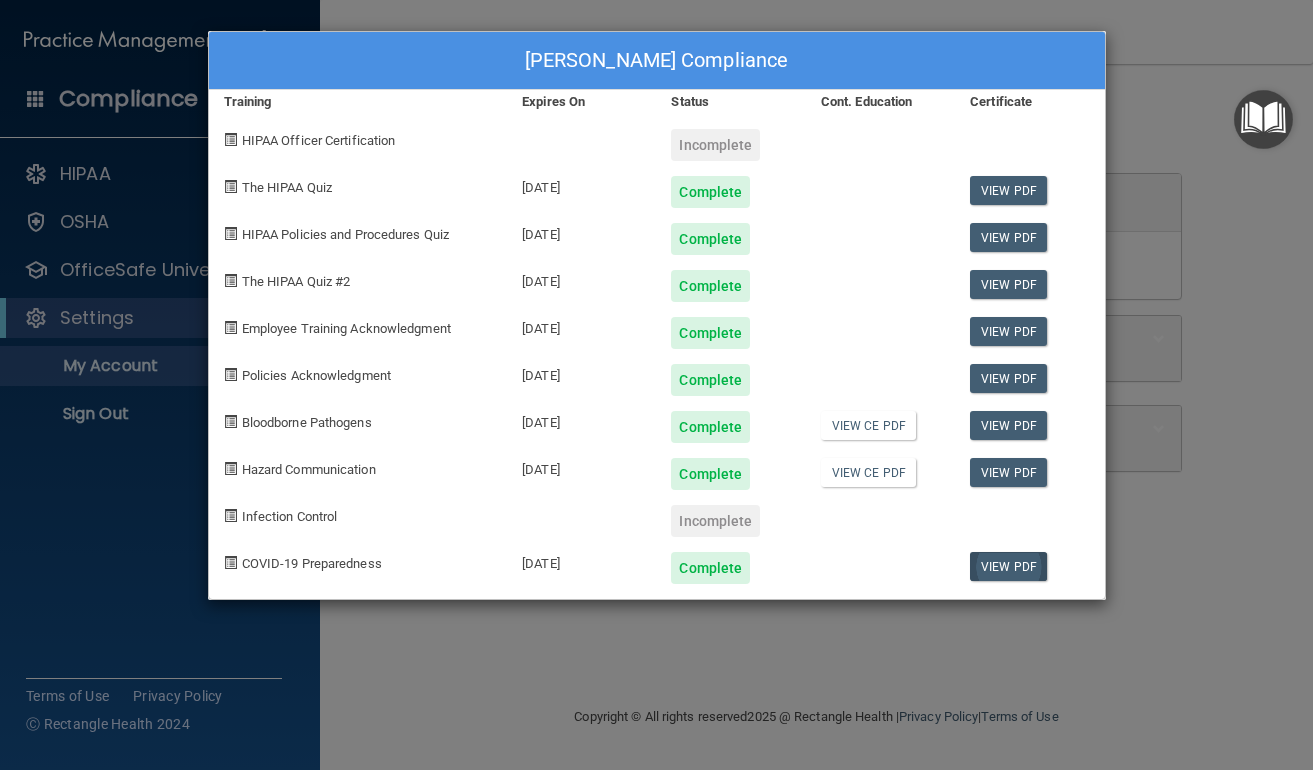 click on "View PDF" at bounding box center [1008, 566] 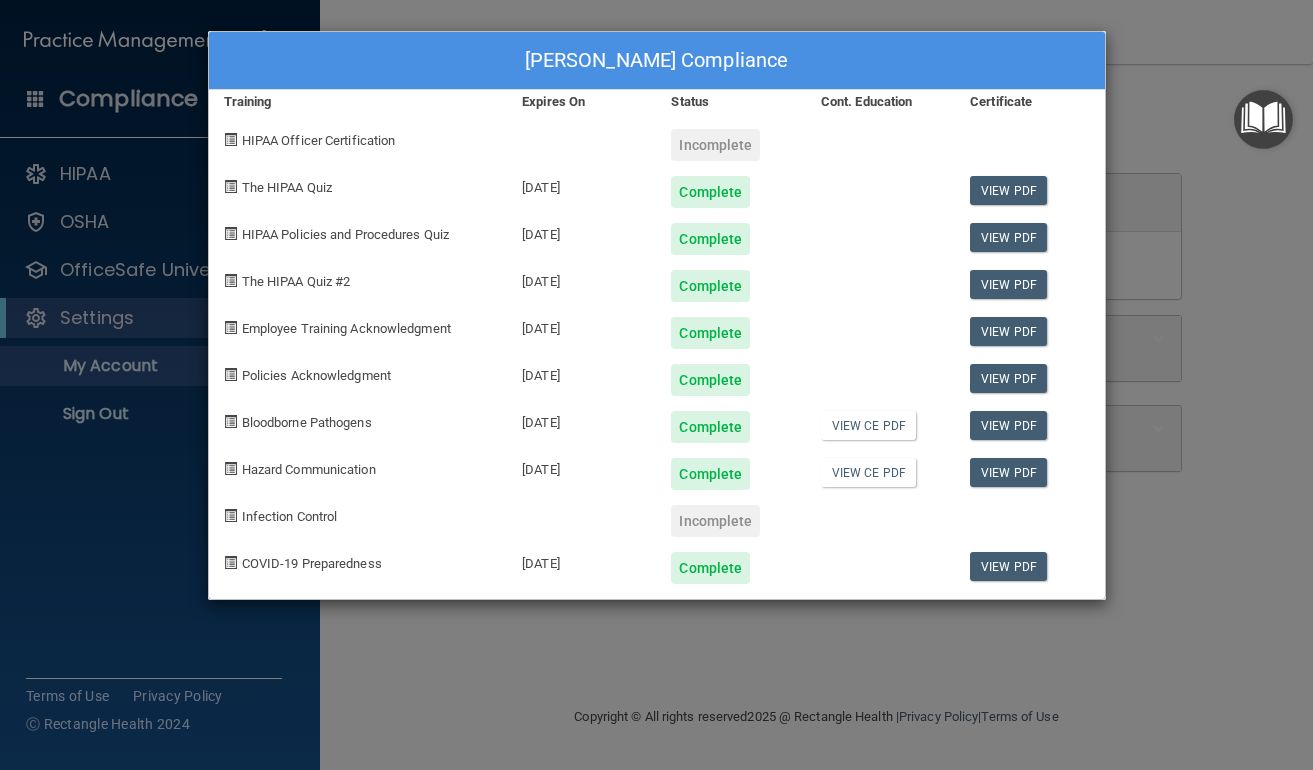 click on "Faye Evensky's Compliance      Training   Expires On   Status   Cont. Education   Certificate         HIPAA Officer Certification             Incomplete                      The HIPAA Quiz      07/23/2026       Complete              View PDF         HIPAA Policies and Procedures Quiz      07/23/2026       Complete              View PDF         The HIPAA Quiz #2      07/23/2026       Complete              View PDF         Employee Training Acknowledgment      07/23/2026       Complete              View PDF         Policies Acknowledgment      07/23/2026       Complete              View PDF         Bloodborne Pathogens      07/23/2026       Complete        View CE PDF       View PDF         Hazard Communication      07/23/2026       Complete        View CE PDF       View PDF         Infection Control             Incomplete                      COVID-19 Preparedness      07/23/2026       Complete              View PDF" at bounding box center (656, 385) 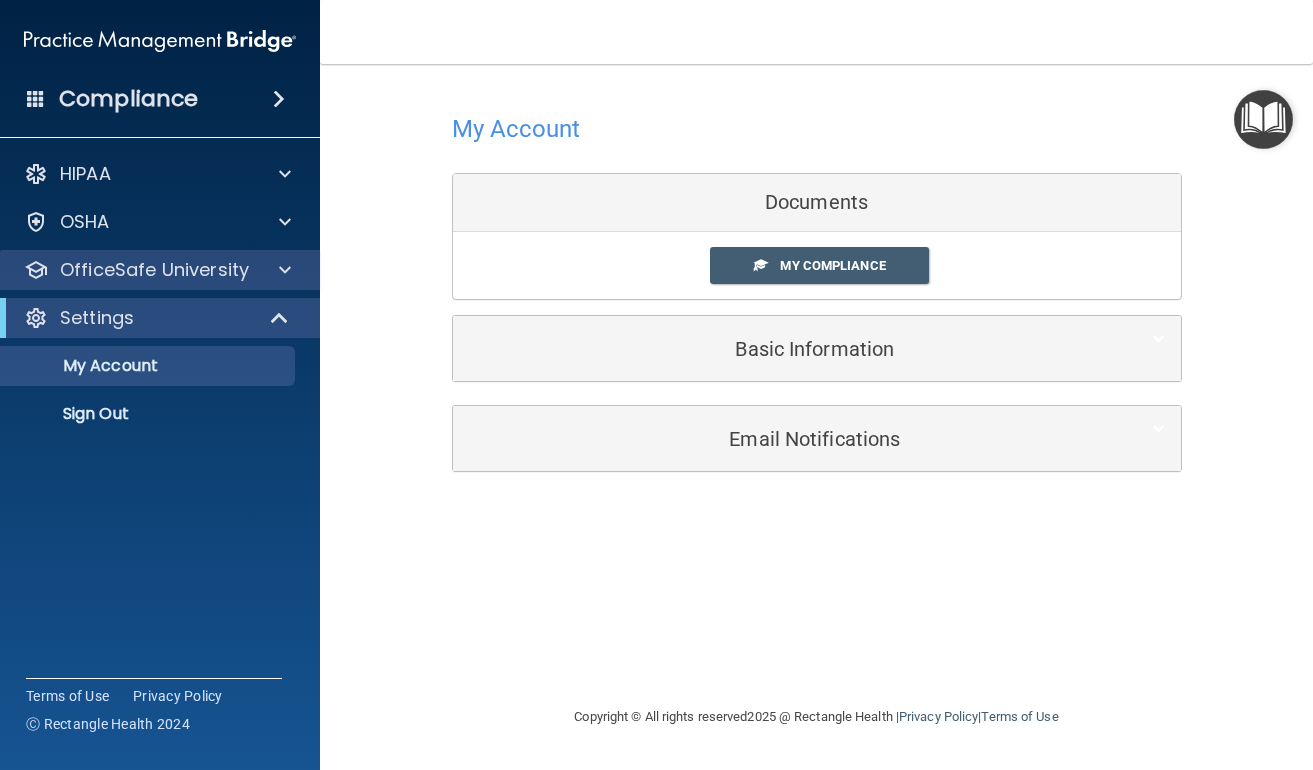 click on "OfficeSafe University" at bounding box center (154, 270) 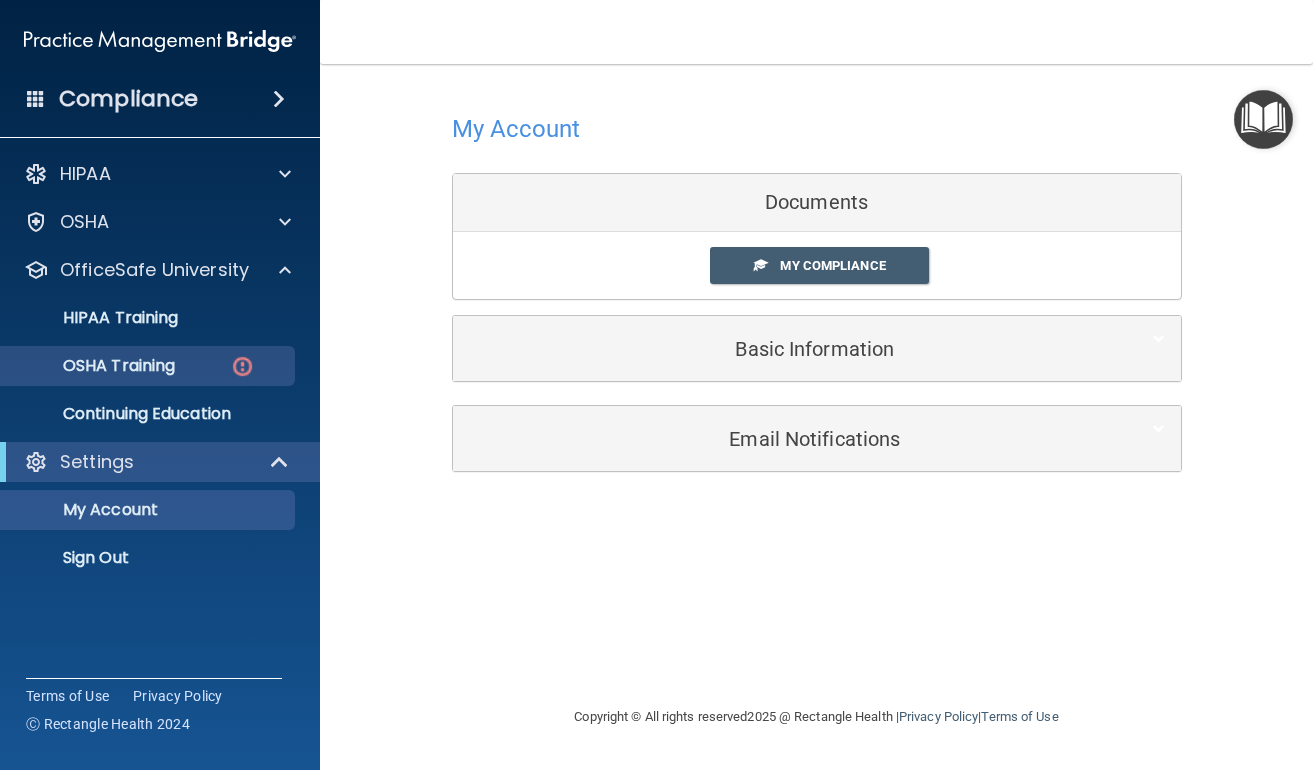 click on "OSHA Training" at bounding box center (149, 366) 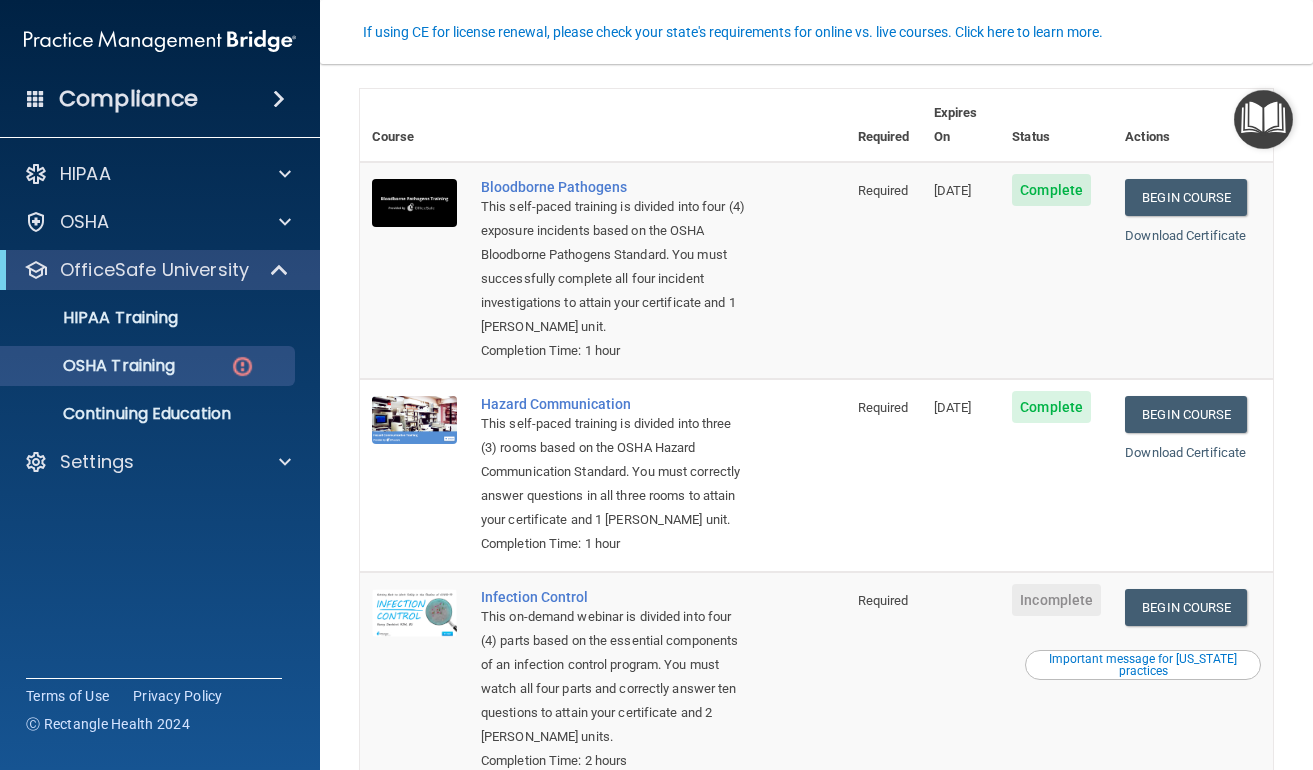 scroll, scrollTop: 452, scrollLeft: 0, axis: vertical 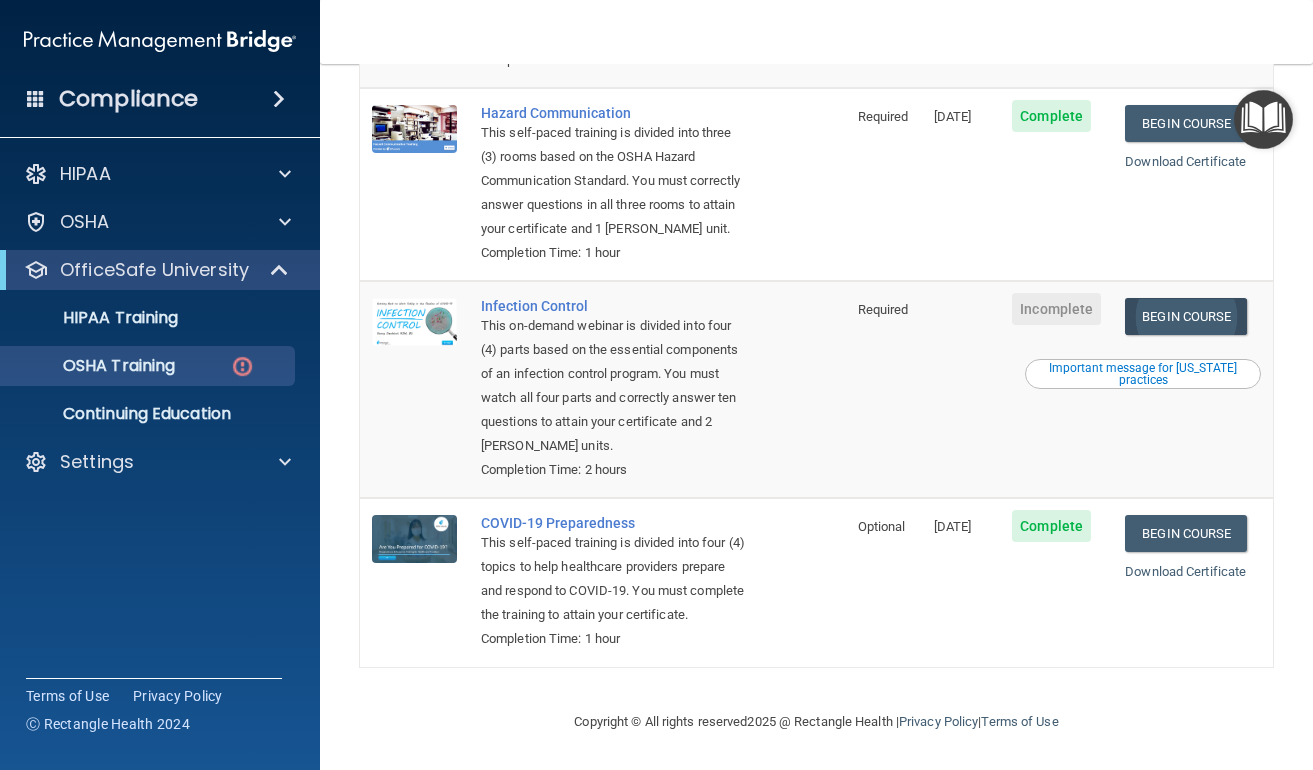 click on "Begin Course" at bounding box center (1186, 316) 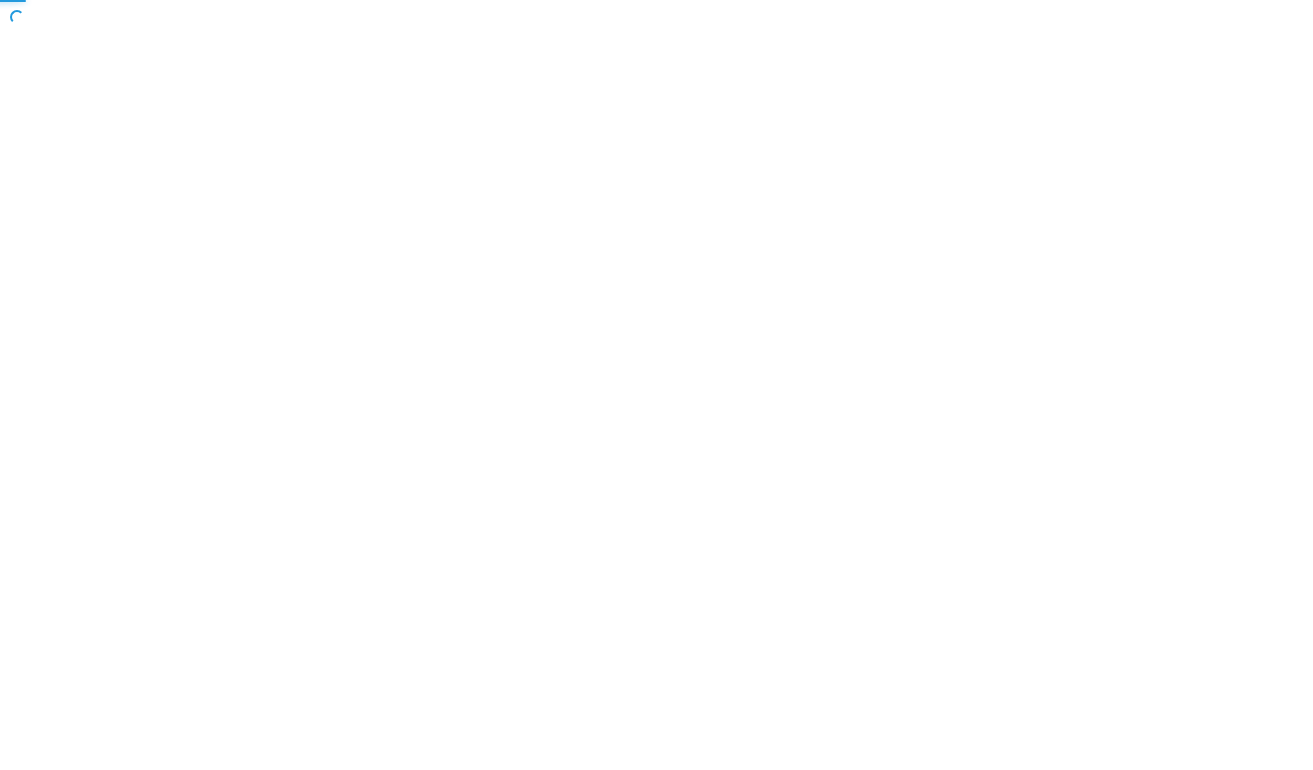 scroll, scrollTop: 0, scrollLeft: 0, axis: both 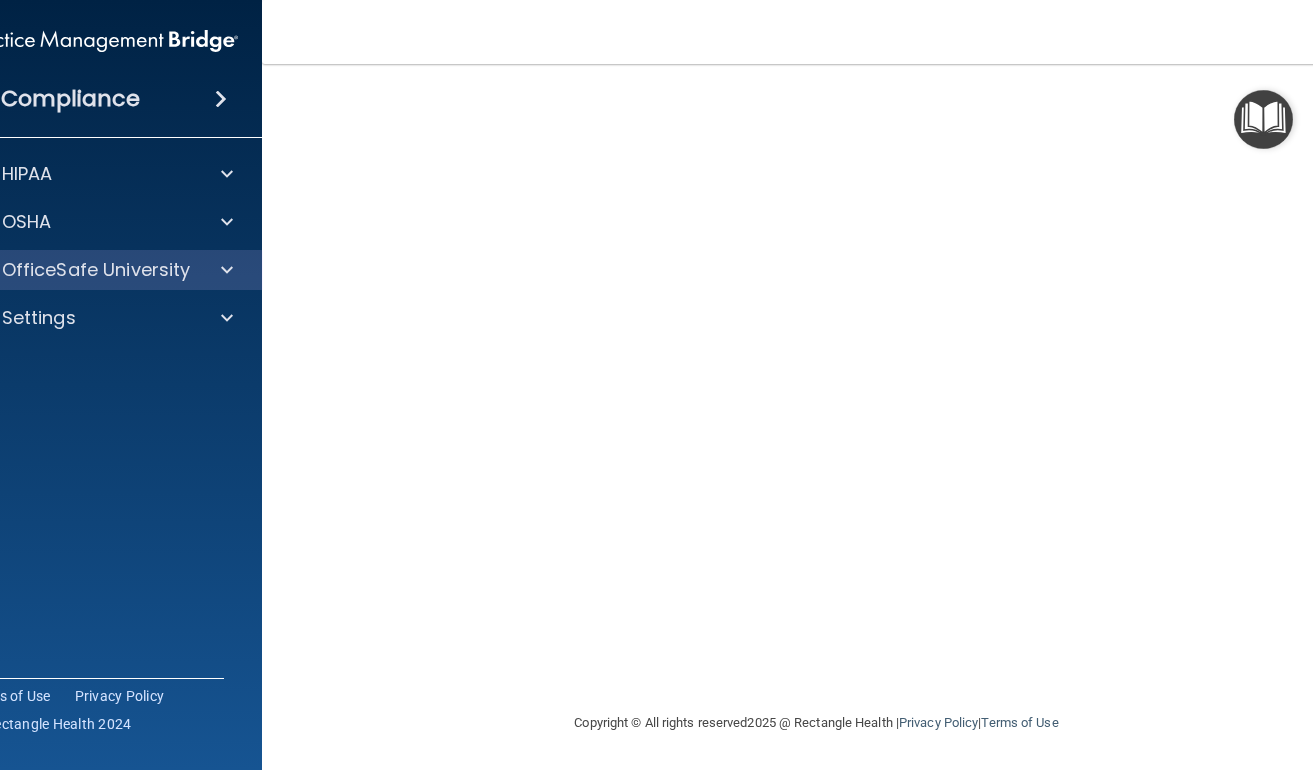 click on "OfficeSafe University" at bounding box center (96, 270) 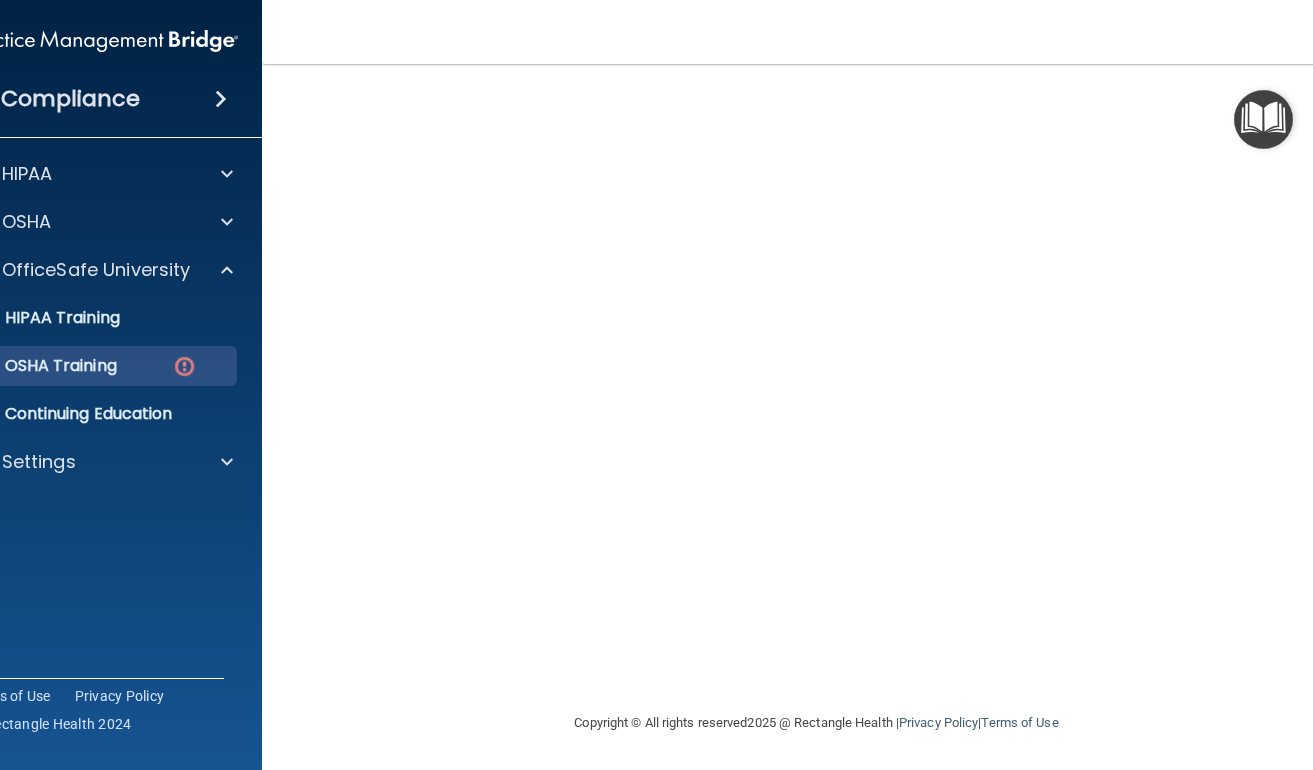 click on "OSHA Training" at bounding box center [36, 366] 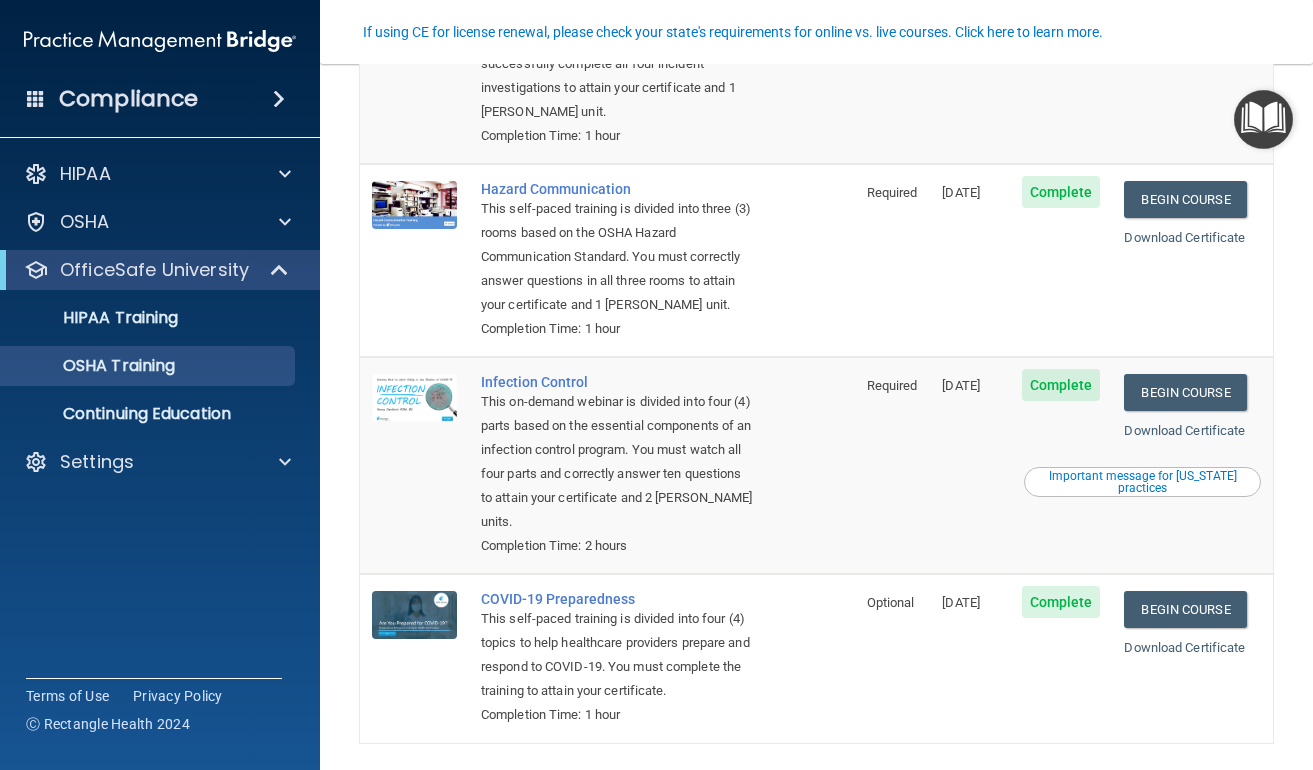 scroll, scrollTop: 373, scrollLeft: 0, axis: vertical 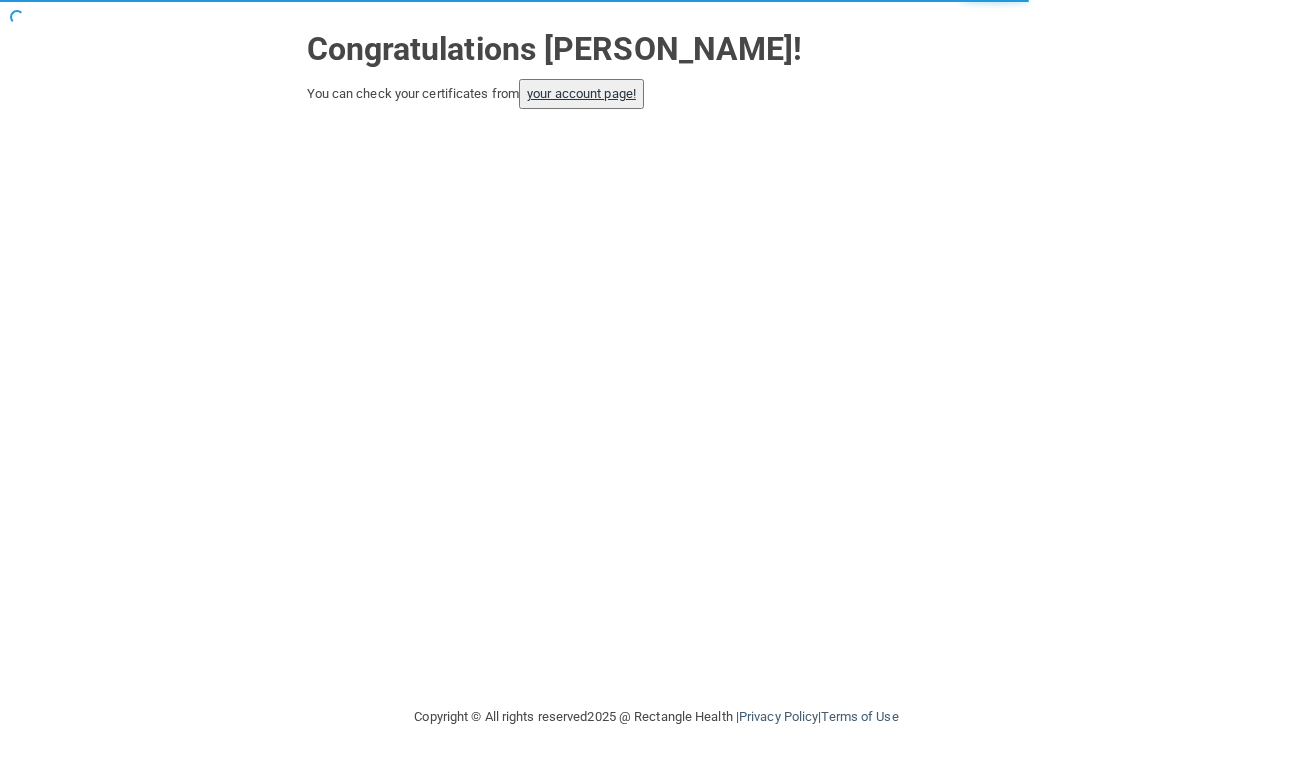 click on "your account page!" at bounding box center (581, 93) 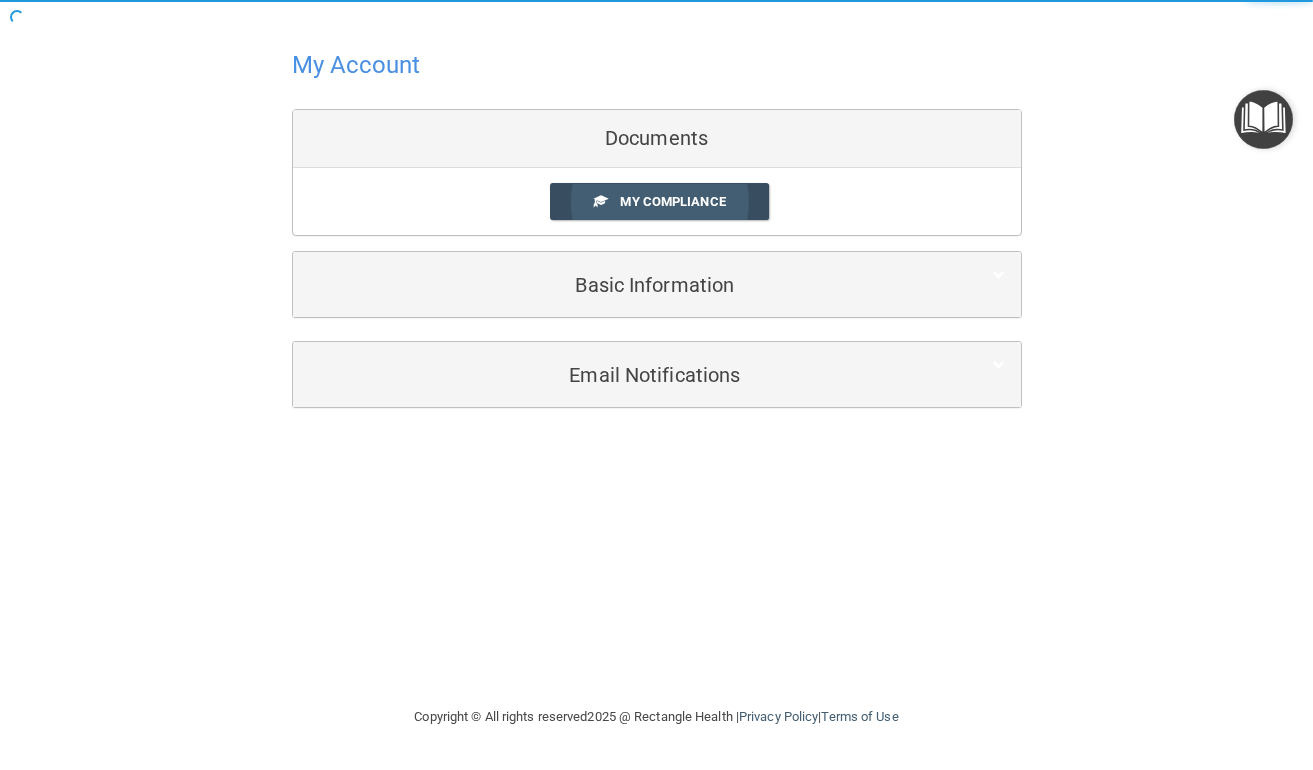 click on "My Compliance" at bounding box center [672, 201] 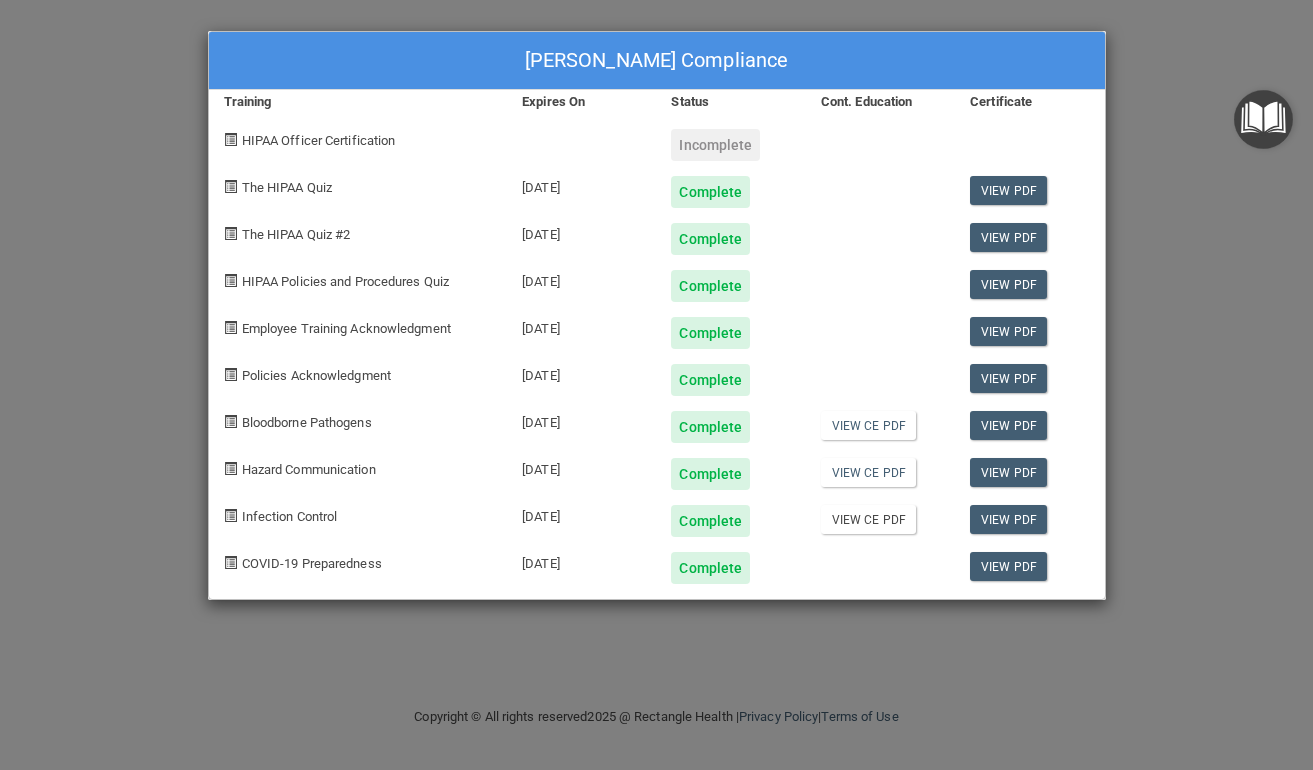 click on "View CE PDF" at bounding box center [868, 519] 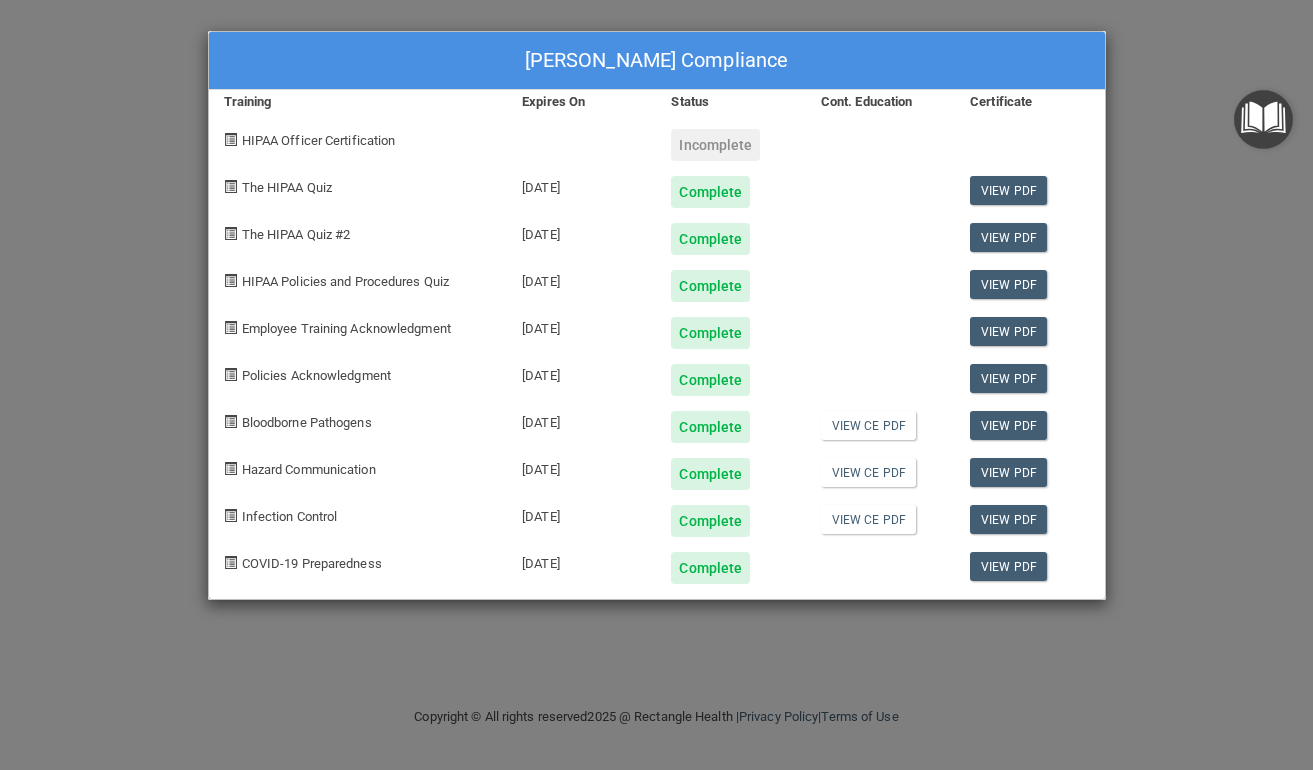 click on "[PERSON_NAME] Compliance      Training   Expires On   Status   Cont. Education   Certificate         HIPAA Officer Certification             Incomplete                      The HIPAA Quiz      [DATE]       Complete              View PDF         The HIPAA Quiz #2      [DATE]       Complete              View PDF         HIPAA Policies and Procedures Quiz      [DATE]       Complete              View PDF         Employee Training Acknowledgment      [DATE]       Complete              View PDF         Policies Acknowledgment      [DATE]       Complete              View PDF         Bloodborne Pathogens      [DATE]       Complete        View CE PDF       View PDF         Hazard Communication      [DATE]       Complete        View CE PDF       View PDF         Infection Control      [DATE]       Complete        View CE PDF       View PDF         COVID-19 Preparedness      [DATE]       Complete              View PDF" at bounding box center [656, 385] 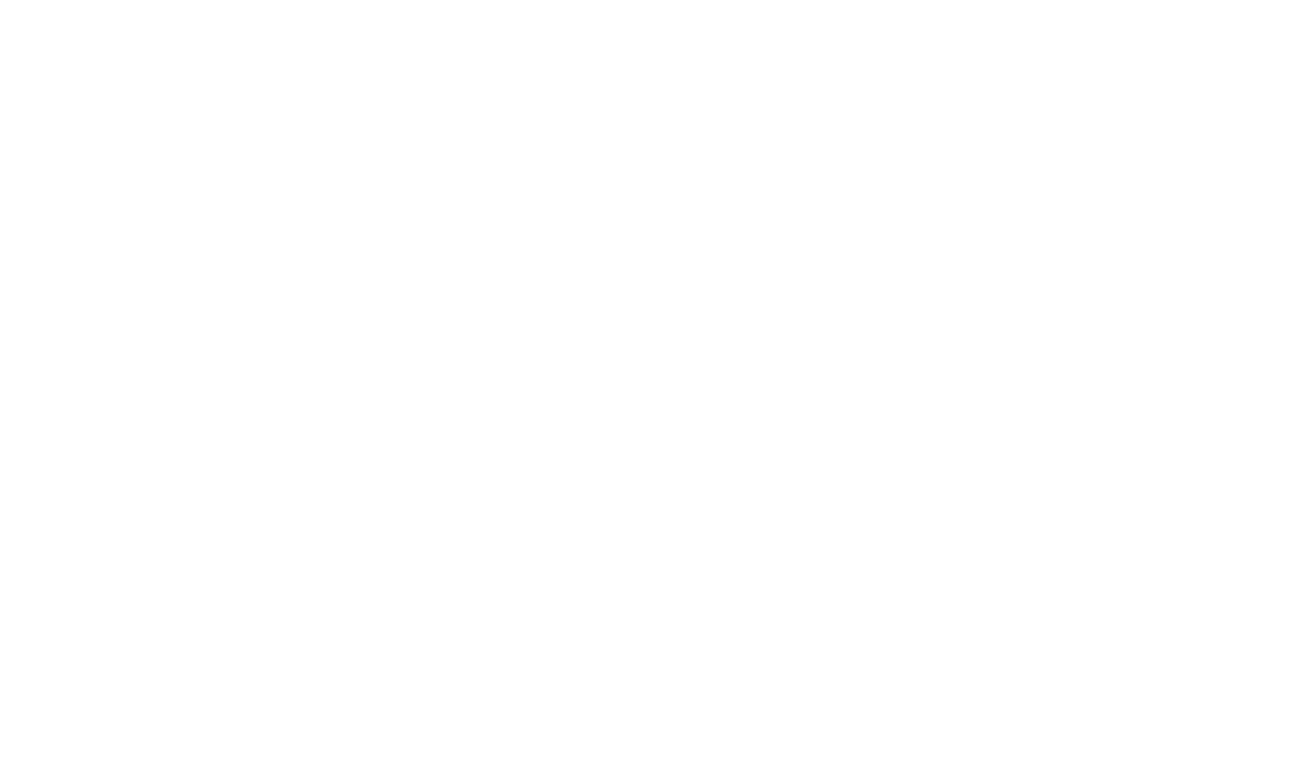 scroll, scrollTop: 0, scrollLeft: 0, axis: both 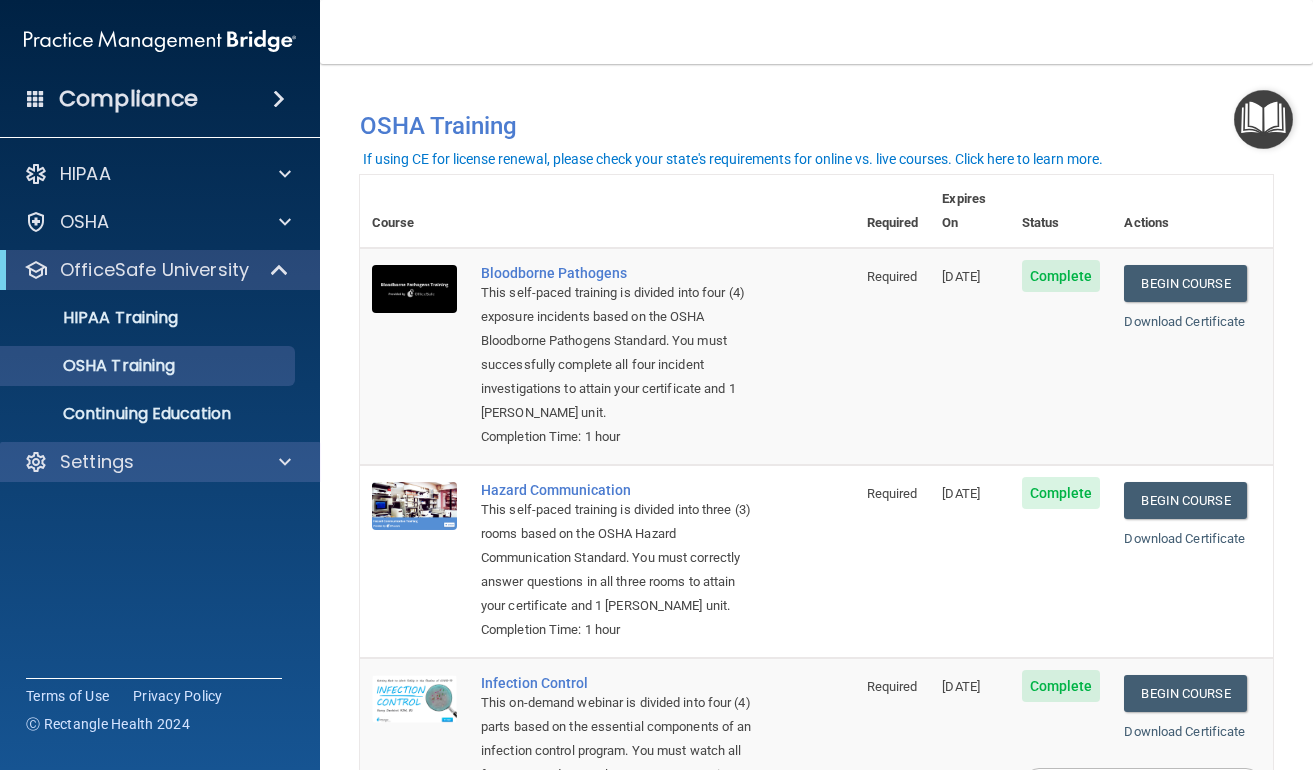 click on "Settings" at bounding box center [133, 462] 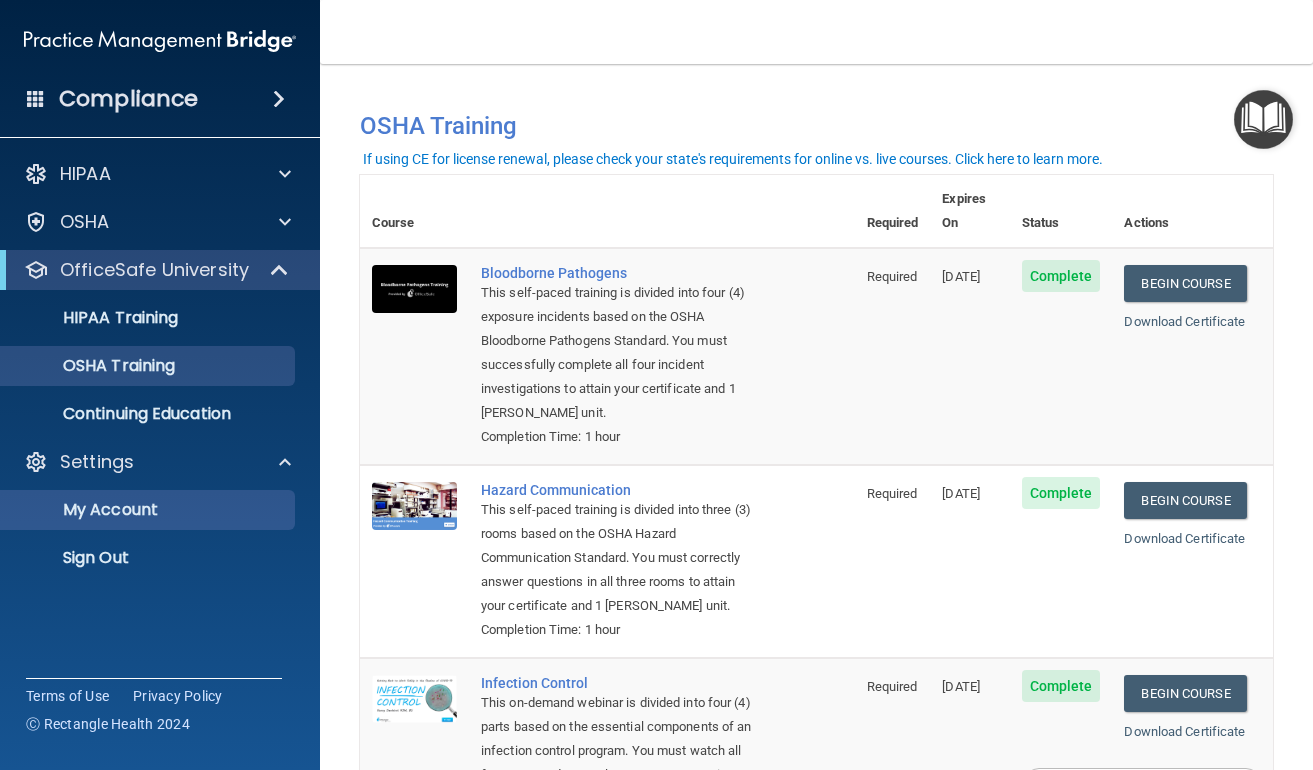 click on "My Account" at bounding box center [149, 510] 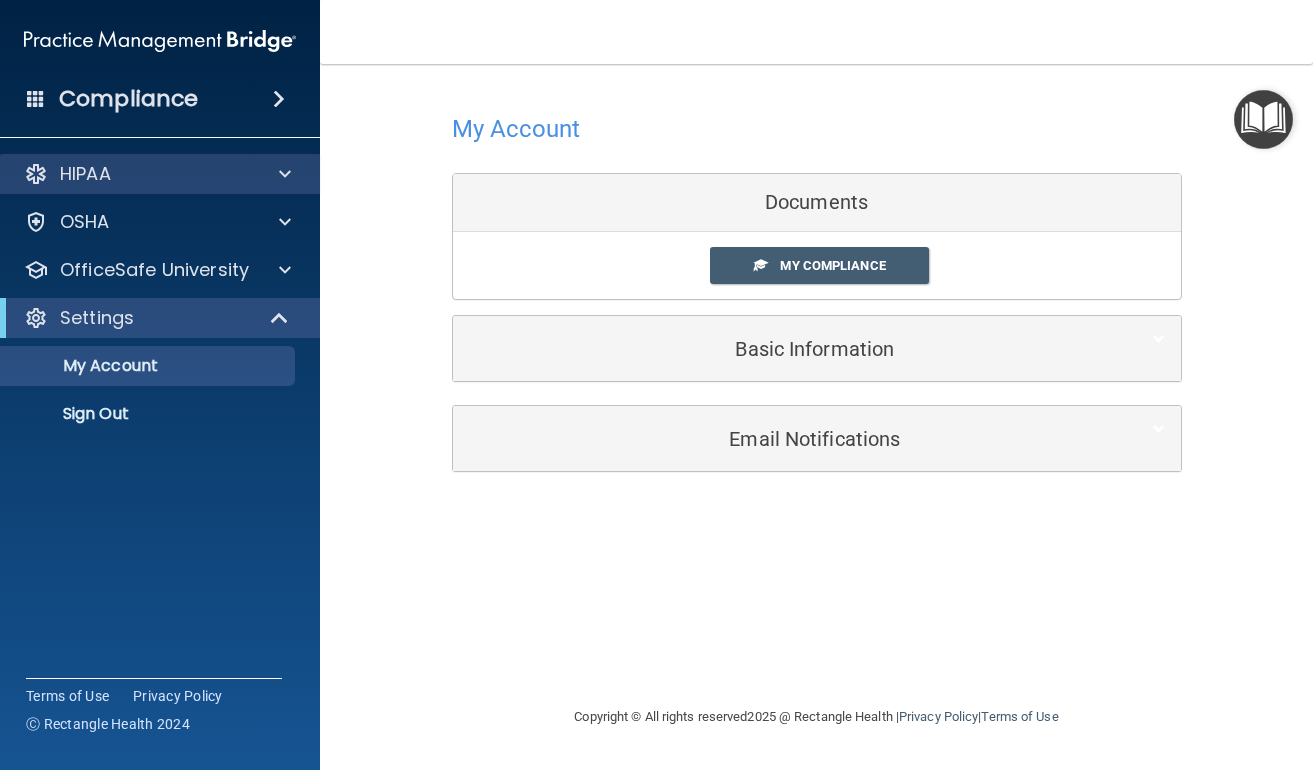 click on "HIPAA" at bounding box center [133, 174] 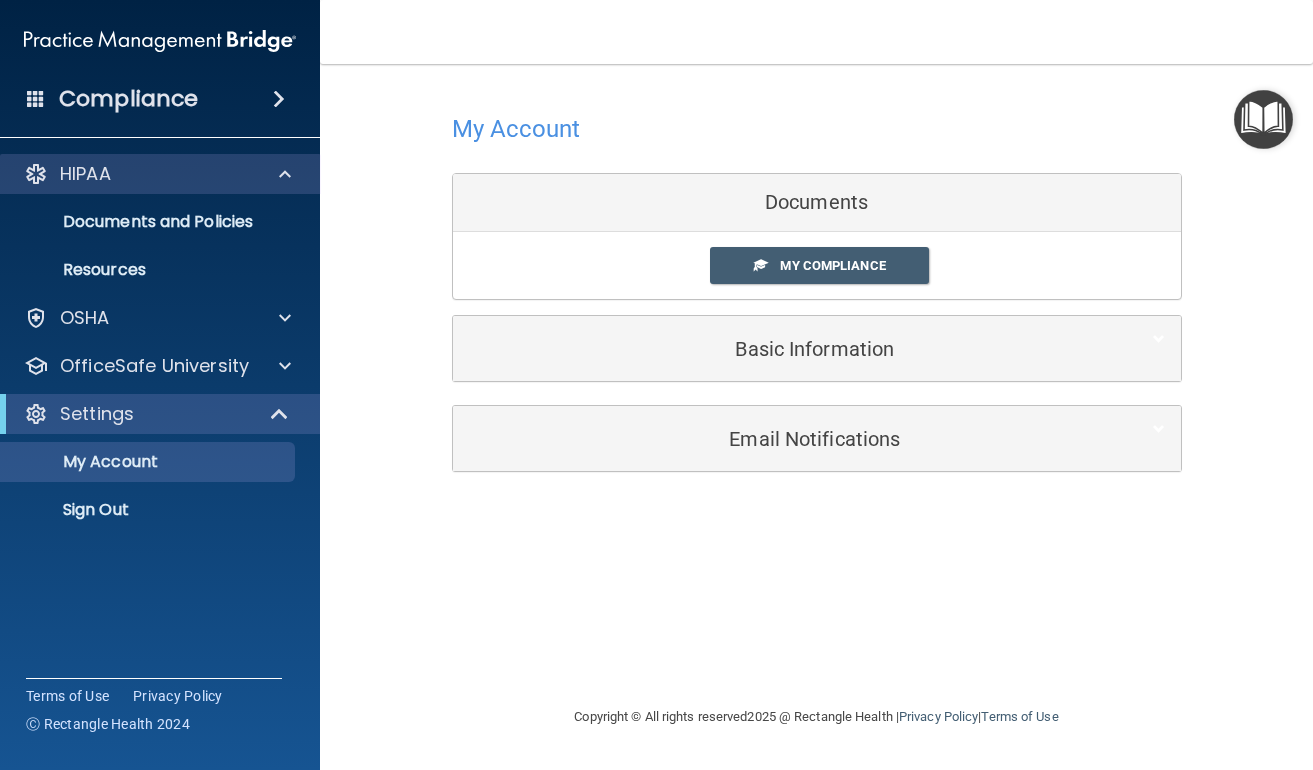 click on "HIPAA" at bounding box center [133, 174] 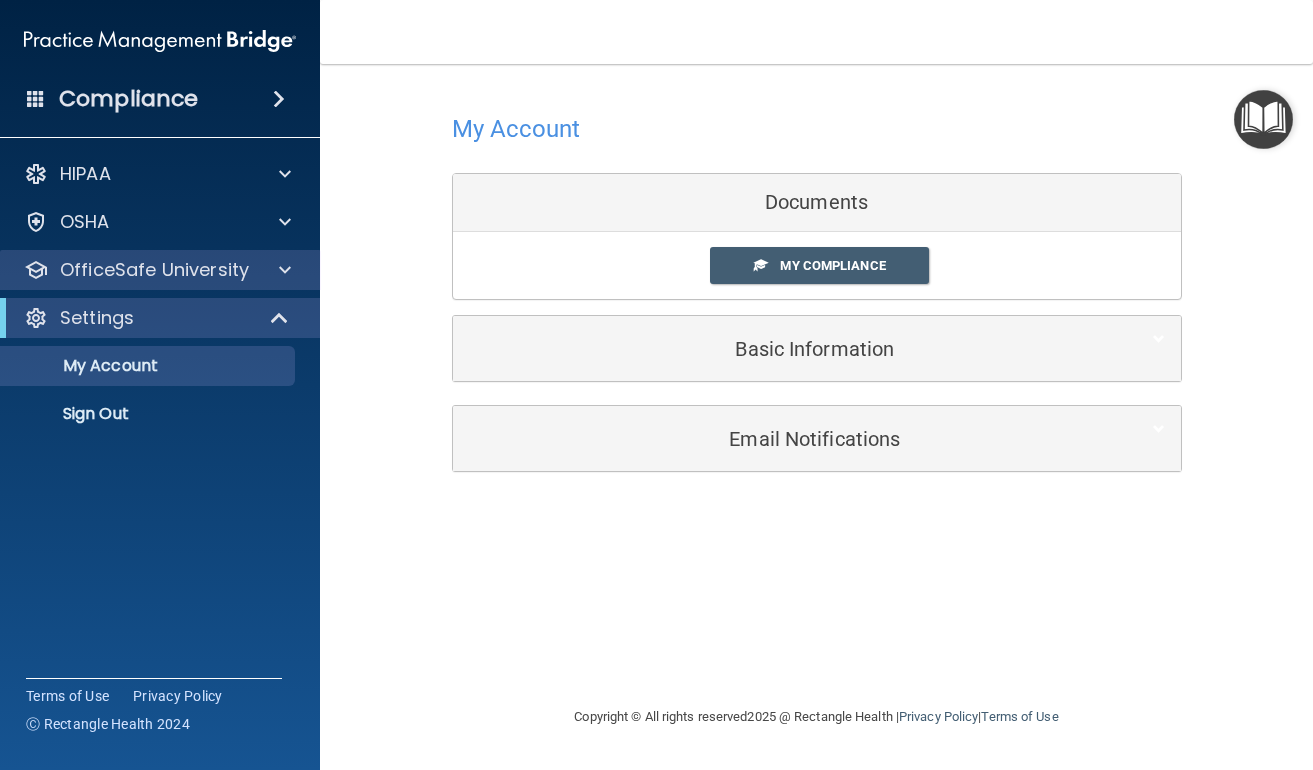 click on "OfficeSafe University" at bounding box center [154, 270] 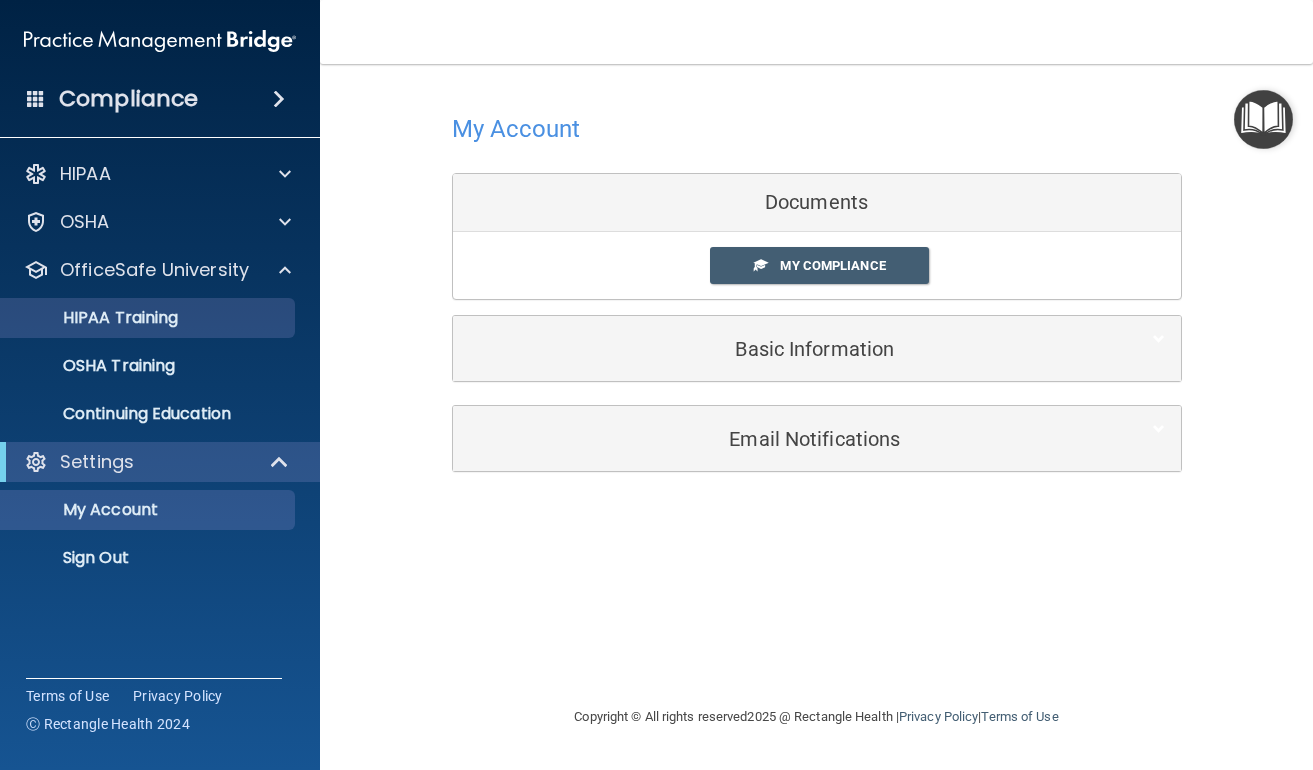 click on "HIPAA Training" at bounding box center [95, 318] 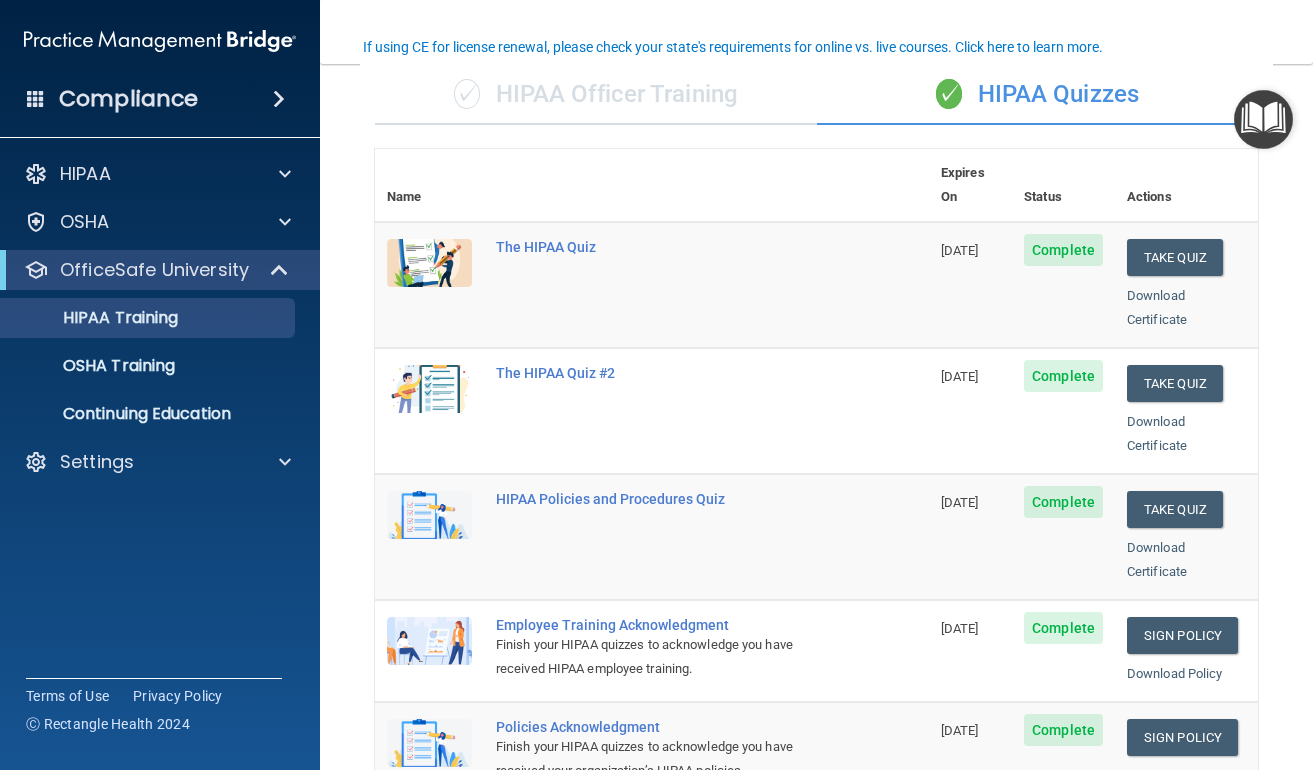scroll, scrollTop: 0, scrollLeft: 0, axis: both 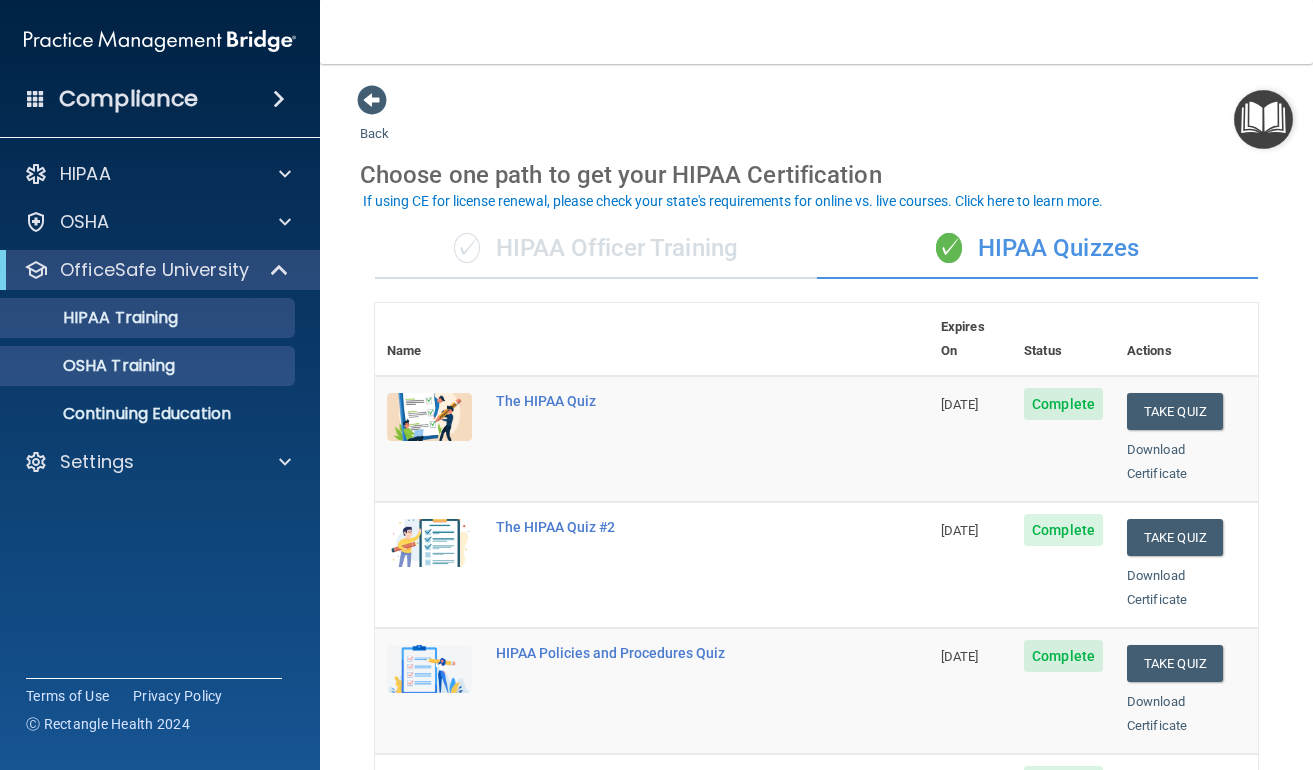 click on "OSHA Training" at bounding box center [149, 366] 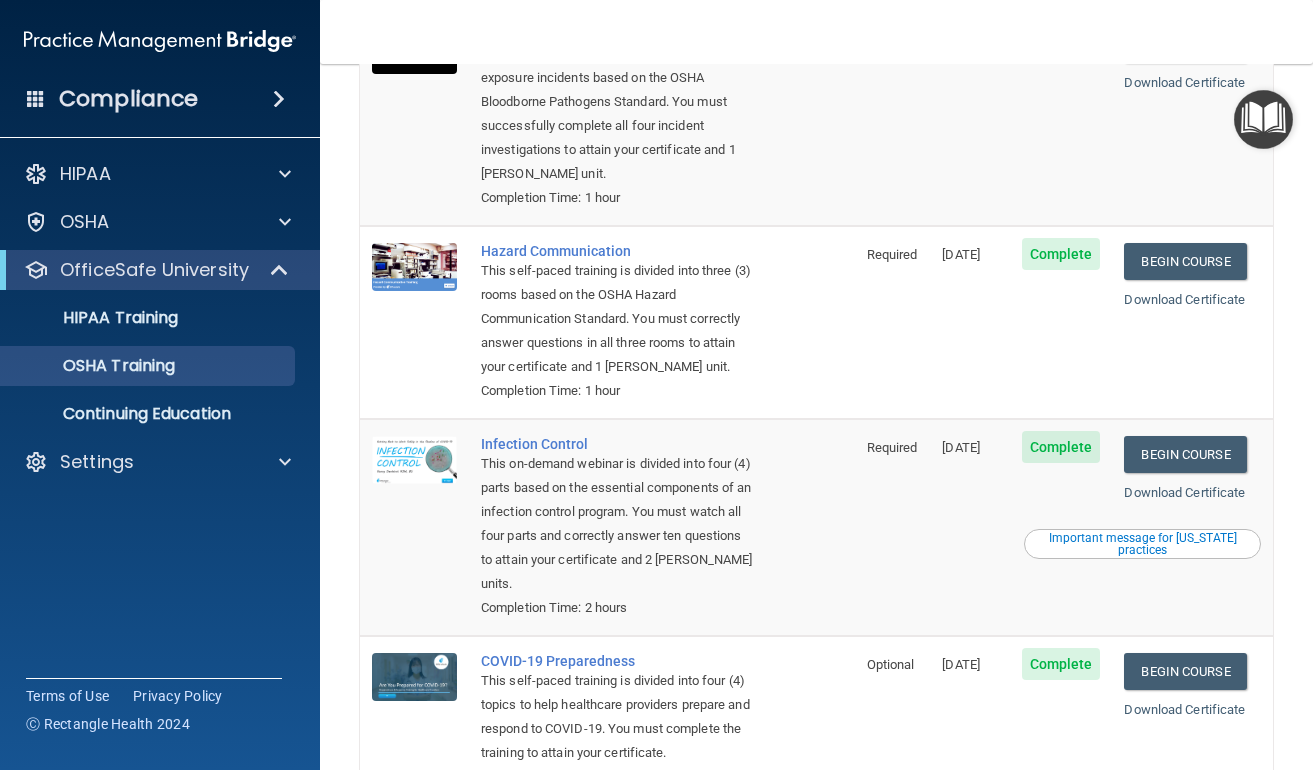 scroll, scrollTop: 0, scrollLeft: 0, axis: both 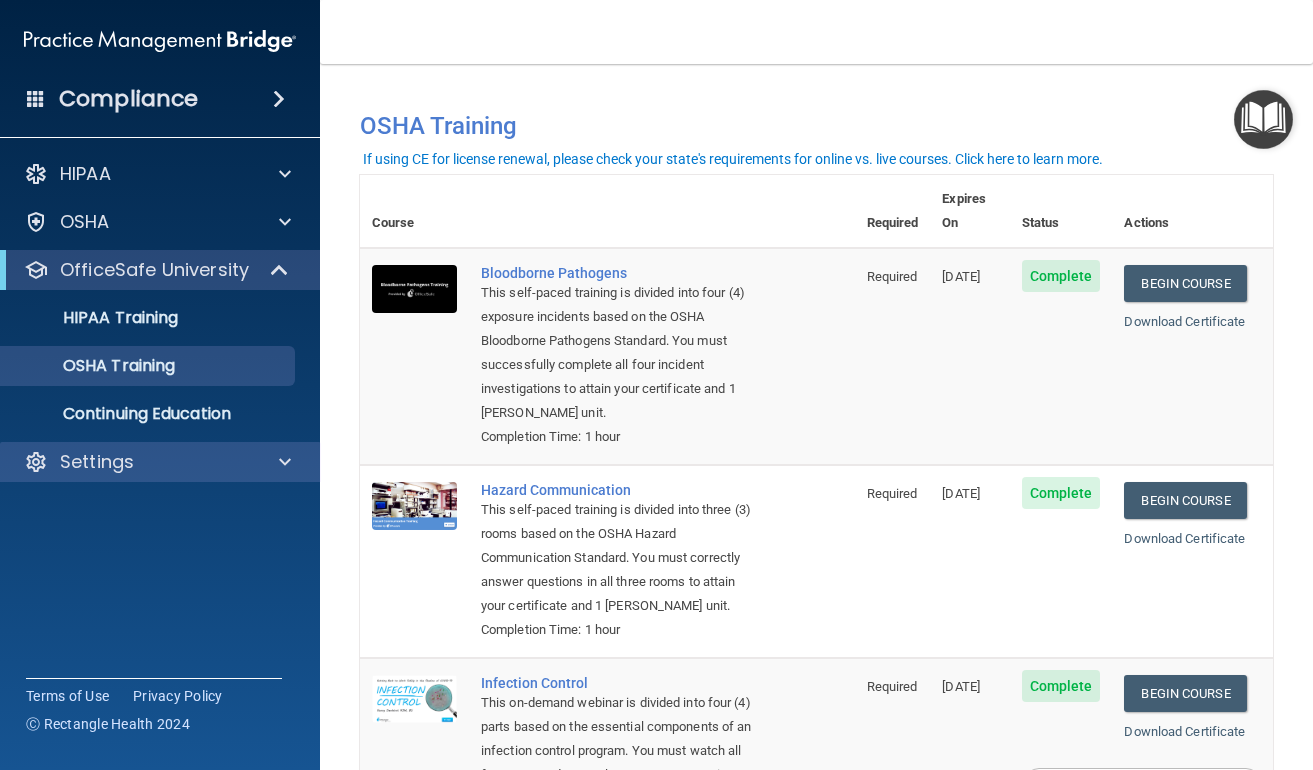 click on "Settings" at bounding box center [133, 462] 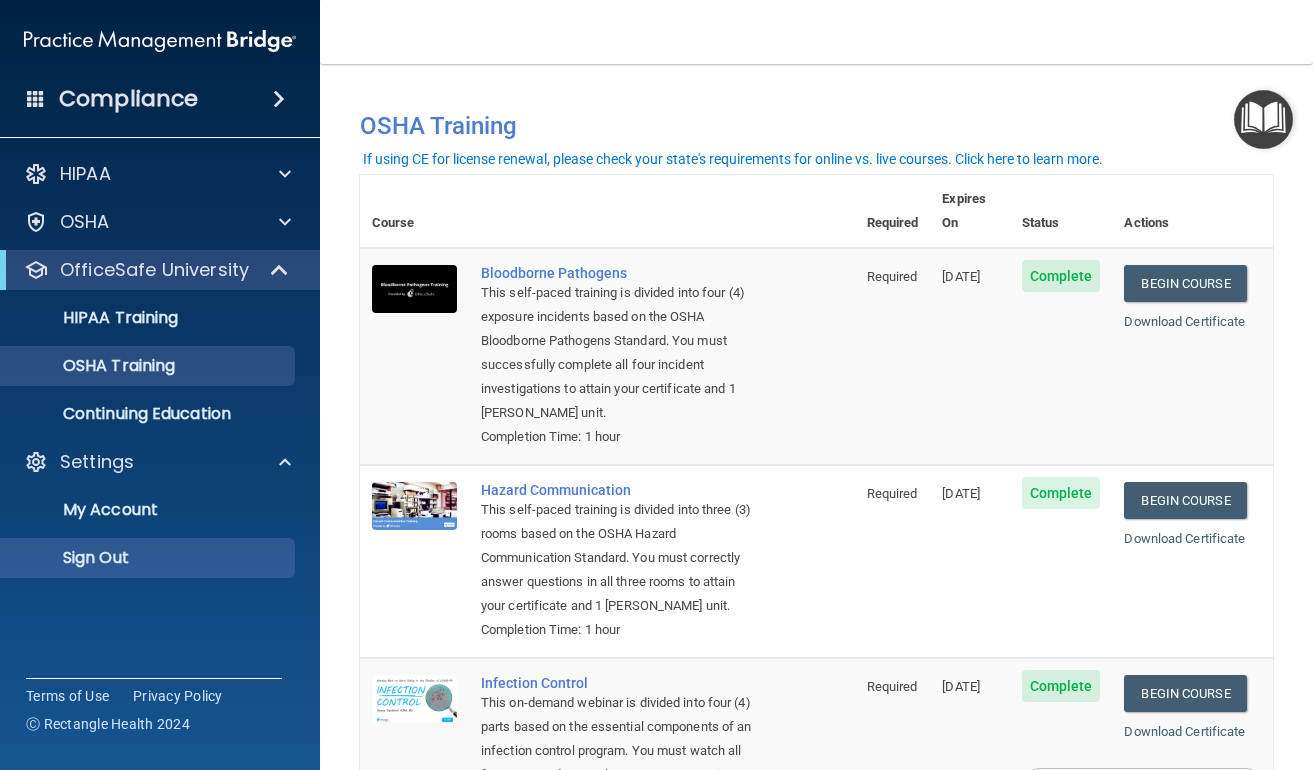 click on "Sign Out" at bounding box center [149, 558] 